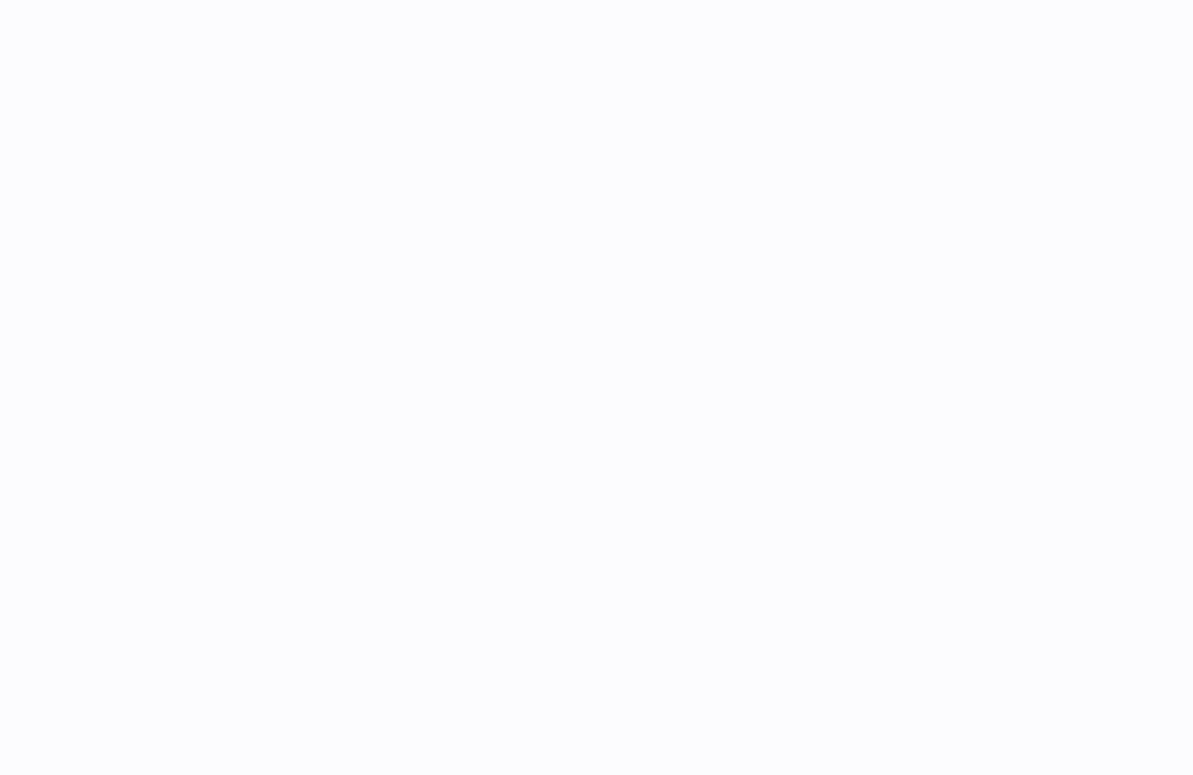 scroll, scrollTop: 0, scrollLeft: 0, axis: both 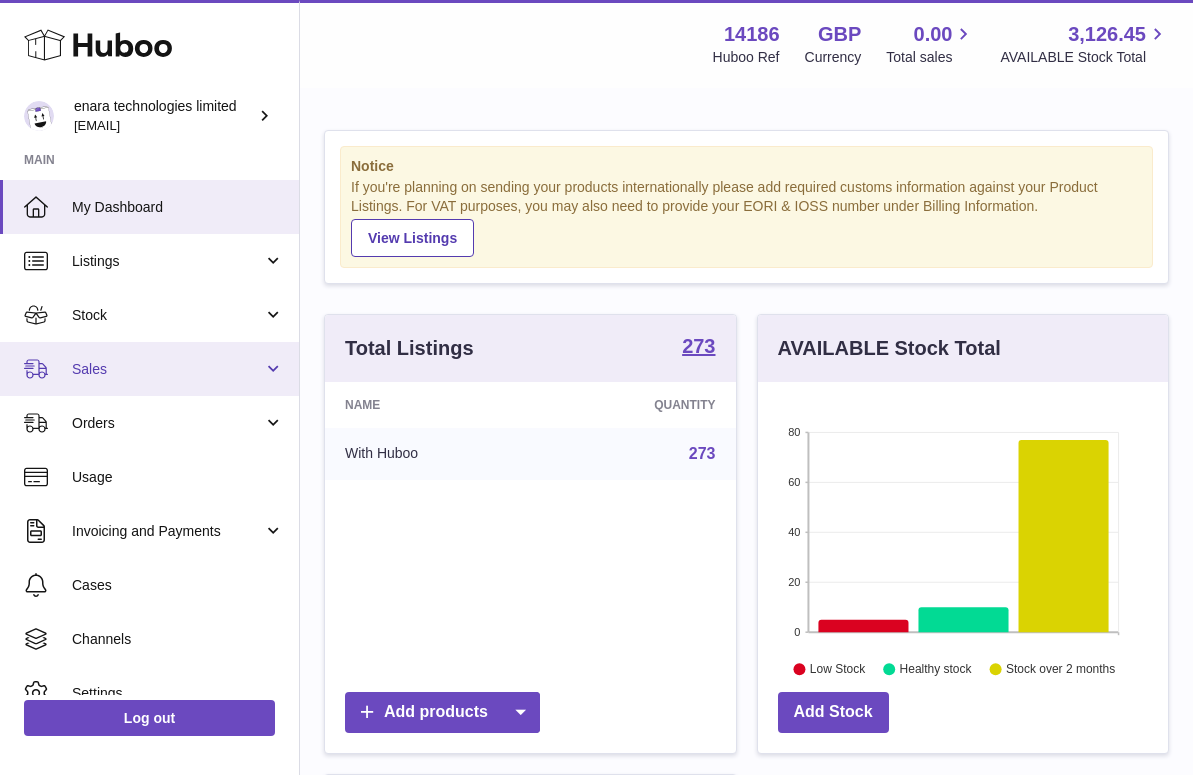 click on "Sales" at bounding box center (149, 369) 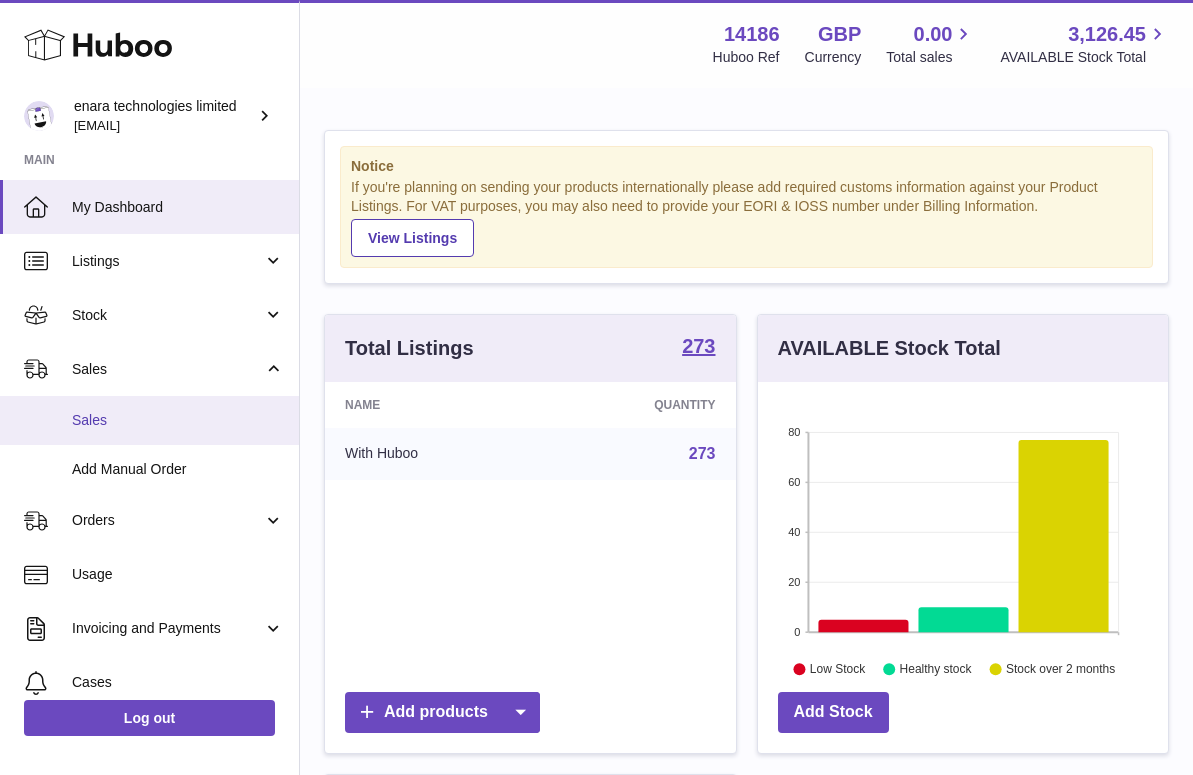 click on "Sales" at bounding box center [178, 420] 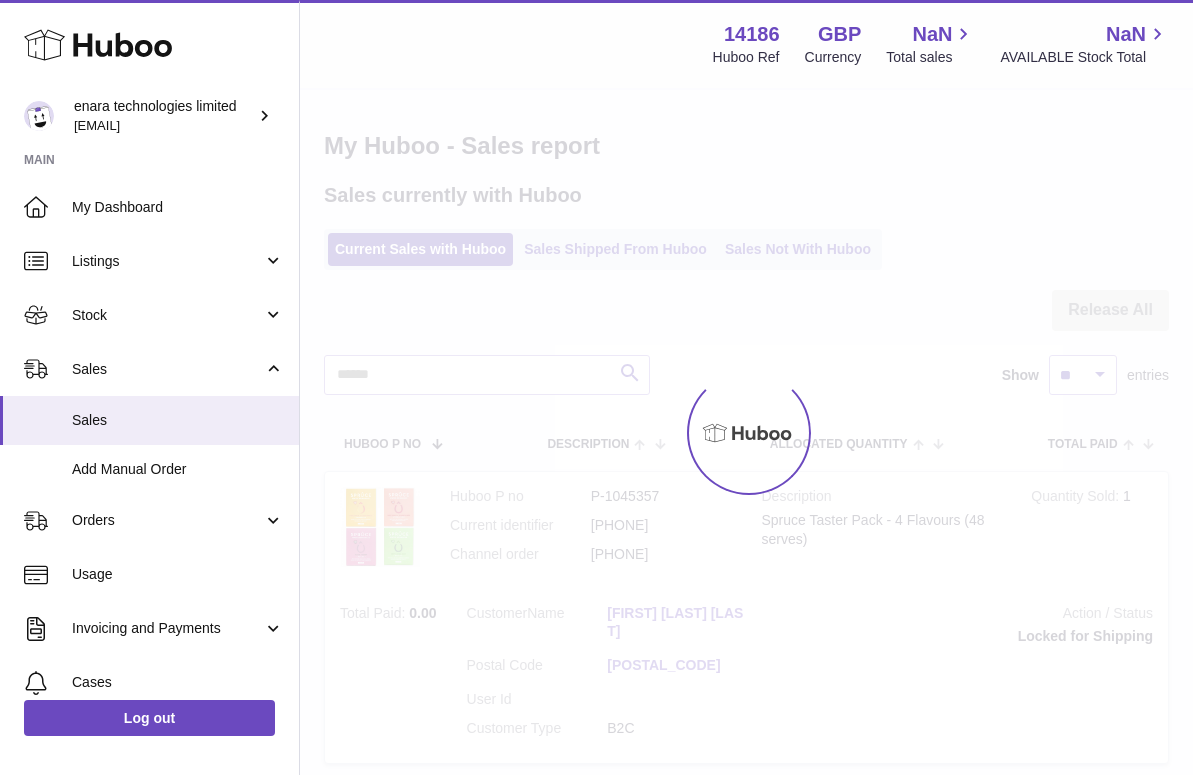 scroll, scrollTop: 0, scrollLeft: 0, axis: both 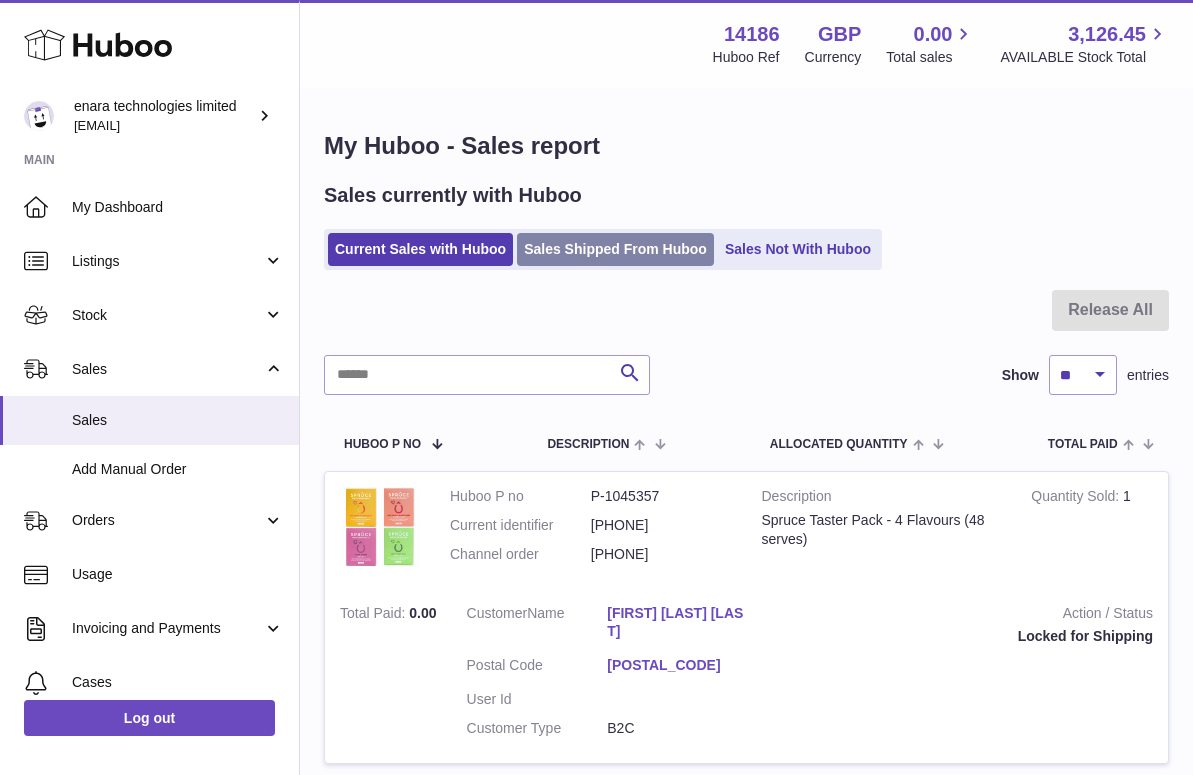click on "Sales Shipped From Huboo" at bounding box center (615, 249) 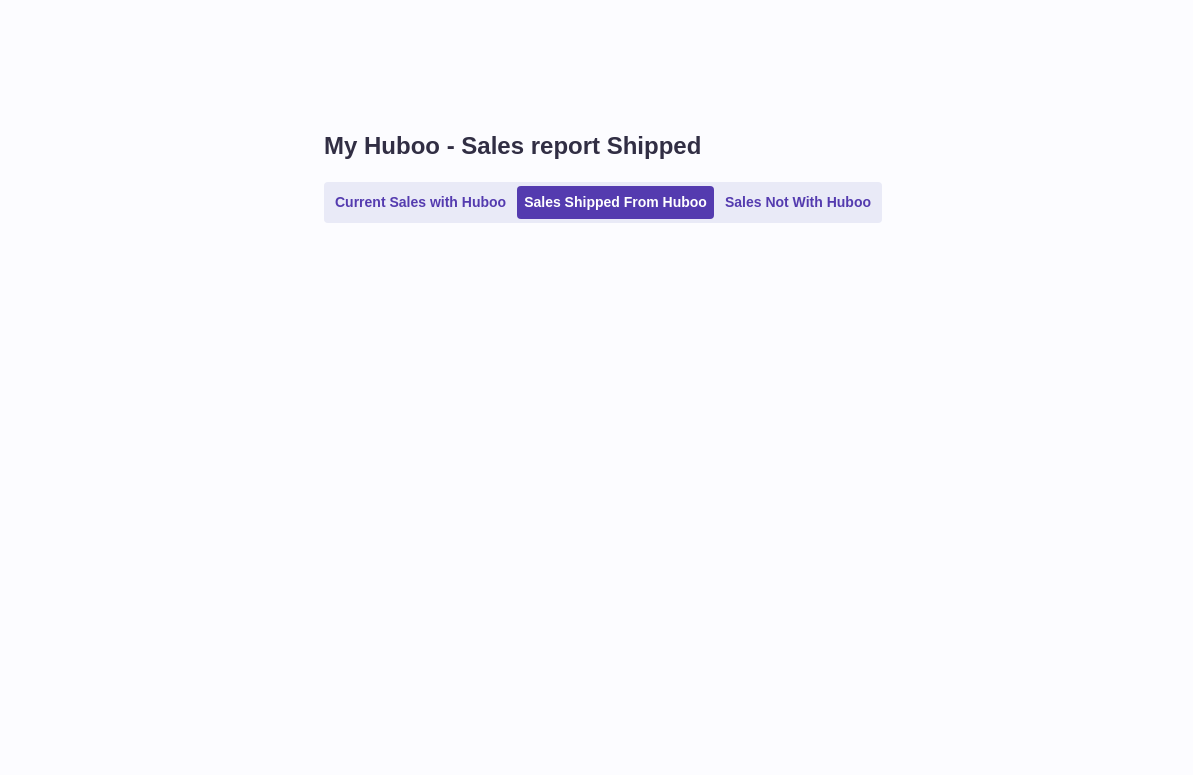 scroll, scrollTop: 0, scrollLeft: 0, axis: both 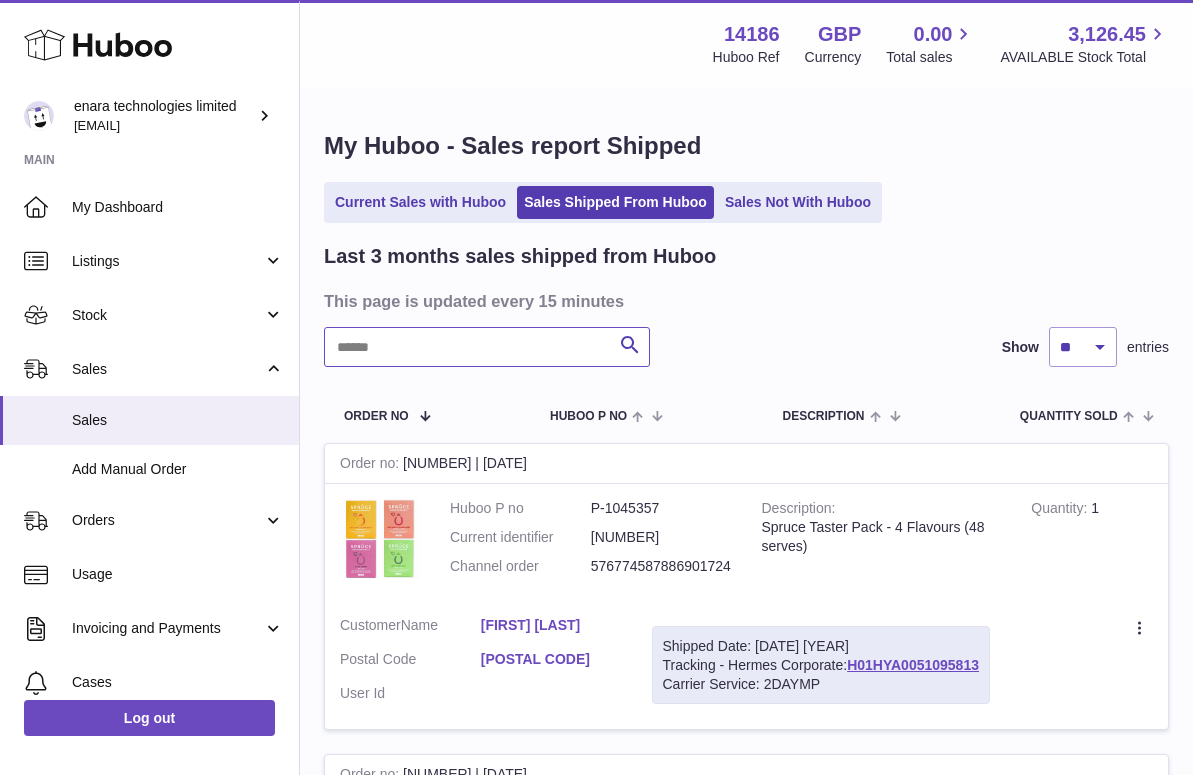click at bounding box center [487, 347] 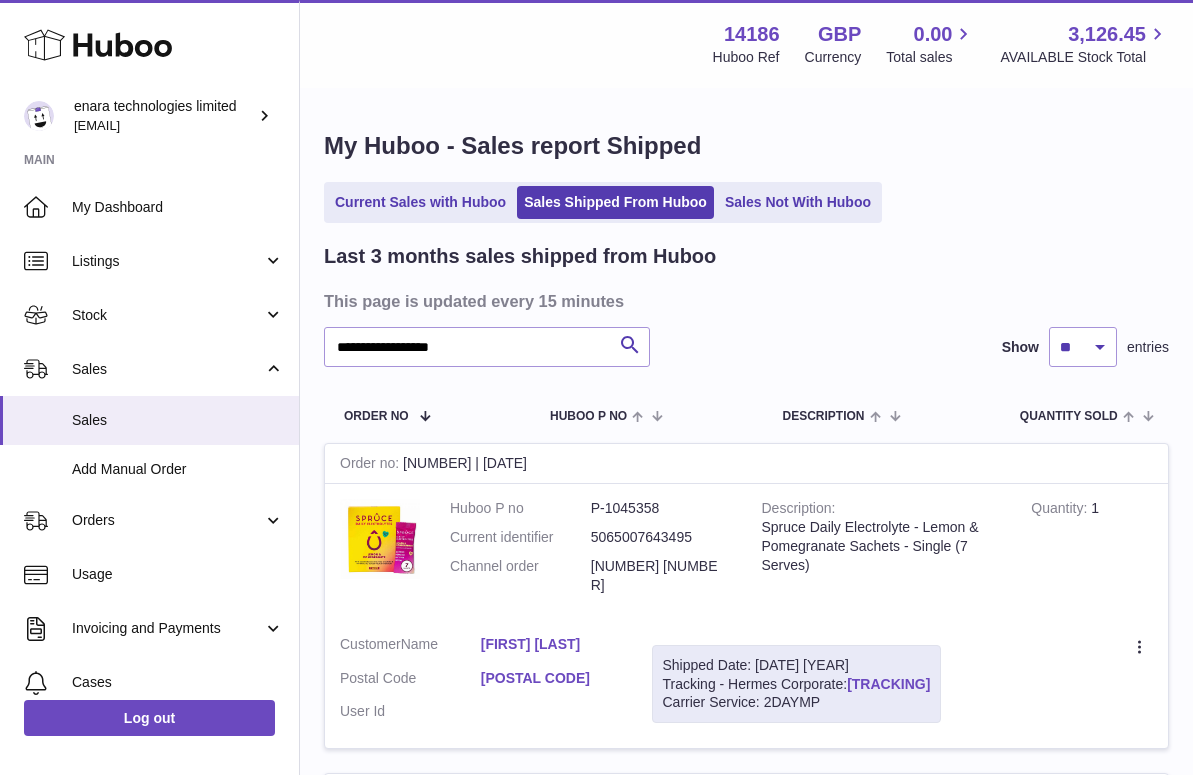 drag, startPoint x: 987, startPoint y: 678, endPoint x: 851, endPoint y: 677, distance: 136.00368 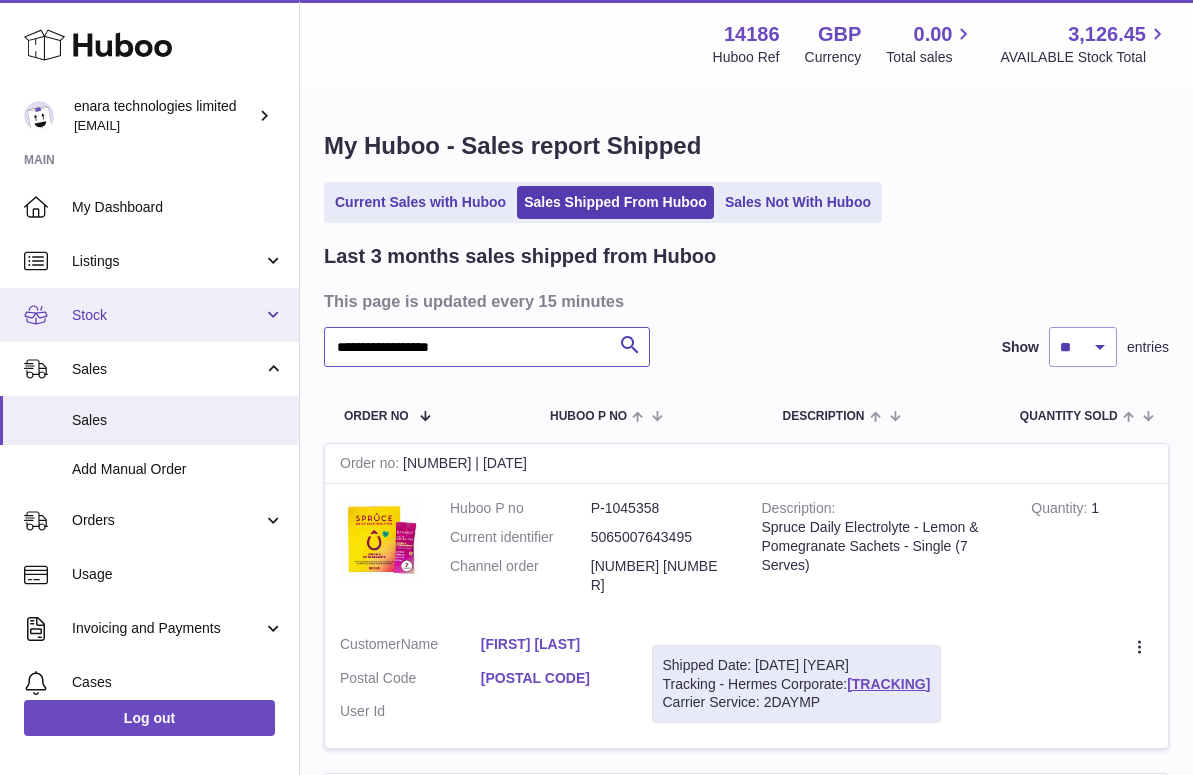 drag, startPoint x: 483, startPoint y: 343, endPoint x: 205, endPoint y: 302, distance: 281.0071 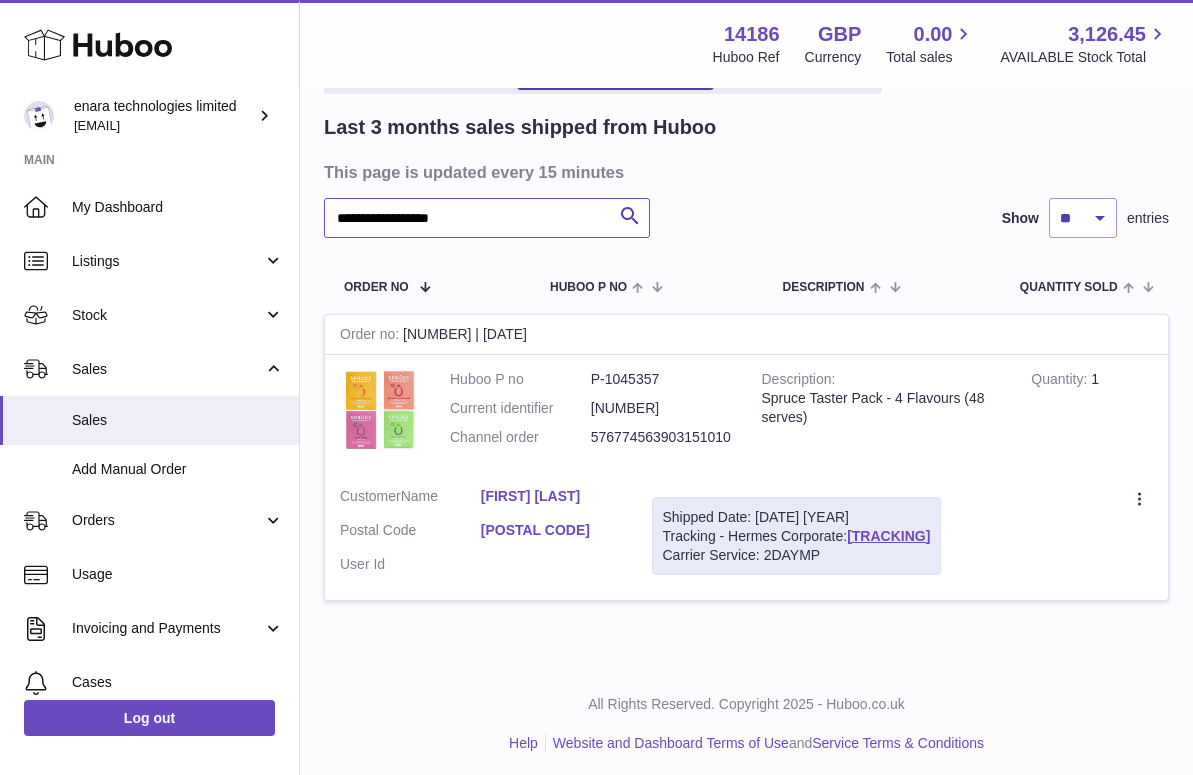 scroll, scrollTop: 128, scrollLeft: 0, axis: vertical 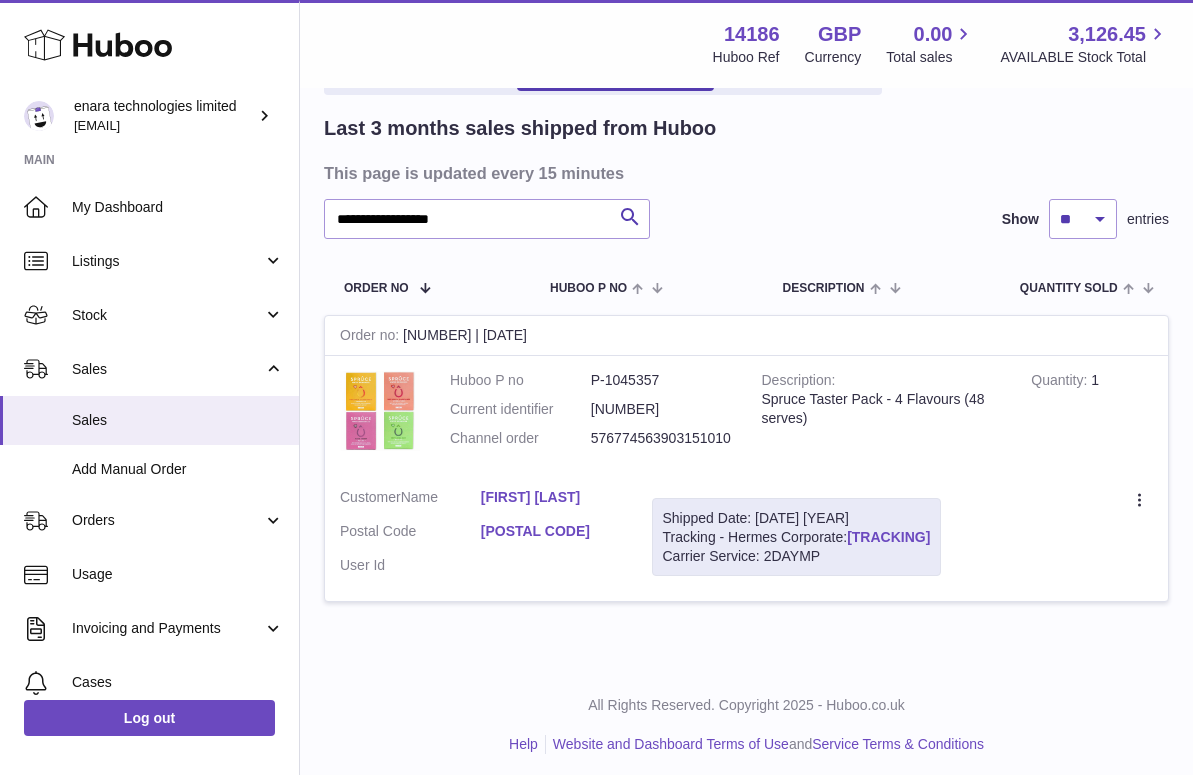 drag, startPoint x: 983, startPoint y: 530, endPoint x: 855, endPoint y: 536, distance: 128.14055 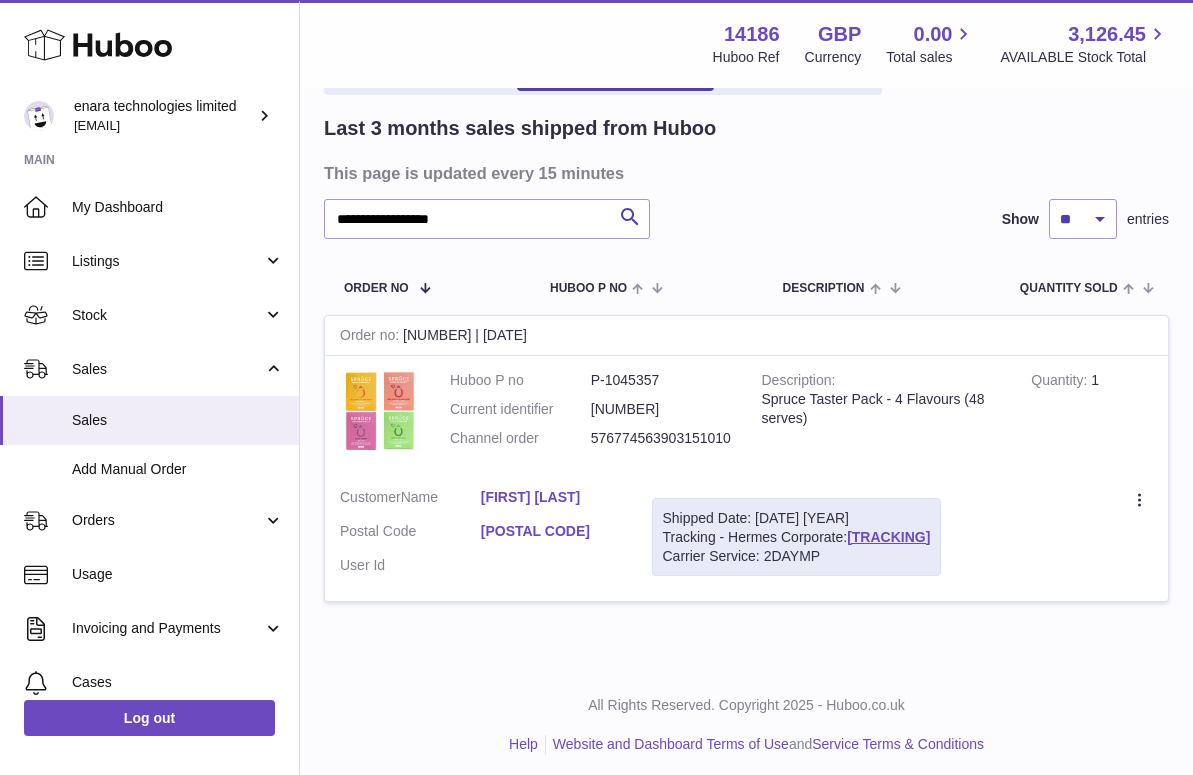 copy on "H01HYA0051095685" 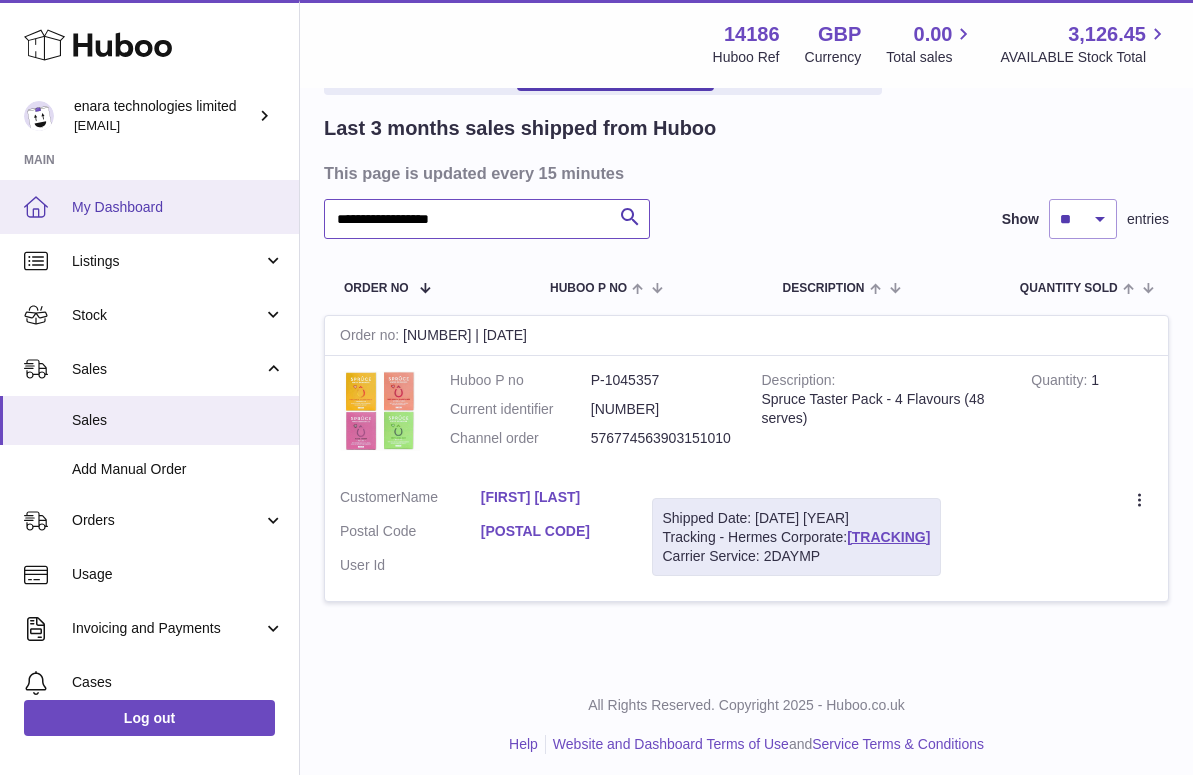 drag, startPoint x: 540, startPoint y: 223, endPoint x: 140, endPoint y: 197, distance: 400.84412 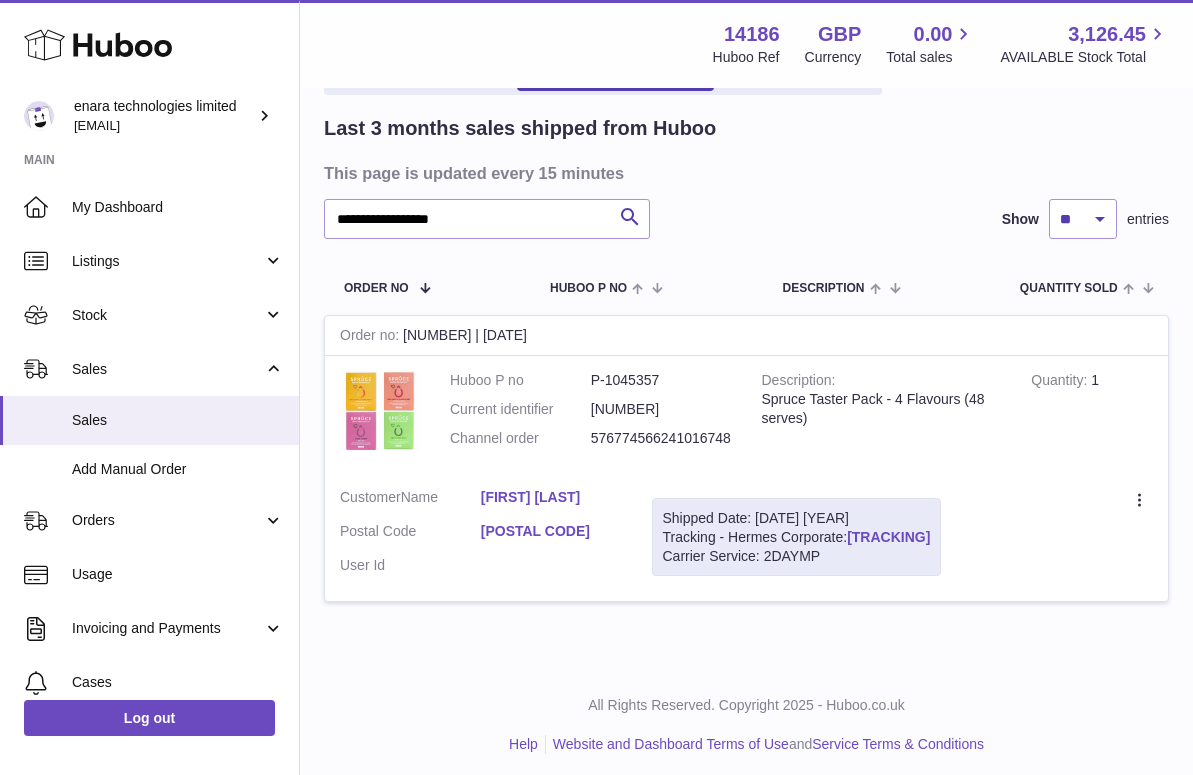 drag, startPoint x: 985, startPoint y: 528, endPoint x: 854, endPoint y: 532, distance: 131.06105 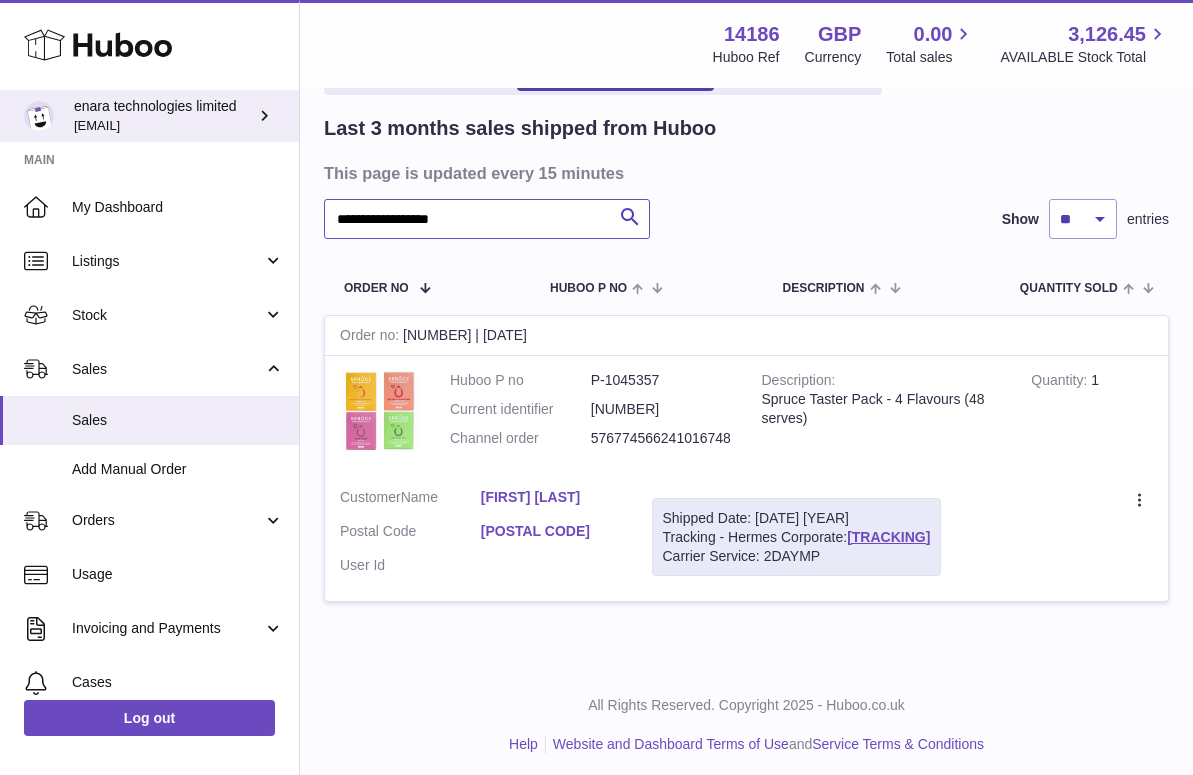drag, startPoint x: 508, startPoint y: 229, endPoint x: 53, endPoint y: 135, distance: 464.60843 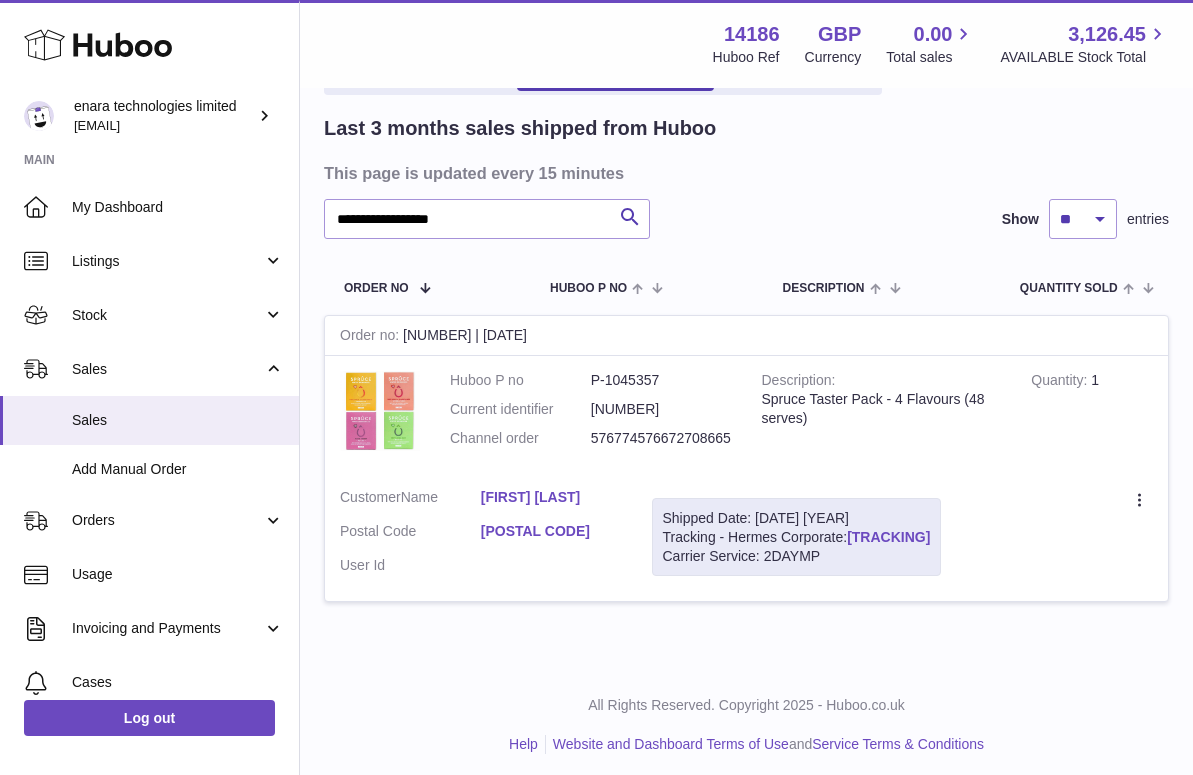 drag, startPoint x: 985, startPoint y: 531, endPoint x: 853, endPoint y: 536, distance: 132.09467 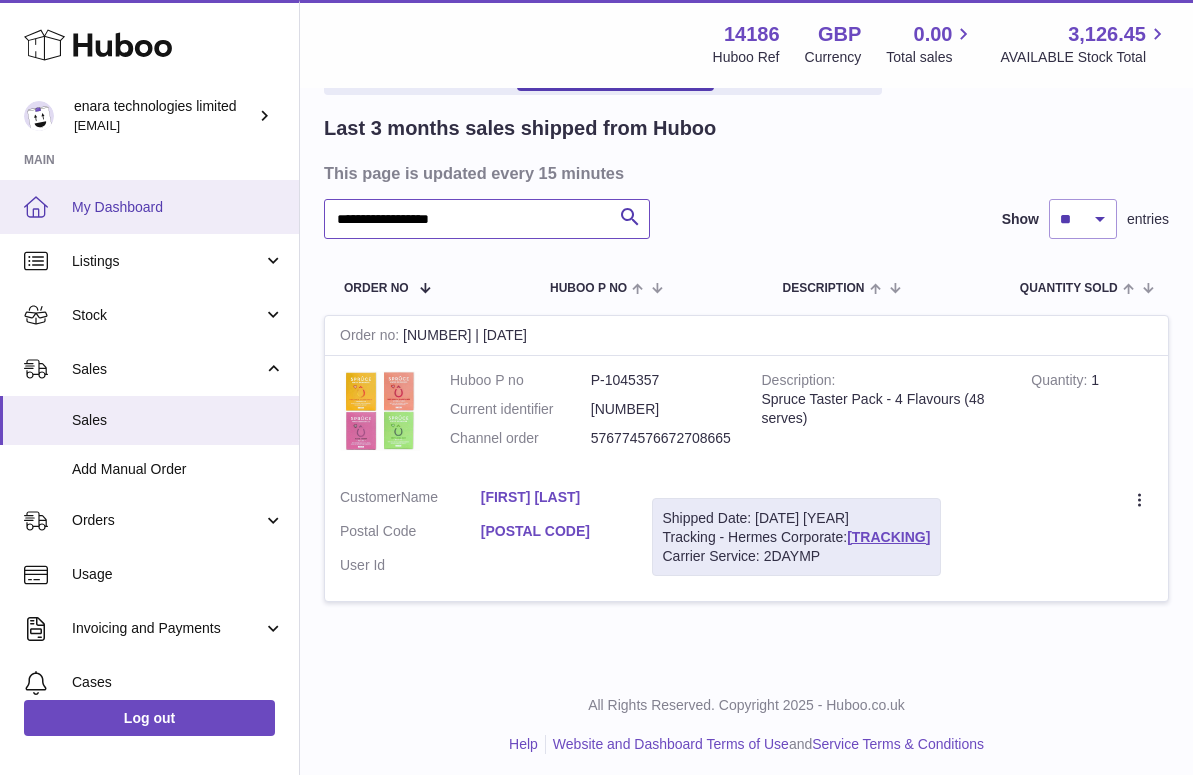drag, startPoint x: 507, startPoint y: 224, endPoint x: 139, endPoint y: 224, distance: 368 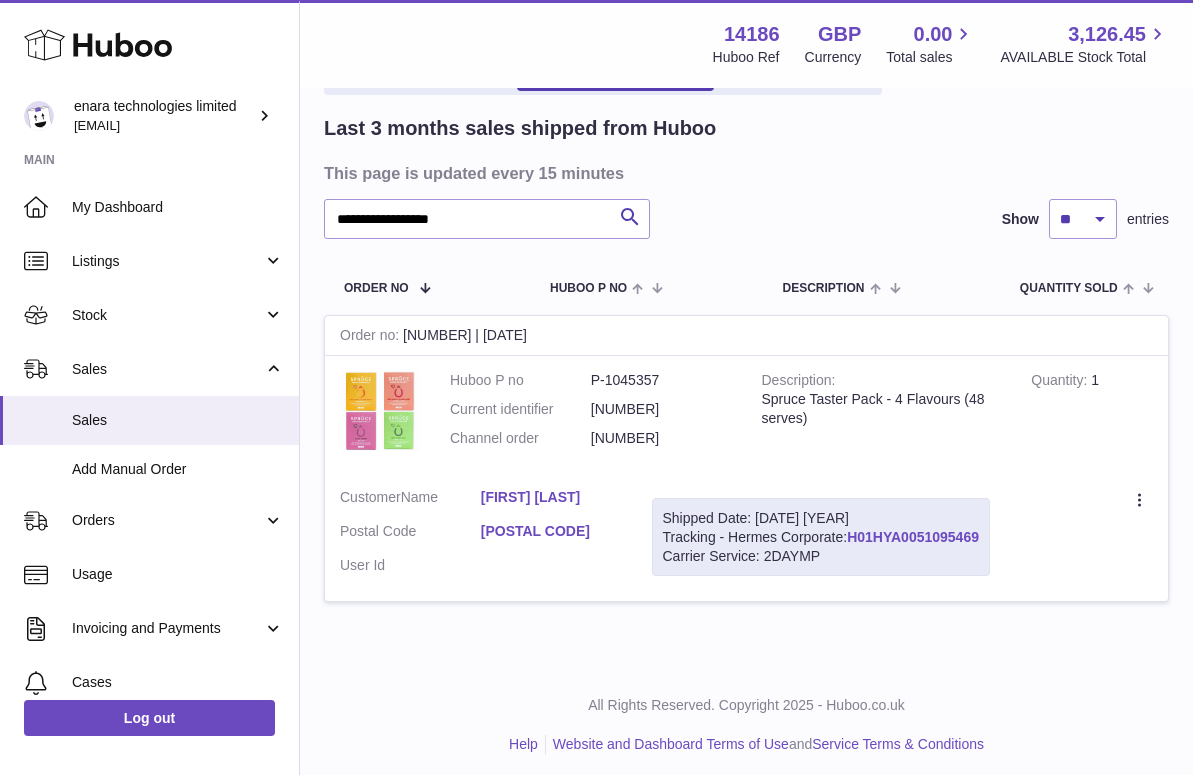drag, startPoint x: 988, startPoint y: 526, endPoint x: 854, endPoint y: 536, distance: 134.37262 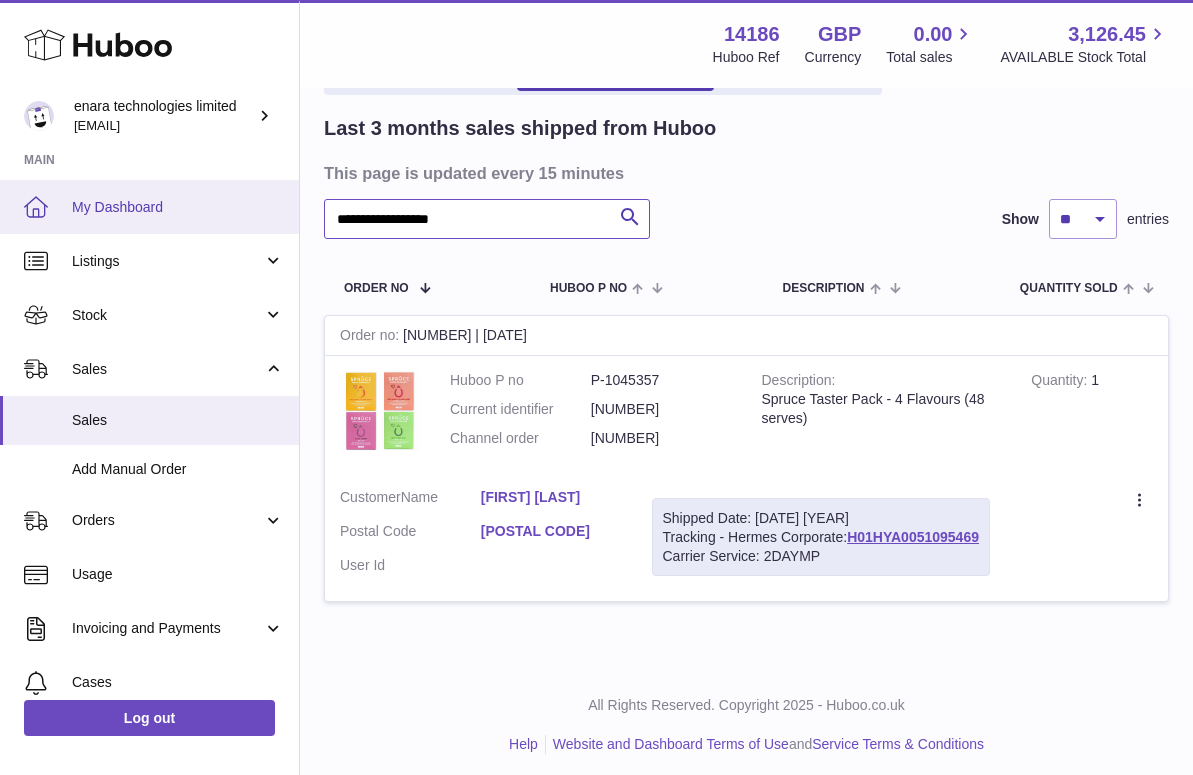 drag, startPoint x: 500, startPoint y: 219, endPoint x: 200, endPoint y: 180, distance: 302.52438 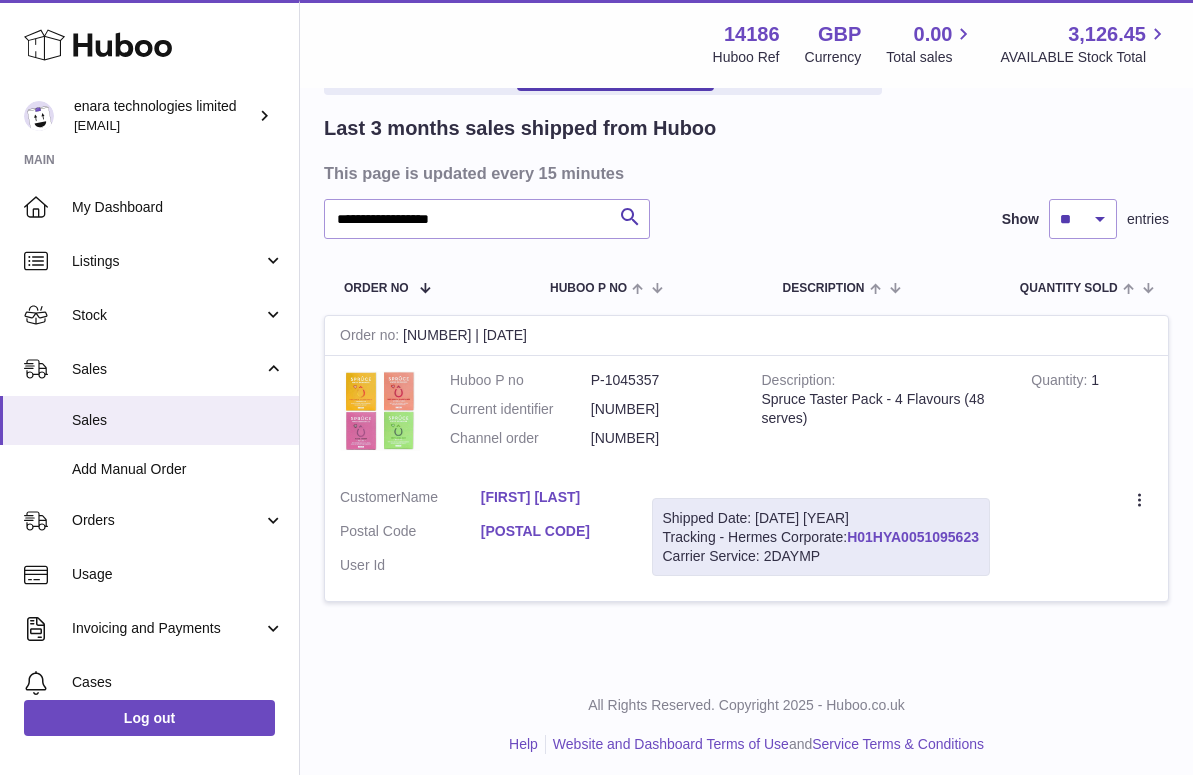 drag, startPoint x: 988, startPoint y: 526, endPoint x: 852, endPoint y: 530, distance: 136.0588 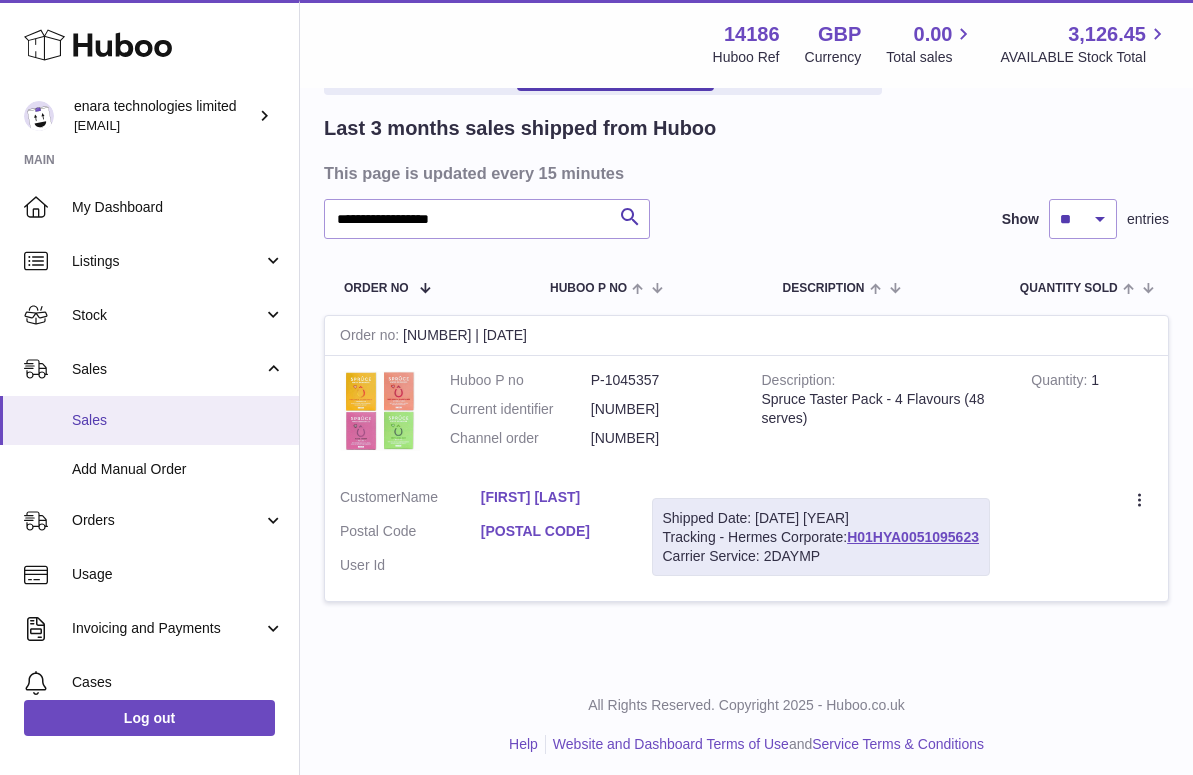 copy on "H01HYA0051095623" 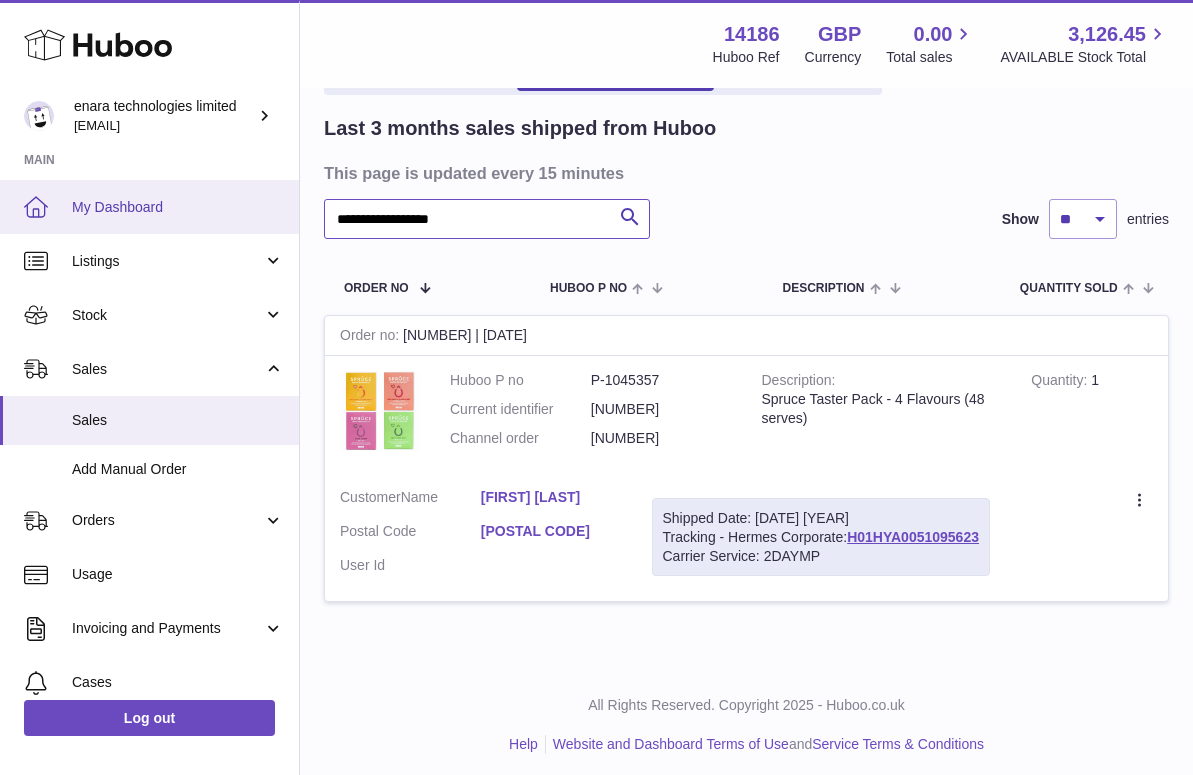 drag, startPoint x: 499, startPoint y: 221, endPoint x: 123, endPoint y: 178, distance: 378.45078 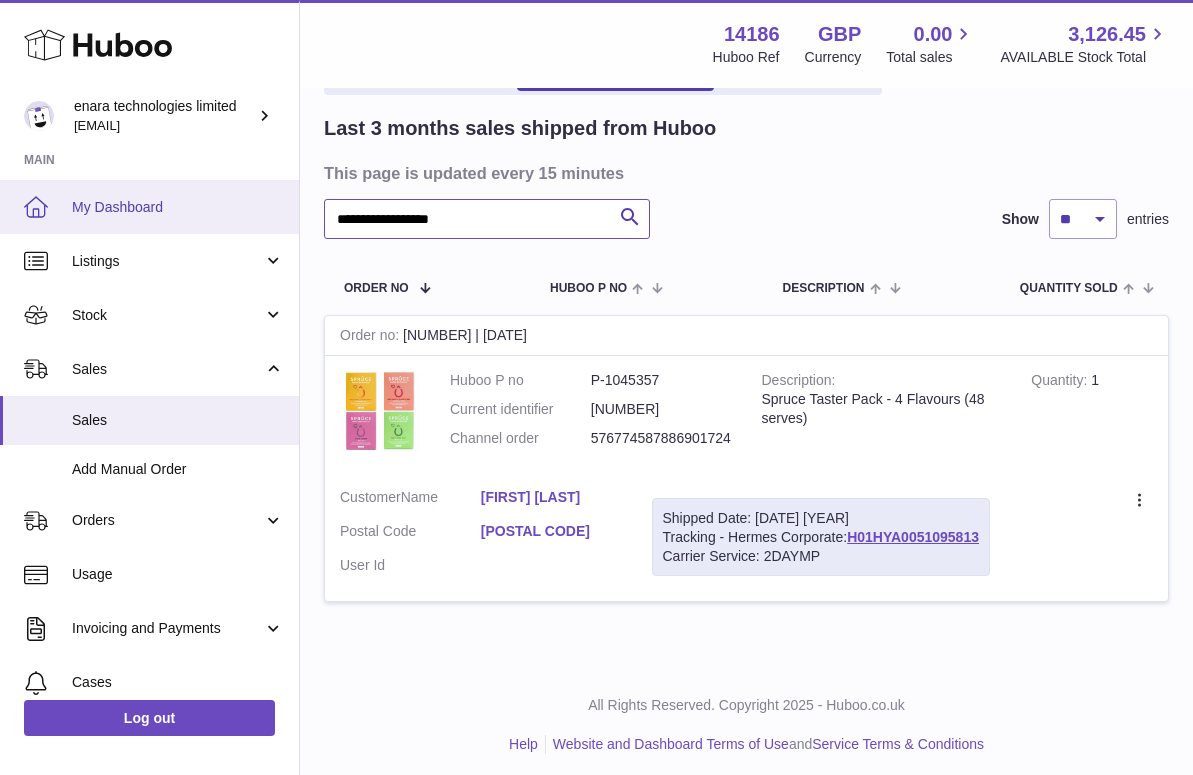 drag, startPoint x: 523, startPoint y: 217, endPoint x: 165, endPoint y: 211, distance: 358.05026 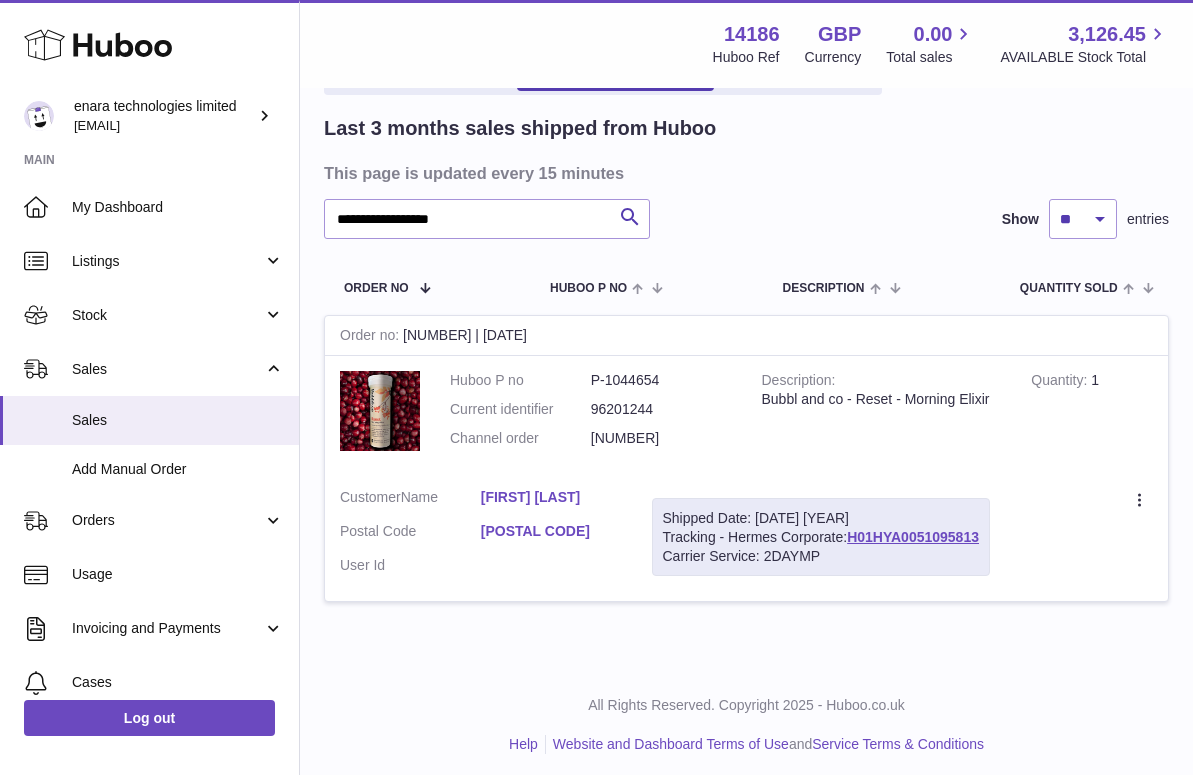 drag, startPoint x: 984, startPoint y: 529, endPoint x: 850, endPoint y: 534, distance: 134.09325 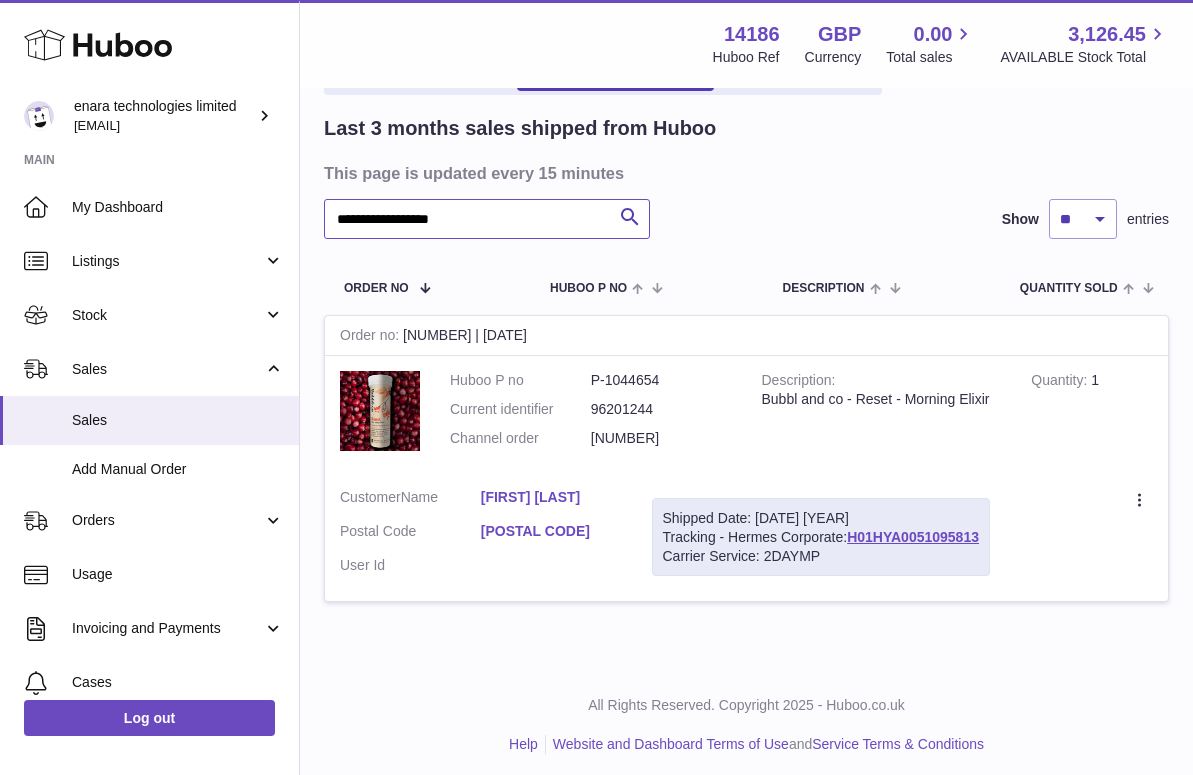drag, startPoint x: 508, startPoint y: 219, endPoint x: 112, endPoint y: 147, distance: 402.49225 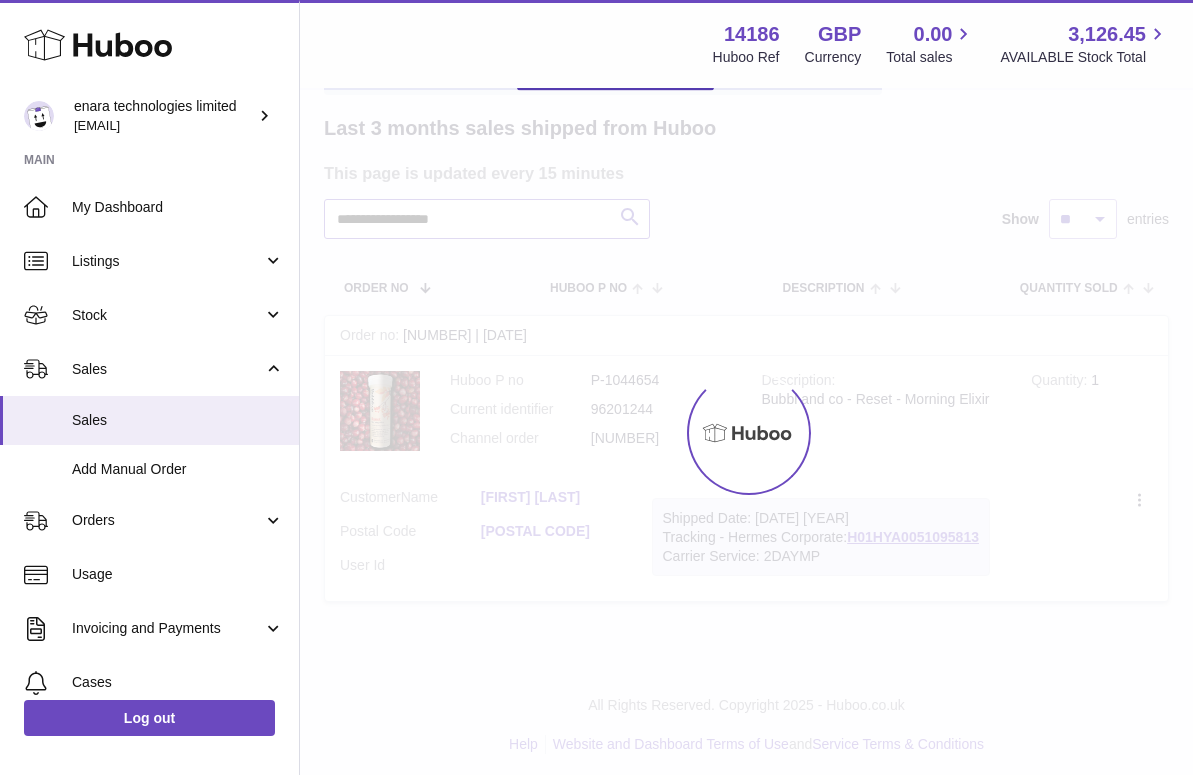 scroll, scrollTop: 0, scrollLeft: 0, axis: both 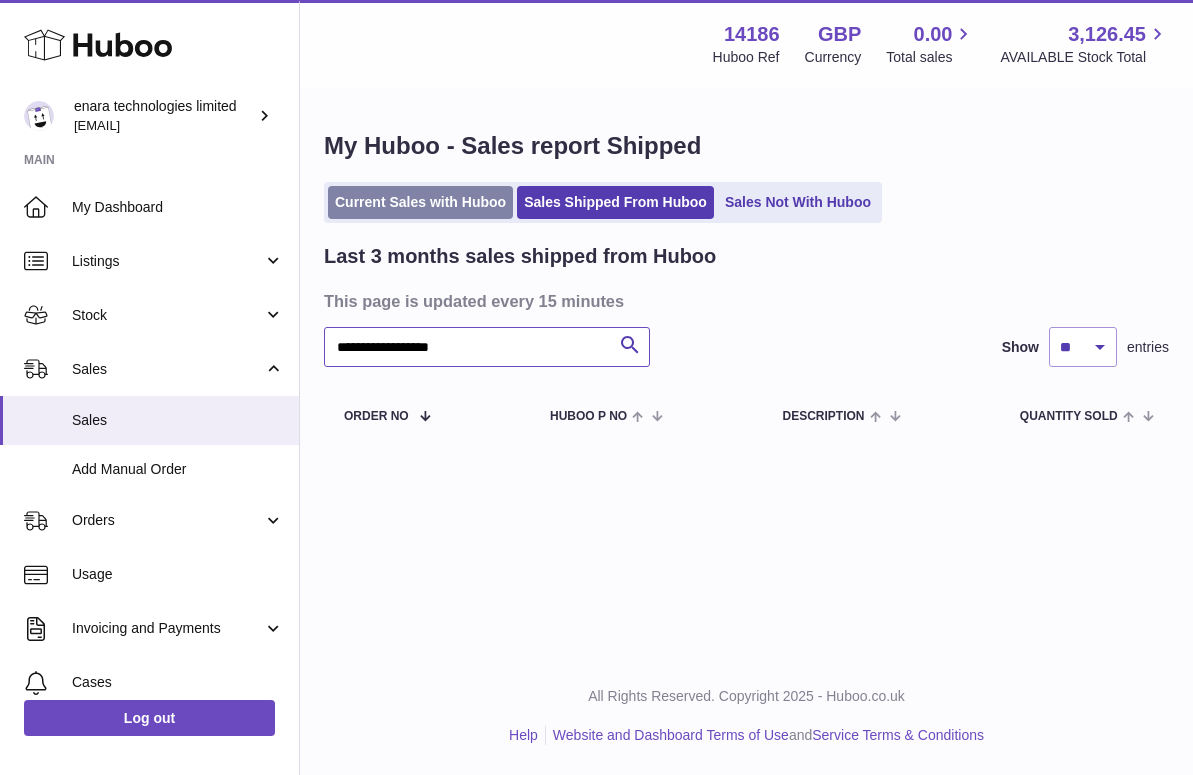 type on "**********" 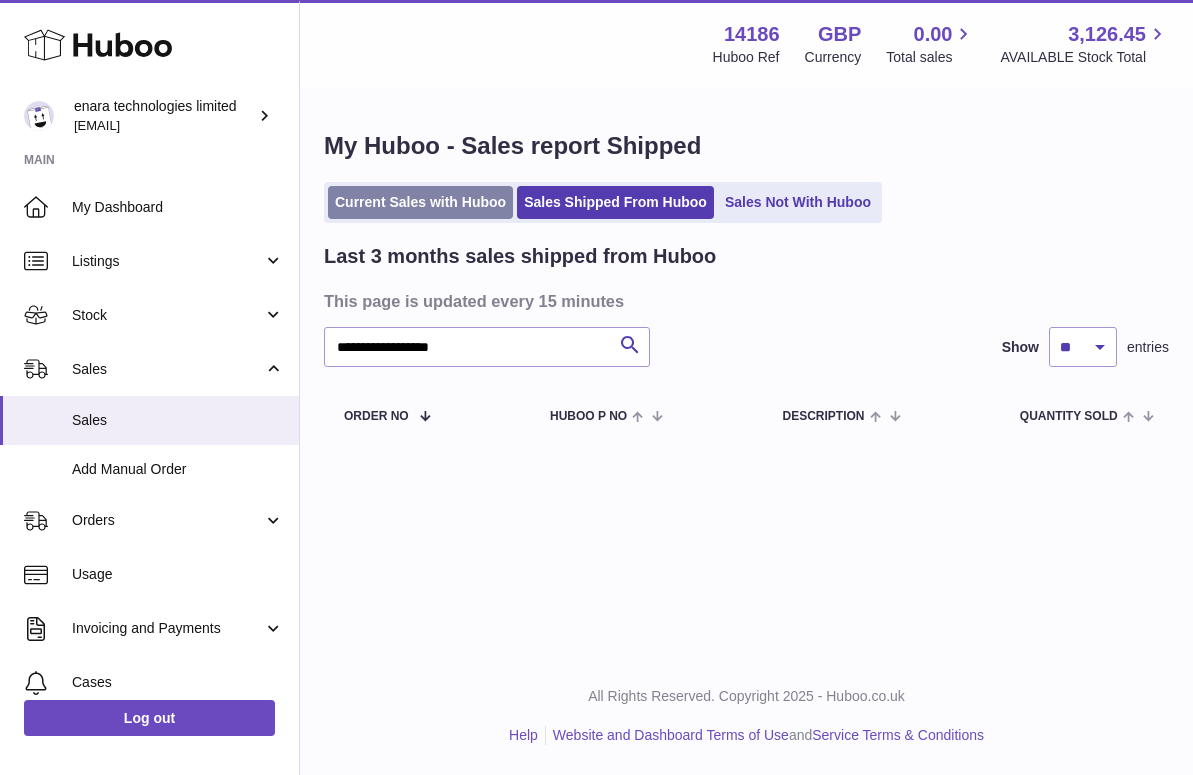 click on "Current Sales with Huboo" at bounding box center (420, 202) 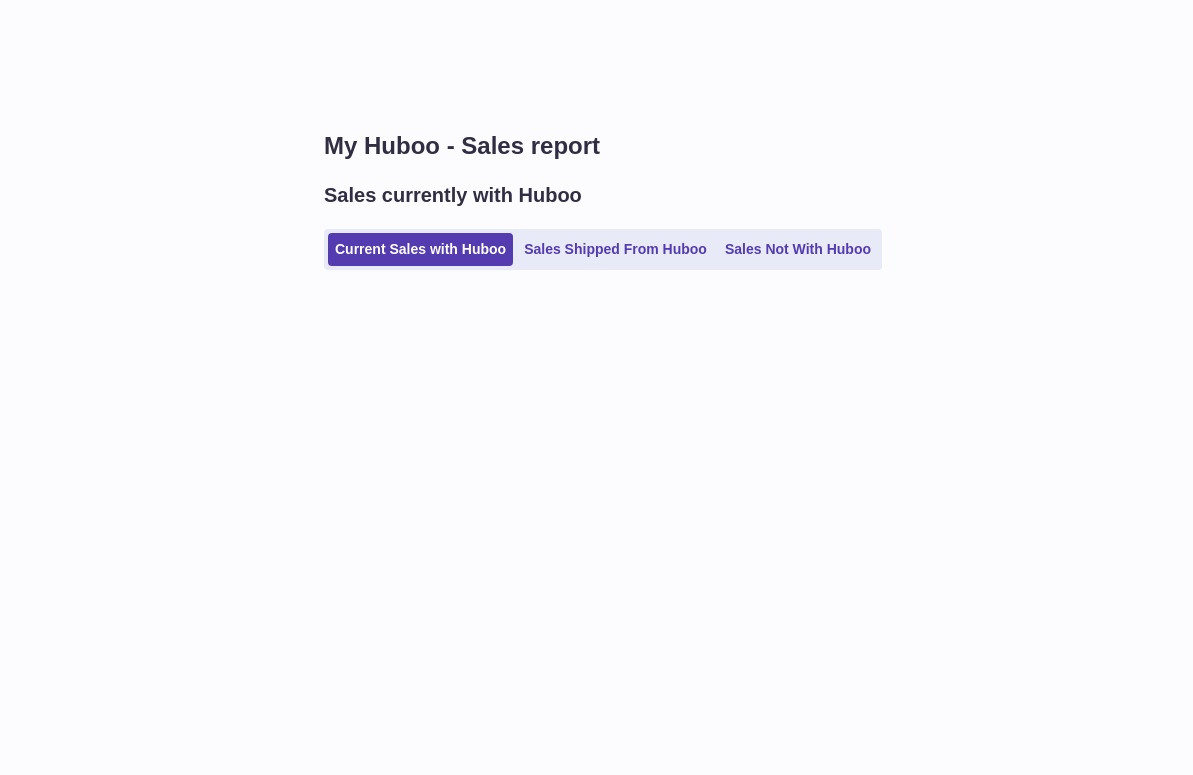 scroll, scrollTop: 0, scrollLeft: 0, axis: both 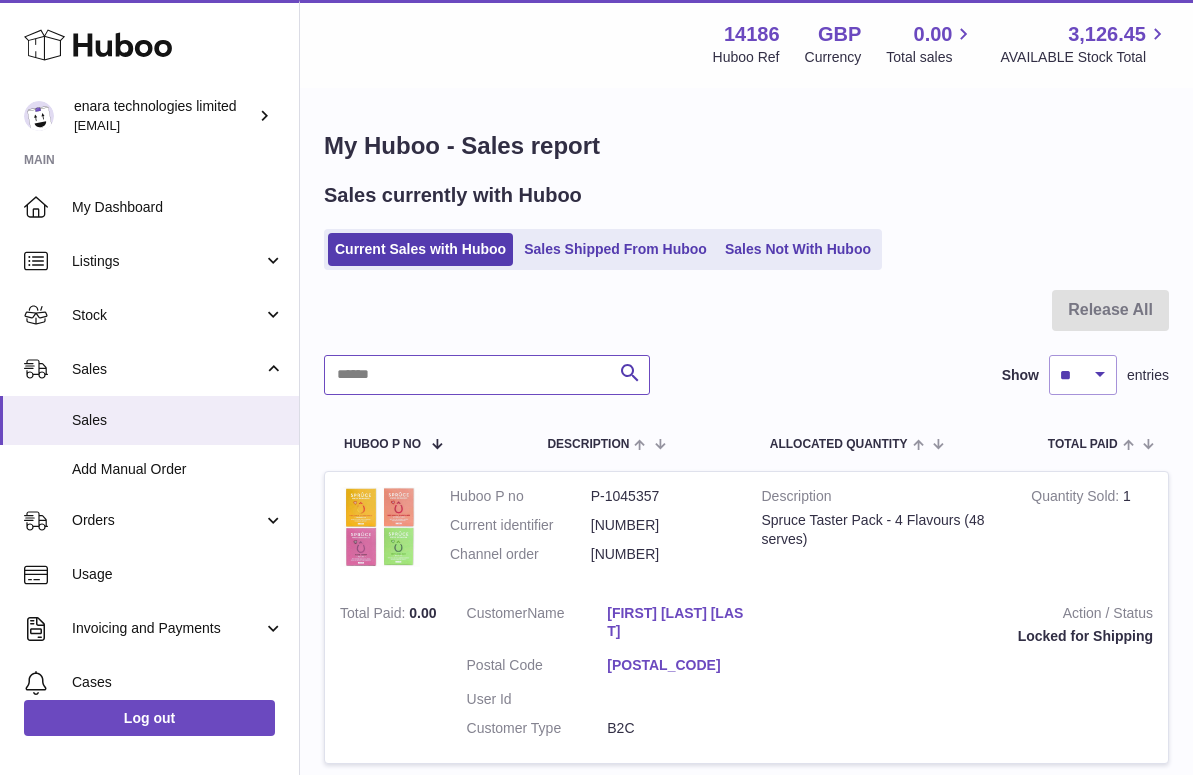 click at bounding box center [487, 375] 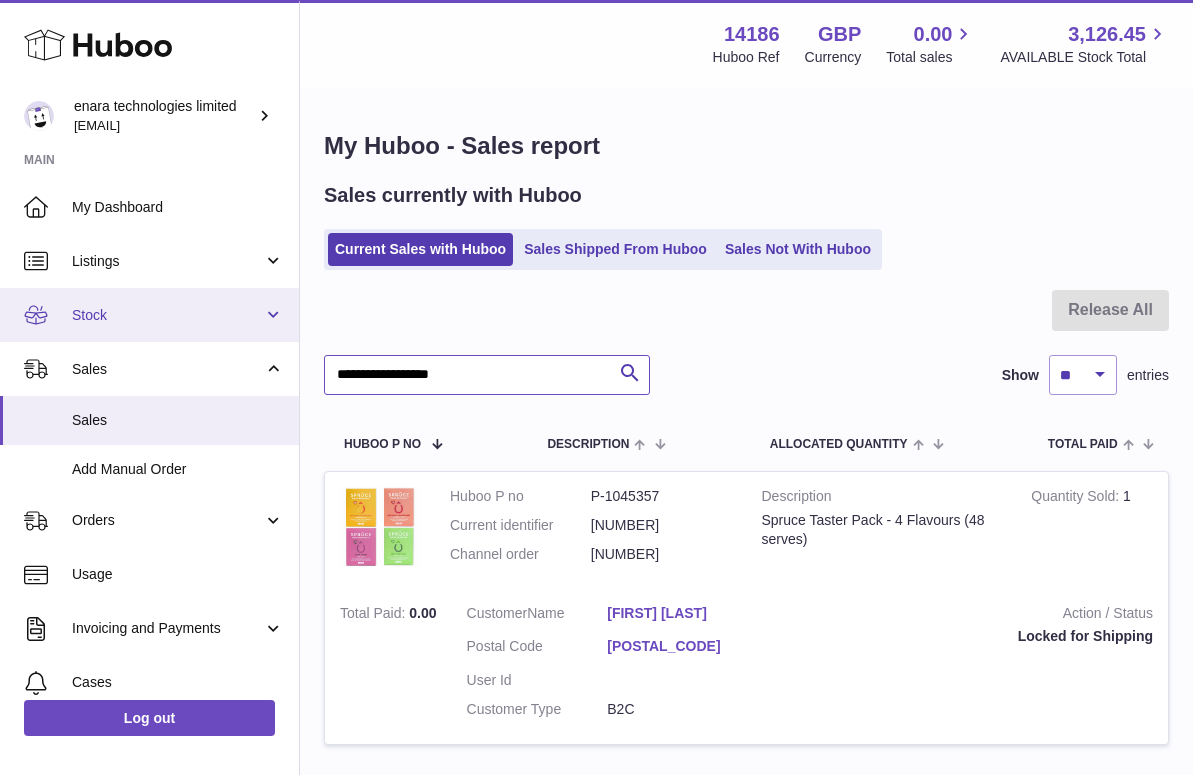 drag, startPoint x: 502, startPoint y: 377, endPoint x: 97, endPoint y: 323, distance: 408.58414 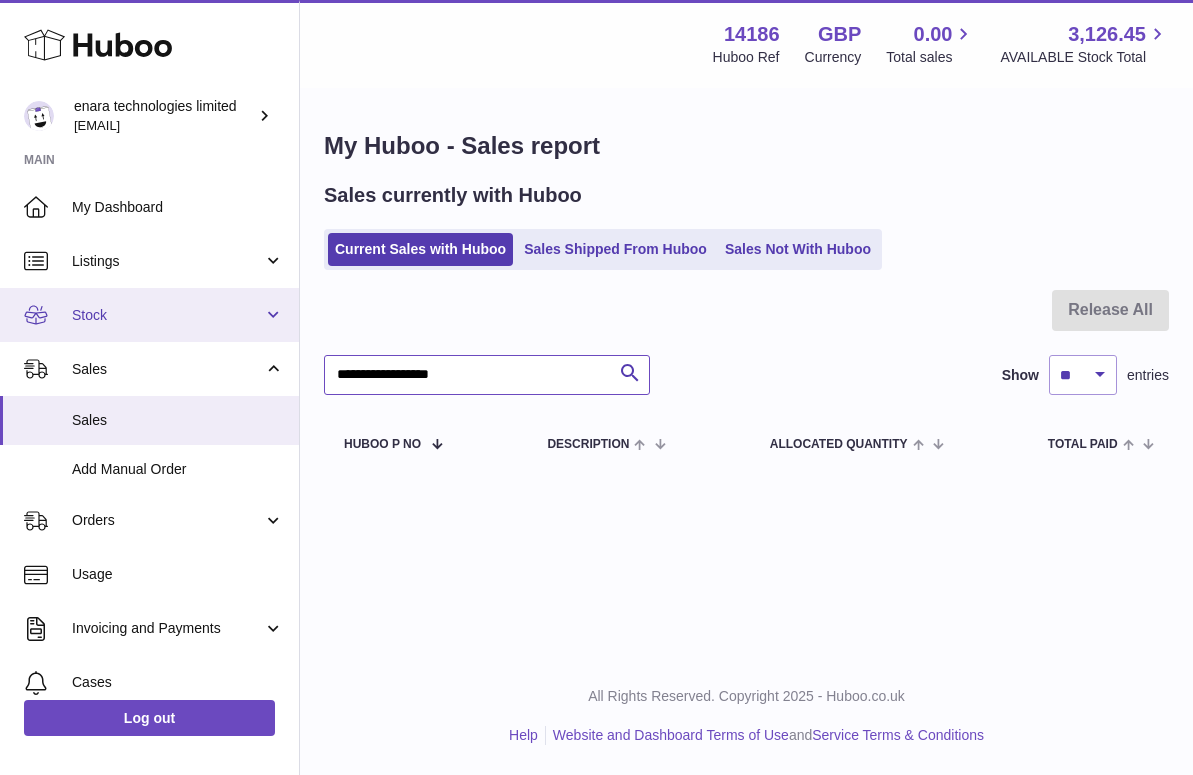 drag, startPoint x: 486, startPoint y: 367, endPoint x: 156, endPoint y: 323, distance: 332.9204 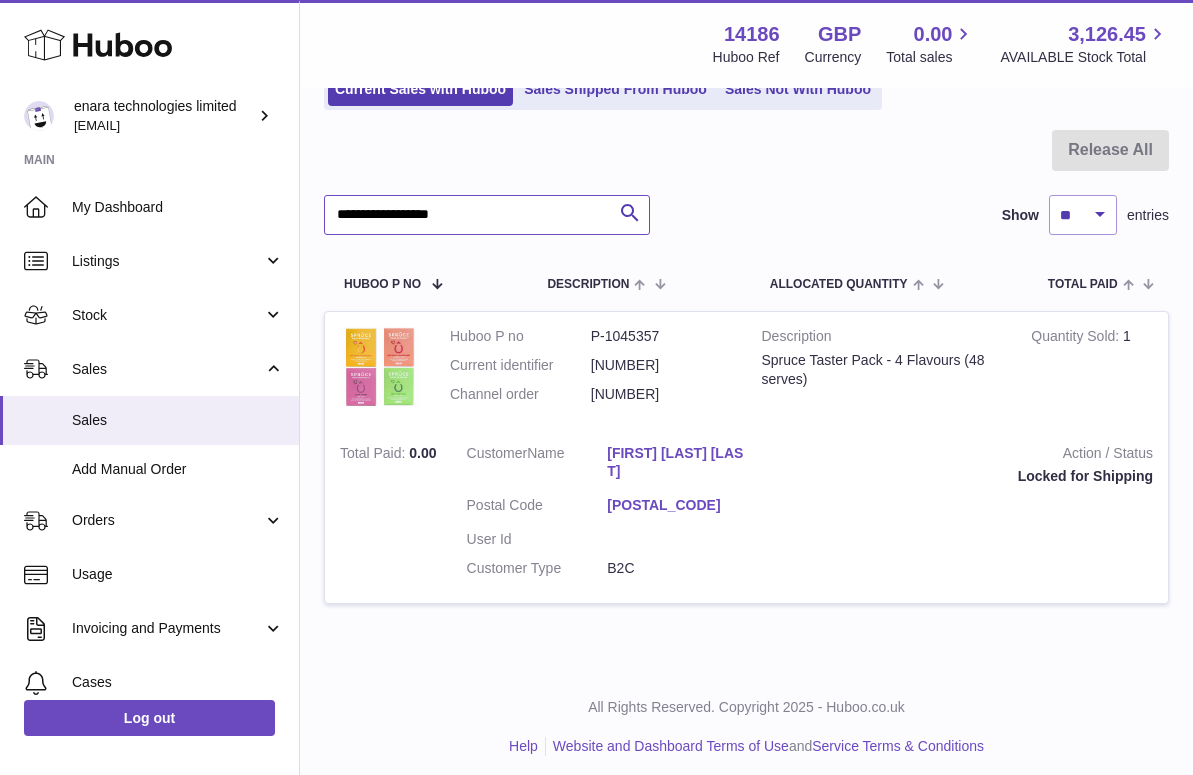 scroll, scrollTop: 159, scrollLeft: 0, axis: vertical 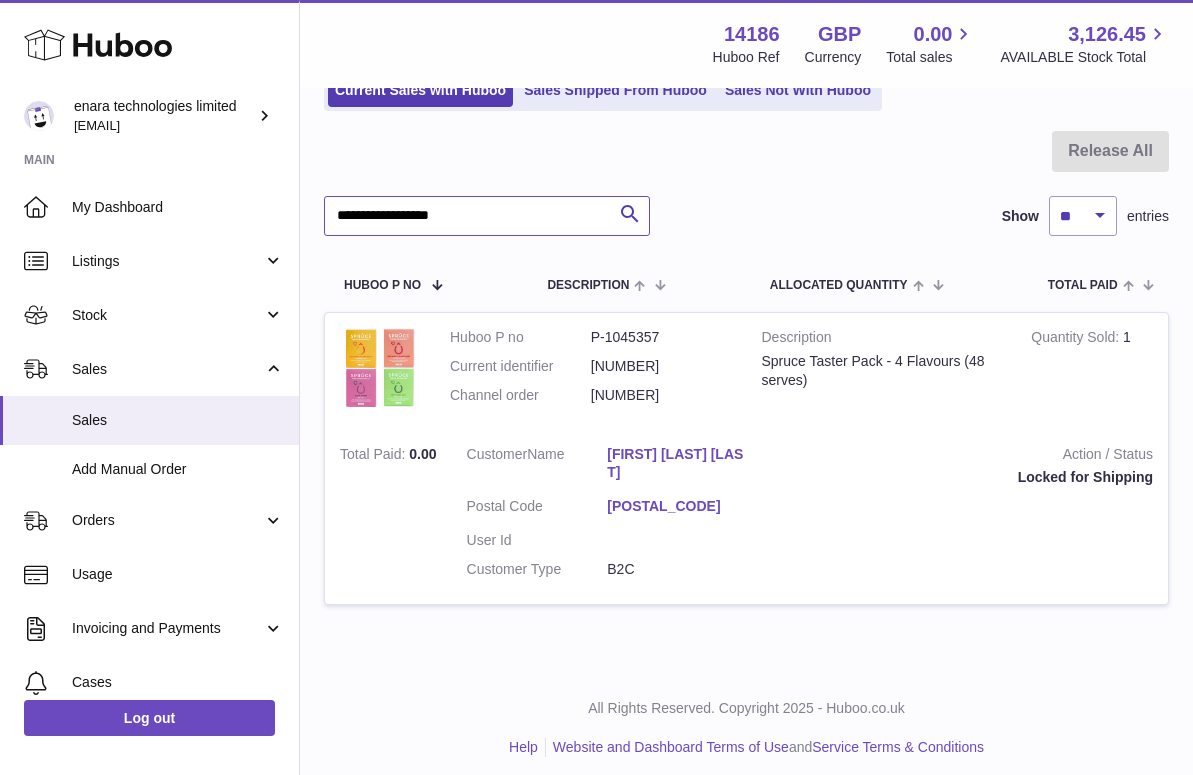 drag, startPoint x: 520, startPoint y: 213, endPoint x: 108, endPoint y: 156, distance: 415.9243 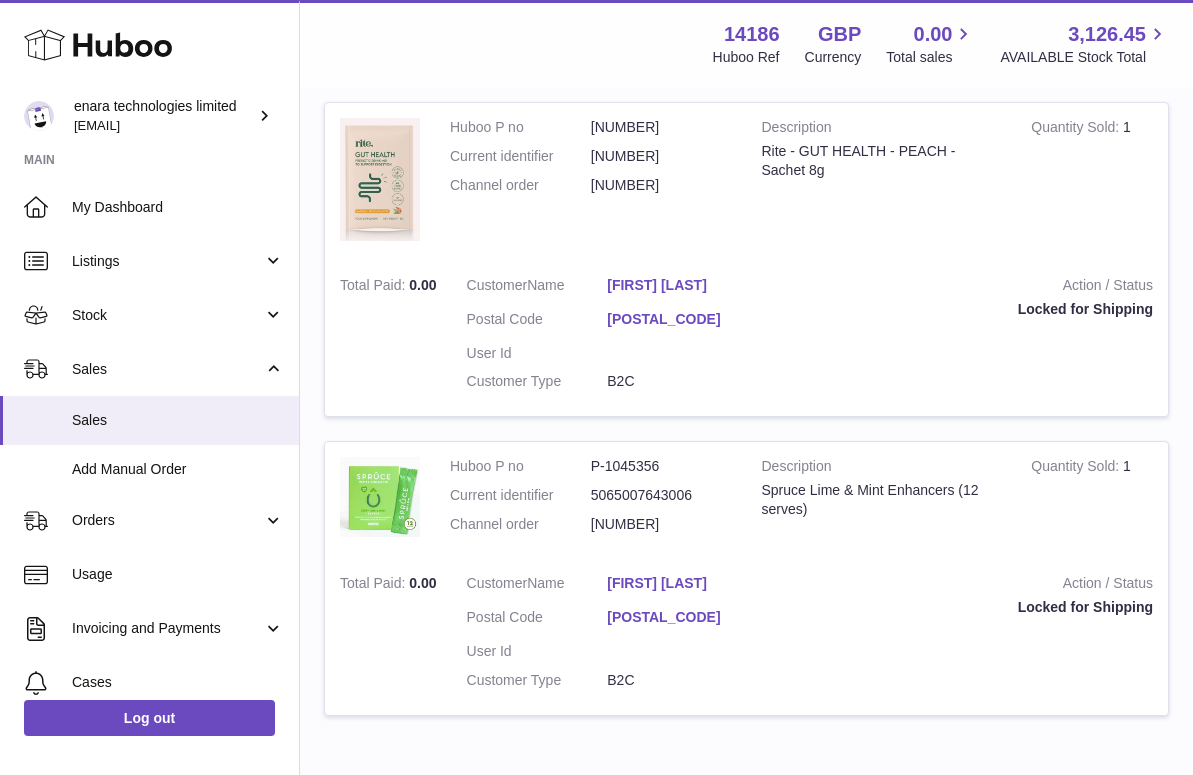 scroll, scrollTop: 370, scrollLeft: 0, axis: vertical 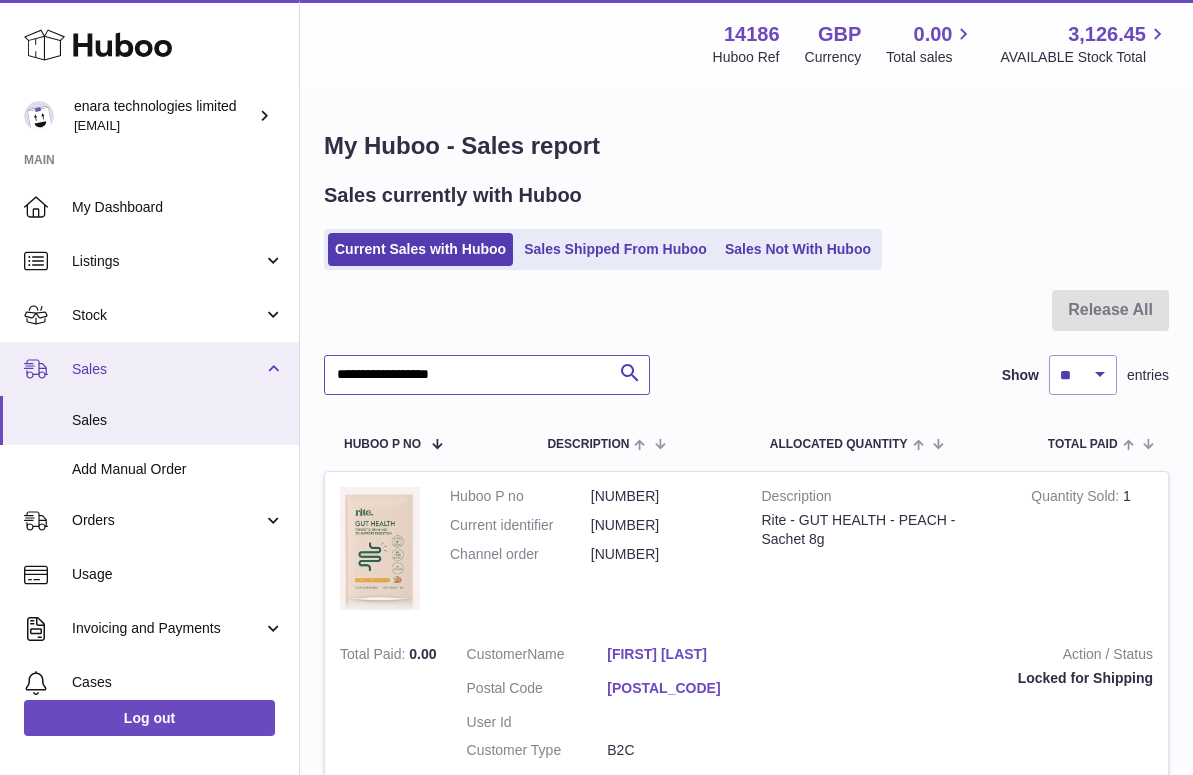 drag, startPoint x: 500, startPoint y: 372, endPoint x: 174, endPoint y: 359, distance: 326.2591 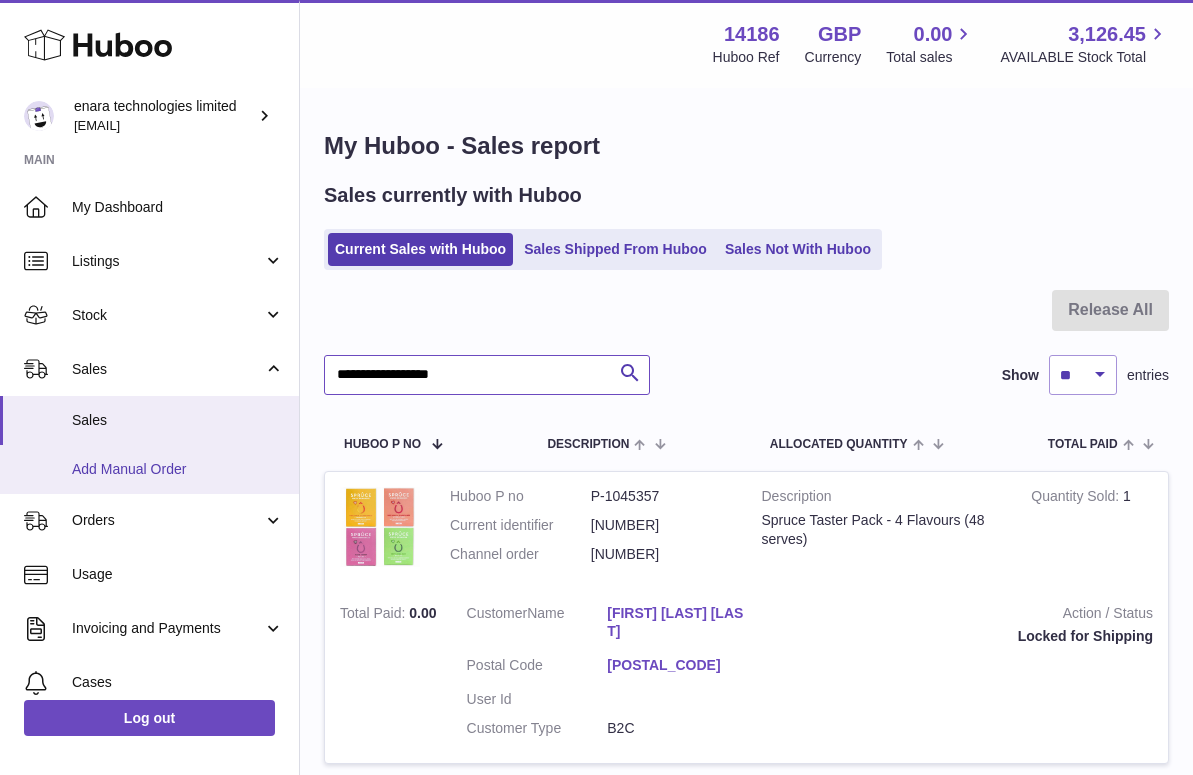 scroll, scrollTop: 0, scrollLeft: 0, axis: both 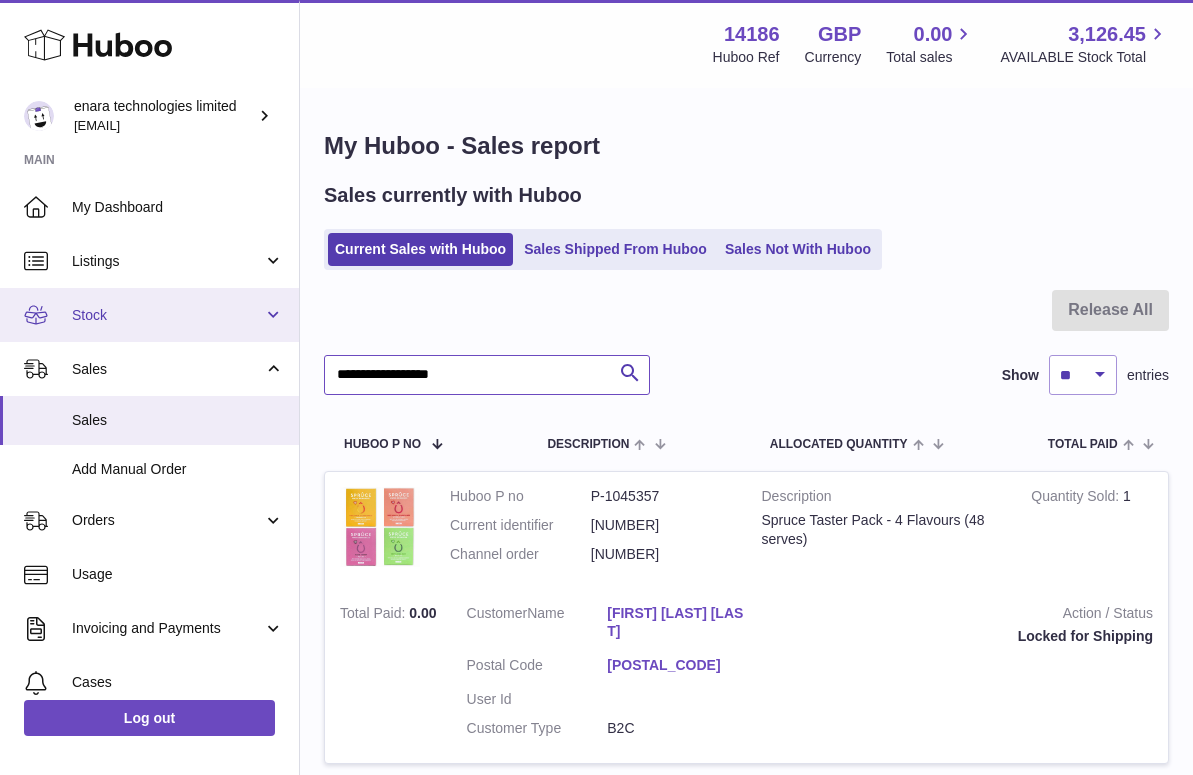 drag, startPoint x: 492, startPoint y: 377, endPoint x: 134, endPoint y: 333, distance: 360.6938 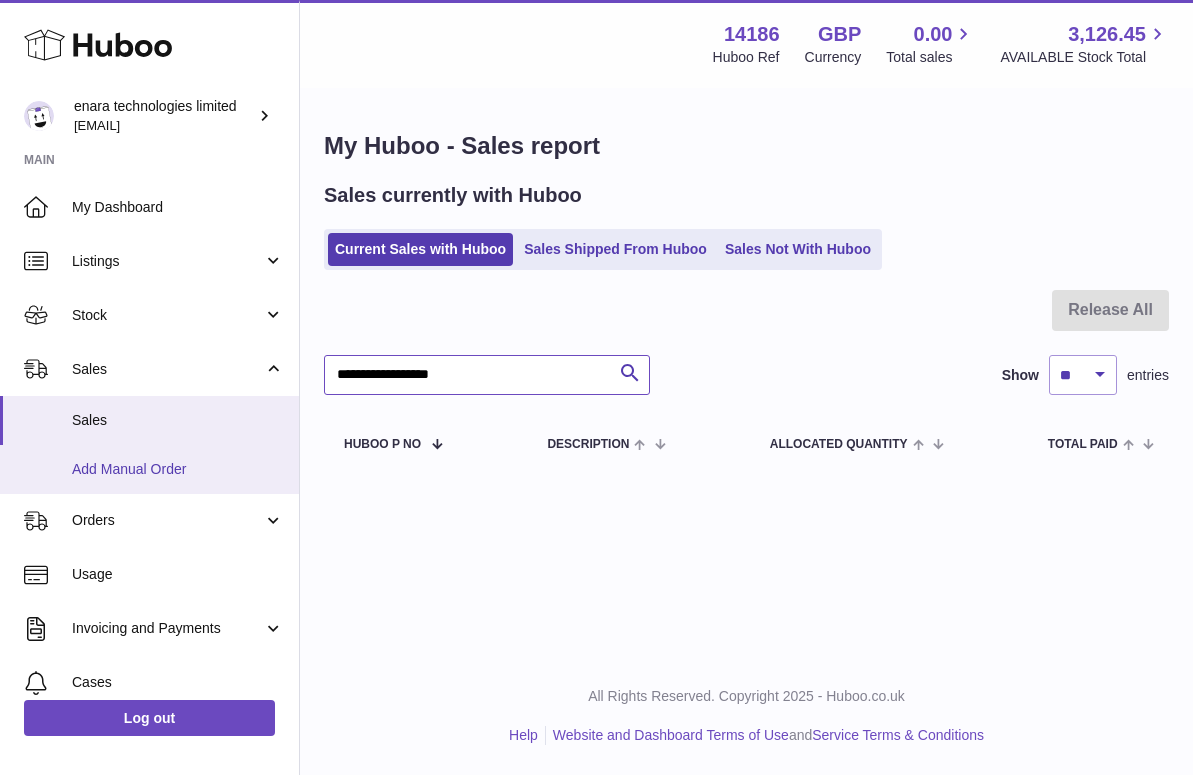 type on "**********" 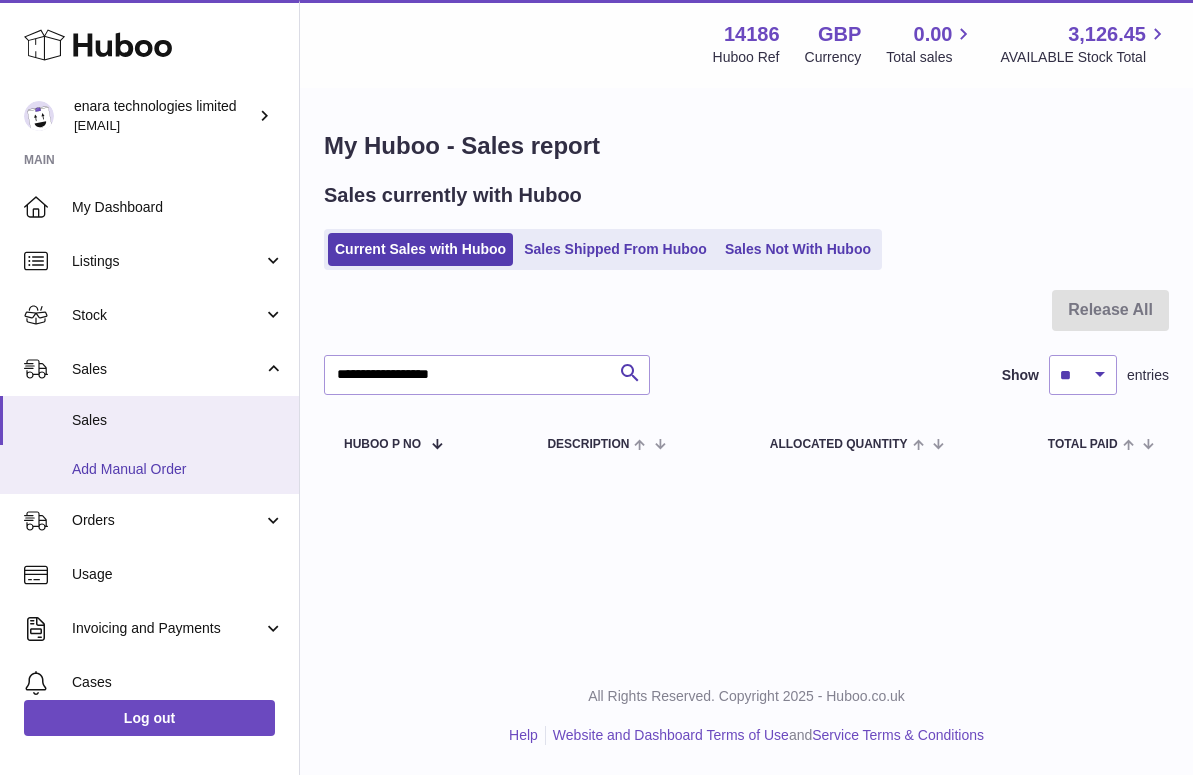 click on "Add Manual Order" at bounding box center (149, 469) 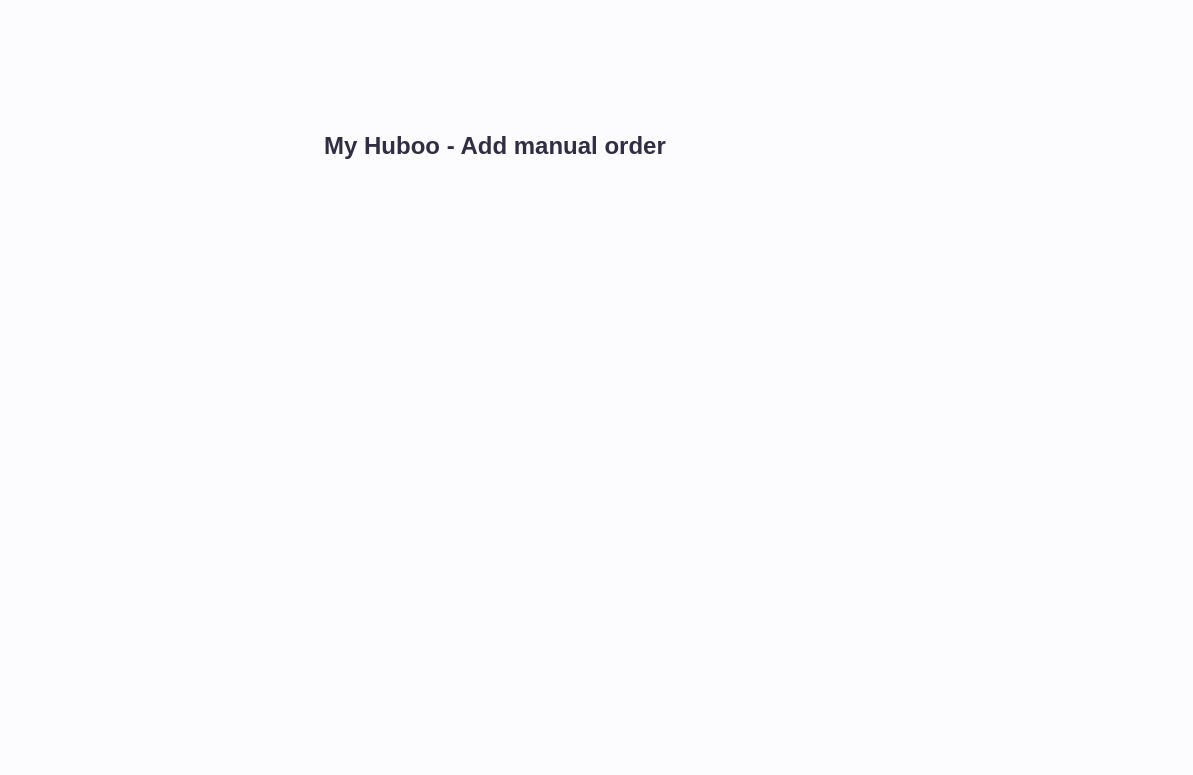 scroll, scrollTop: 0, scrollLeft: 0, axis: both 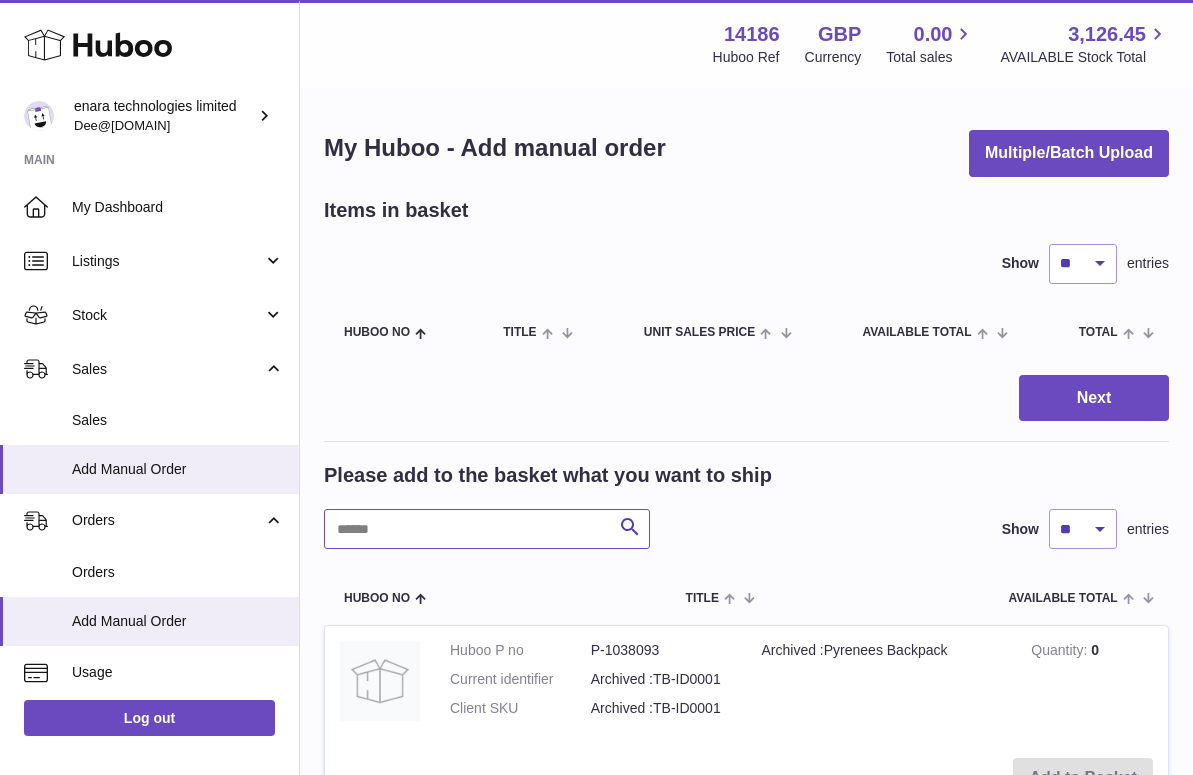 click at bounding box center [487, 529] 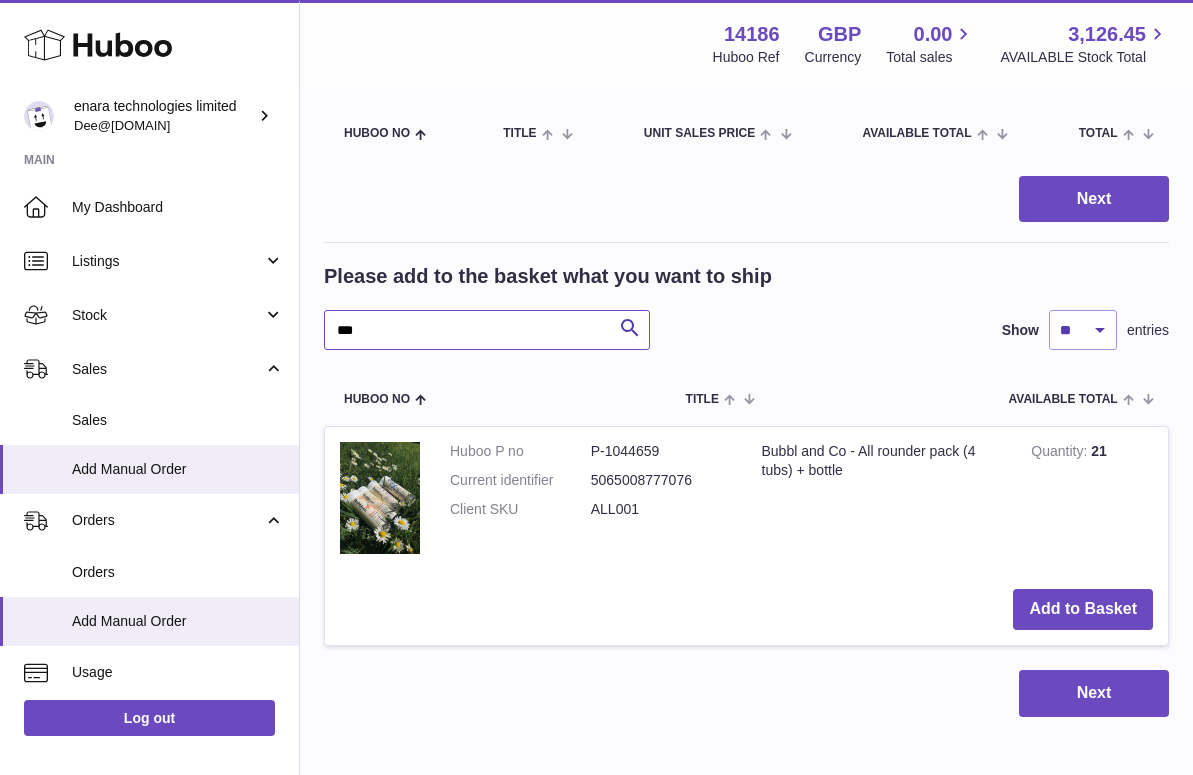 scroll, scrollTop: 286, scrollLeft: 0, axis: vertical 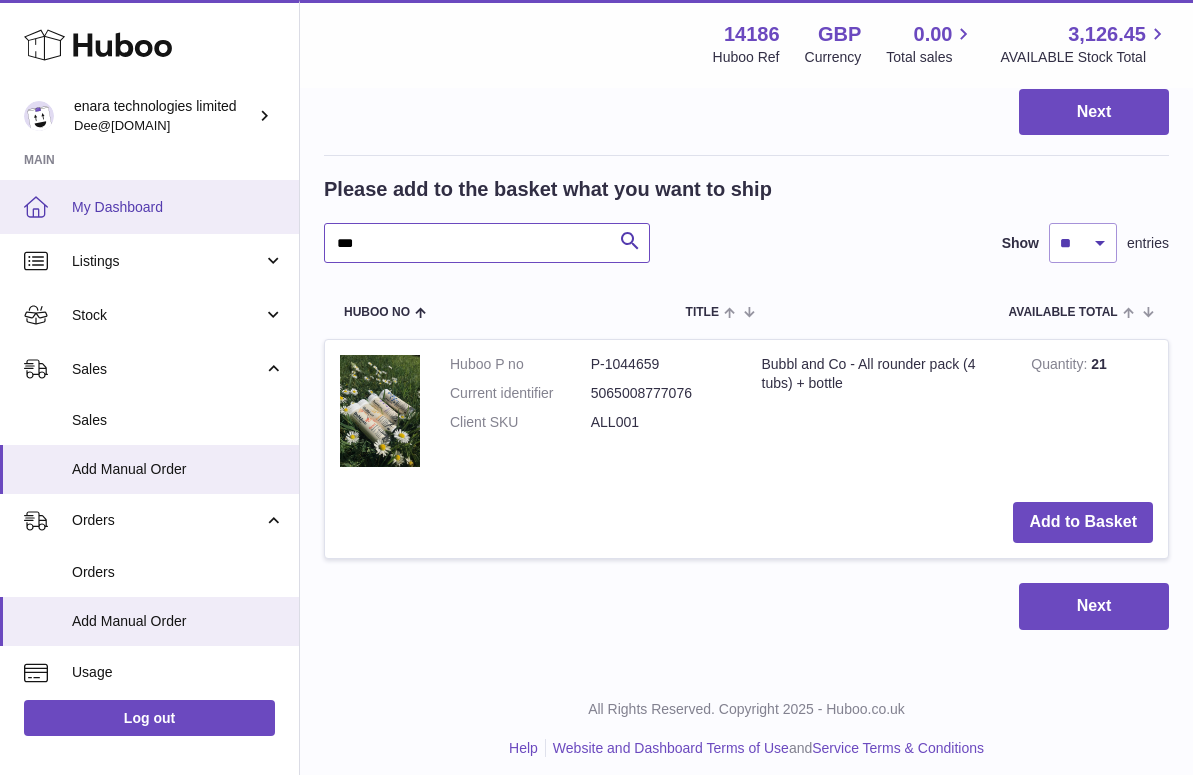 drag, startPoint x: 439, startPoint y: 245, endPoint x: 171, endPoint y: 198, distance: 272.09006 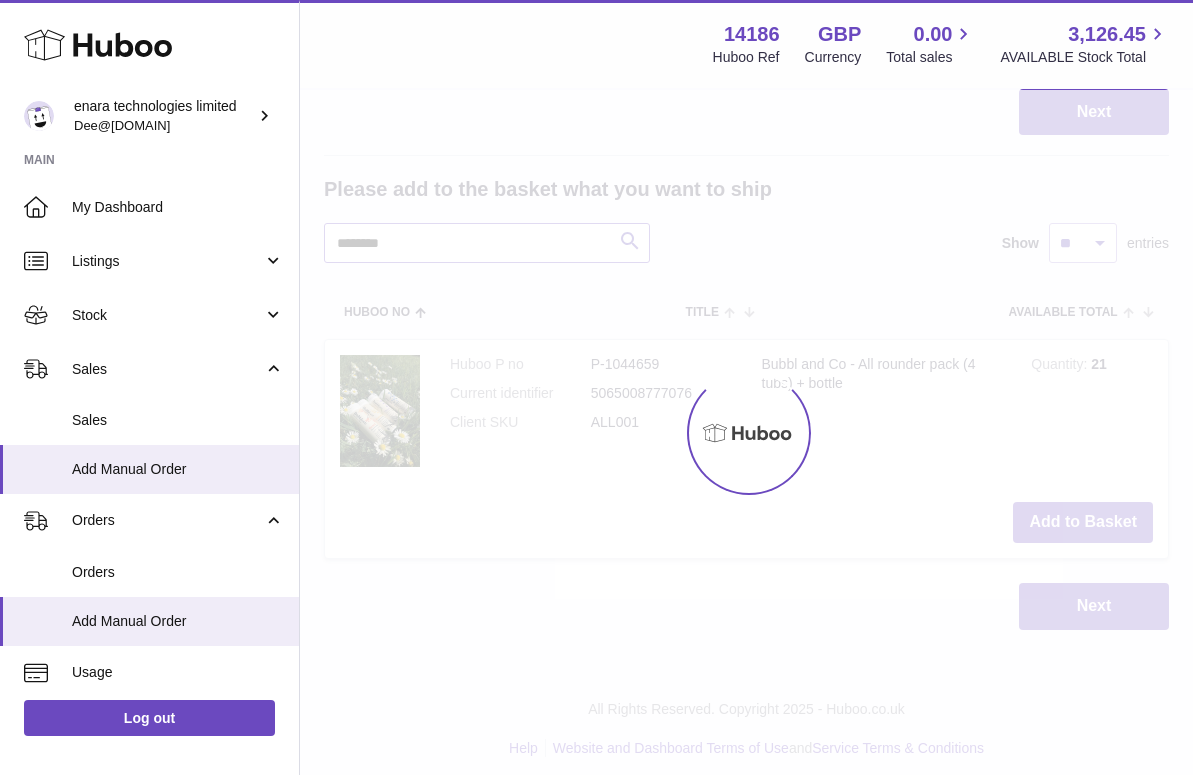 scroll, scrollTop: 259, scrollLeft: 0, axis: vertical 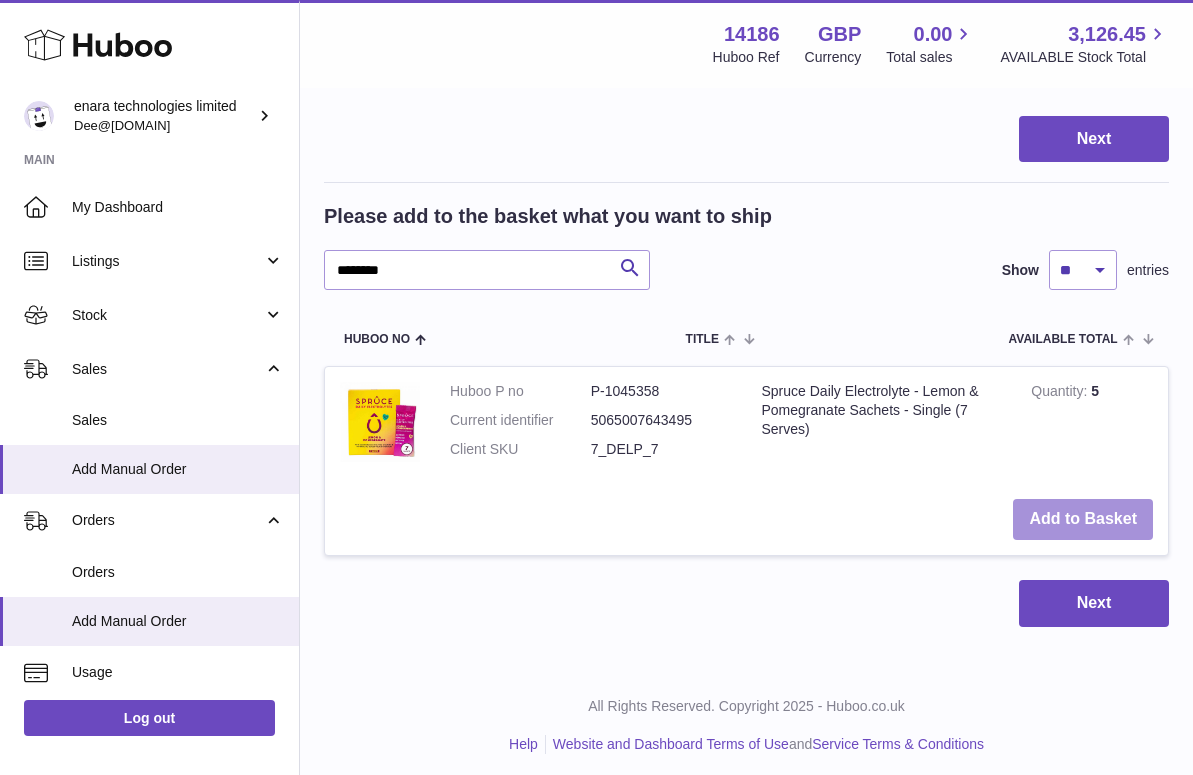click on "Add to Basket" at bounding box center (1083, 519) 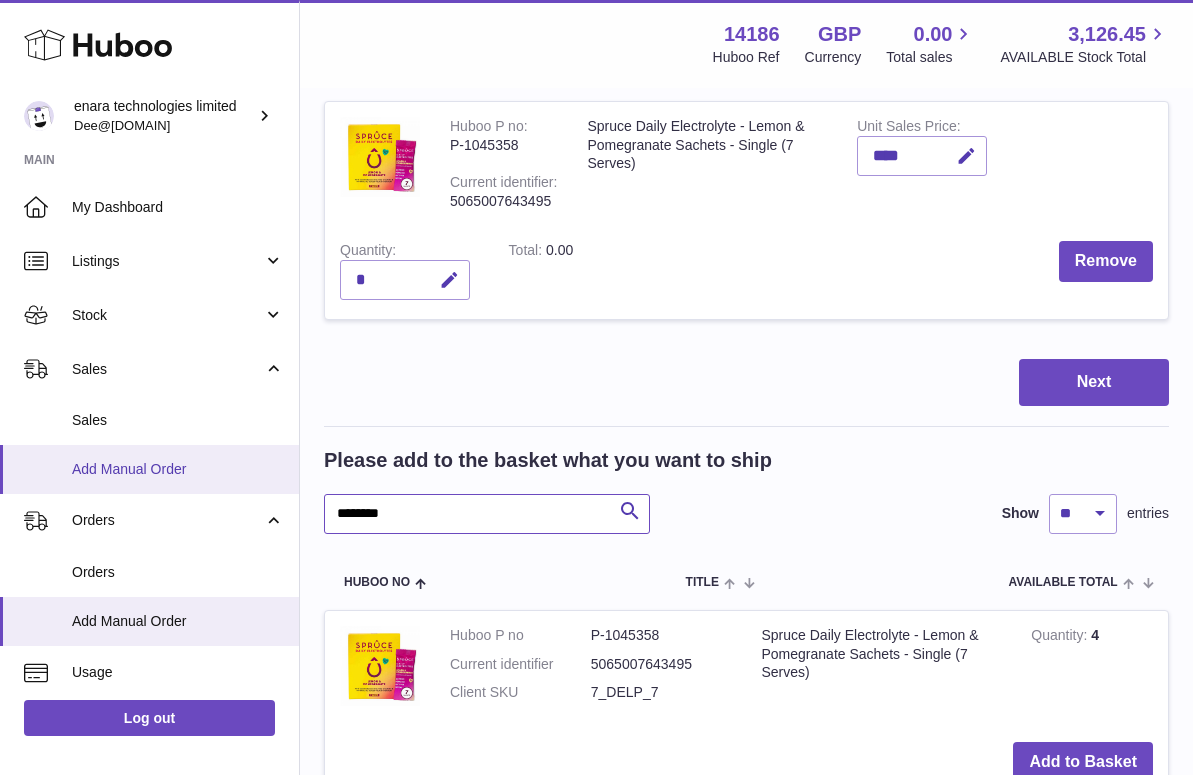 drag, startPoint x: 452, startPoint y: 508, endPoint x: 161, endPoint y: 465, distance: 294.15982 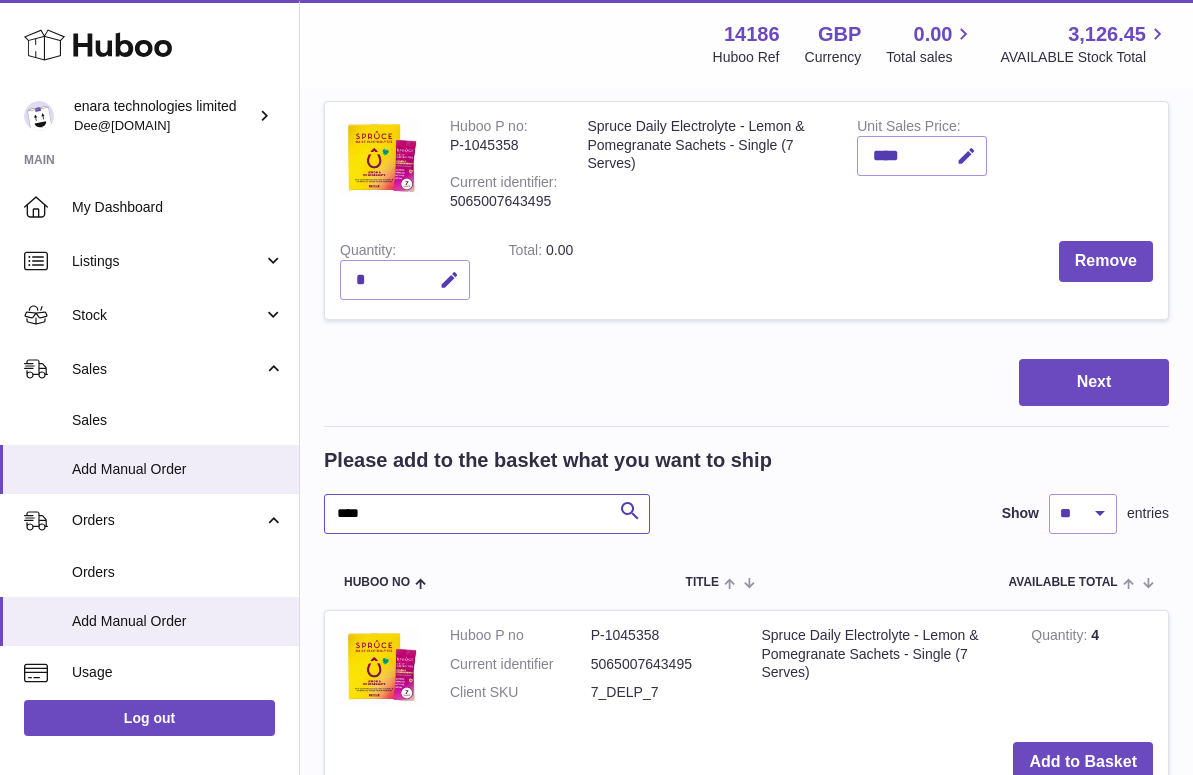 type on "****" 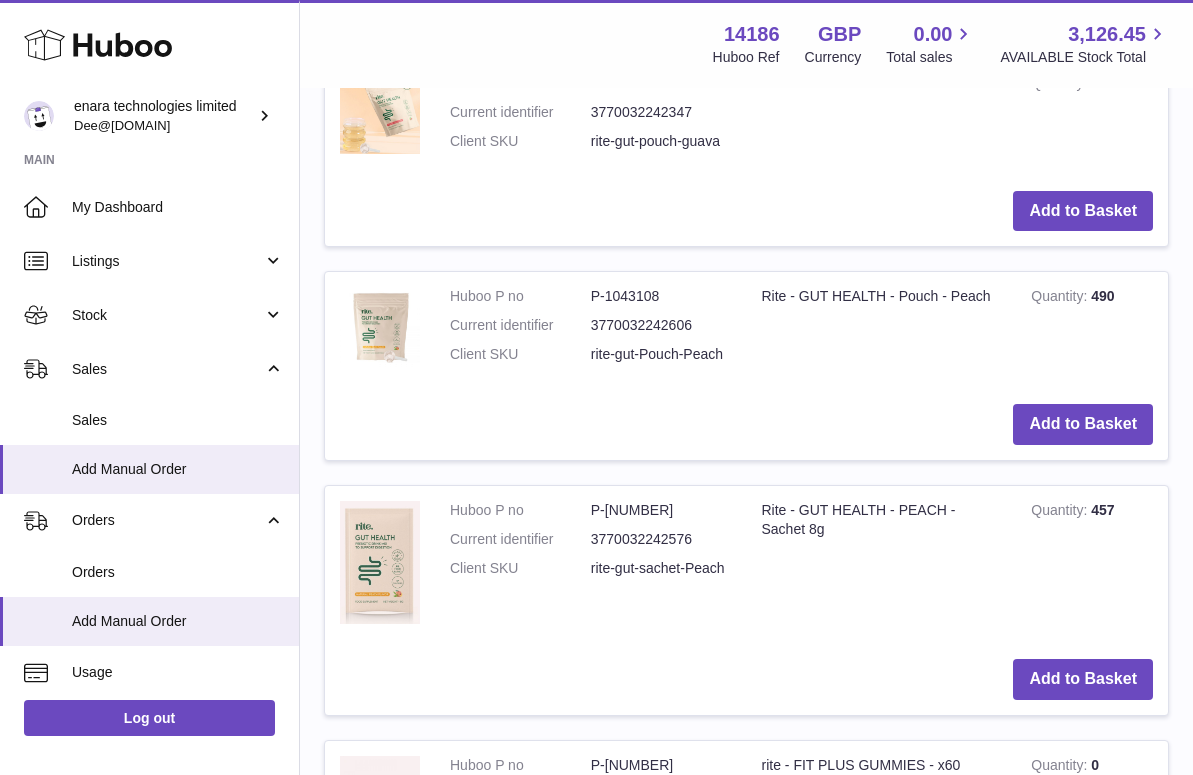scroll, scrollTop: 1065, scrollLeft: 0, axis: vertical 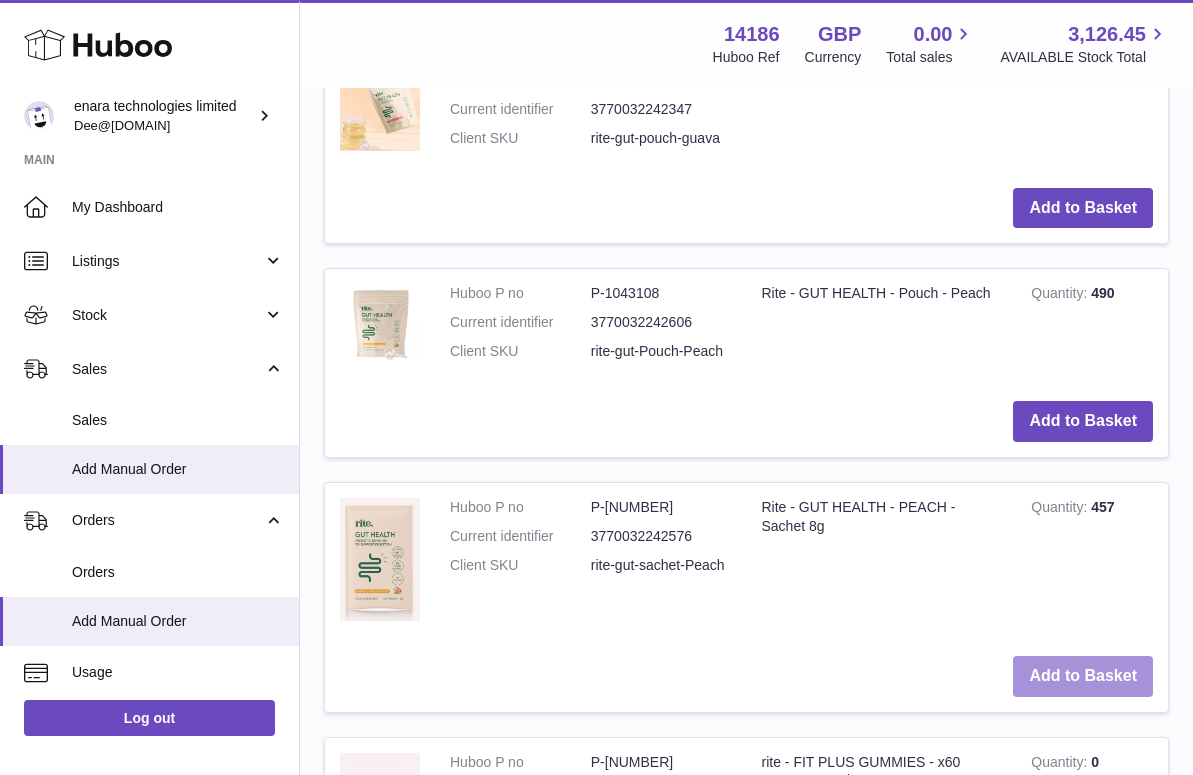 click on "Add to Basket" at bounding box center (1083, 676) 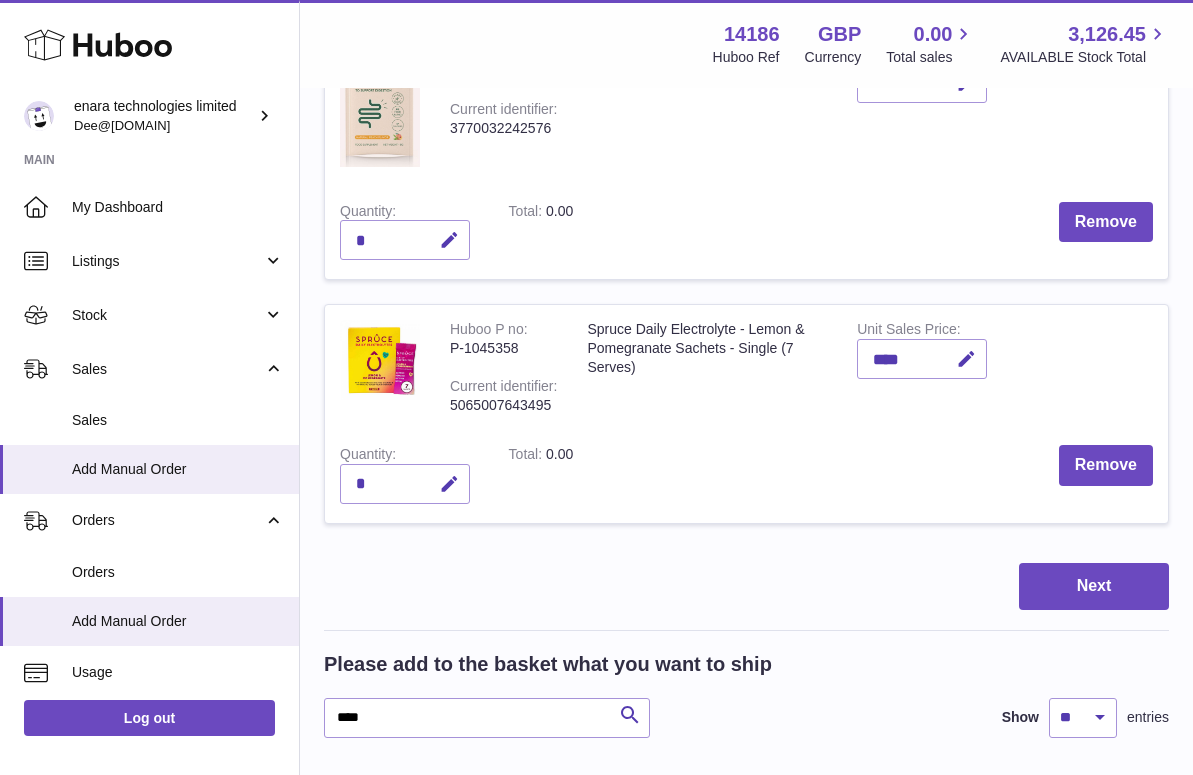 scroll, scrollTop: 360, scrollLeft: 0, axis: vertical 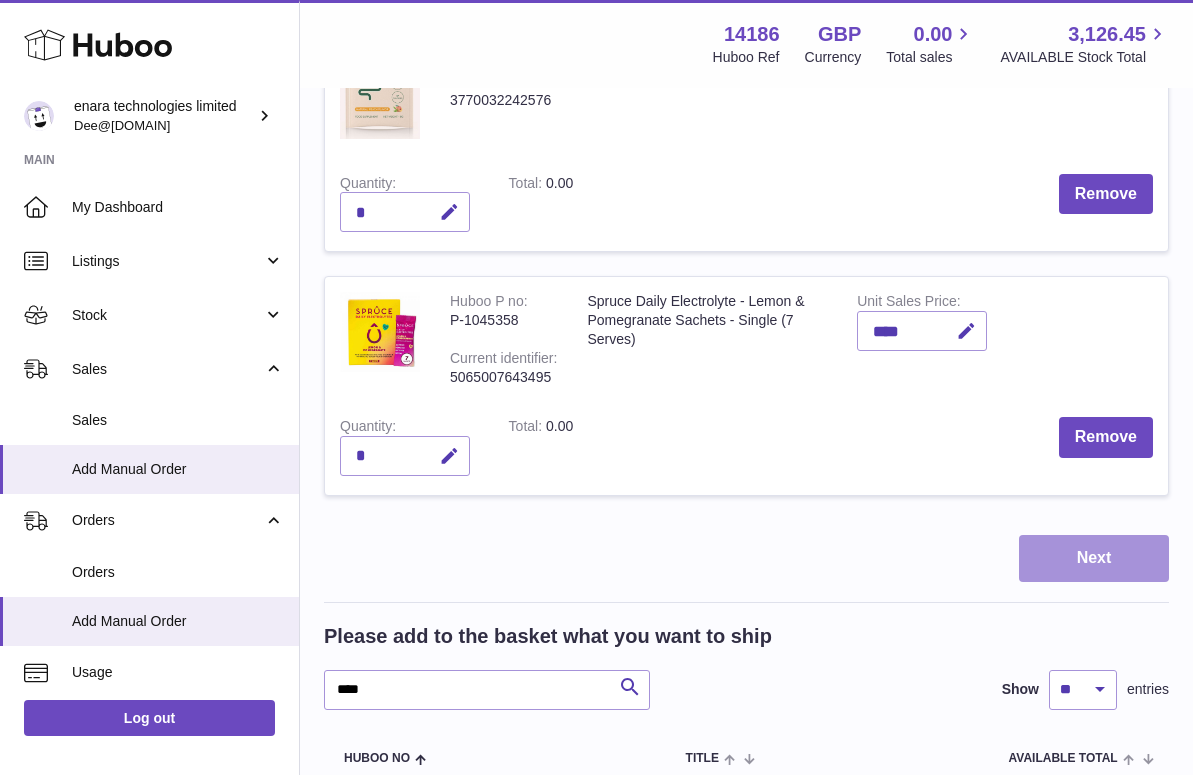 click on "Next" at bounding box center [1094, 558] 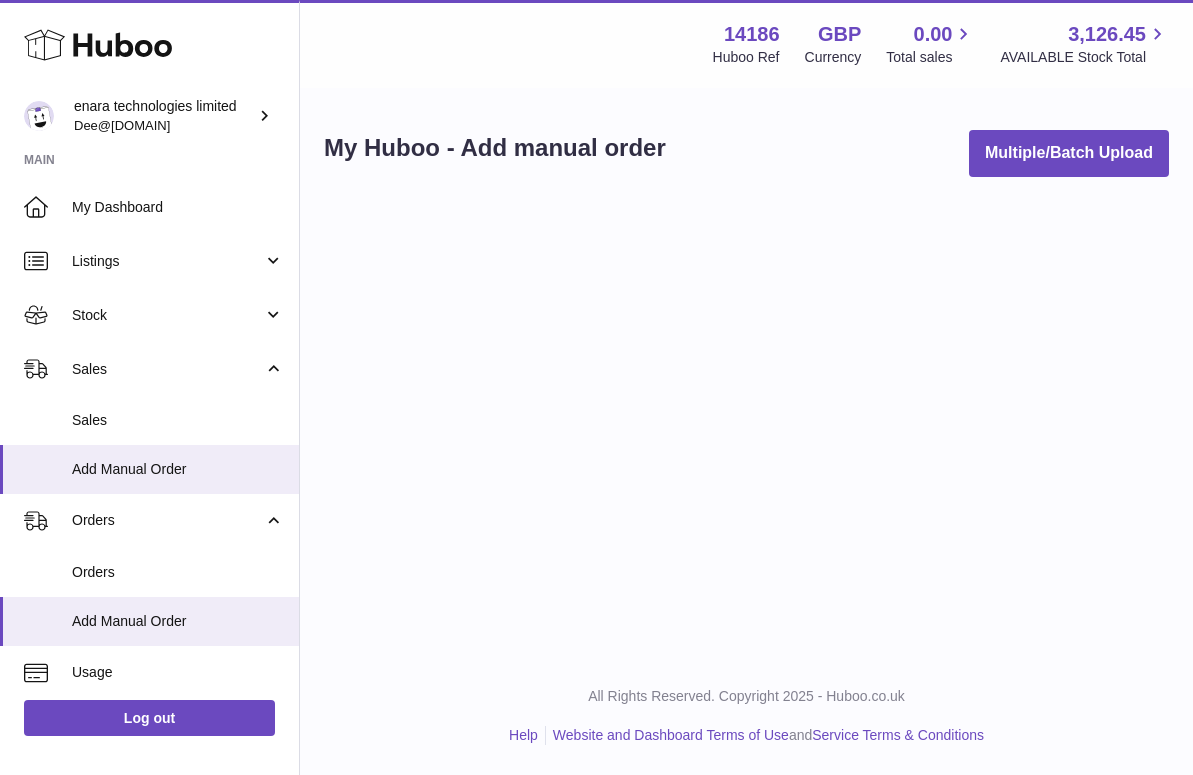 scroll, scrollTop: 0, scrollLeft: 0, axis: both 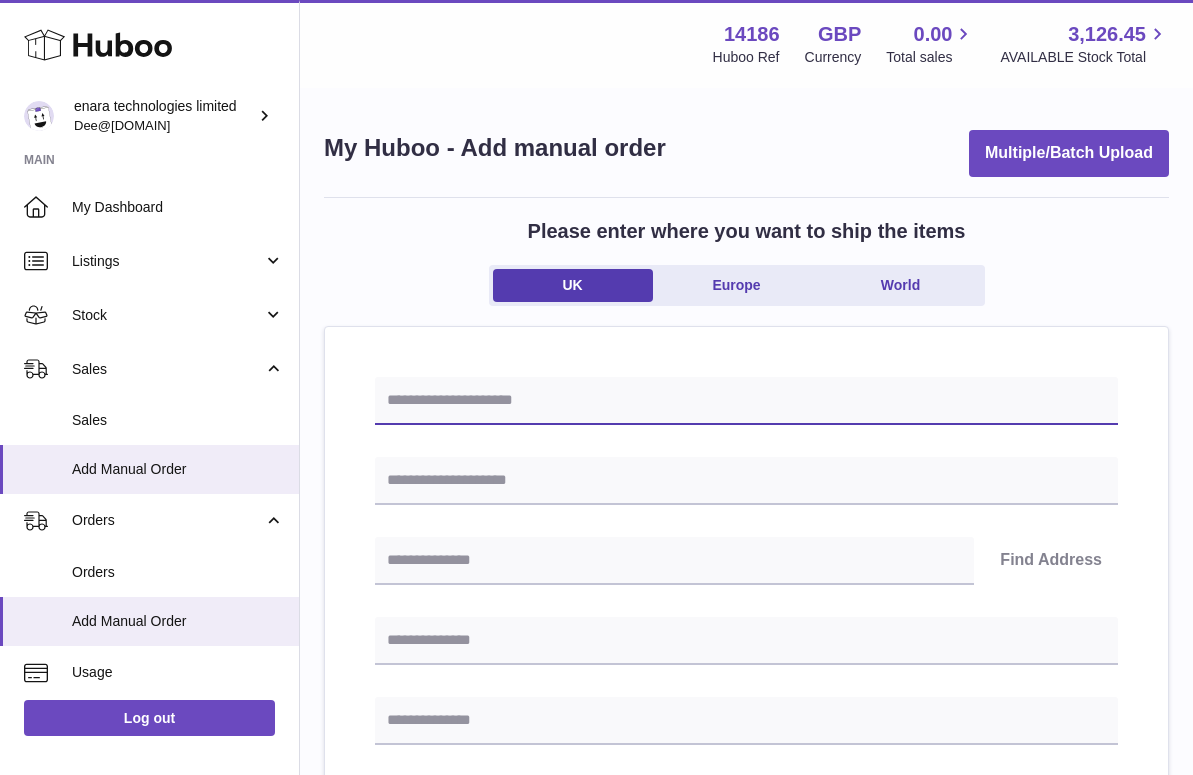 click at bounding box center (746, 401) 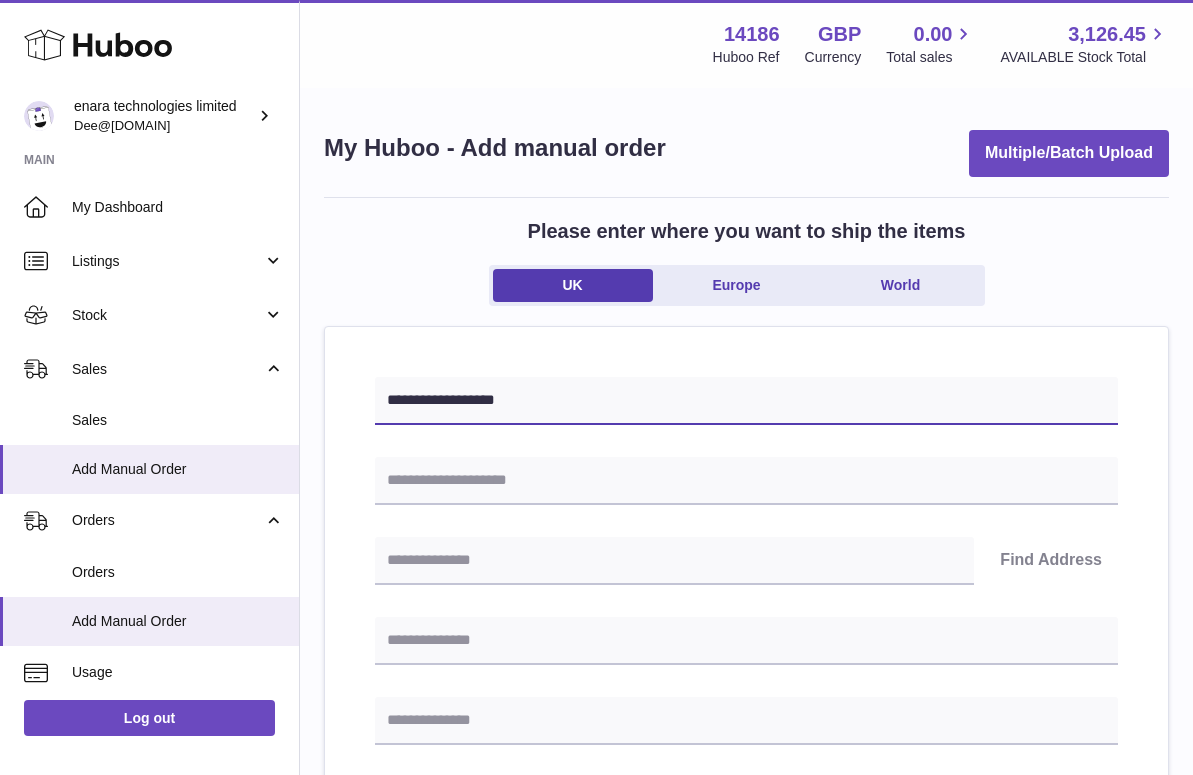 type on "**********" 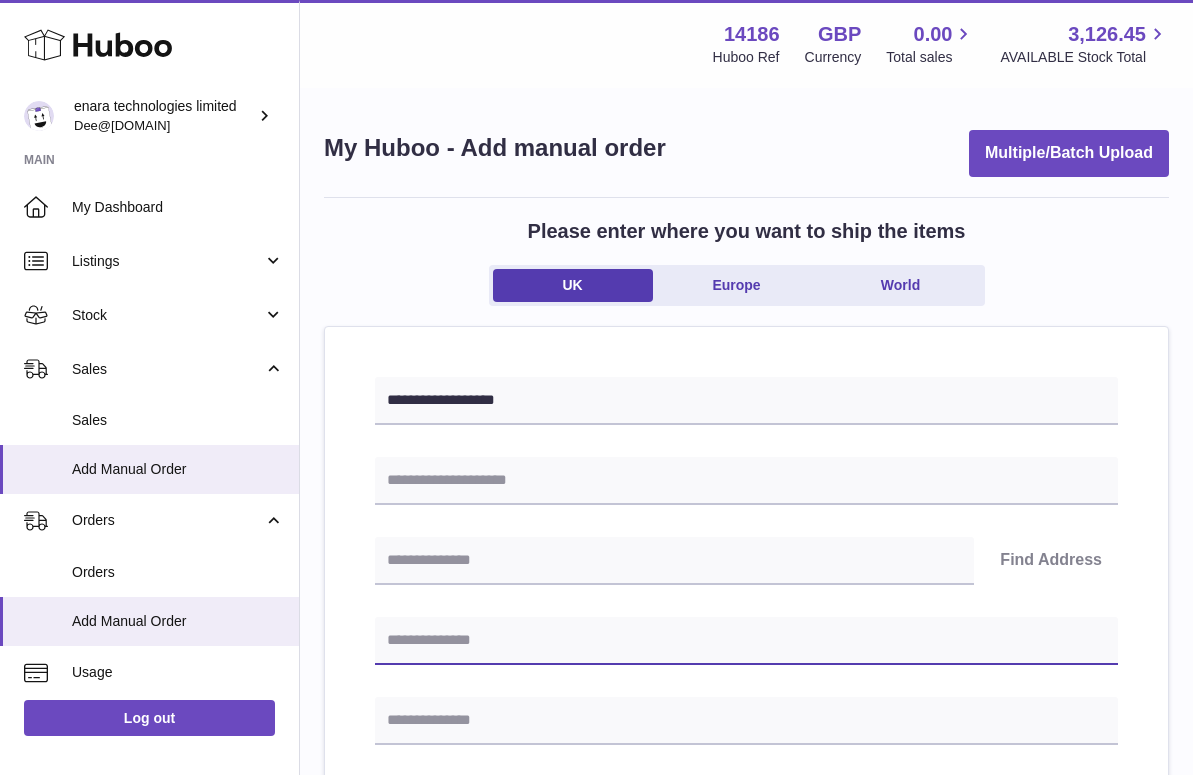 paste on "**********" 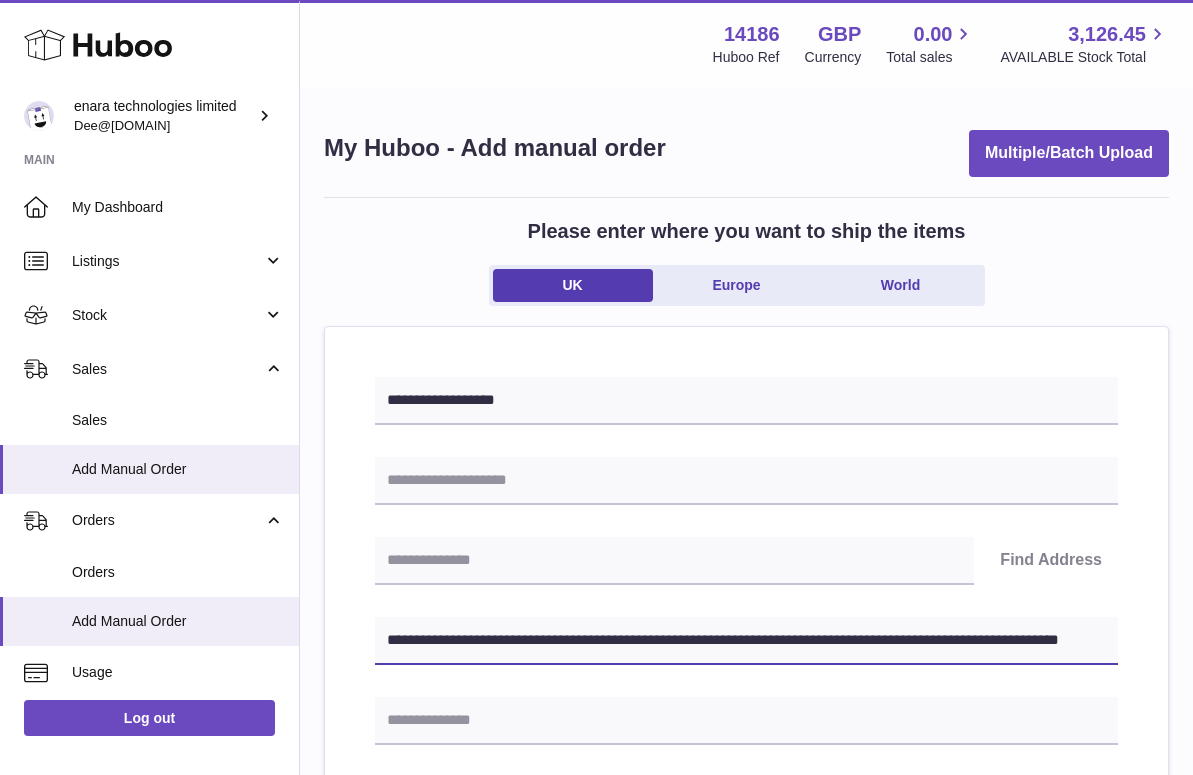drag, startPoint x: 717, startPoint y: 638, endPoint x: 1123, endPoint y: 709, distance: 412.16138 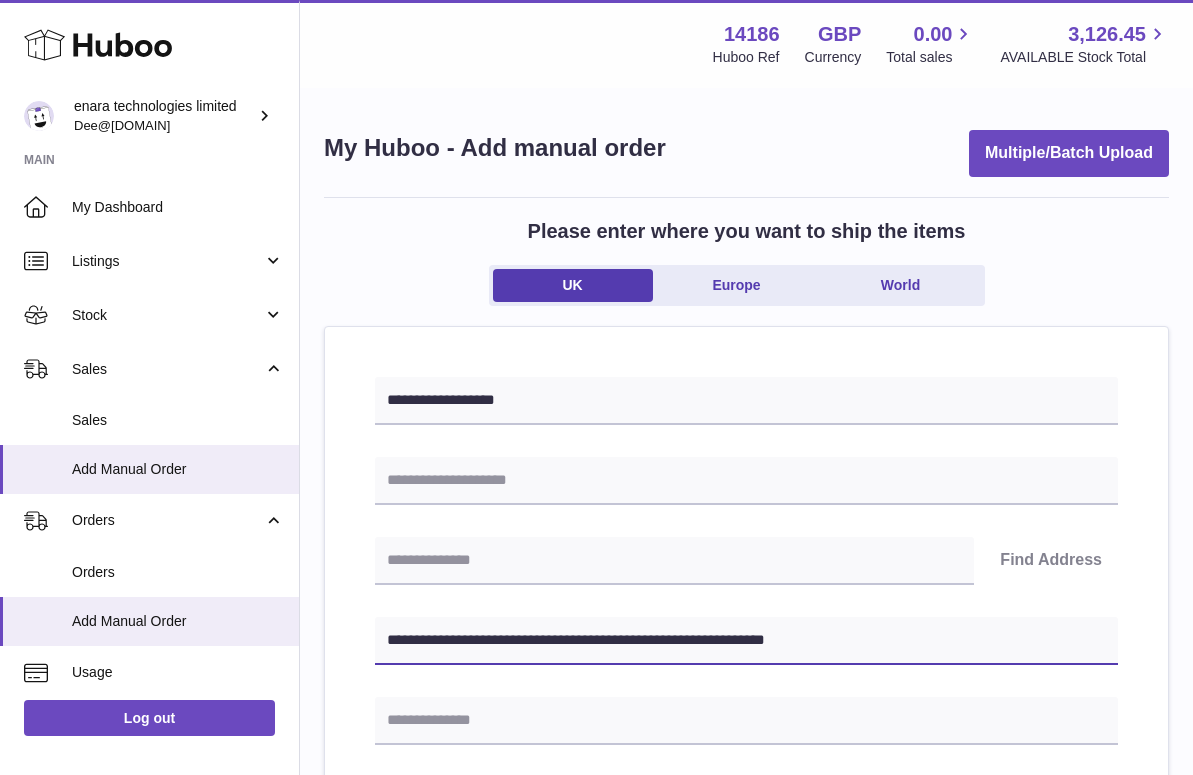 type on "**********" 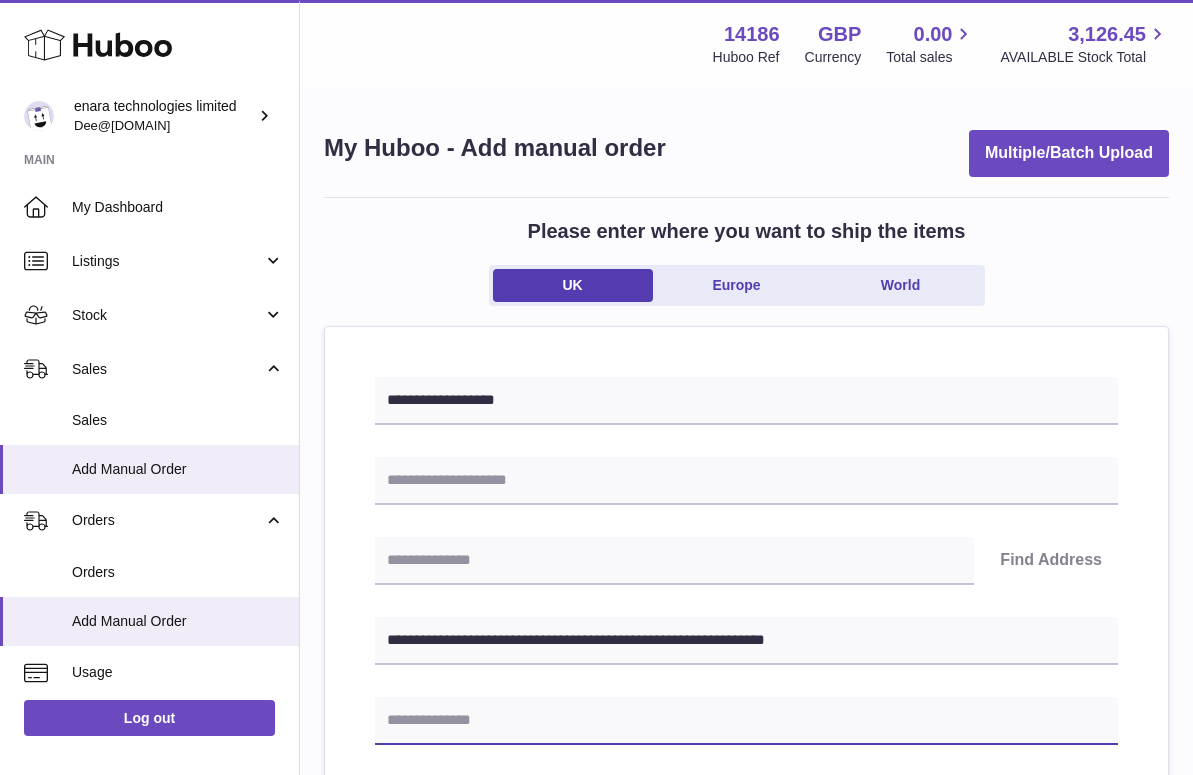 paste on "**********" 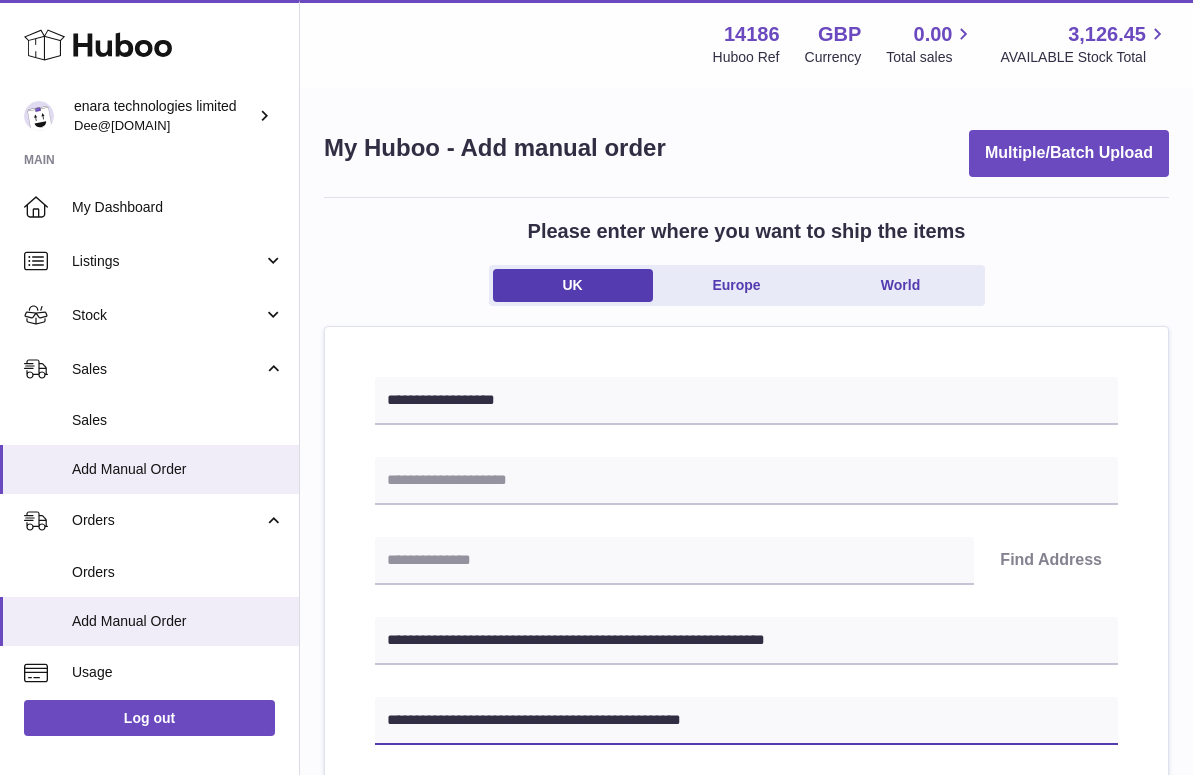 type on "**********" 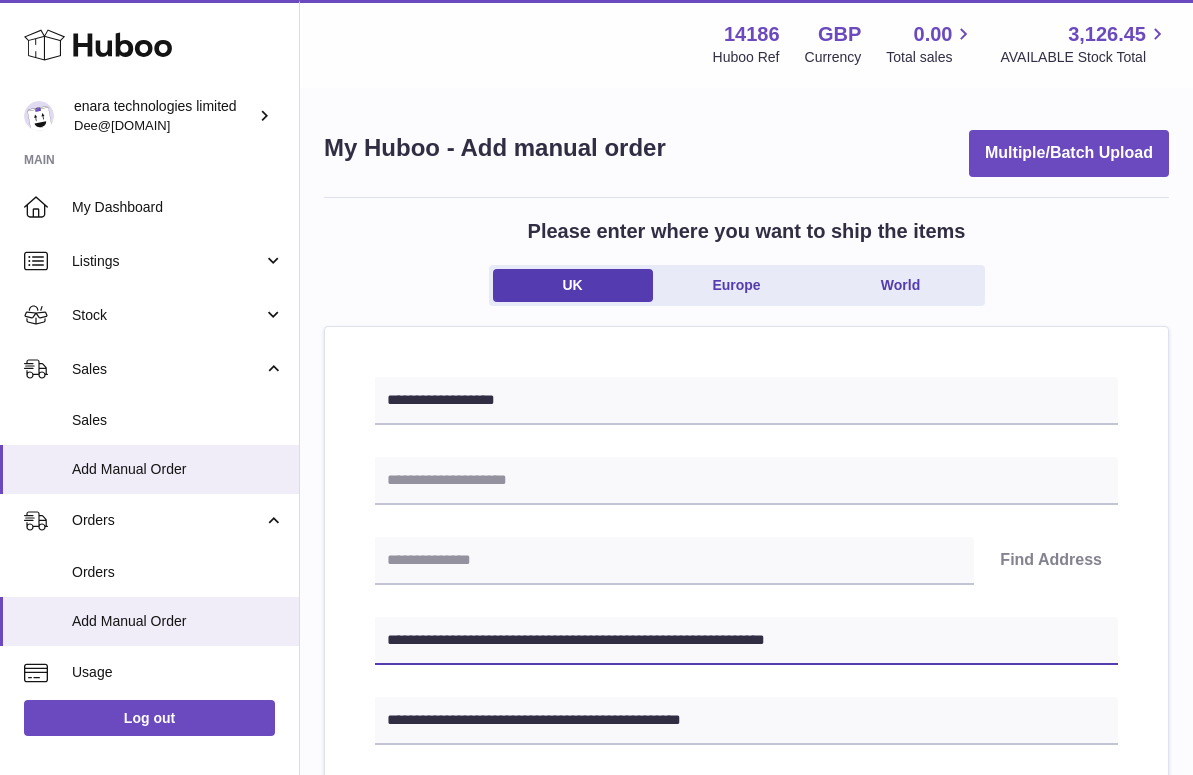 drag, startPoint x: 464, startPoint y: 634, endPoint x: 392, endPoint y: 639, distance: 72.1734 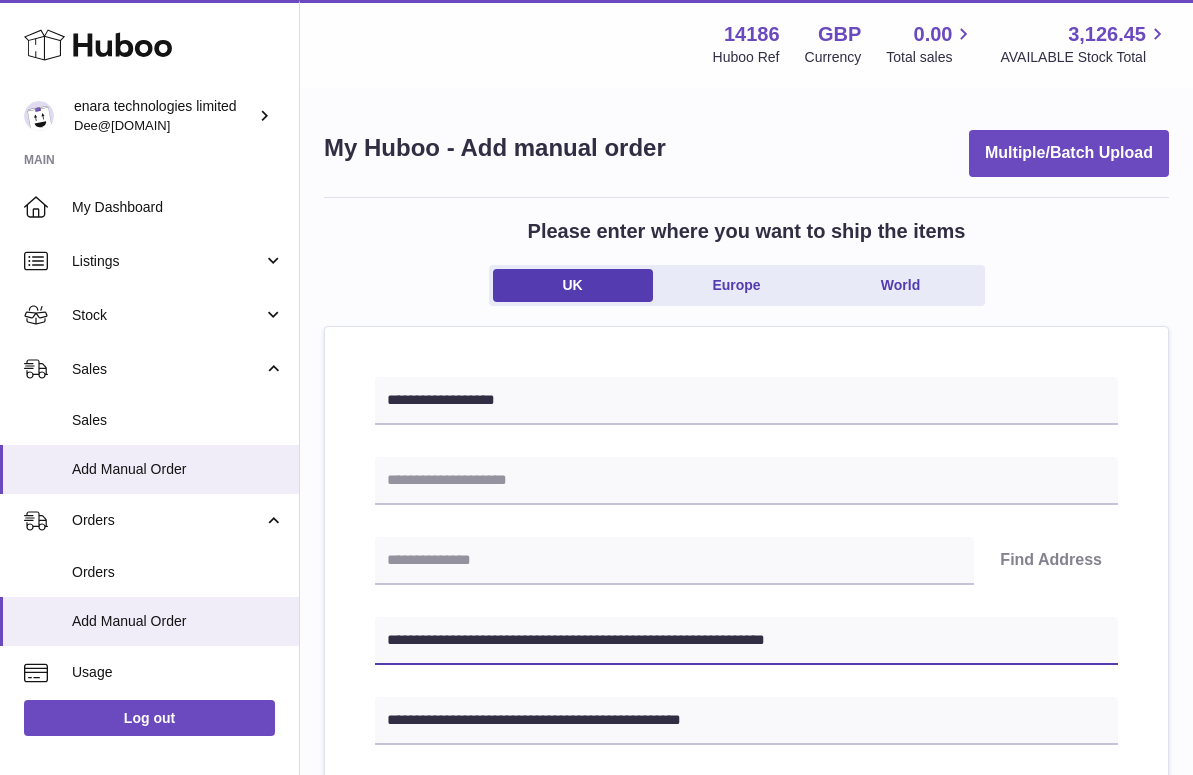 click on "**********" at bounding box center (746, 641) 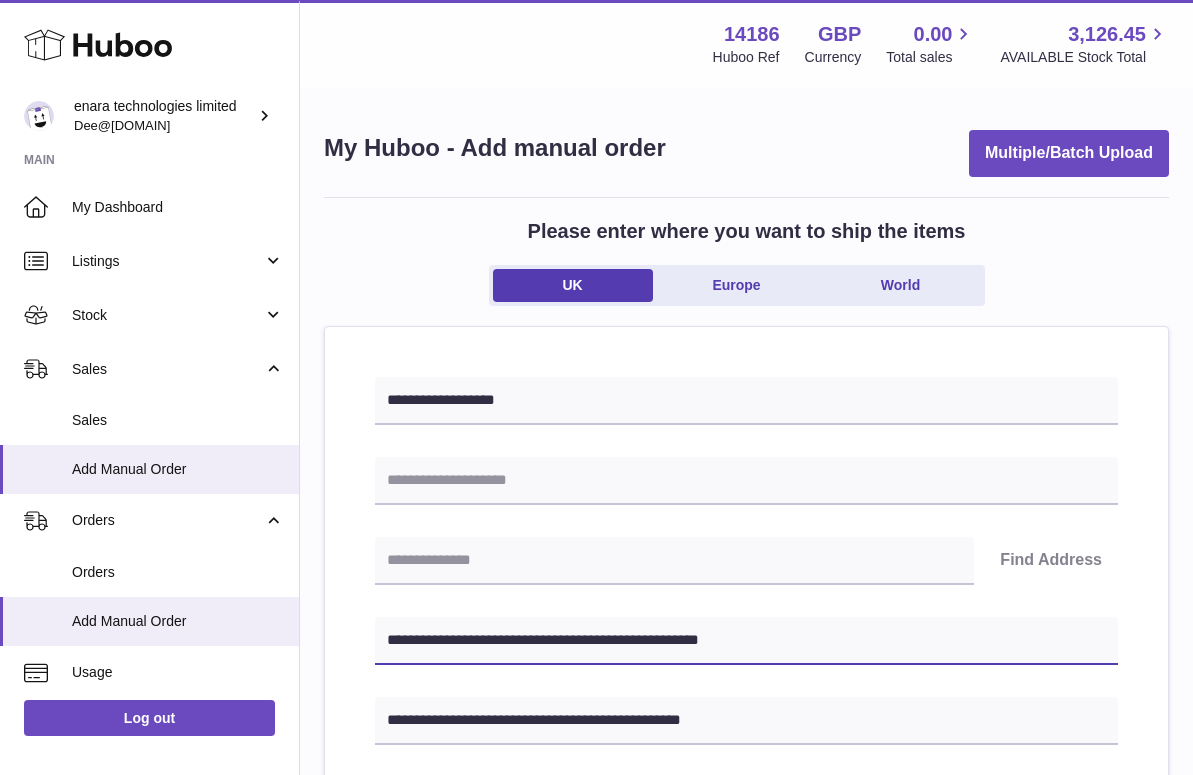 type on "**********" 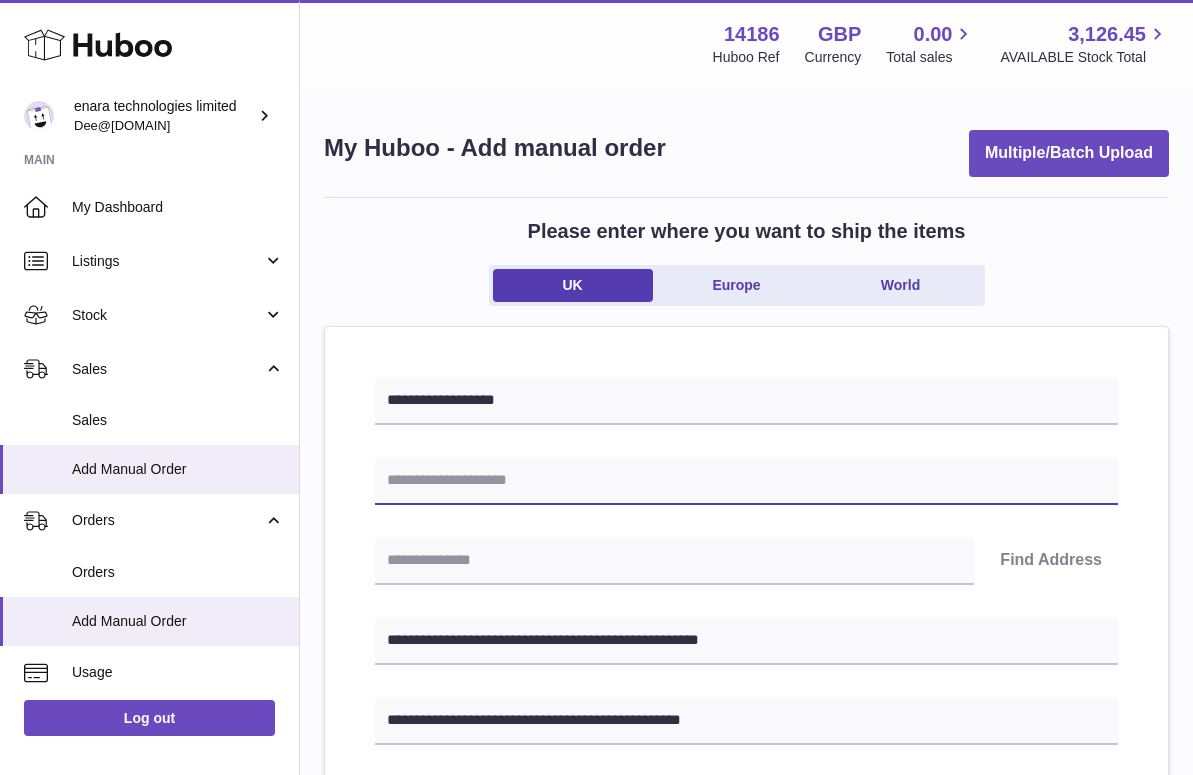 paste on "**********" 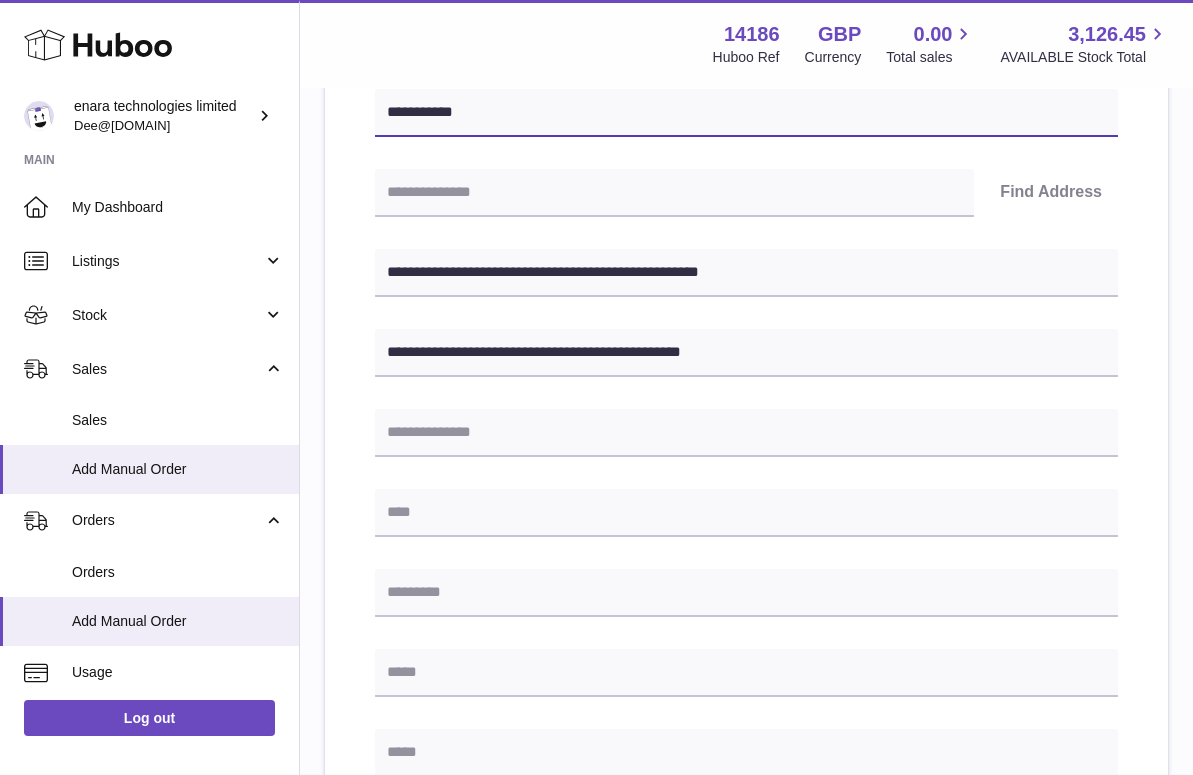 scroll, scrollTop: 385, scrollLeft: 0, axis: vertical 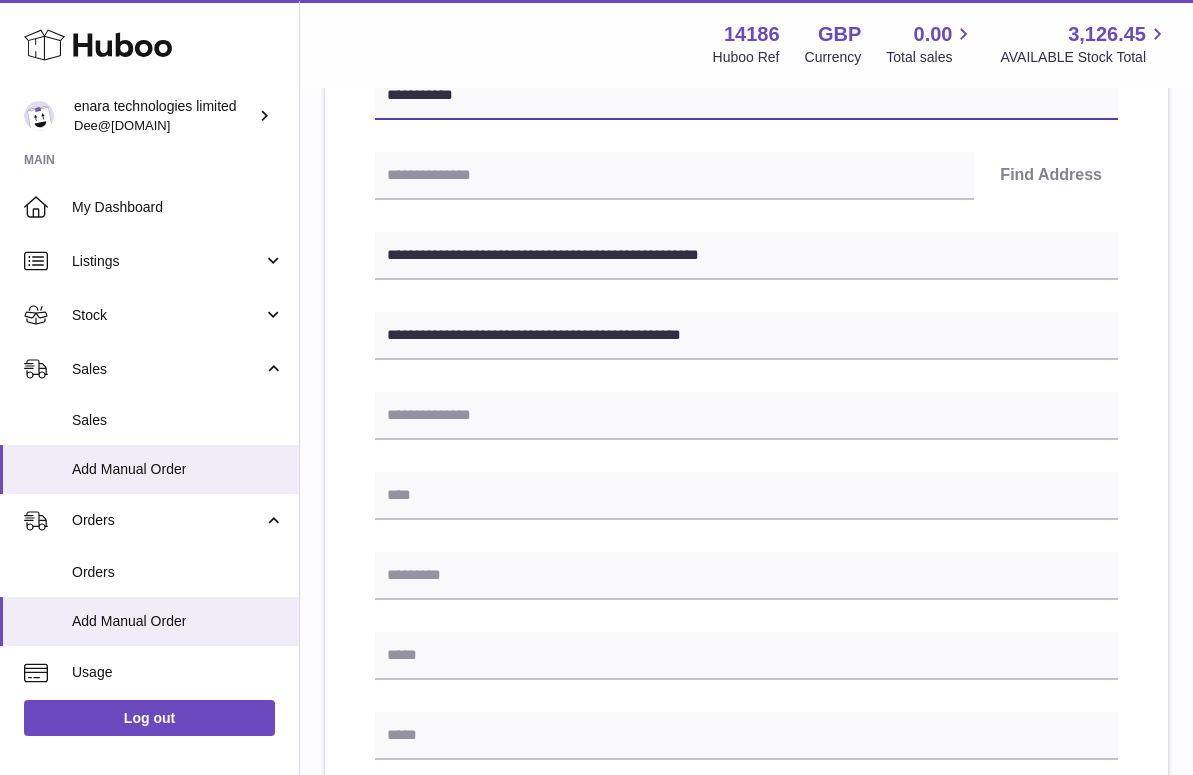 type on "**********" 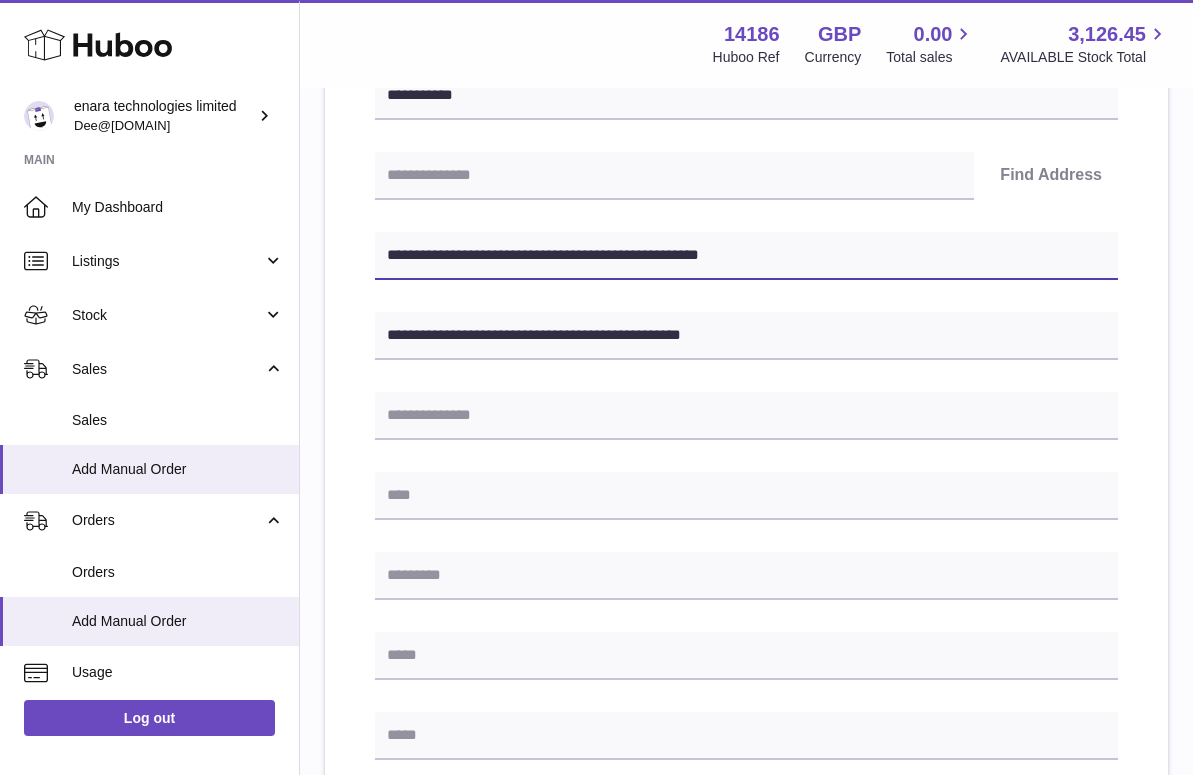 click on "**********" at bounding box center (746, 256) 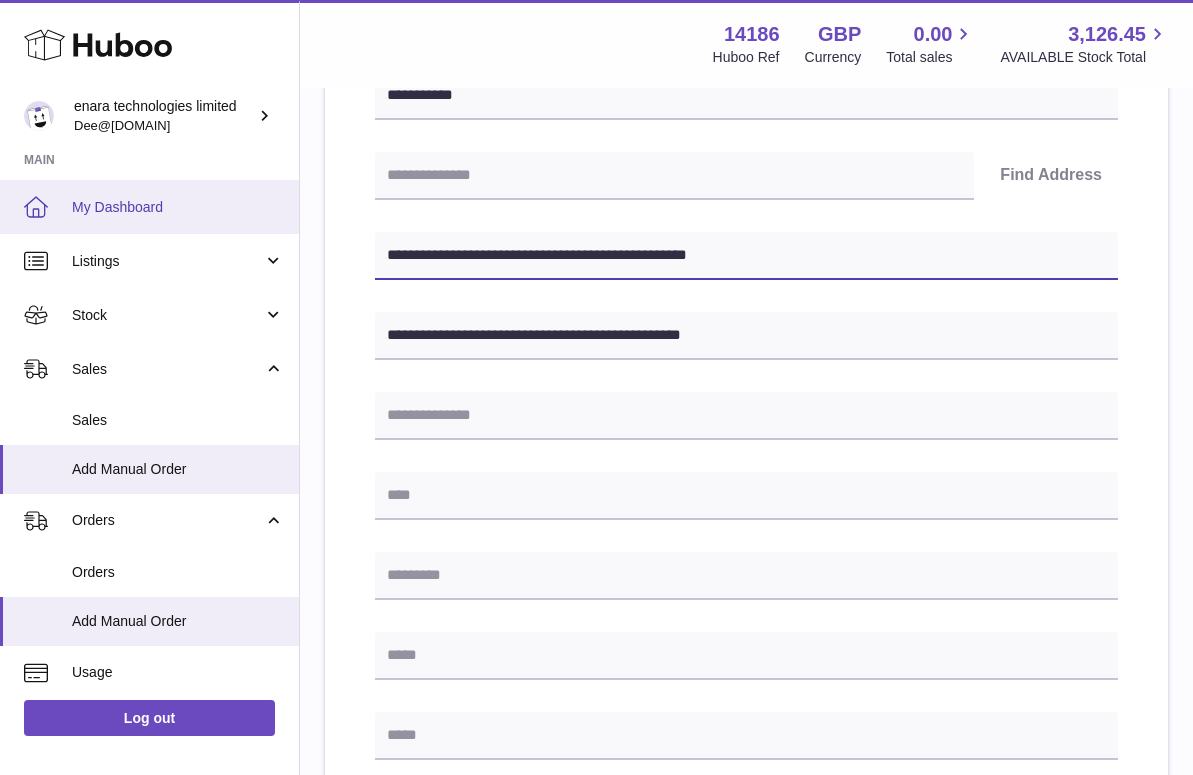 drag, startPoint x: 507, startPoint y: 252, endPoint x: 264, endPoint y: 203, distance: 247.8911 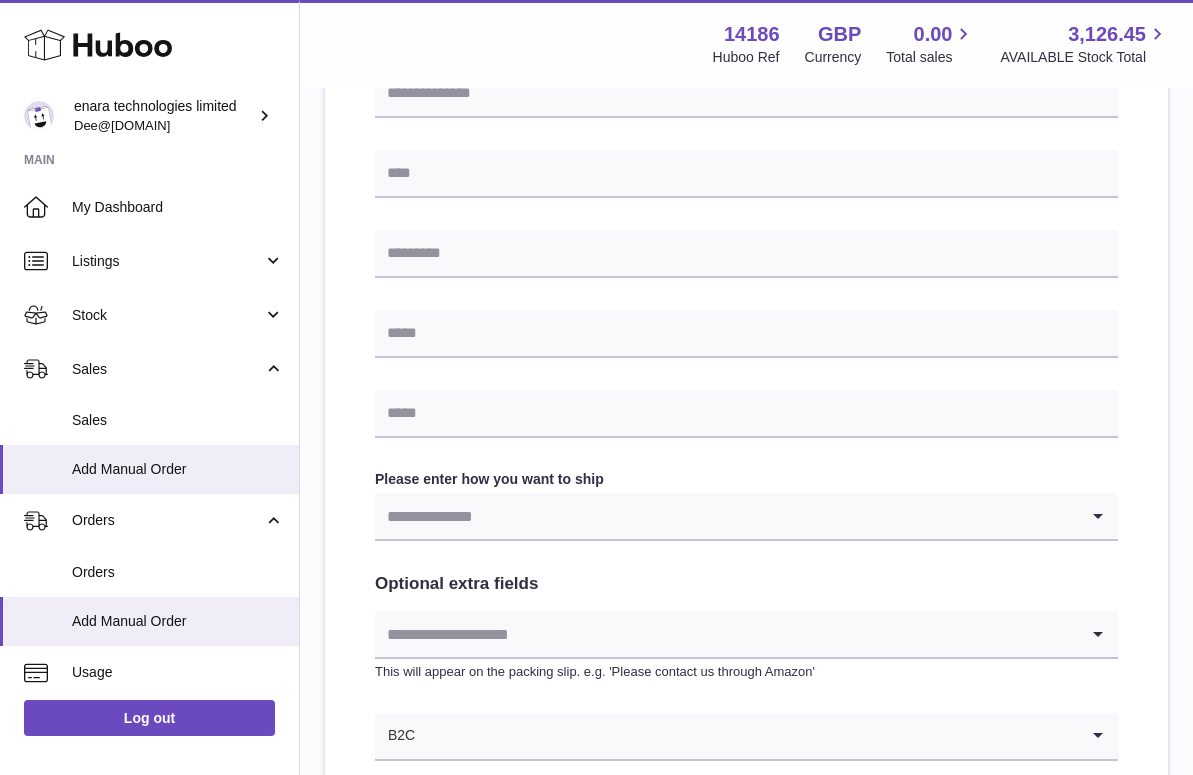 scroll, scrollTop: 711, scrollLeft: 0, axis: vertical 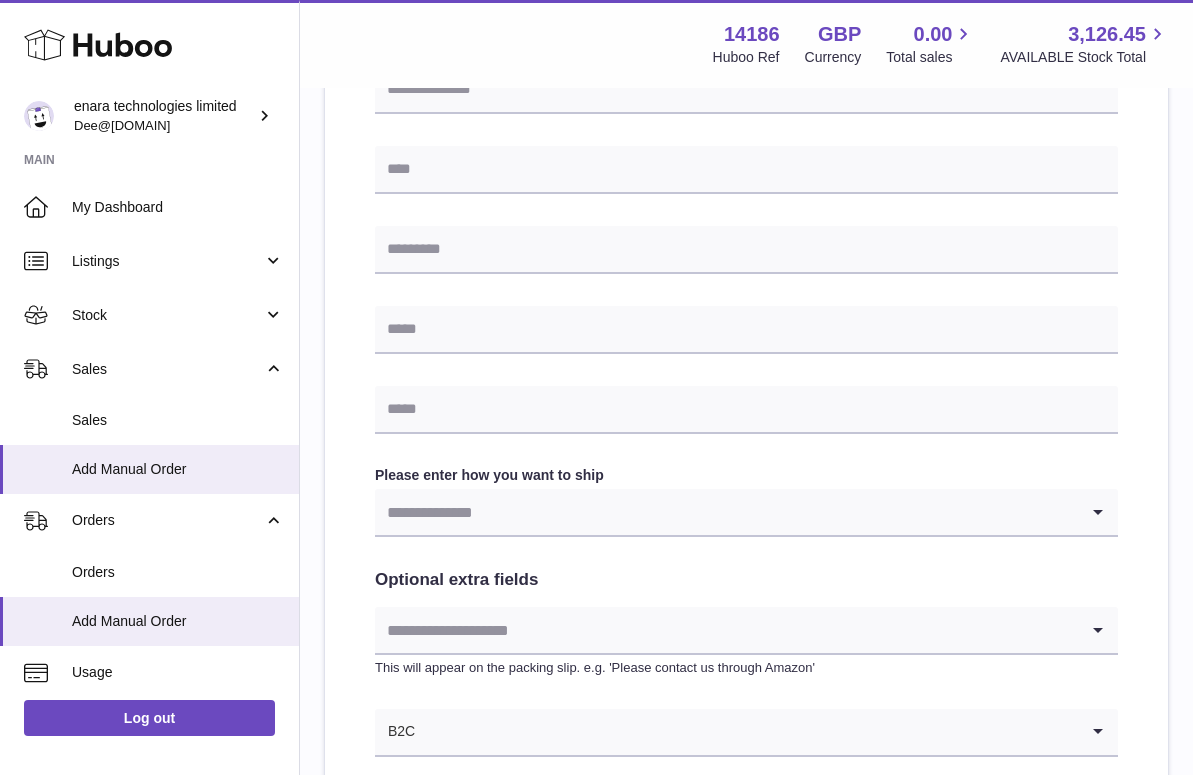 type on "**********" 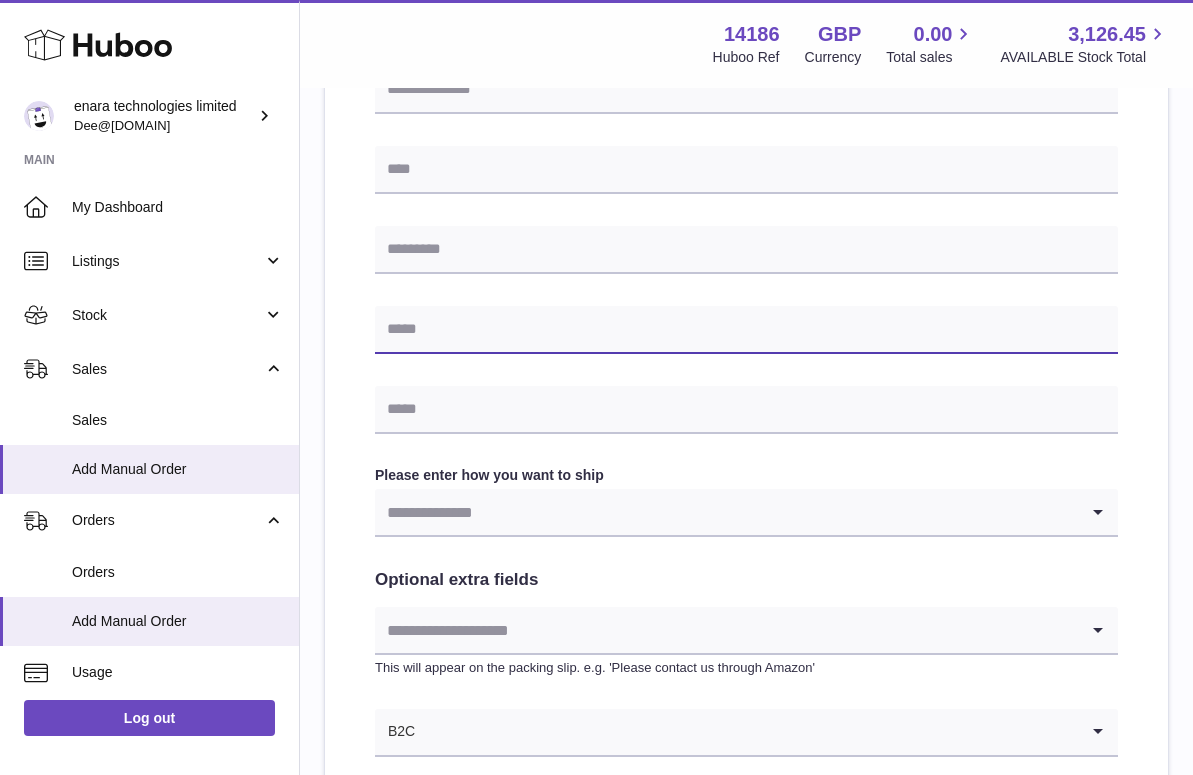 paste on "**********" 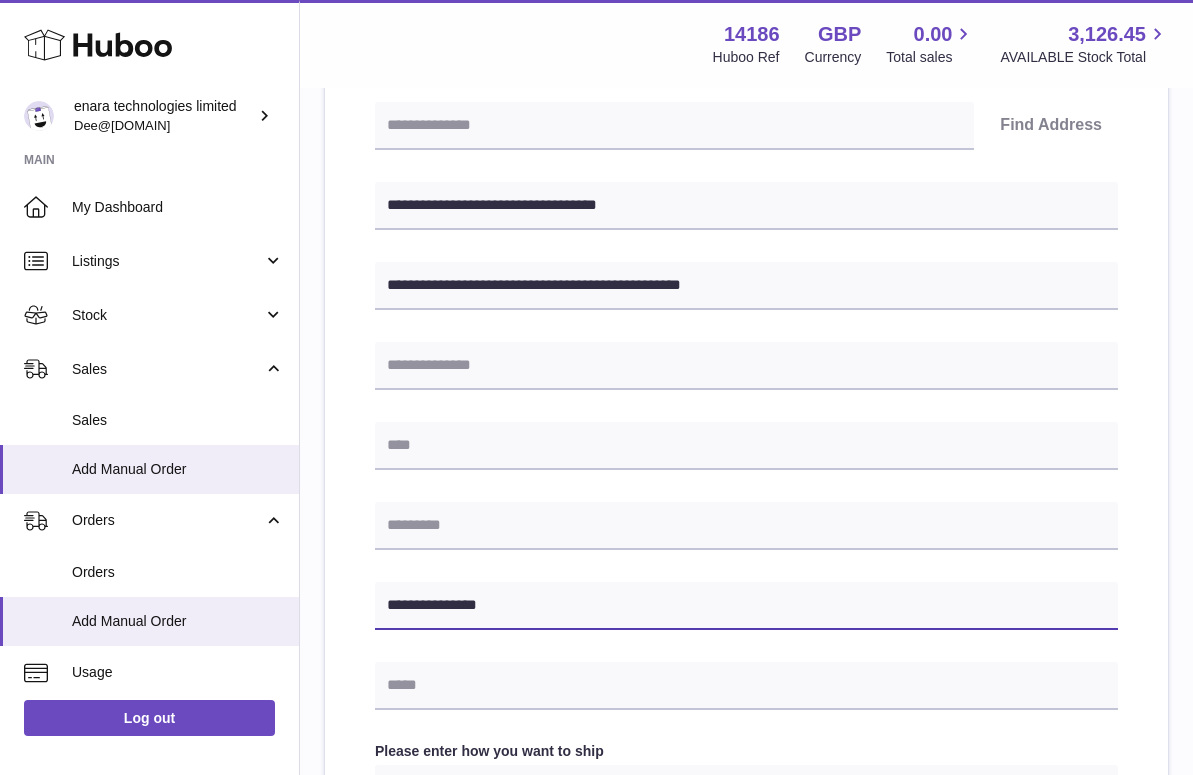 scroll, scrollTop: 408, scrollLeft: 0, axis: vertical 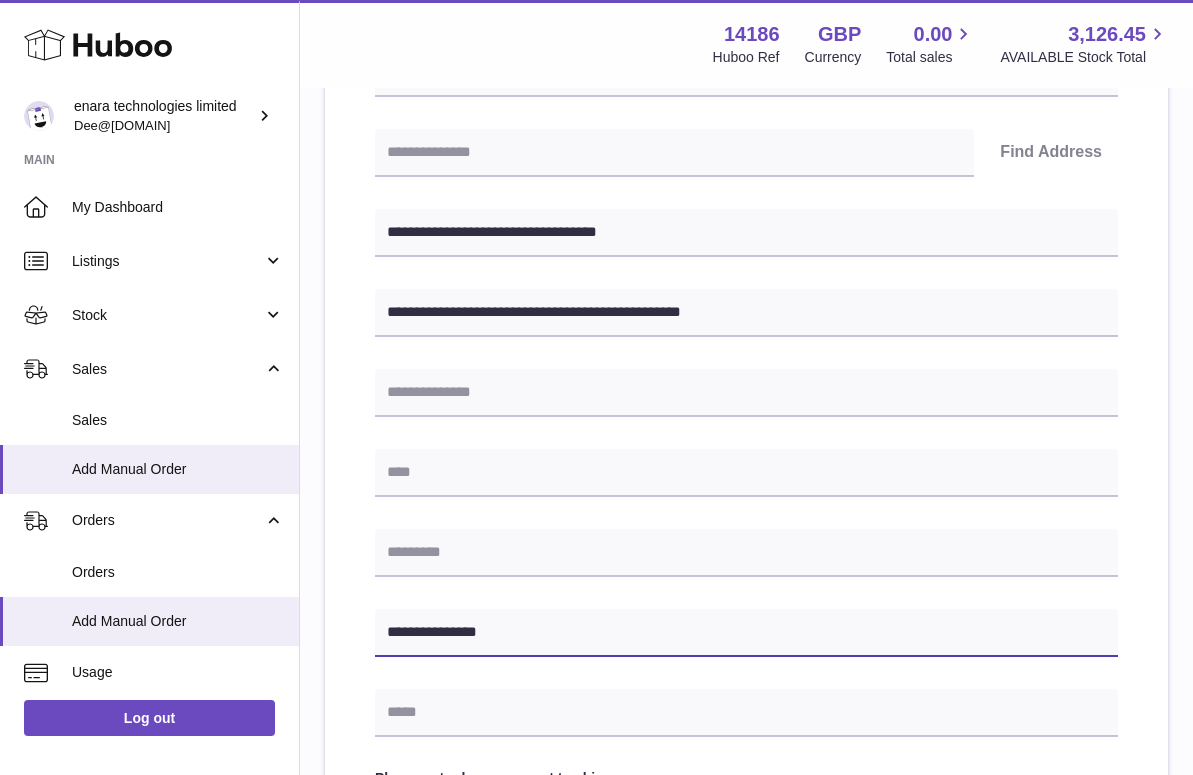 type on "**********" 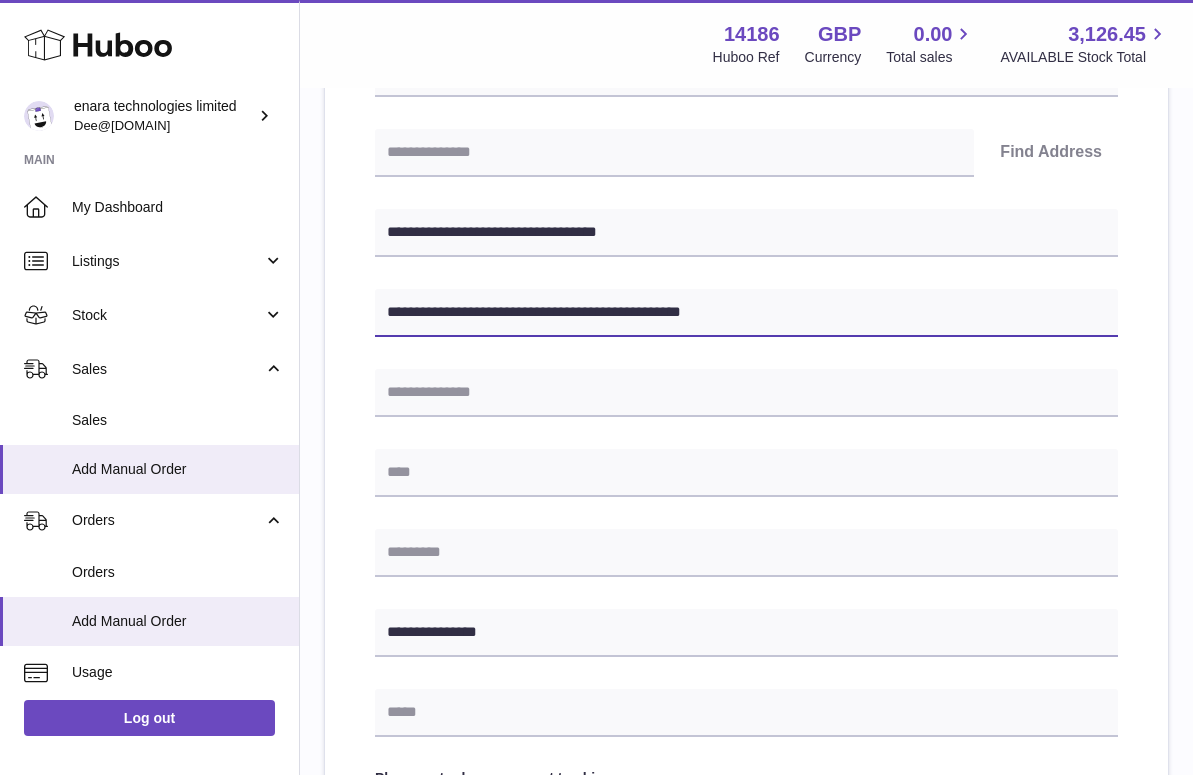 drag, startPoint x: 578, startPoint y: 310, endPoint x: 635, endPoint y: 307, distance: 57.07889 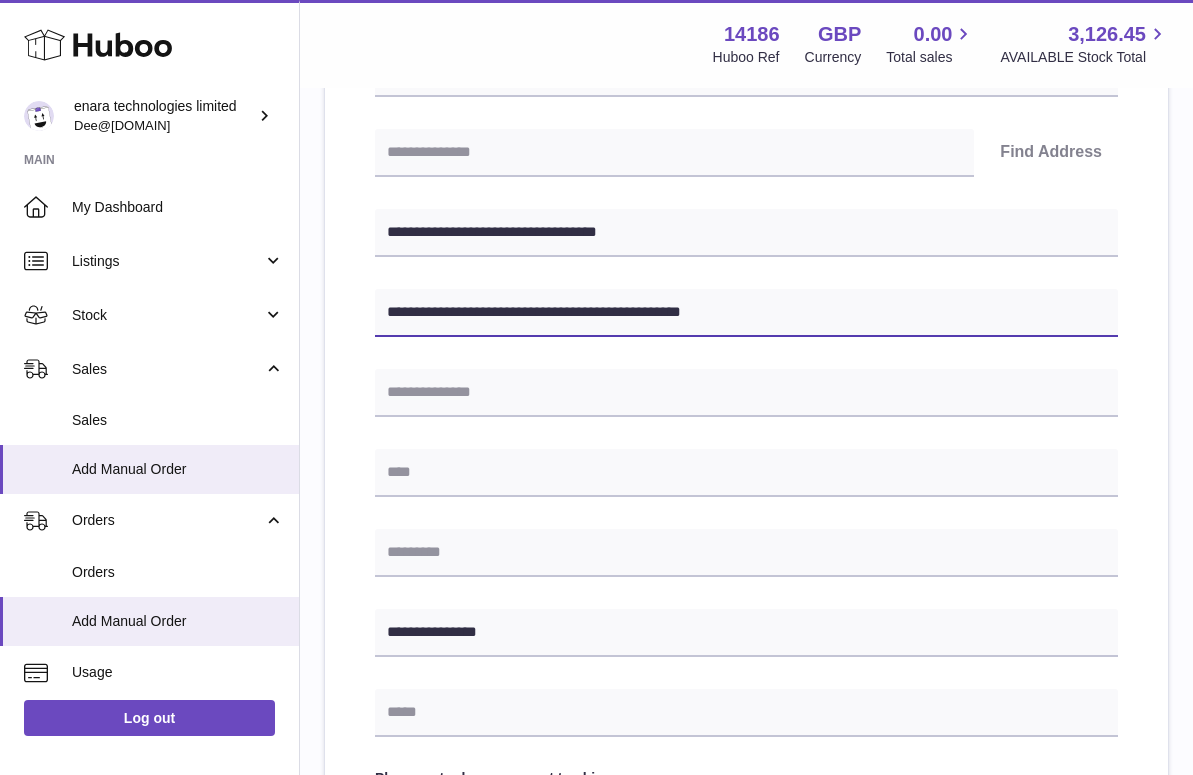 click on "**********" at bounding box center [746, 313] 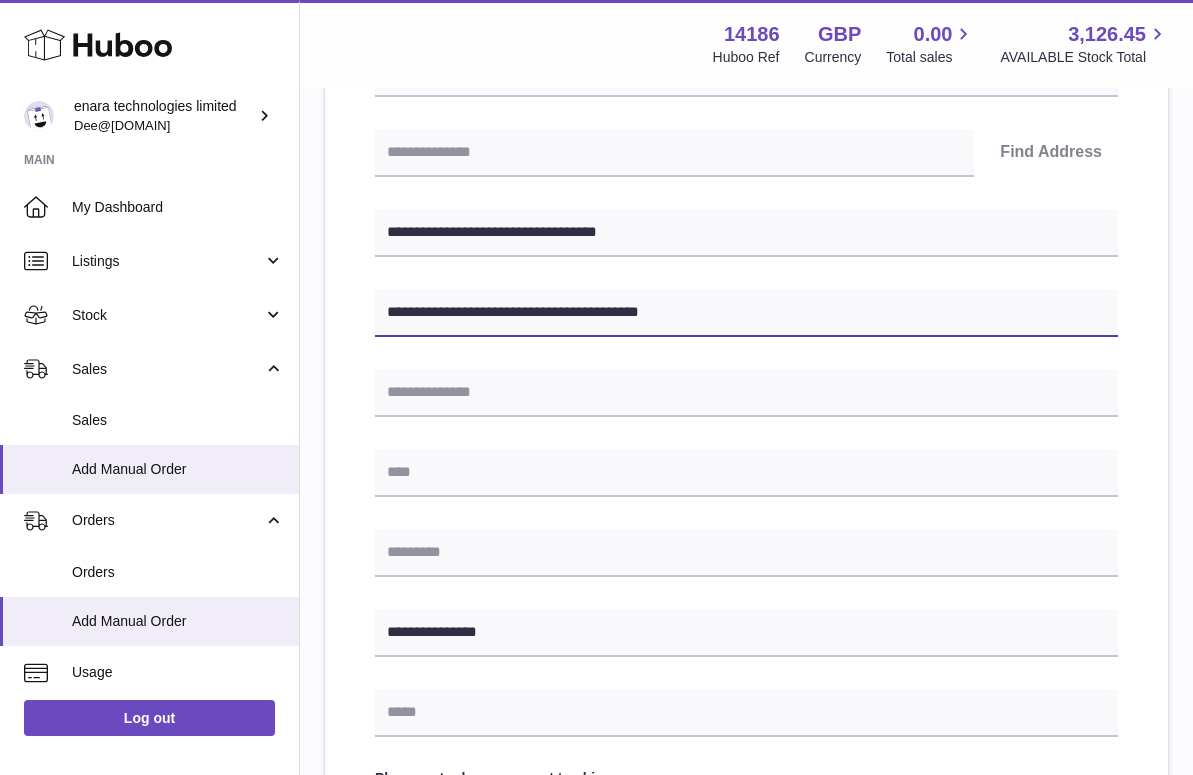 type on "**********" 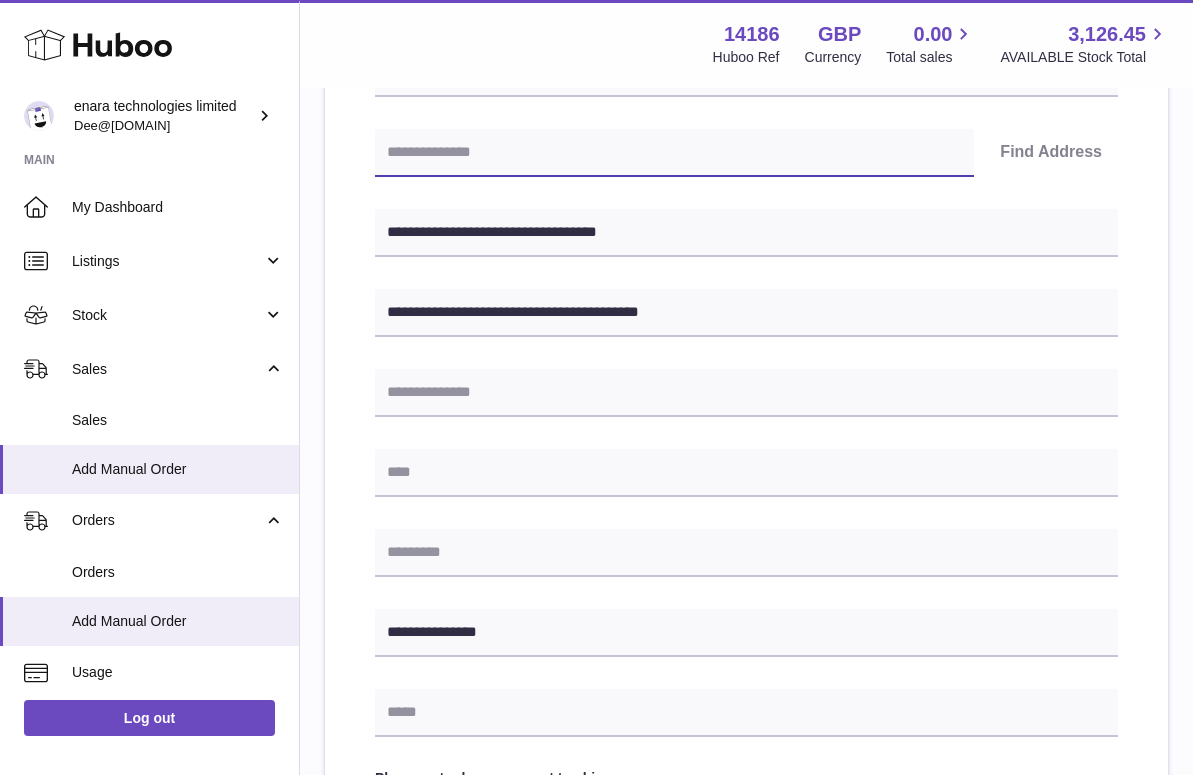 paste on "*******" 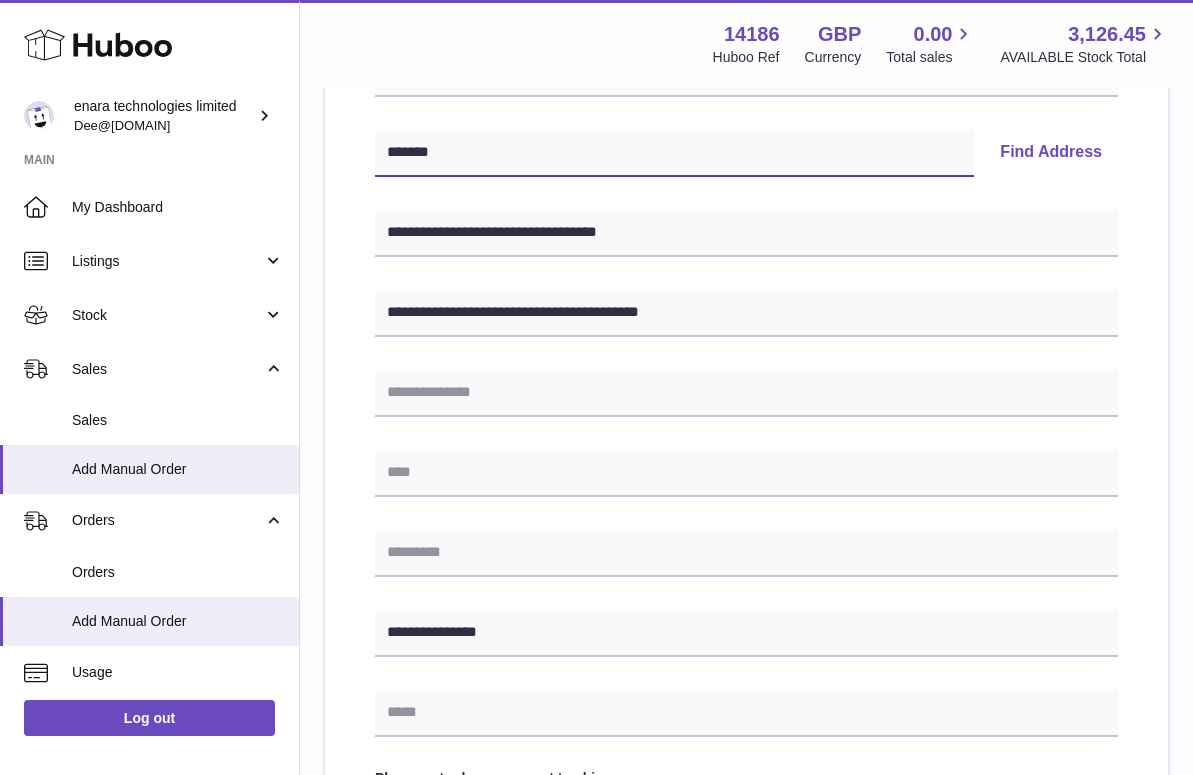 type on "*******" 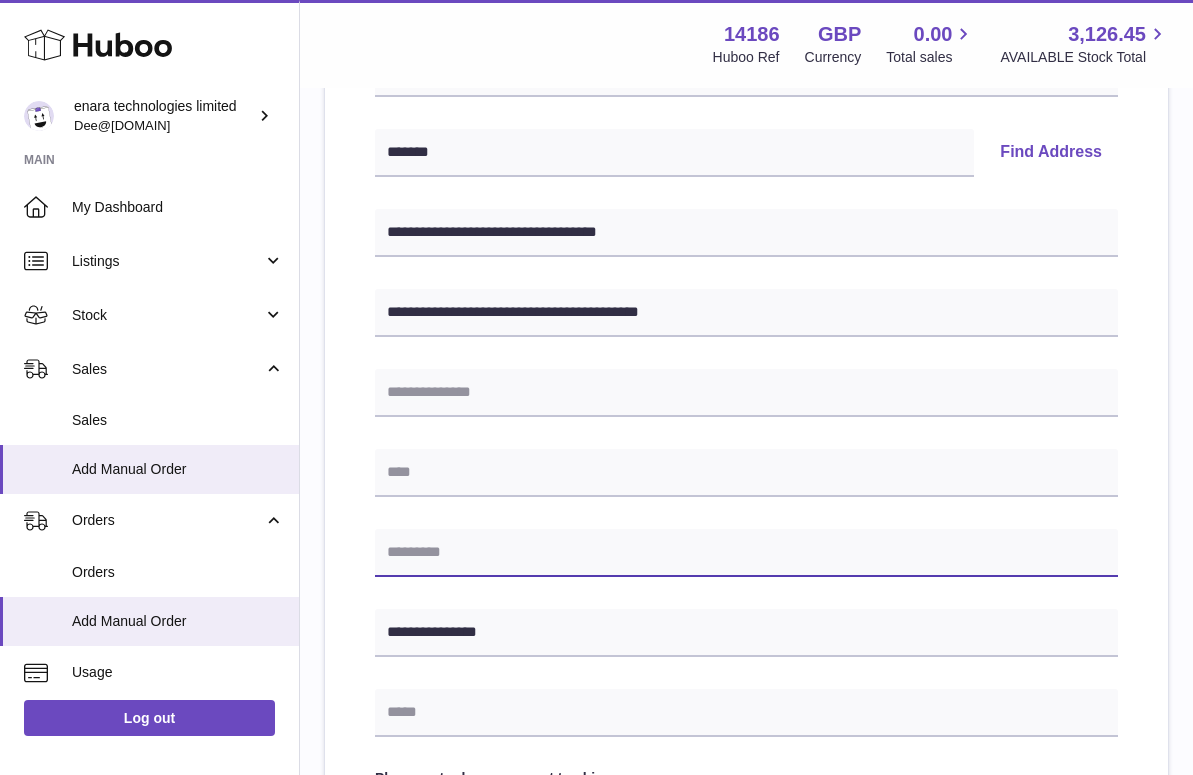 paste on "*******" 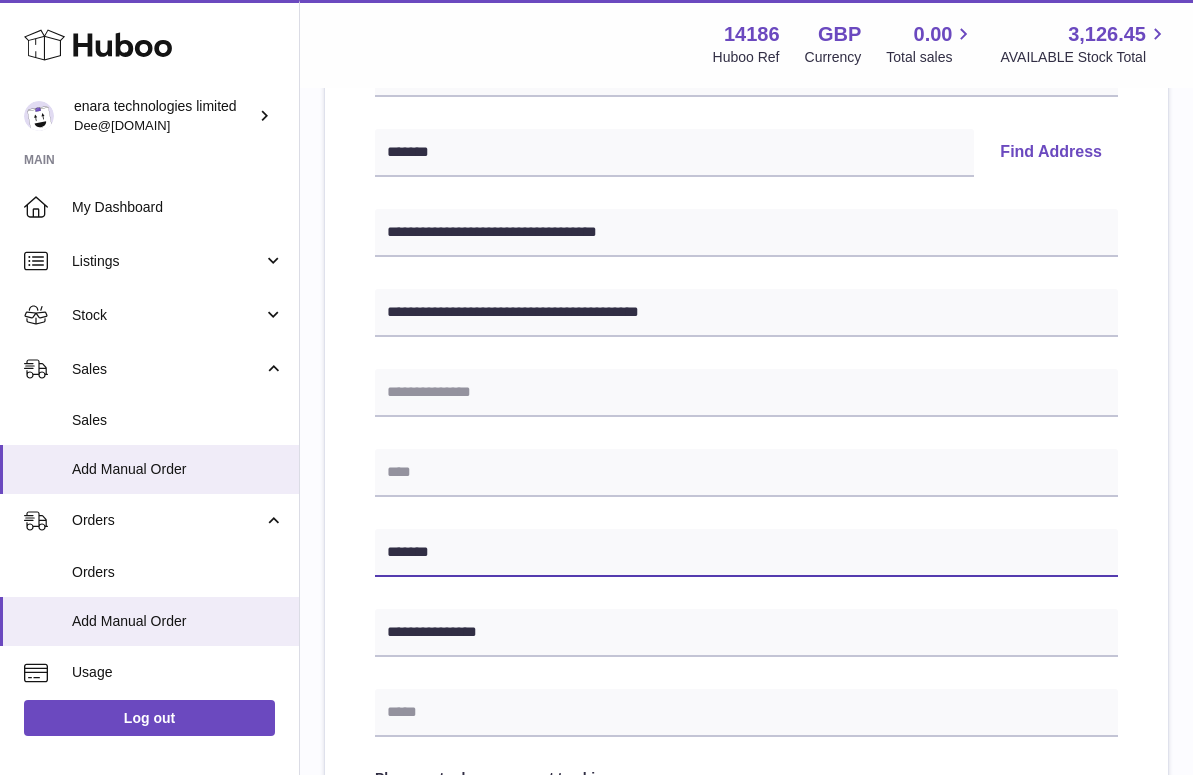 type on "*******" 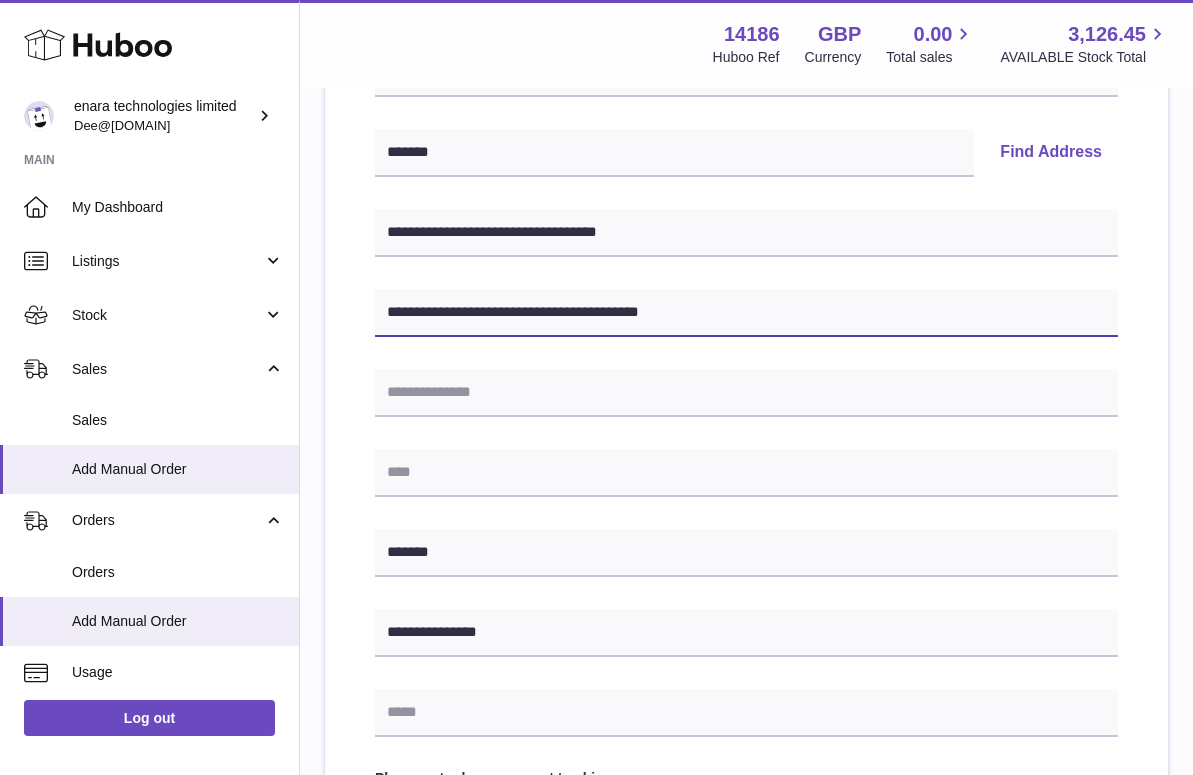 drag, startPoint x: 584, startPoint y: 310, endPoint x: 776, endPoint y: 374, distance: 202.38577 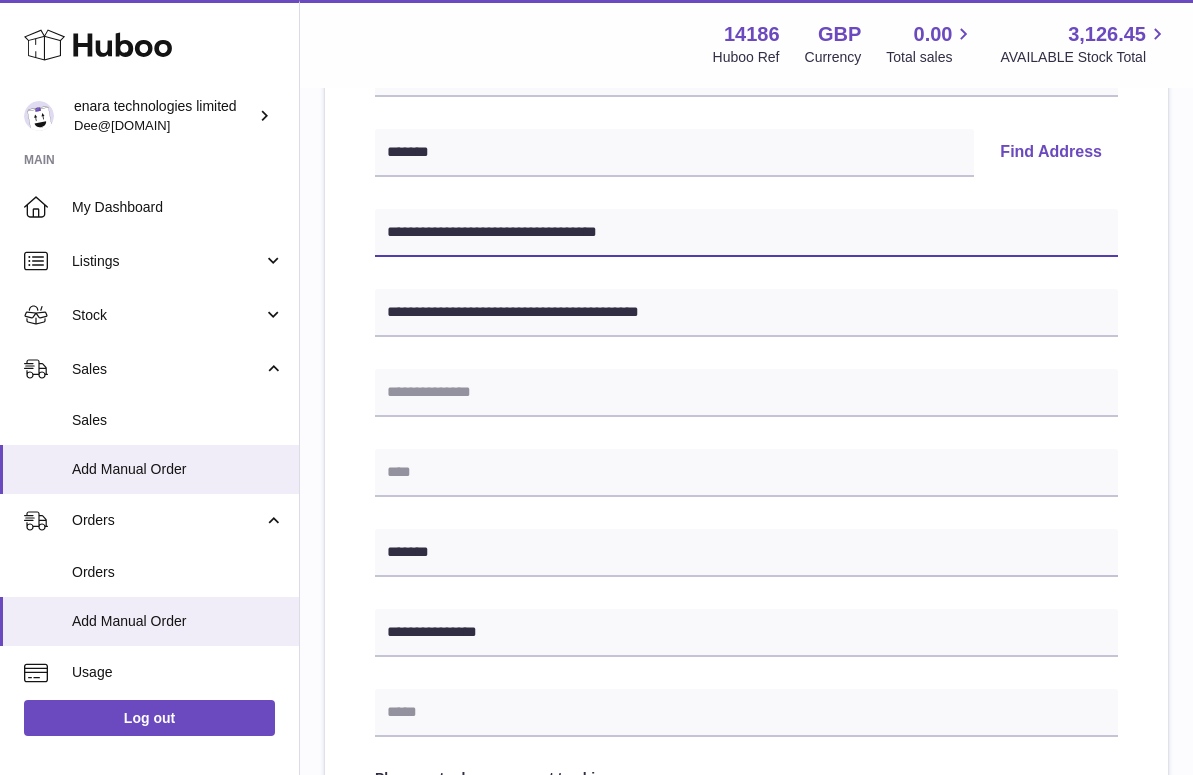 drag, startPoint x: 548, startPoint y: 230, endPoint x: 661, endPoint y: 253, distance: 115.316956 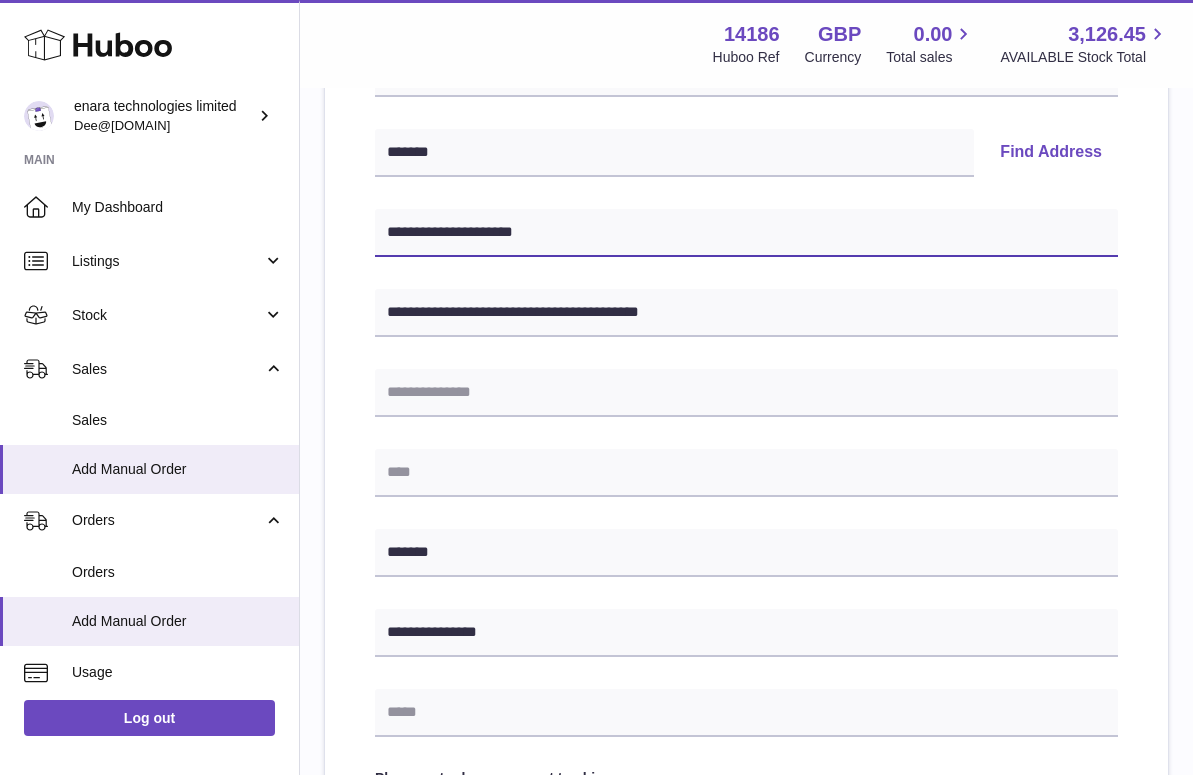 type on "**********" 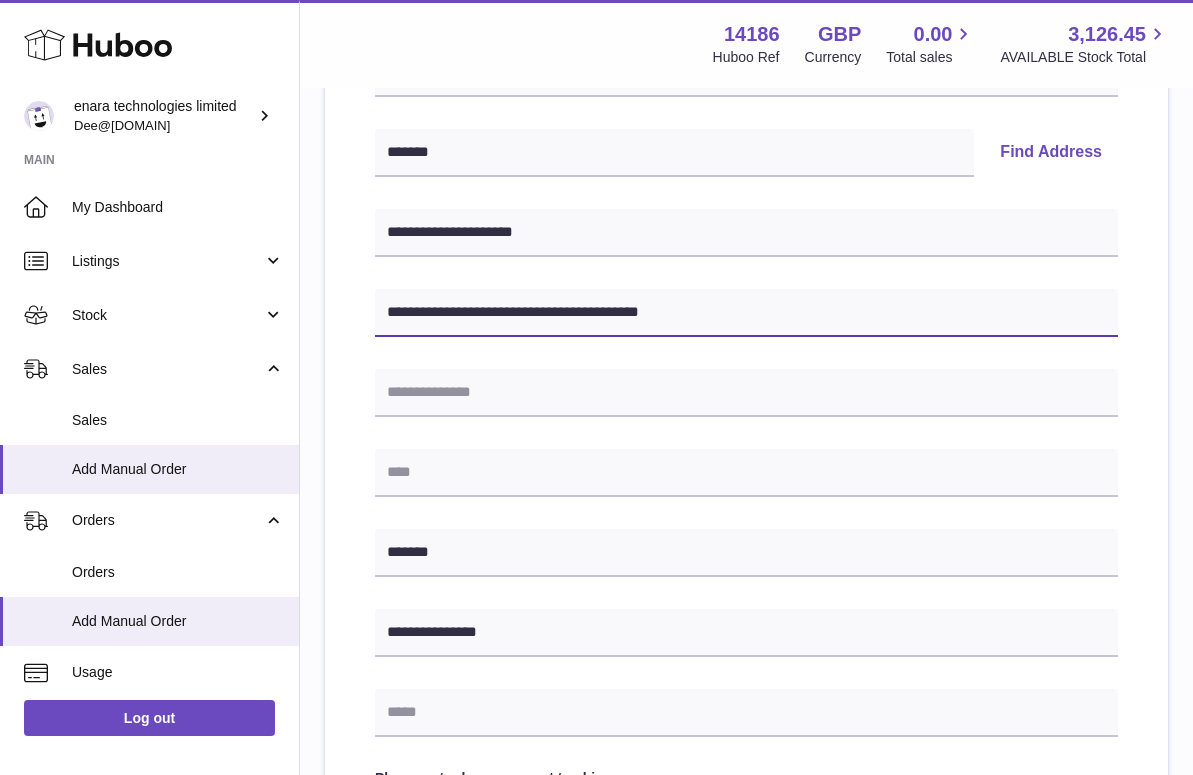 click on "**********" at bounding box center [746, 313] 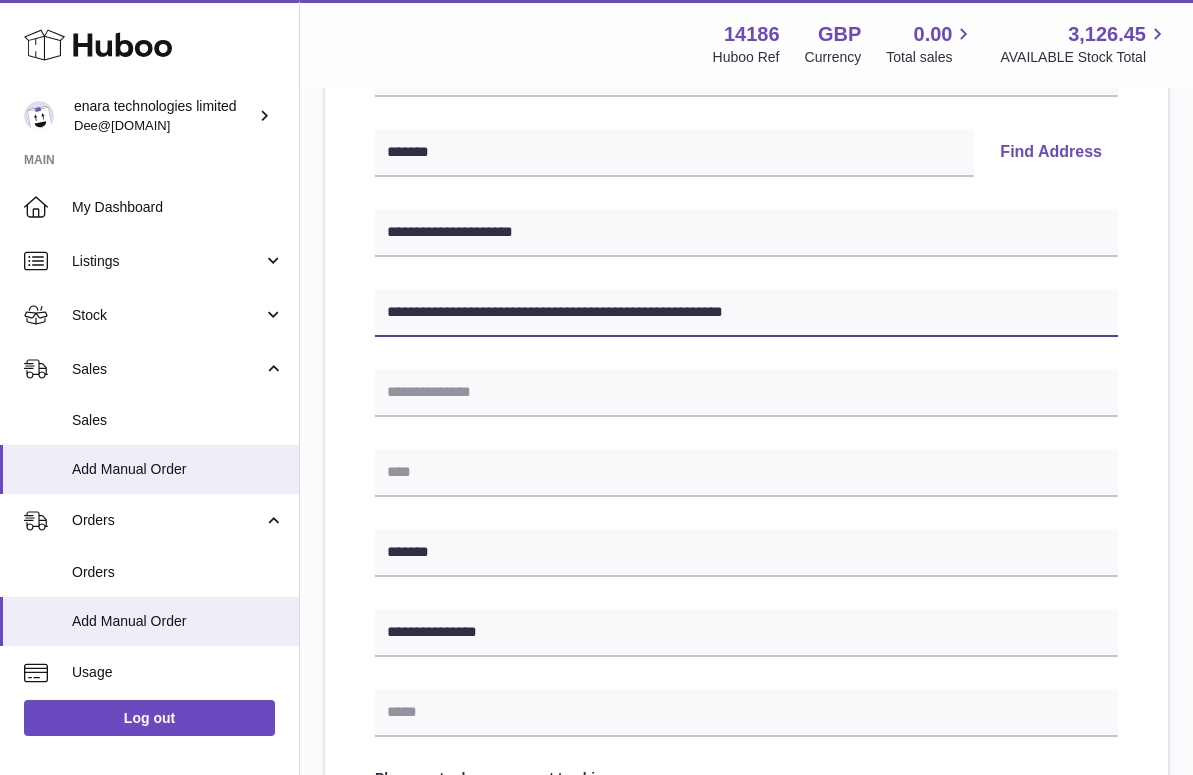 drag, startPoint x: 577, startPoint y: 307, endPoint x: 891, endPoint y: 362, distance: 318.7805 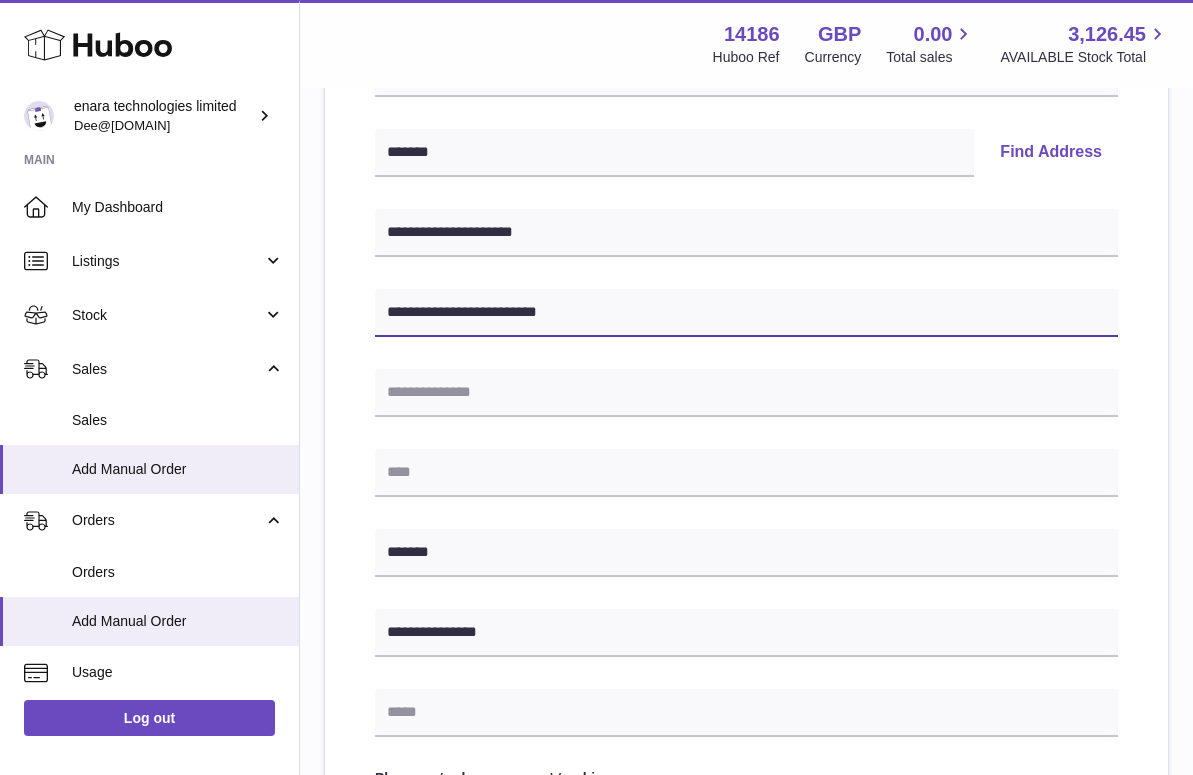 type on "**********" 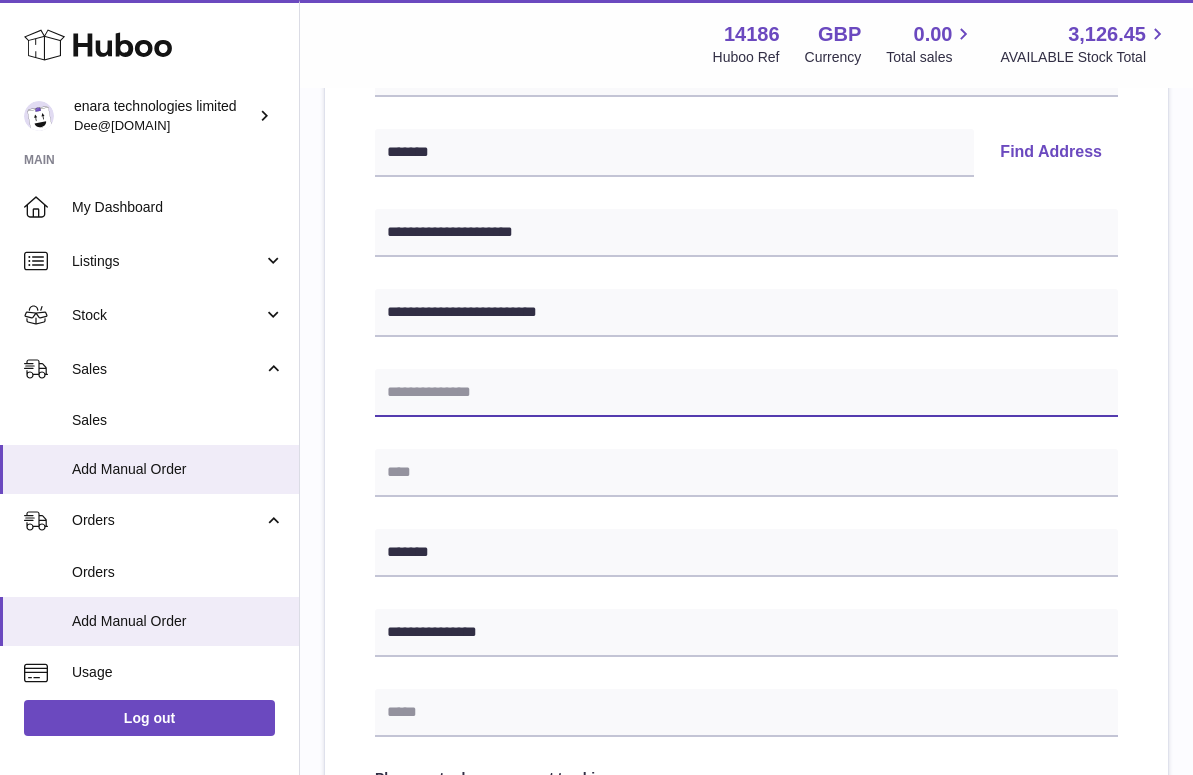 paste on "**********" 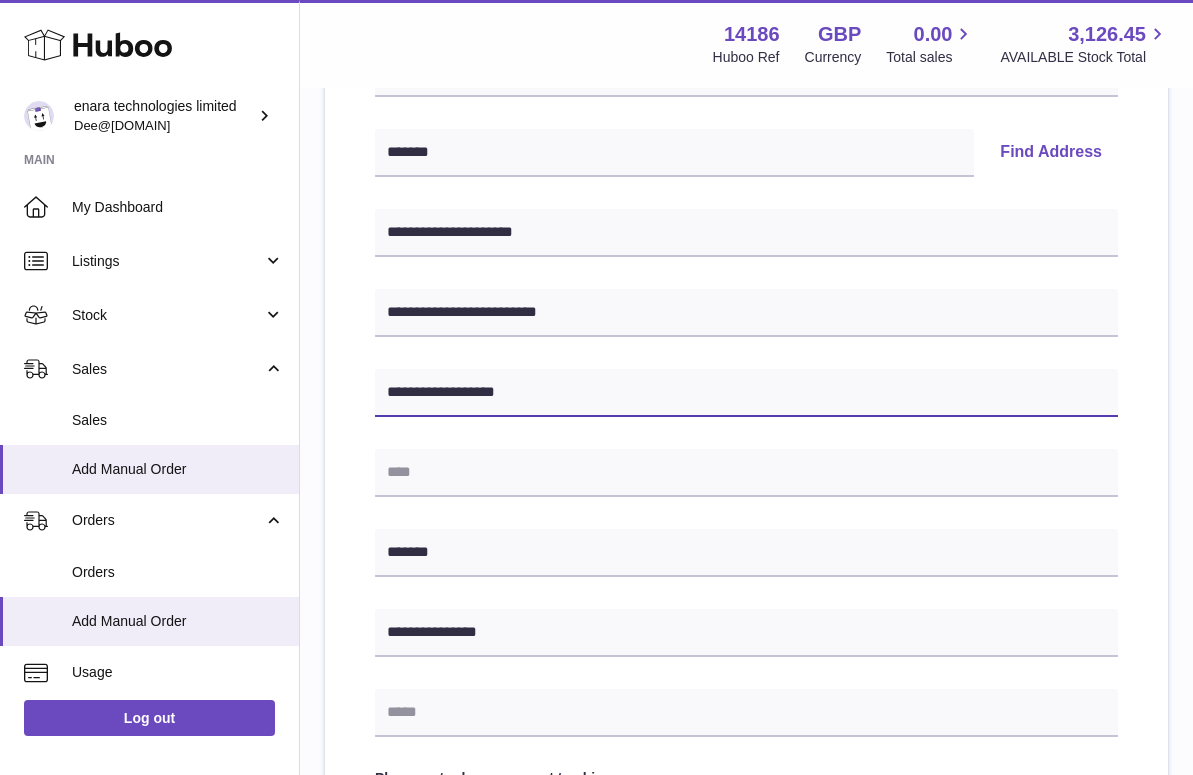 click on "**********" at bounding box center [746, 393] 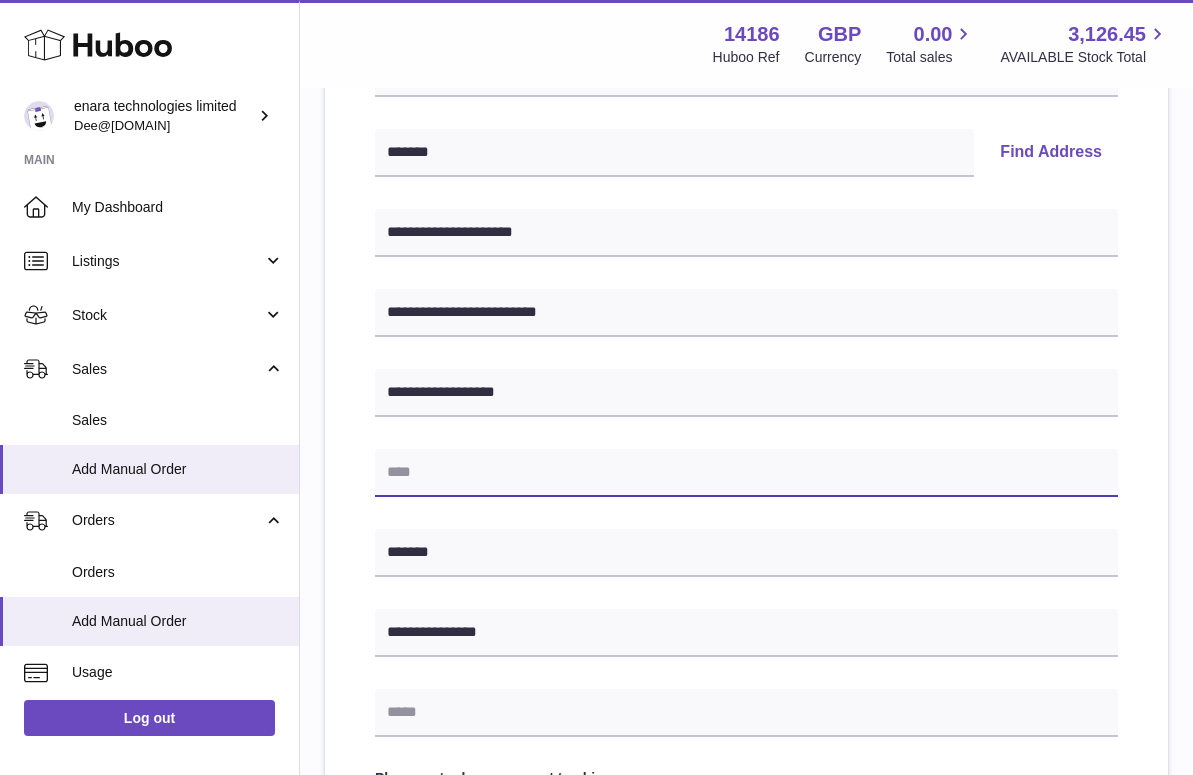 click at bounding box center (746, 473) 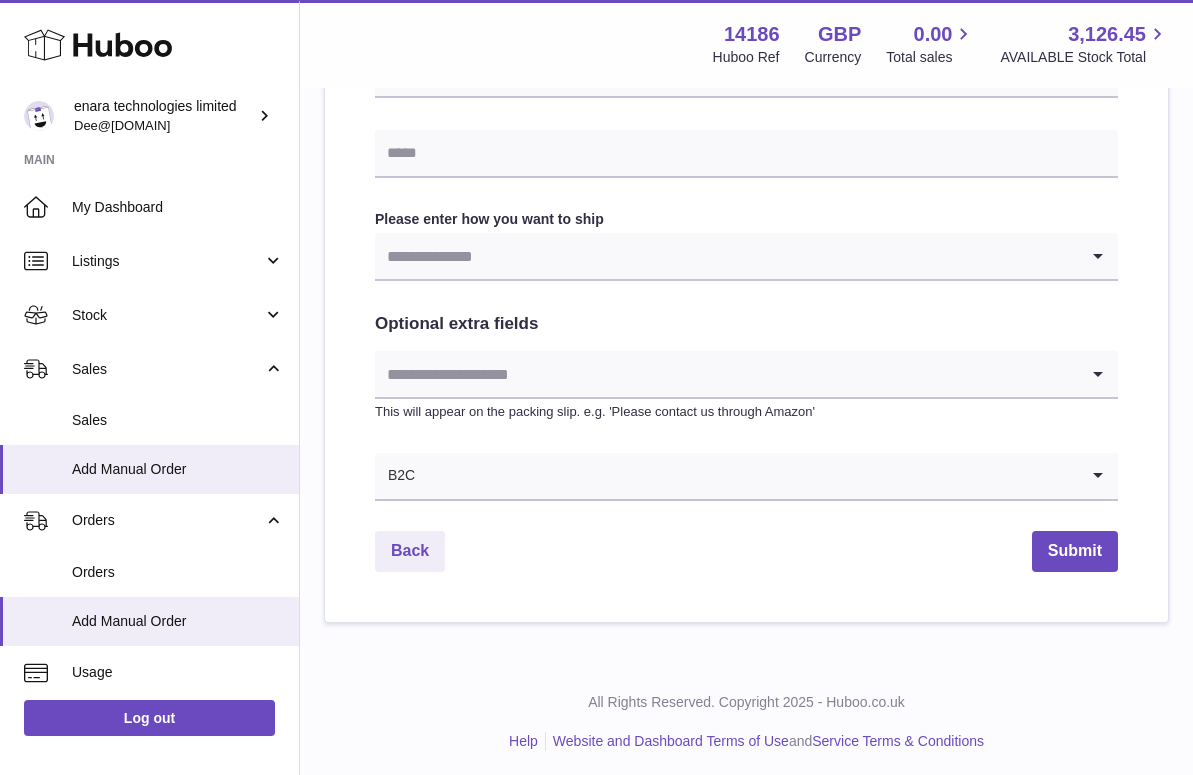scroll, scrollTop: 966, scrollLeft: 0, axis: vertical 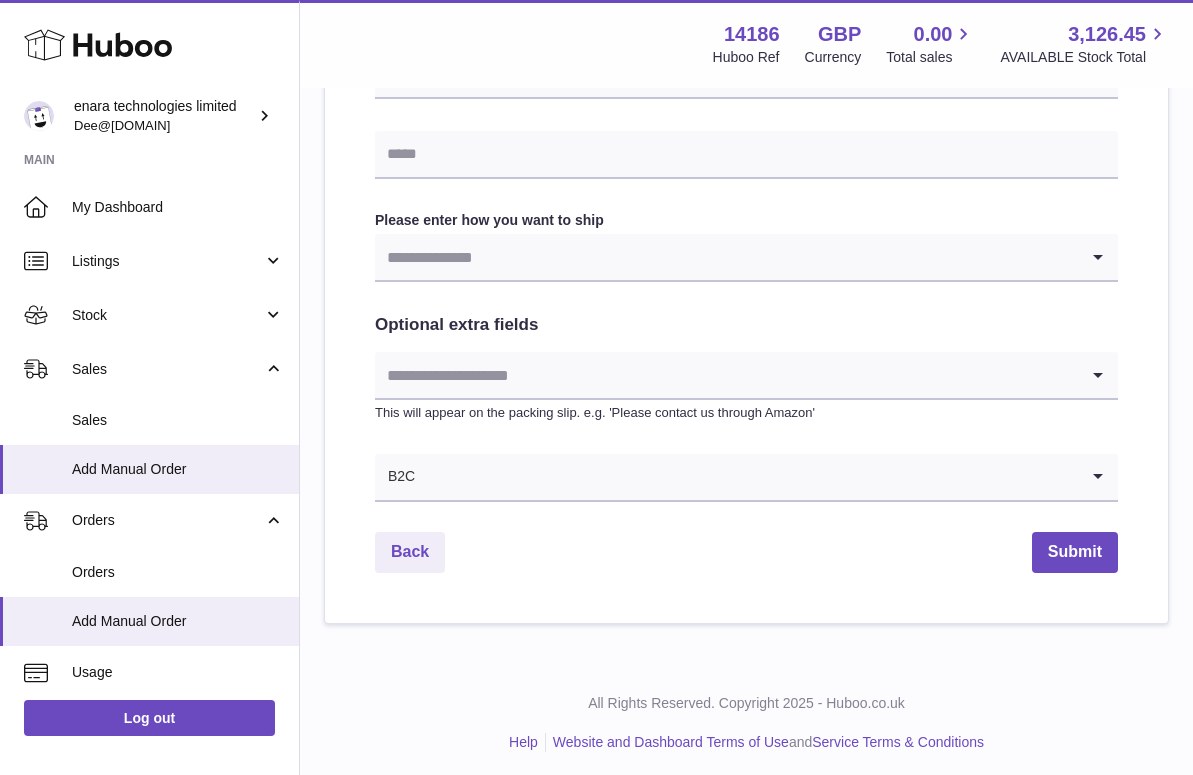 type on "**********" 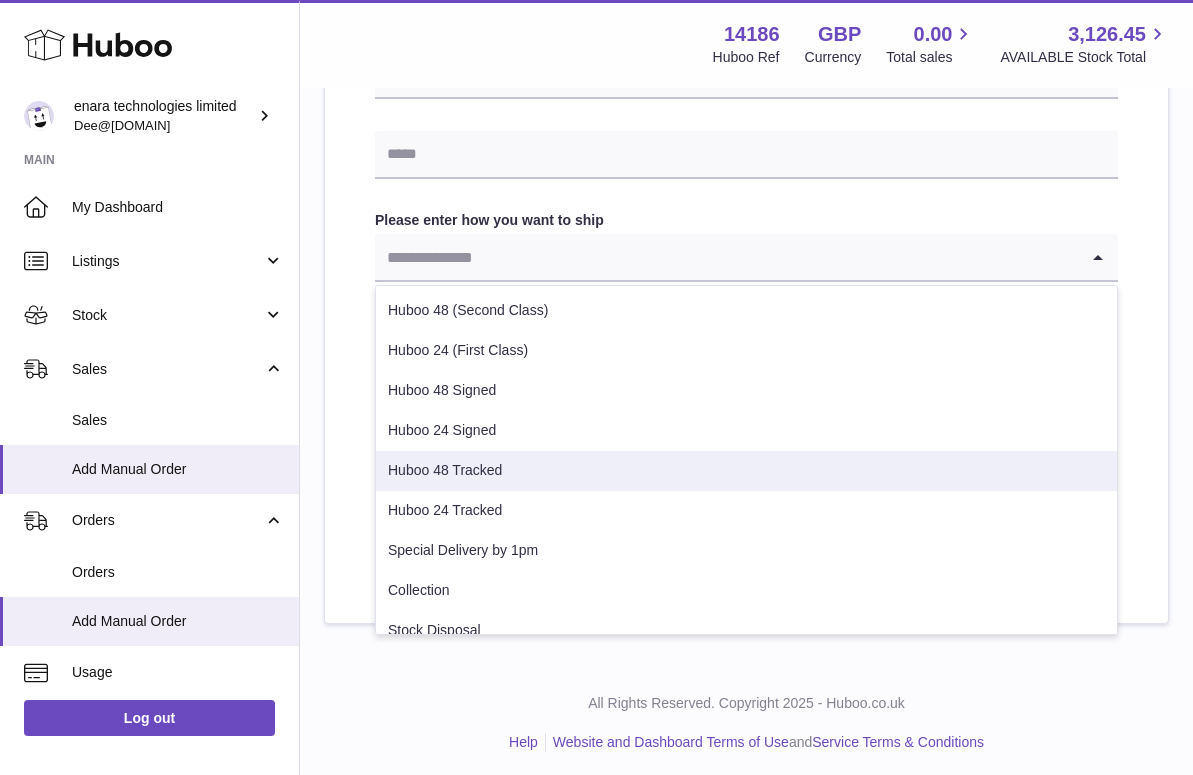 click on "Huboo 48 Tracked" at bounding box center [746, 471] 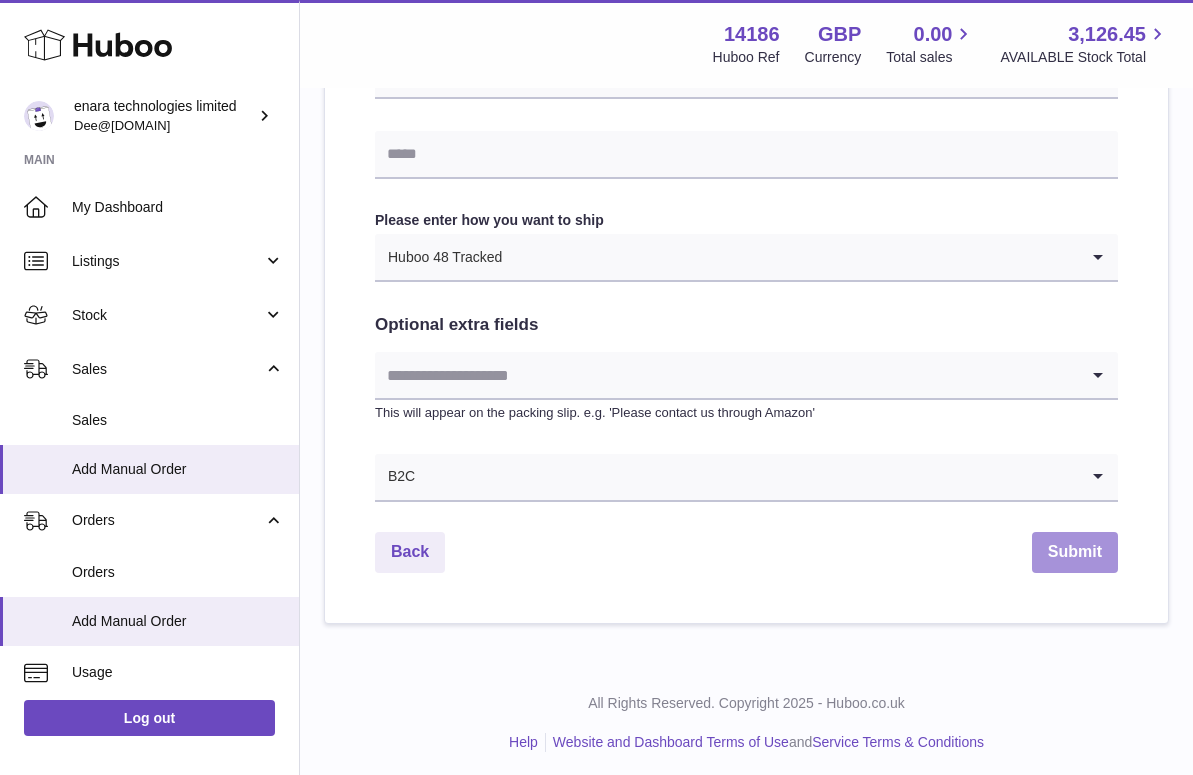 click on "Submit" at bounding box center [1075, 552] 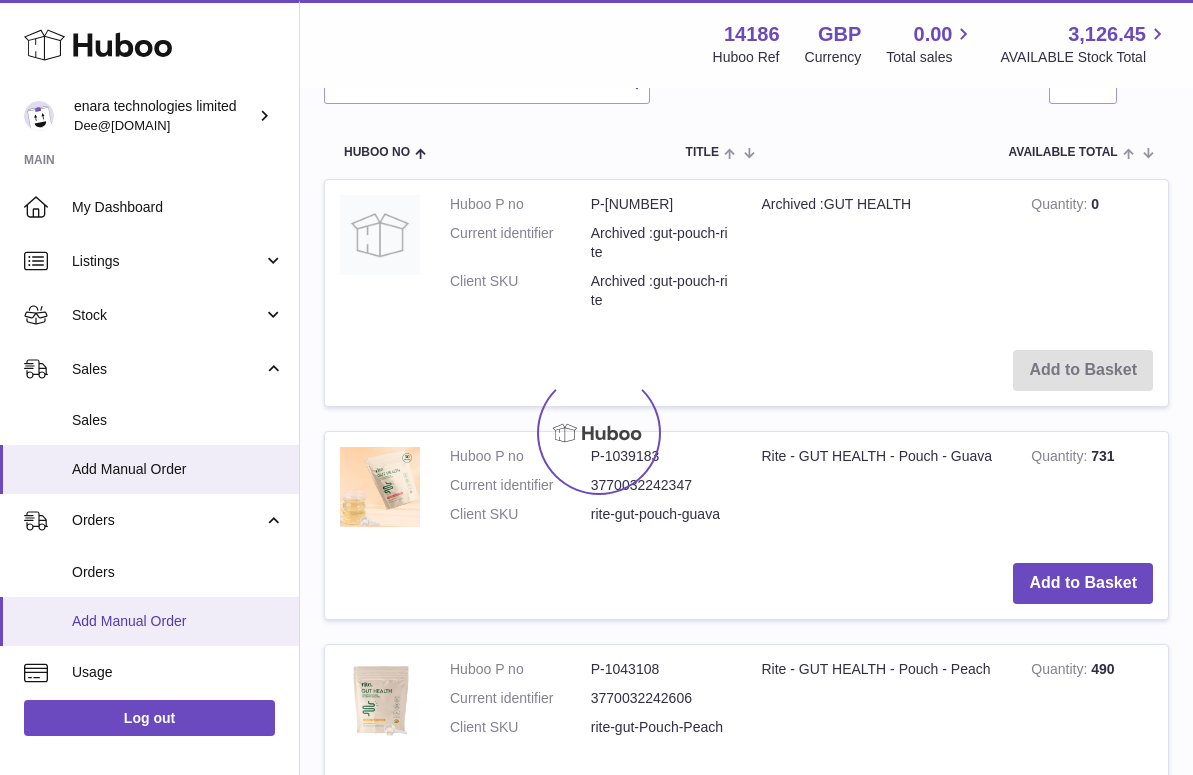 scroll, scrollTop: 0, scrollLeft: 0, axis: both 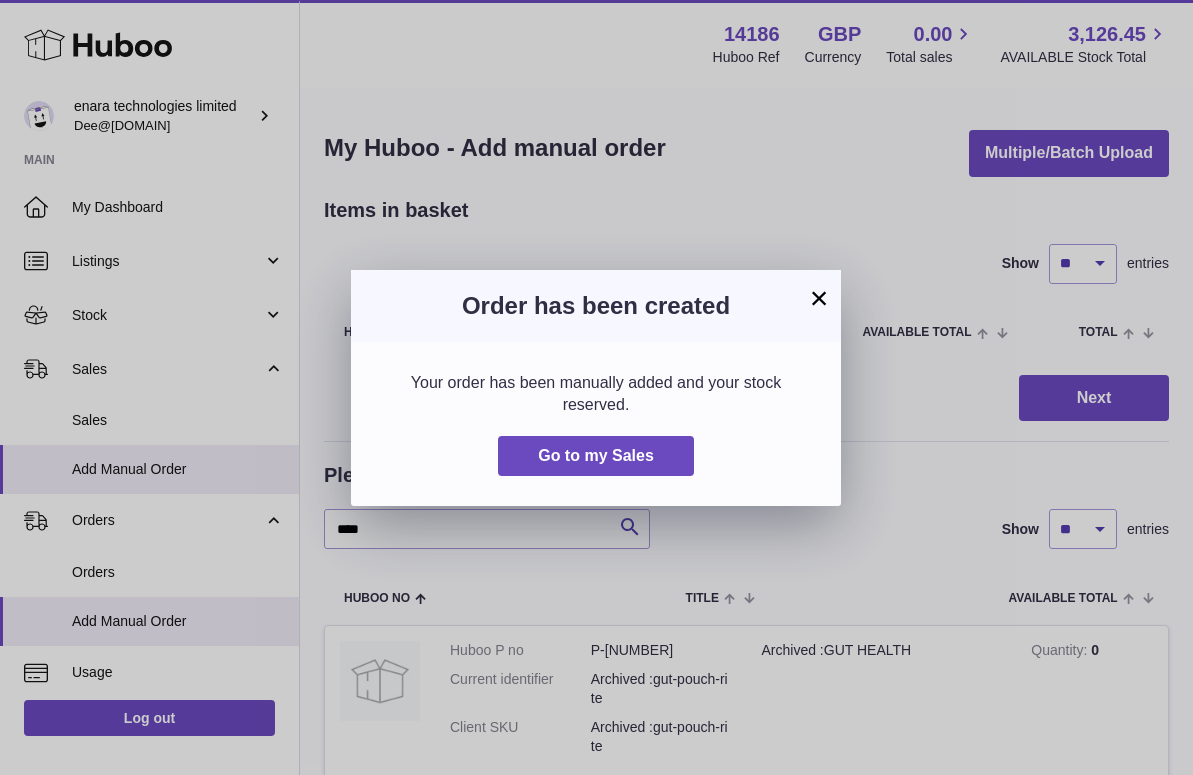 click on "×" at bounding box center (819, 298) 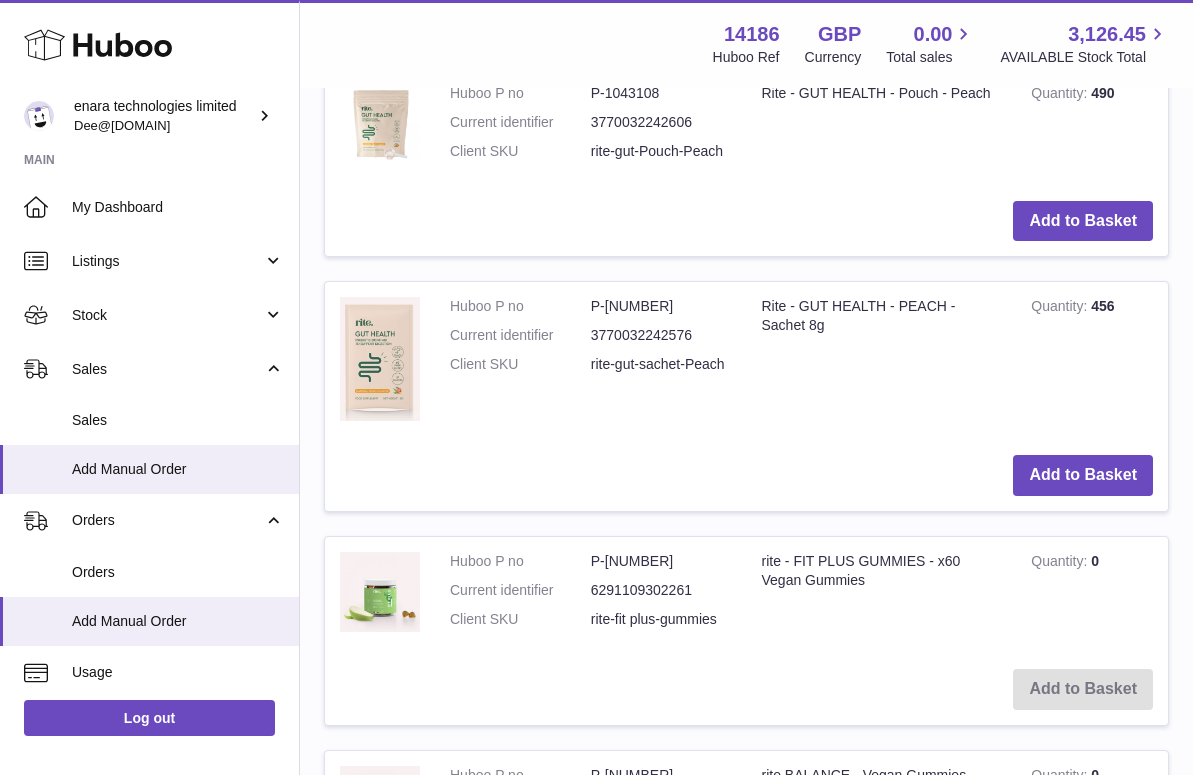 scroll, scrollTop: 1023, scrollLeft: 0, axis: vertical 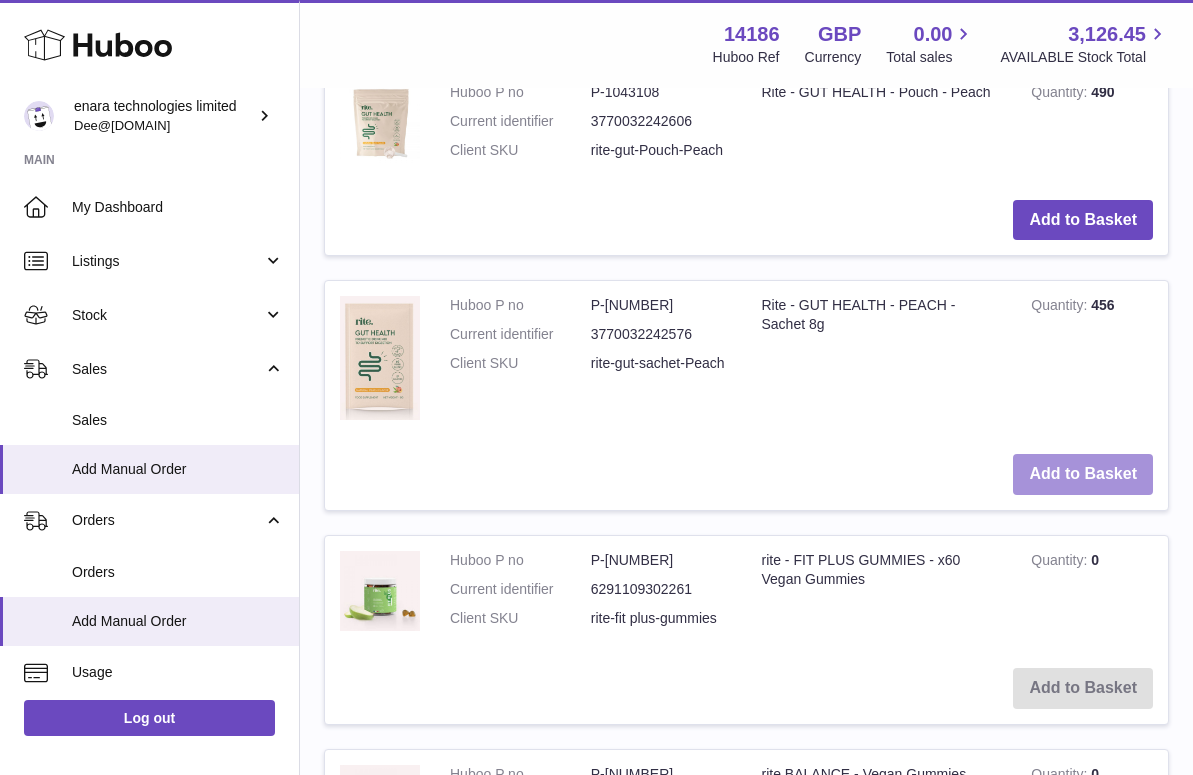 click on "Add to Basket" at bounding box center (1083, 474) 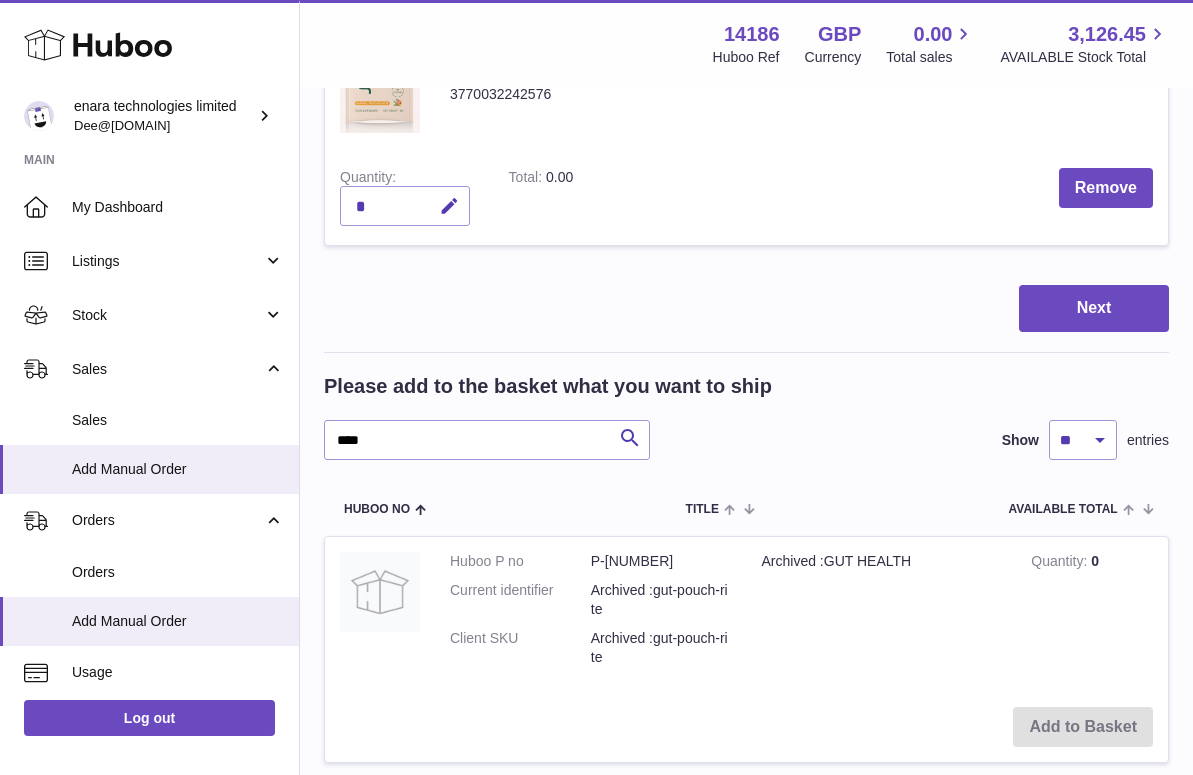 scroll, scrollTop: 394, scrollLeft: 0, axis: vertical 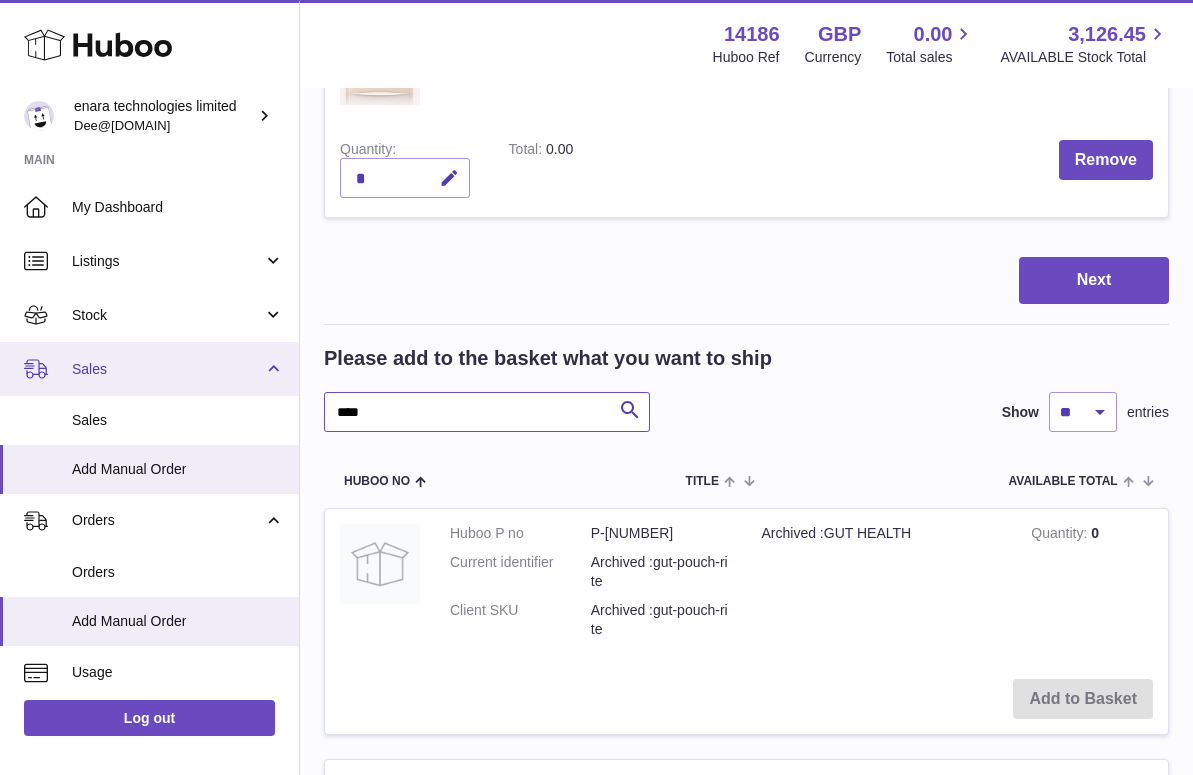 drag, startPoint x: 377, startPoint y: 419, endPoint x: 173, endPoint y: 379, distance: 207.88458 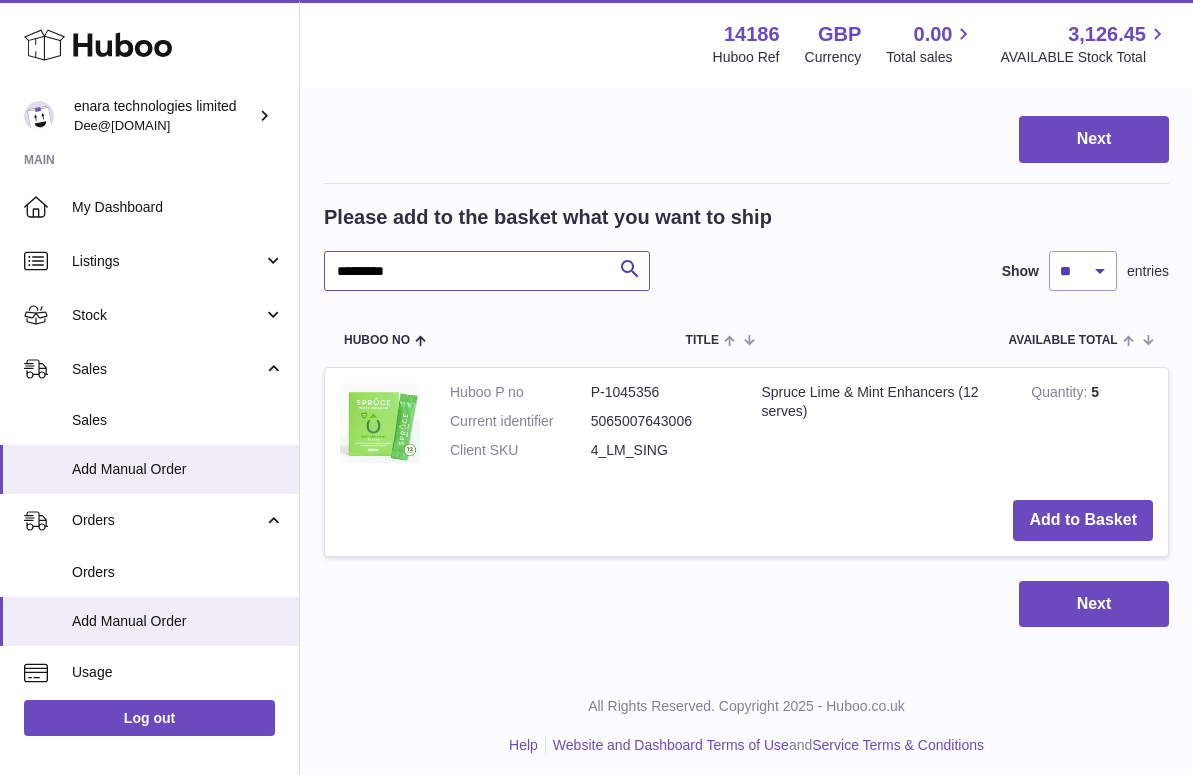 scroll, scrollTop: 534, scrollLeft: 0, axis: vertical 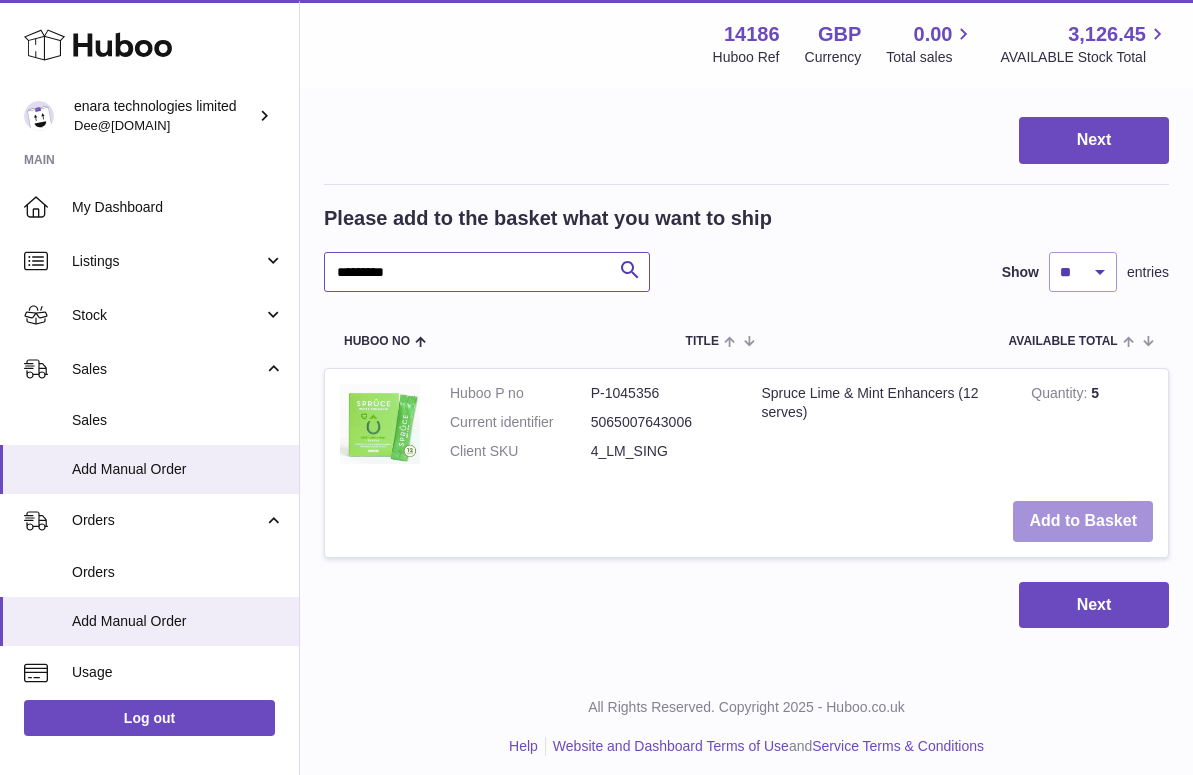 type on "*********" 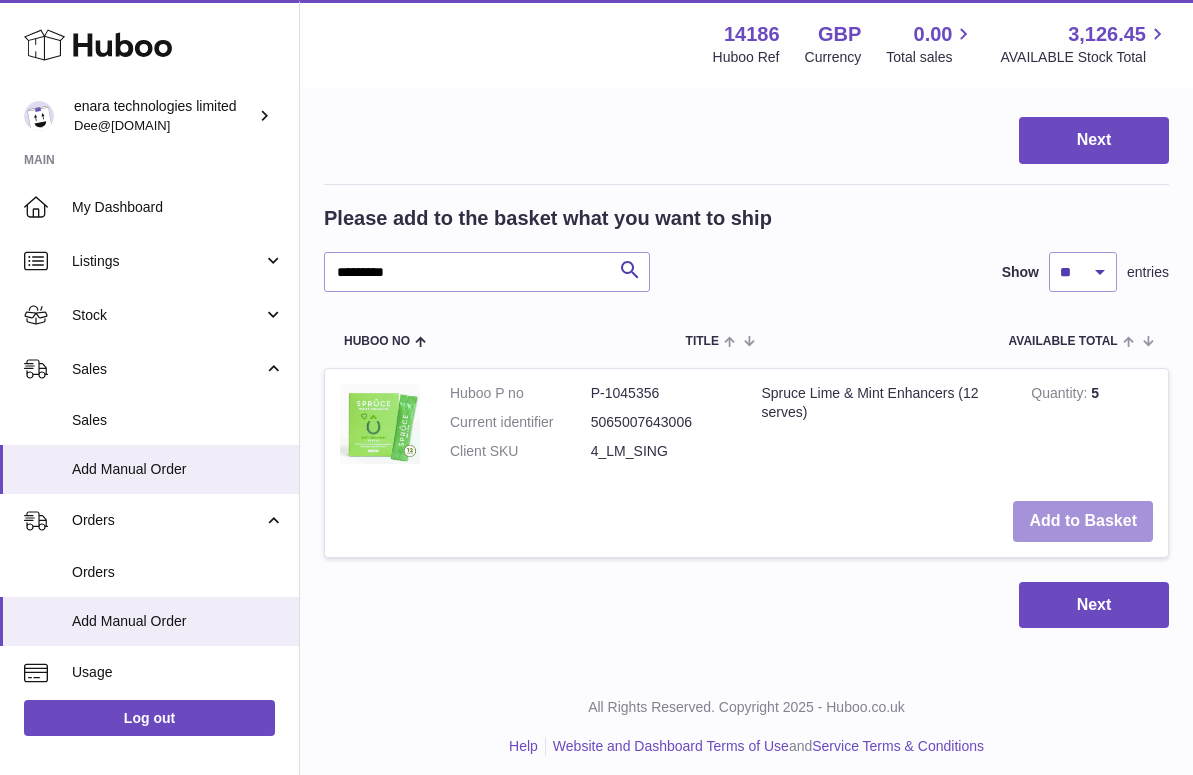 click on "Add to Basket" at bounding box center (1083, 521) 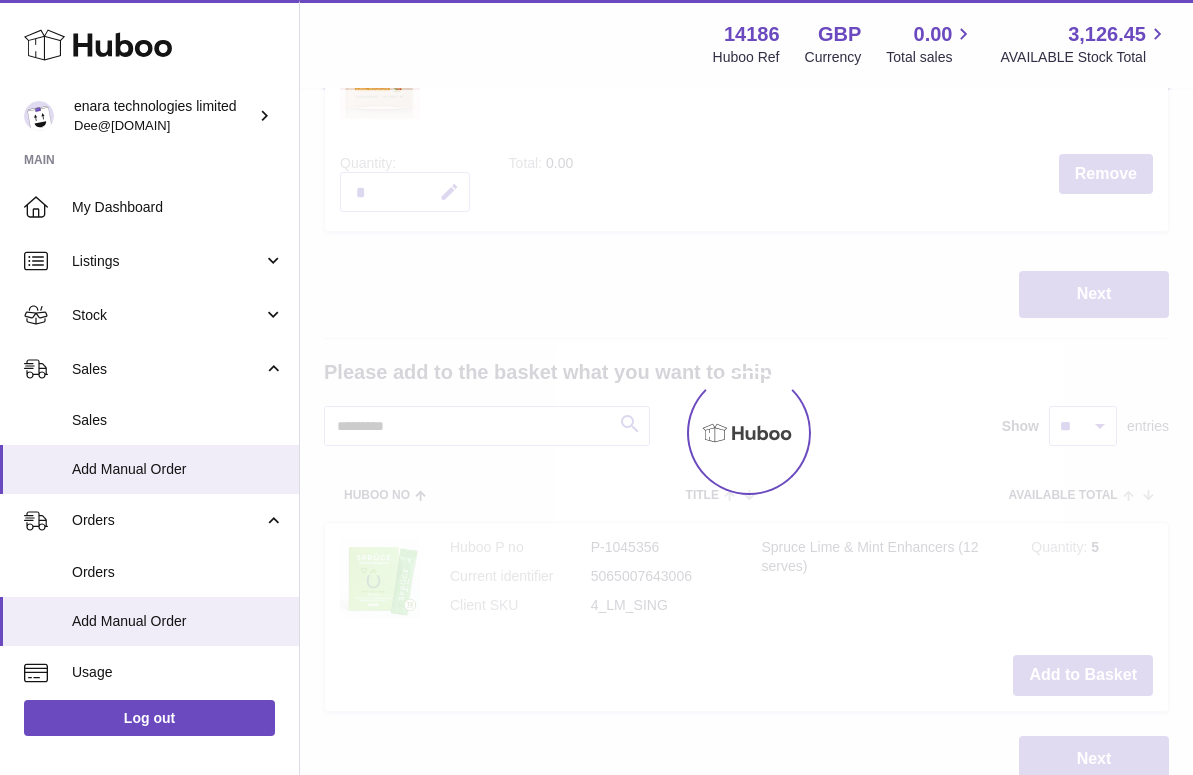 scroll, scrollTop: 379, scrollLeft: 0, axis: vertical 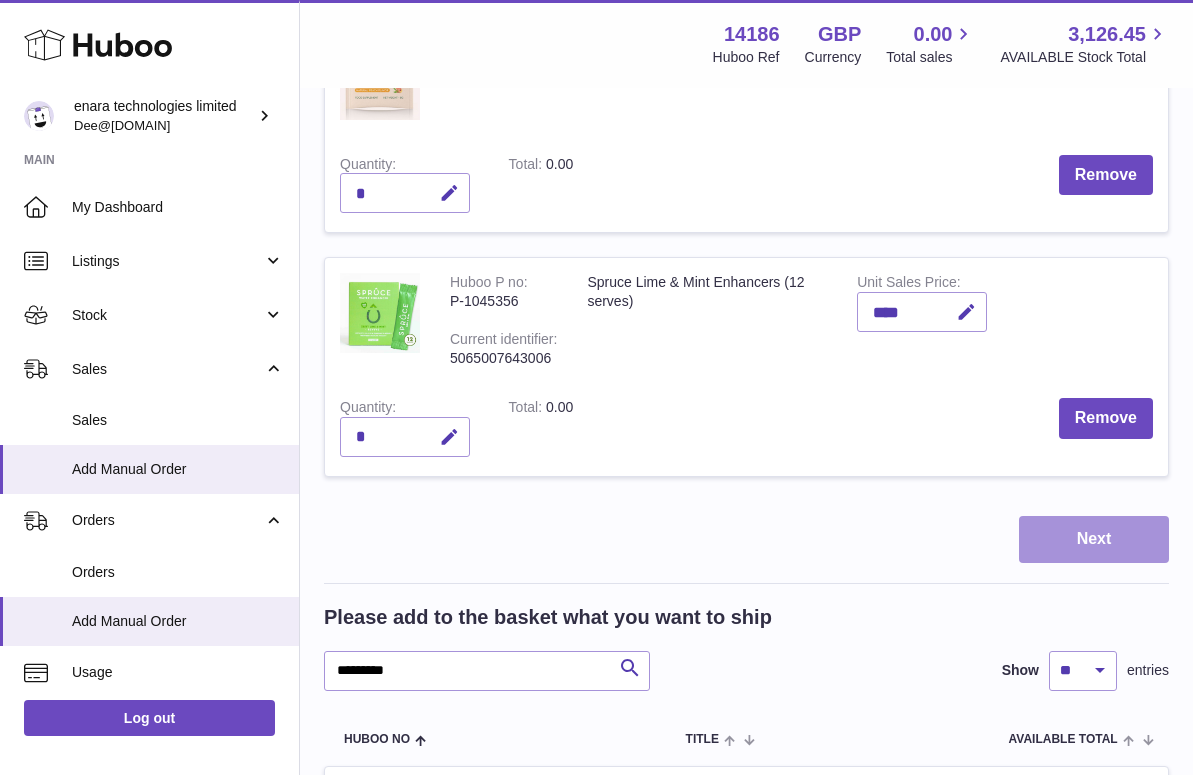click on "Next" at bounding box center [1094, 539] 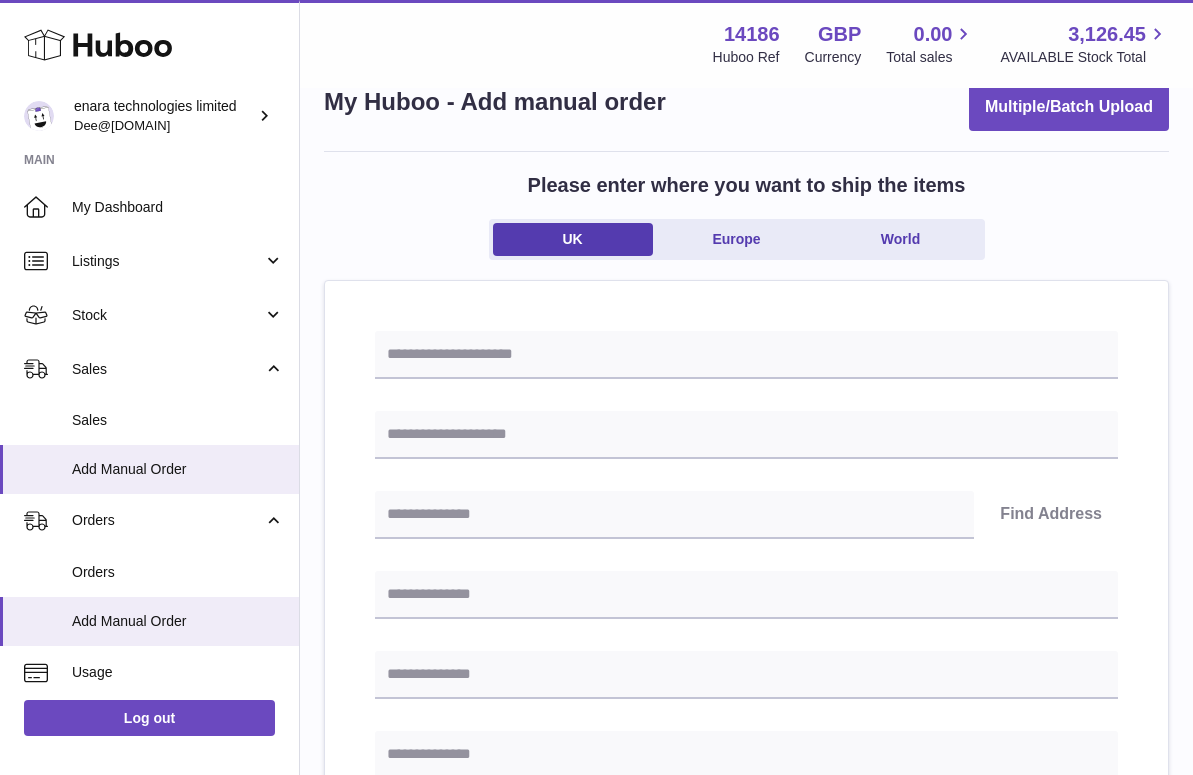 scroll, scrollTop: 41, scrollLeft: 0, axis: vertical 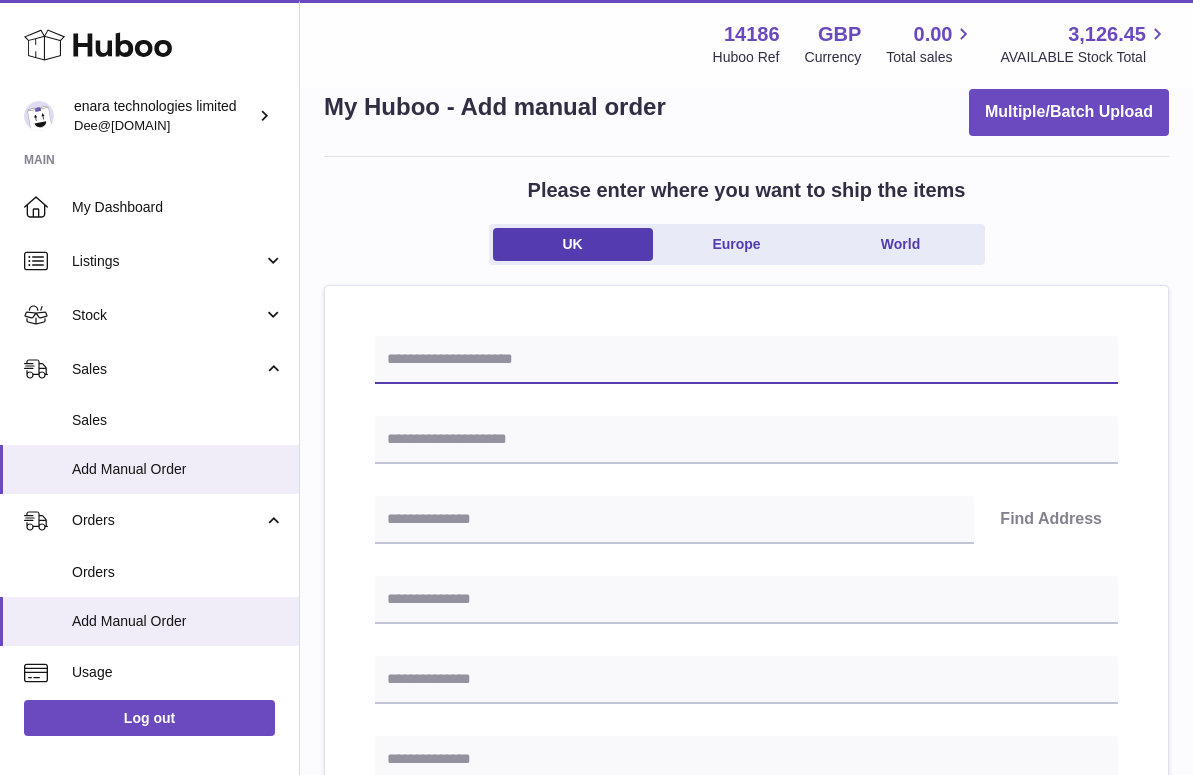 click at bounding box center [746, 360] 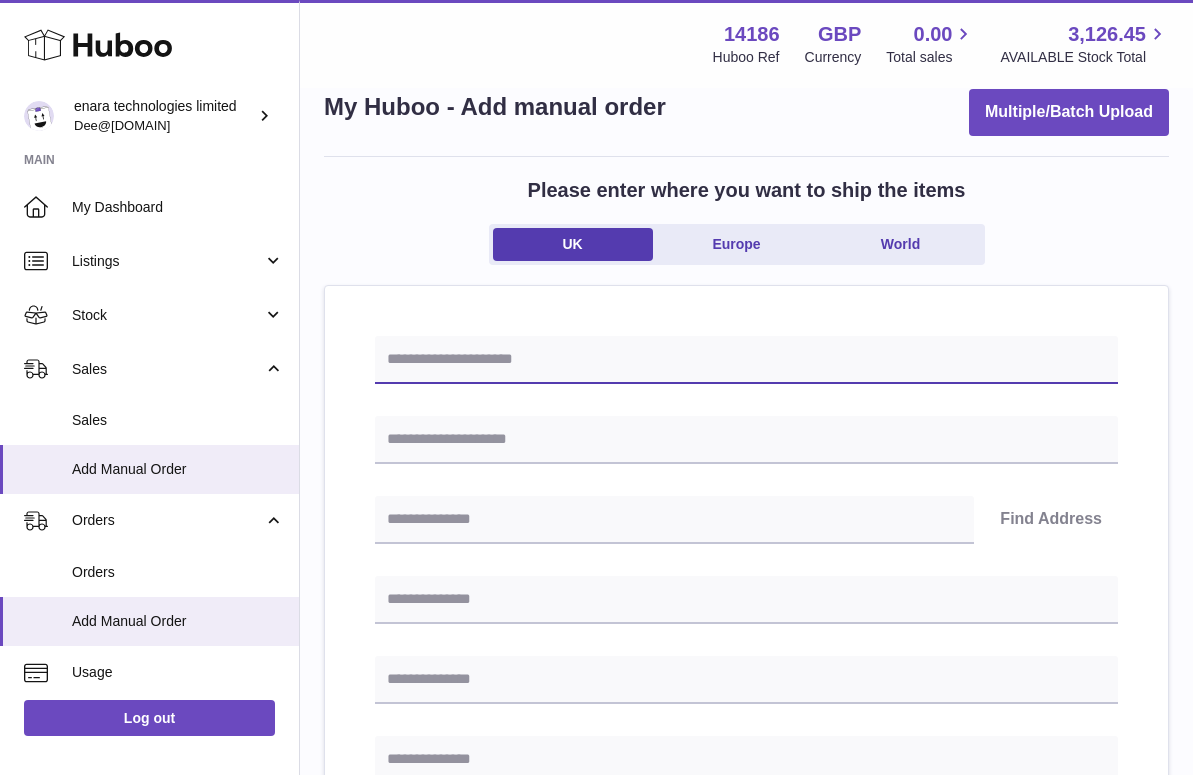 paste on "**********" 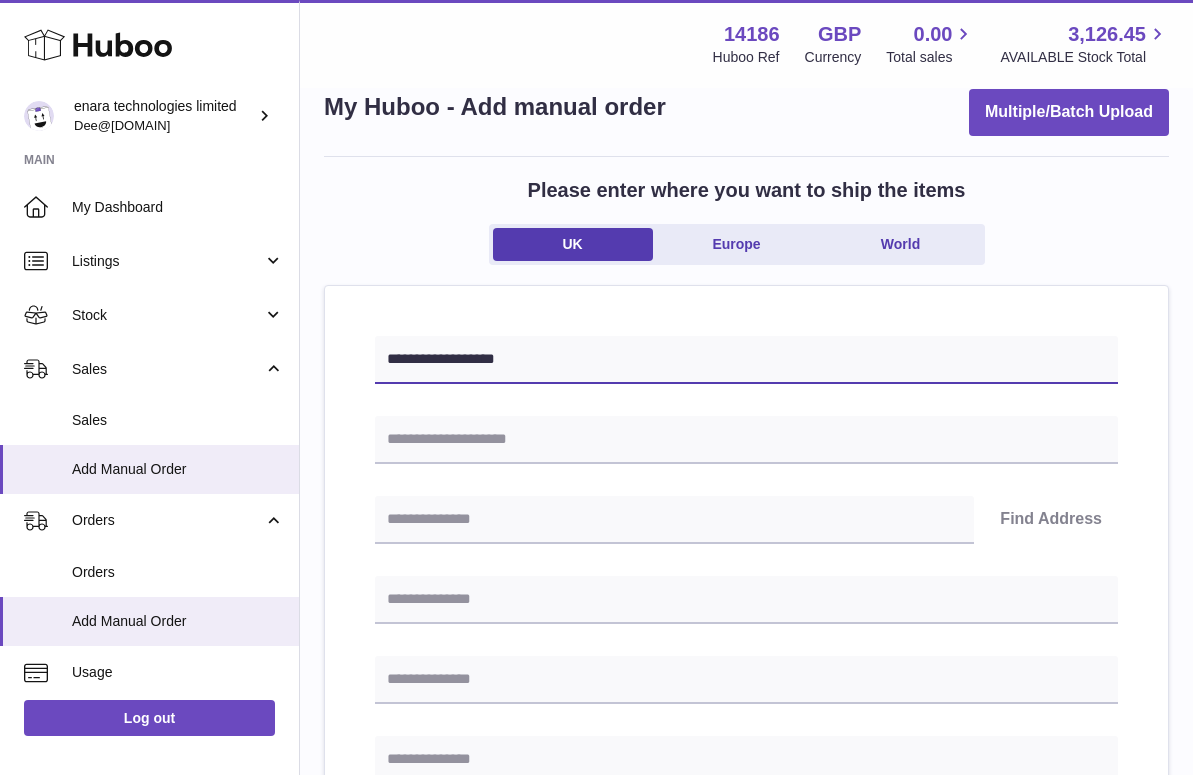 type on "**********" 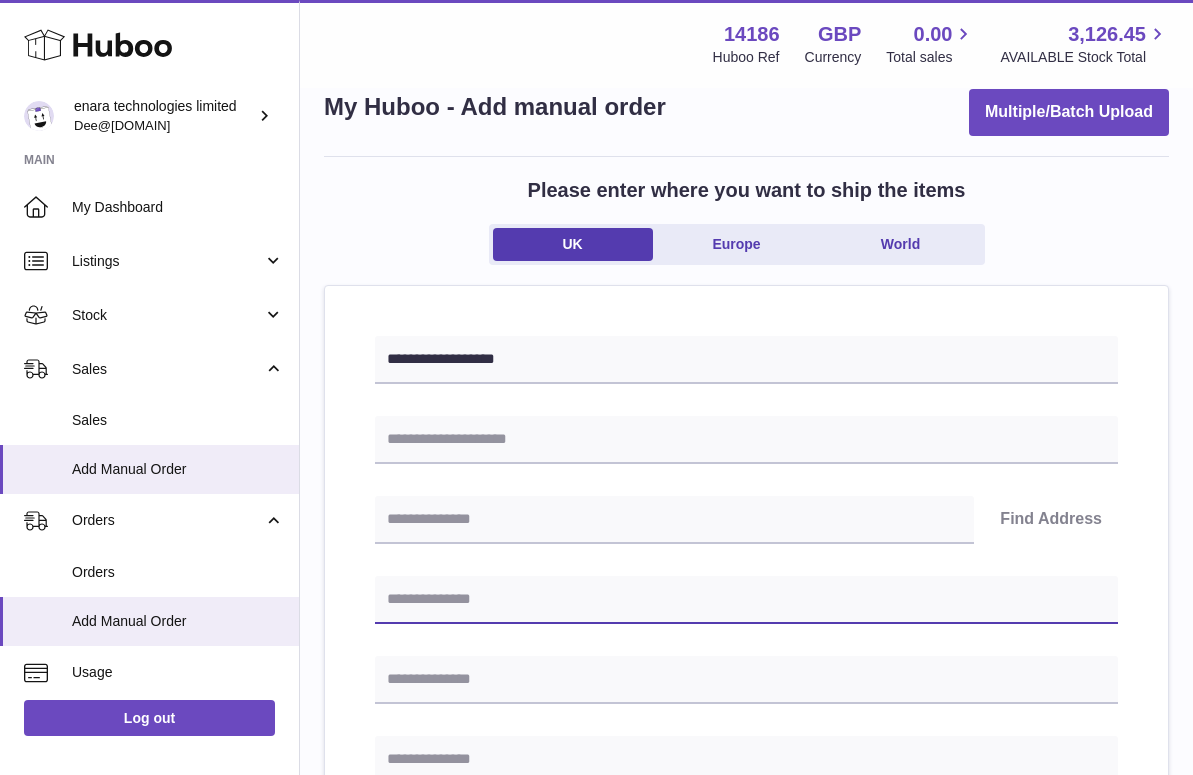 paste on "**********" 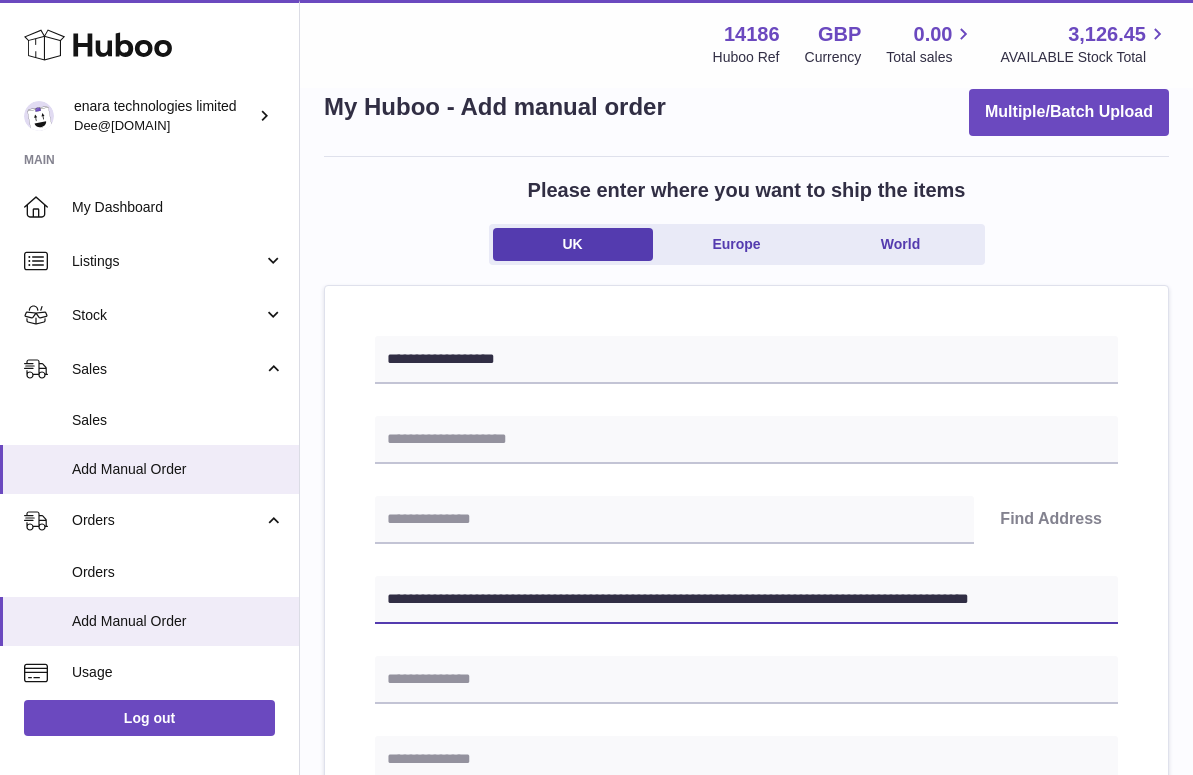 drag, startPoint x: 719, startPoint y: 596, endPoint x: 1280, endPoint y: 698, distance: 570.1973 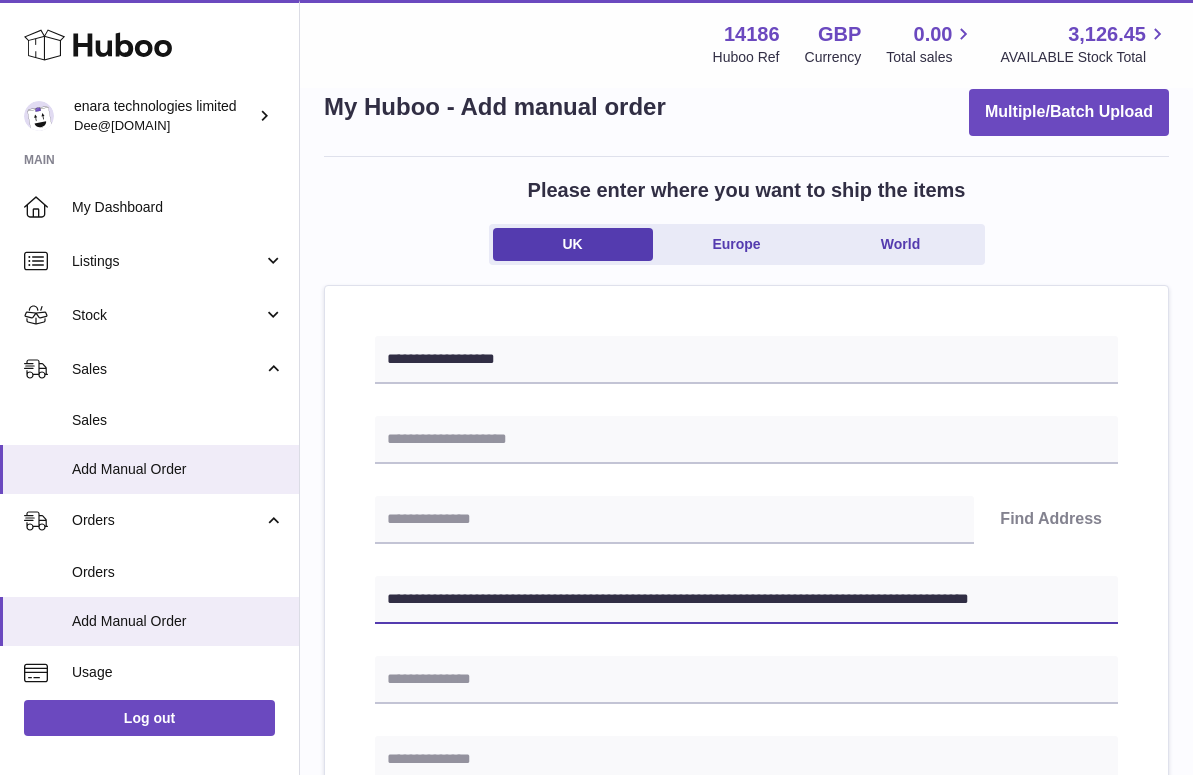 click on ".st0{fill:#141414;}" at bounding box center [596, 346] 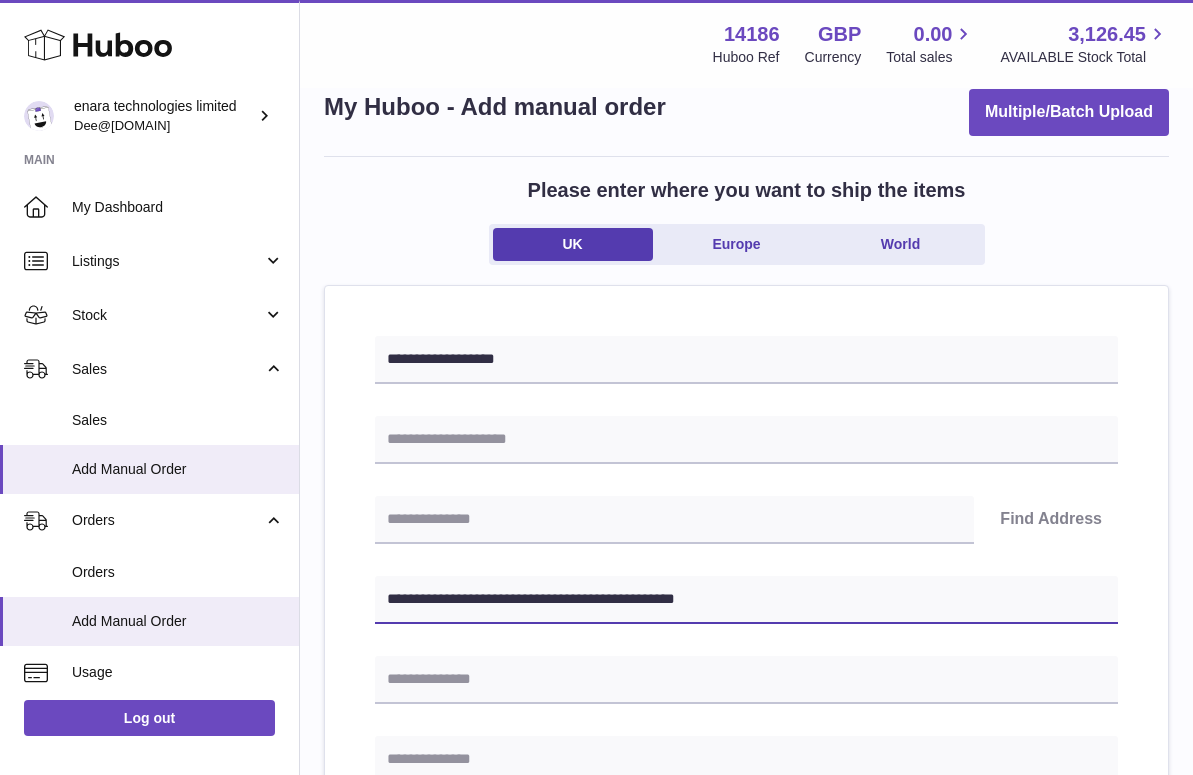 type on "**********" 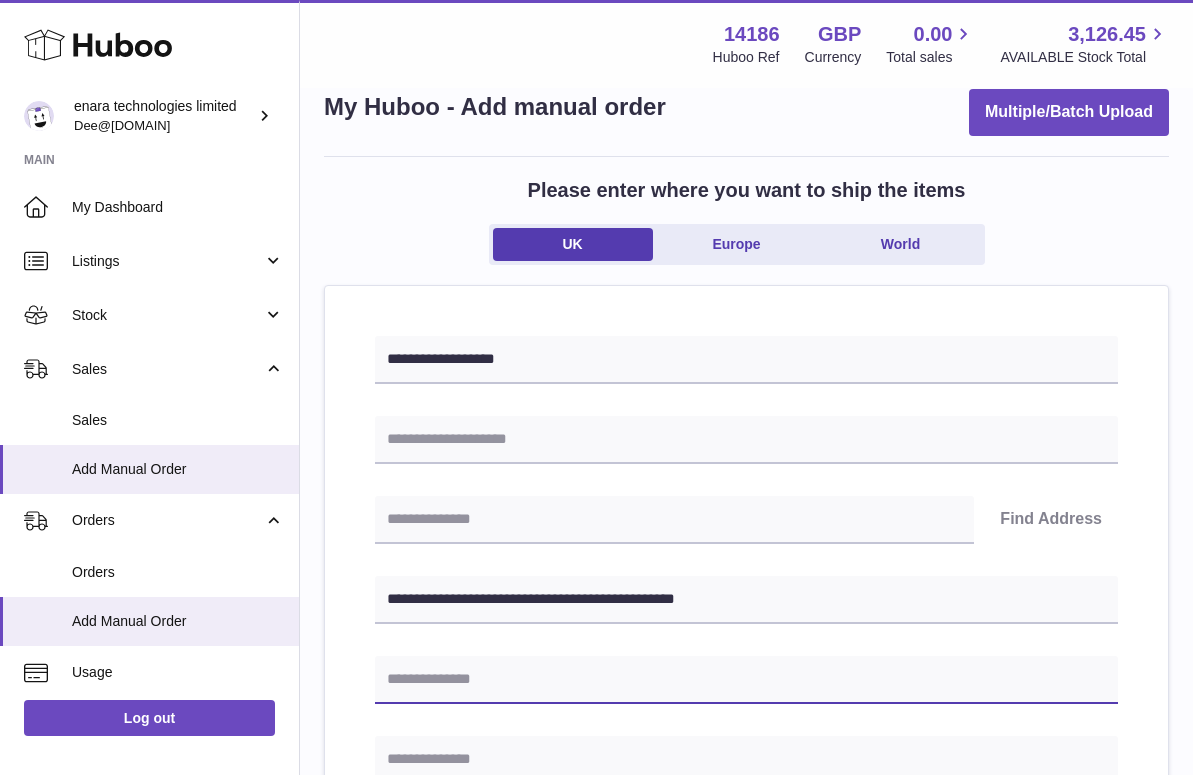 paste on "**********" 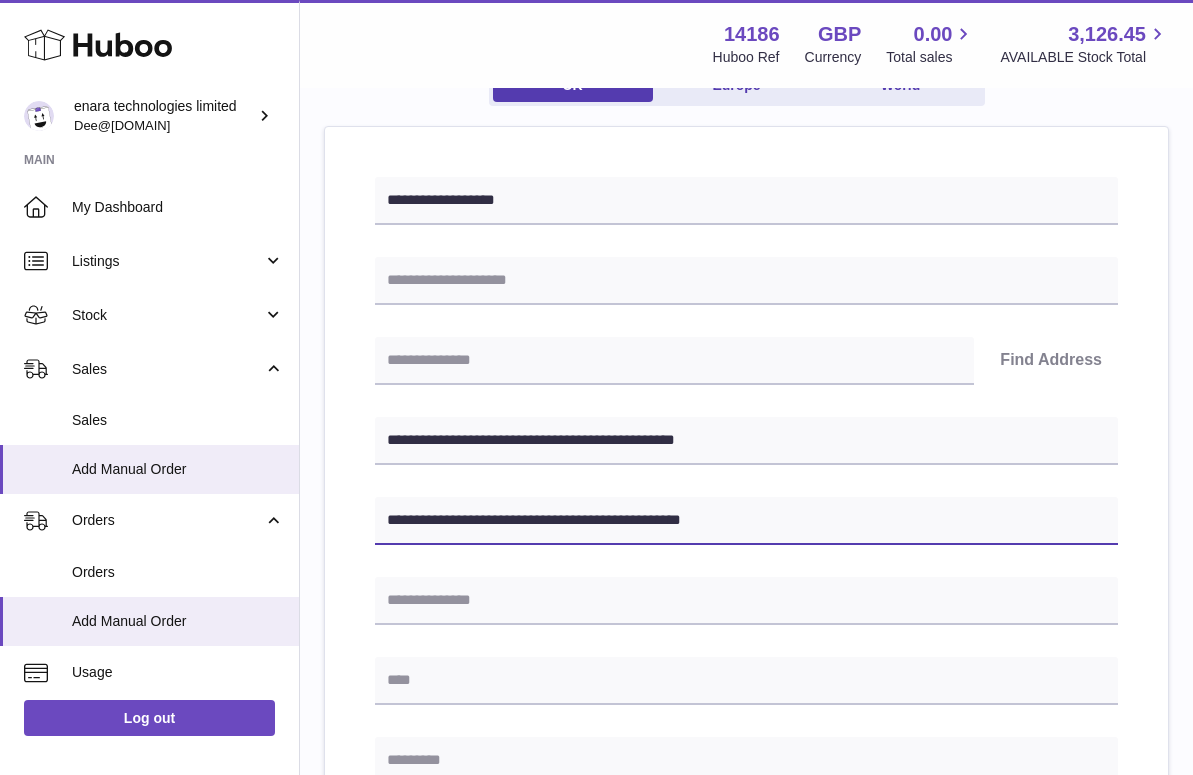scroll, scrollTop: 202, scrollLeft: 0, axis: vertical 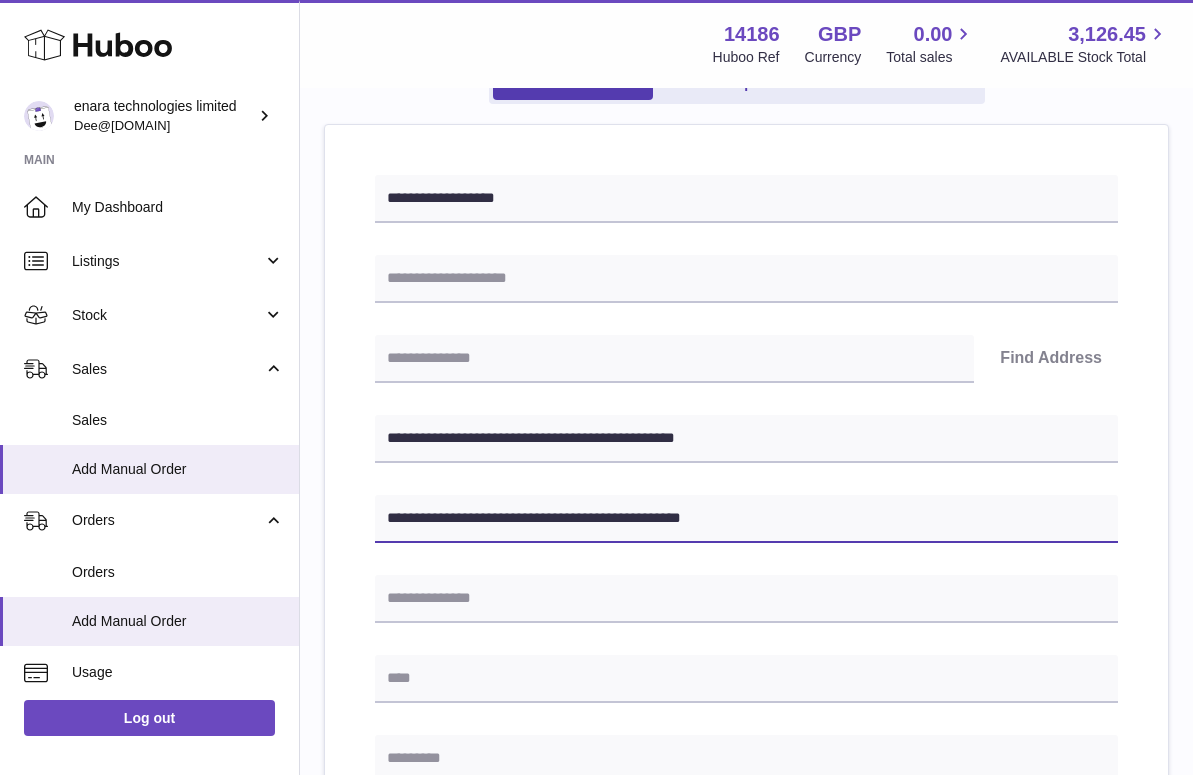 type on "**********" 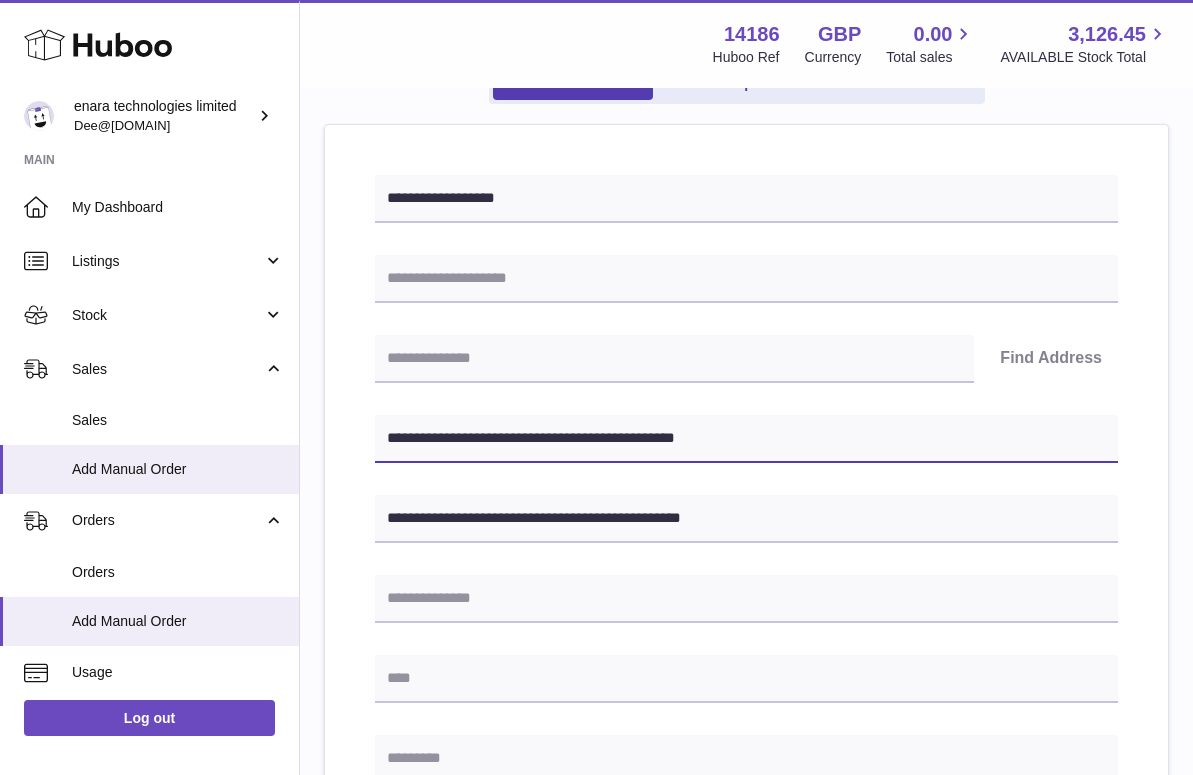 drag, startPoint x: 470, startPoint y: 436, endPoint x: 396, endPoint y: 437, distance: 74.00676 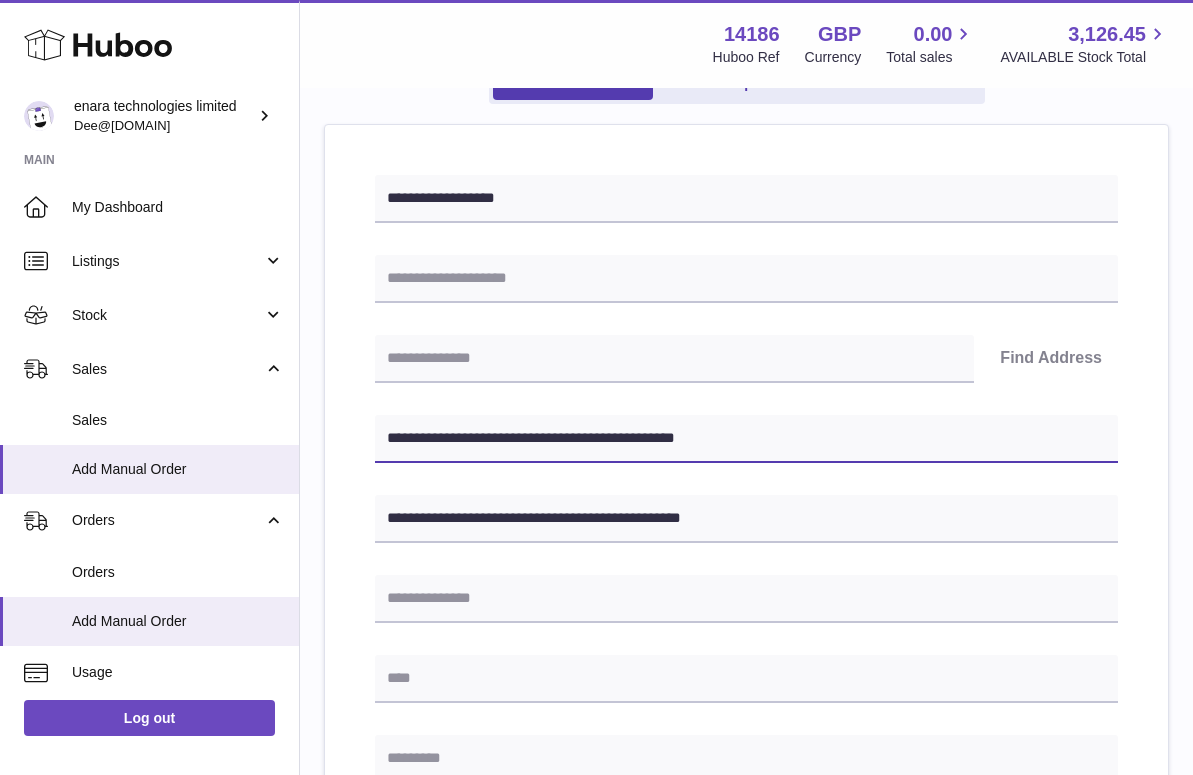 click on "**********" at bounding box center (746, 439) 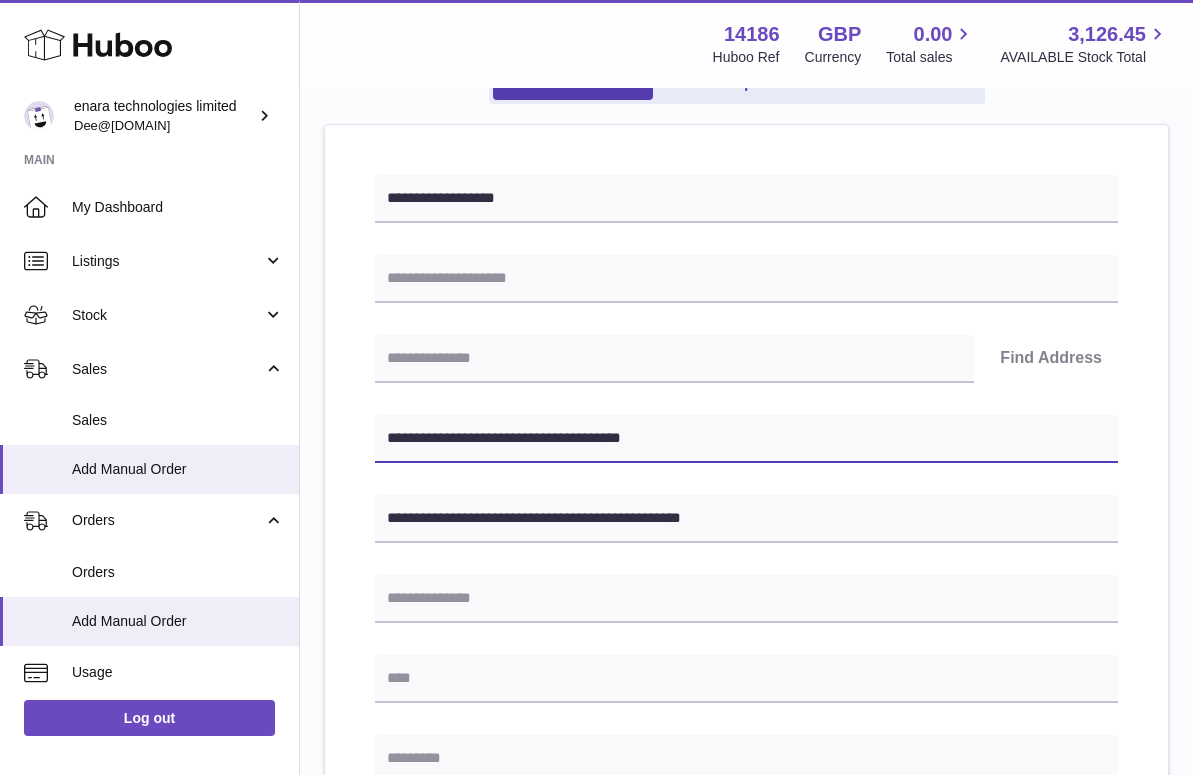 type on "**********" 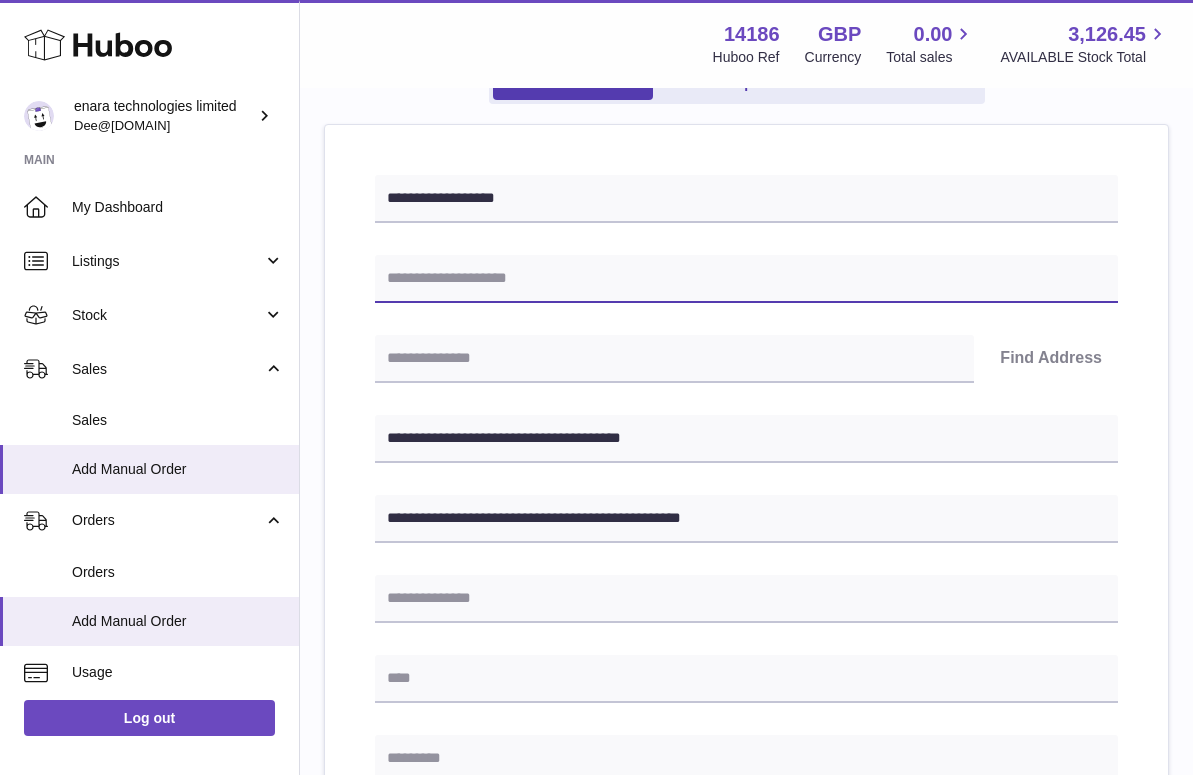 paste on "*********" 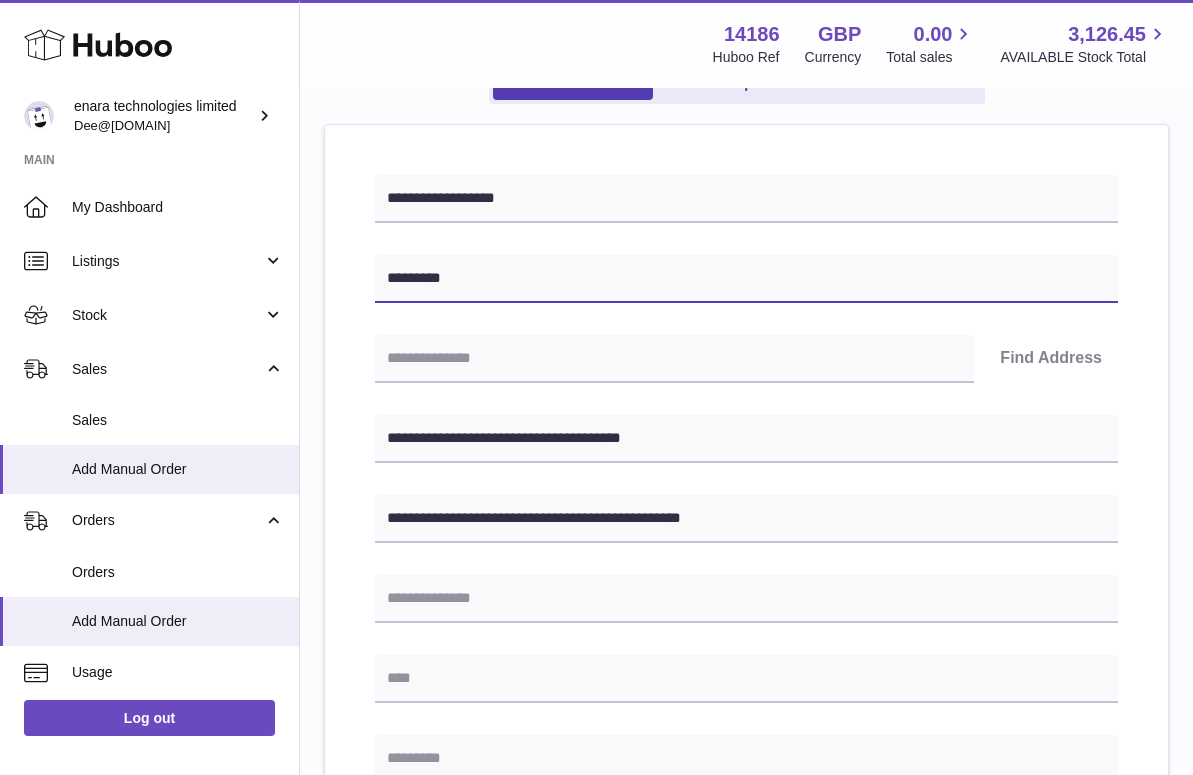 type on "*********" 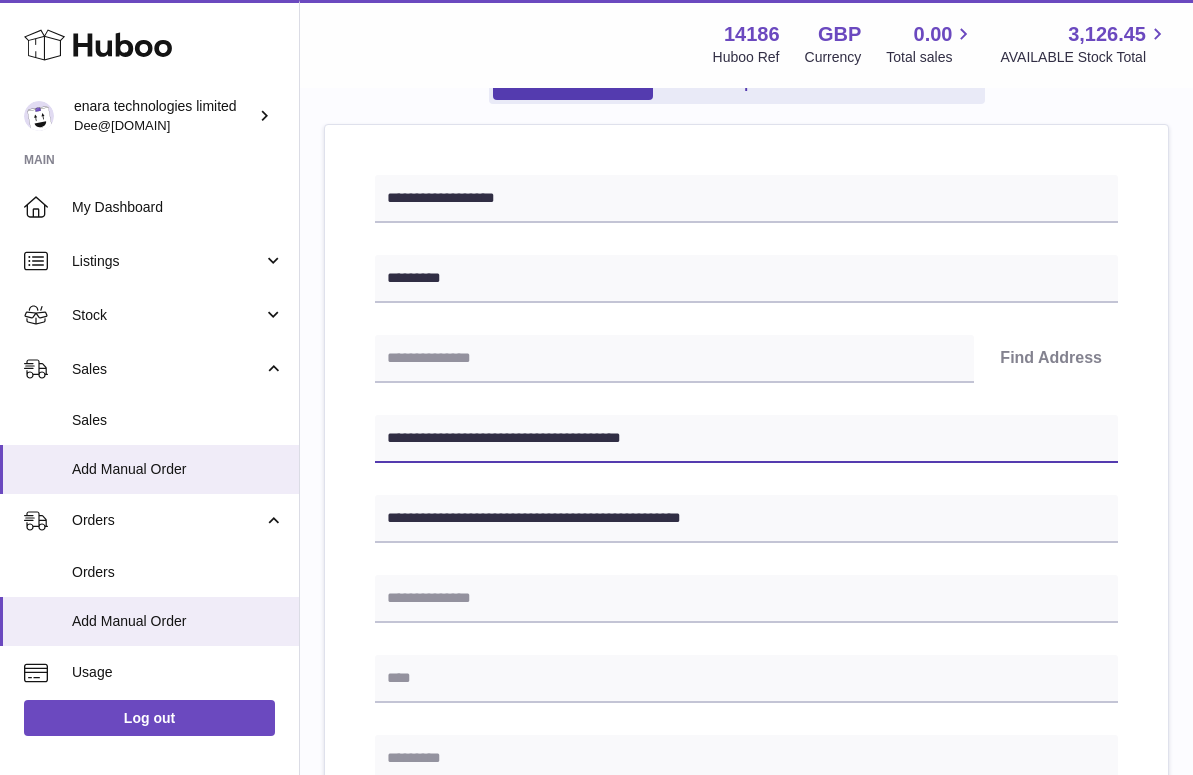 click on "**********" at bounding box center (746, 439) 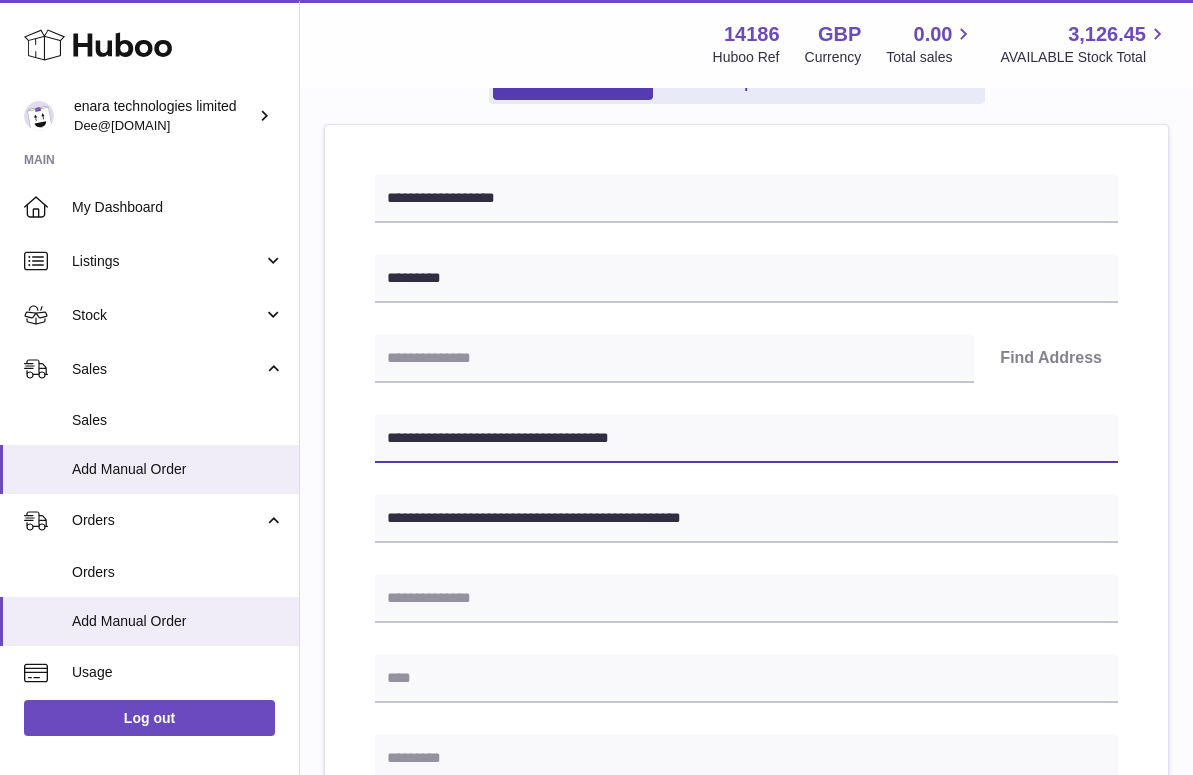 drag, startPoint x: 506, startPoint y: 435, endPoint x: 325, endPoint y: 426, distance: 181.22362 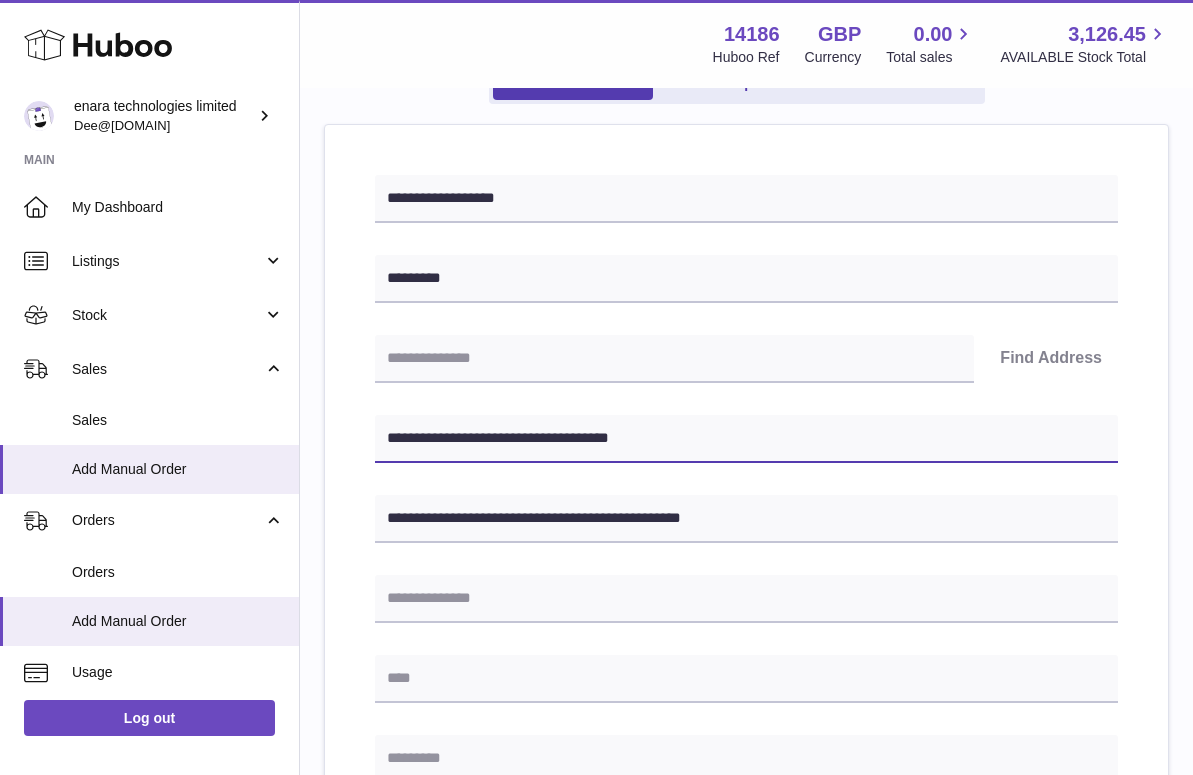 click on "**********" at bounding box center (746, 756) 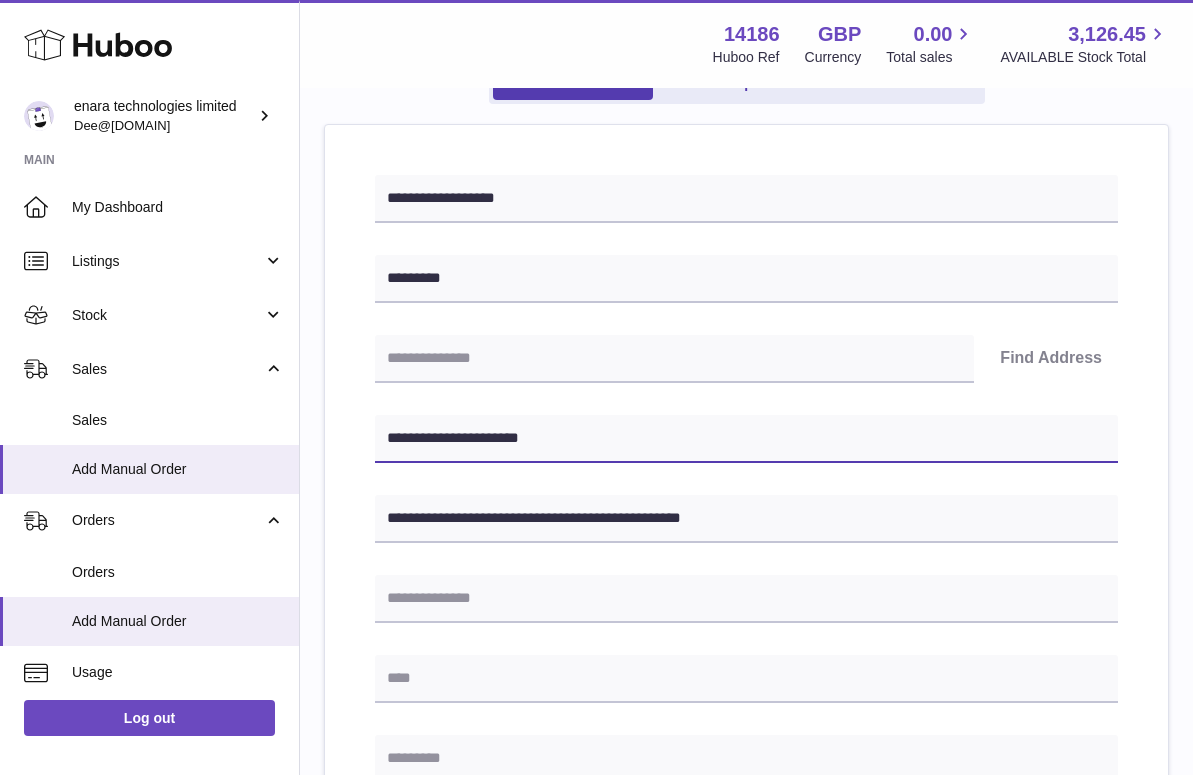 scroll, scrollTop: 312, scrollLeft: 0, axis: vertical 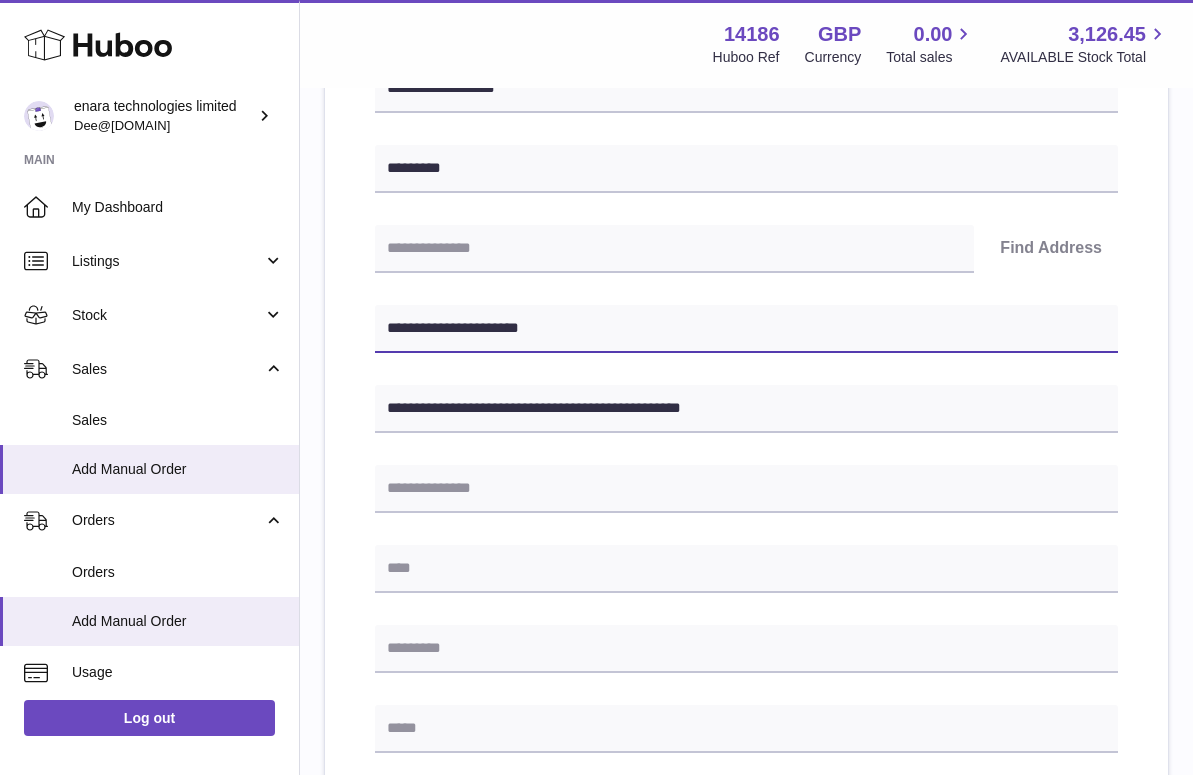 type on "**********" 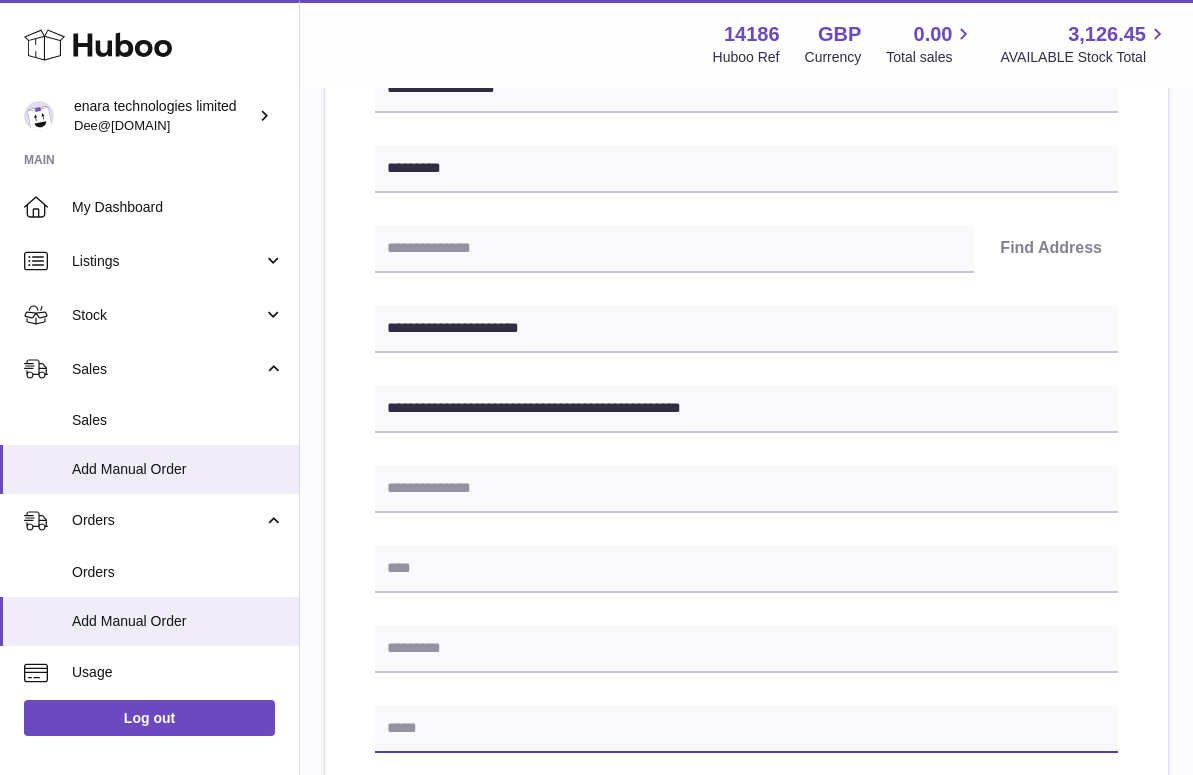 type on "*" 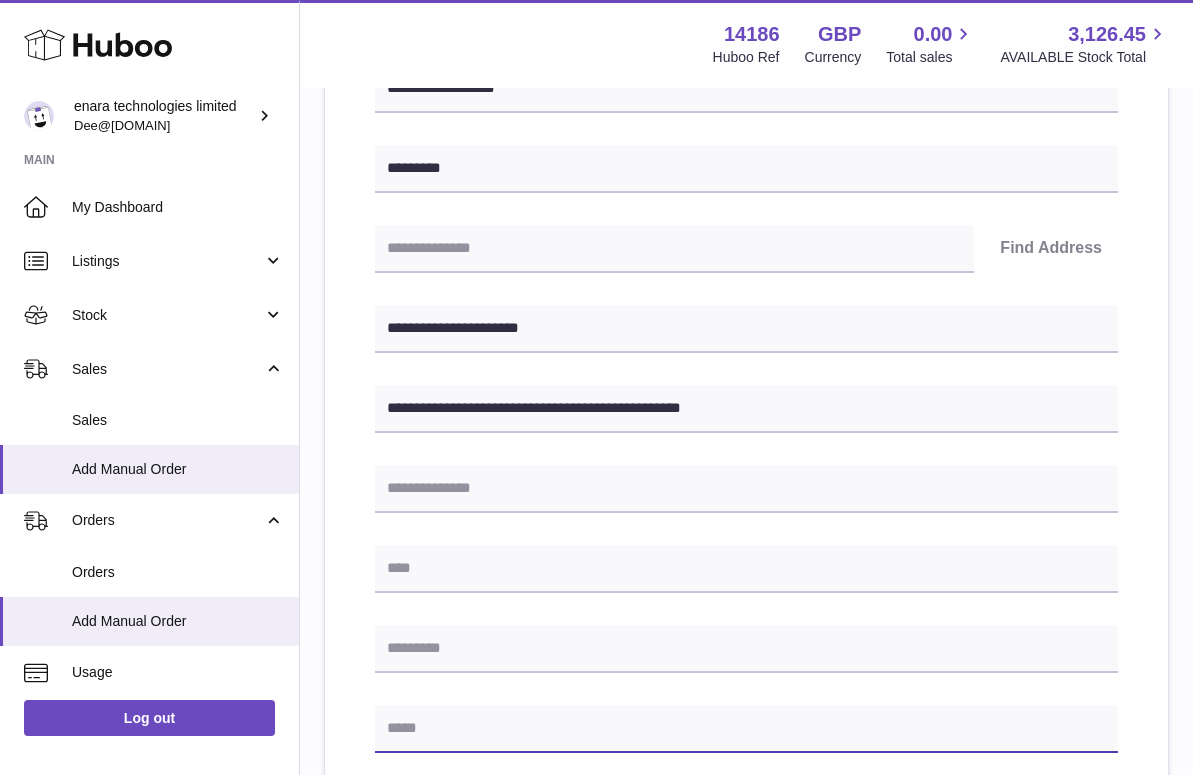 paste on "**********" 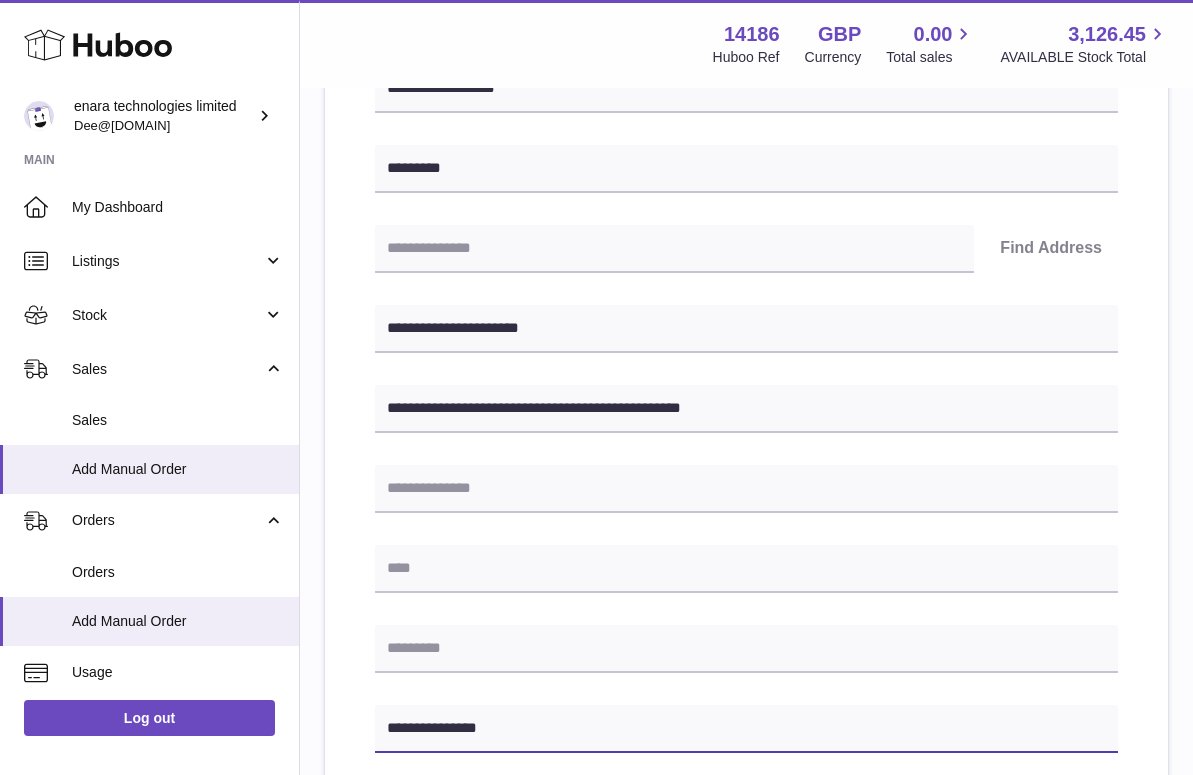 type on "**********" 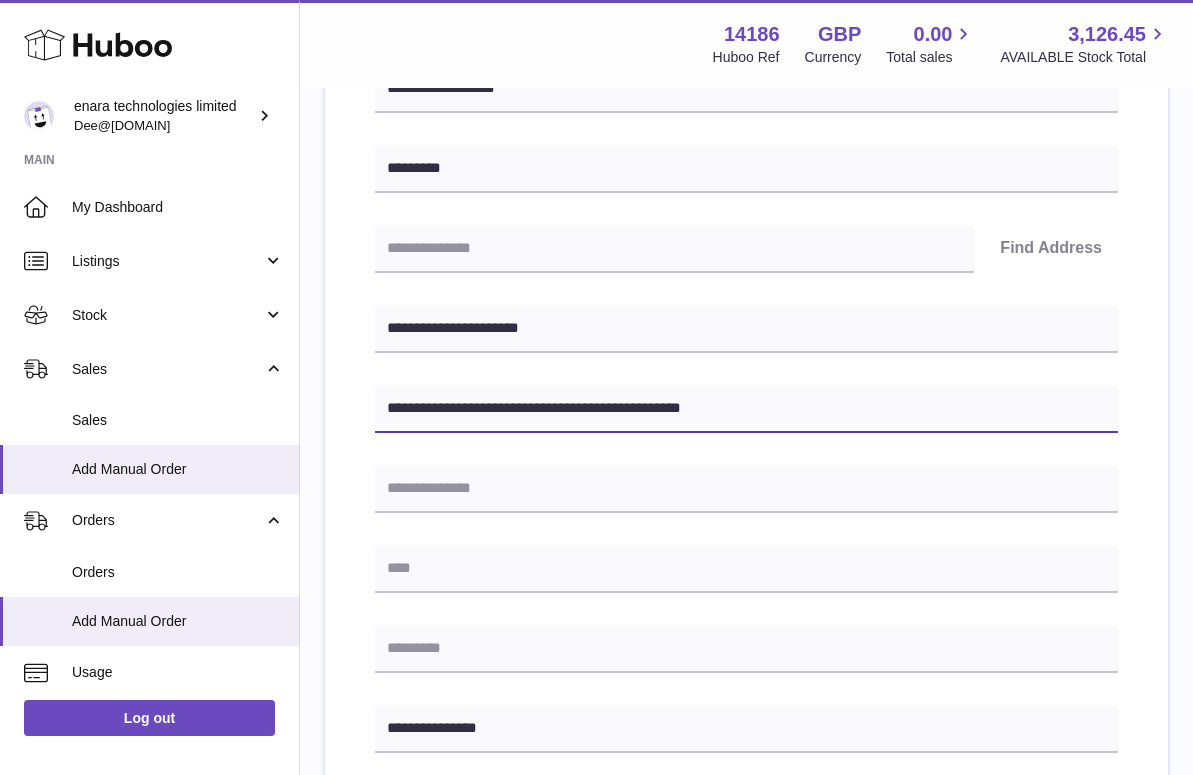 drag, startPoint x: 633, startPoint y: 405, endPoint x: 571, endPoint y: 406, distance: 62.008064 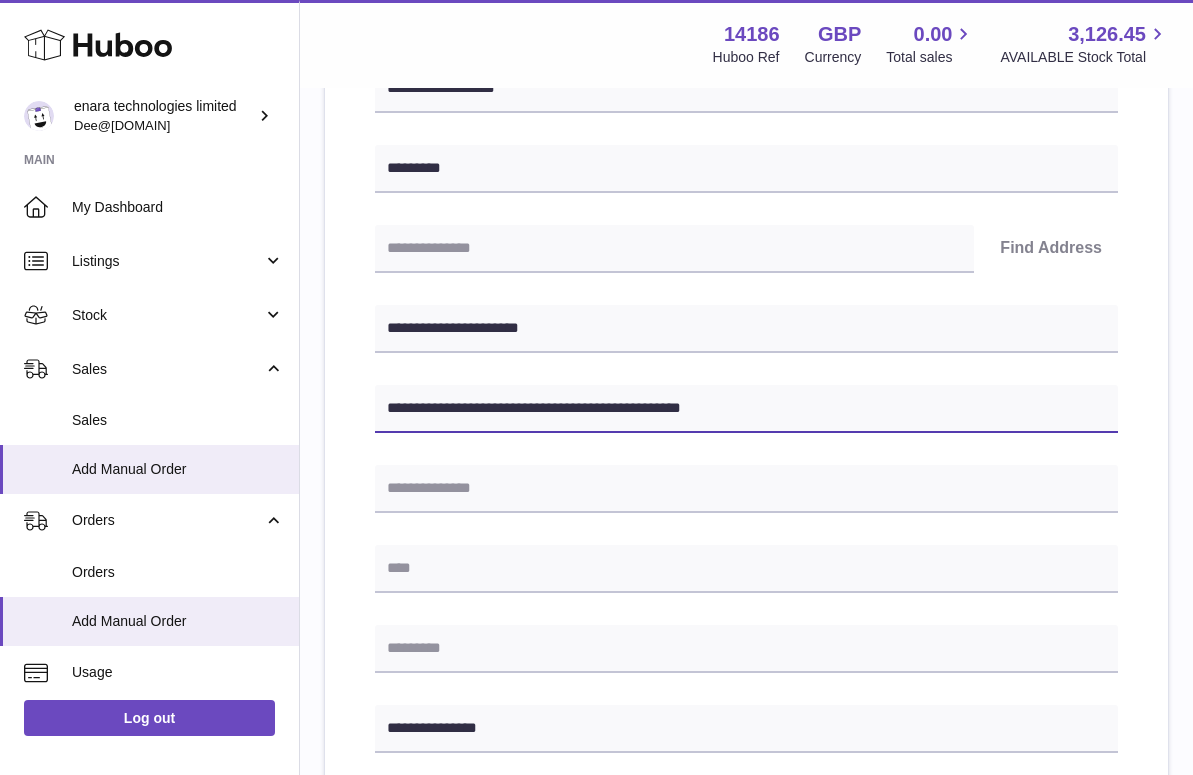 click on "**********" at bounding box center (746, 409) 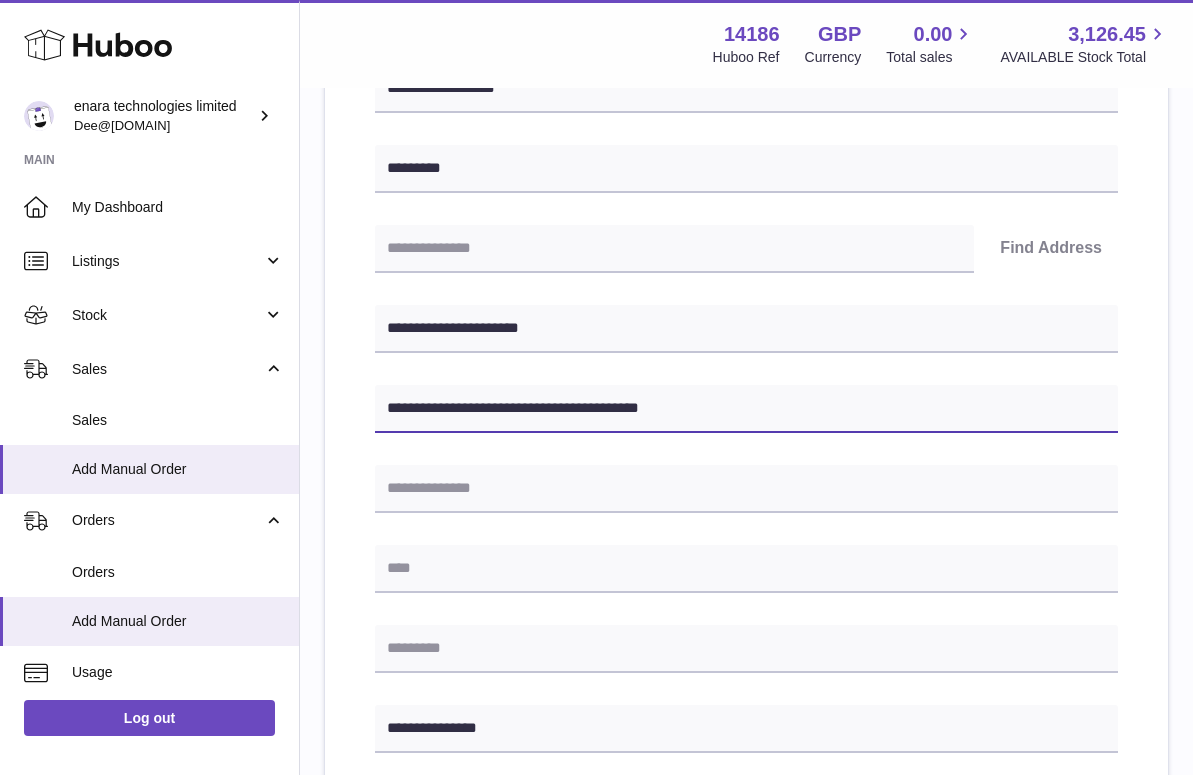 type on "**********" 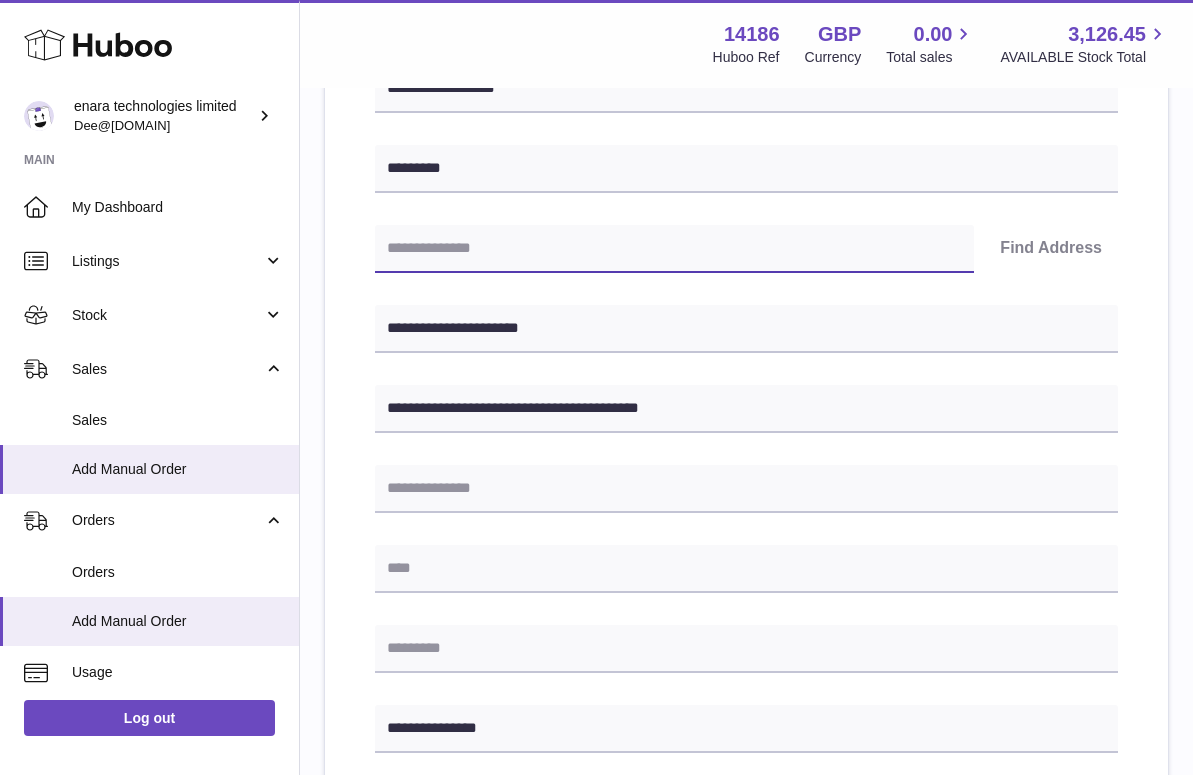 paste on "*******" 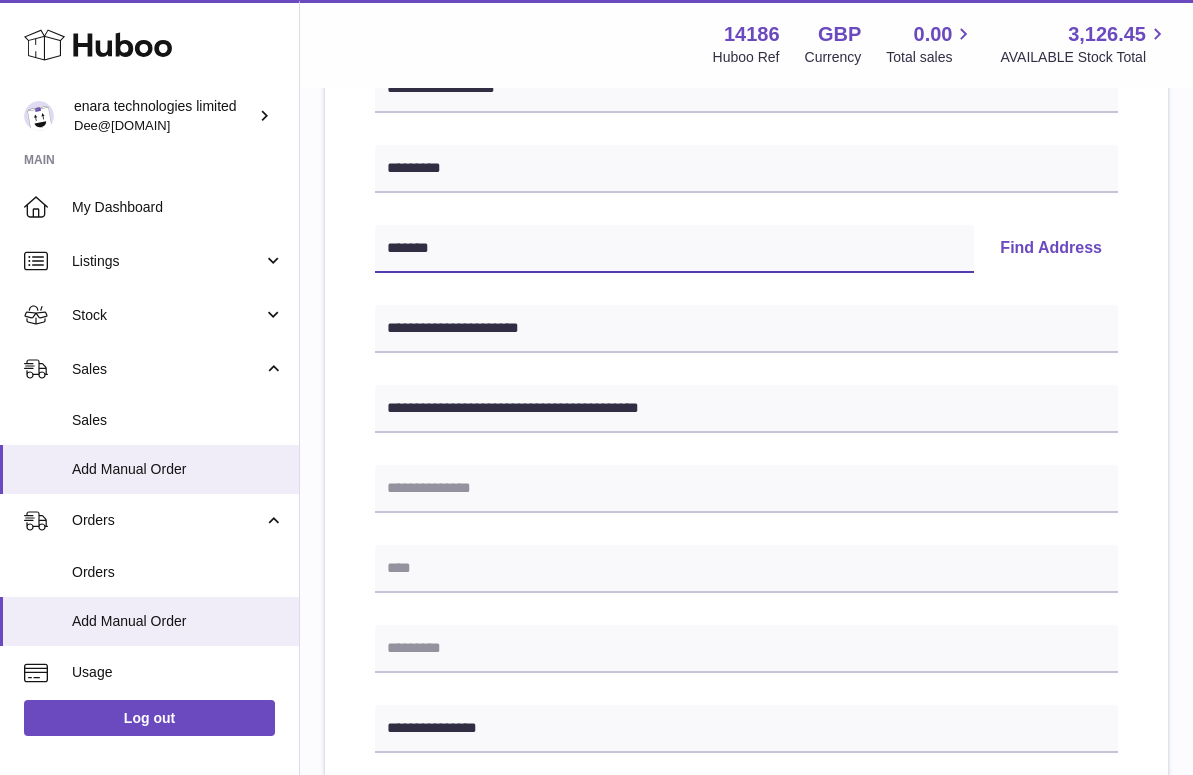 type on "*******" 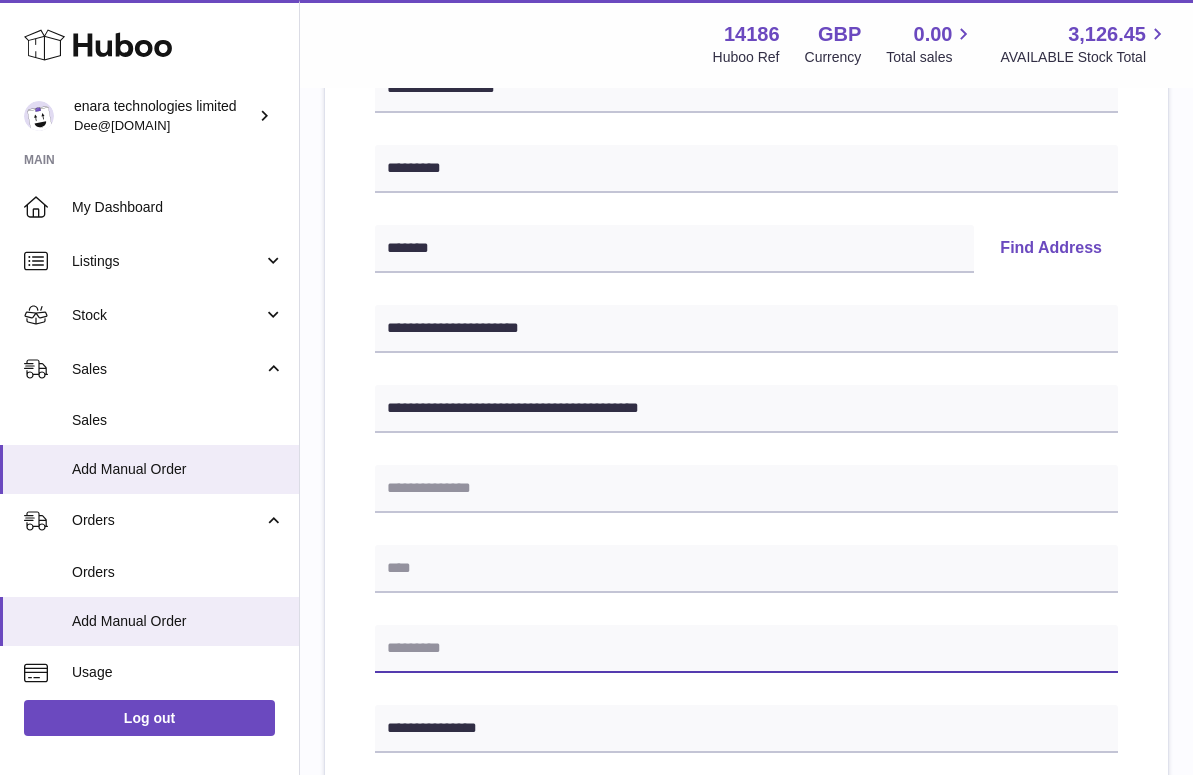 paste on "*******" 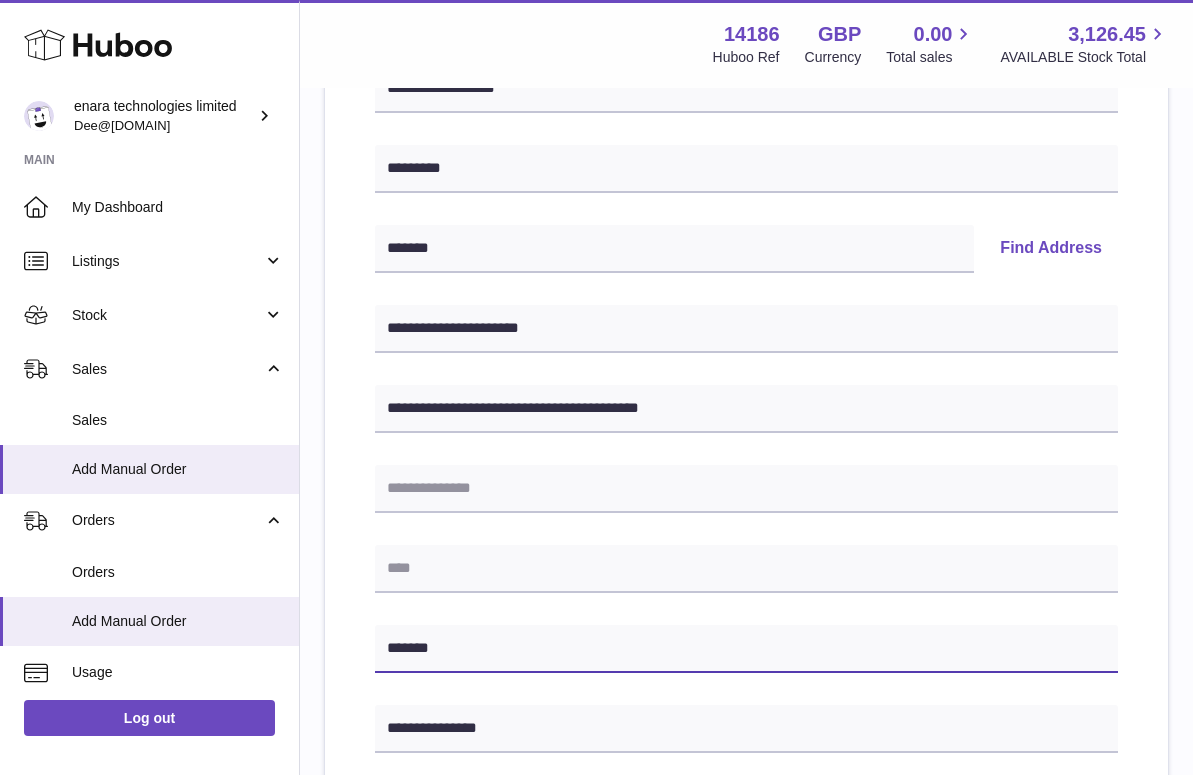 type on "*******" 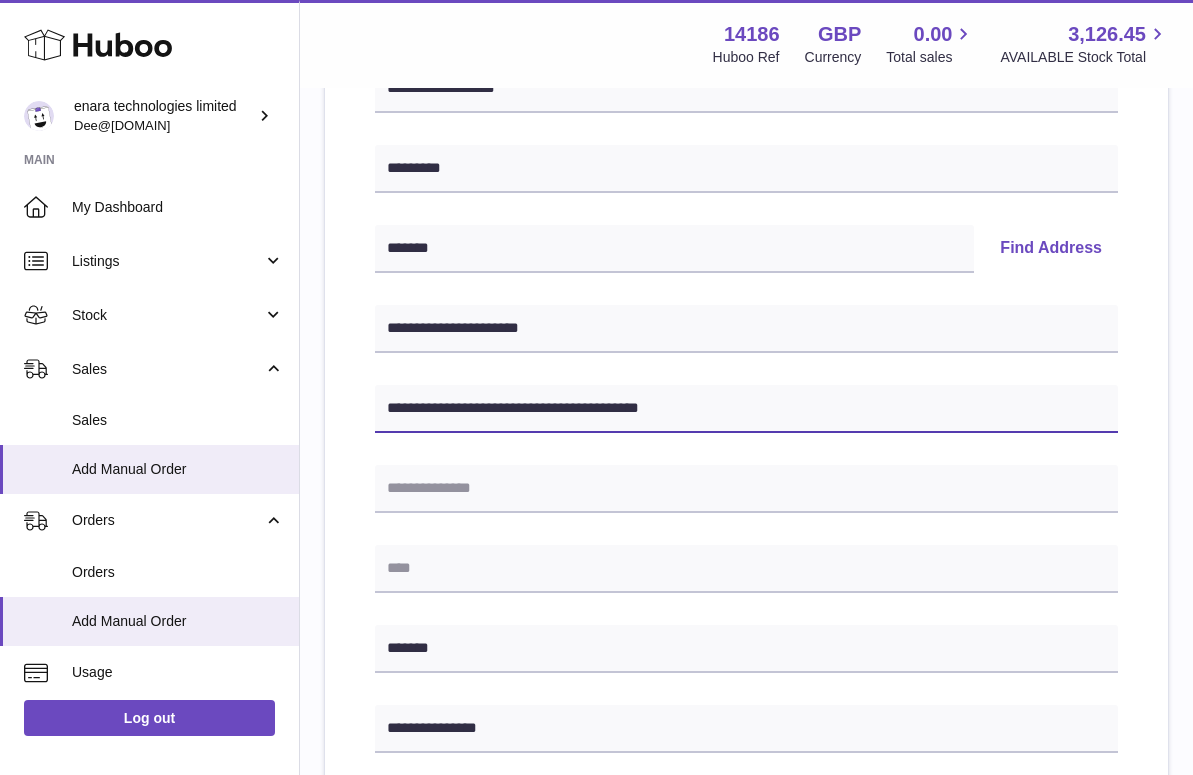 drag, startPoint x: 437, startPoint y: 408, endPoint x: 705, endPoint y: 424, distance: 268.47717 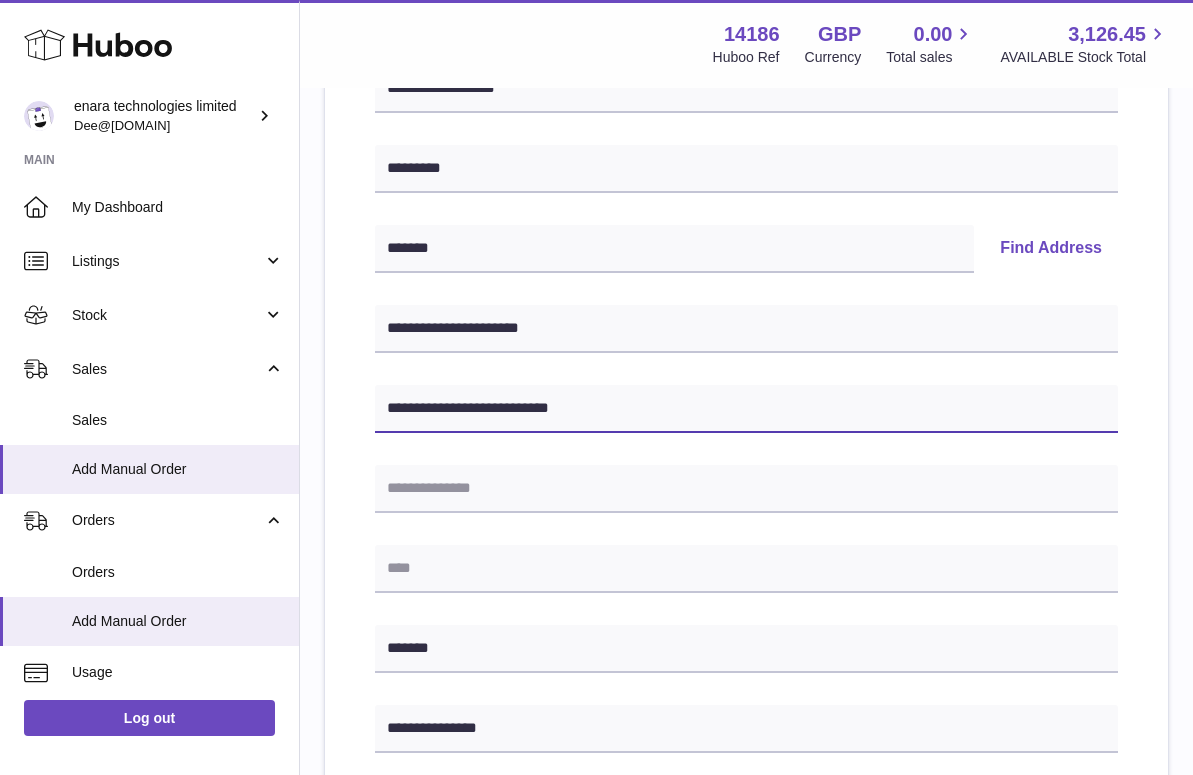 type on "**********" 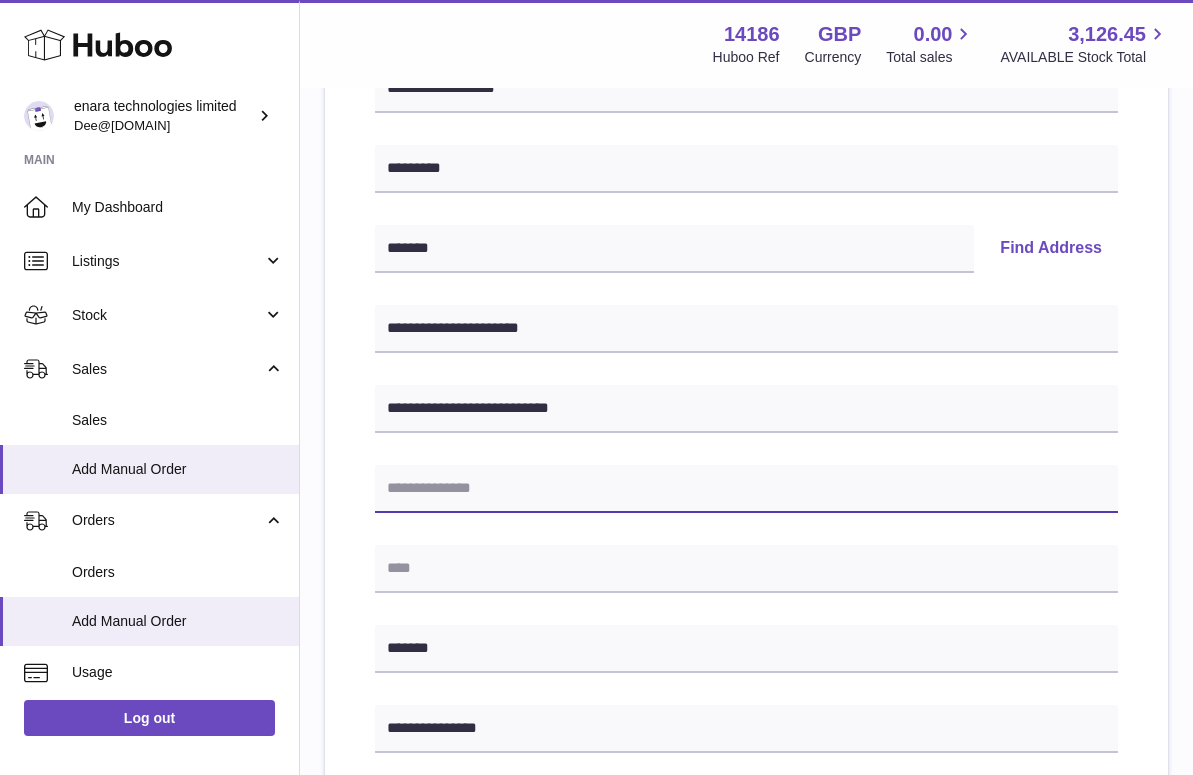 paste on "**********" 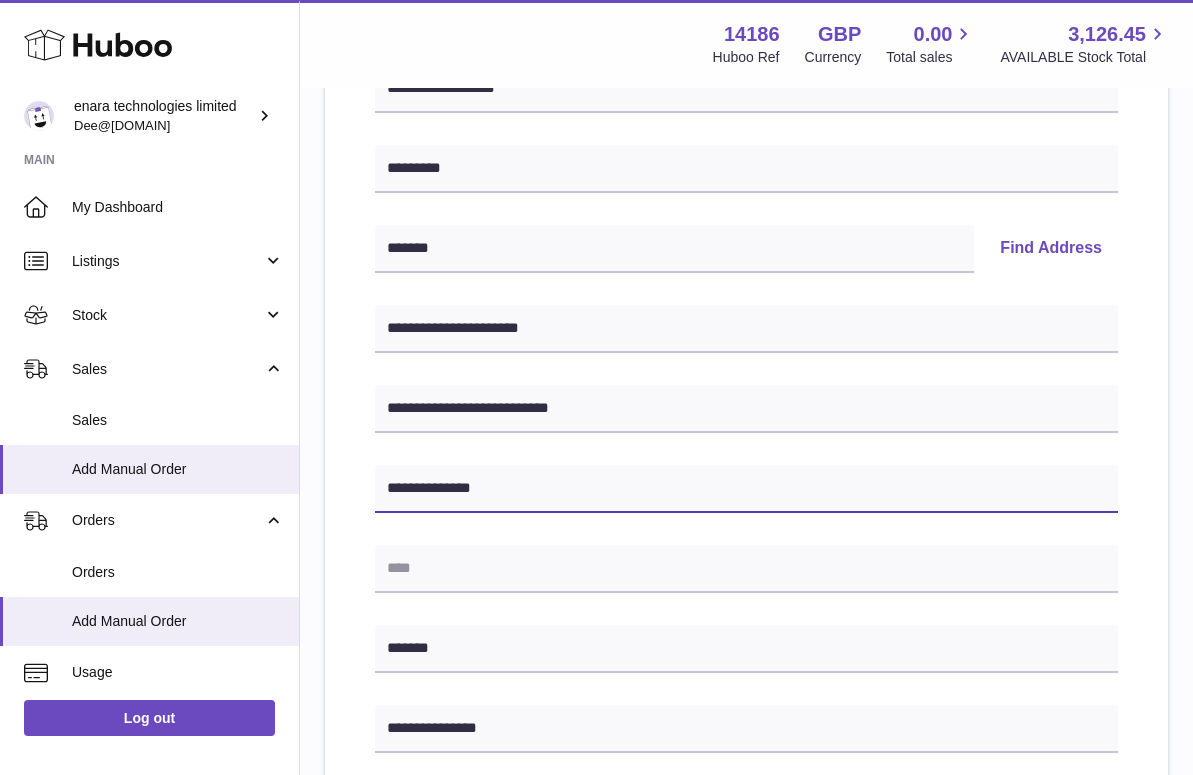 type on "**********" 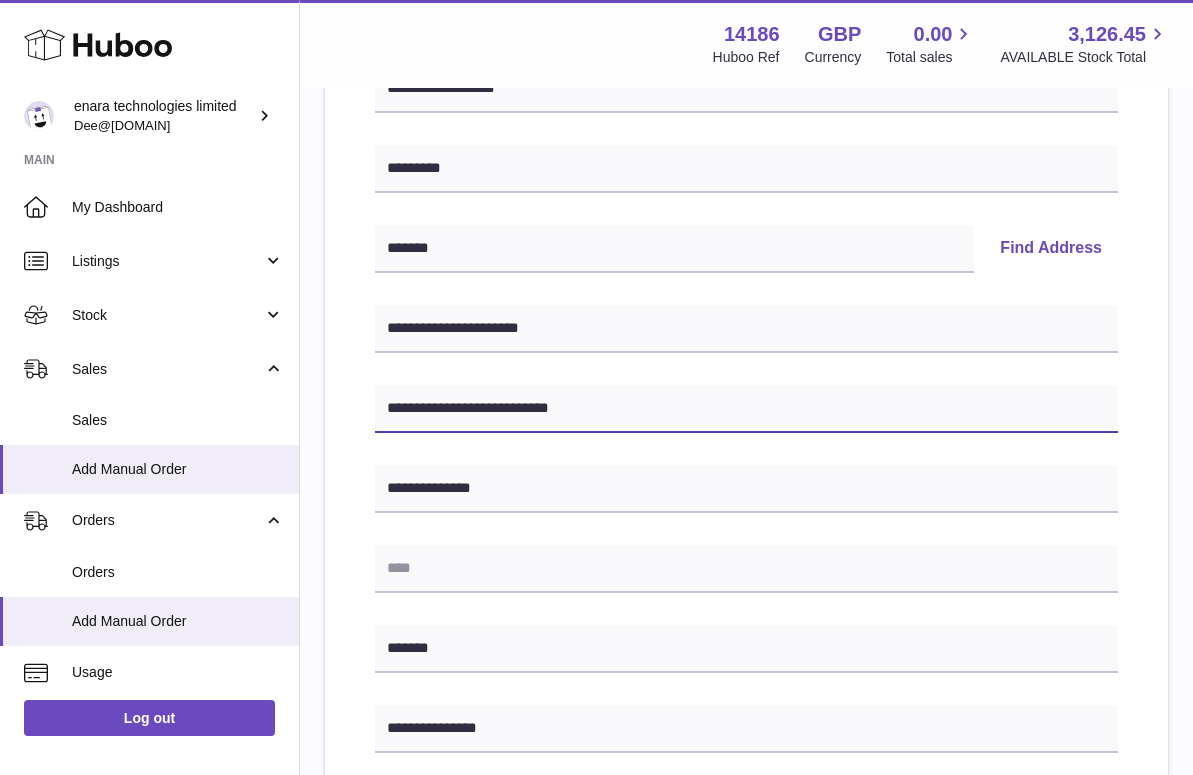 click on "**********" at bounding box center [746, 409] 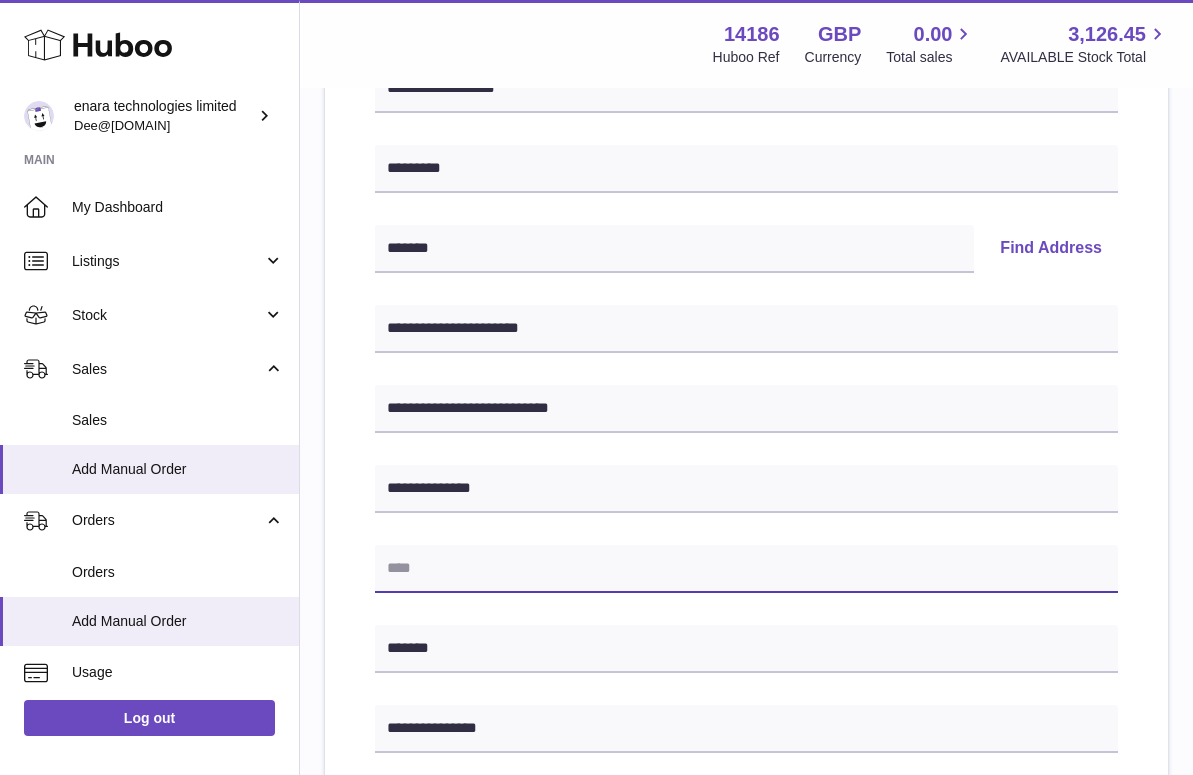 click at bounding box center [746, 569] 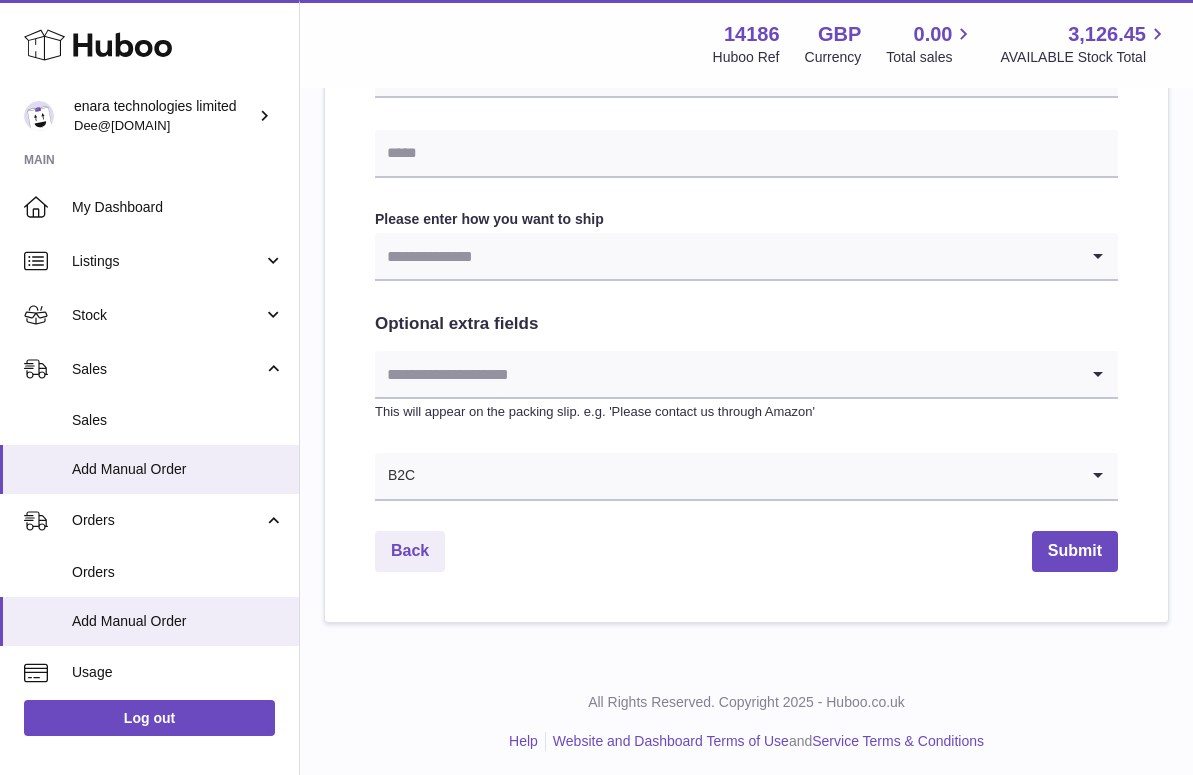 scroll, scrollTop: 966, scrollLeft: 0, axis: vertical 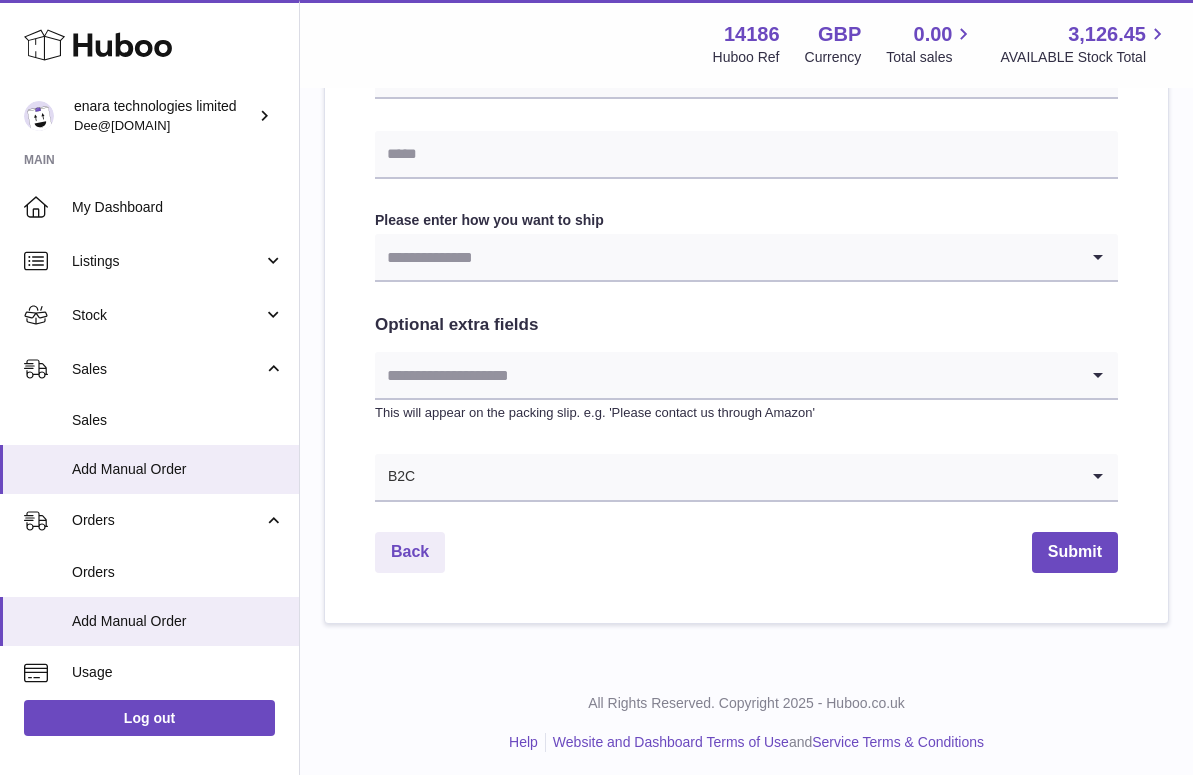 type on "******" 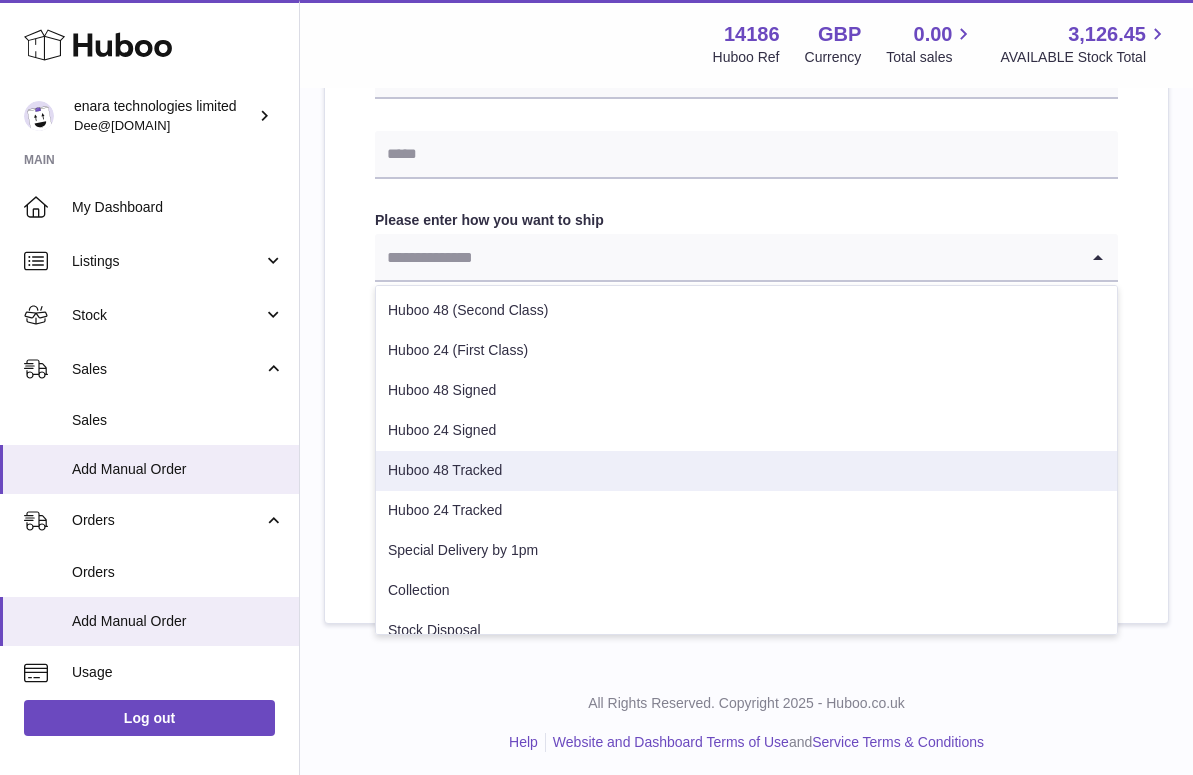click on "Huboo 48 Tracked" at bounding box center [746, 471] 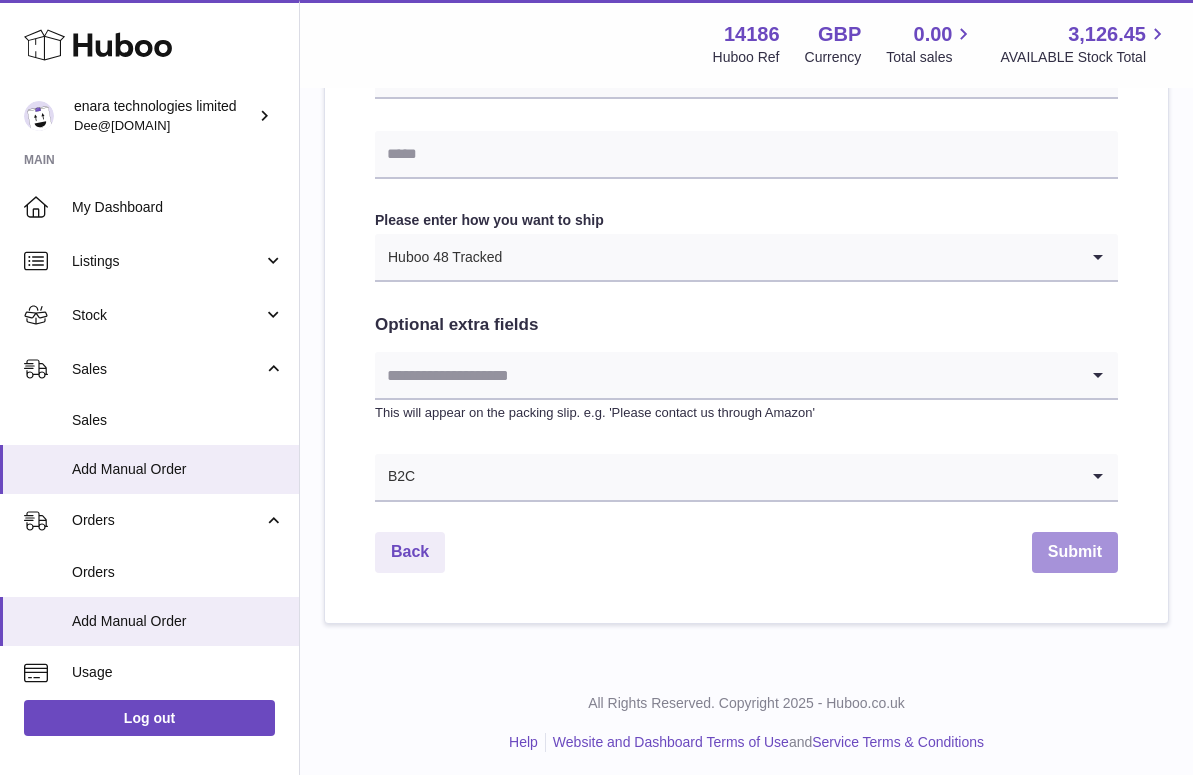 click on "Submit" at bounding box center (1075, 552) 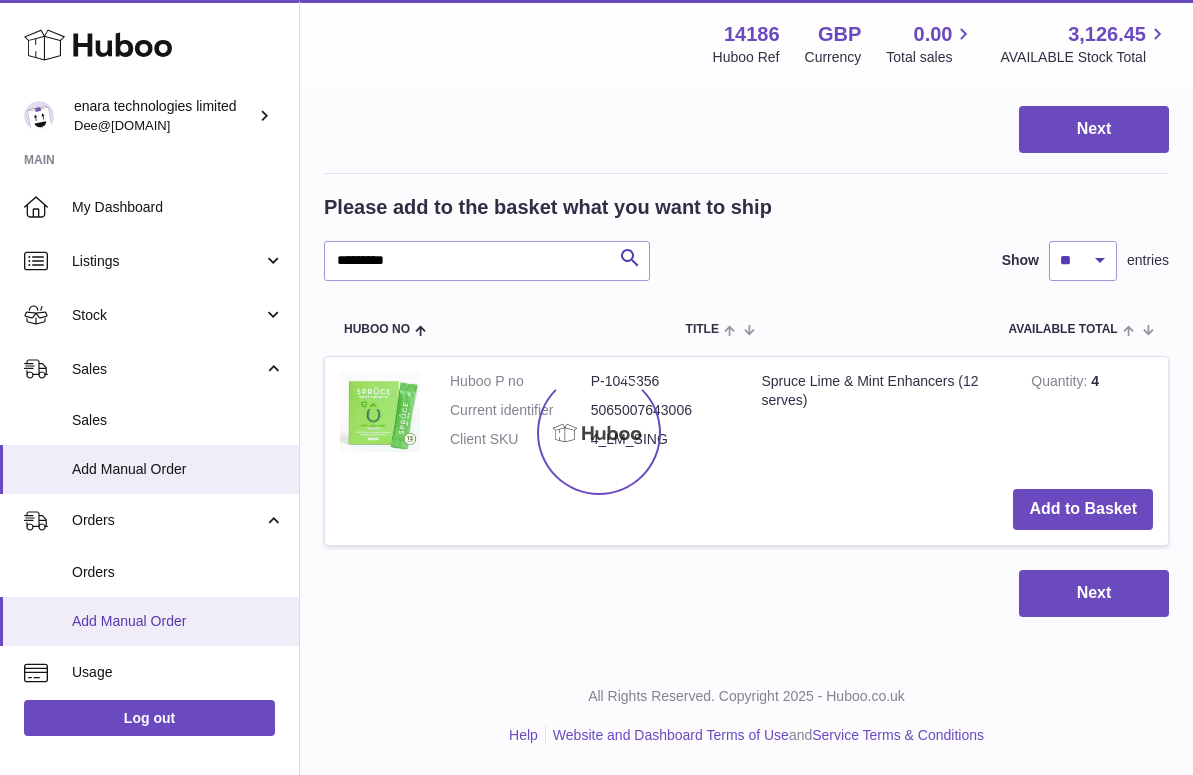 scroll, scrollTop: 0, scrollLeft: 0, axis: both 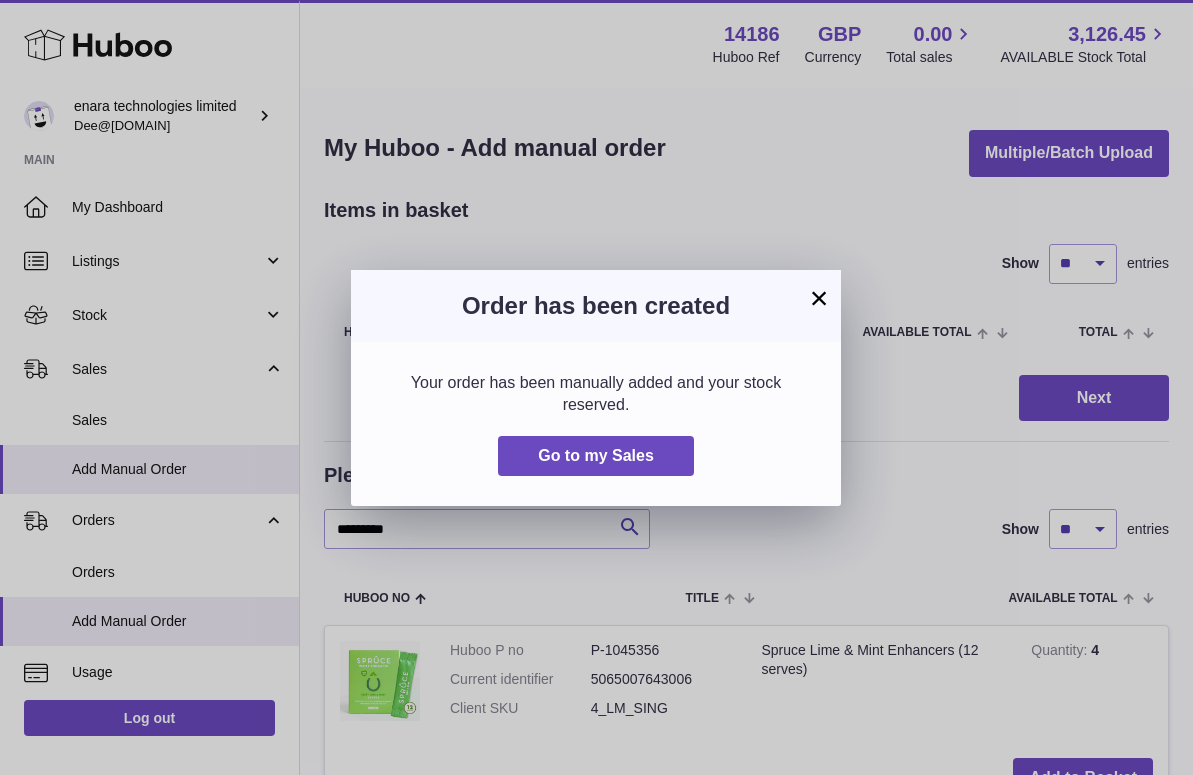 click on "×" at bounding box center (819, 298) 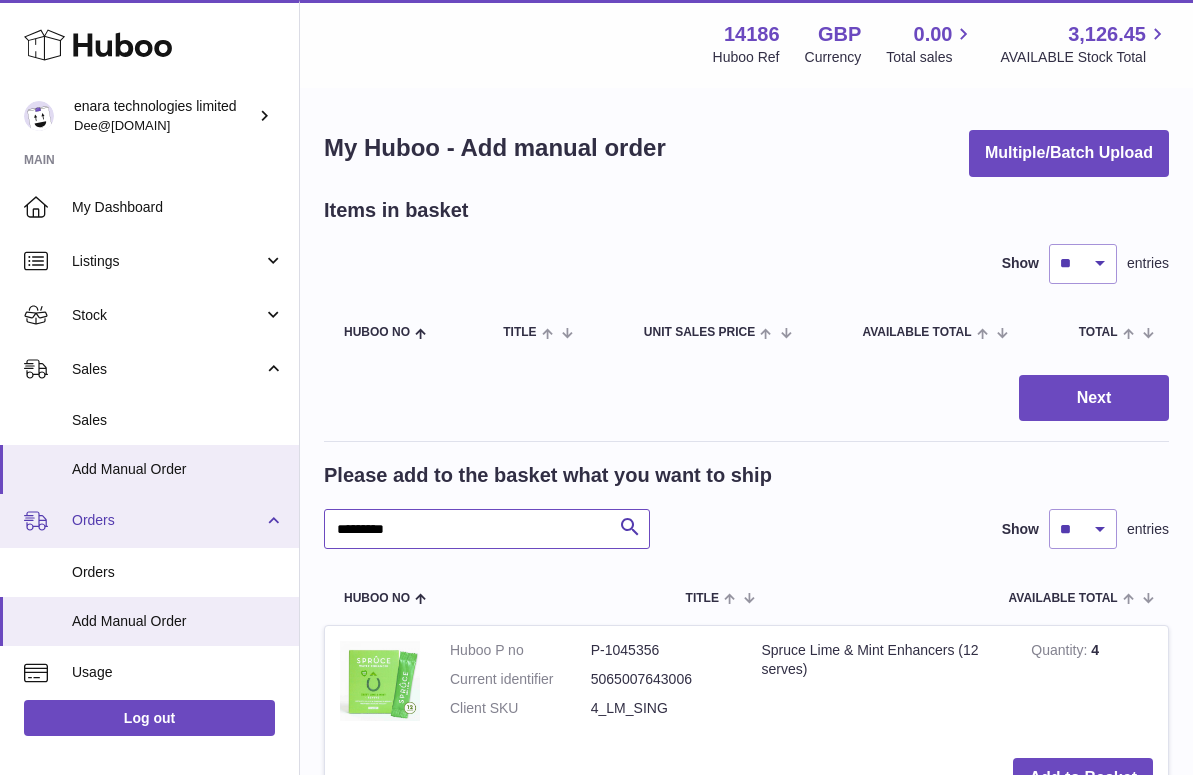 drag, startPoint x: 455, startPoint y: 540, endPoint x: 159, endPoint y: 507, distance: 297.83383 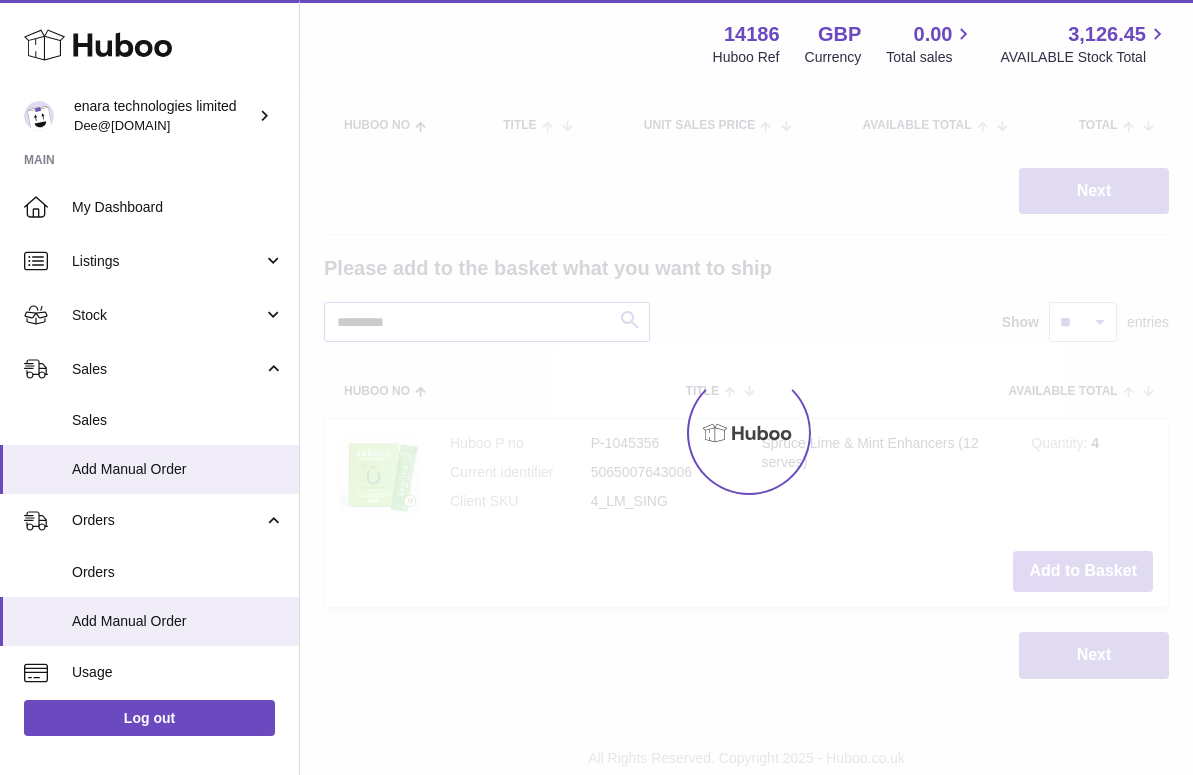 scroll, scrollTop: 227, scrollLeft: 0, axis: vertical 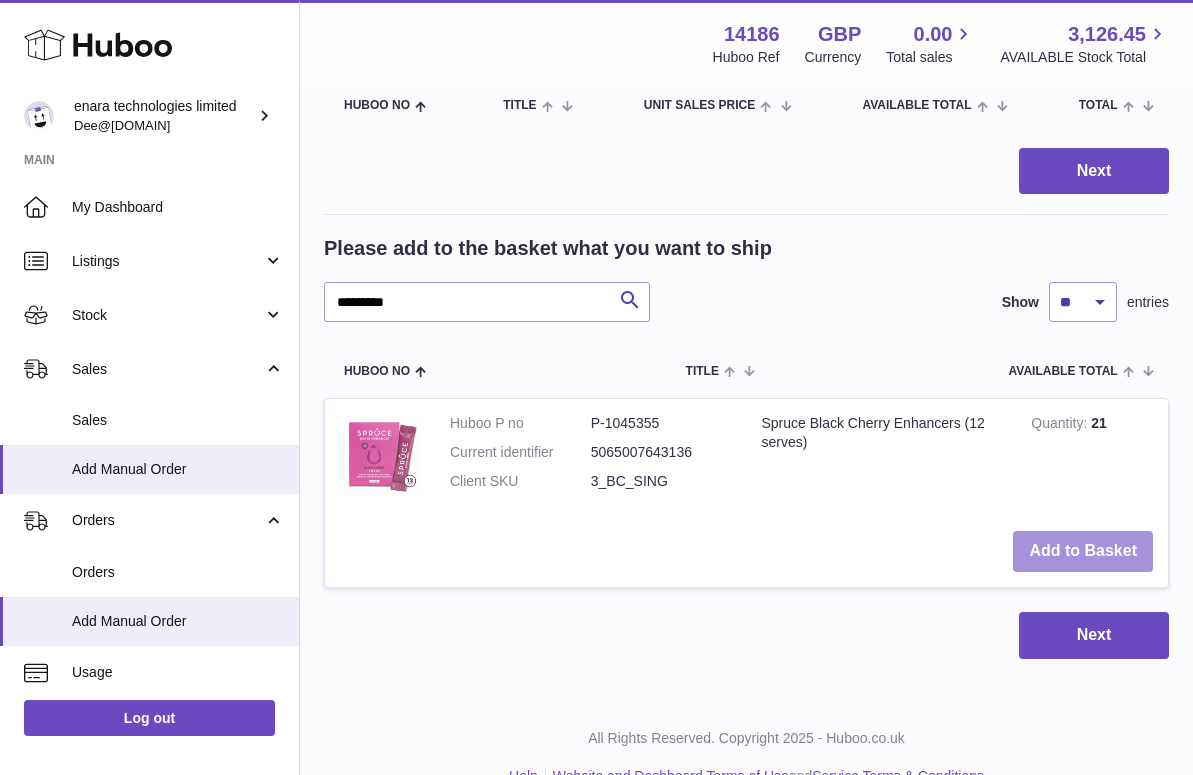 click on "Add to Basket" at bounding box center (1083, 551) 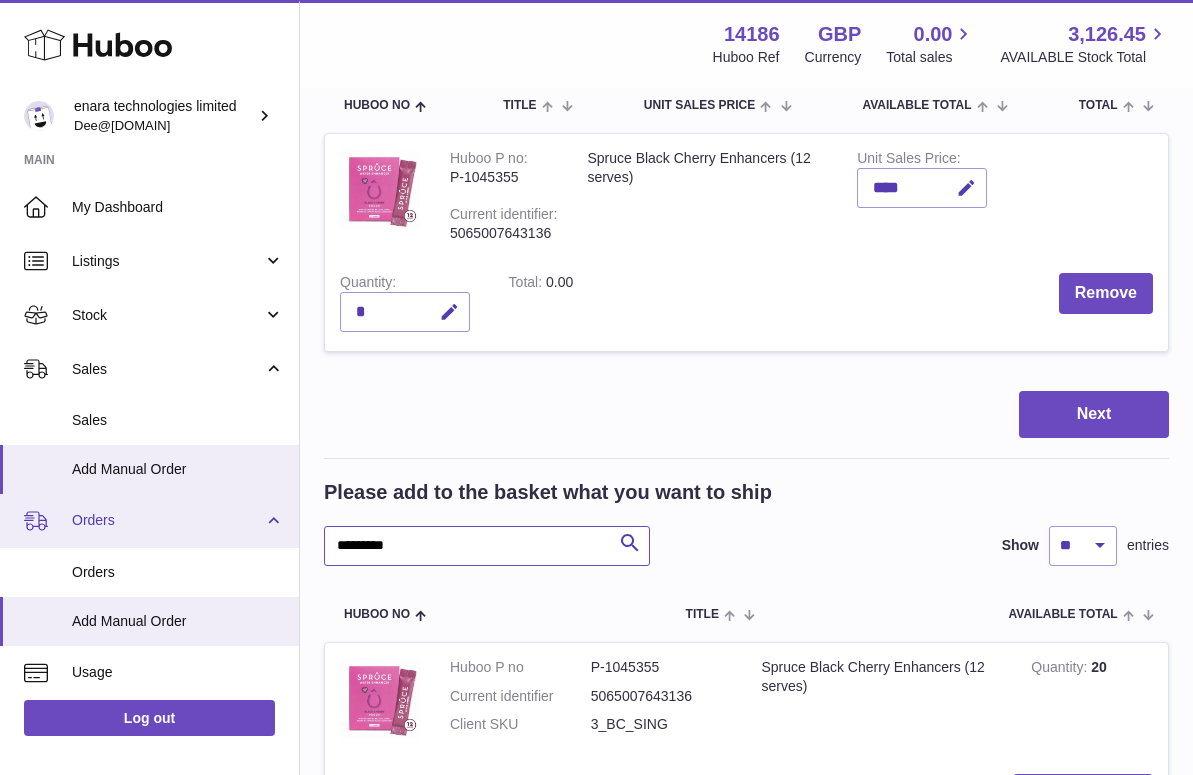 drag, startPoint x: 431, startPoint y: 533, endPoint x: 205, endPoint y: 518, distance: 226.49724 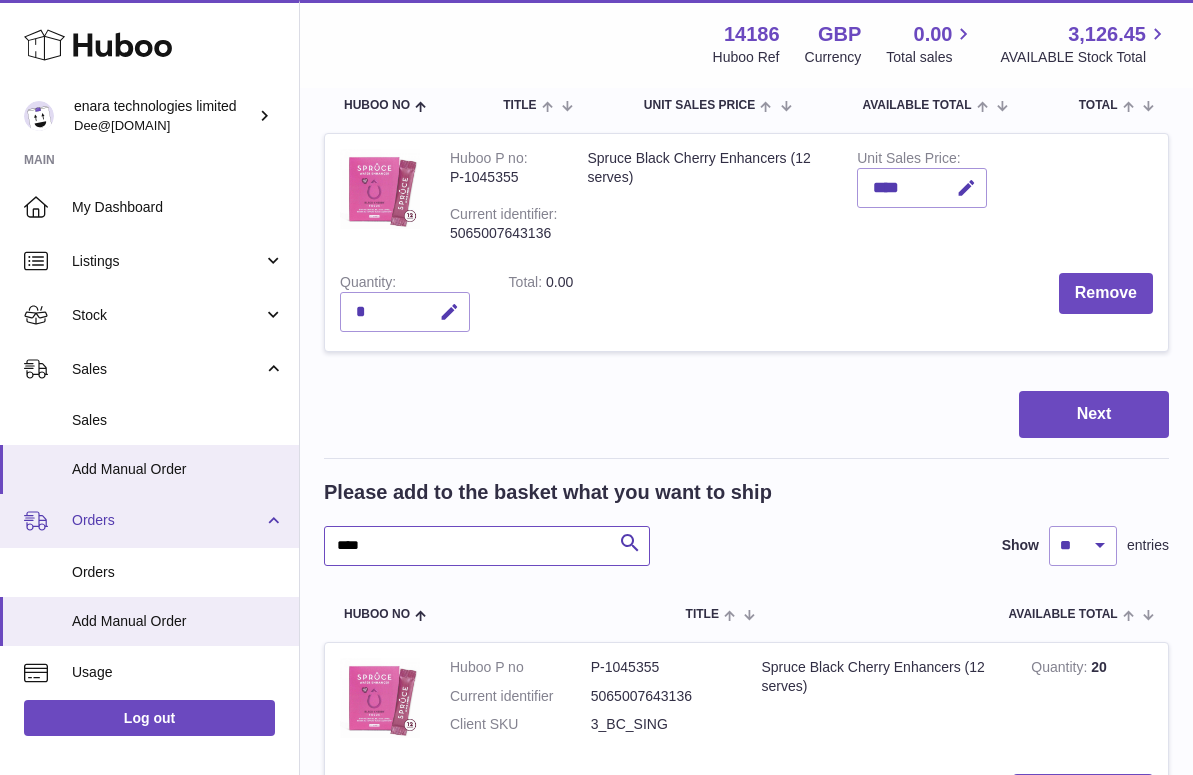 type on "****" 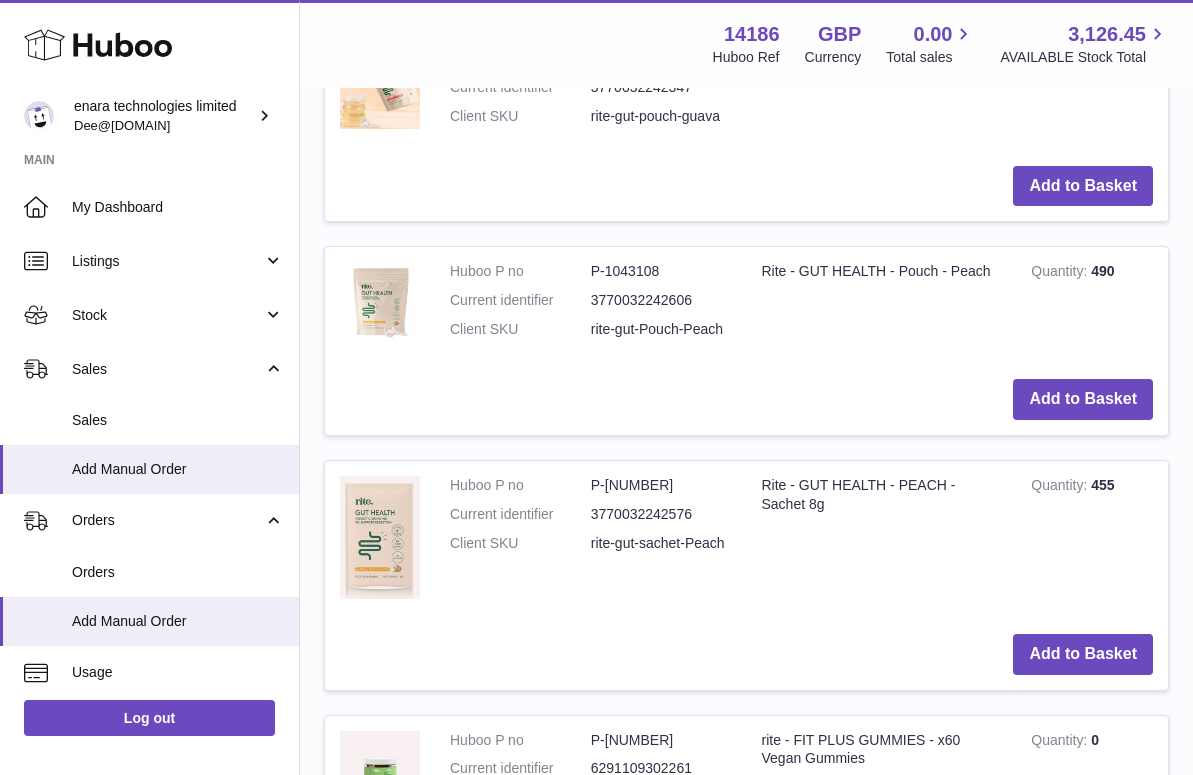 scroll, scrollTop: 1090, scrollLeft: 0, axis: vertical 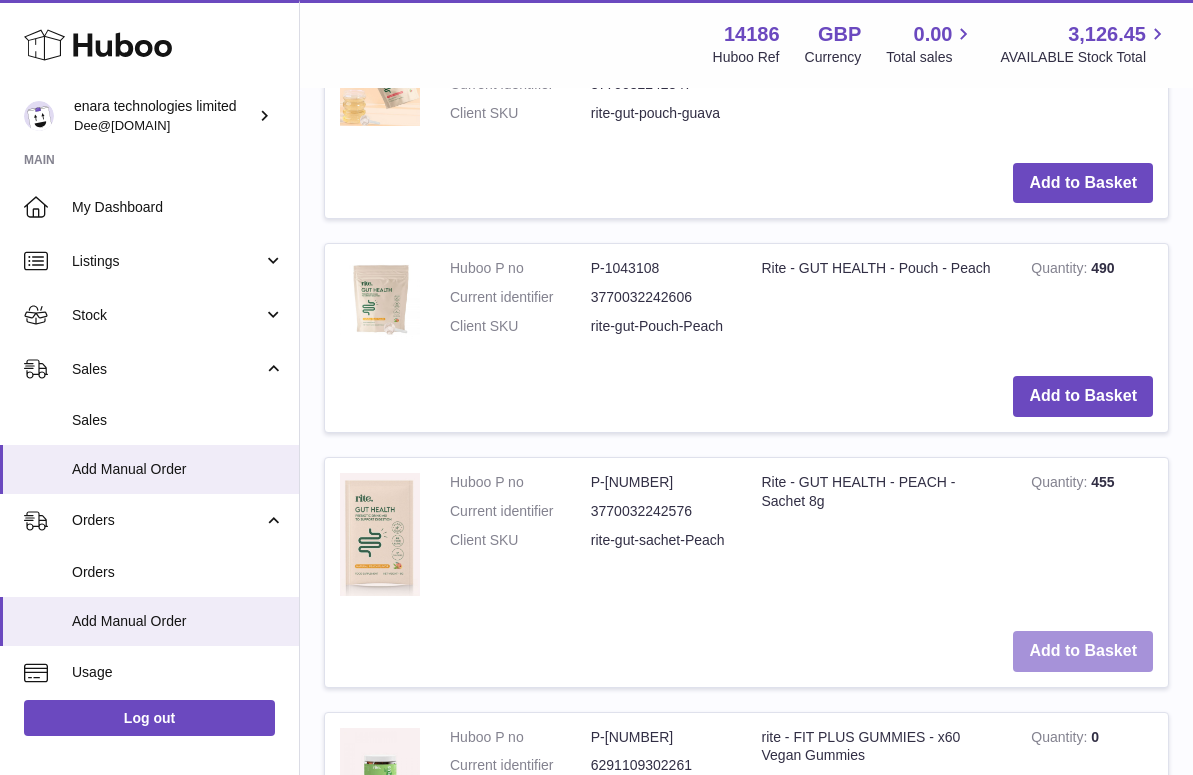 click on "Add to Basket" at bounding box center (1083, 651) 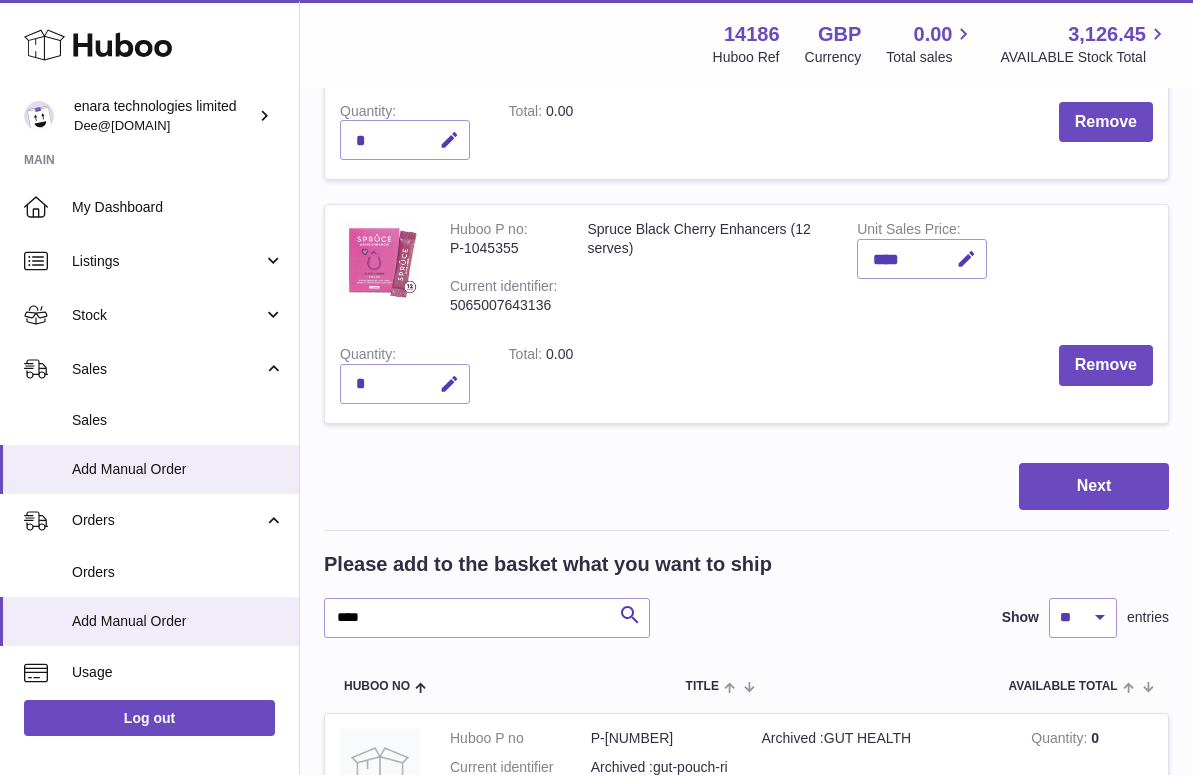 scroll, scrollTop: 485, scrollLeft: 0, axis: vertical 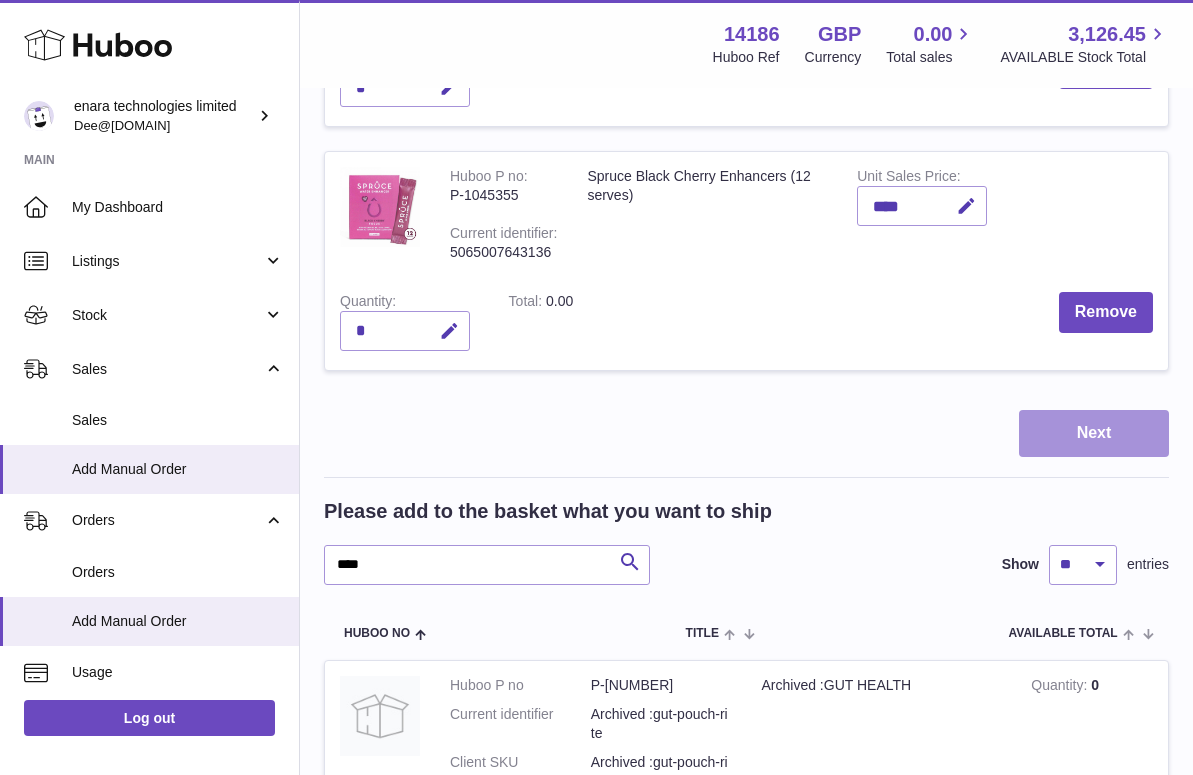 click on "Next" at bounding box center (1094, 433) 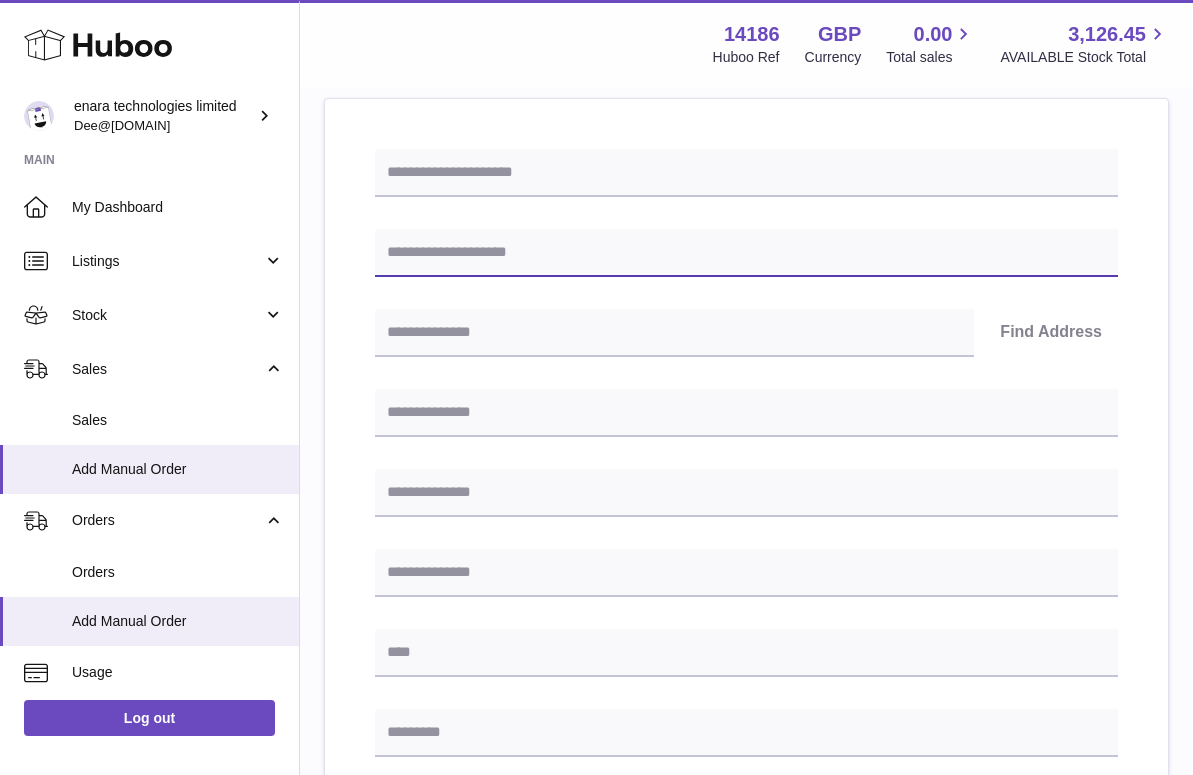 scroll, scrollTop: 210, scrollLeft: 0, axis: vertical 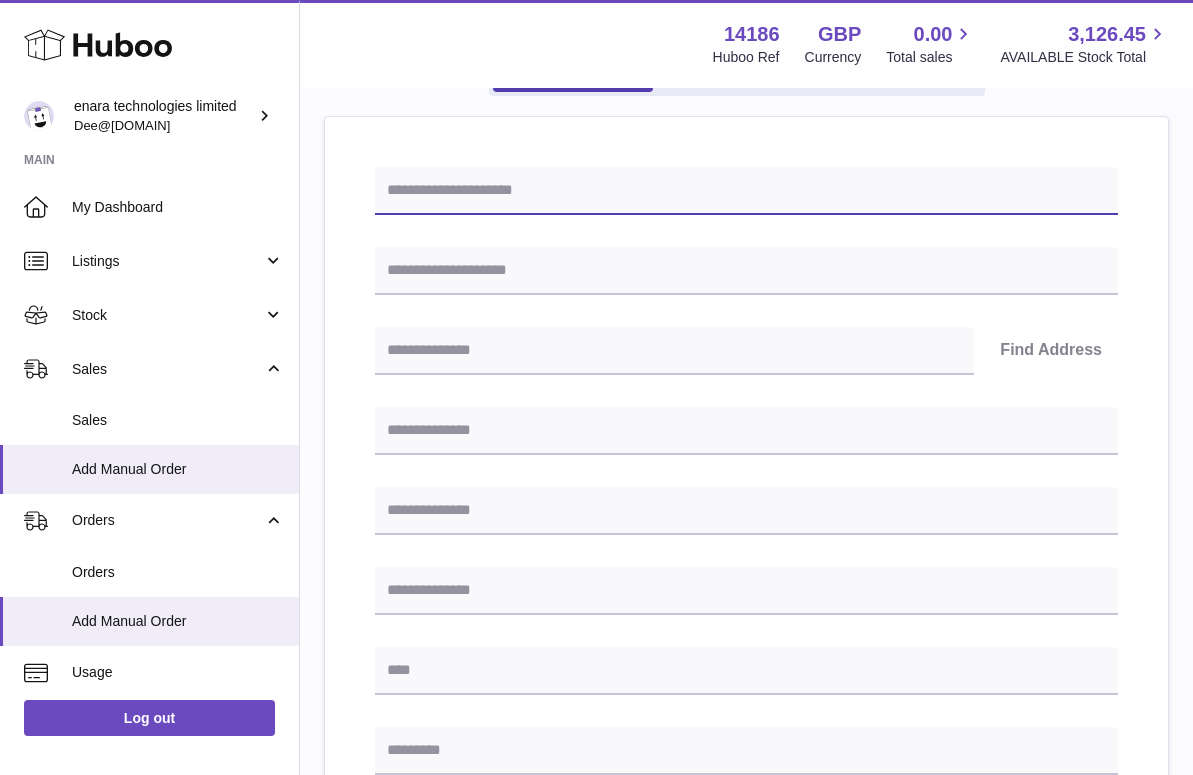 click at bounding box center (746, 191) 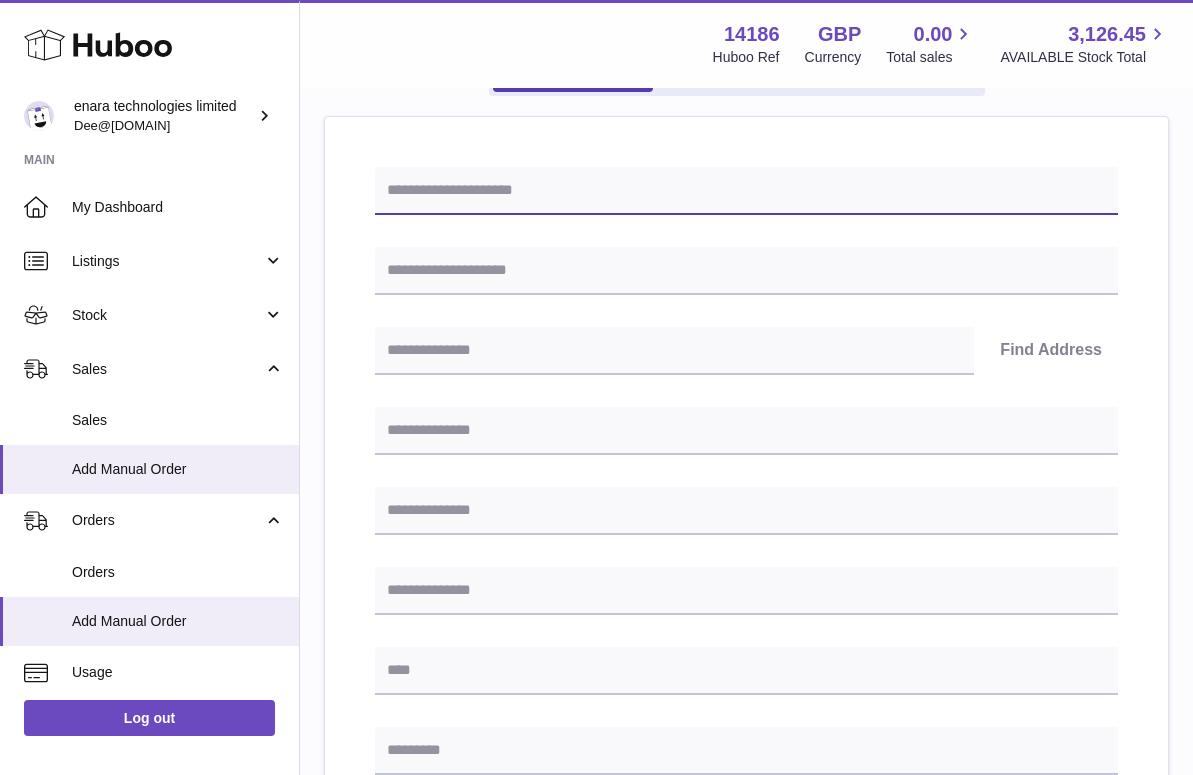 paste on "**********" 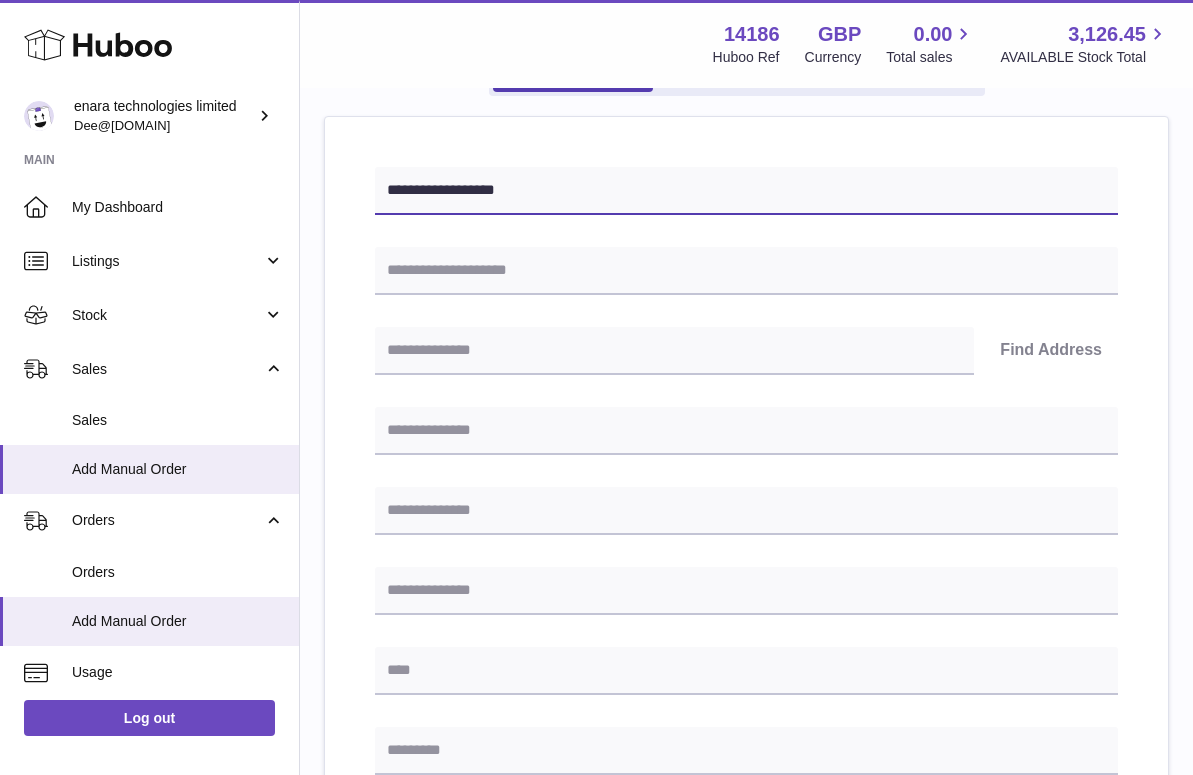 type on "**********" 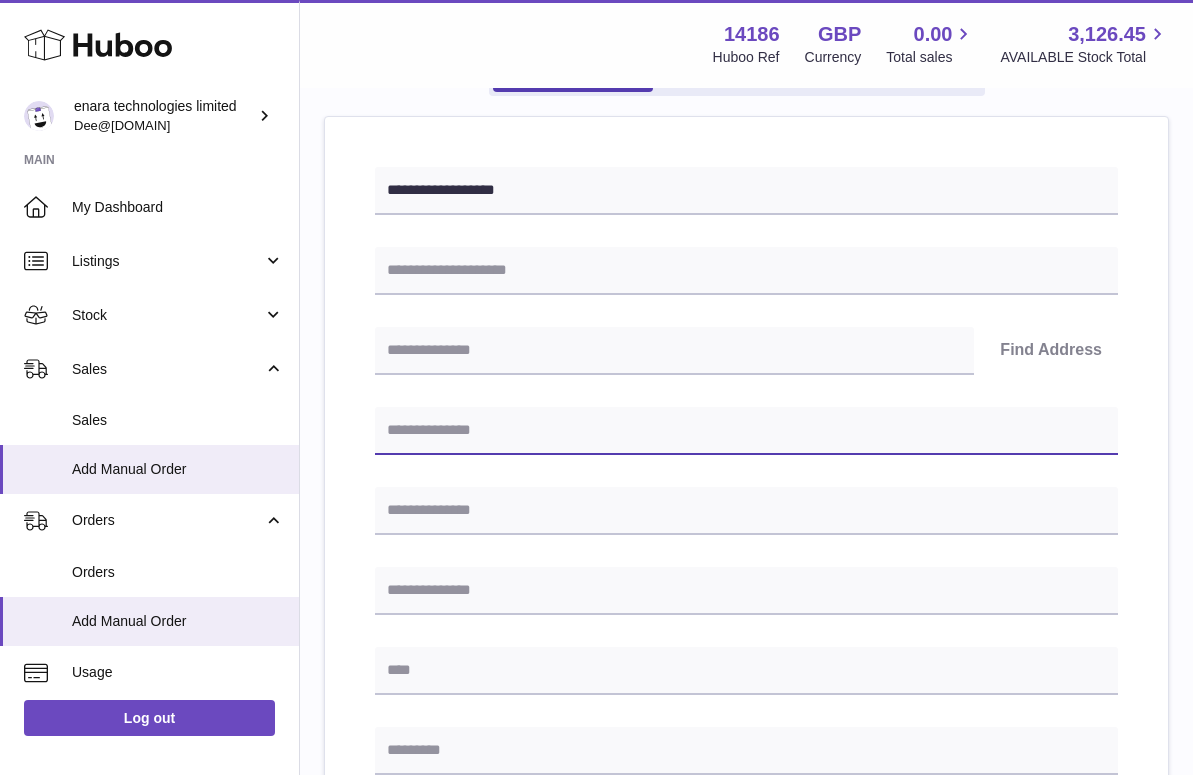 paste on "**********" 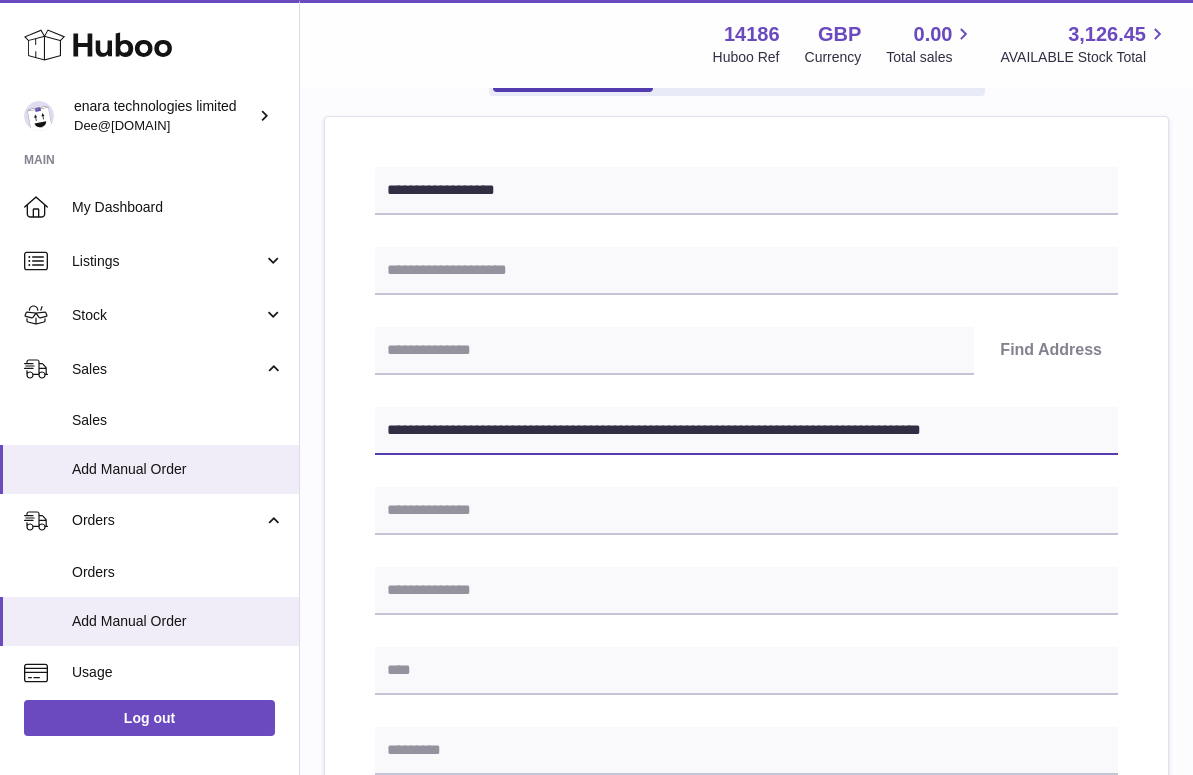 drag, startPoint x: 765, startPoint y: 427, endPoint x: 1281, endPoint y: 500, distance: 521.1382 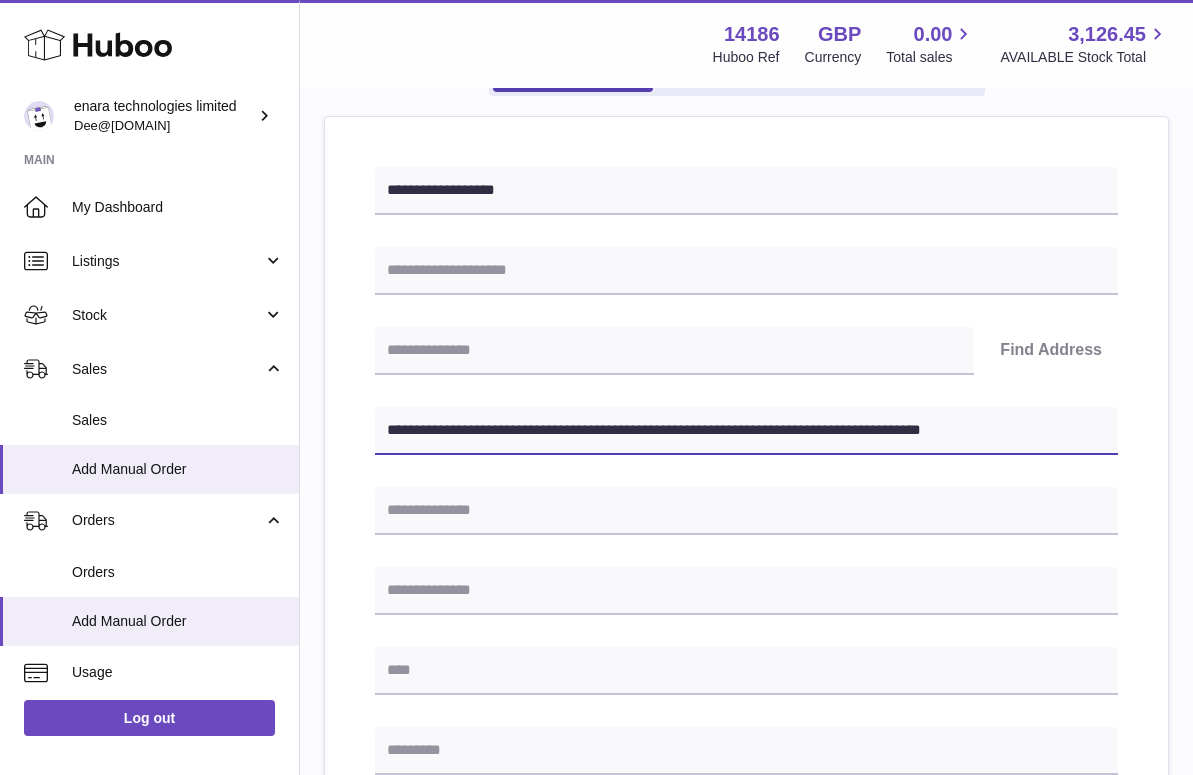 click on ".st0{fill:#141414;}" at bounding box center (596, 177) 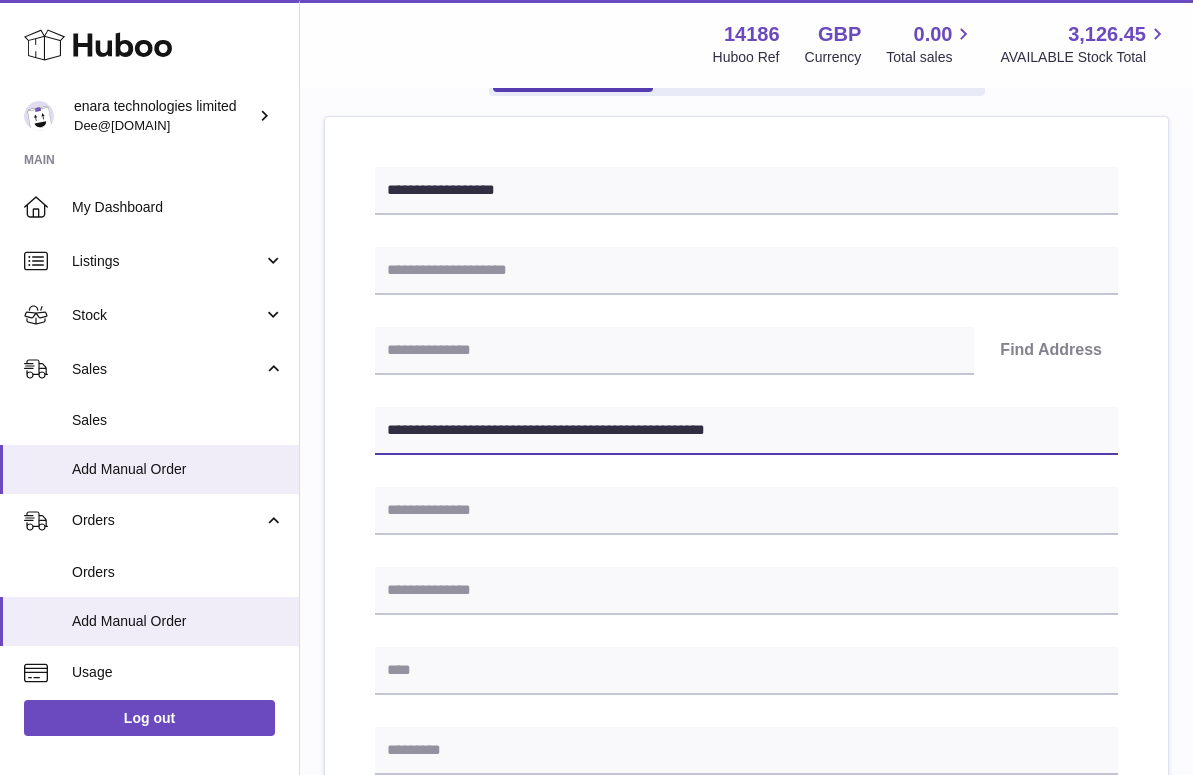 type on "**********" 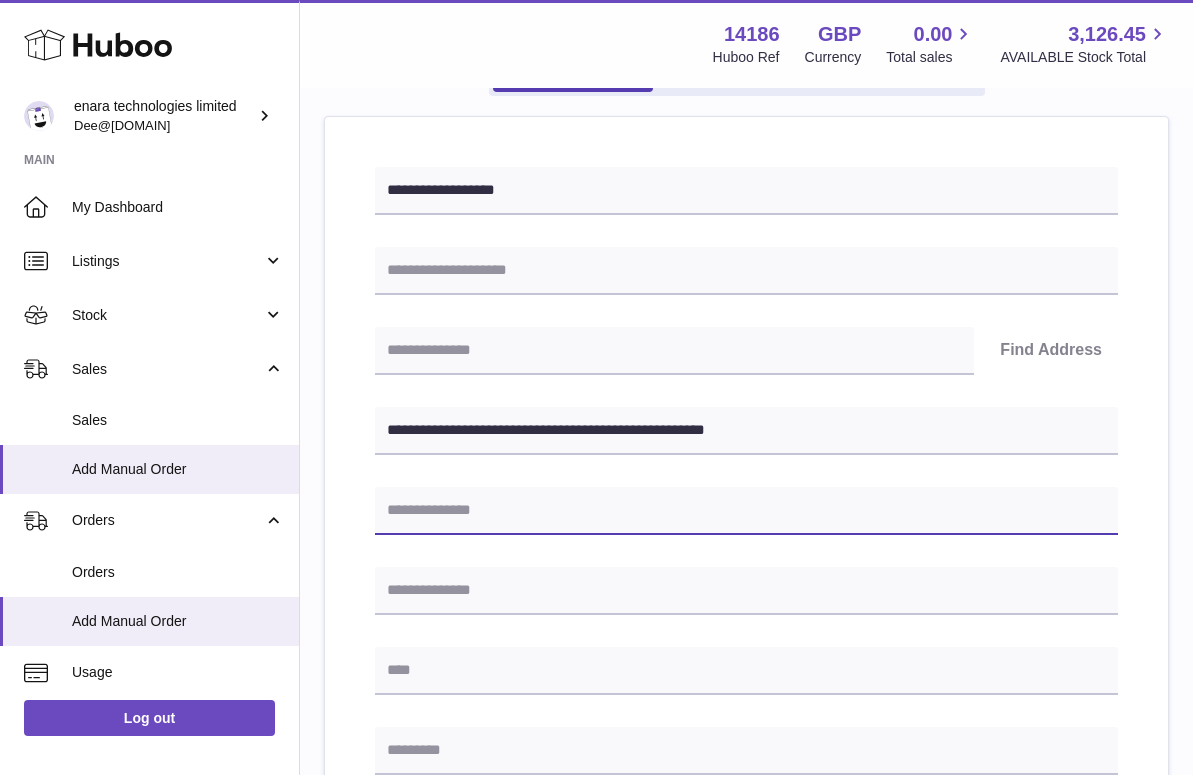 type on "*" 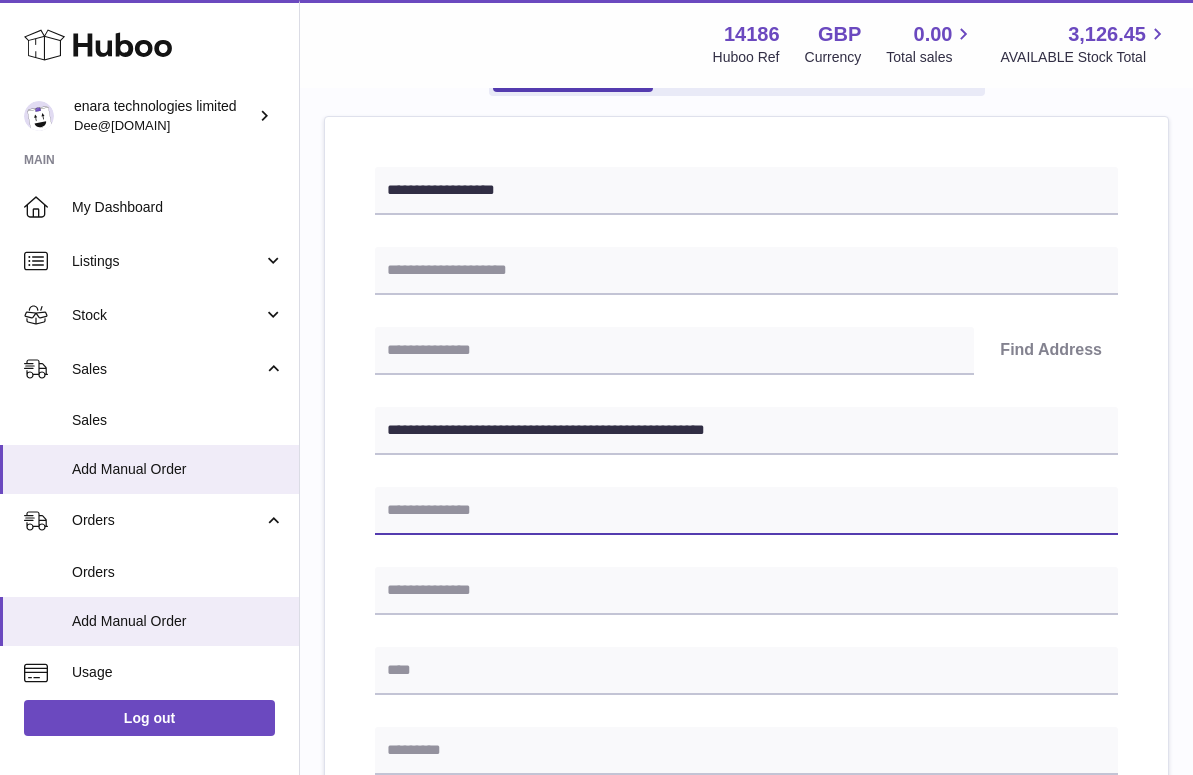 paste on "**********" 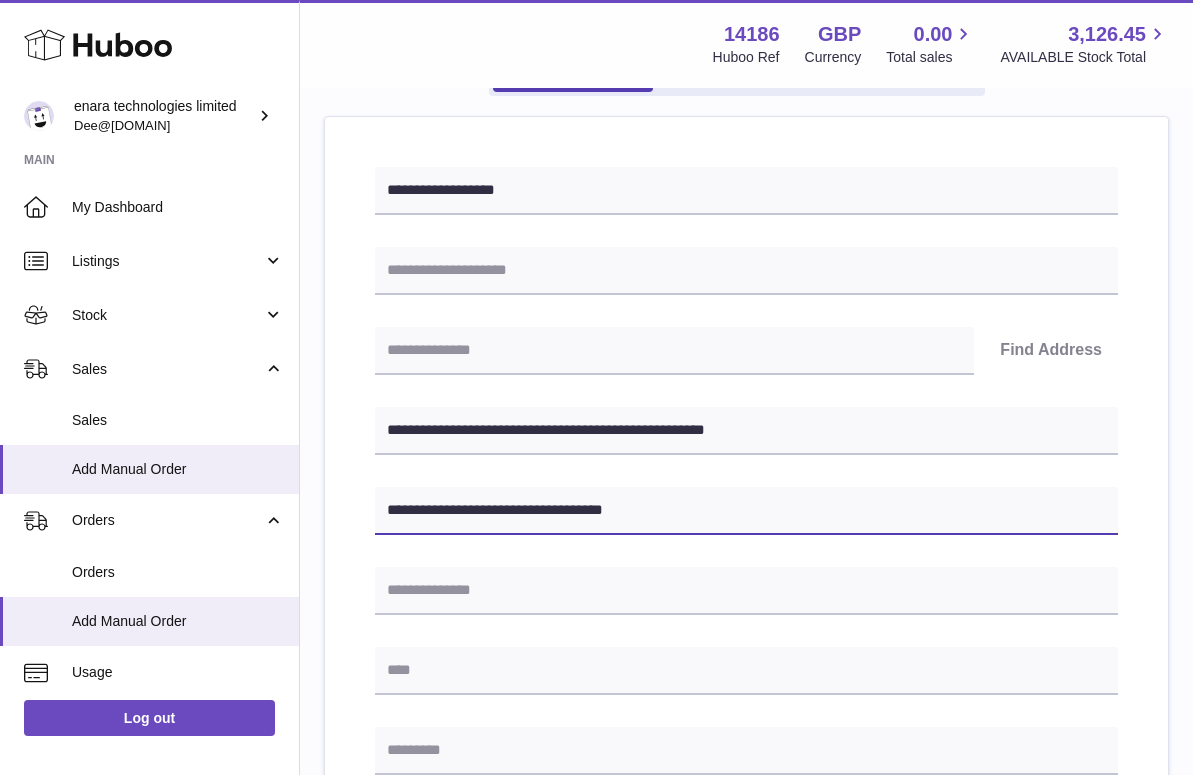 type on "**********" 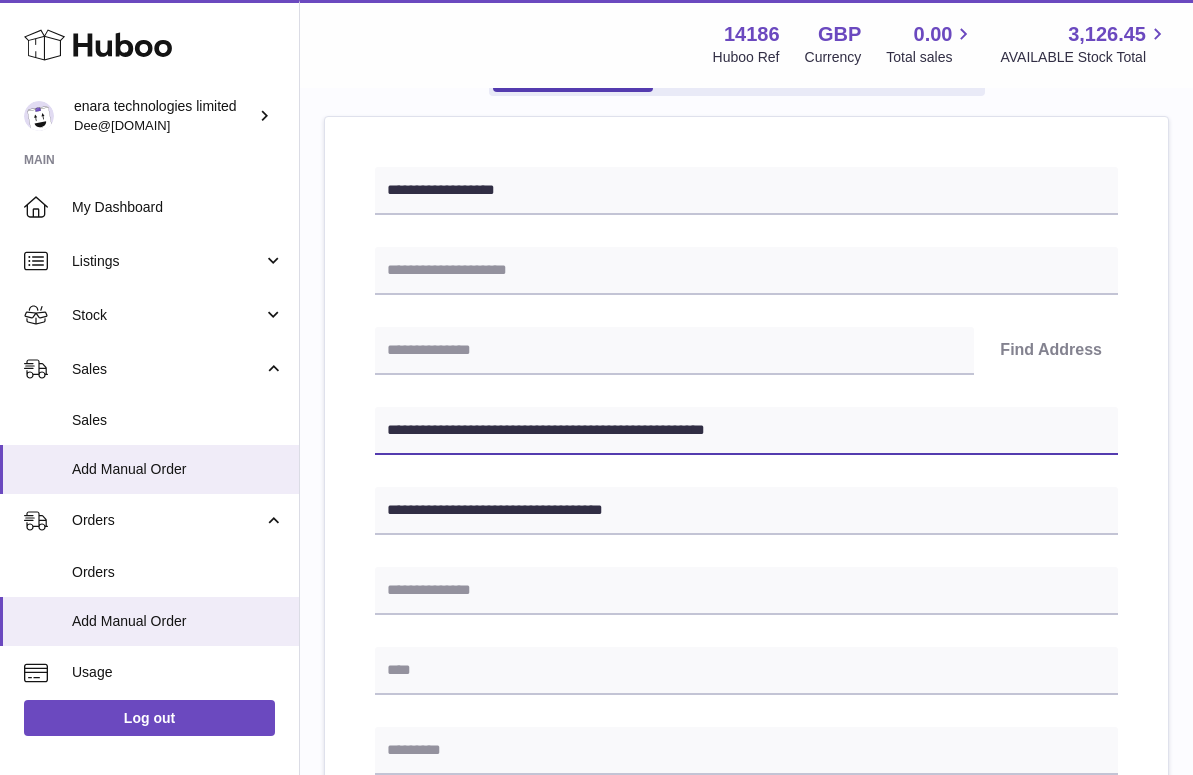 drag, startPoint x: 499, startPoint y: 424, endPoint x: 396, endPoint y: 428, distance: 103.077644 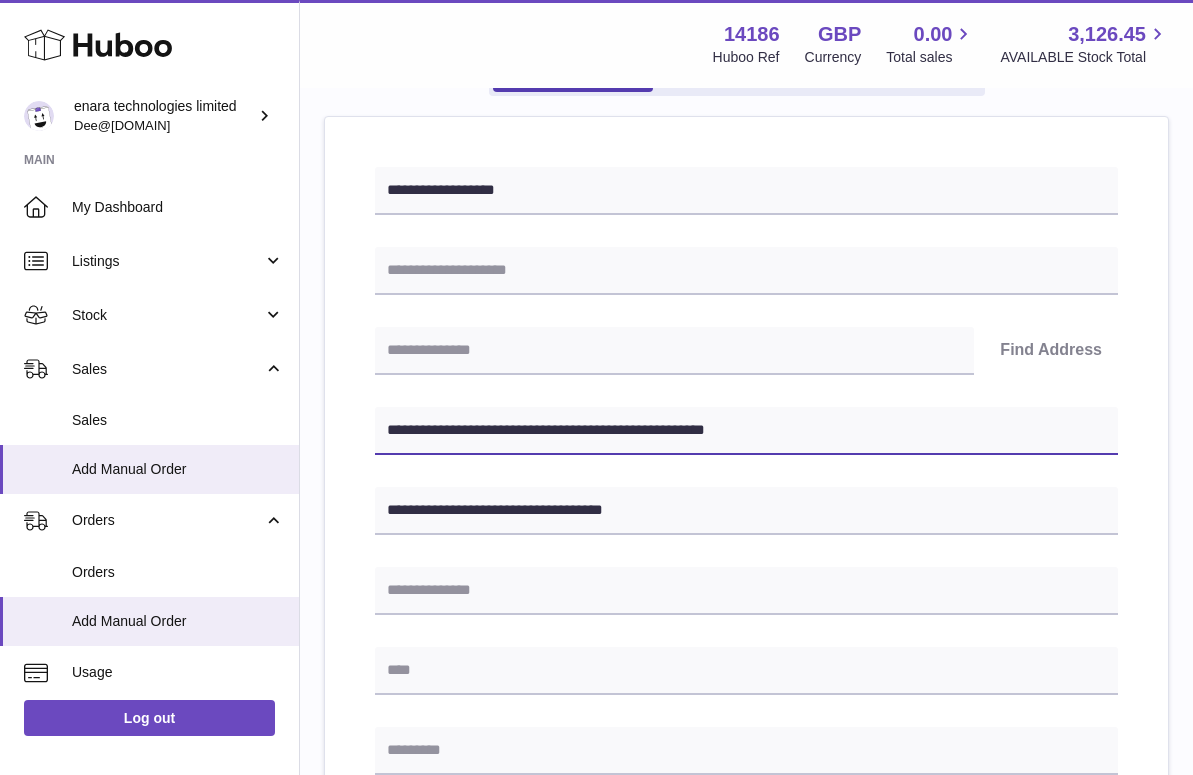 click on "**********" at bounding box center (746, 431) 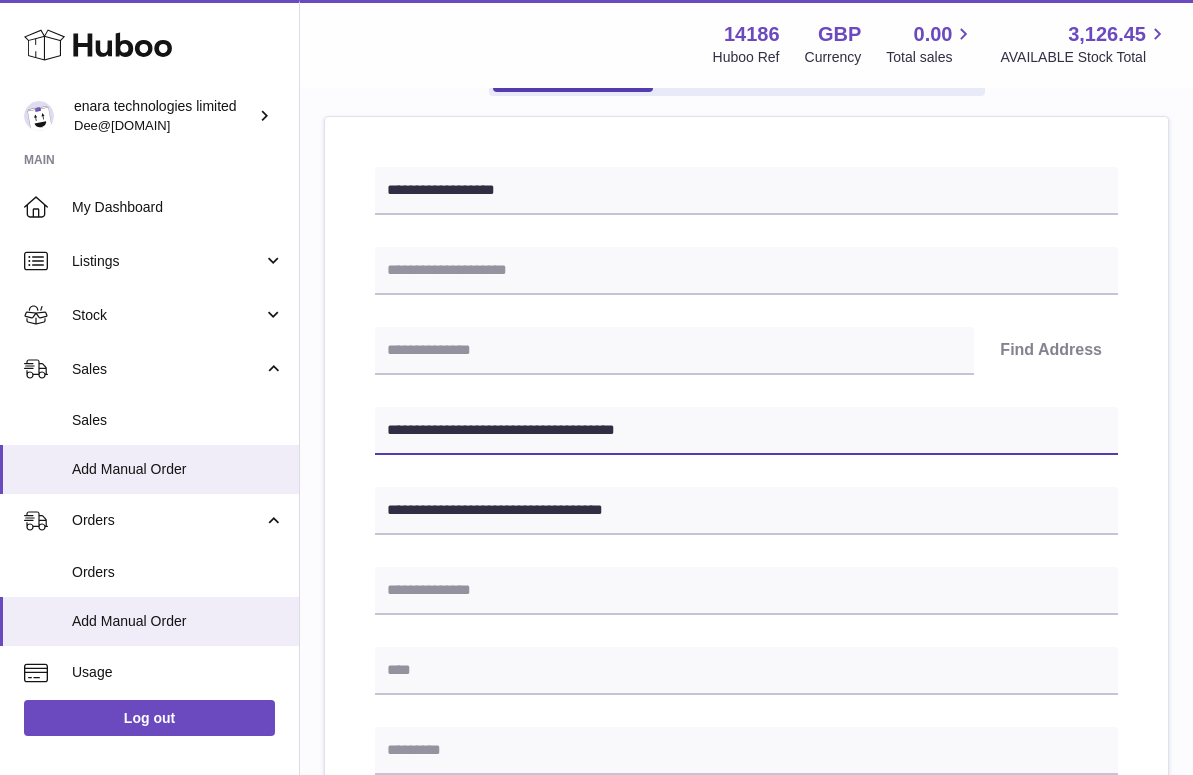 type on "**********" 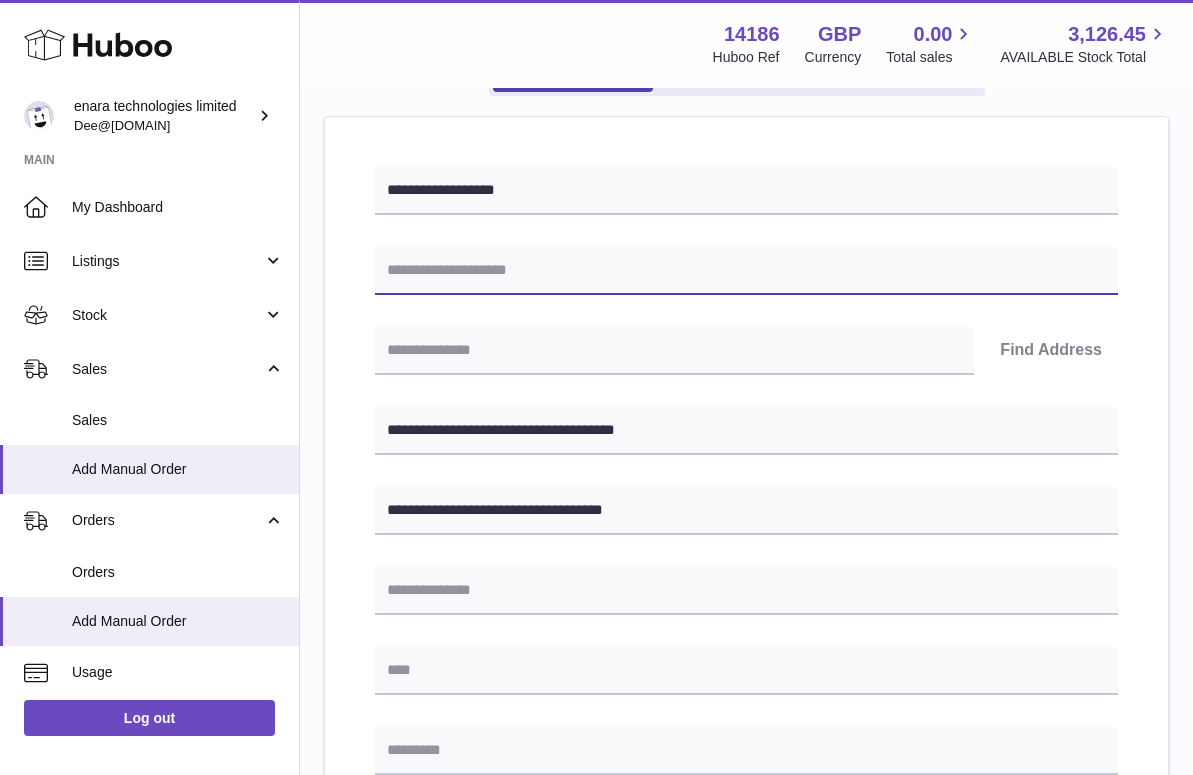 click at bounding box center [746, 271] 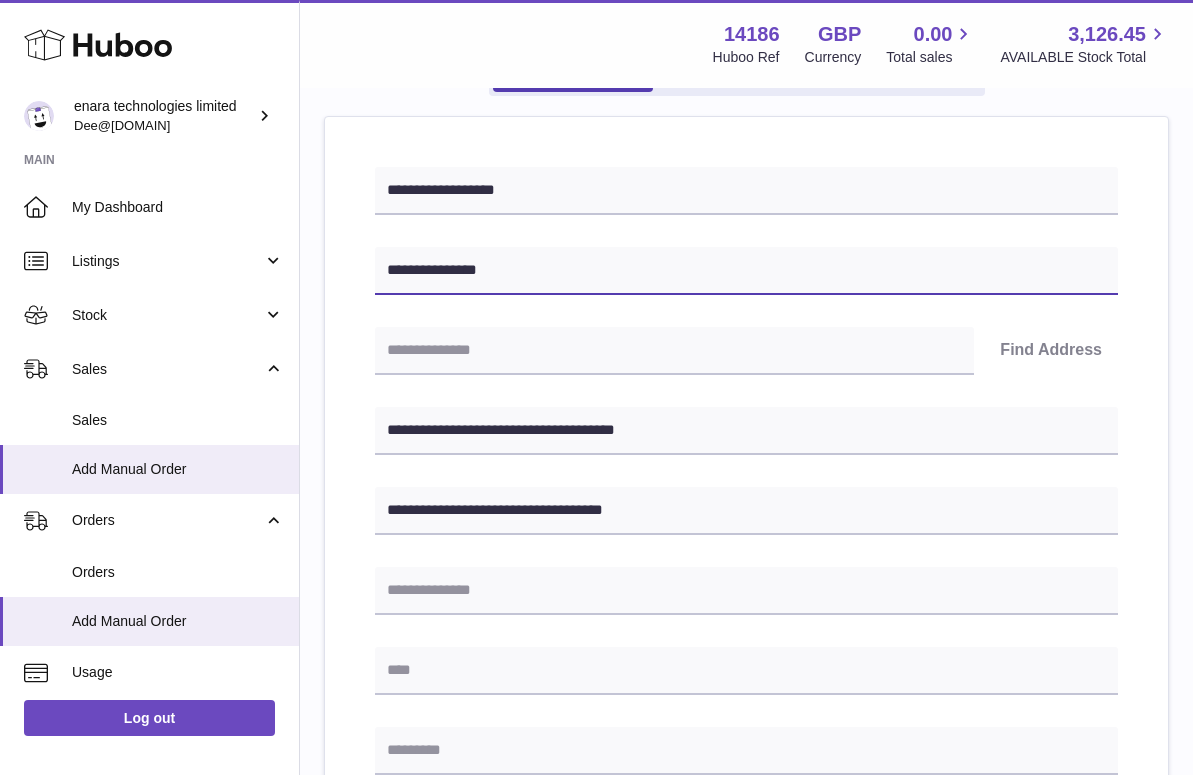 type on "**********" 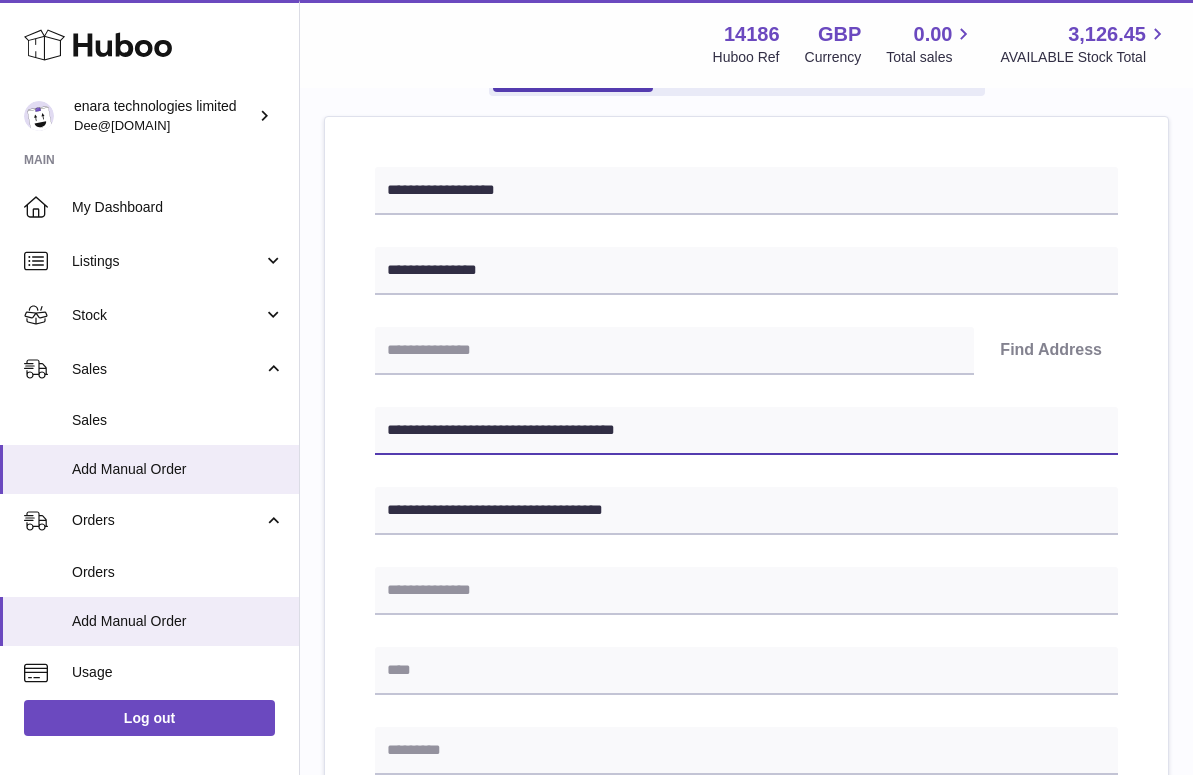 drag, startPoint x: 514, startPoint y: 430, endPoint x: 396, endPoint y: 434, distance: 118.06778 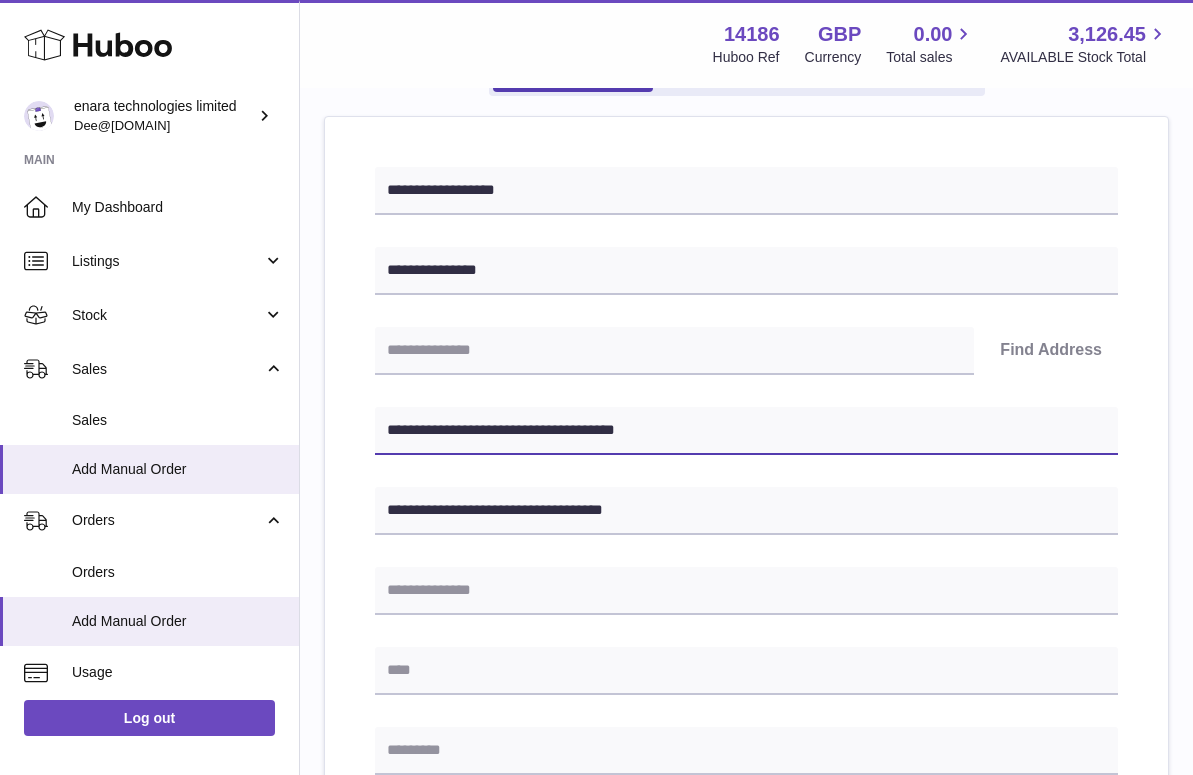 click on "**********" at bounding box center [746, 431] 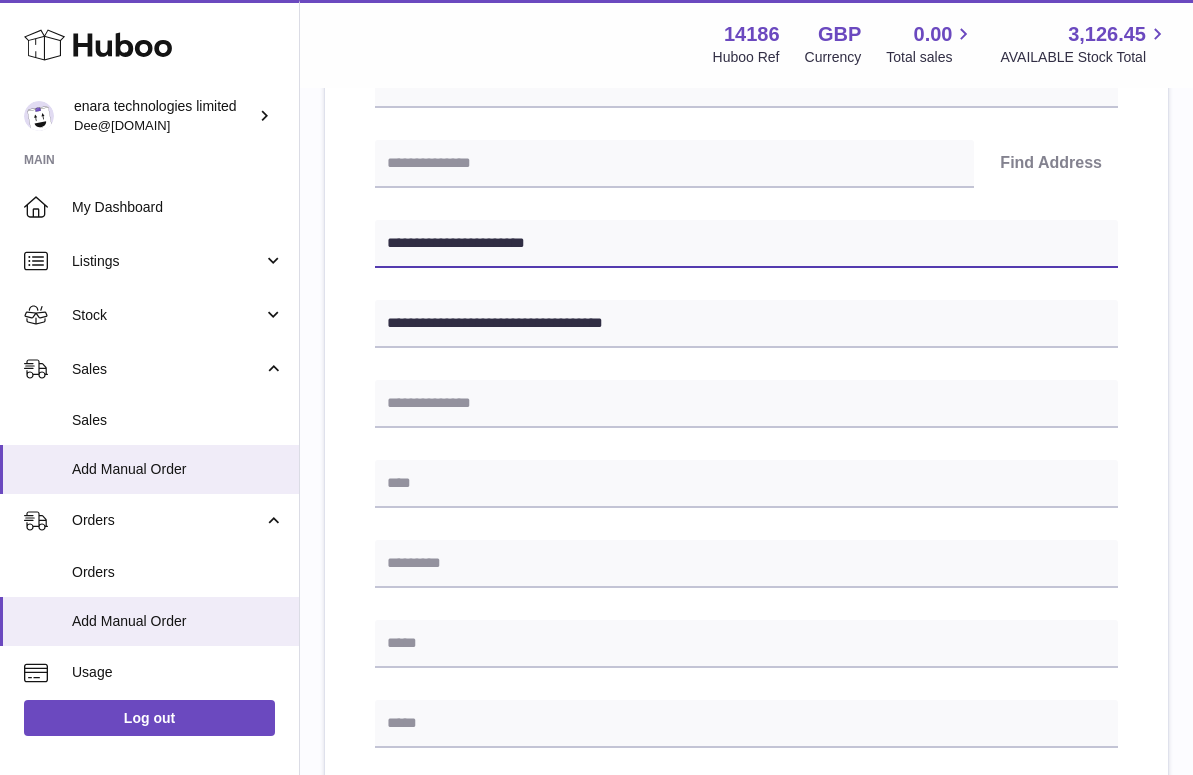 scroll, scrollTop: 398, scrollLeft: 0, axis: vertical 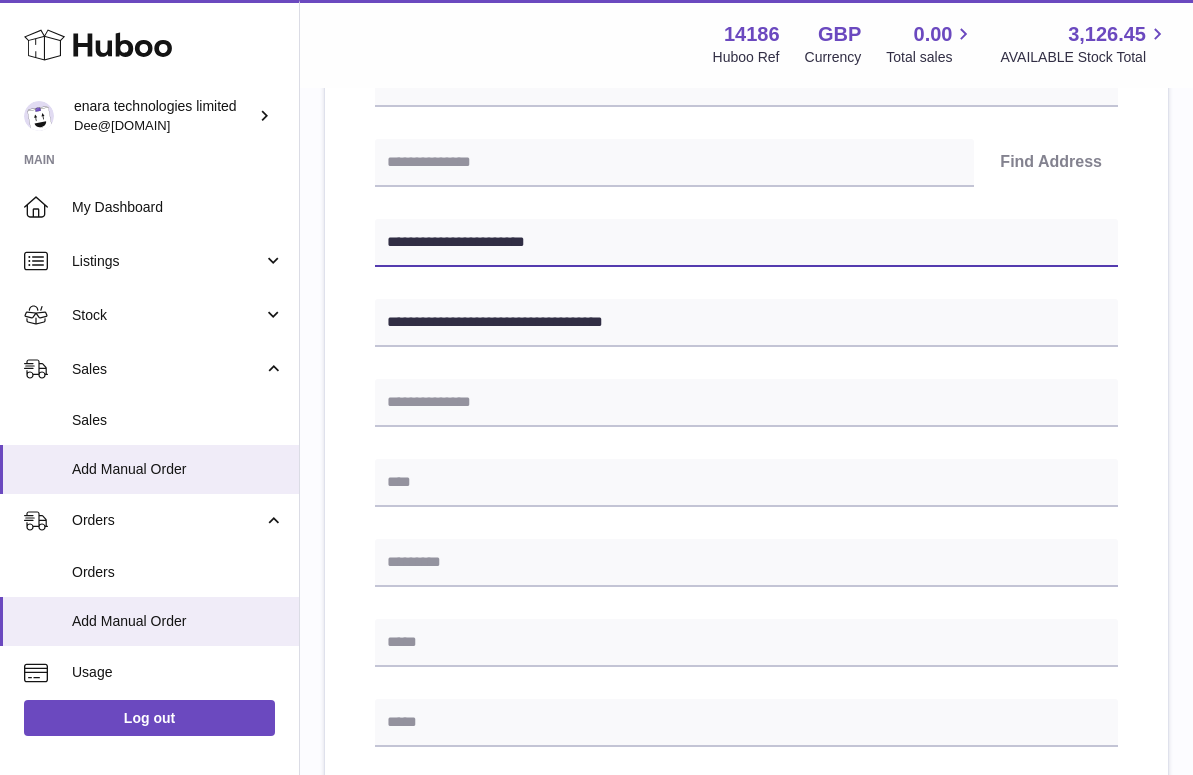 type on "**********" 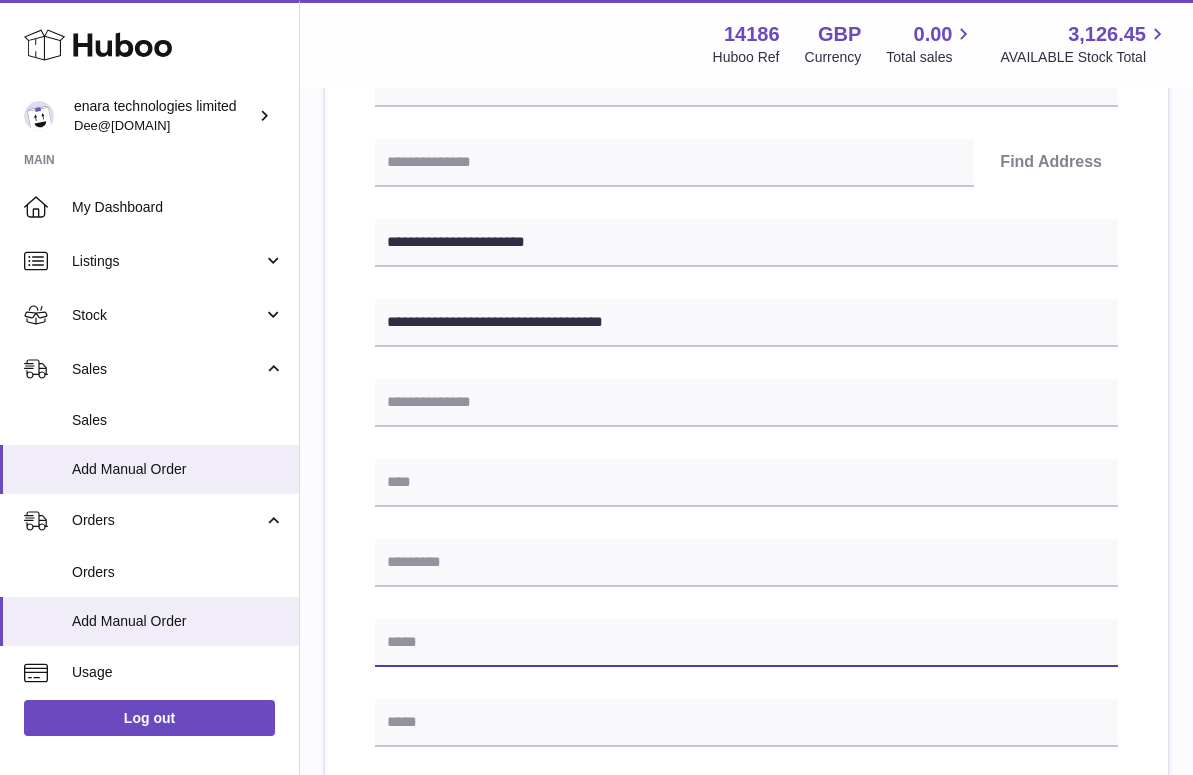 paste on "**********" 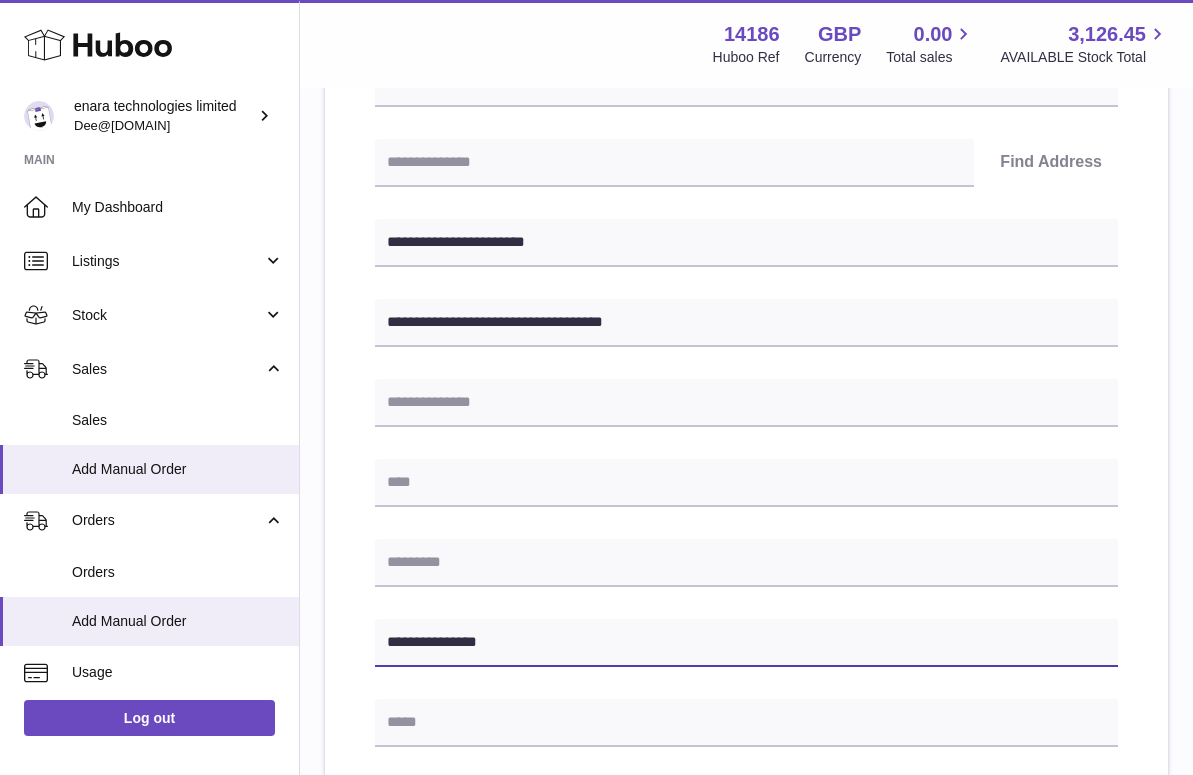 type on "**********" 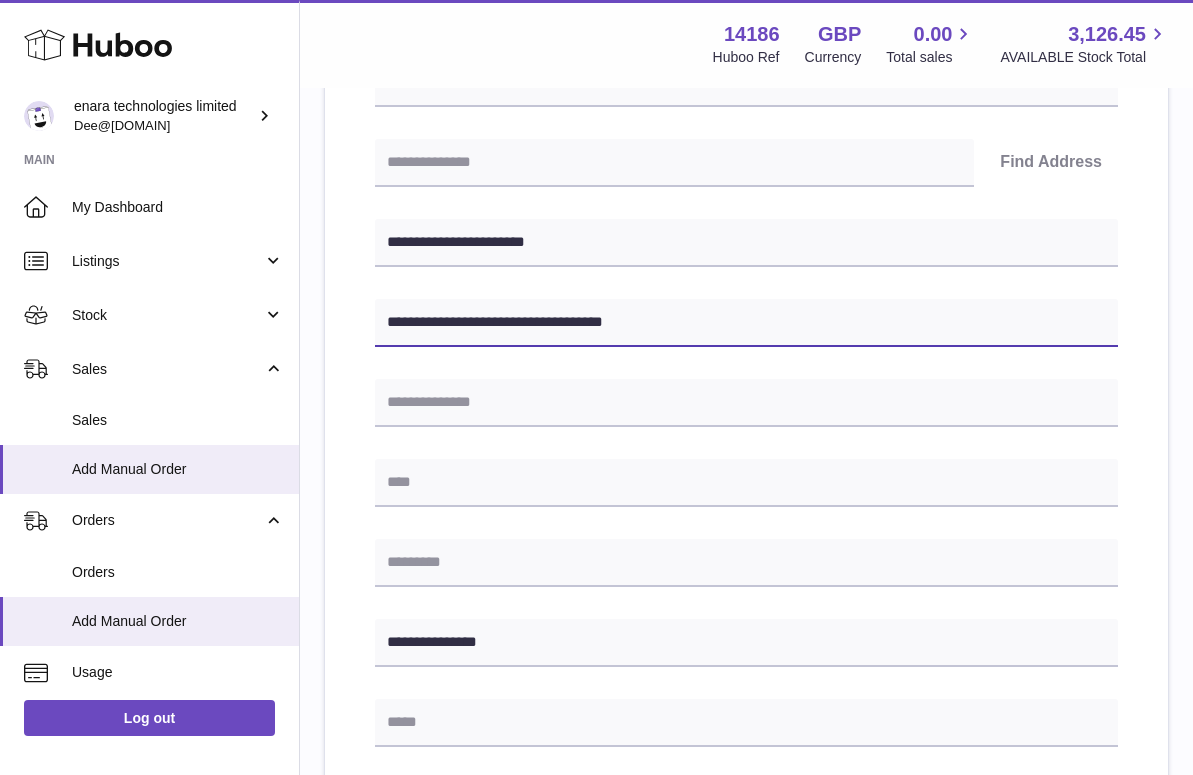 drag, startPoint x: 543, startPoint y: 317, endPoint x: 479, endPoint y: 318, distance: 64.00781 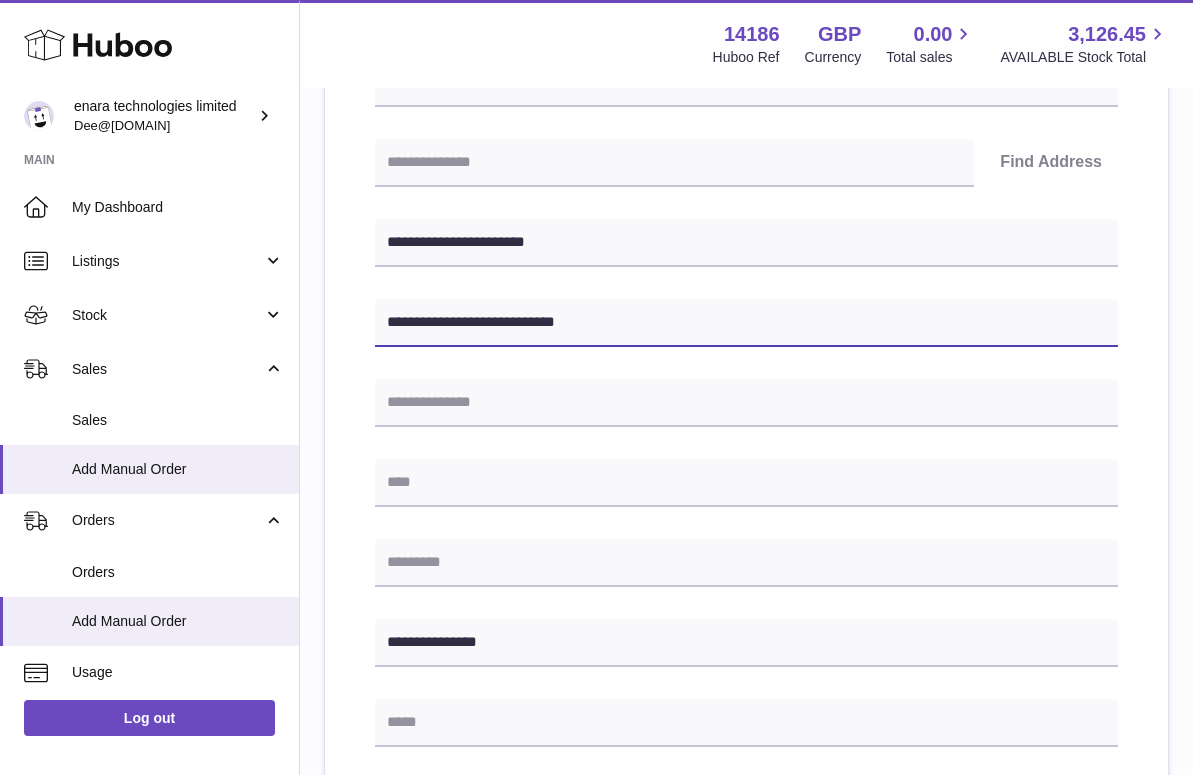 type on "**********" 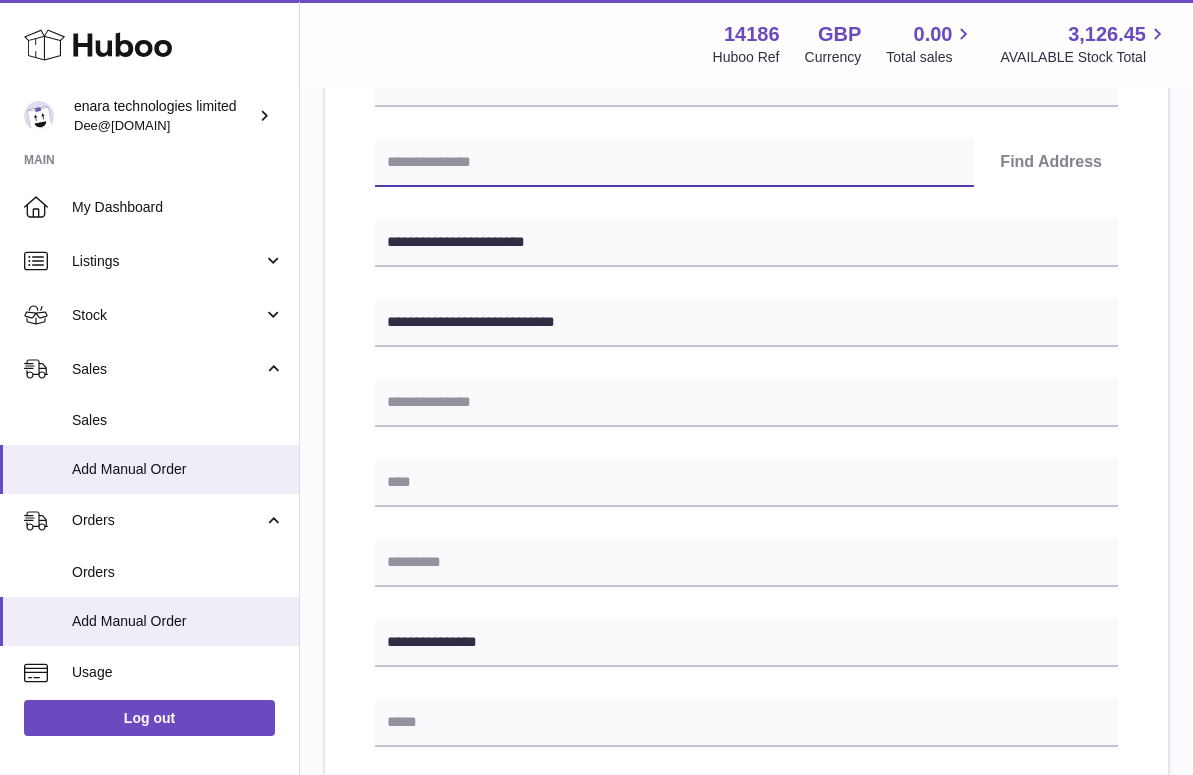 paste on "*******" 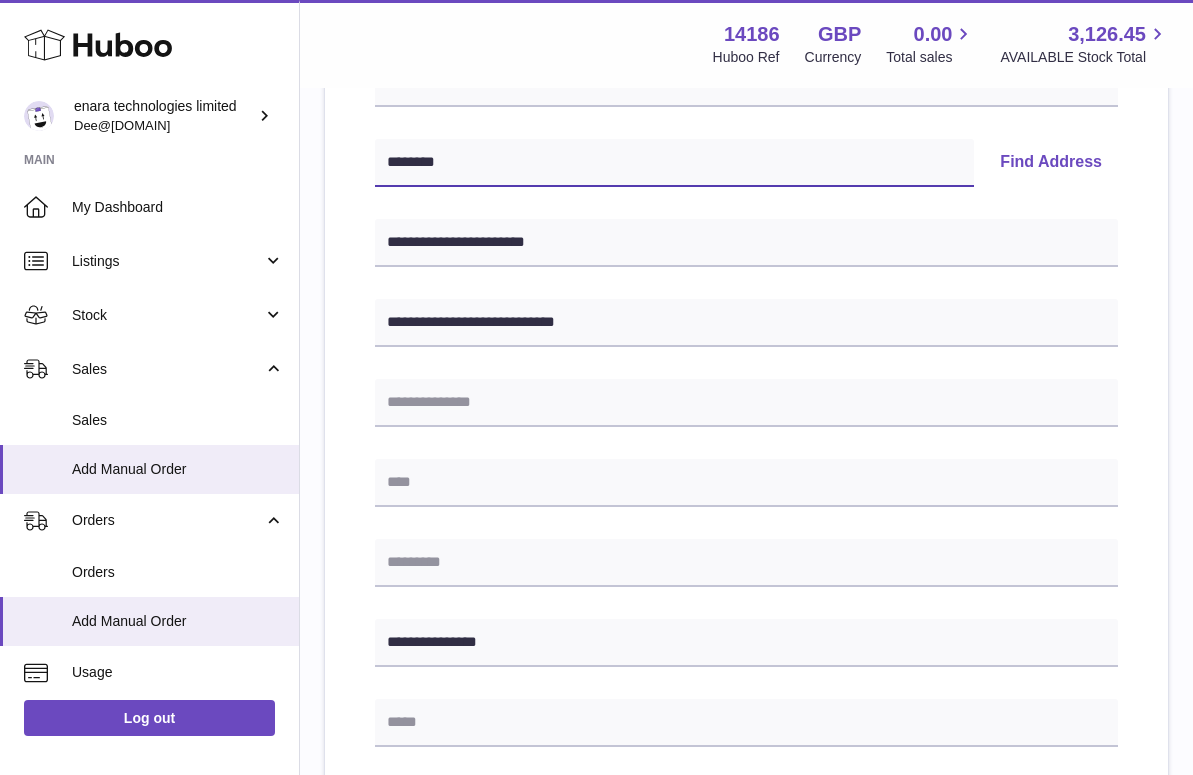 type on "*******" 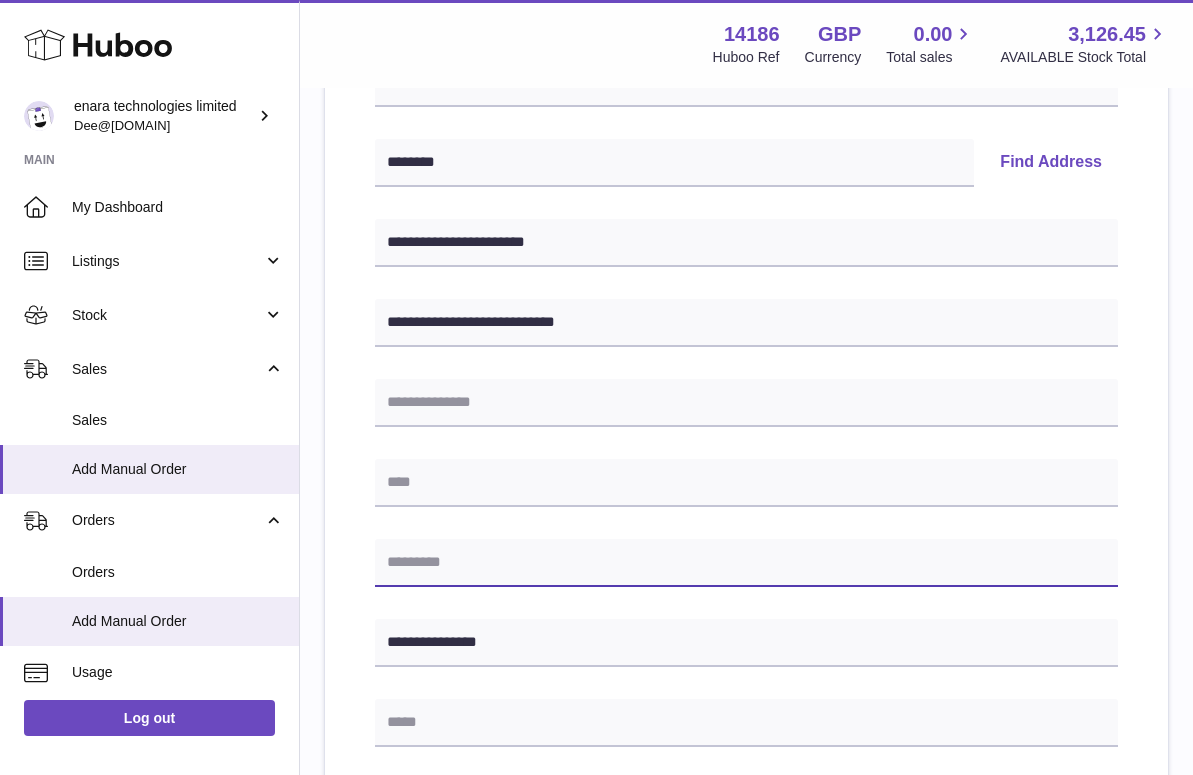 paste on "*******" 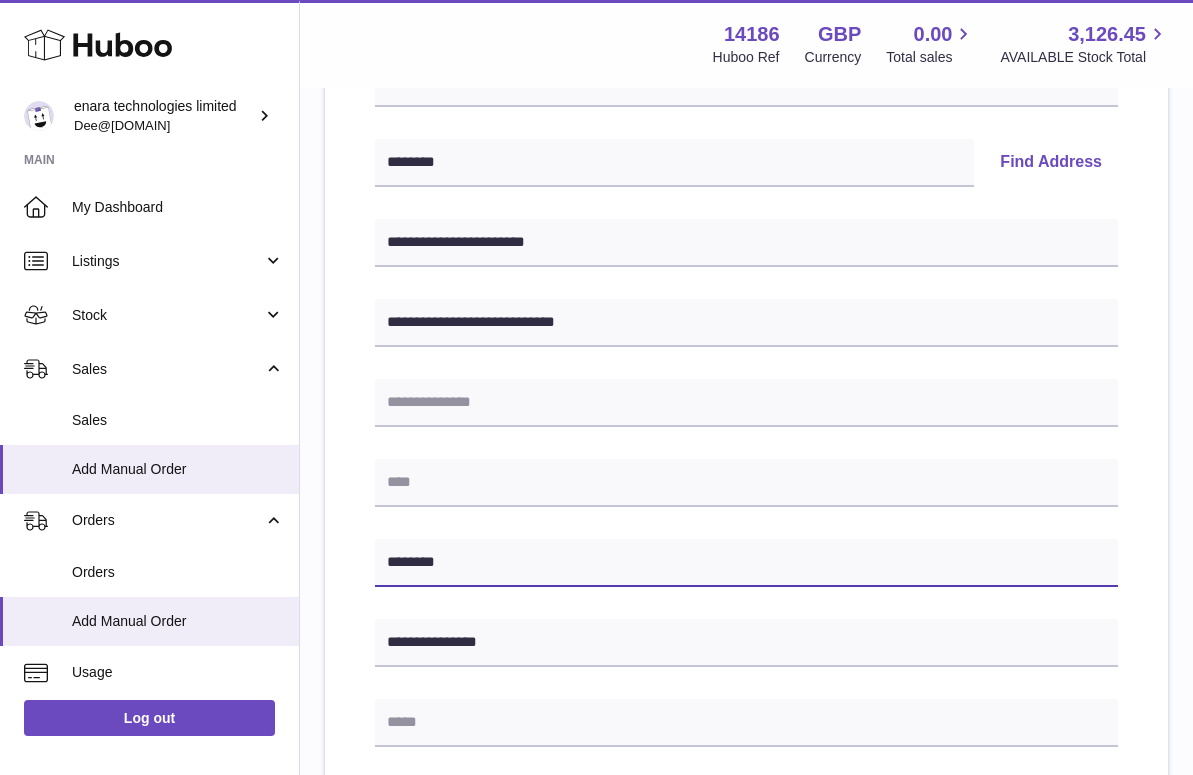 type on "*******" 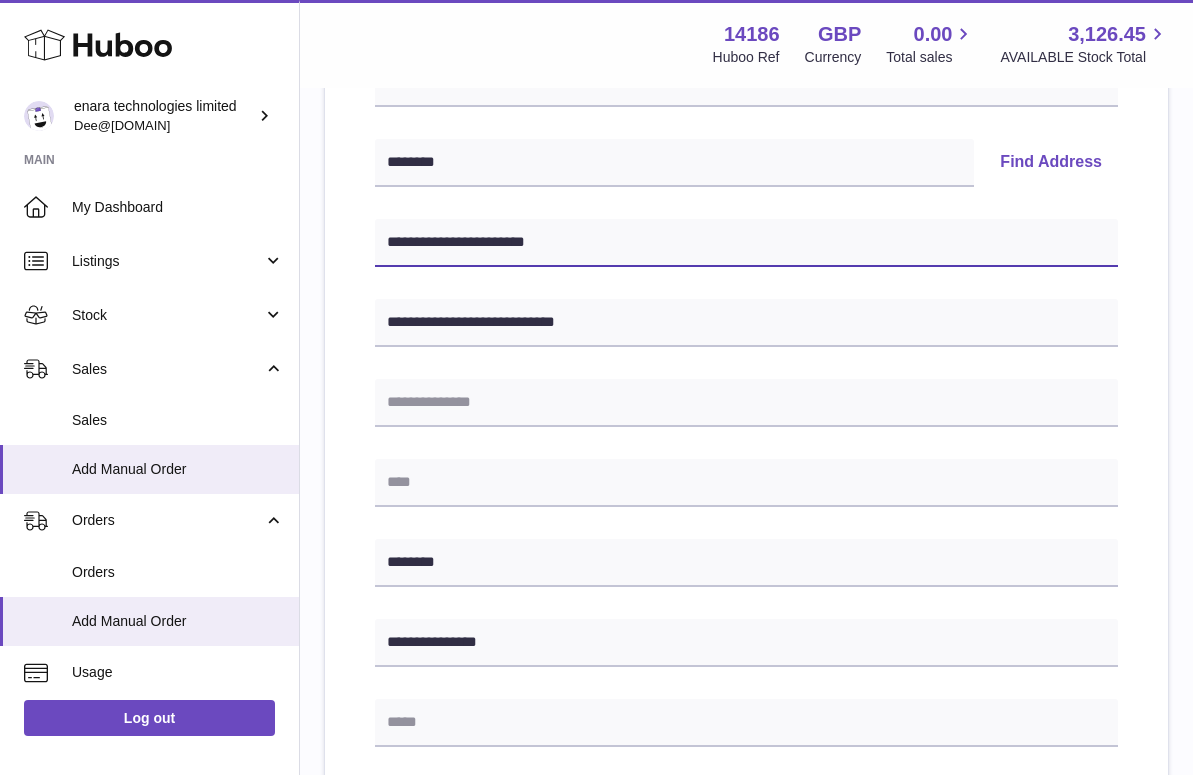 click on "**********" at bounding box center [746, 243] 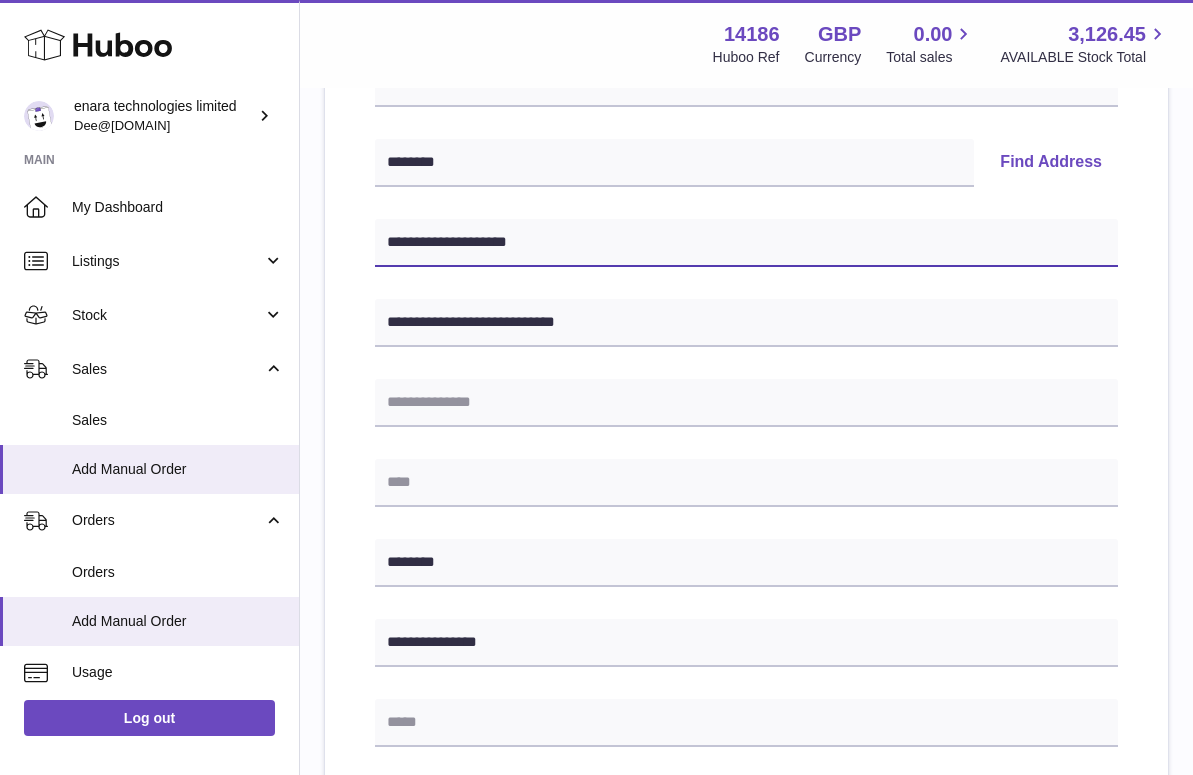 type on "**********" 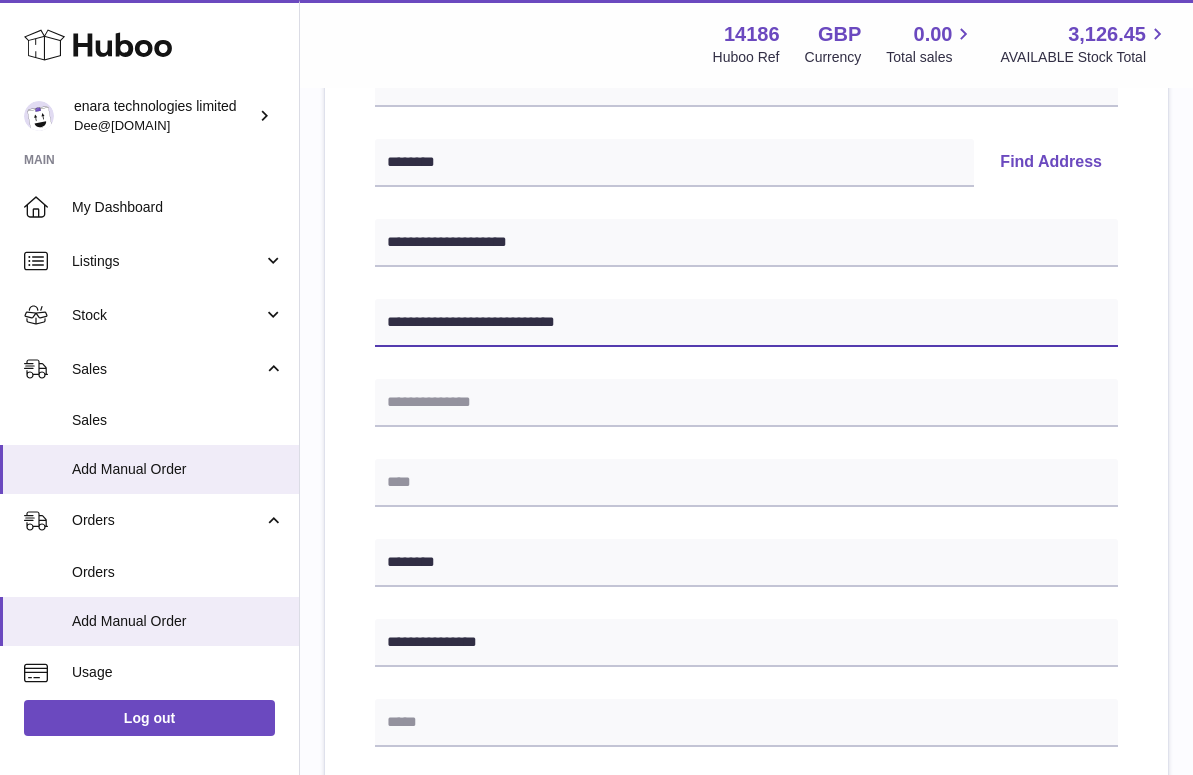 drag, startPoint x: 485, startPoint y: 310, endPoint x: 678, endPoint y: 388, distance: 208.1658 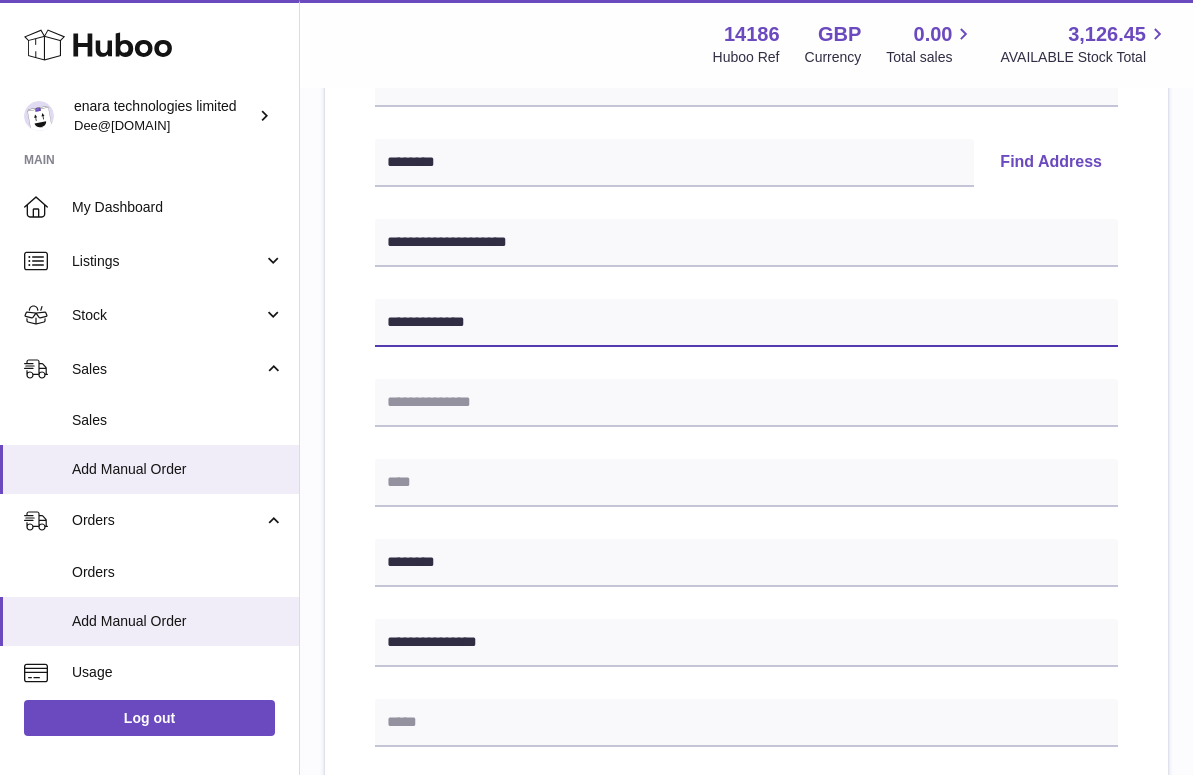 type on "**********" 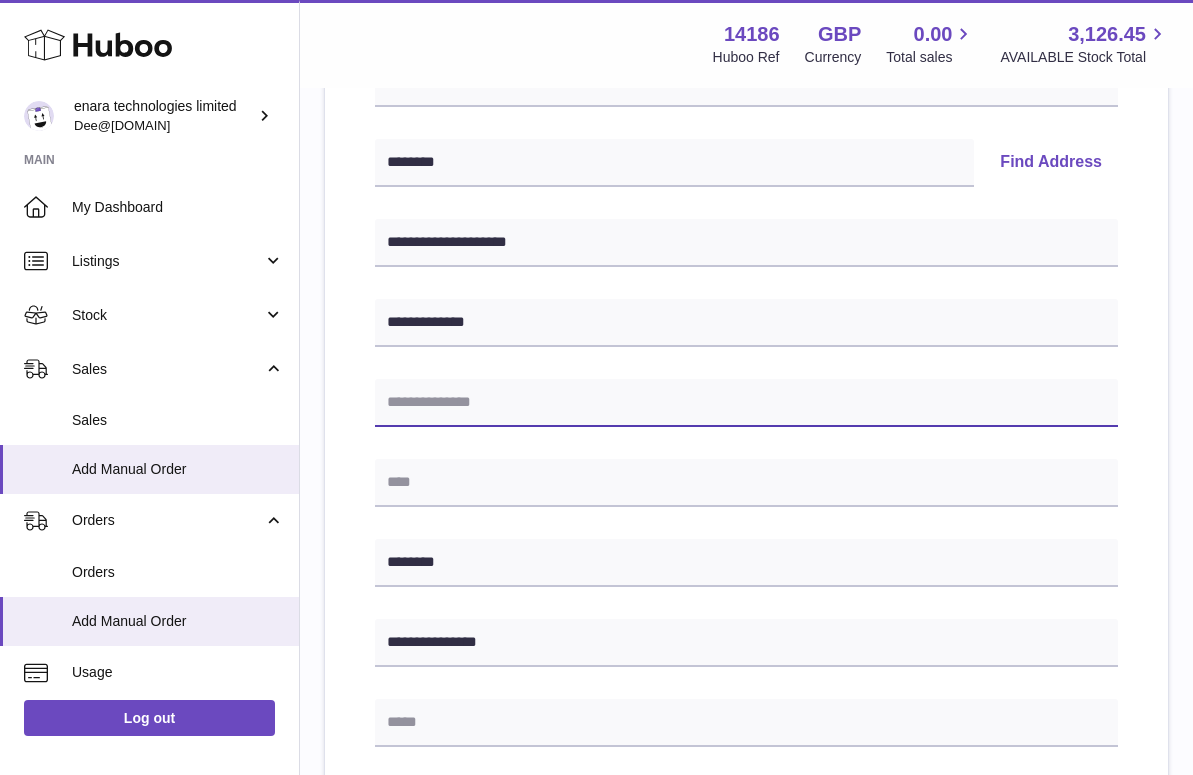 paste on "**********" 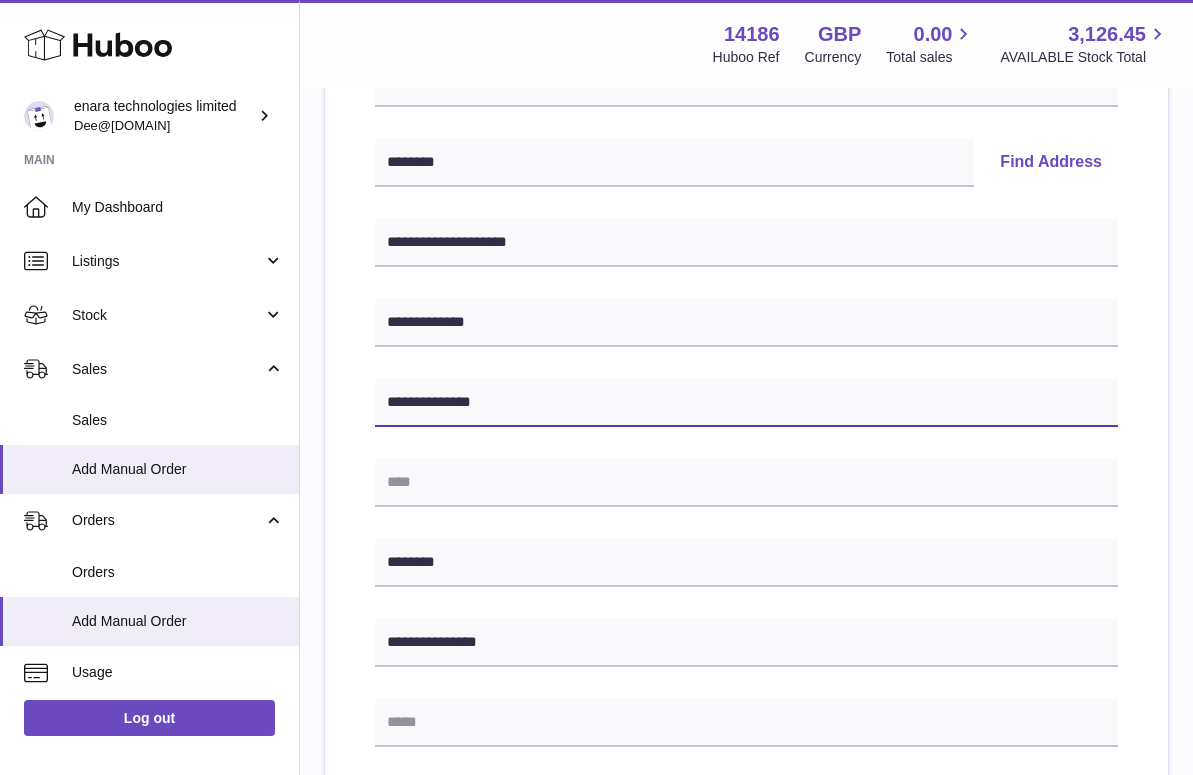 type on "**********" 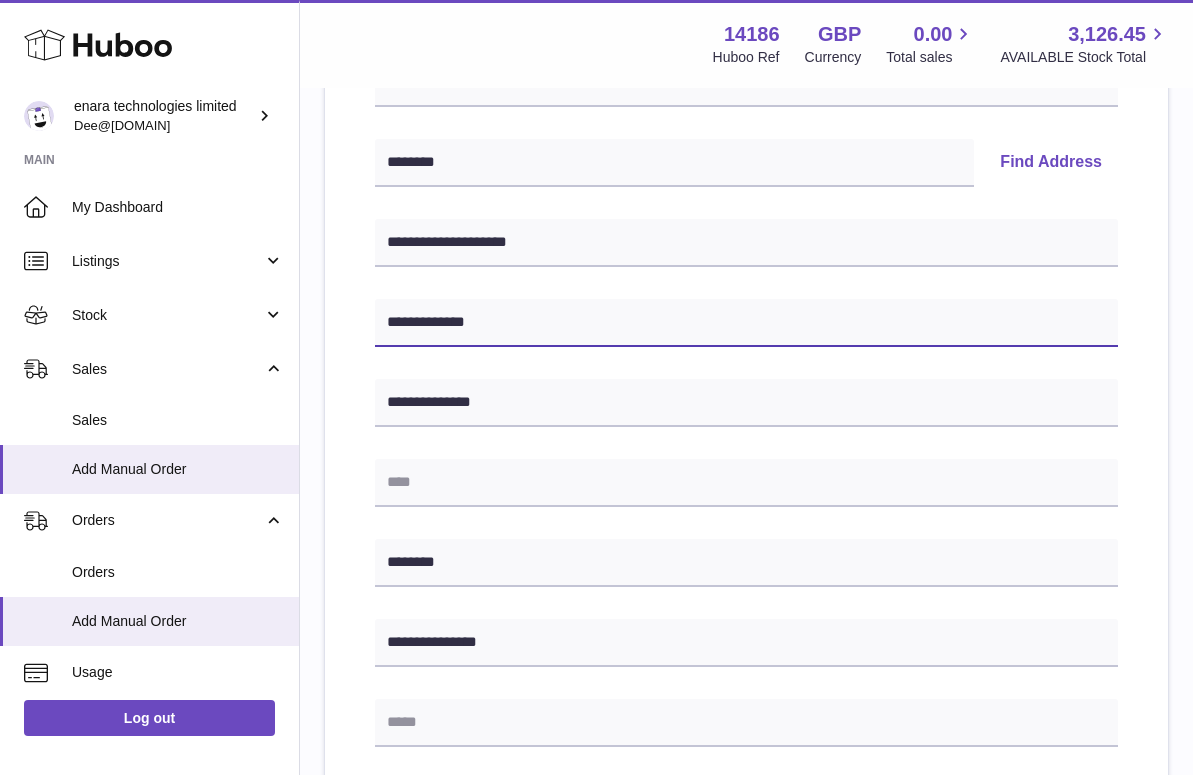 drag, startPoint x: 504, startPoint y: 330, endPoint x: 322, endPoint y: 301, distance: 184.29596 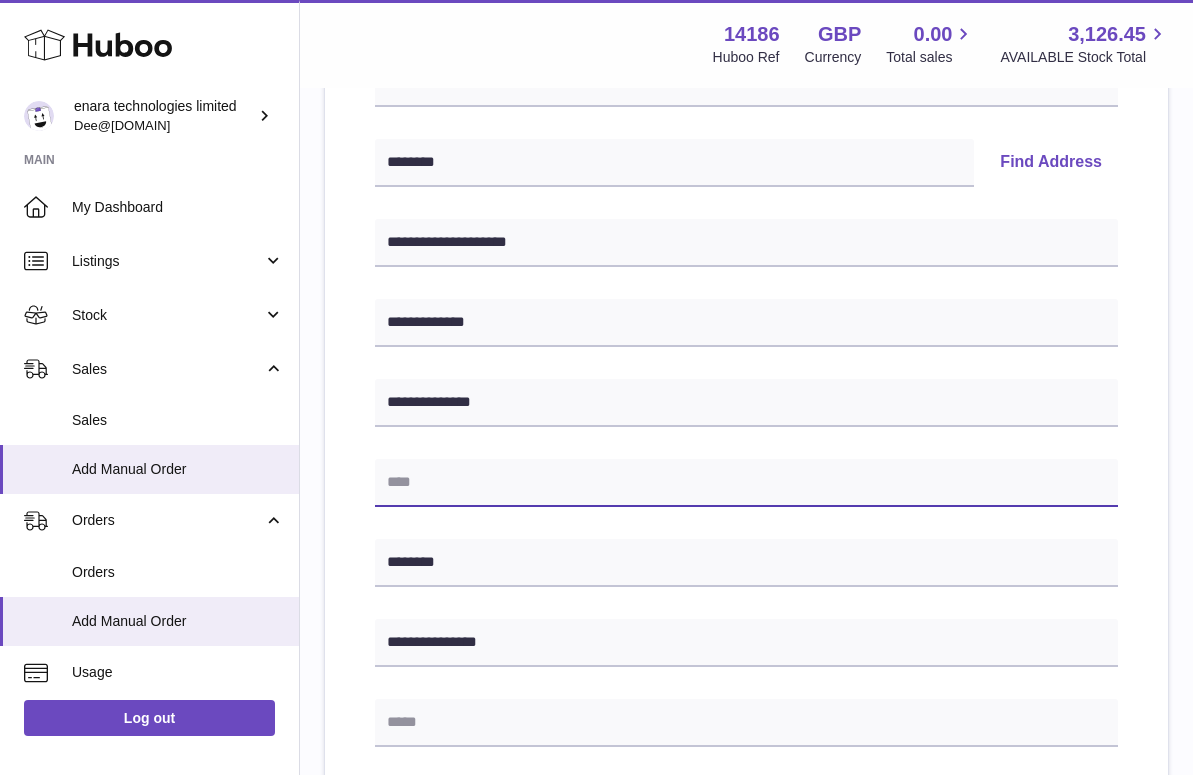 click at bounding box center (746, 483) 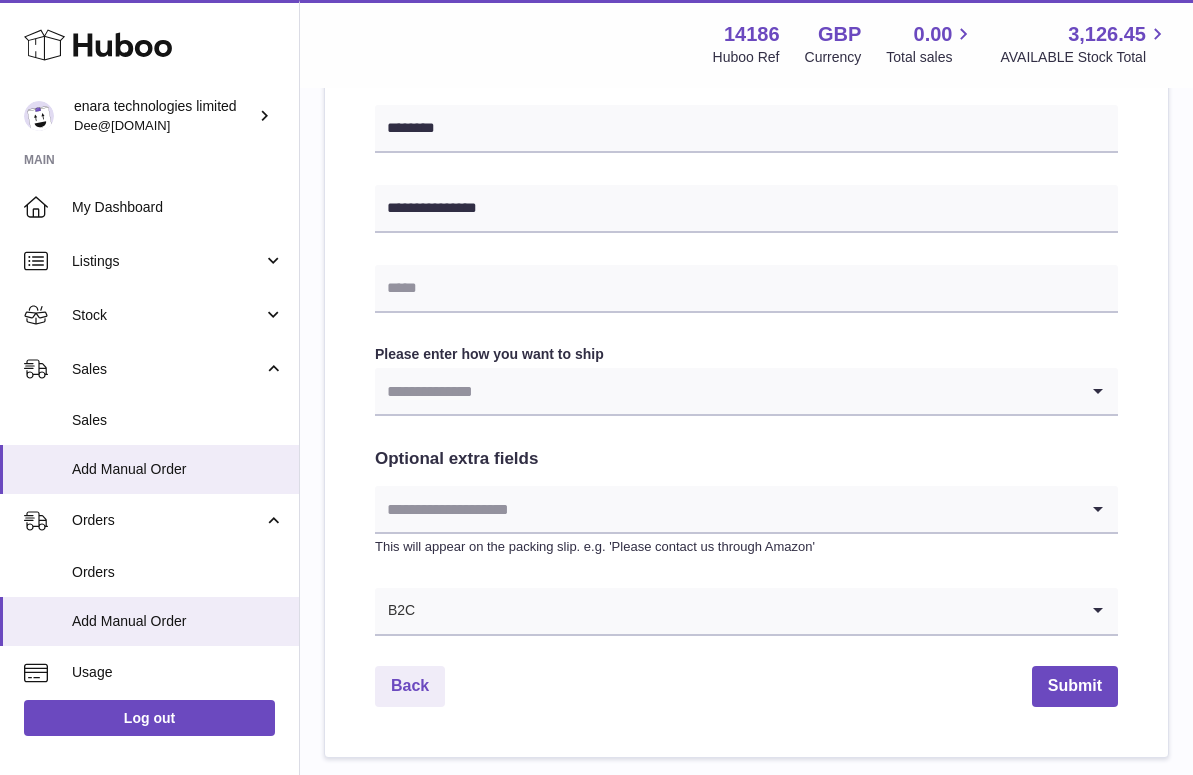 scroll, scrollTop: 876, scrollLeft: 0, axis: vertical 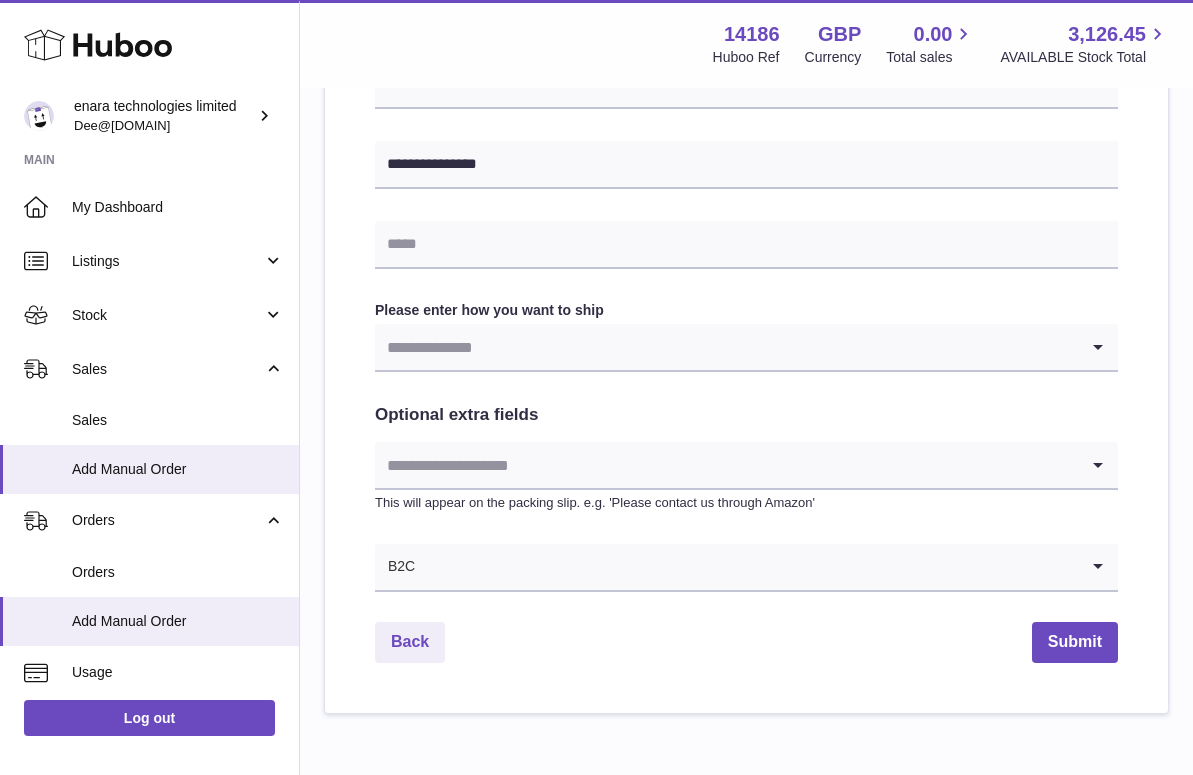 type on "**********" 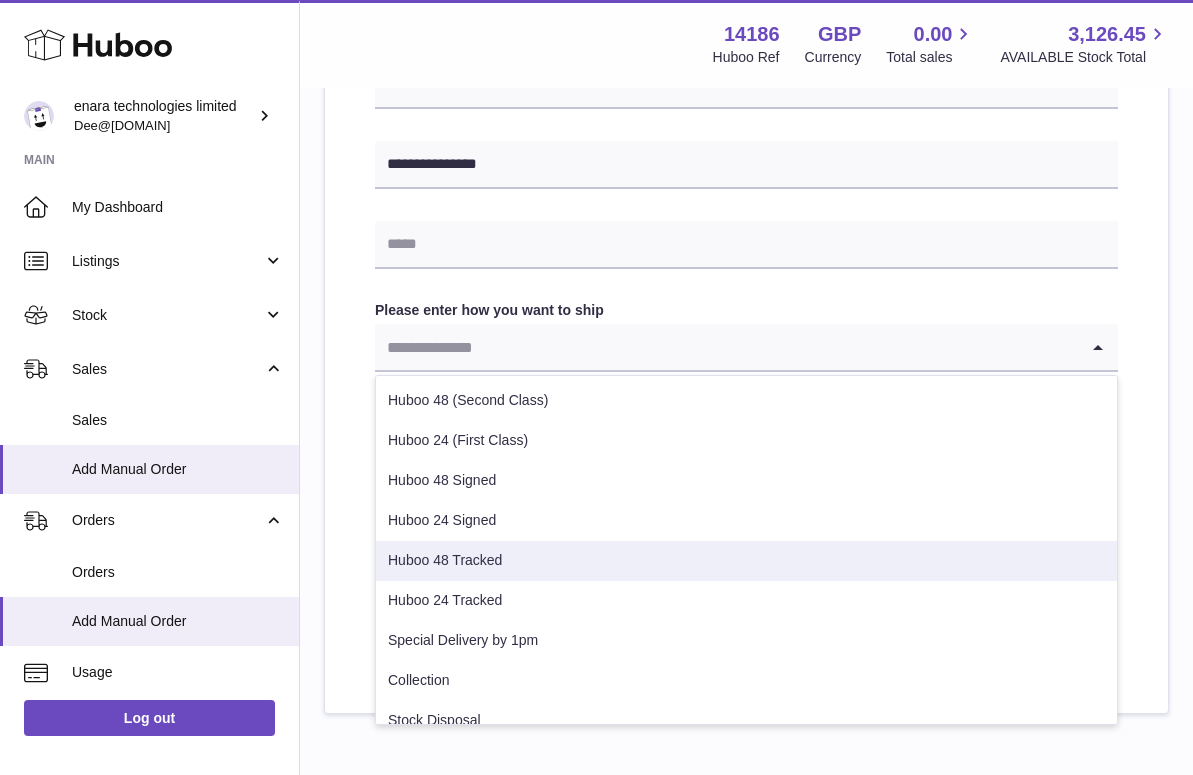 click on "Huboo 48 Tracked" at bounding box center [746, 561] 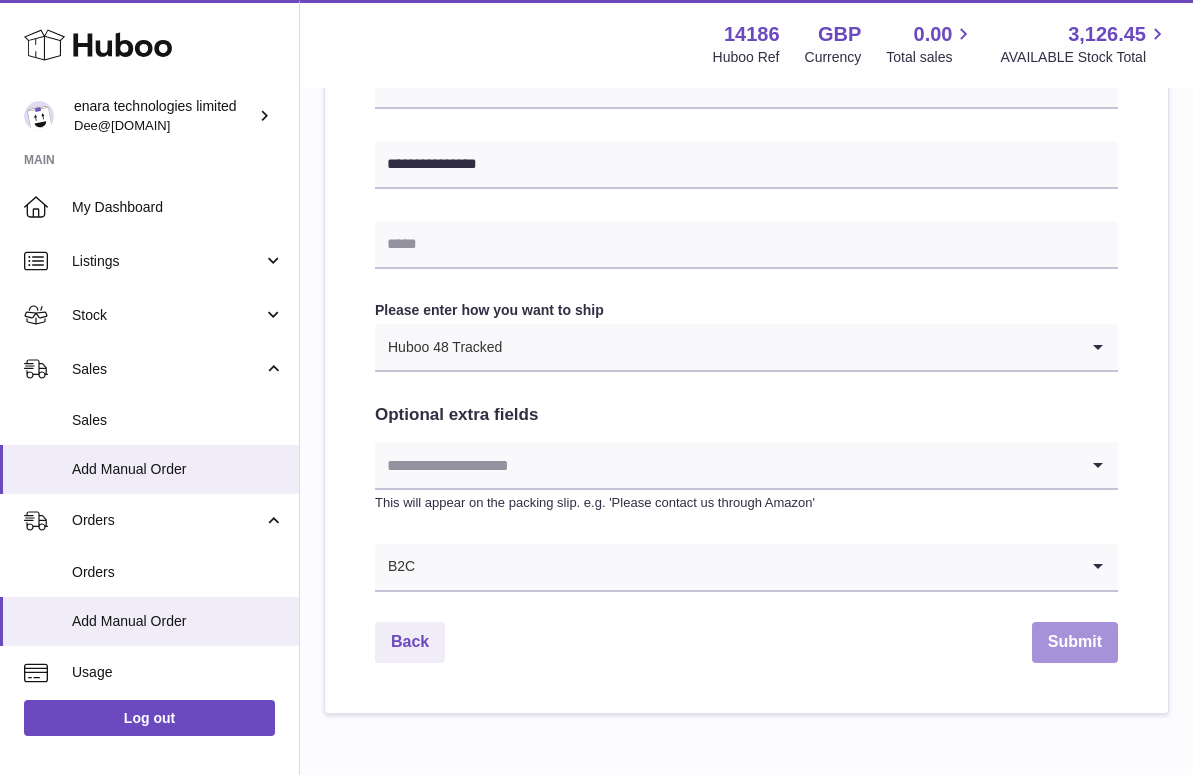 click on "Submit" at bounding box center [1075, 642] 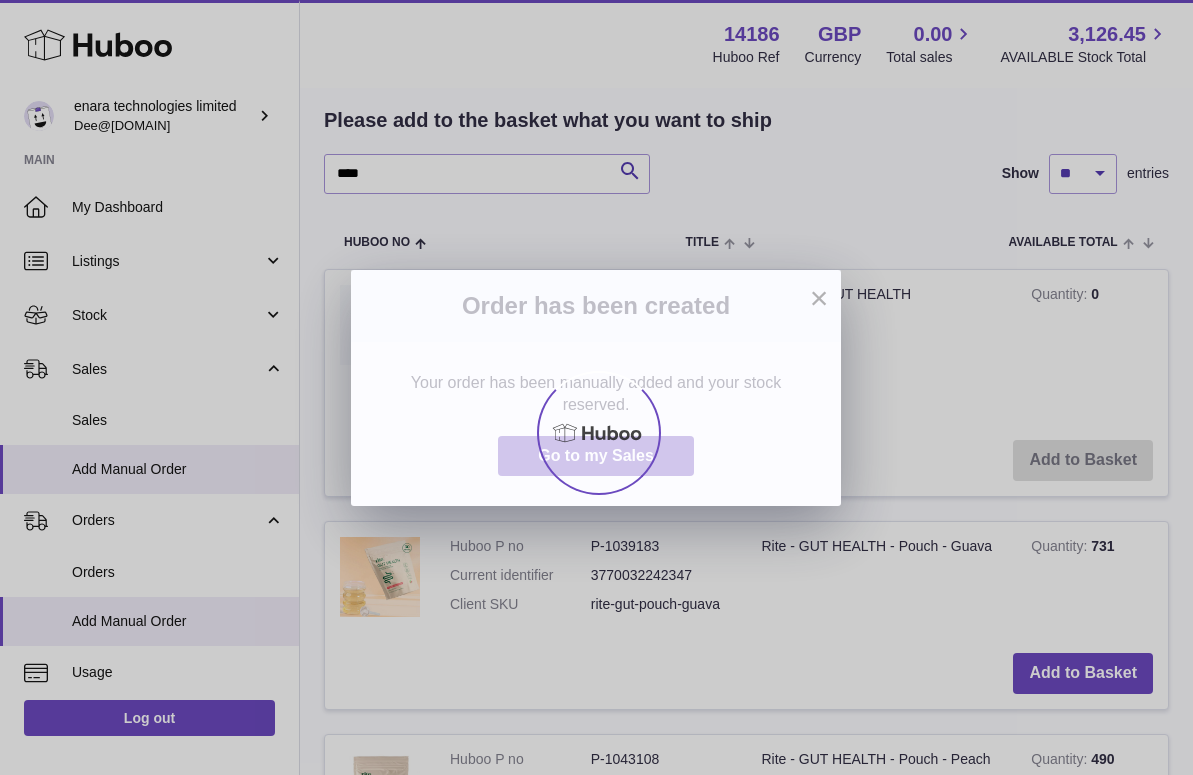 scroll, scrollTop: 0, scrollLeft: 0, axis: both 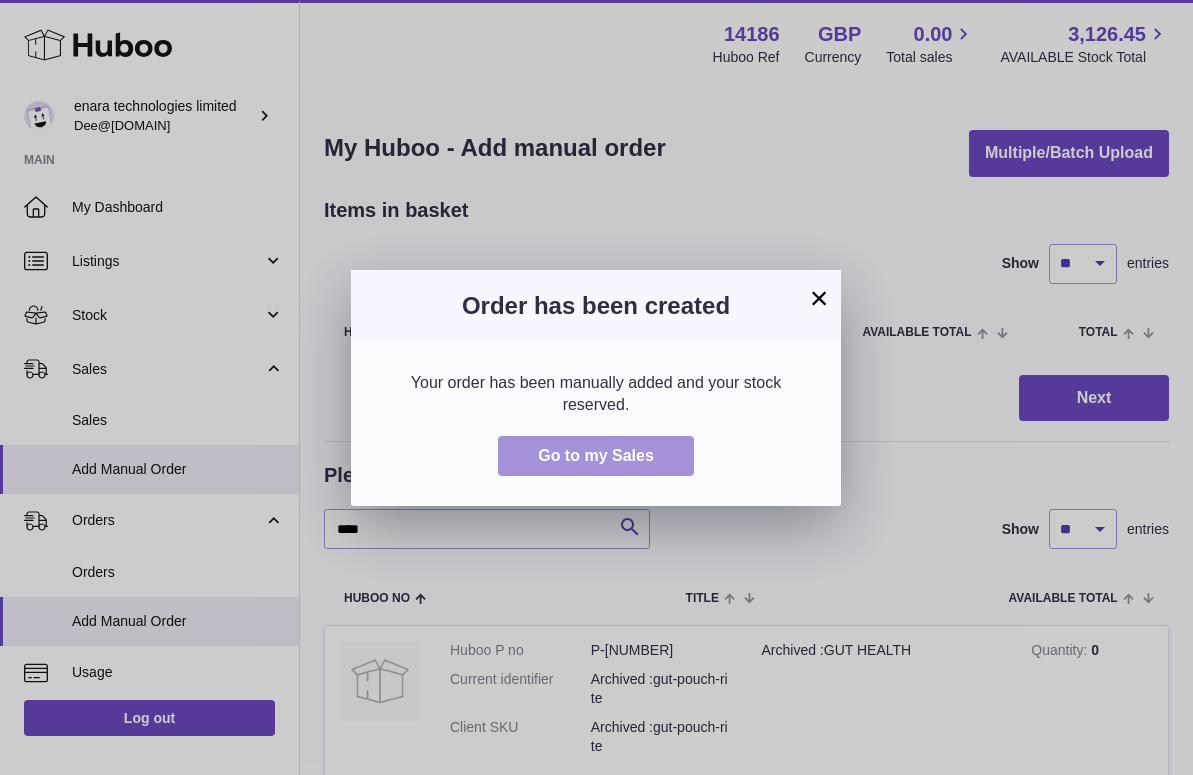 click on "Go to my Sales" at bounding box center [596, 456] 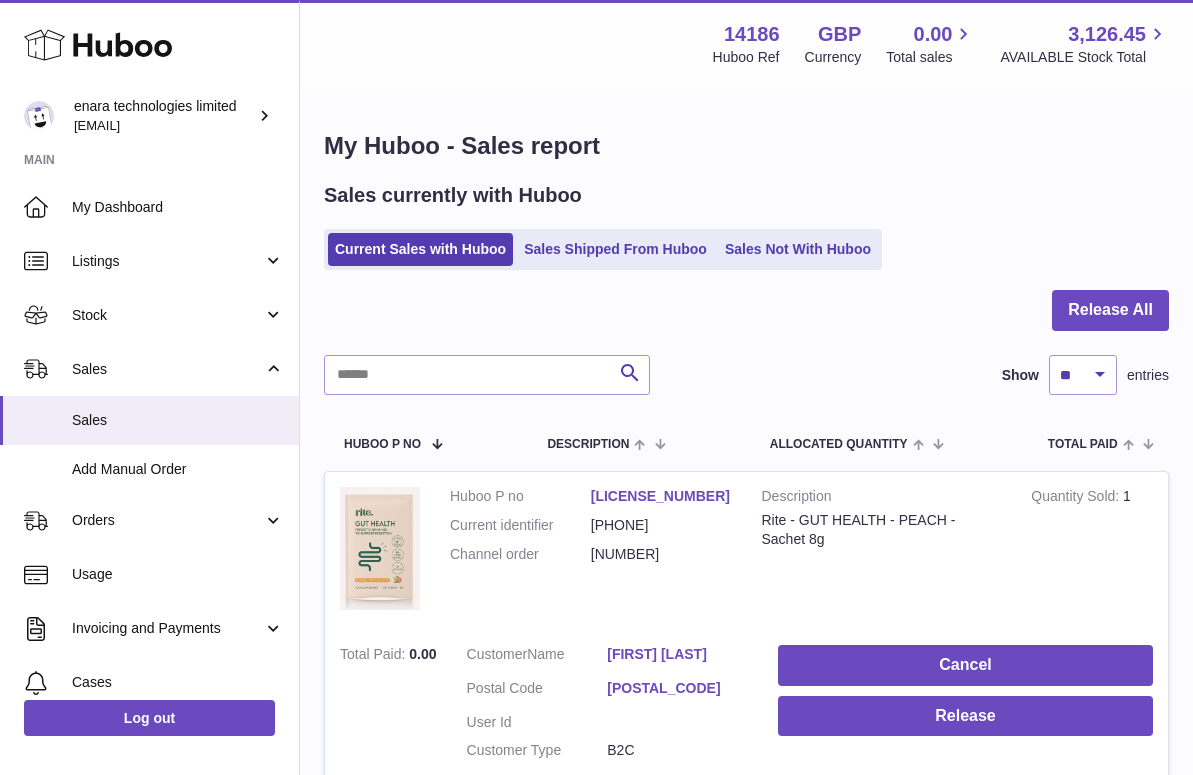 scroll, scrollTop: 0, scrollLeft: 0, axis: both 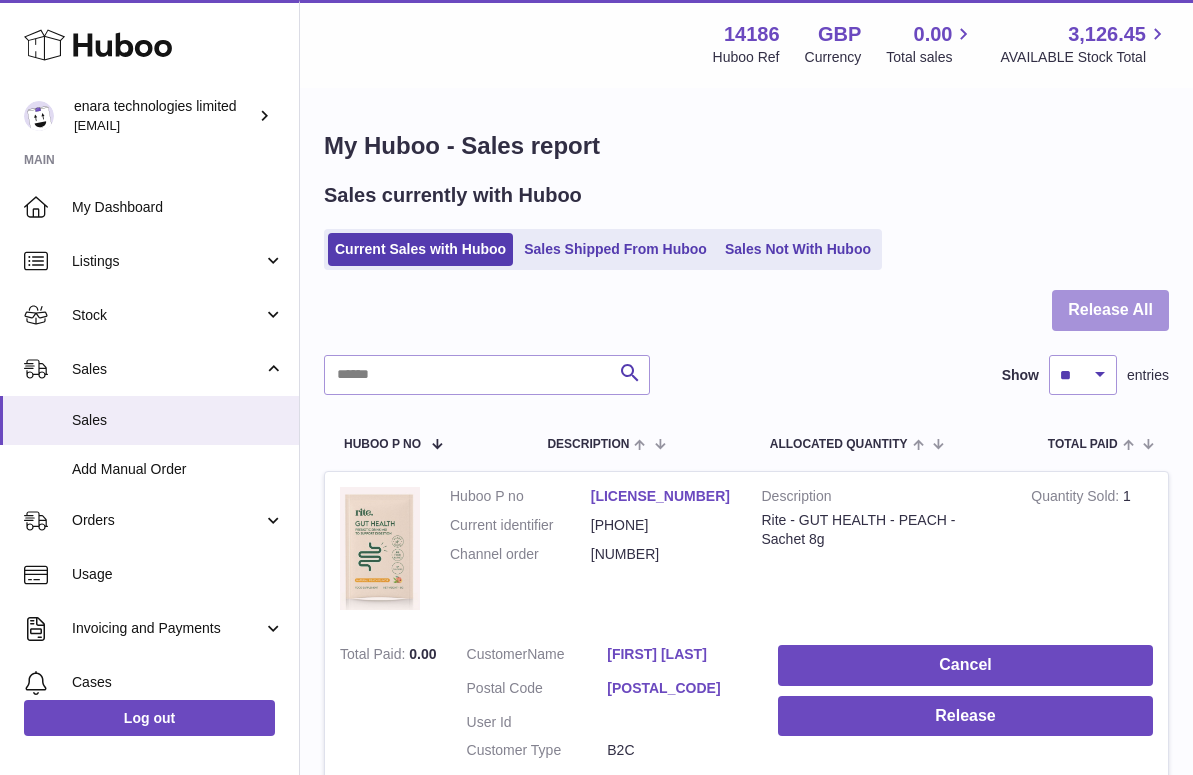 click on "Release All" at bounding box center [1110, 310] 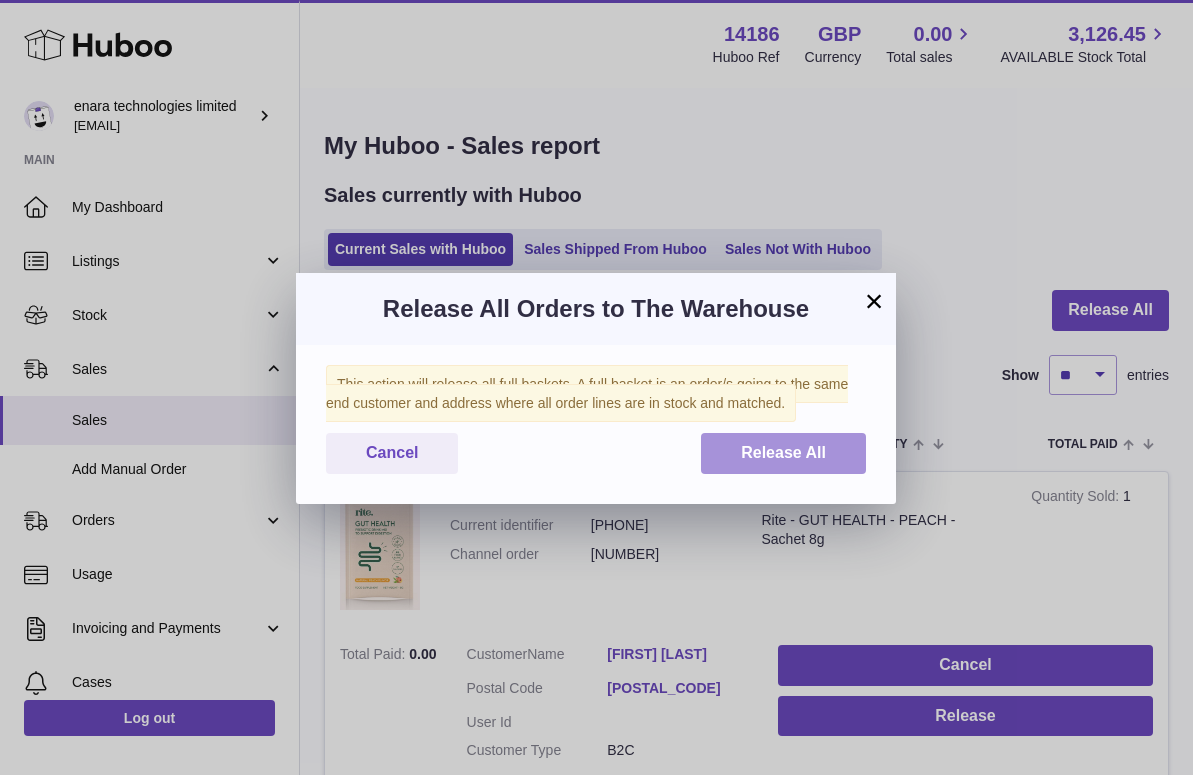 click on "Release All" at bounding box center [783, 452] 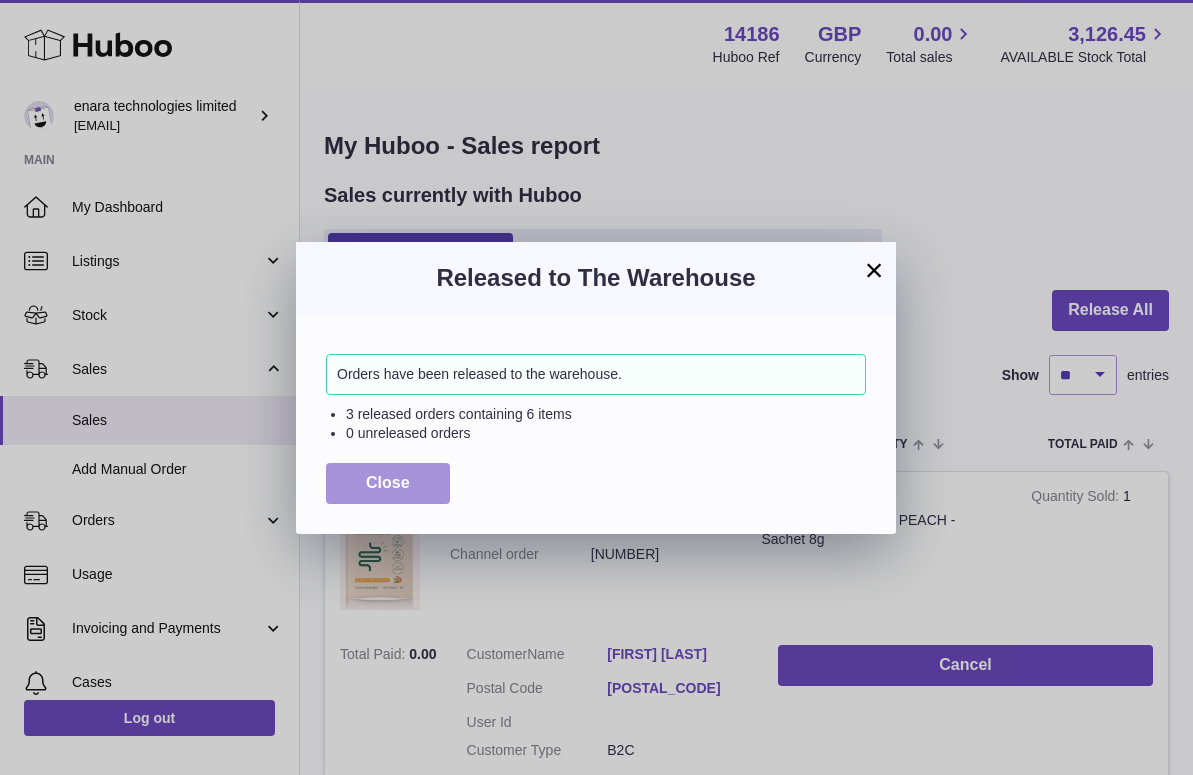 click on "Close" at bounding box center (388, 482) 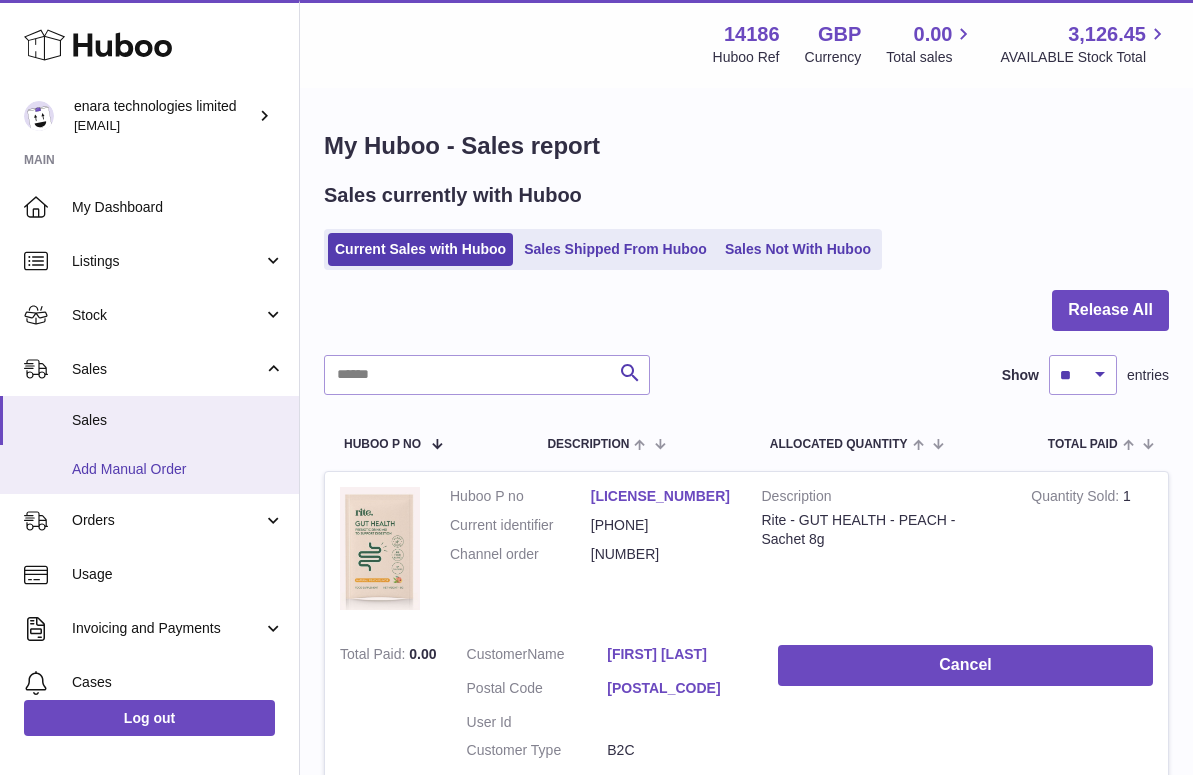 click on "Add Manual Order" at bounding box center (149, 469) 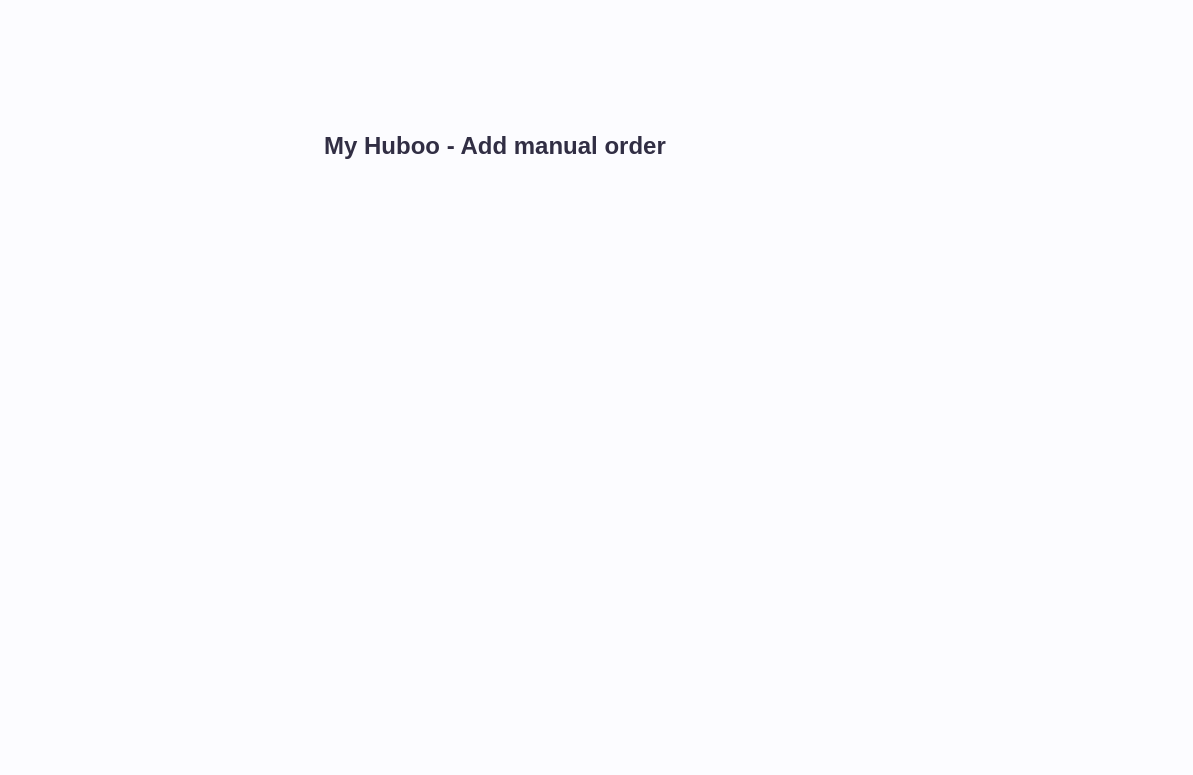 scroll, scrollTop: 0, scrollLeft: 0, axis: both 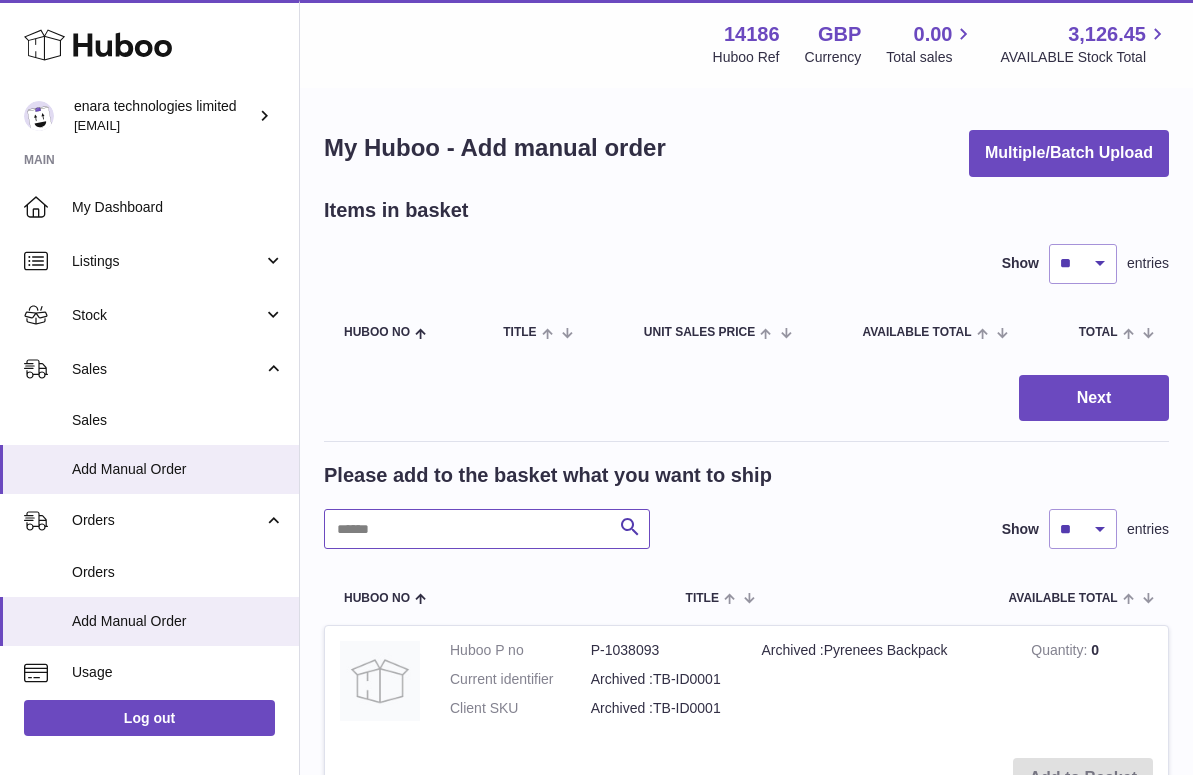 click at bounding box center [487, 529] 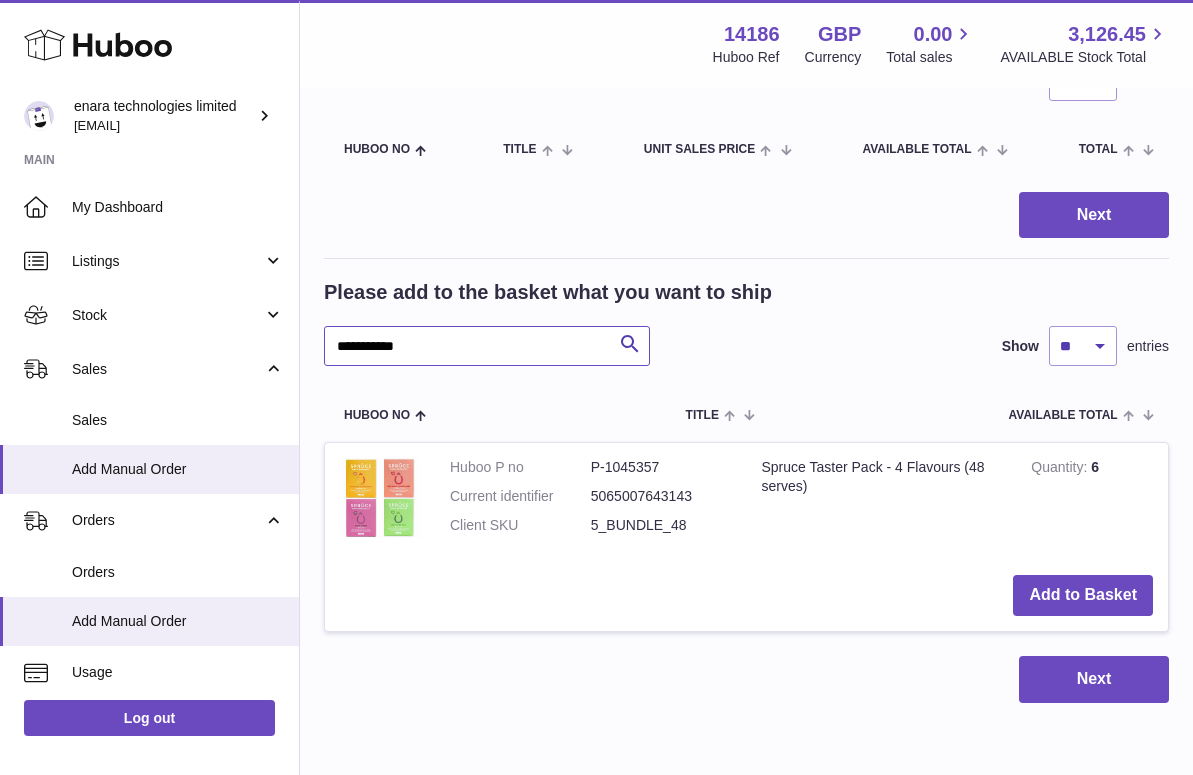 scroll, scrollTop: 191, scrollLeft: 0, axis: vertical 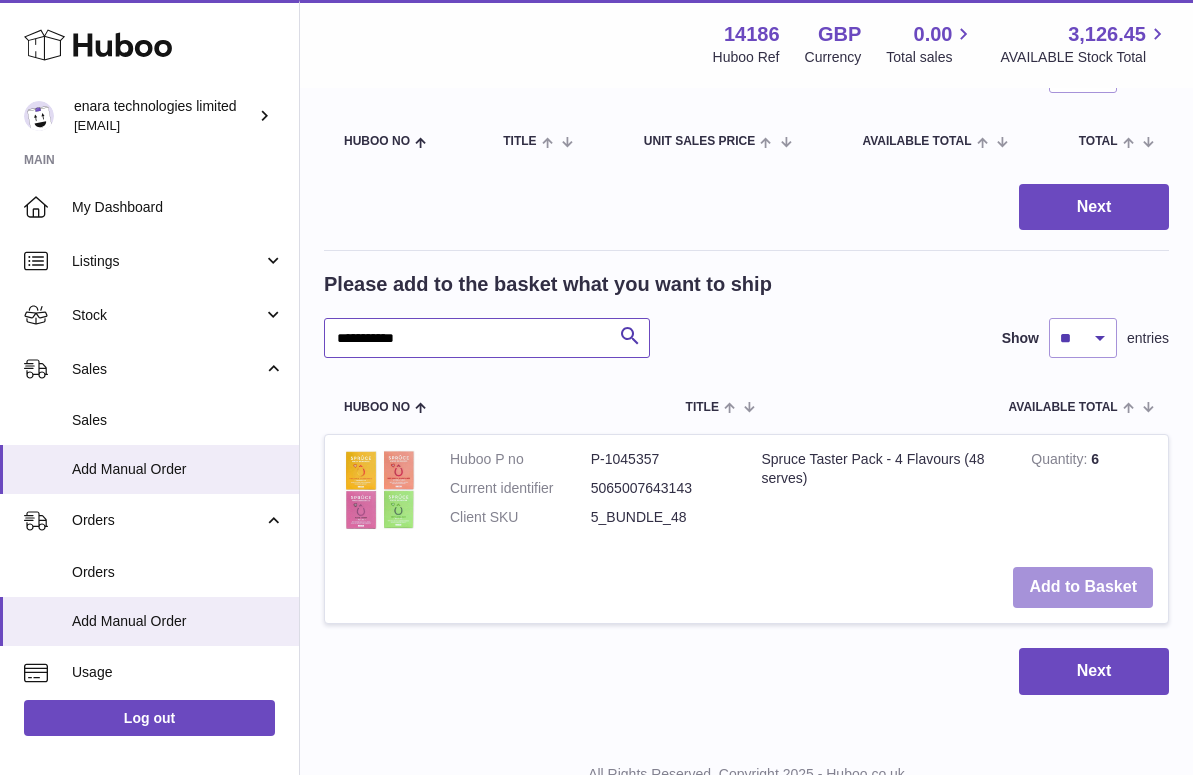 type on "**********" 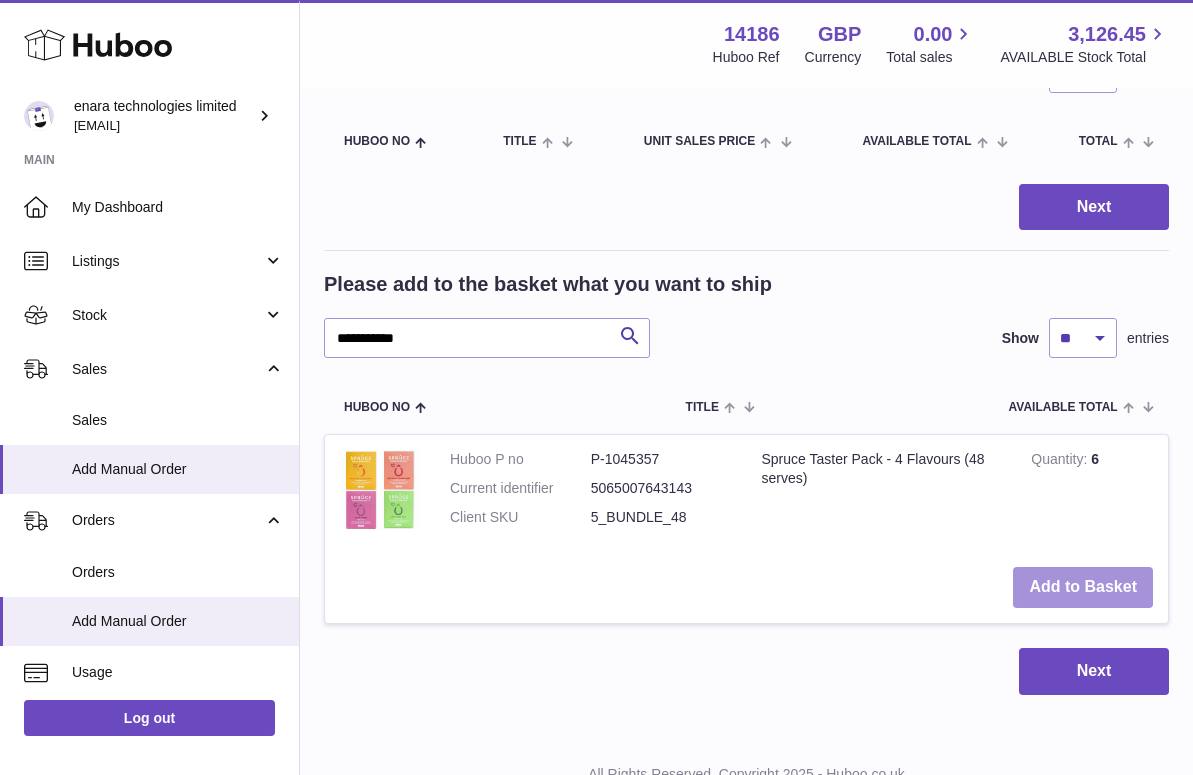 click on "Add to Basket" at bounding box center [1083, 587] 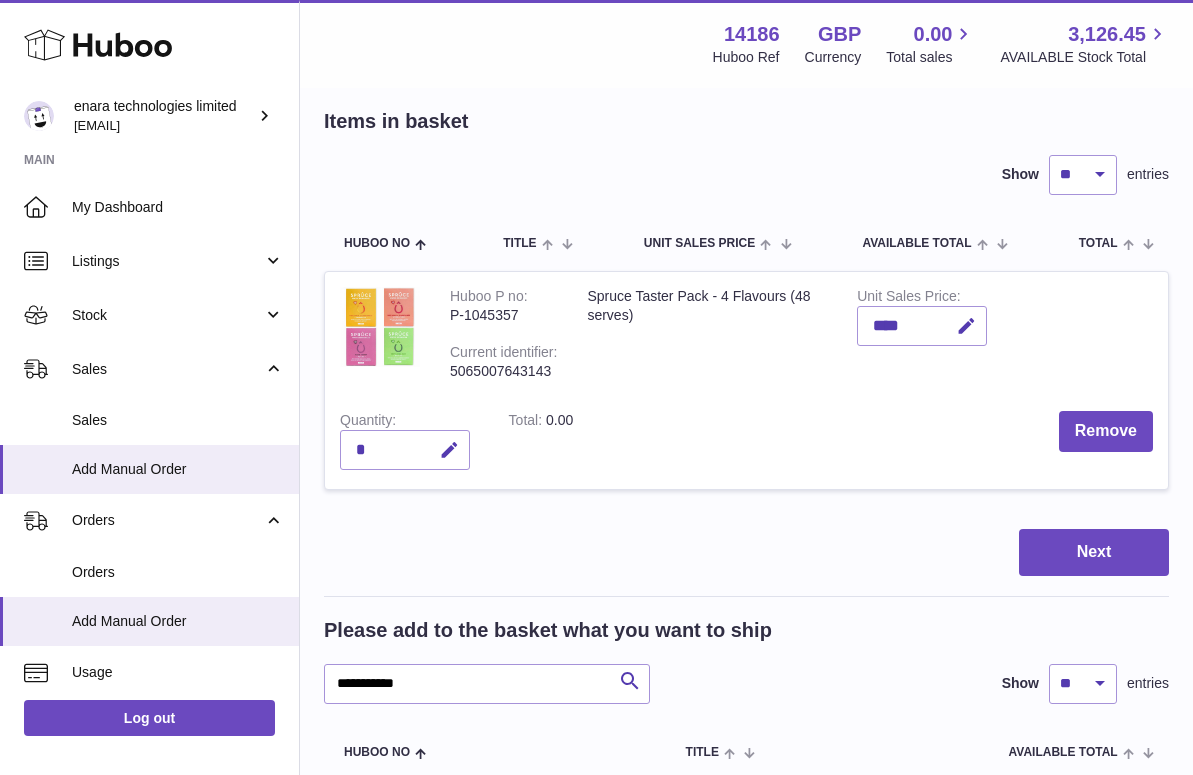 scroll, scrollTop: 67, scrollLeft: 0, axis: vertical 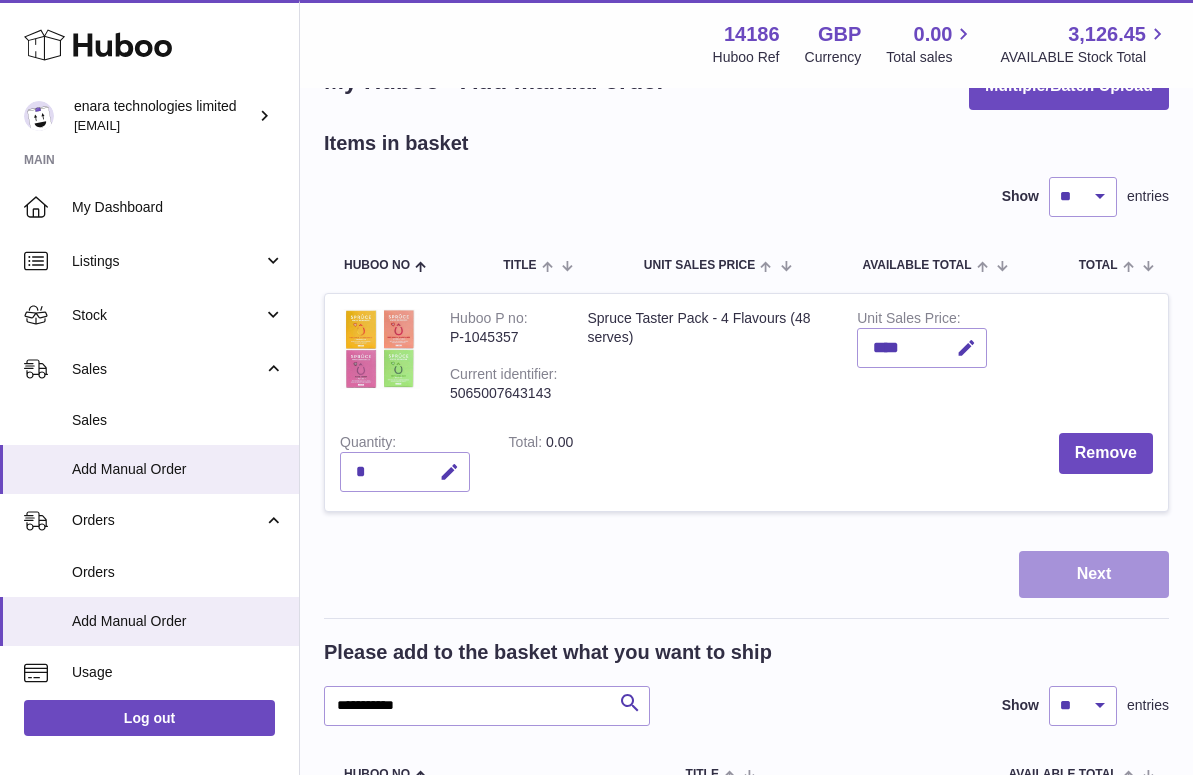 click on "Next" at bounding box center [1094, 574] 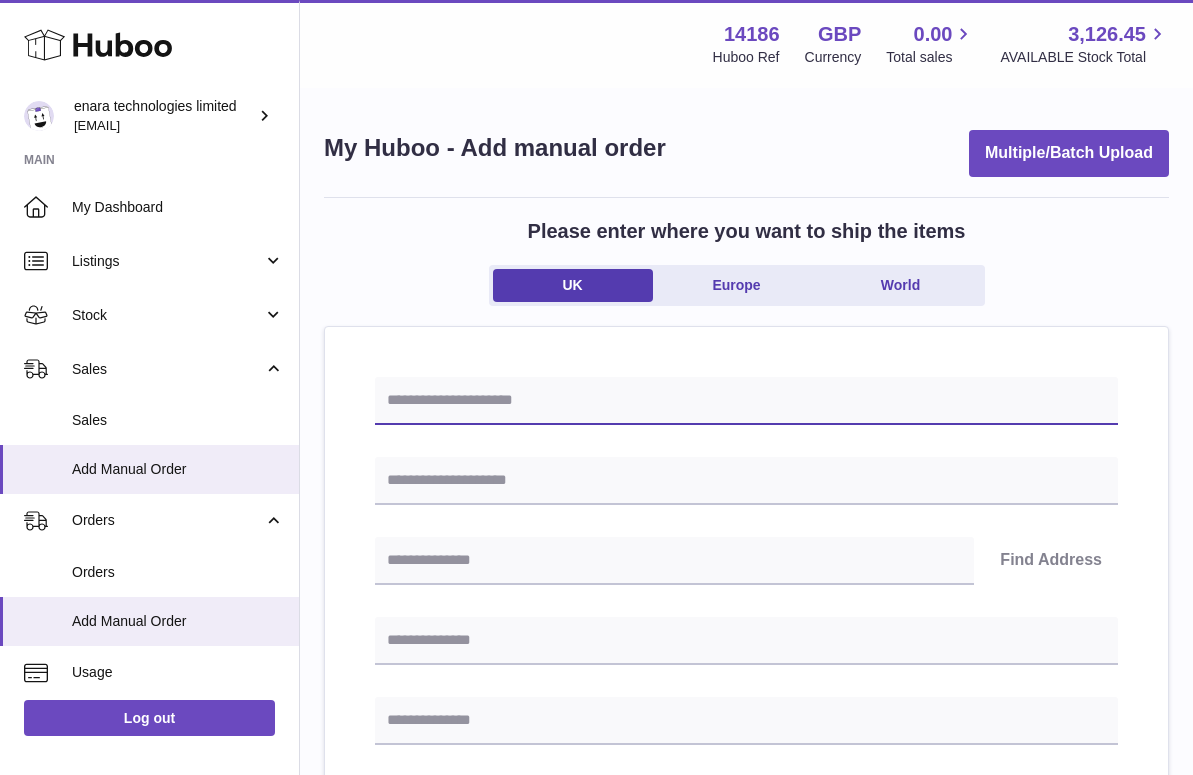 click at bounding box center [746, 401] 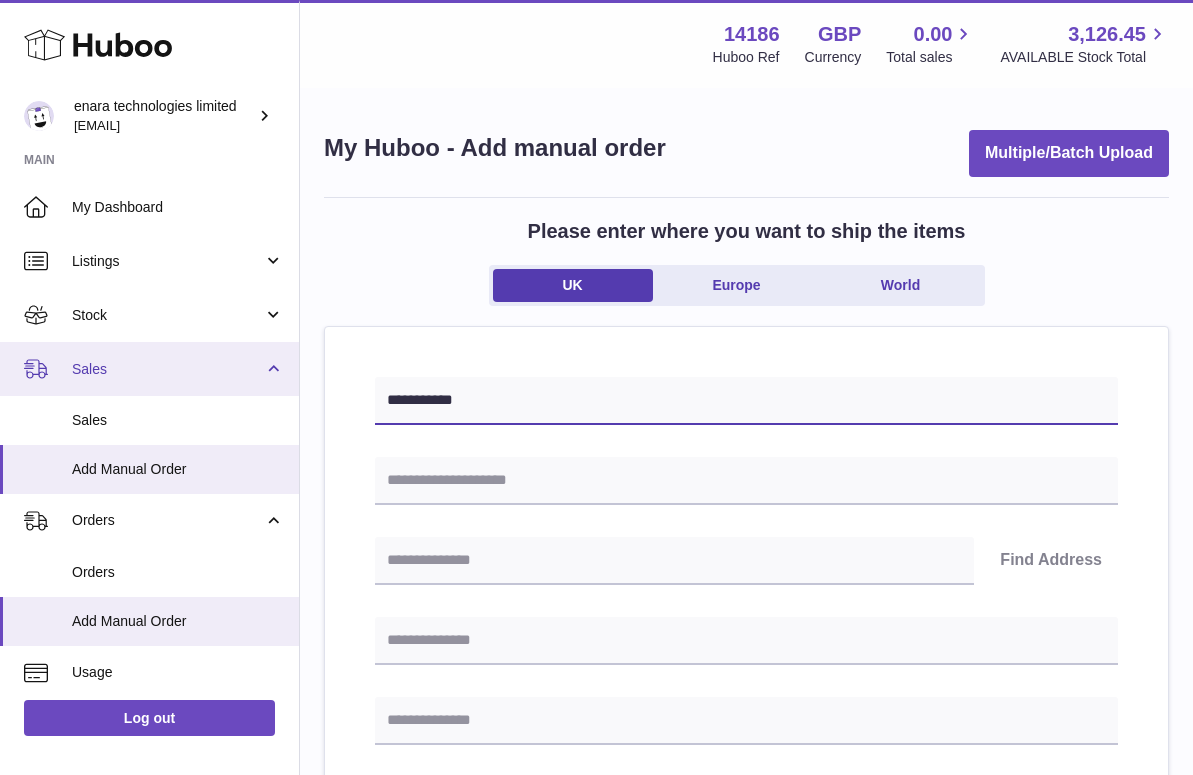drag, startPoint x: 529, startPoint y: 400, endPoint x: 139, endPoint y: 344, distance: 394 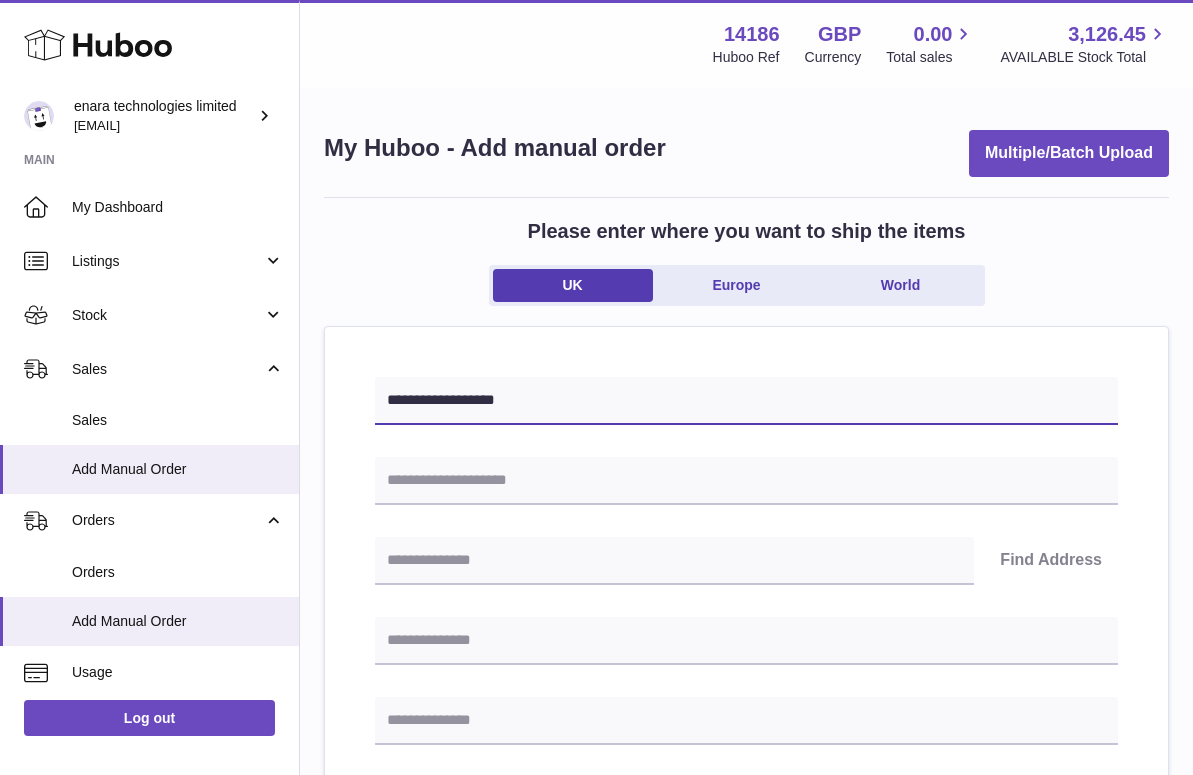 type on "**********" 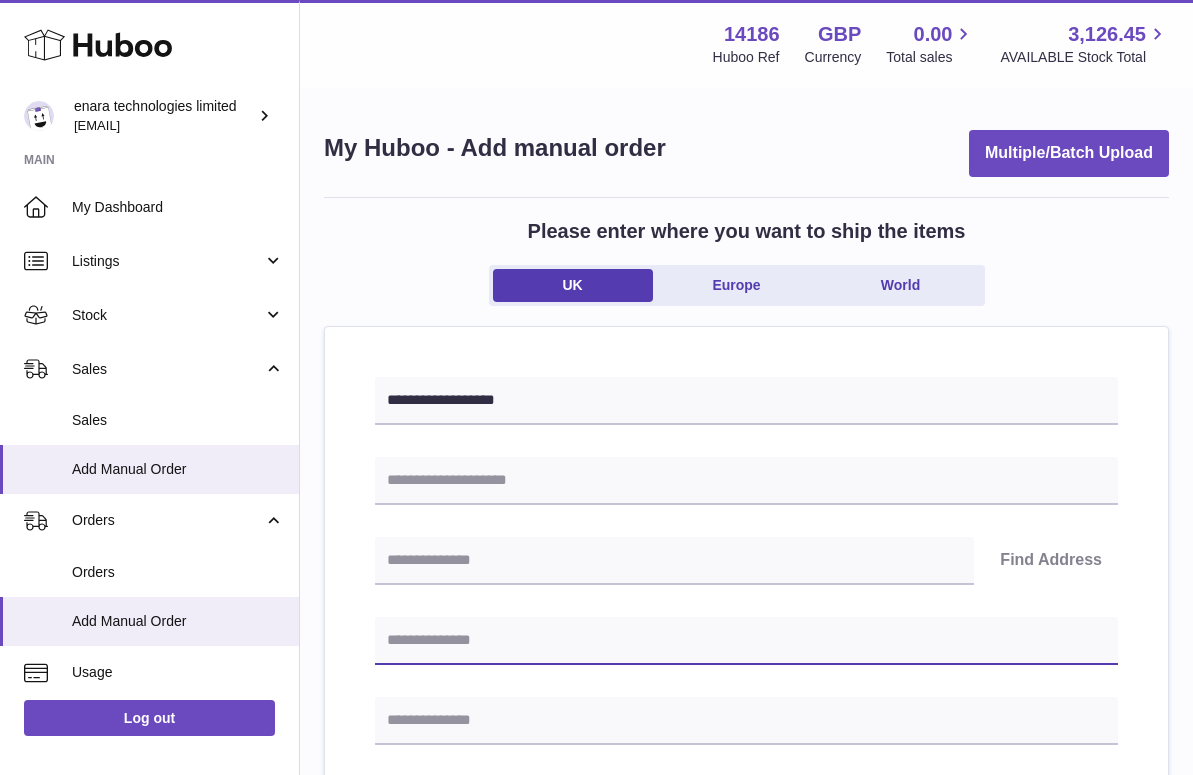 paste on "**********" 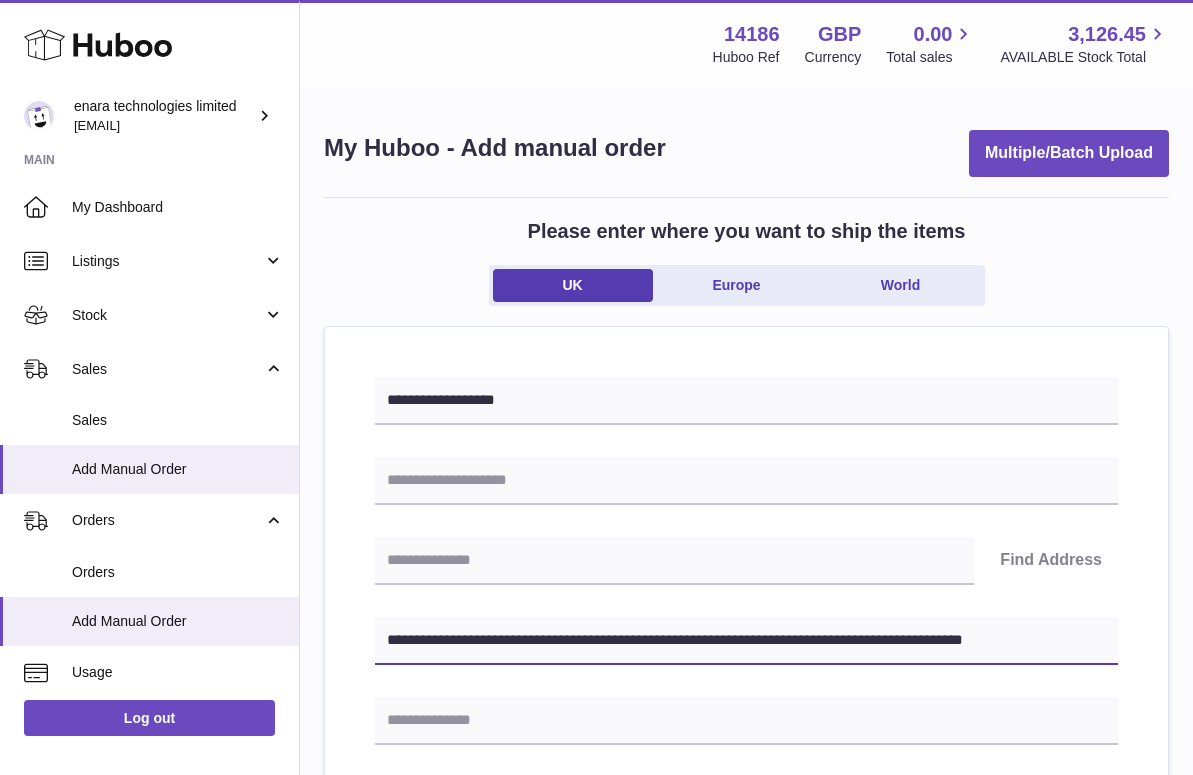 drag, startPoint x: 700, startPoint y: 636, endPoint x: 1281, endPoint y: 671, distance: 582.0533 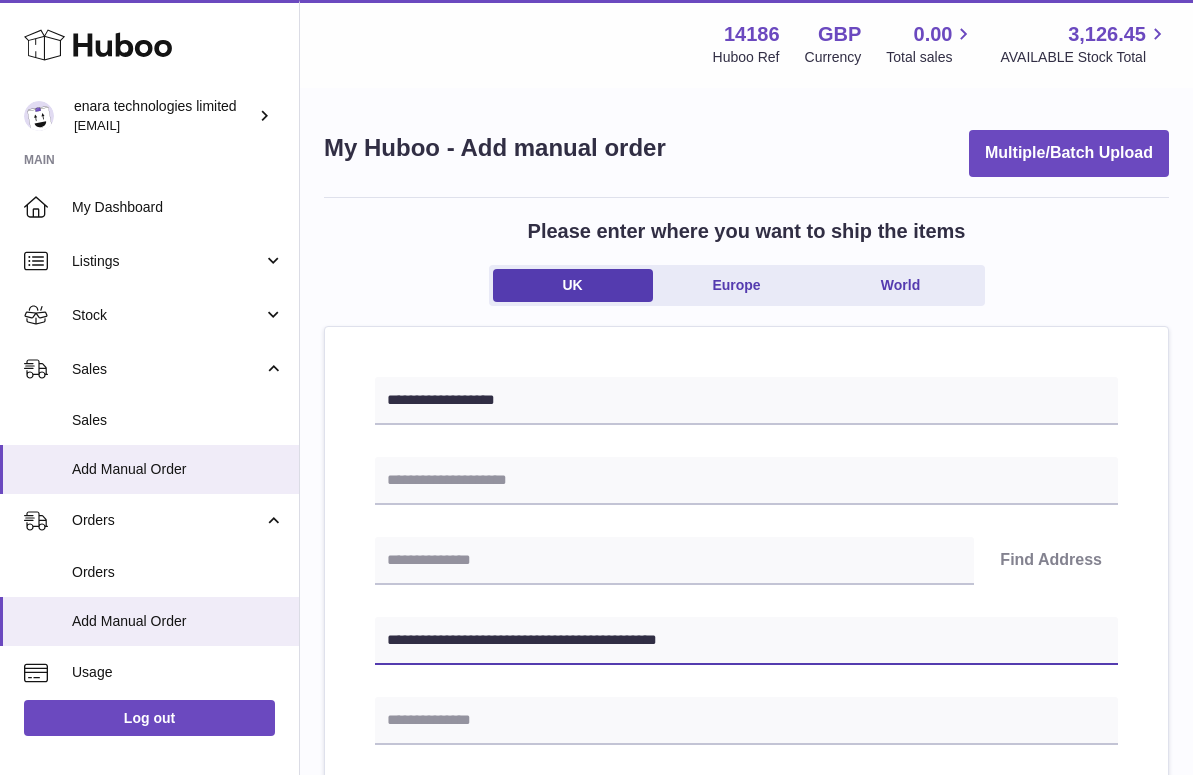 type on "**********" 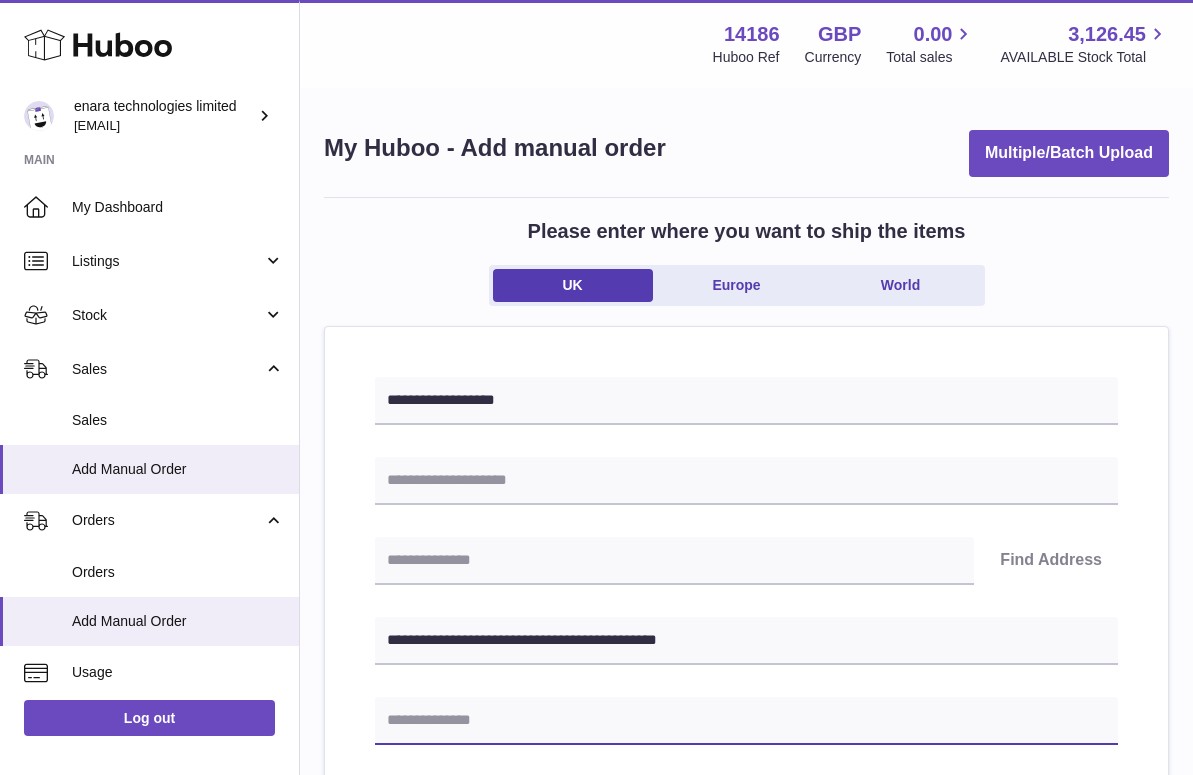 paste on "**********" 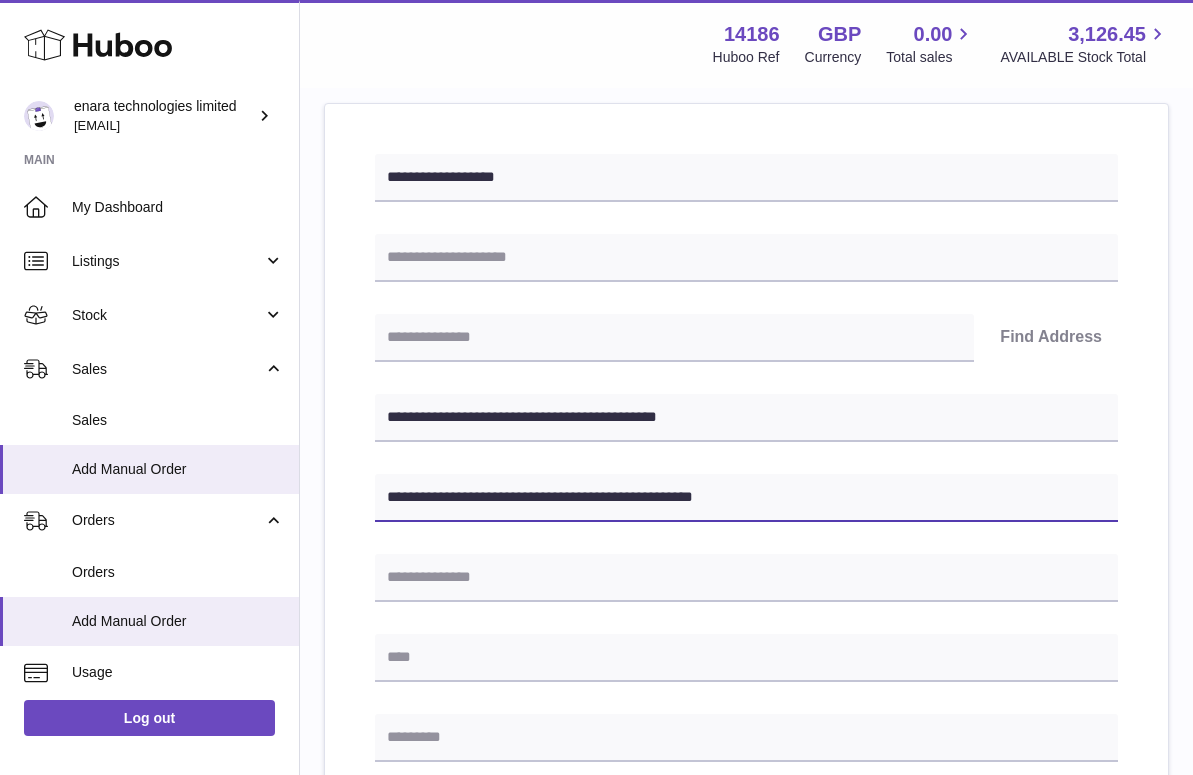 scroll, scrollTop: 234, scrollLeft: 0, axis: vertical 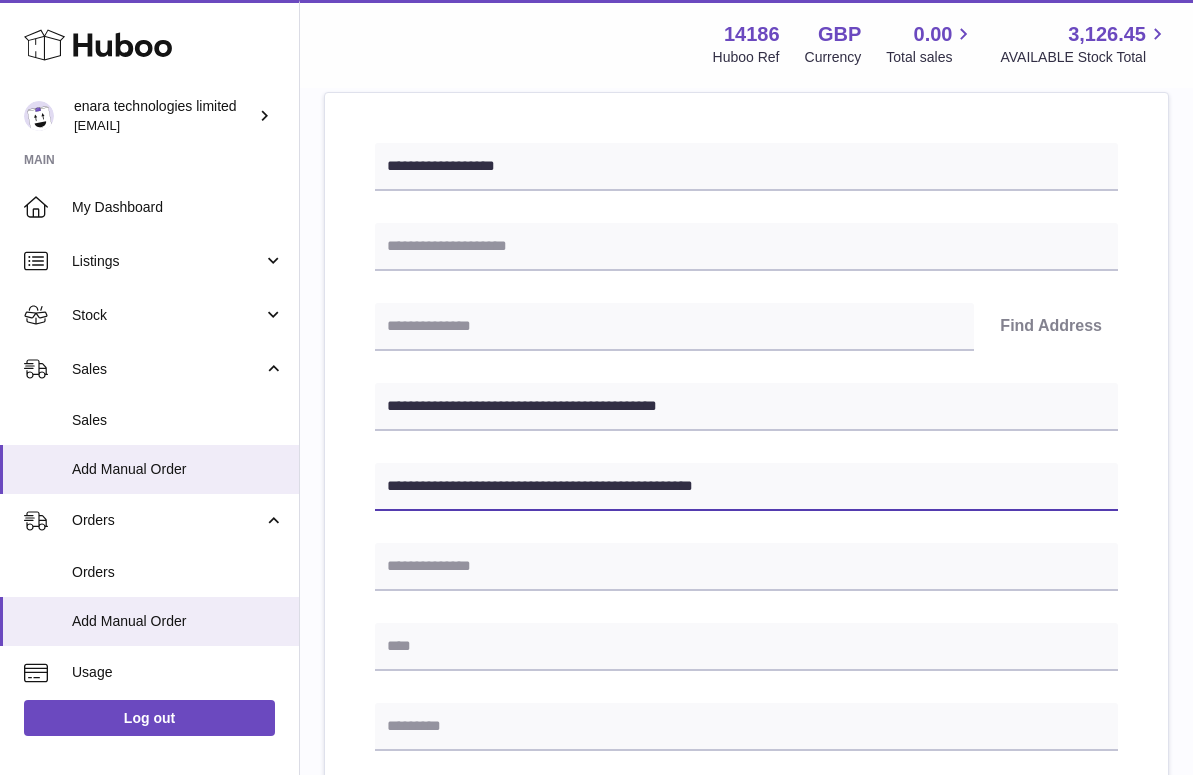 type on "**********" 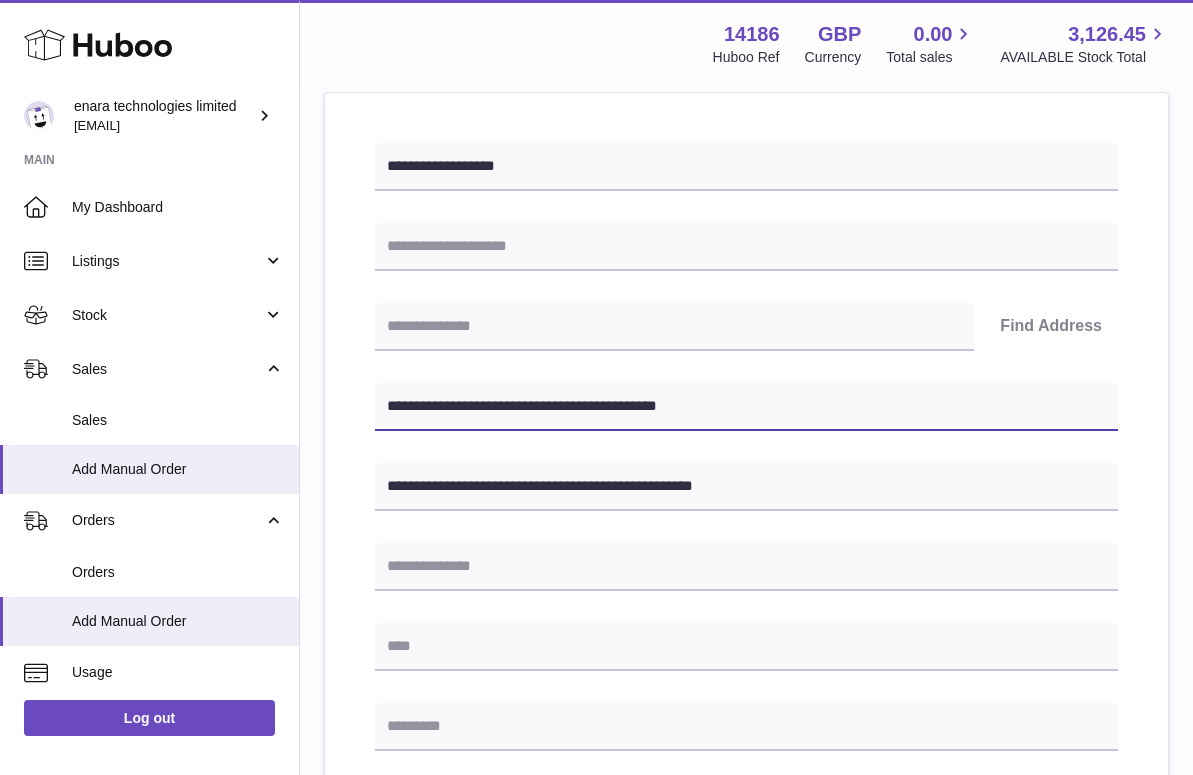 click on "**********" at bounding box center (746, 407) 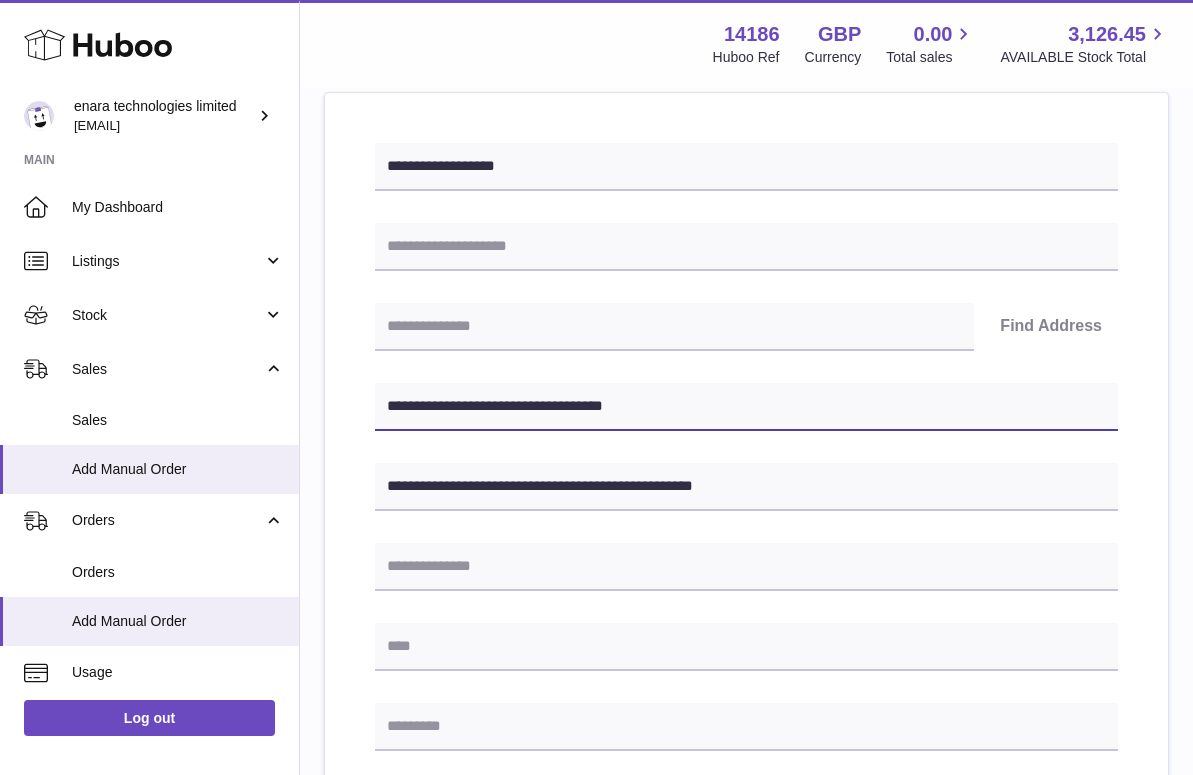 type on "**********" 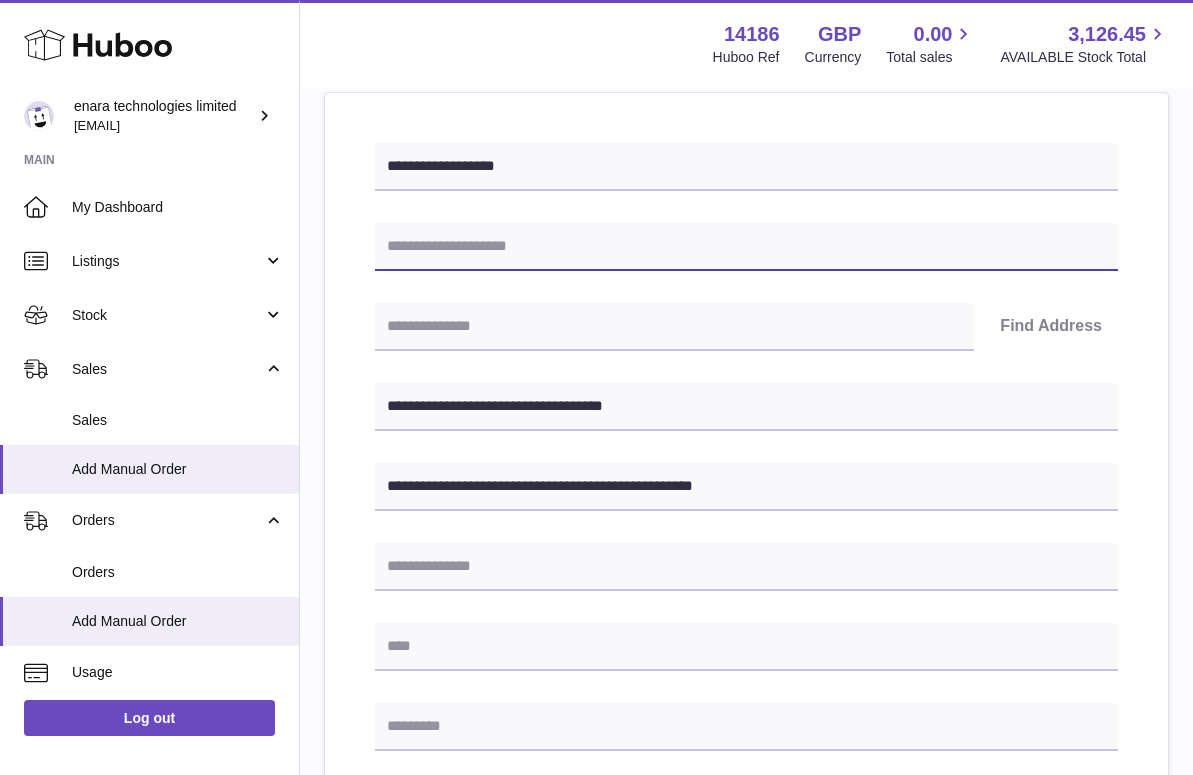 paste on "********" 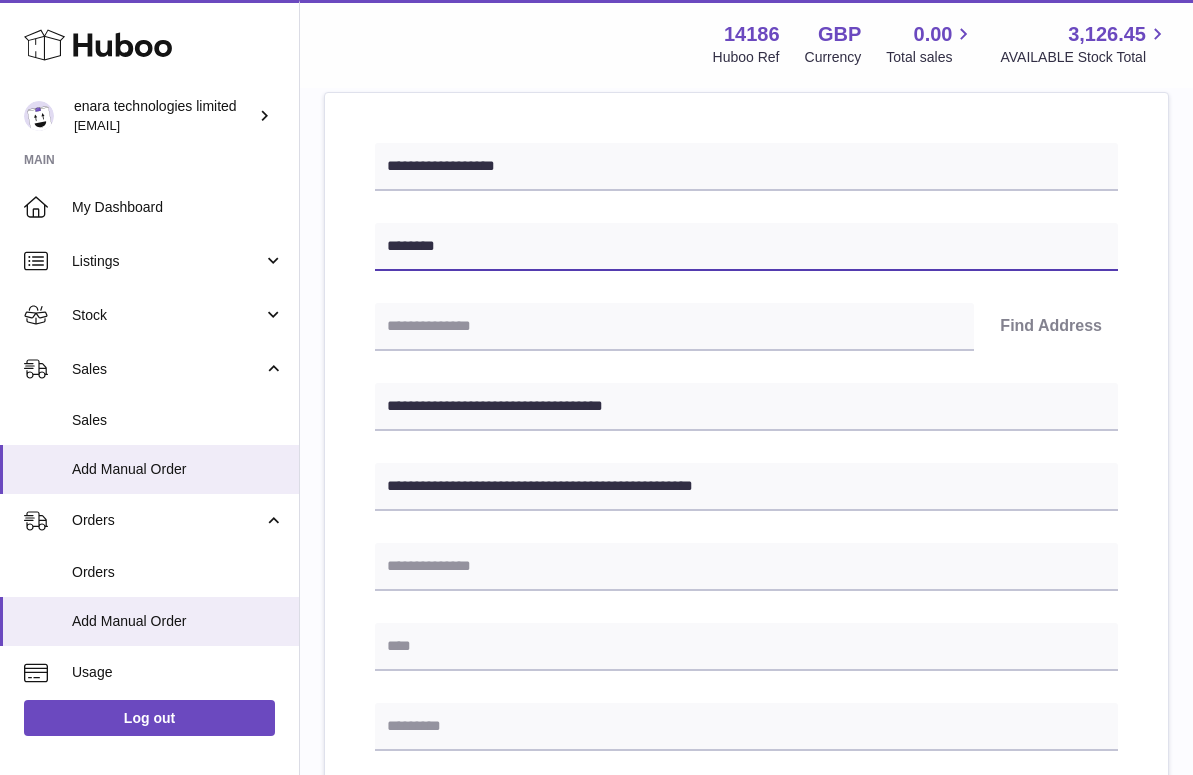 type on "********" 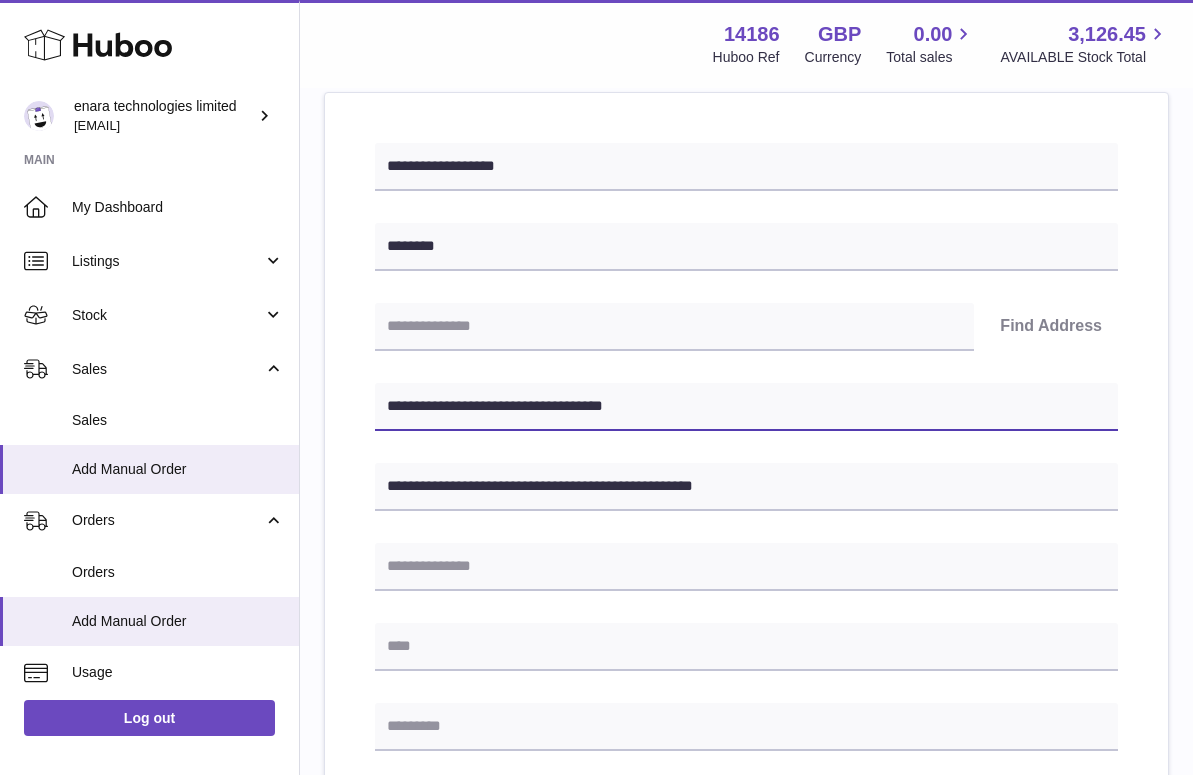 click on "**********" at bounding box center [746, 407] 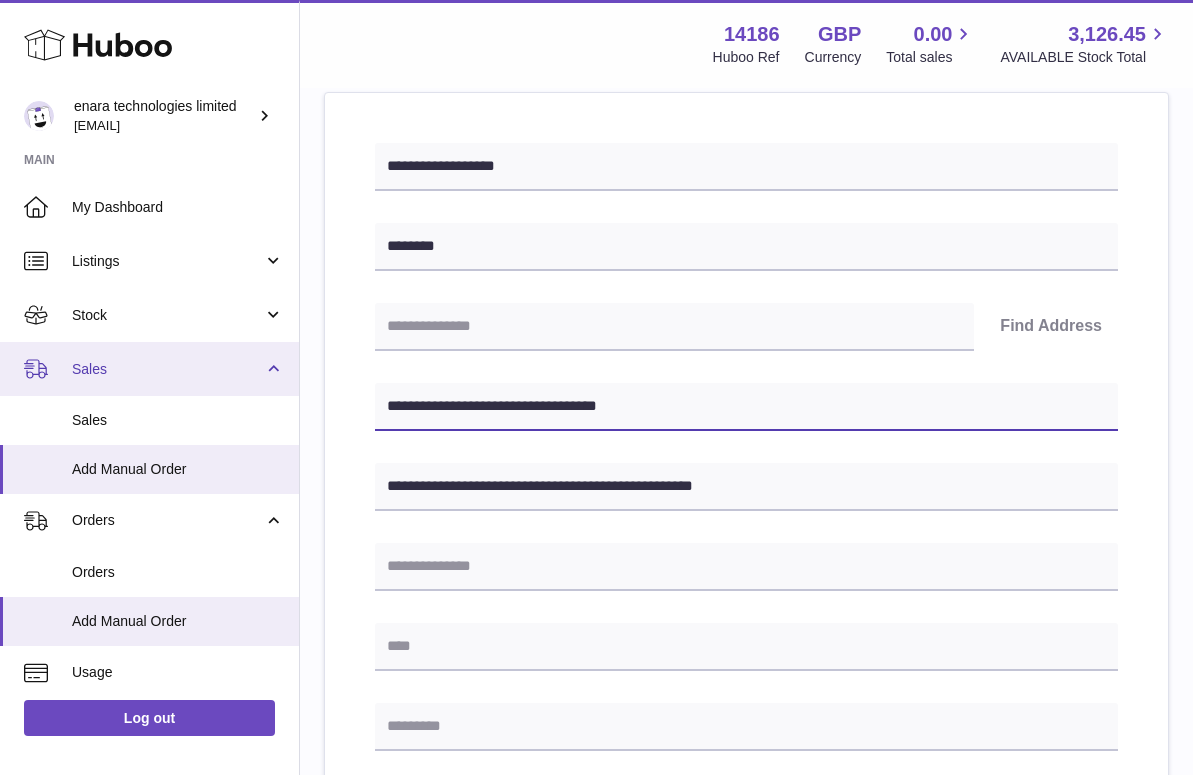 drag, startPoint x: 508, startPoint y: 407, endPoint x: 235, endPoint y: 391, distance: 273.46848 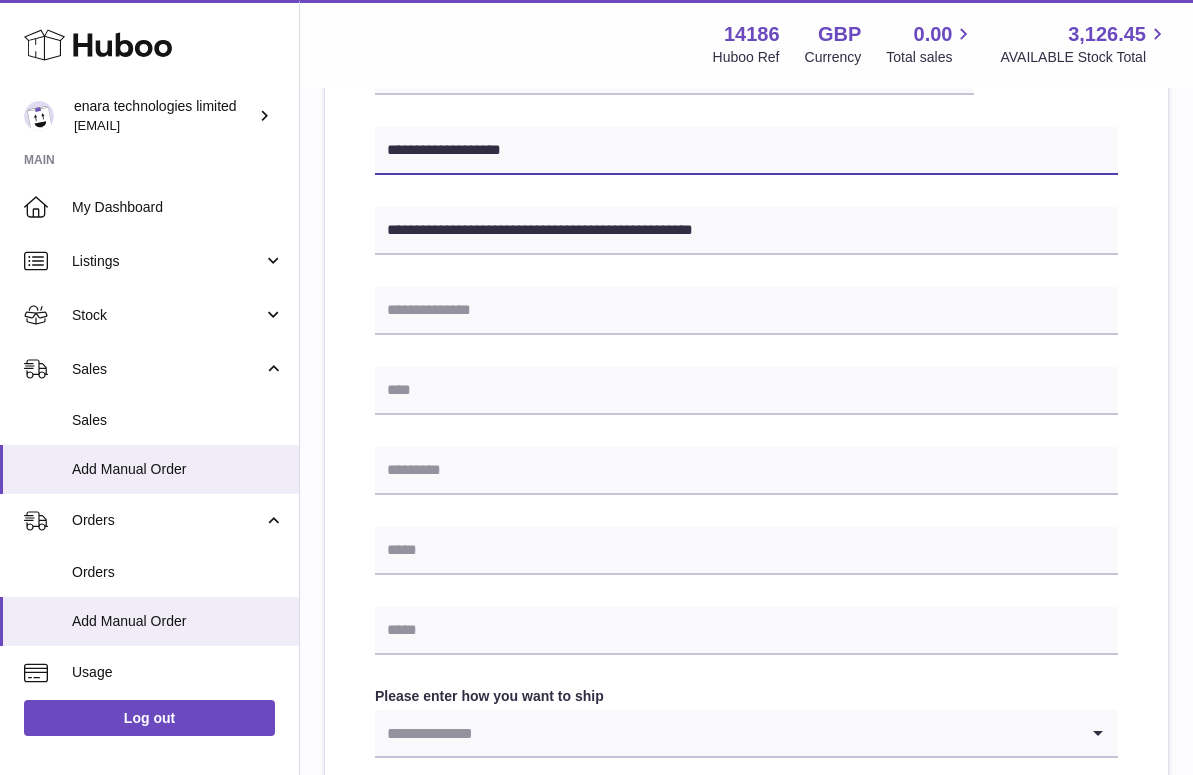 scroll, scrollTop: 543, scrollLeft: 0, axis: vertical 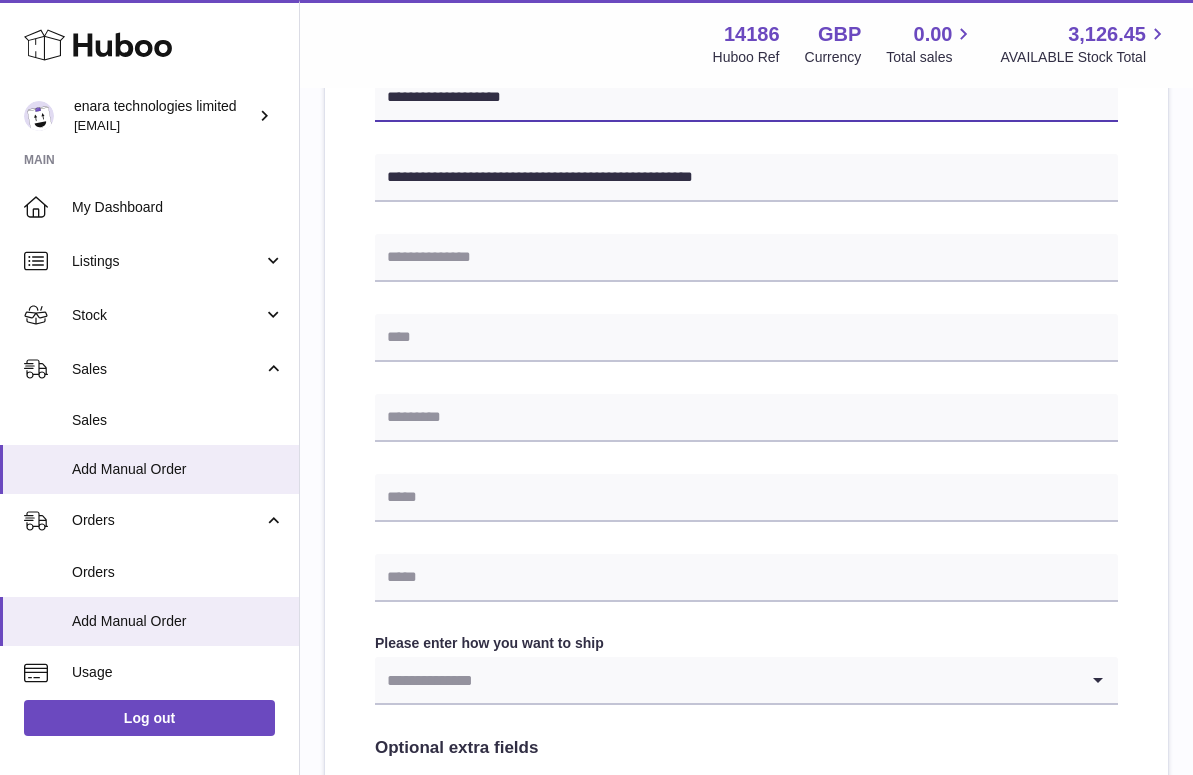 type on "**********" 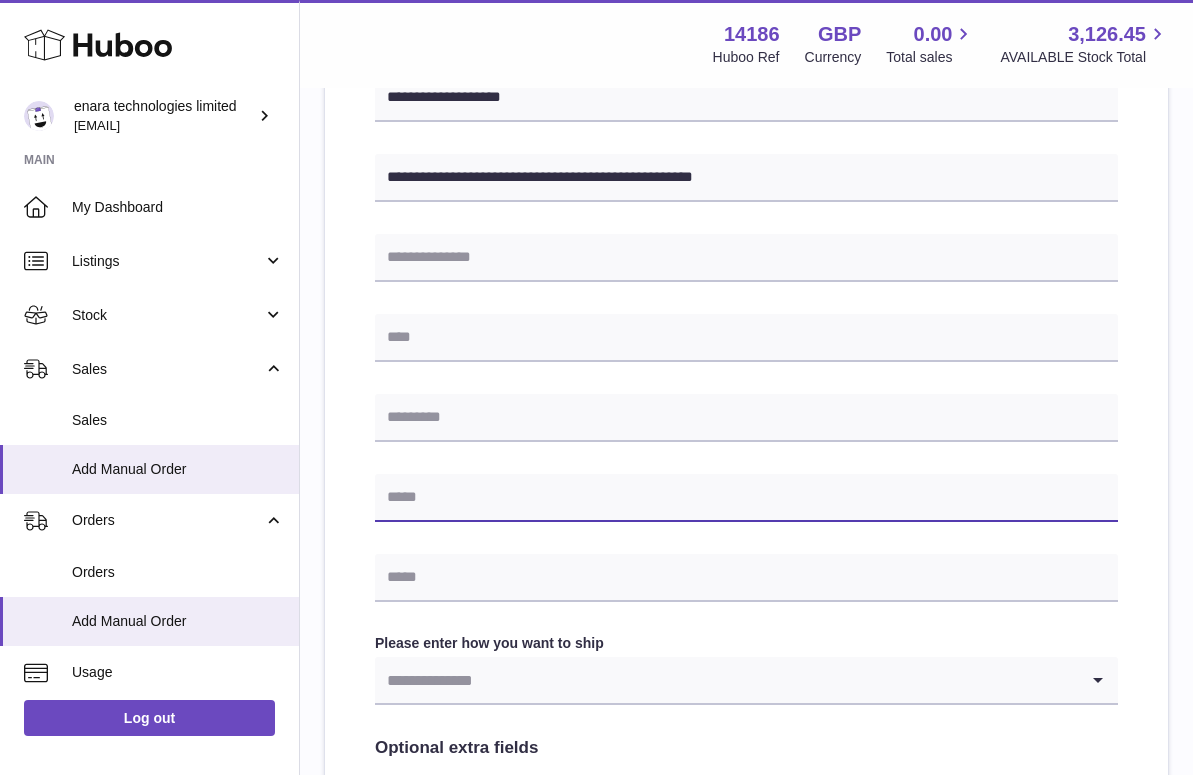 paste on "**********" 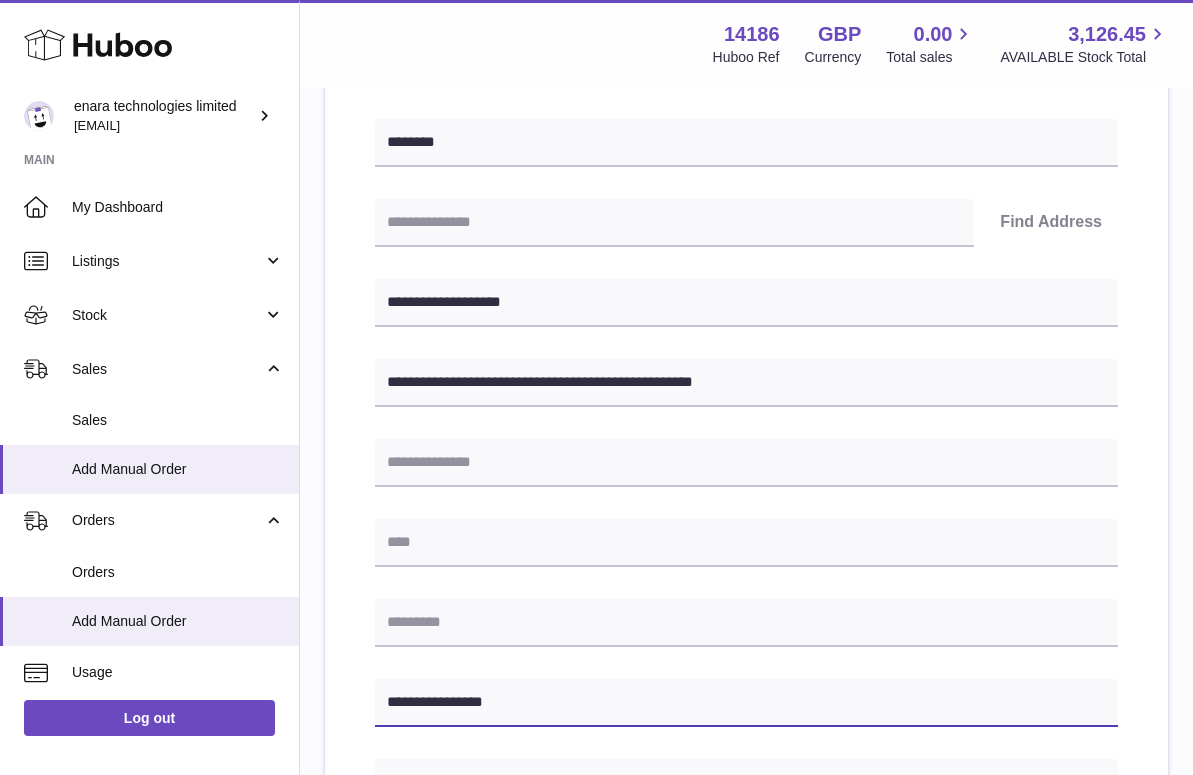scroll, scrollTop: 339, scrollLeft: 0, axis: vertical 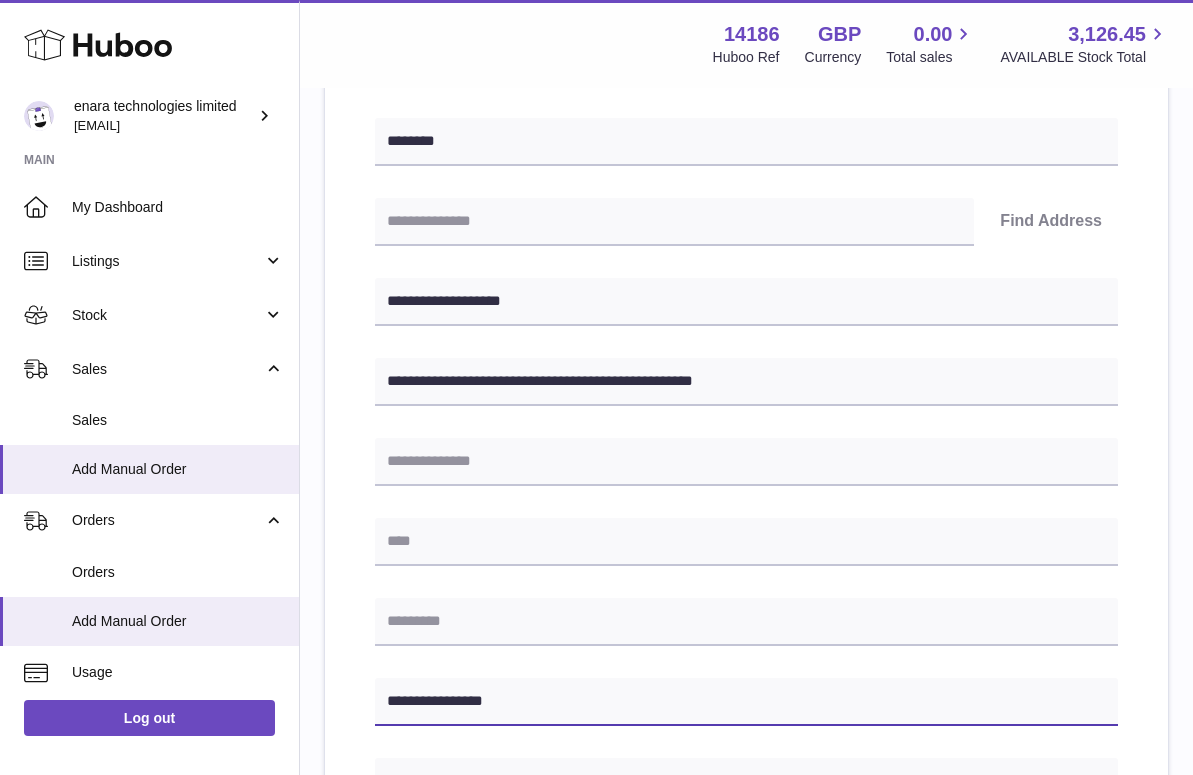 type on "**********" 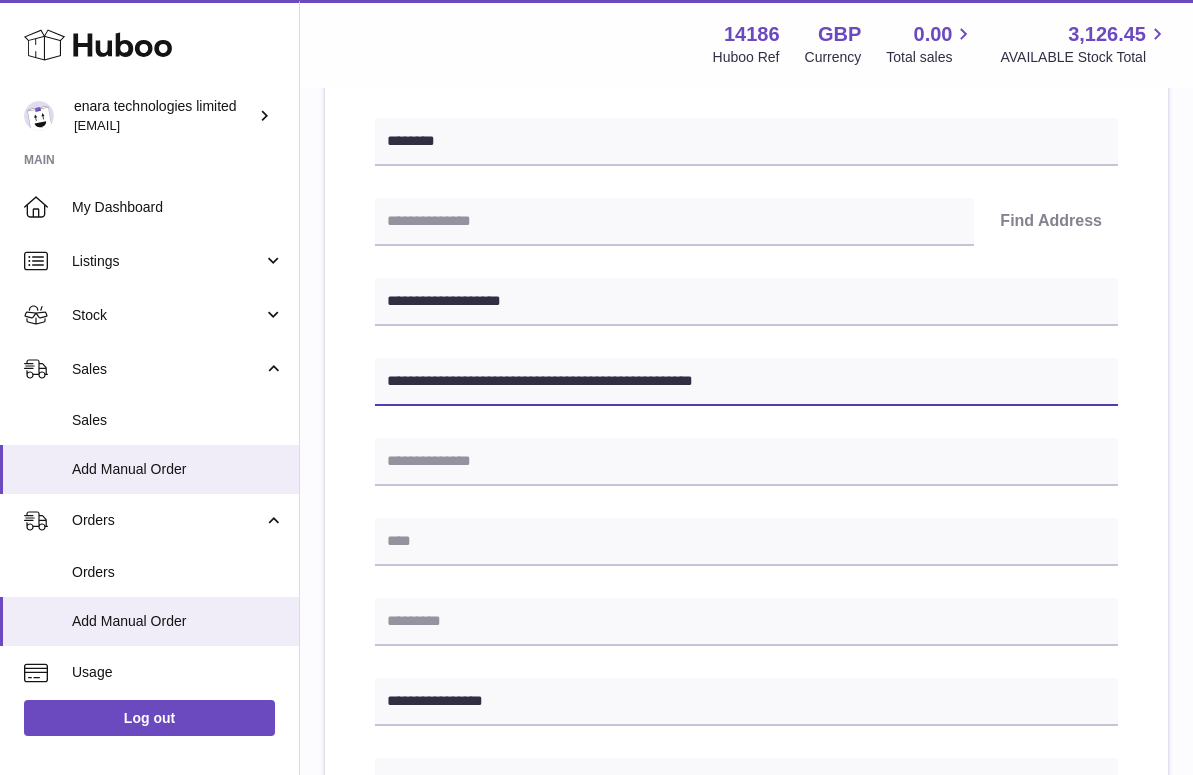 drag, startPoint x: 646, startPoint y: 379, endPoint x: 592, endPoint y: 379, distance: 54 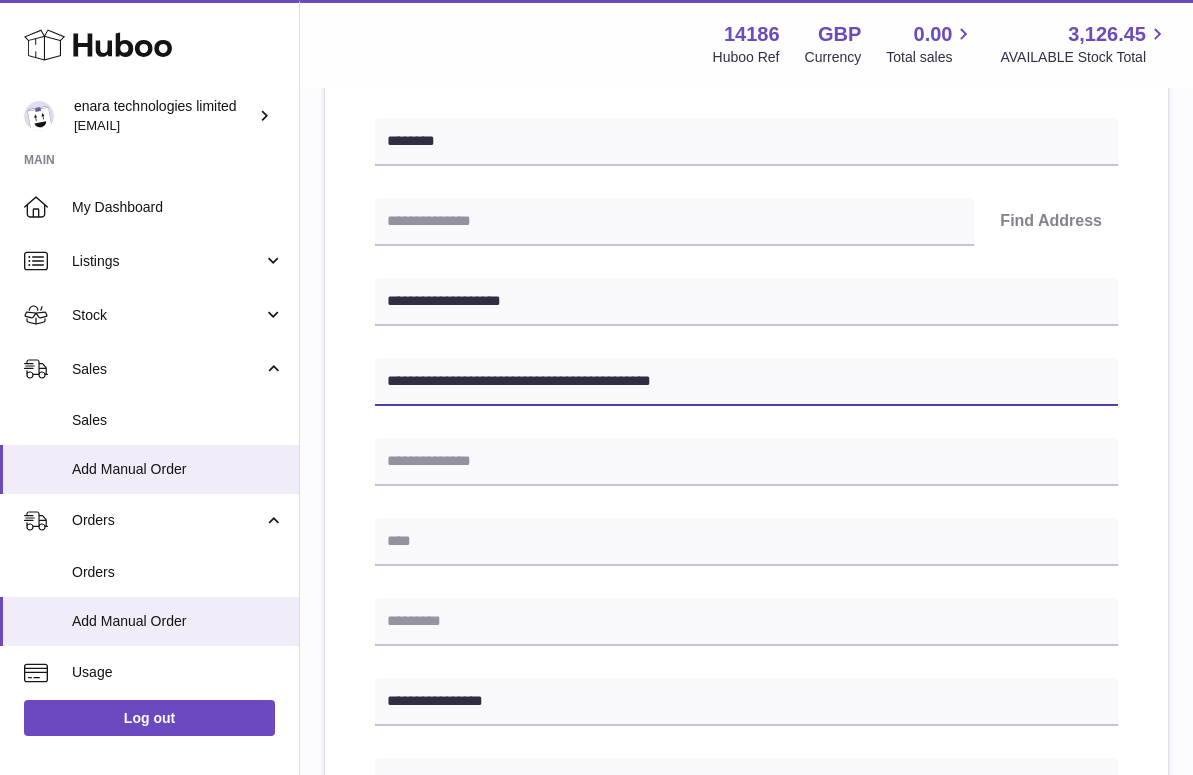 type on "**********" 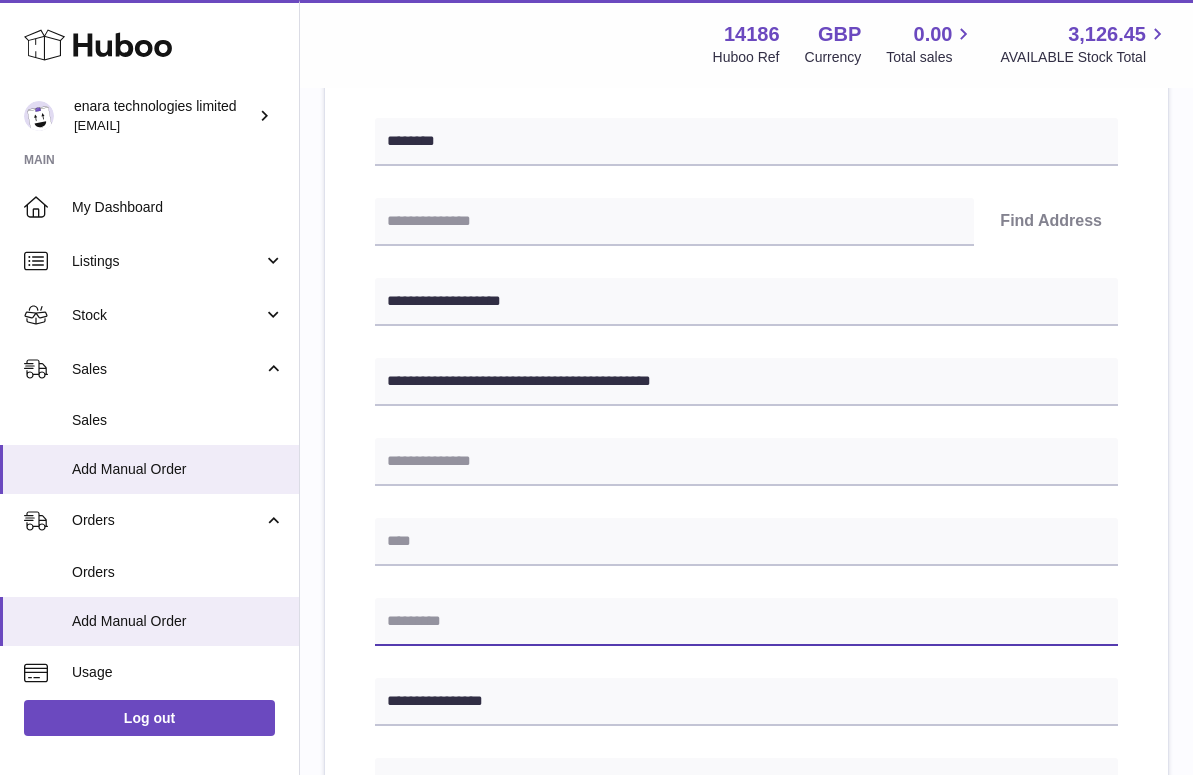 paste on "*******" 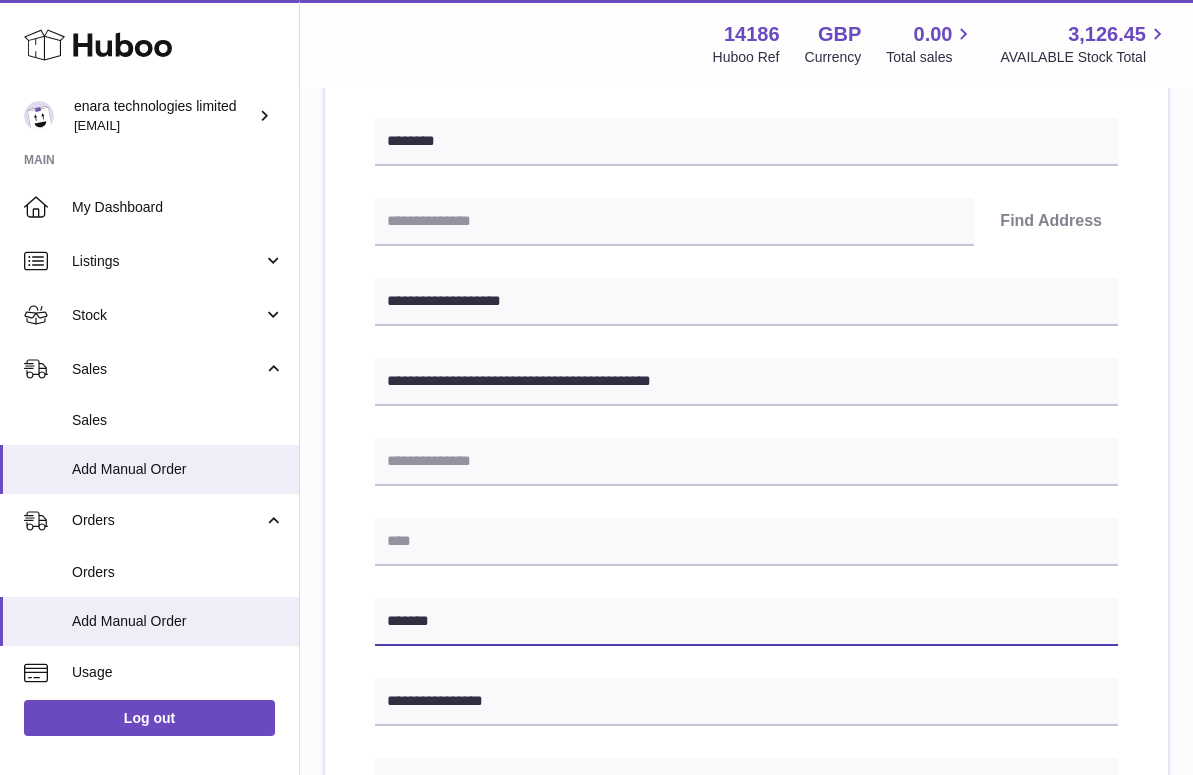 type on "*******" 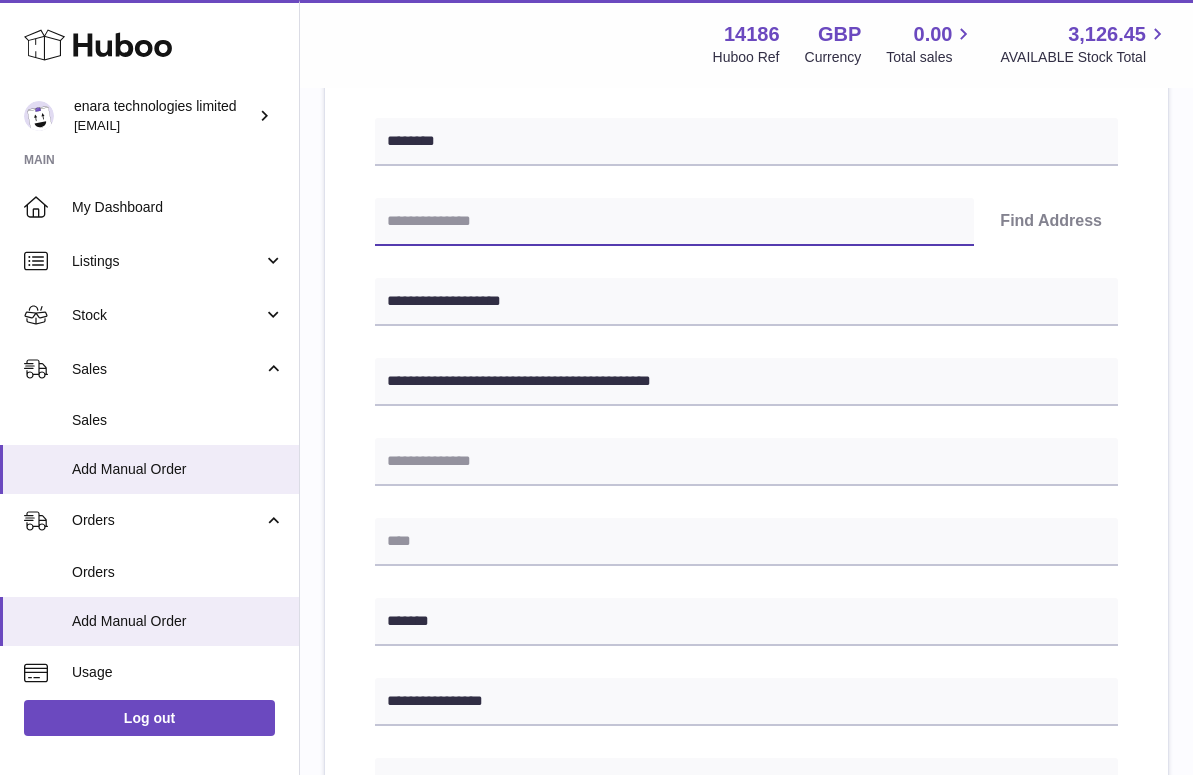 paste on "*******" 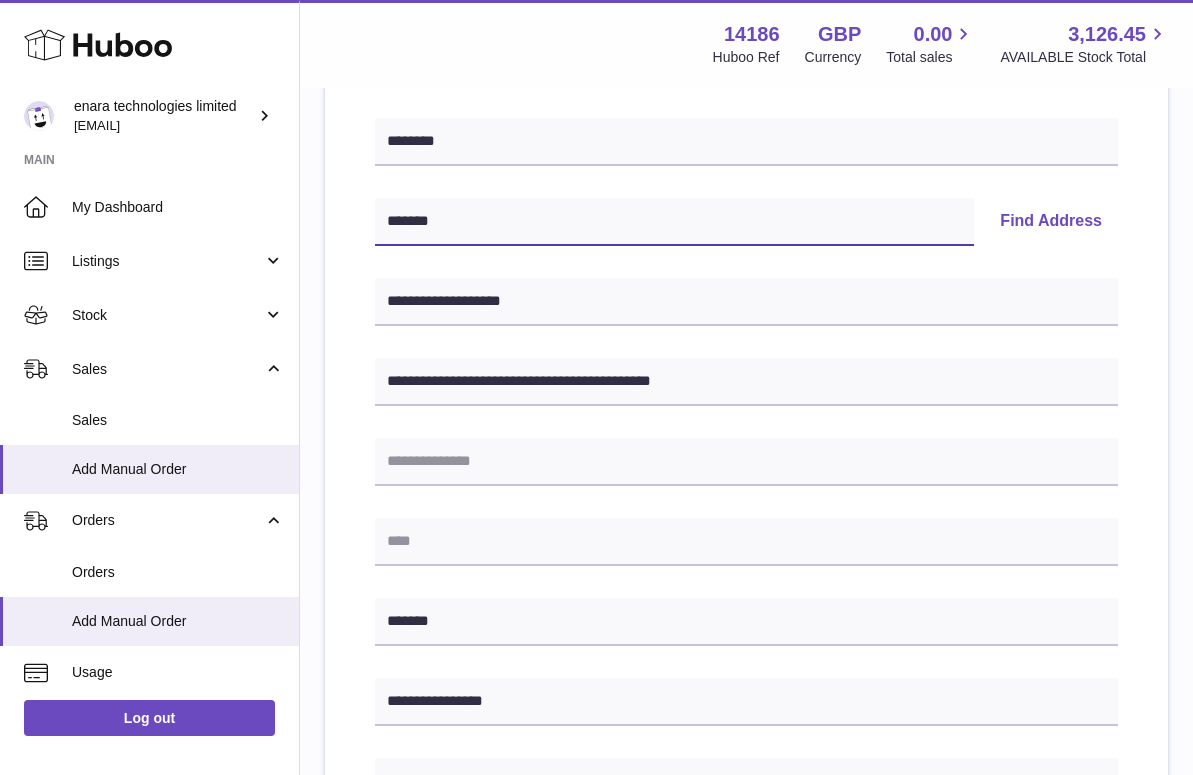 type on "*******" 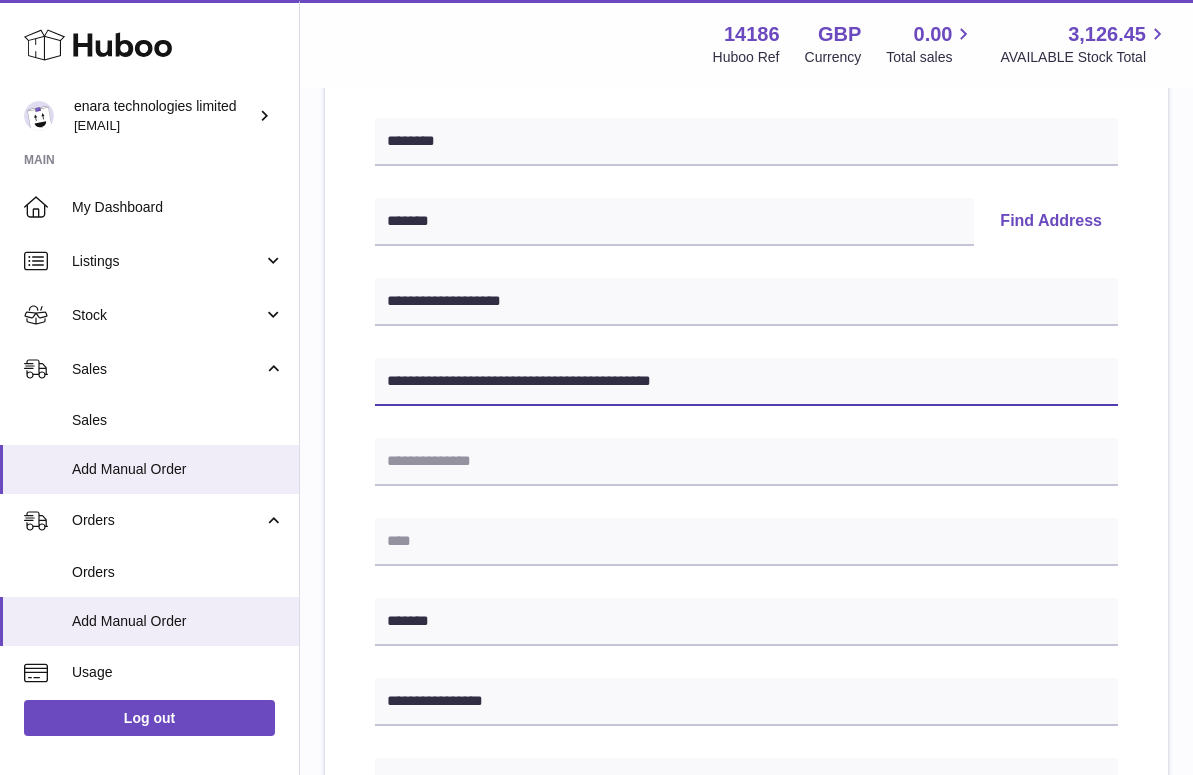 drag, startPoint x: 479, startPoint y: 380, endPoint x: 820, endPoint y: 392, distance: 341.2111 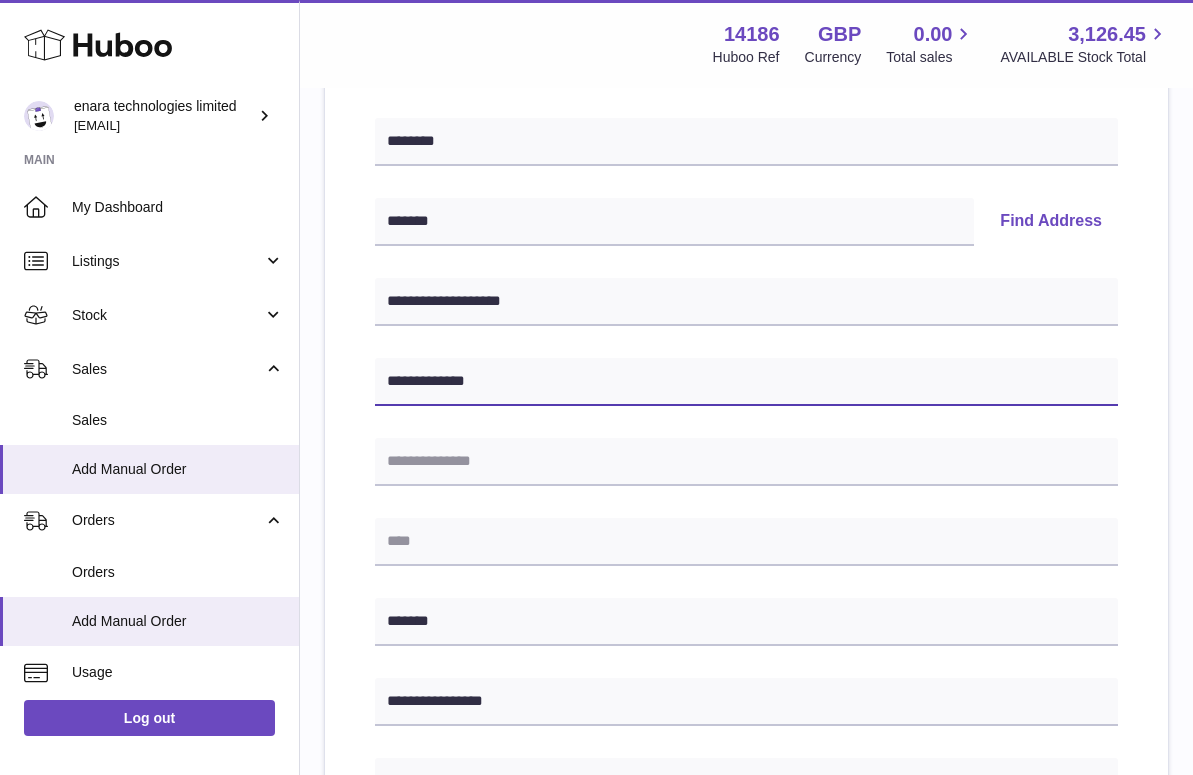 type on "**********" 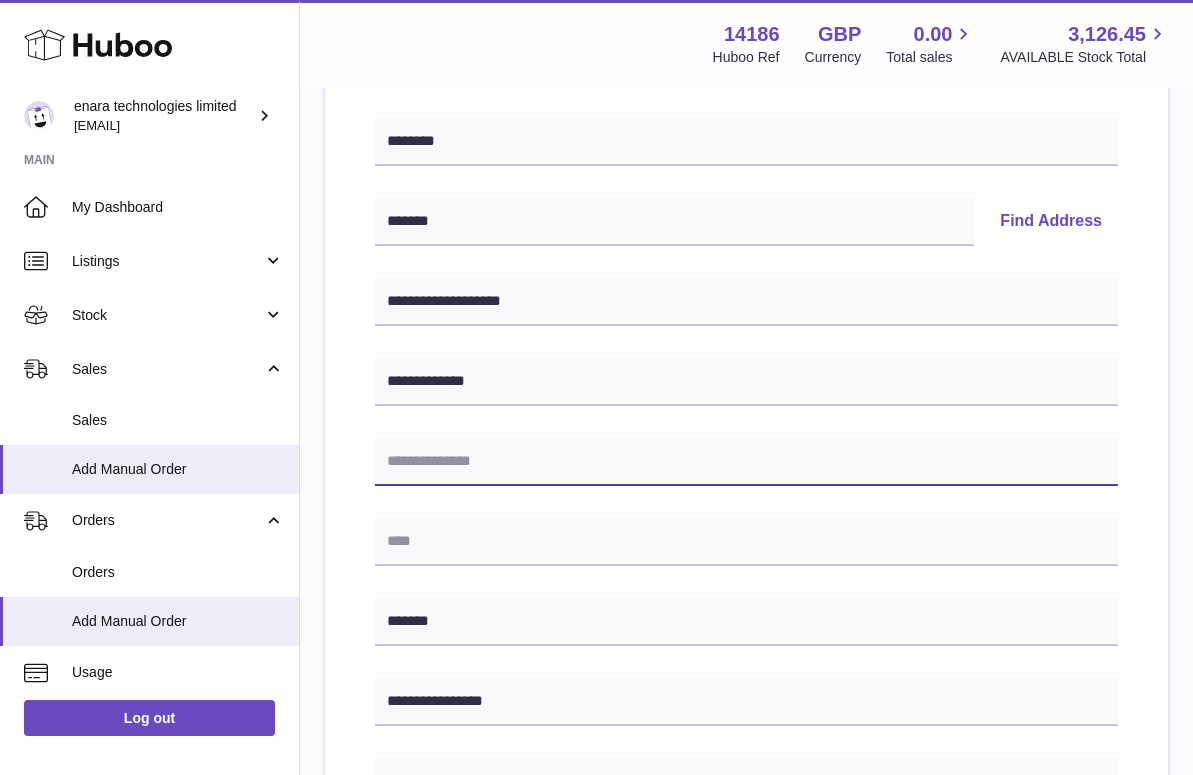 paste on "**********" 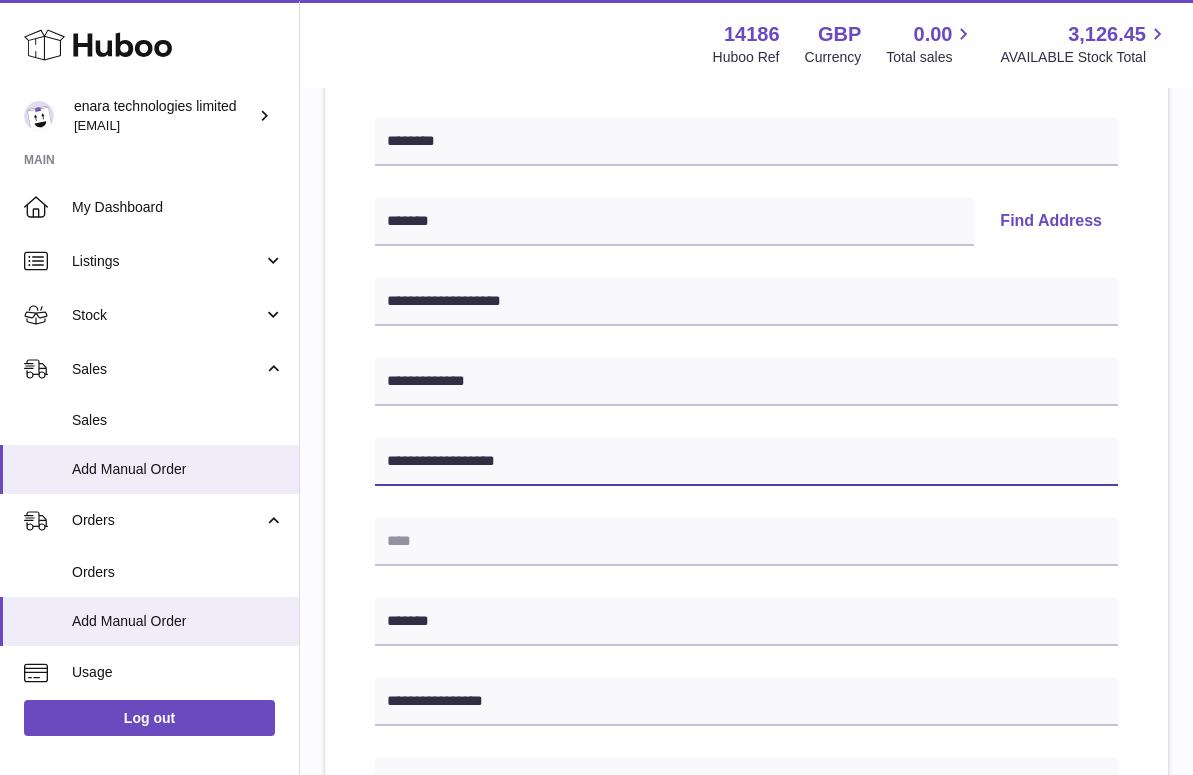 type on "**********" 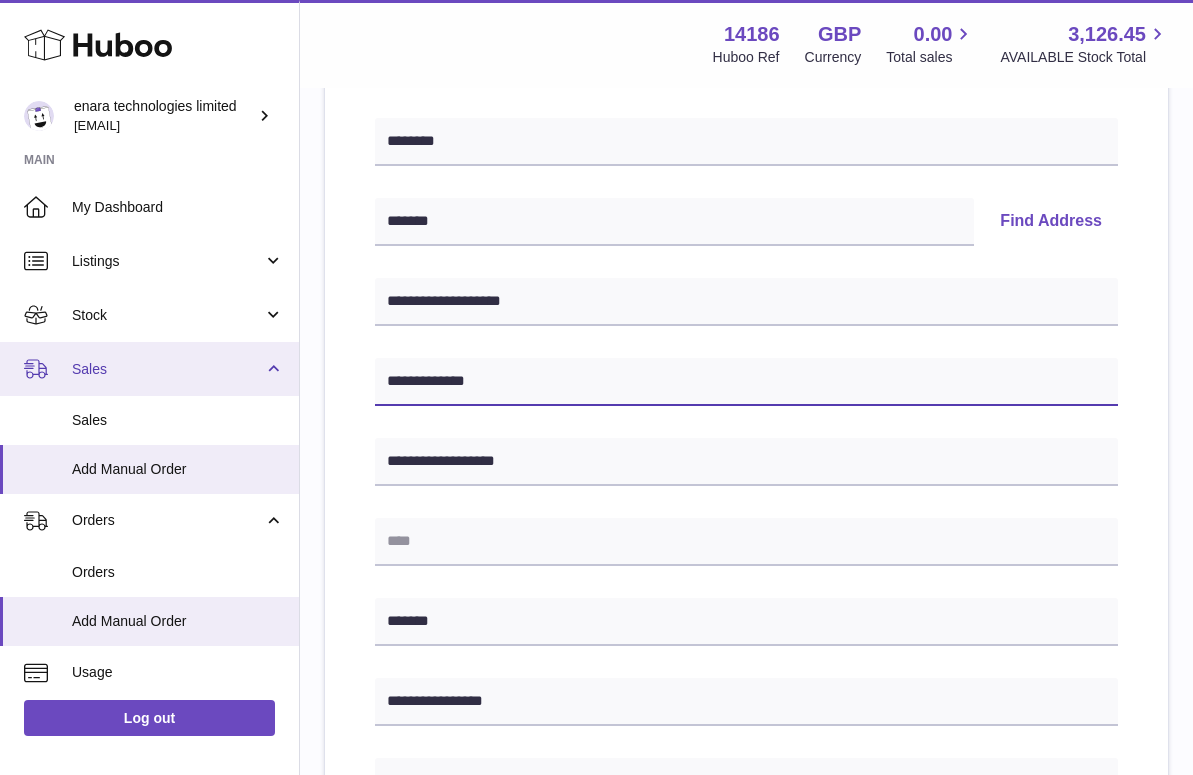 drag, startPoint x: 483, startPoint y: 386, endPoint x: 271, endPoint y: 351, distance: 214.86972 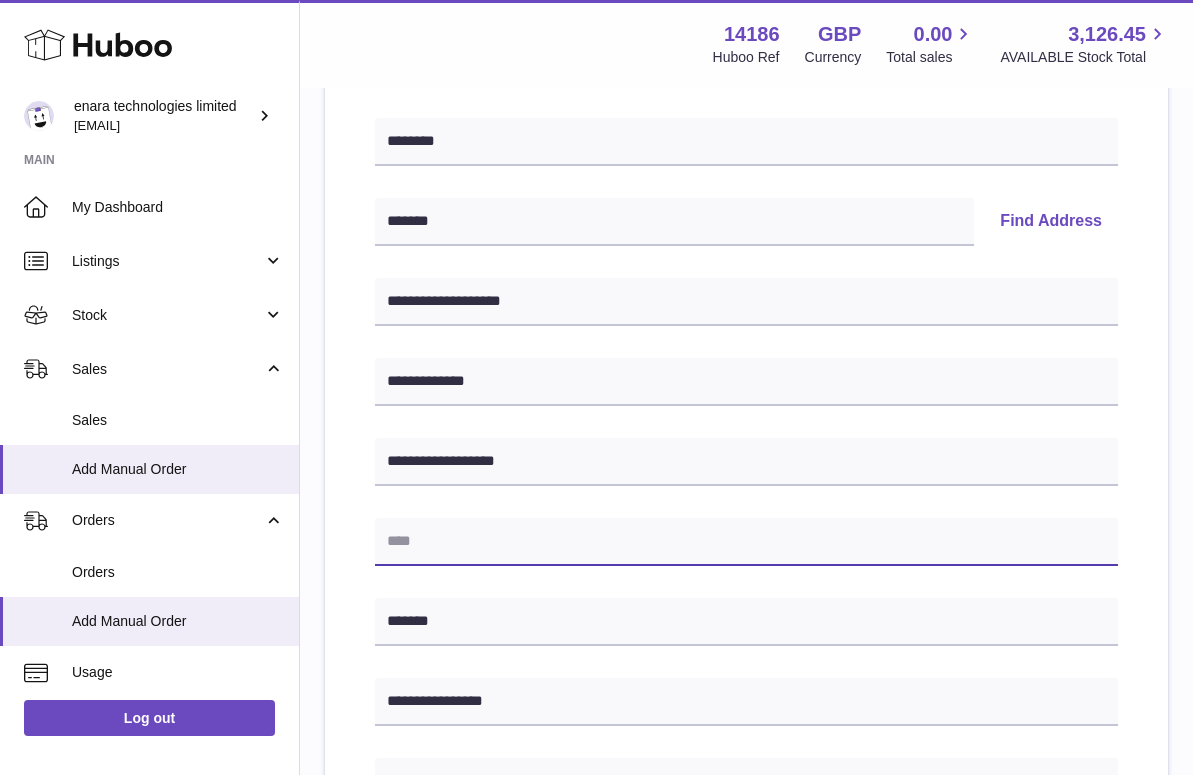 click at bounding box center [746, 542] 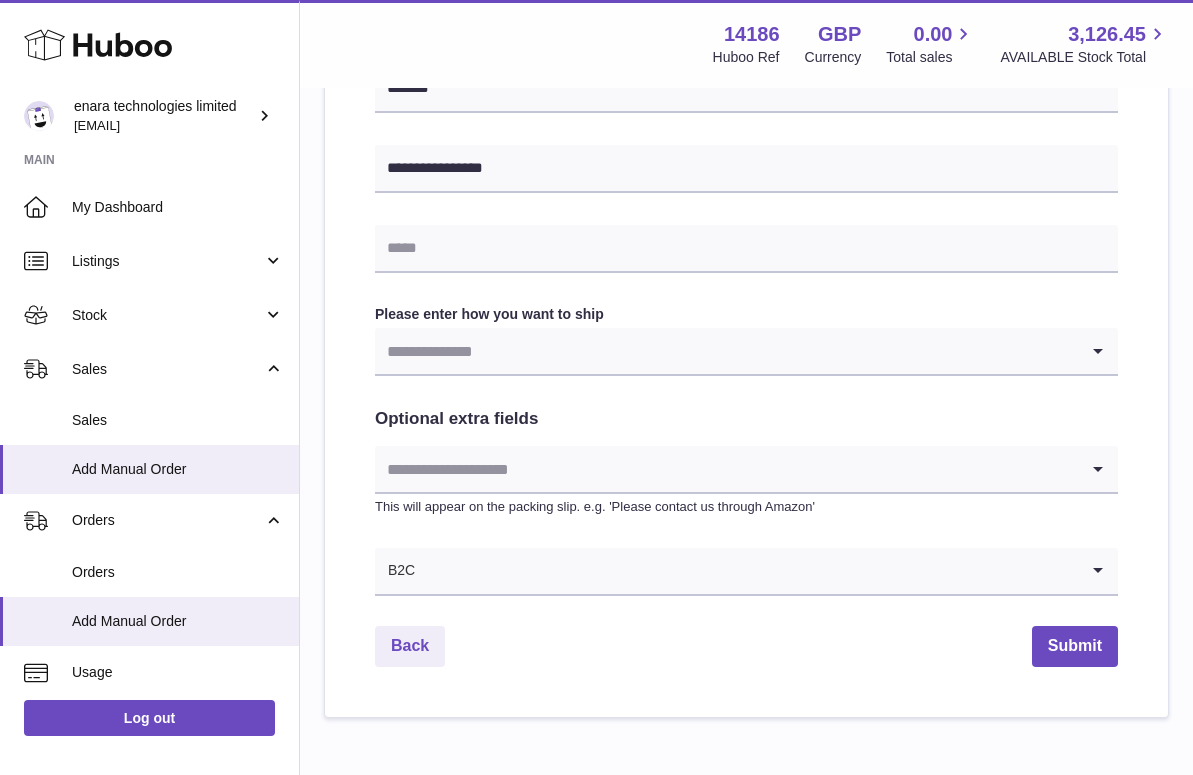scroll, scrollTop: 878, scrollLeft: 0, axis: vertical 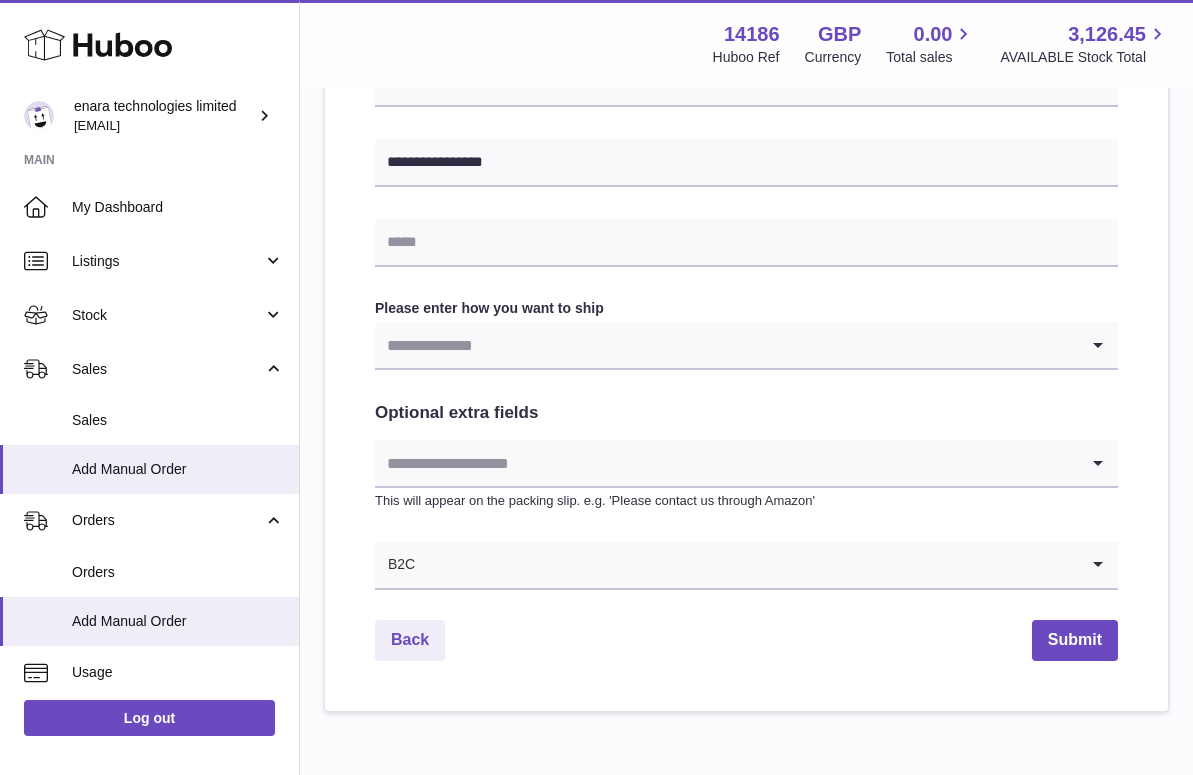 type on "**********" 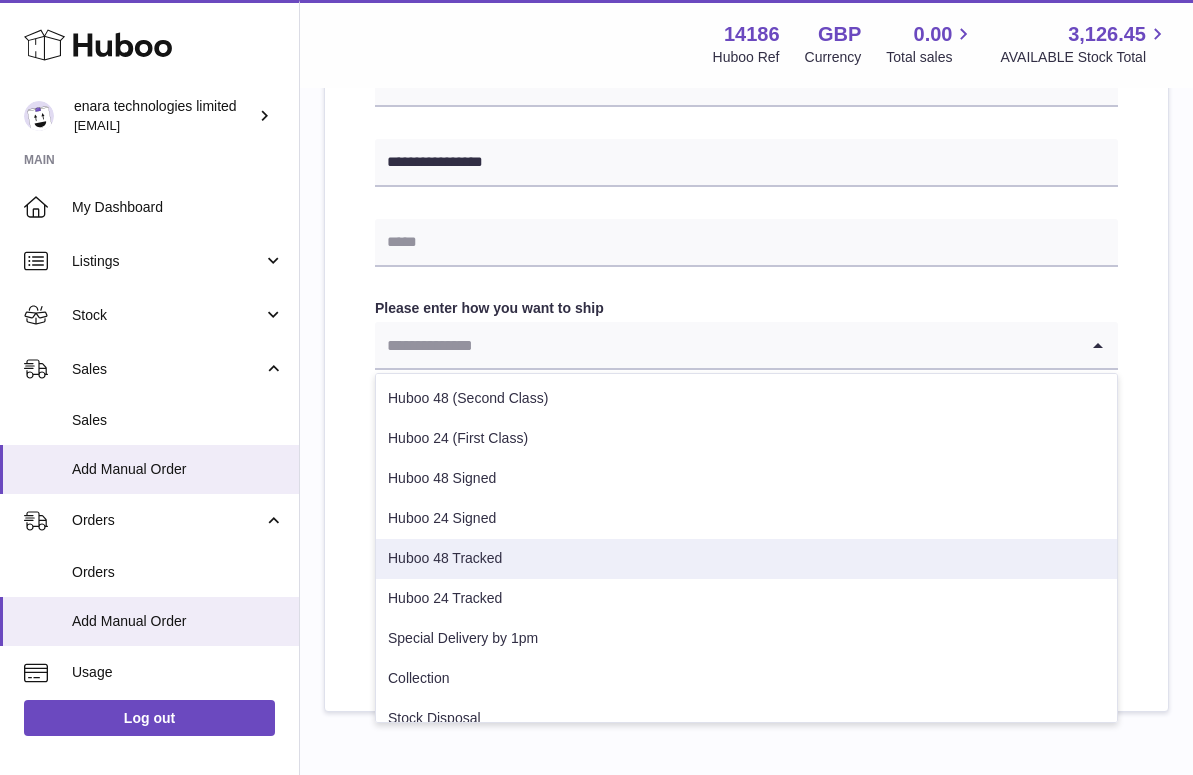 click on "Huboo 48 Tracked" at bounding box center [746, 559] 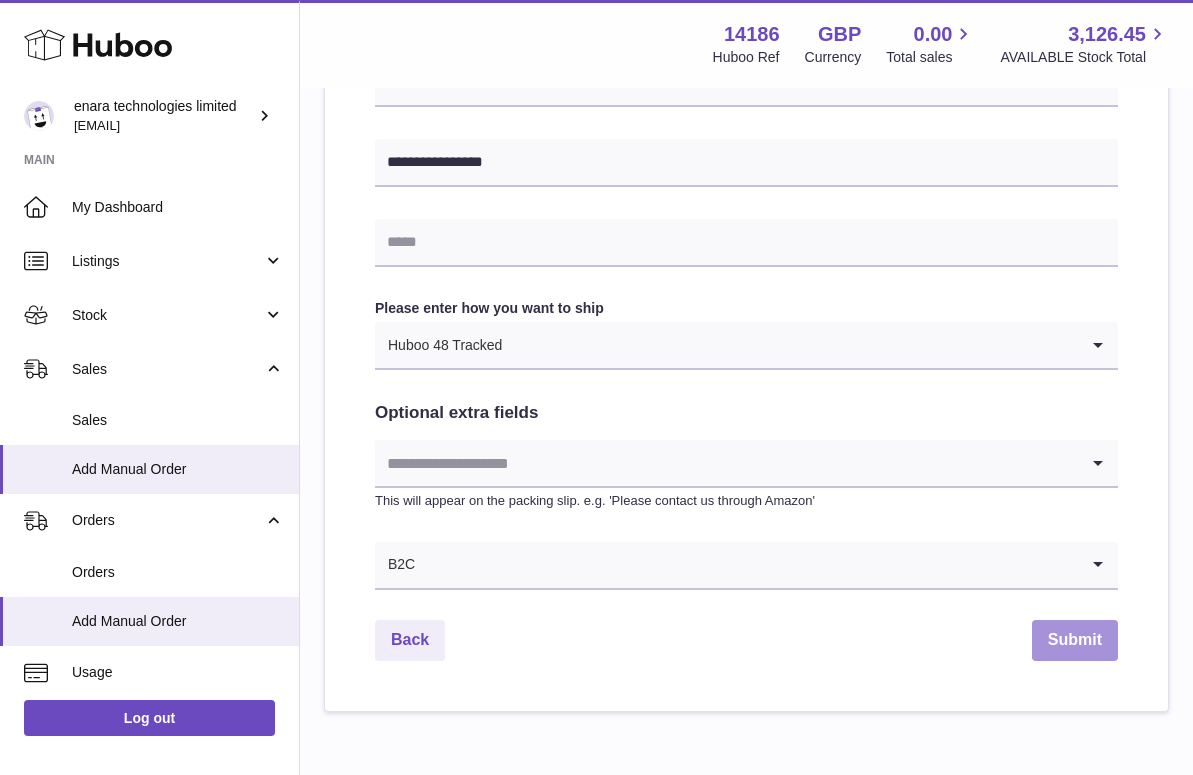 click on "Submit" at bounding box center (1075, 640) 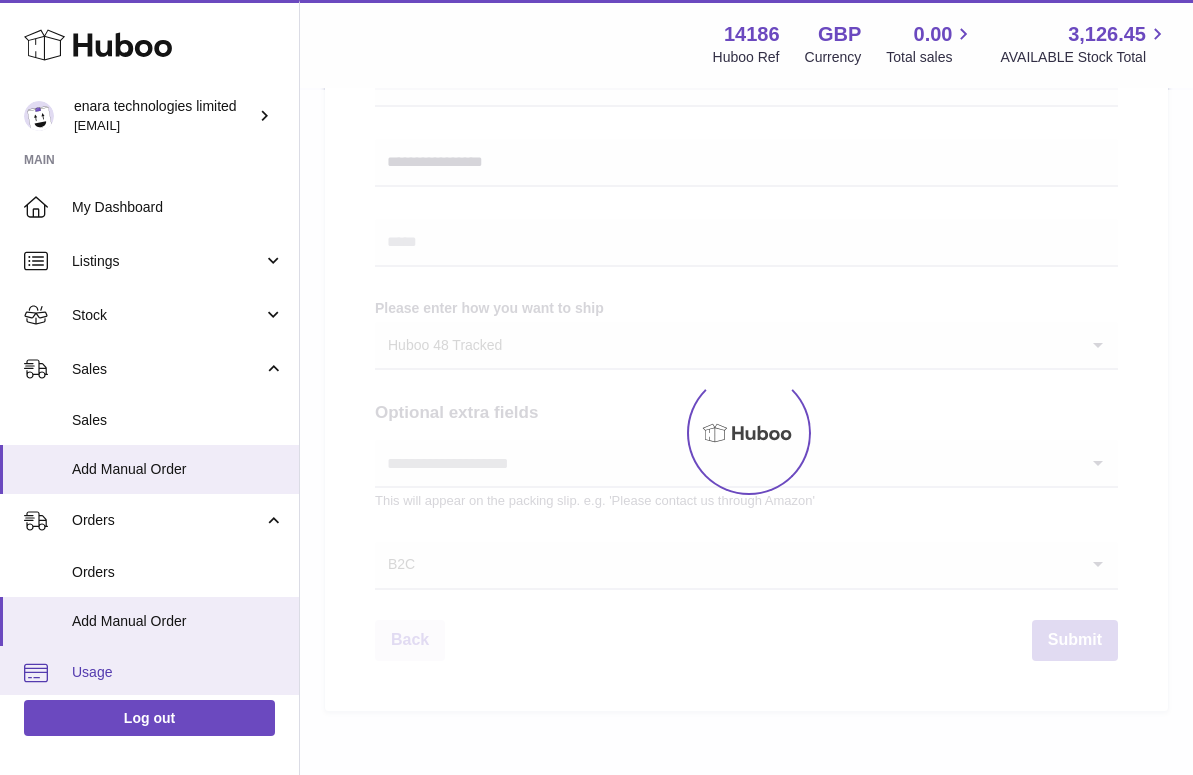 scroll, scrollTop: 0, scrollLeft: 0, axis: both 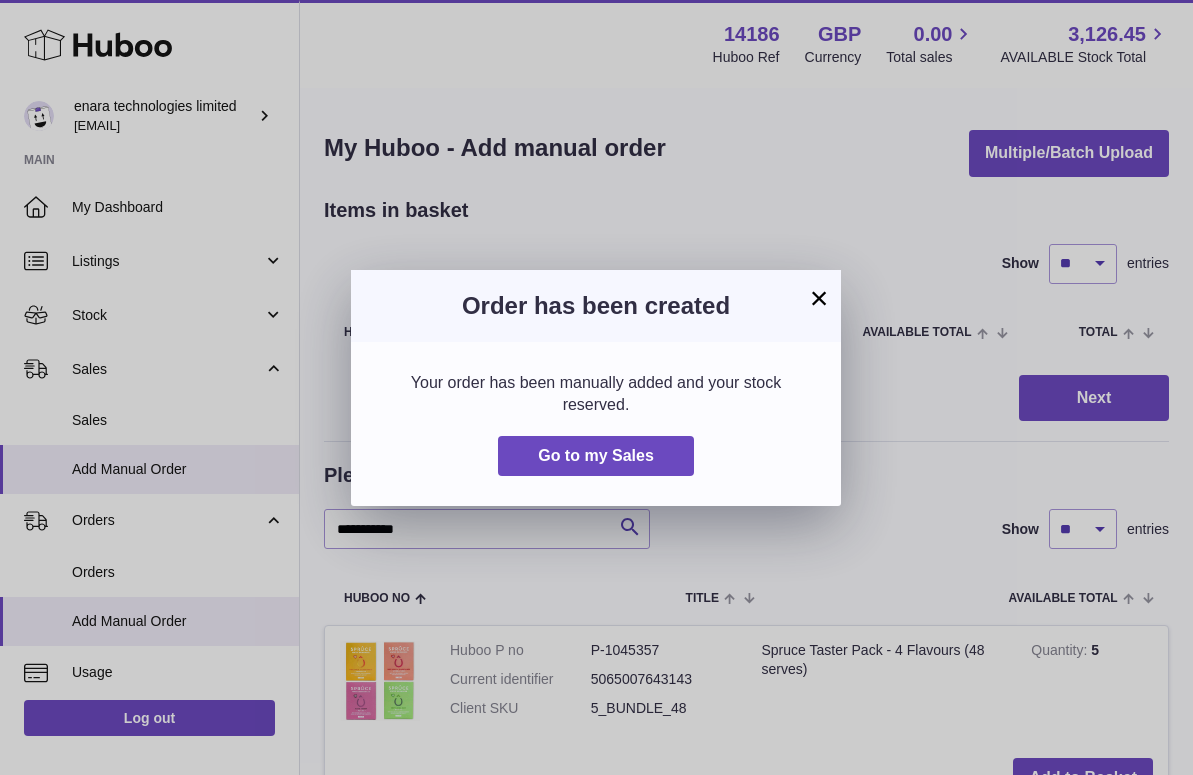 click on "×" at bounding box center [819, 298] 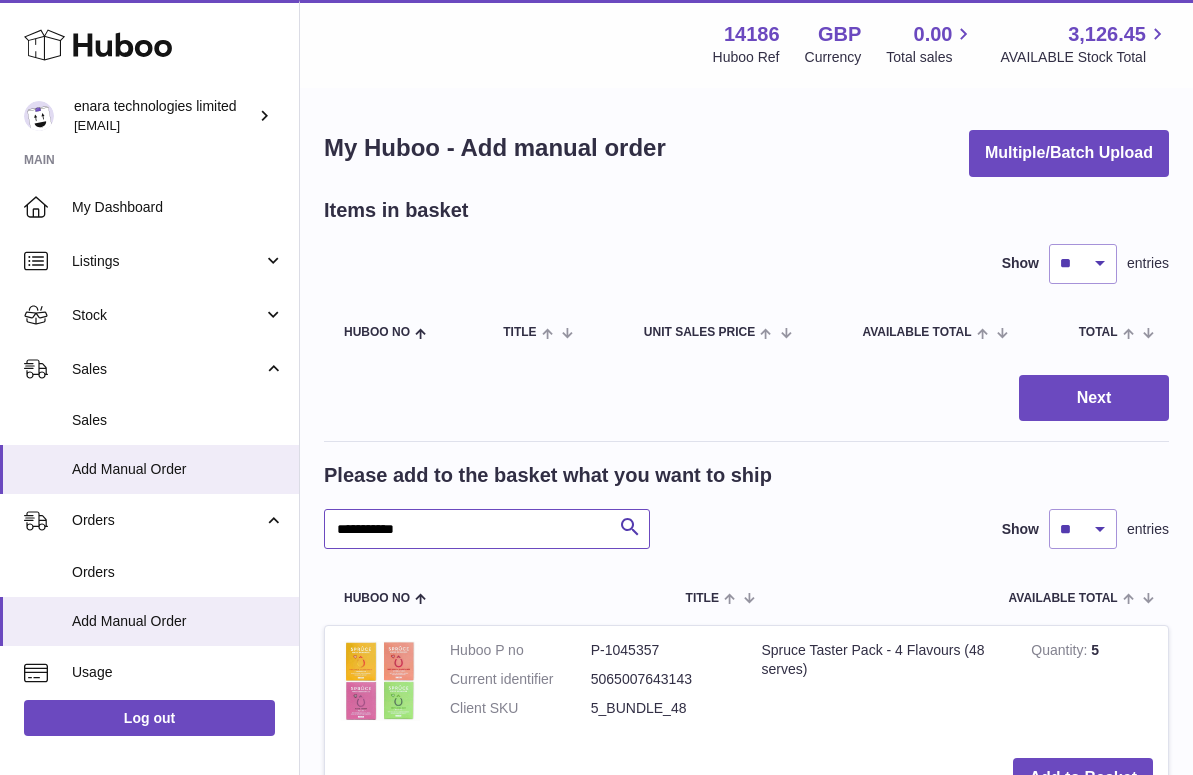 drag, startPoint x: 491, startPoint y: 515, endPoint x: 519, endPoint y: 554, distance: 48.010414 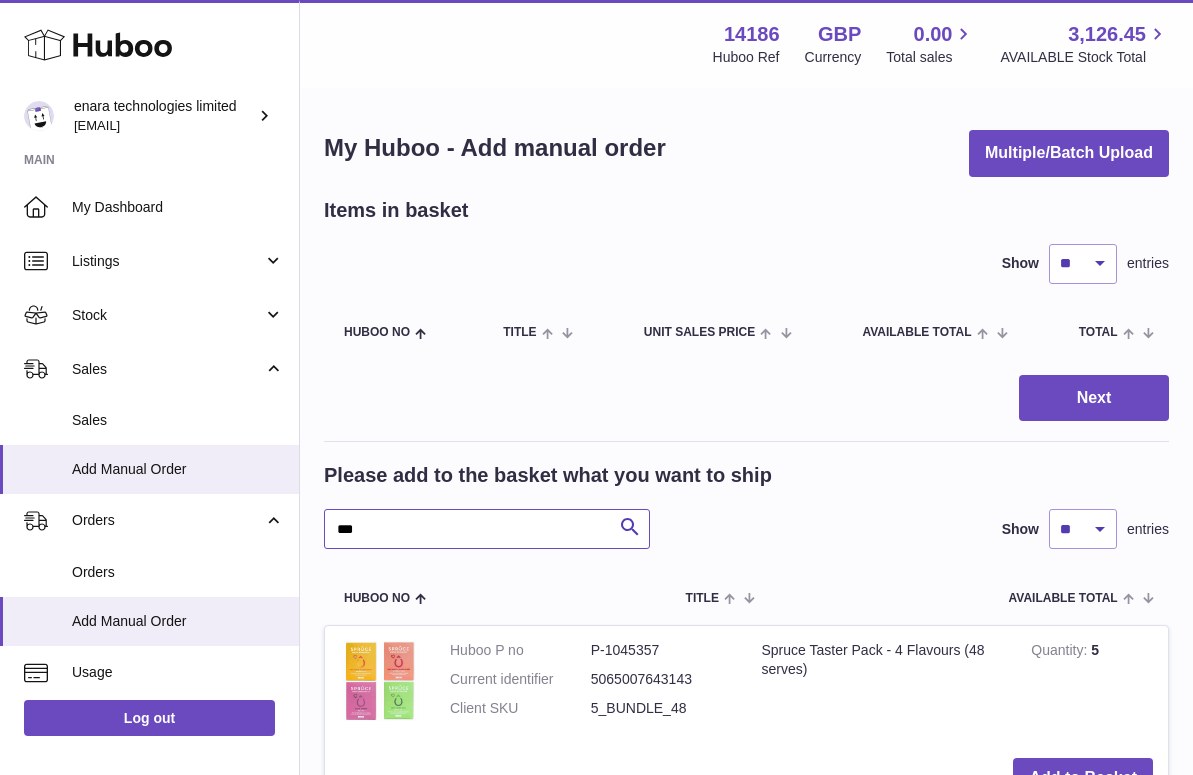 type on "***" 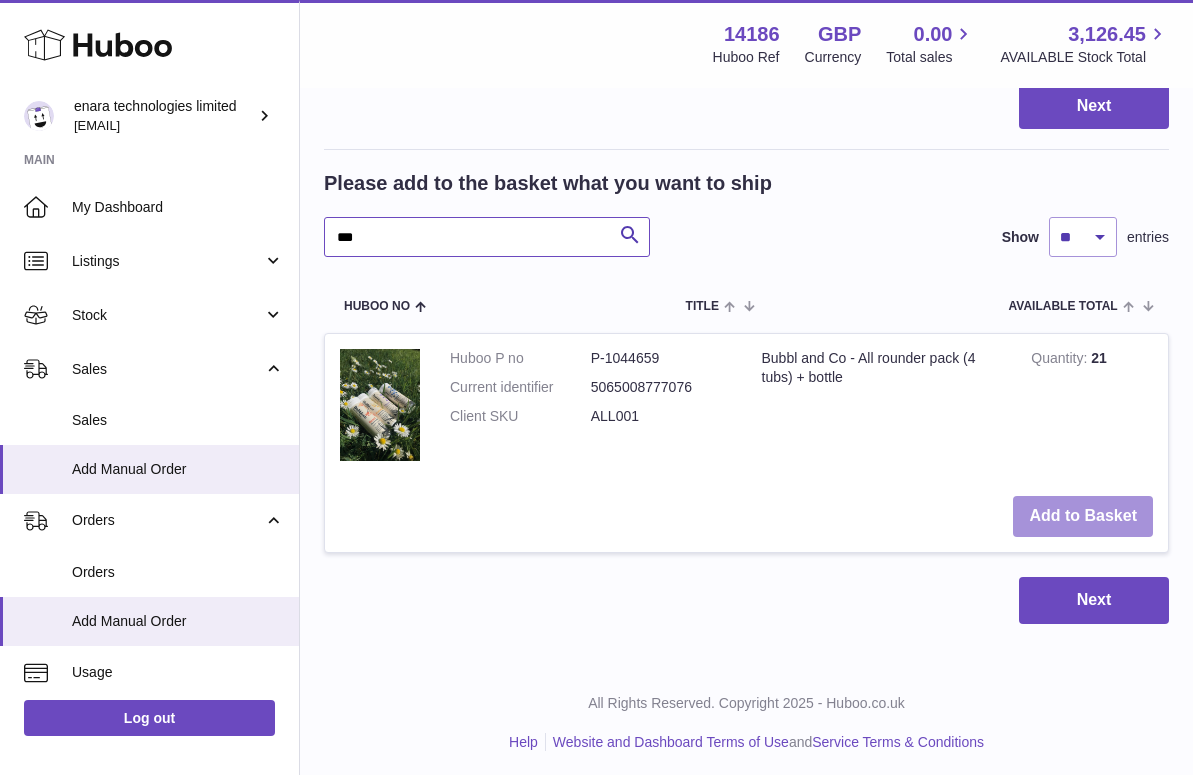 scroll, scrollTop: 291, scrollLeft: 0, axis: vertical 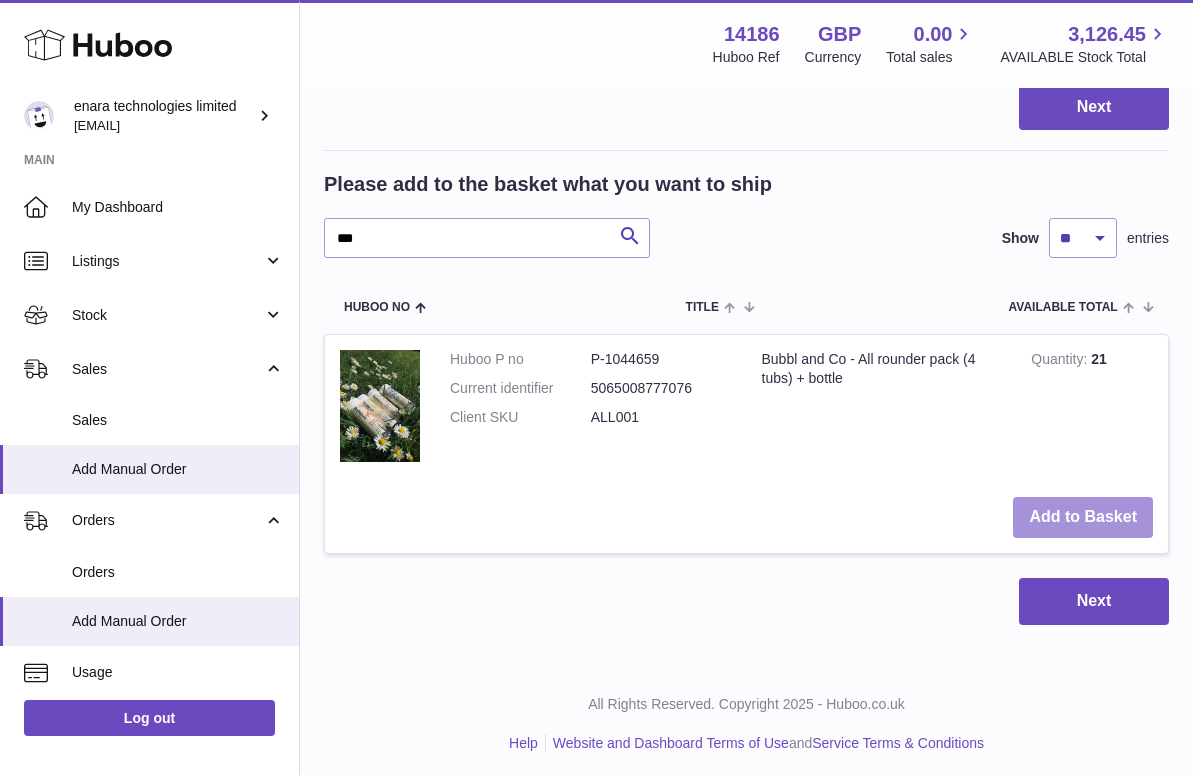 click on "Add to Basket" at bounding box center [1083, 517] 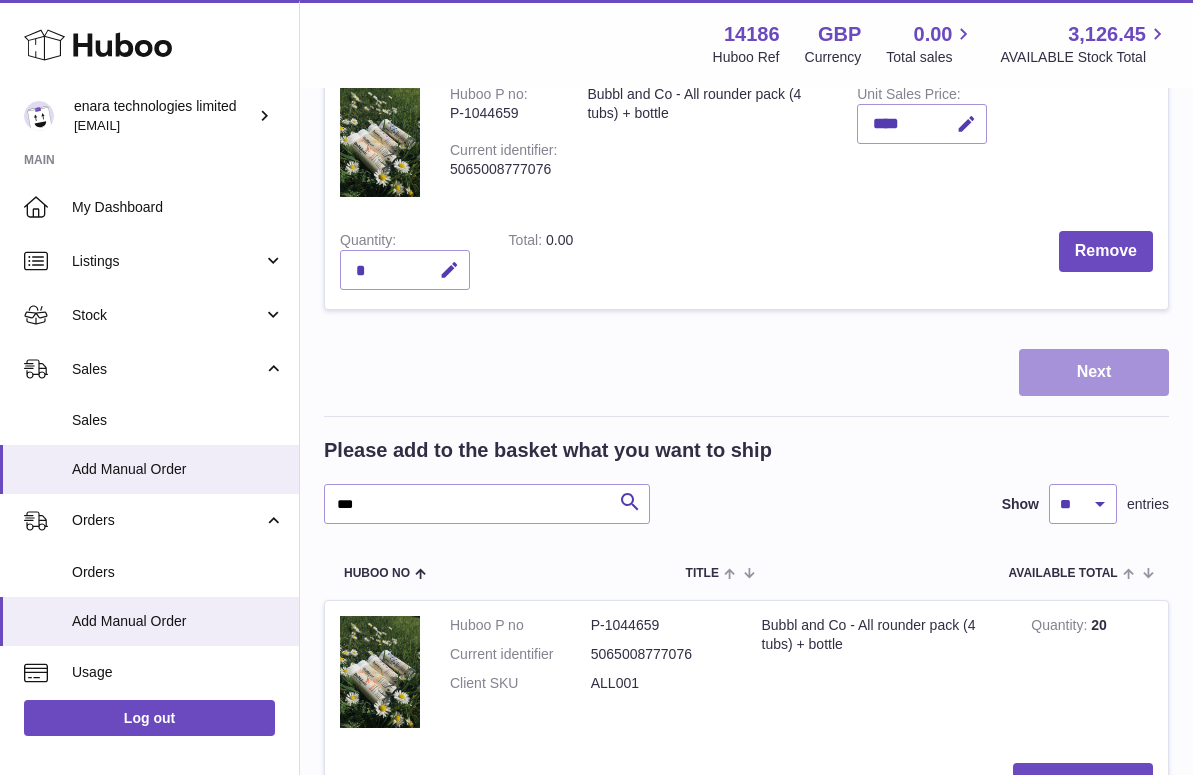 click on "Next" at bounding box center [1094, 372] 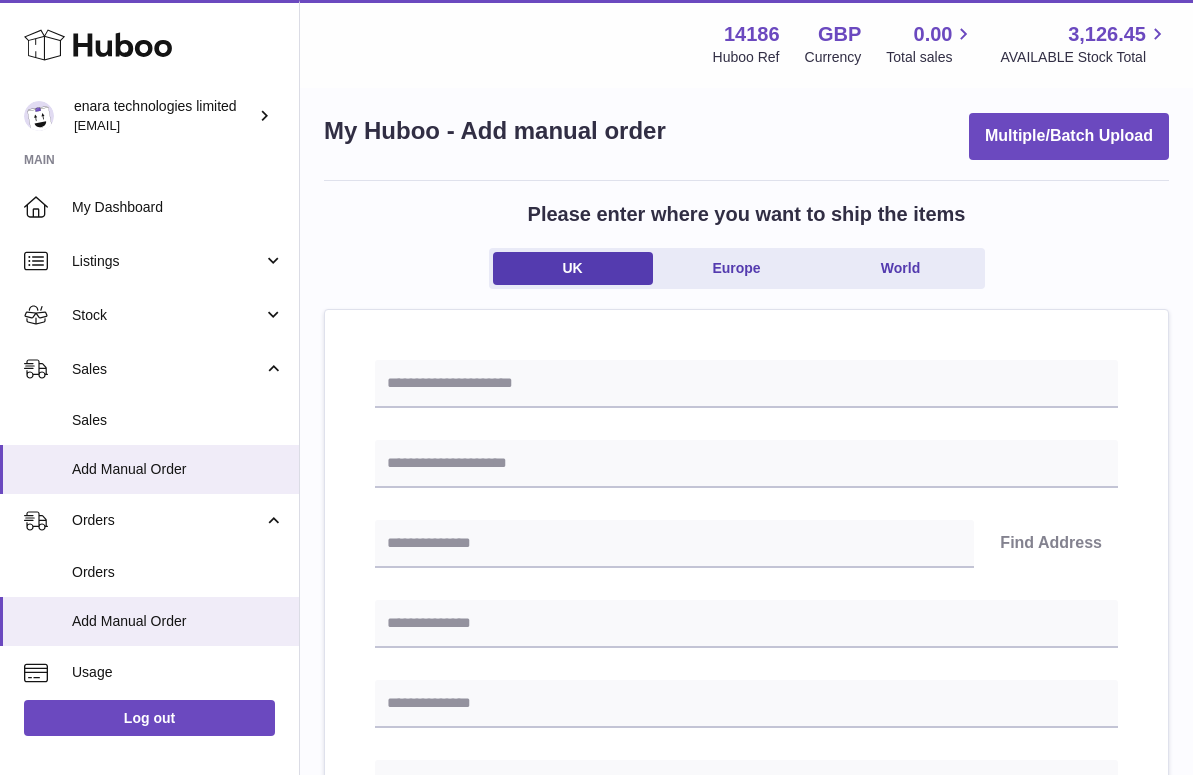 scroll, scrollTop: 3, scrollLeft: 0, axis: vertical 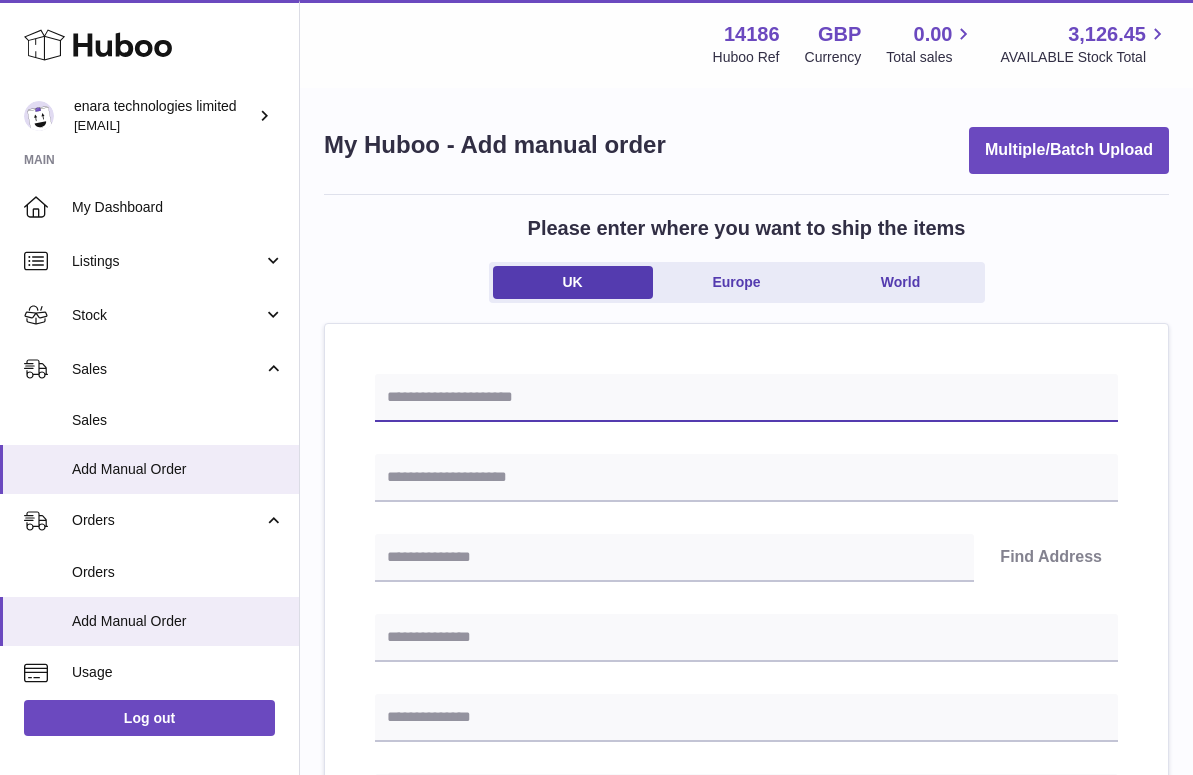 click at bounding box center [746, 398] 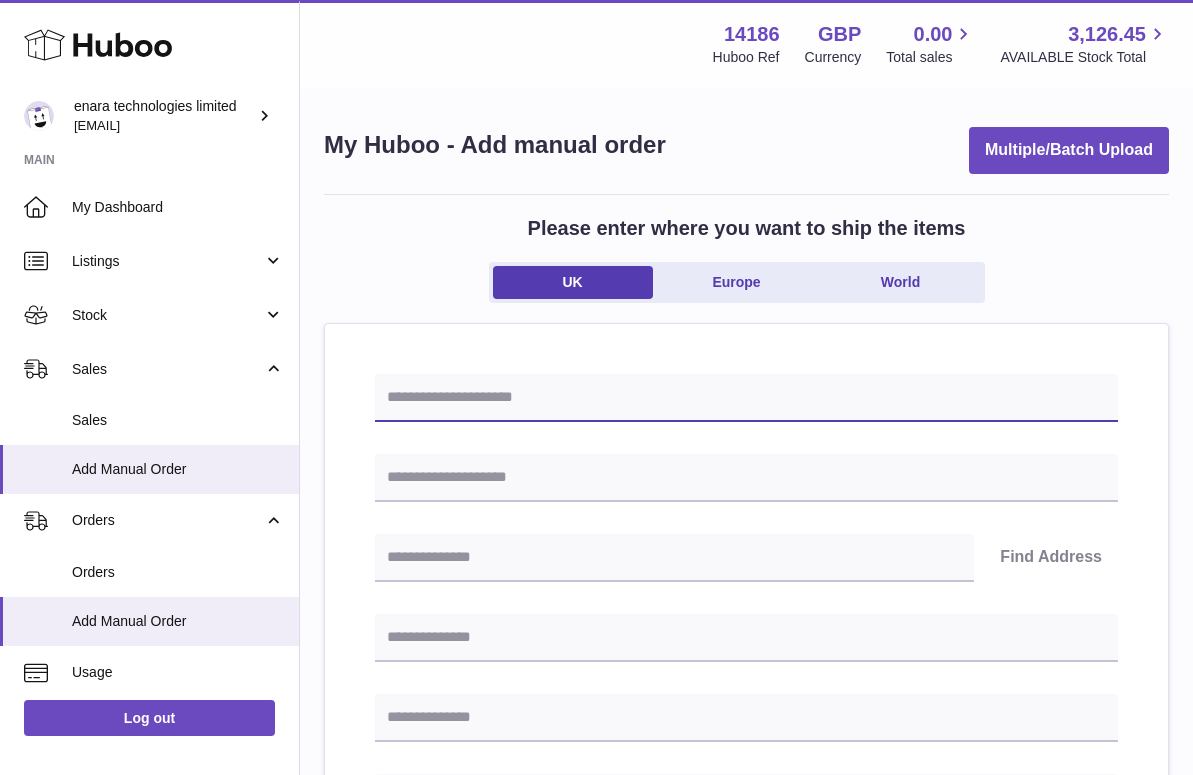 paste on "**********" 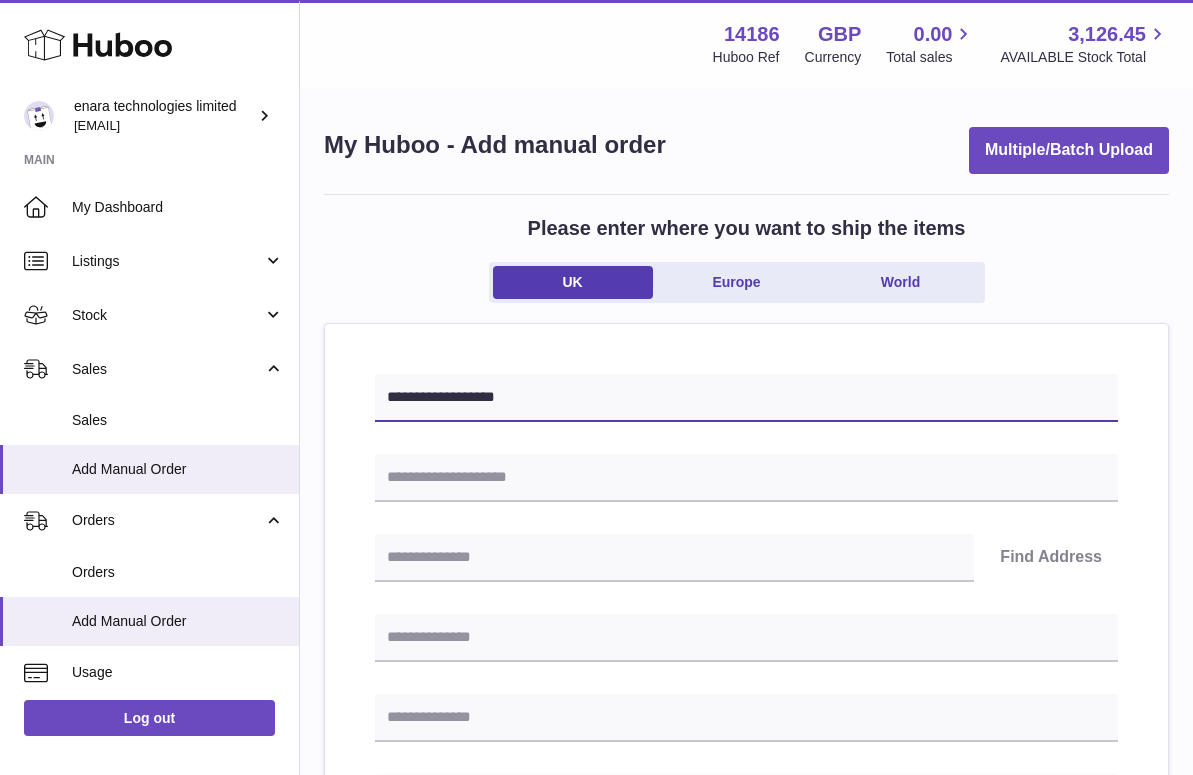 type on "**********" 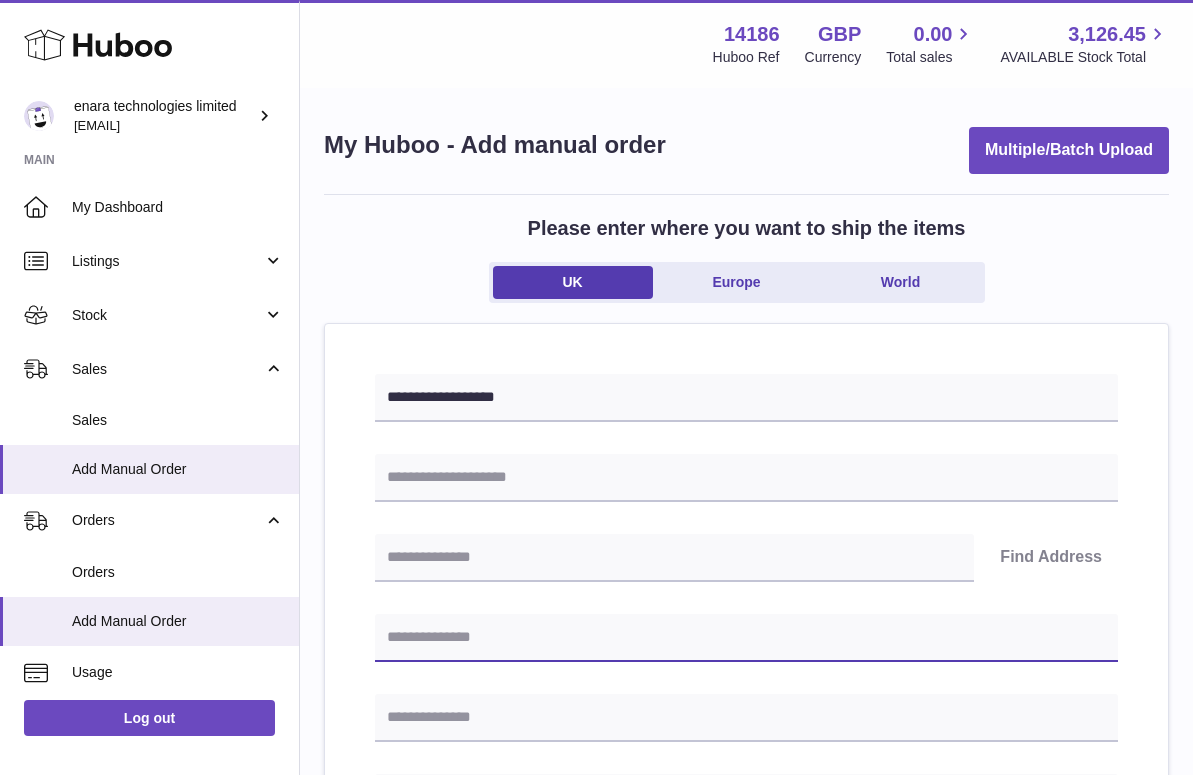 paste on "**********" 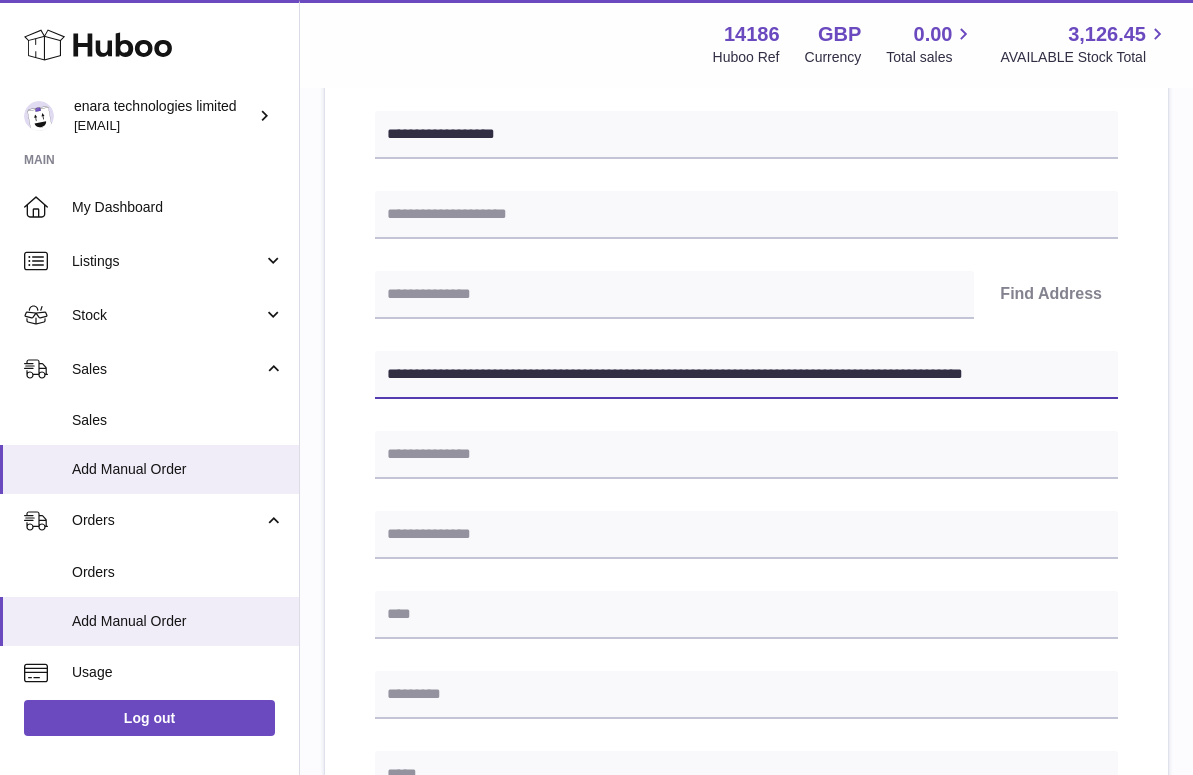 scroll, scrollTop: 269, scrollLeft: 0, axis: vertical 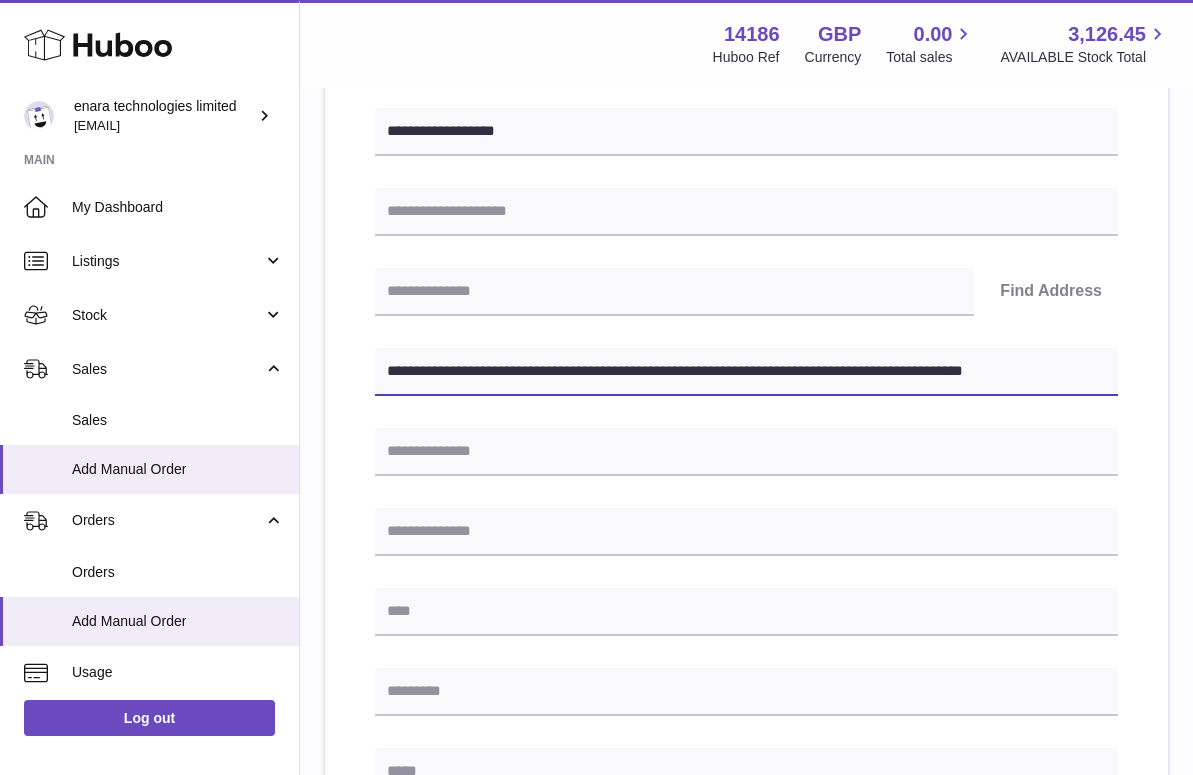 drag, startPoint x: 741, startPoint y: 371, endPoint x: 1281, endPoint y: 499, distance: 554.9631 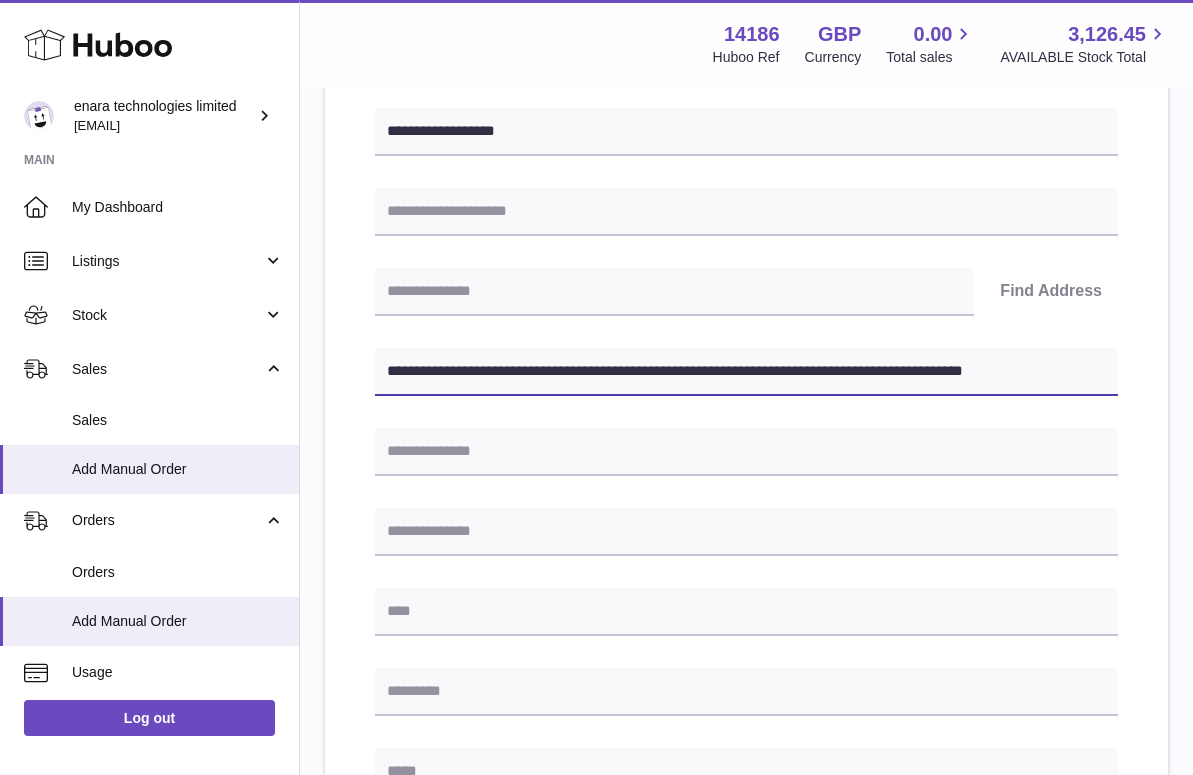 click on ".st0{fill:#141414;}" at bounding box center (596, 118) 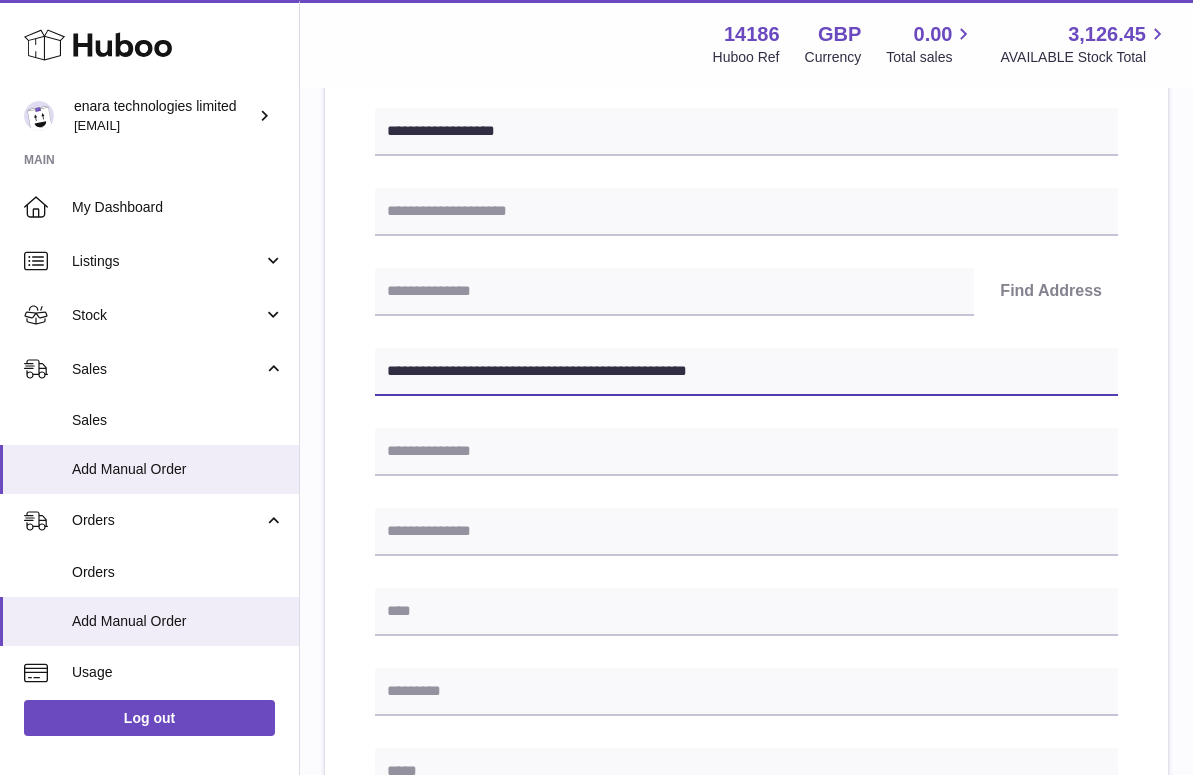 type on "**********" 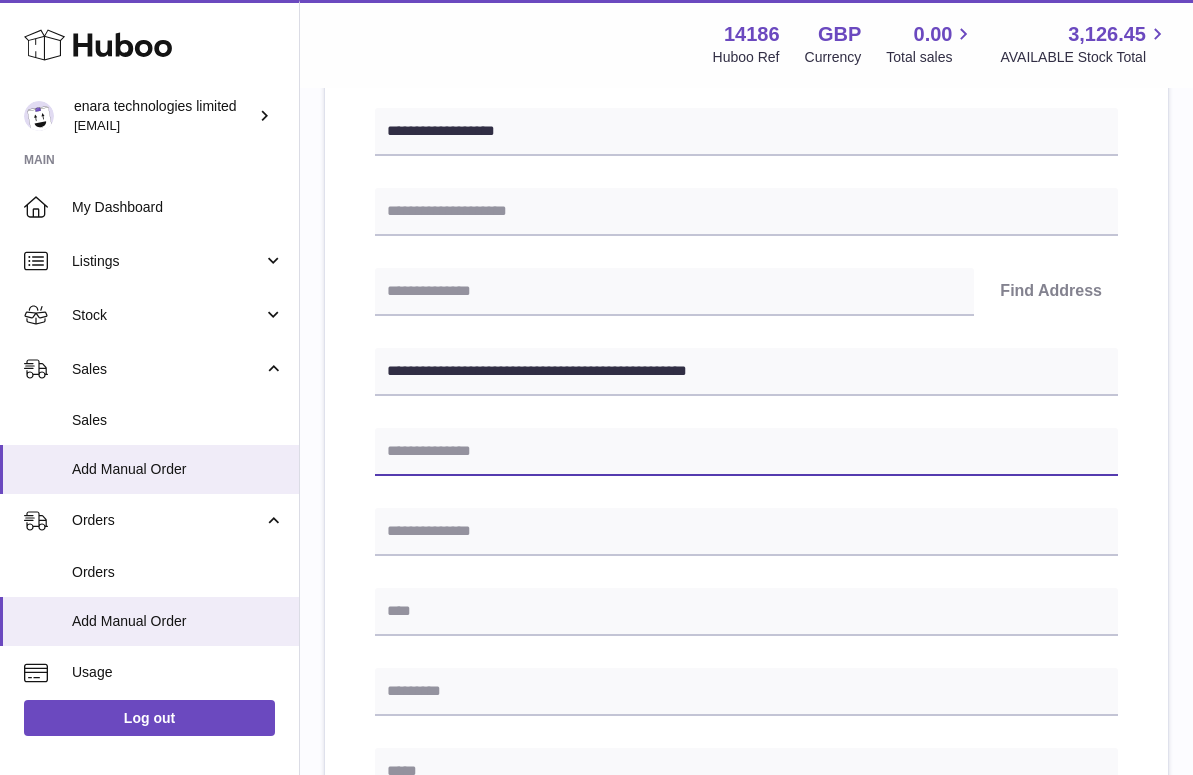 paste on "**********" 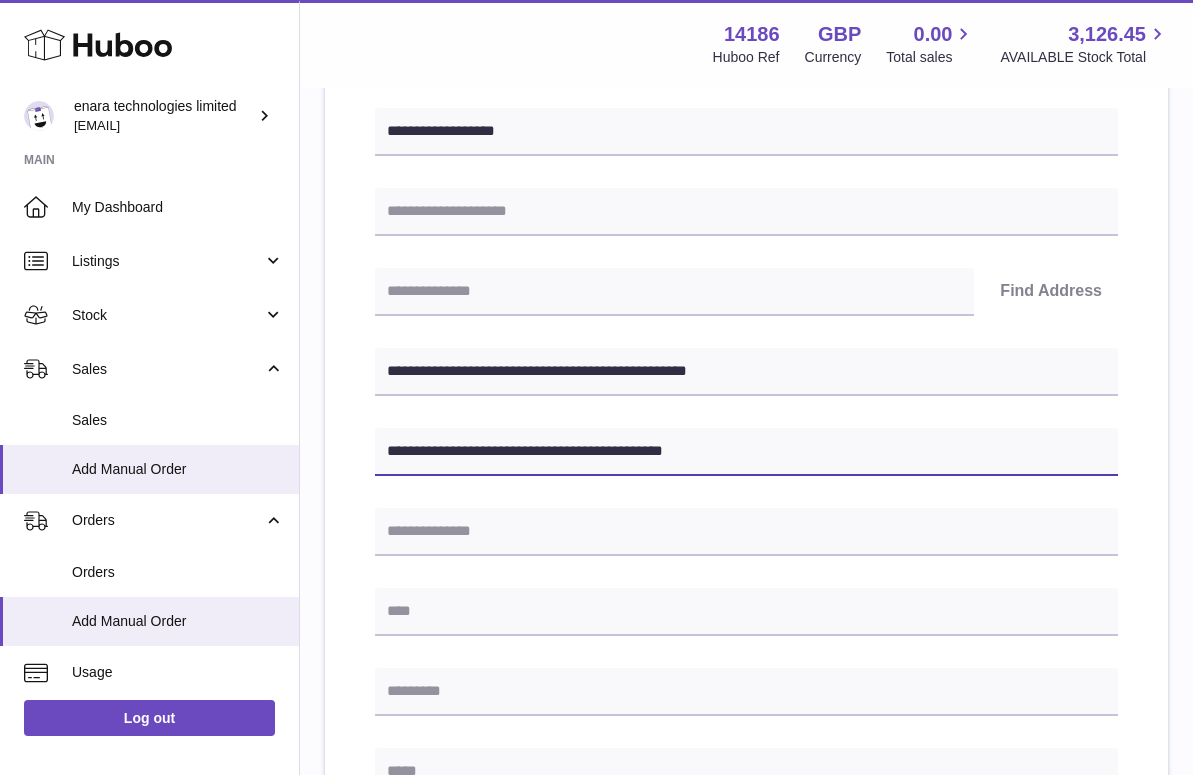 type on "**********" 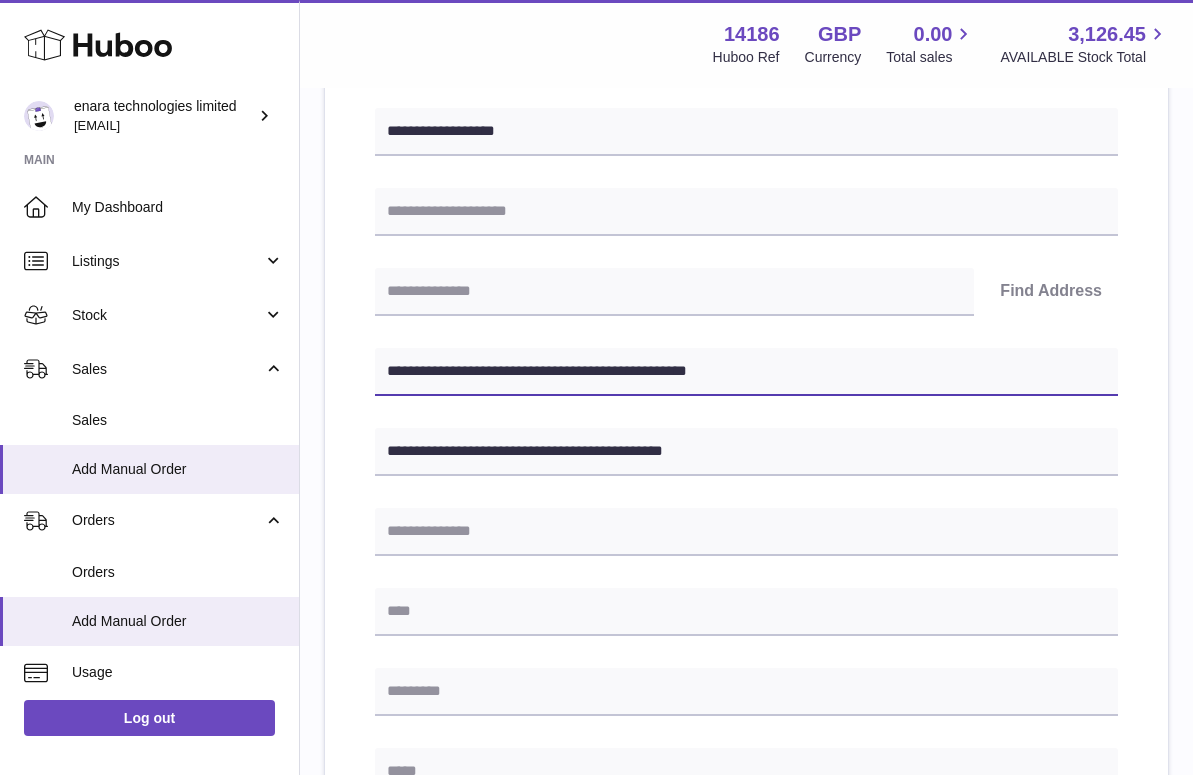 drag, startPoint x: 489, startPoint y: 373, endPoint x: 391, endPoint y: 366, distance: 98.24968 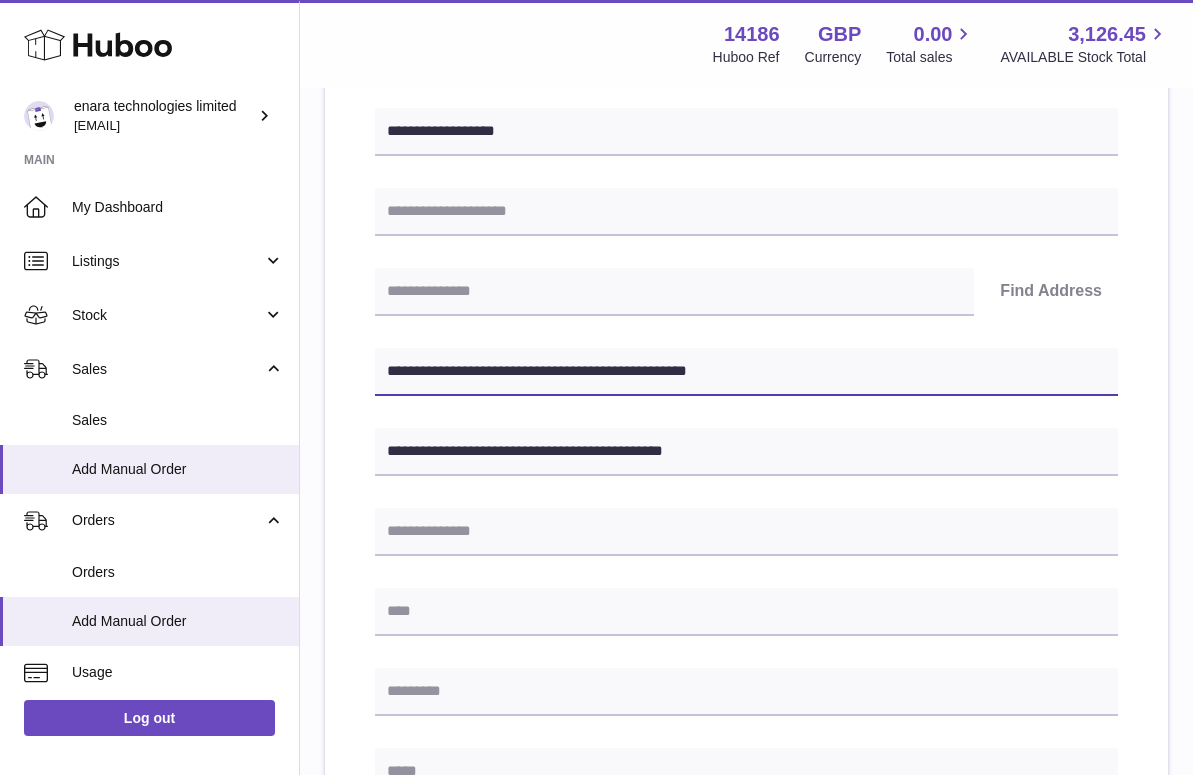 click on "**********" at bounding box center (746, 372) 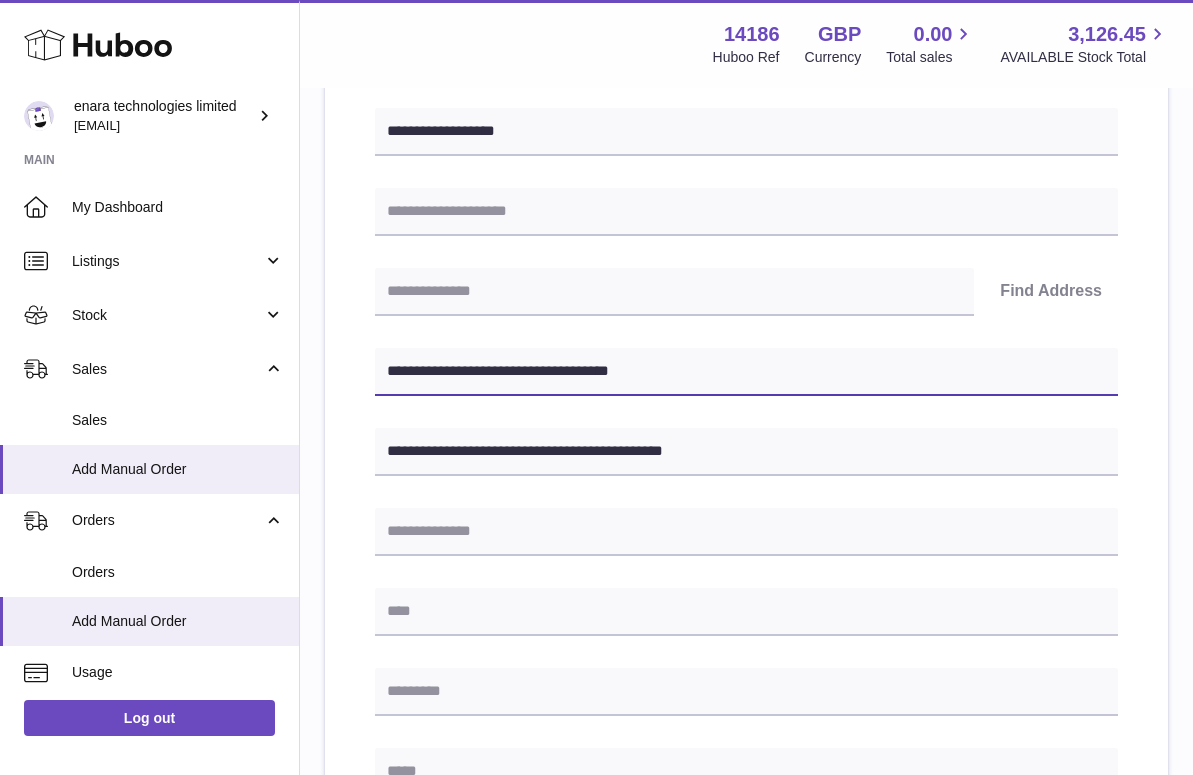 type on "**********" 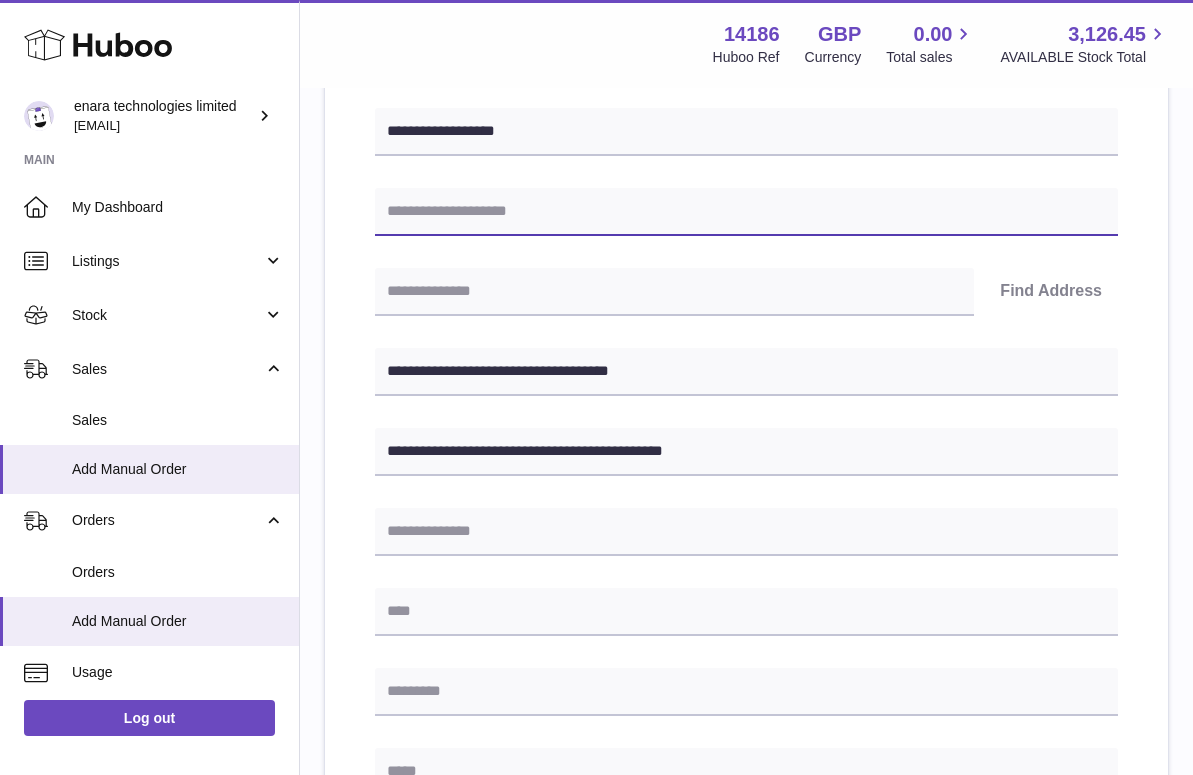 paste on "**********" 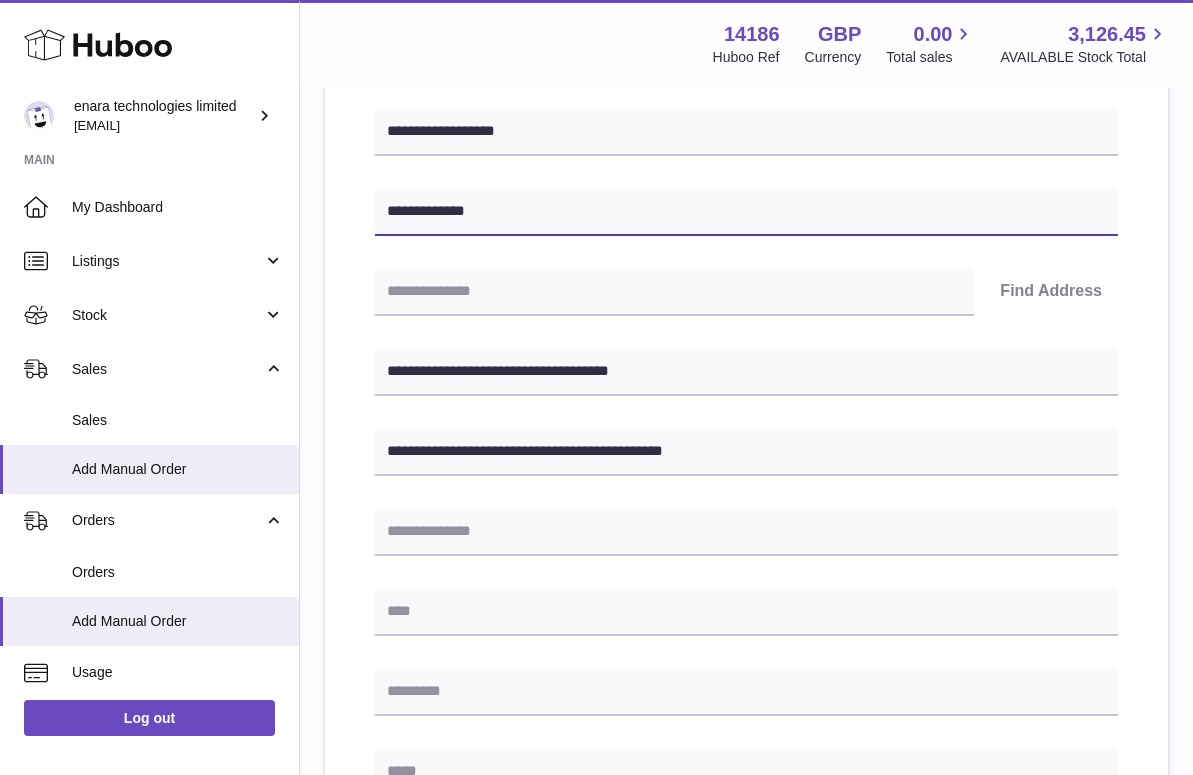 type on "**********" 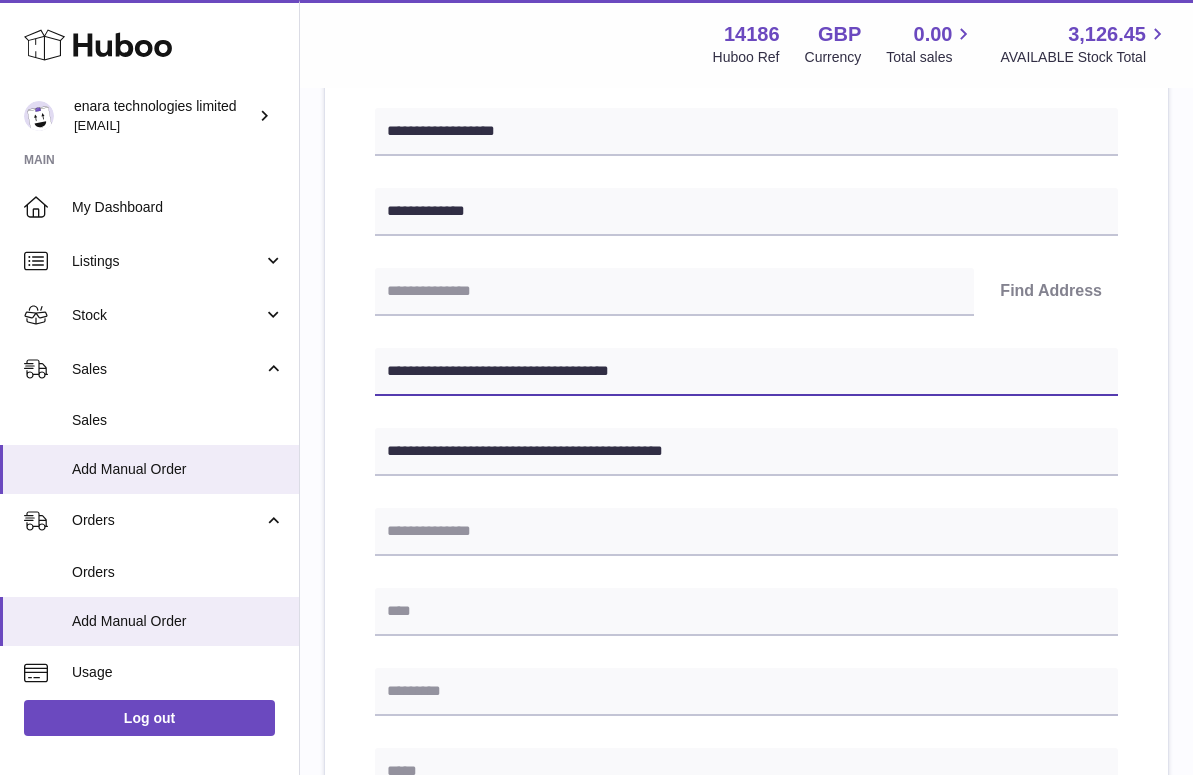click on "**********" at bounding box center (746, 372) 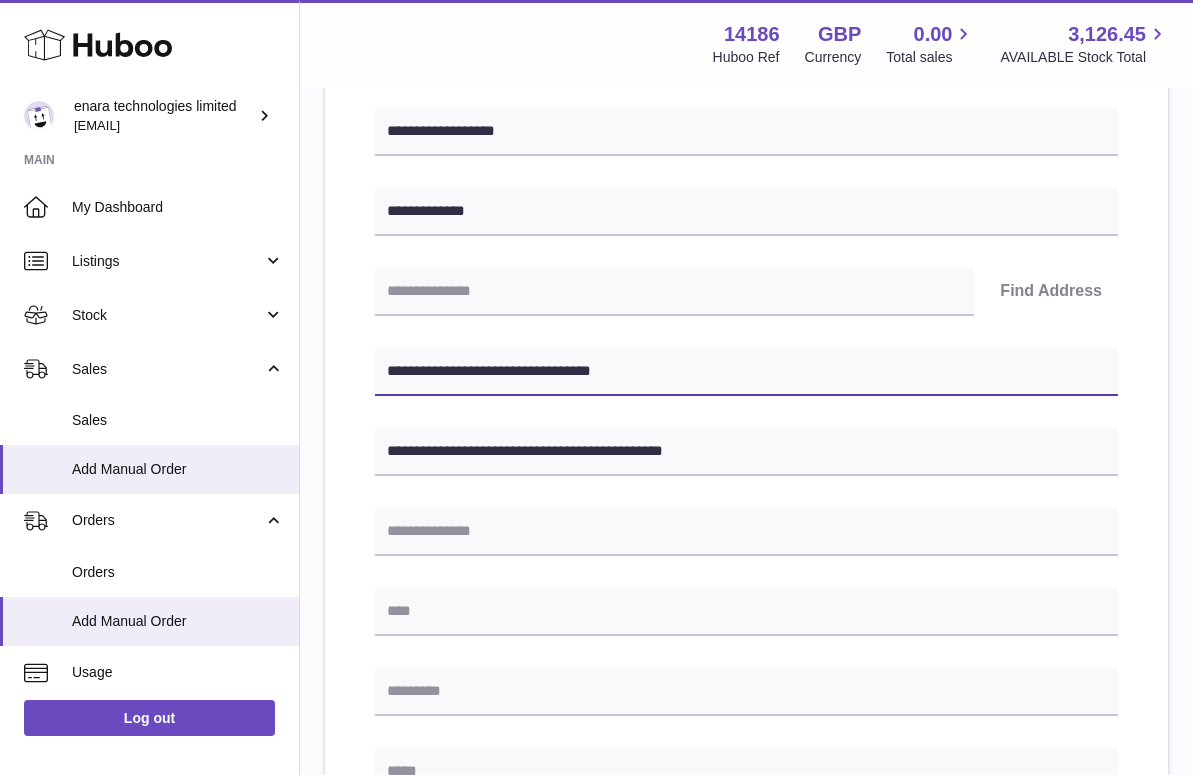 drag, startPoint x: 506, startPoint y: 370, endPoint x: 297, endPoint y: 350, distance: 209.95476 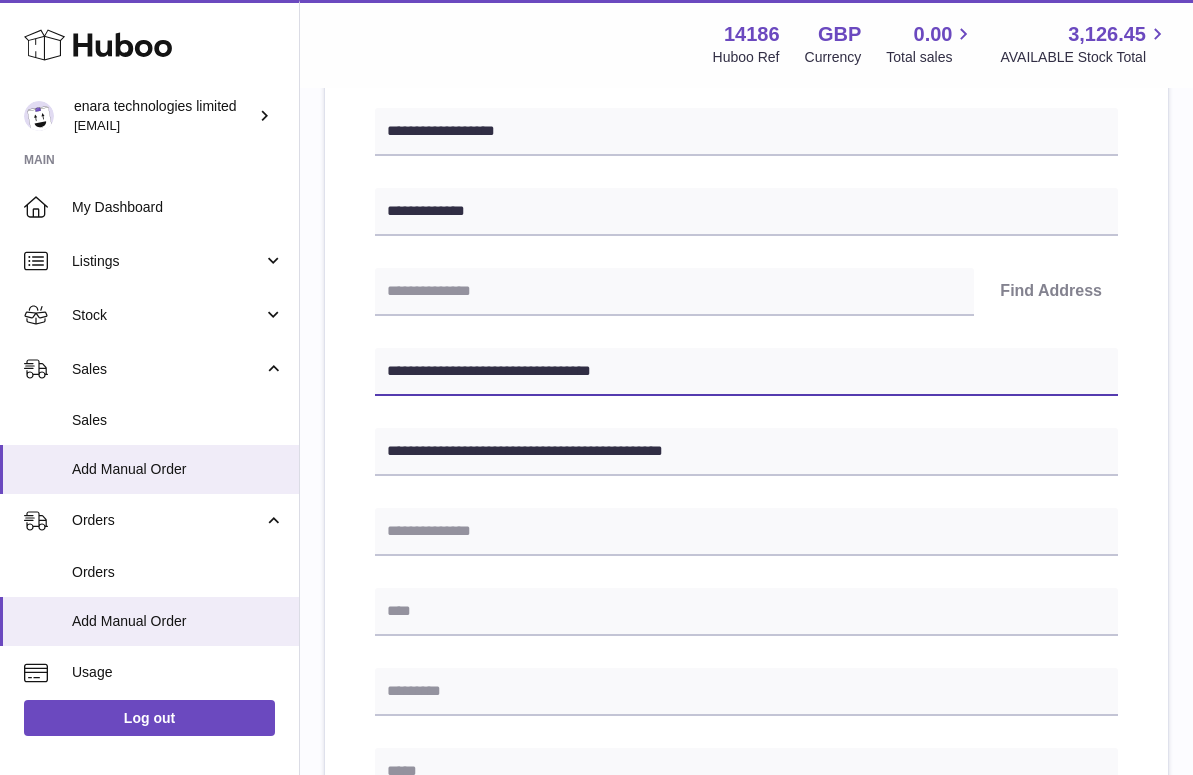 click on "Huboo
enara technologies limited
Dee@enara.co     Main     My Dashboard       Listings     Not with Huboo Listings with Huboo Bundles   Stock     Stock Stock History Add Stock Delivery History ASN Uploads   Sales     Sales Add Manual Order   Orders     Orders Add Manual Order   Usage       Invoicing and Payments     Billing History Storage History Direct Debits Account Balance   Cases       Channels       Settings       Returns       Log out   Menu   Huboo     14186   Huboo Ref    GBP   Currency   0.00     Total sales   3,126.45     AVAILABLE Stock Total   Currency   GBP   Total sales   0.00   AVAILABLE Stock Total   3,126.45   My Huboo - Add manual order
Multiple/Batch Upload
Please enter where you want to ship the items
UK
Europe
World" at bounding box center [596, 605] 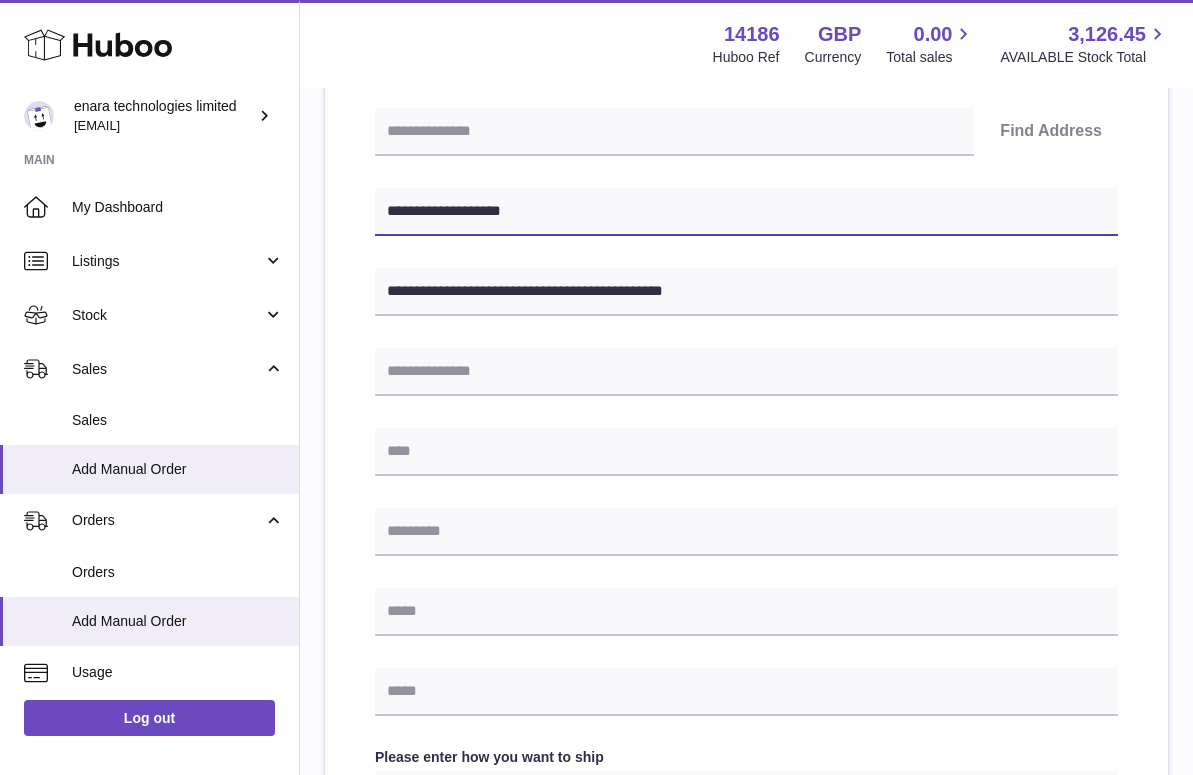 scroll, scrollTop: 471, scrollLeft: 0, axis: vertical 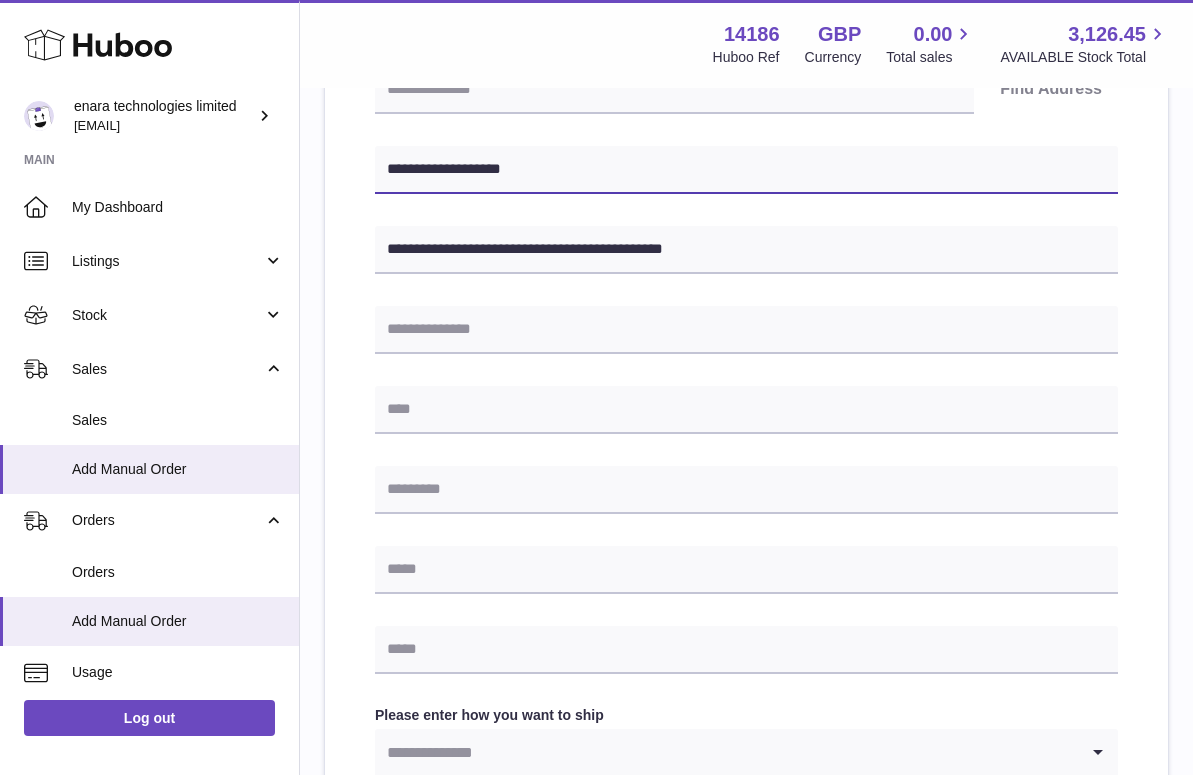type on "**********" 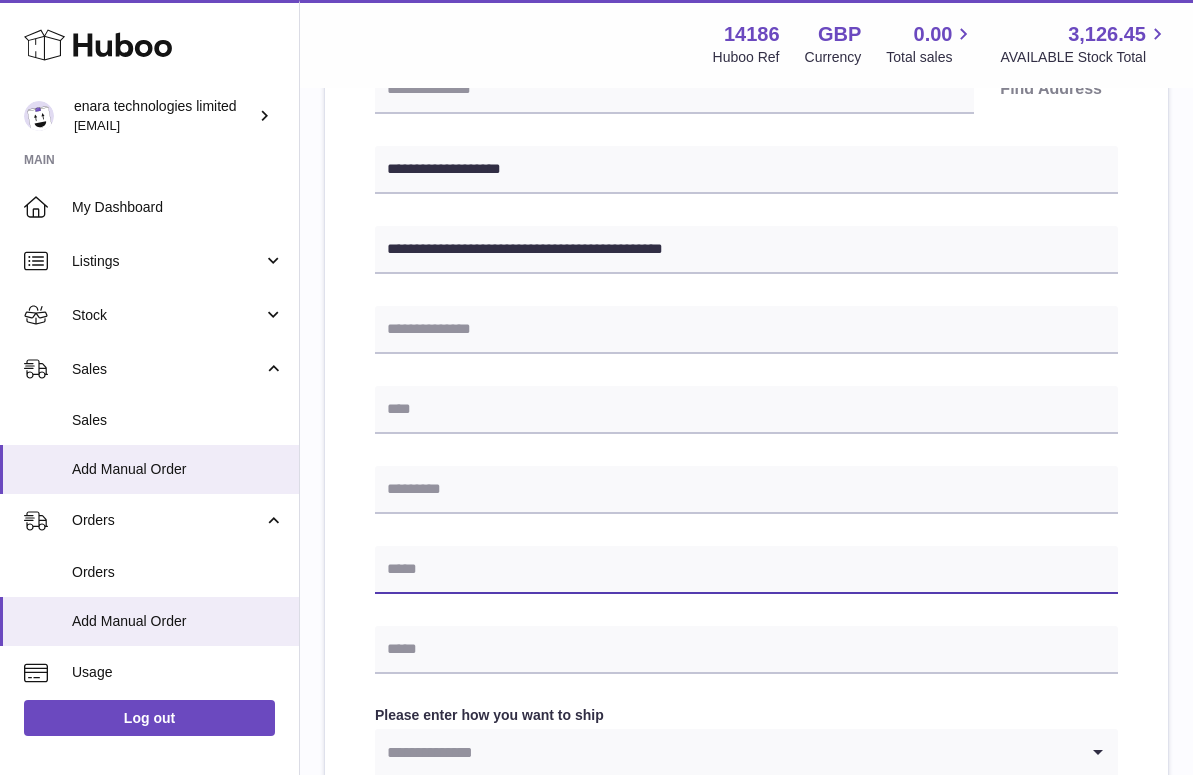 type on "*" 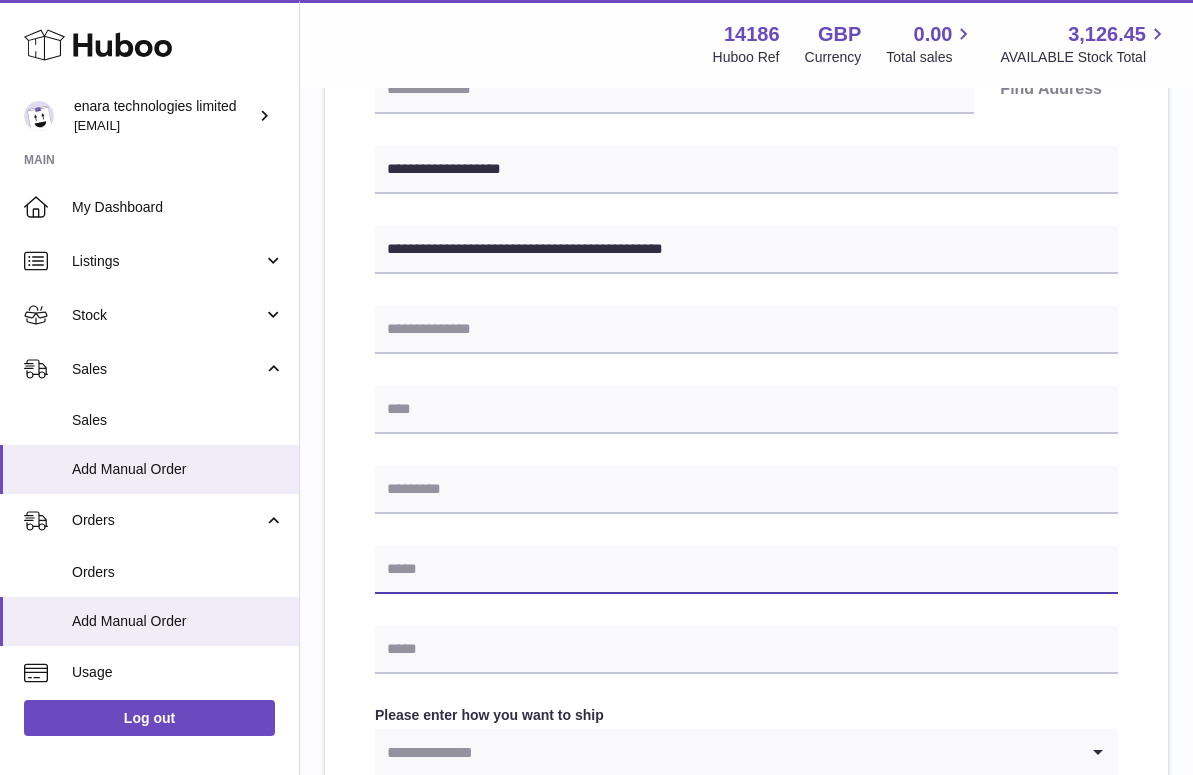 type on "*" 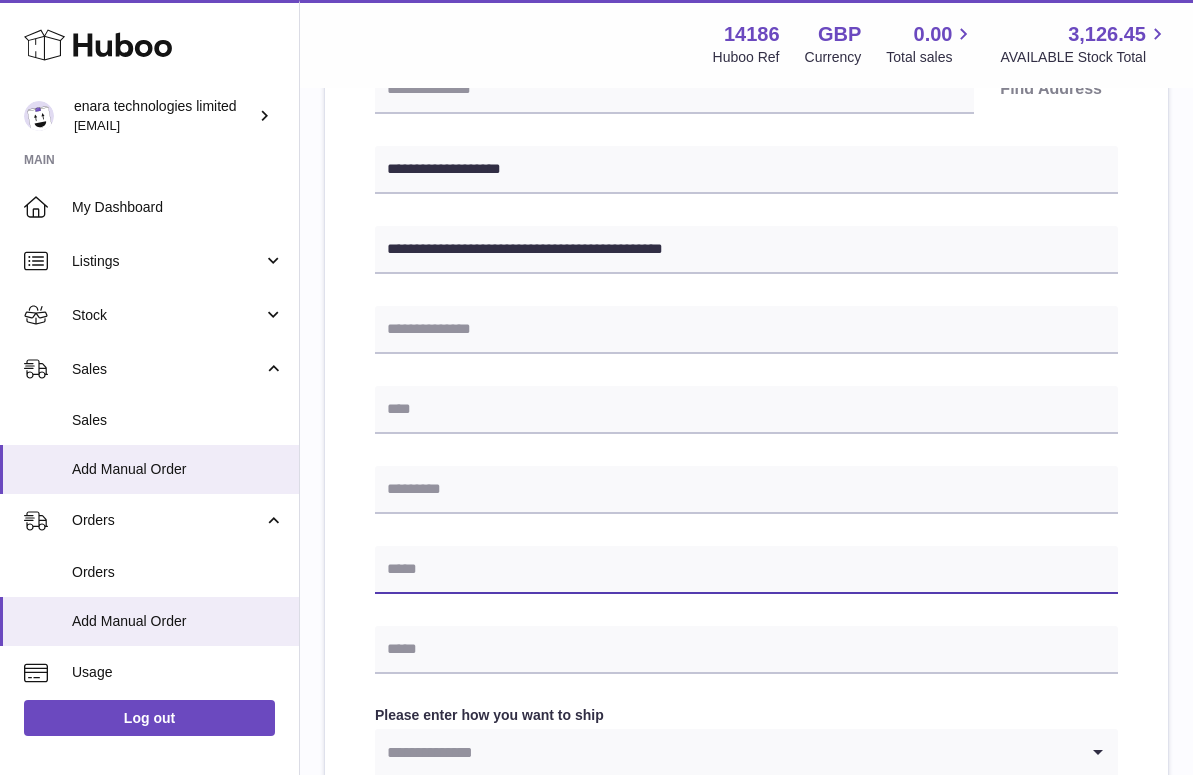 paste on "**********" 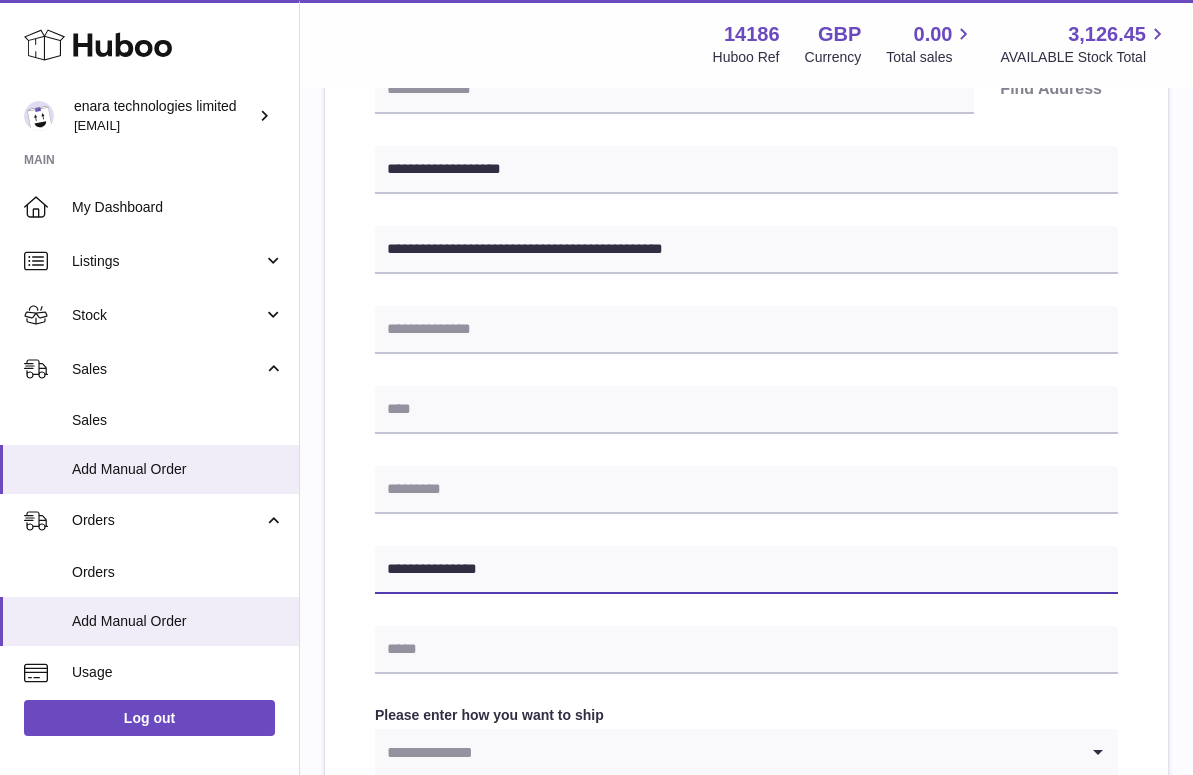 type on "**********" 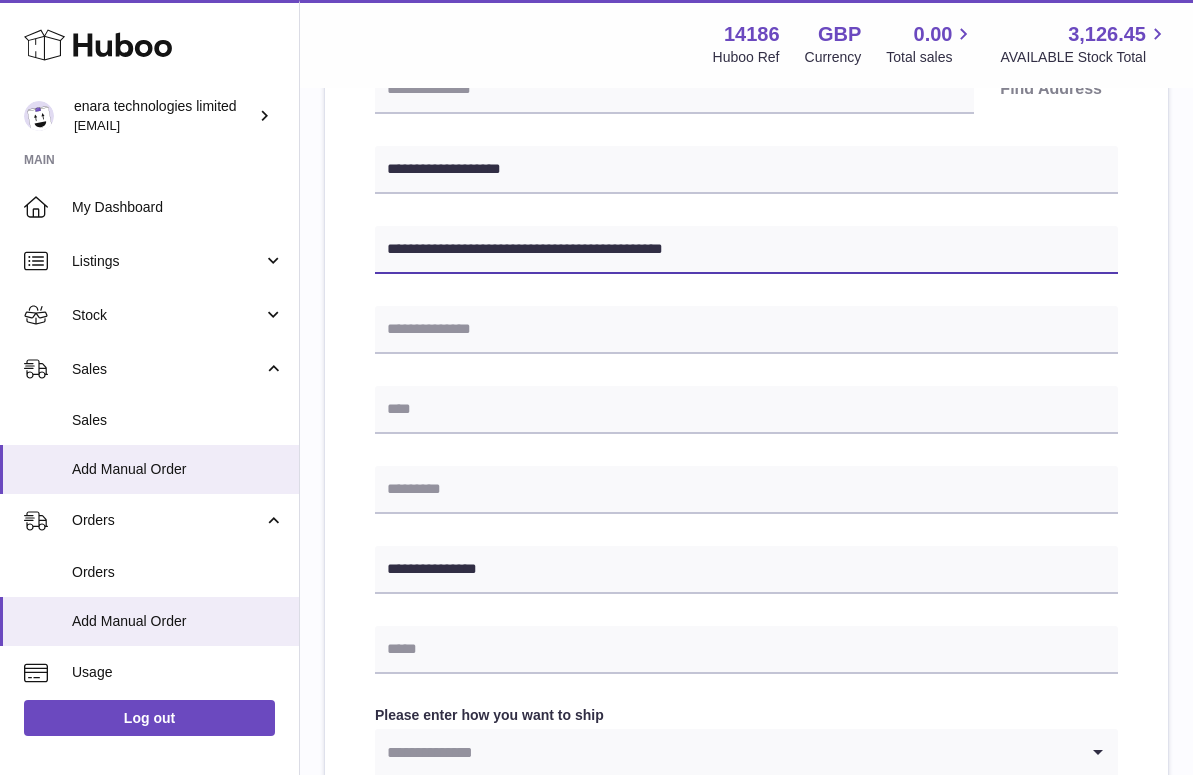 drag, startPoint x: 544, startPoint y: 251, endPoint x: 608, endPoint y: 248, distance: 64.070274 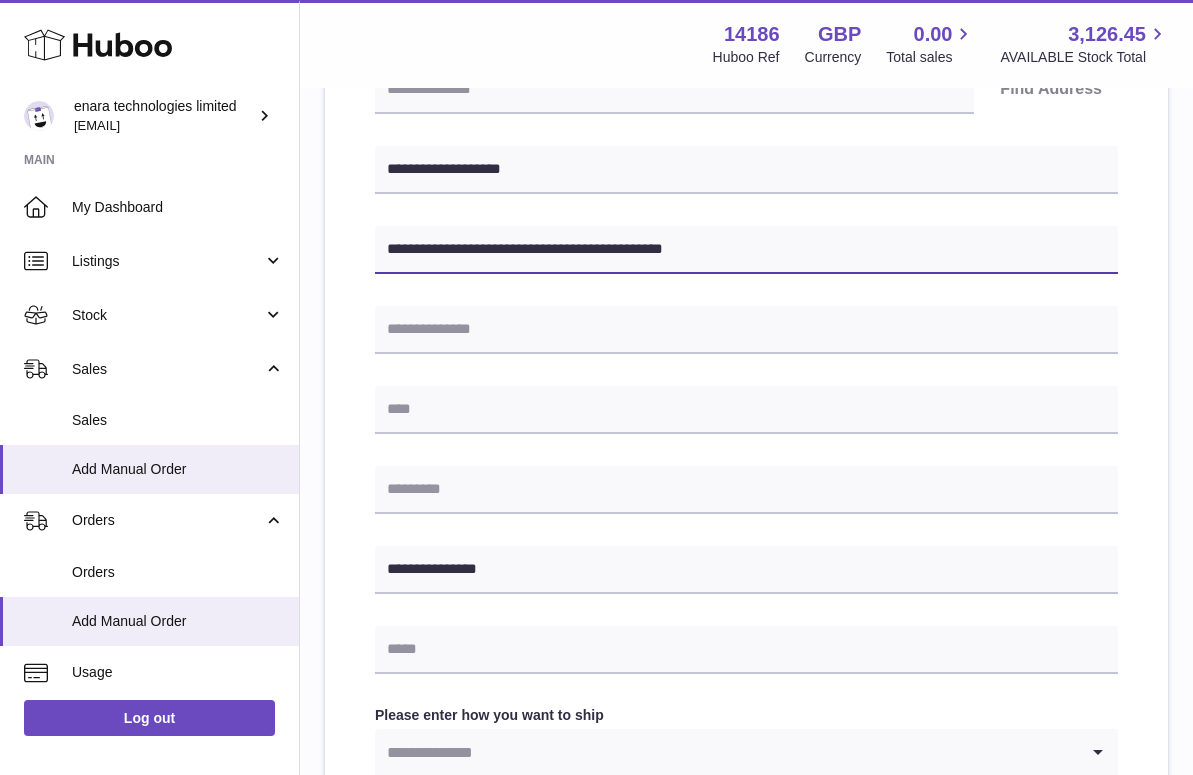 click on "**********" at bounding box center [746, 250] 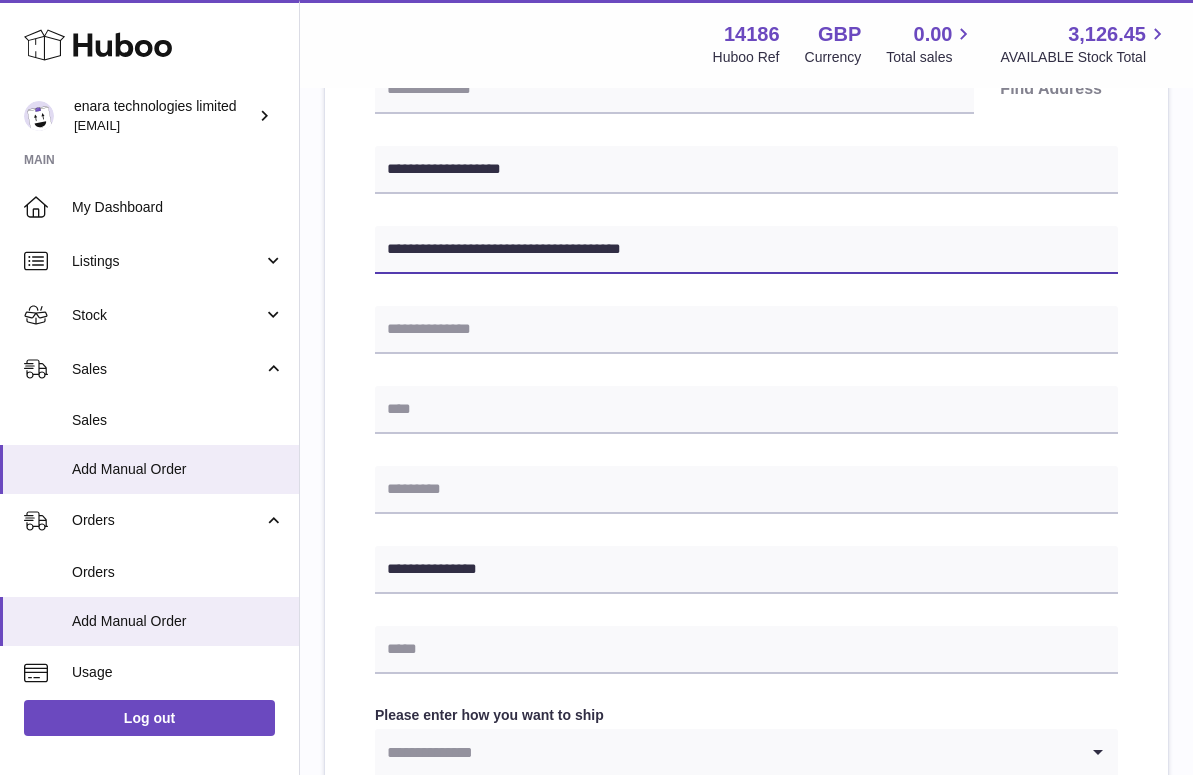 type on "**********" 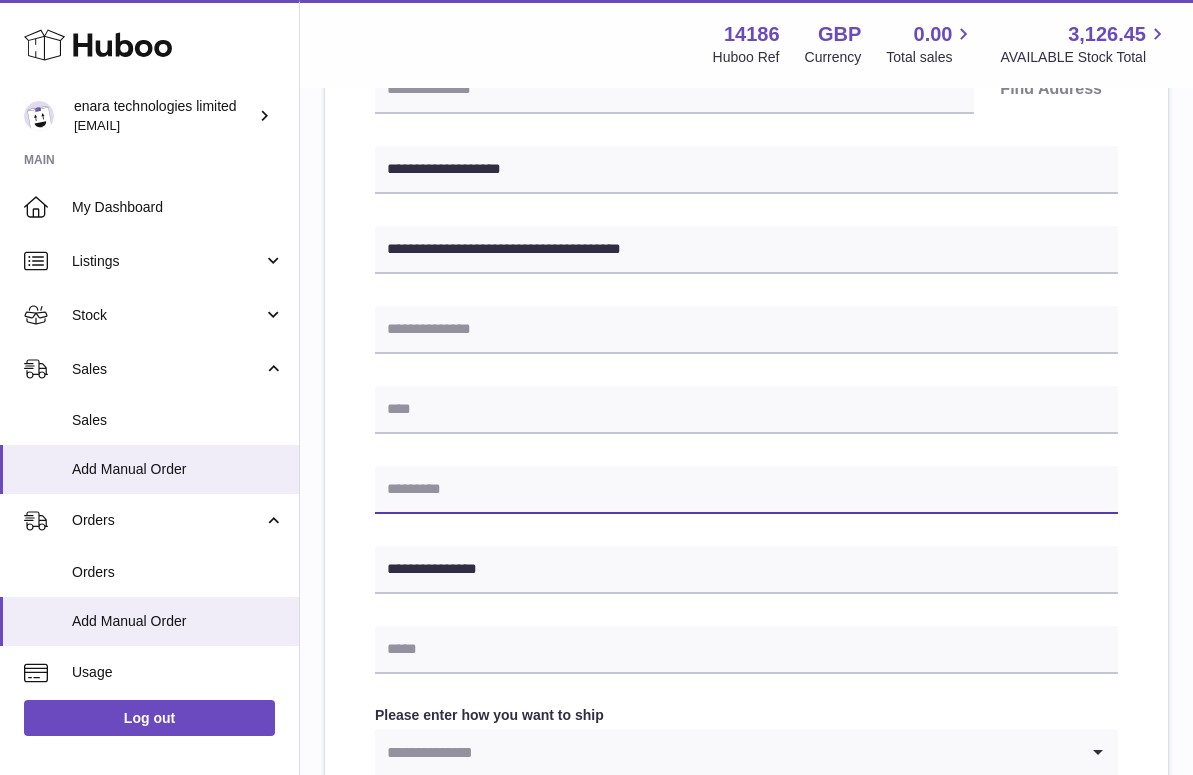 paste on "*******" 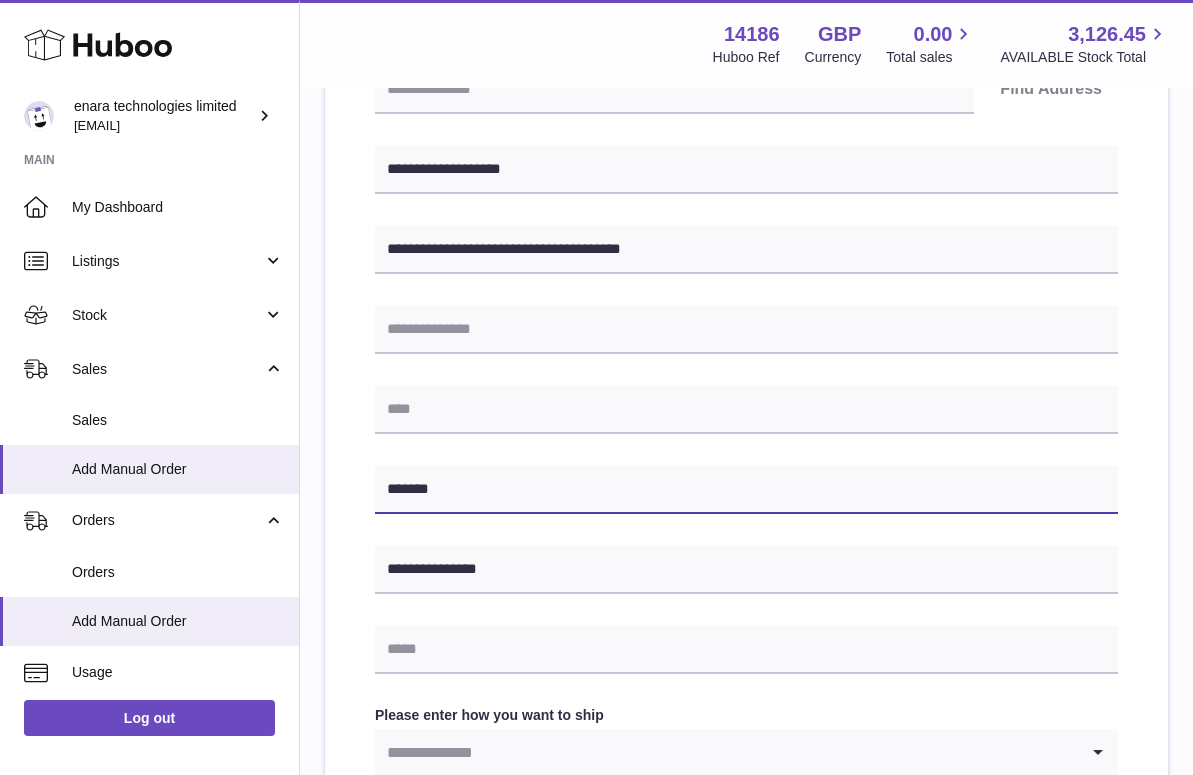 scroll, scrollTop: 304, scrollLeft: 0, axis: vertical 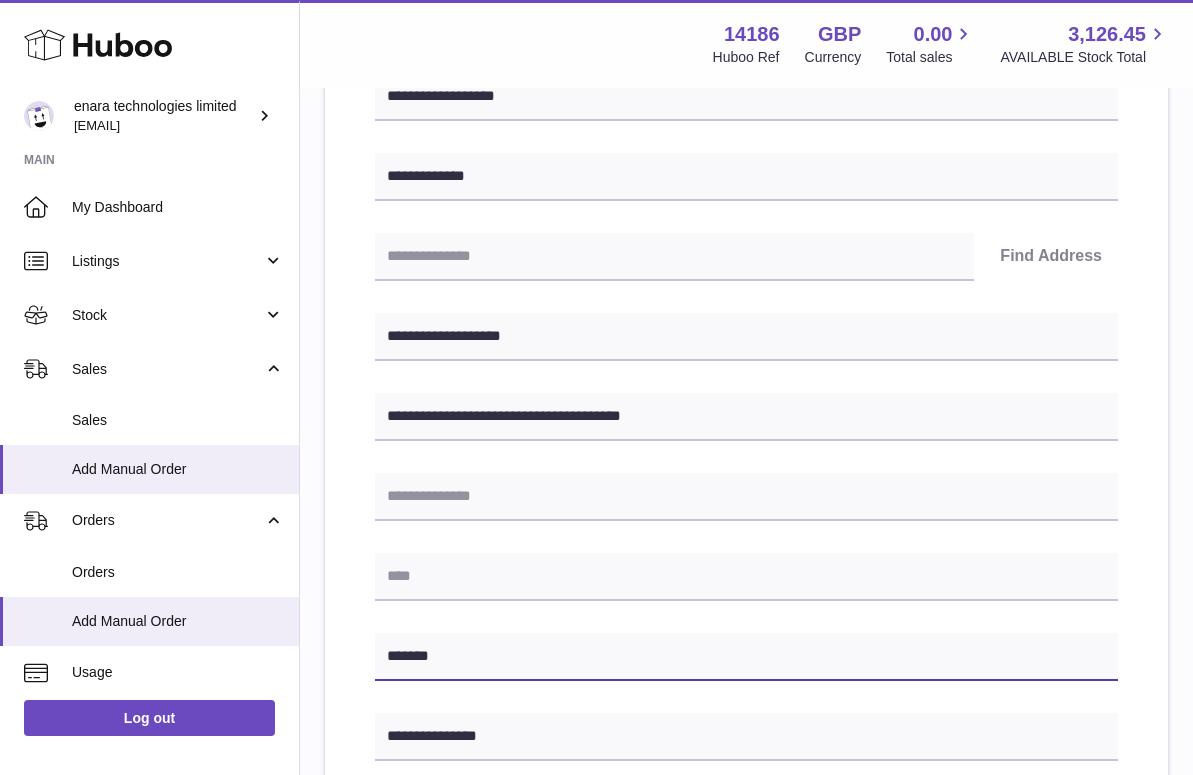 type on "*******" 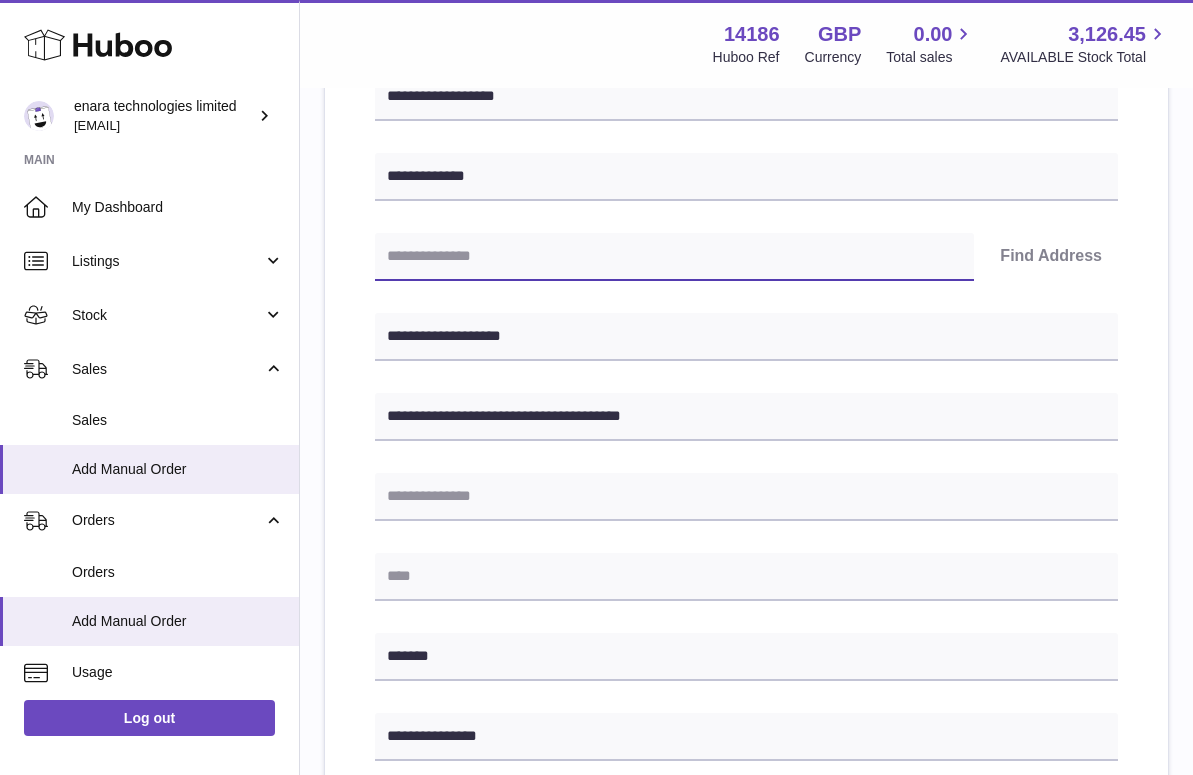 paste on "*******" 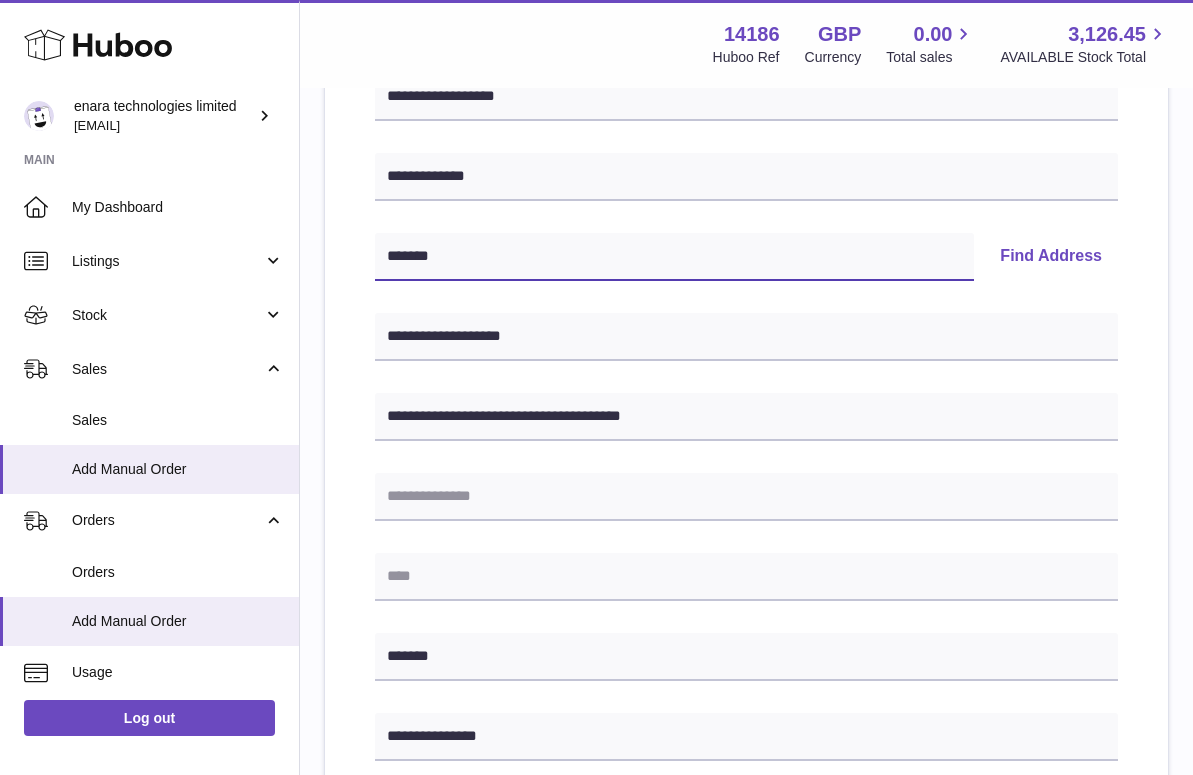type on "*******" 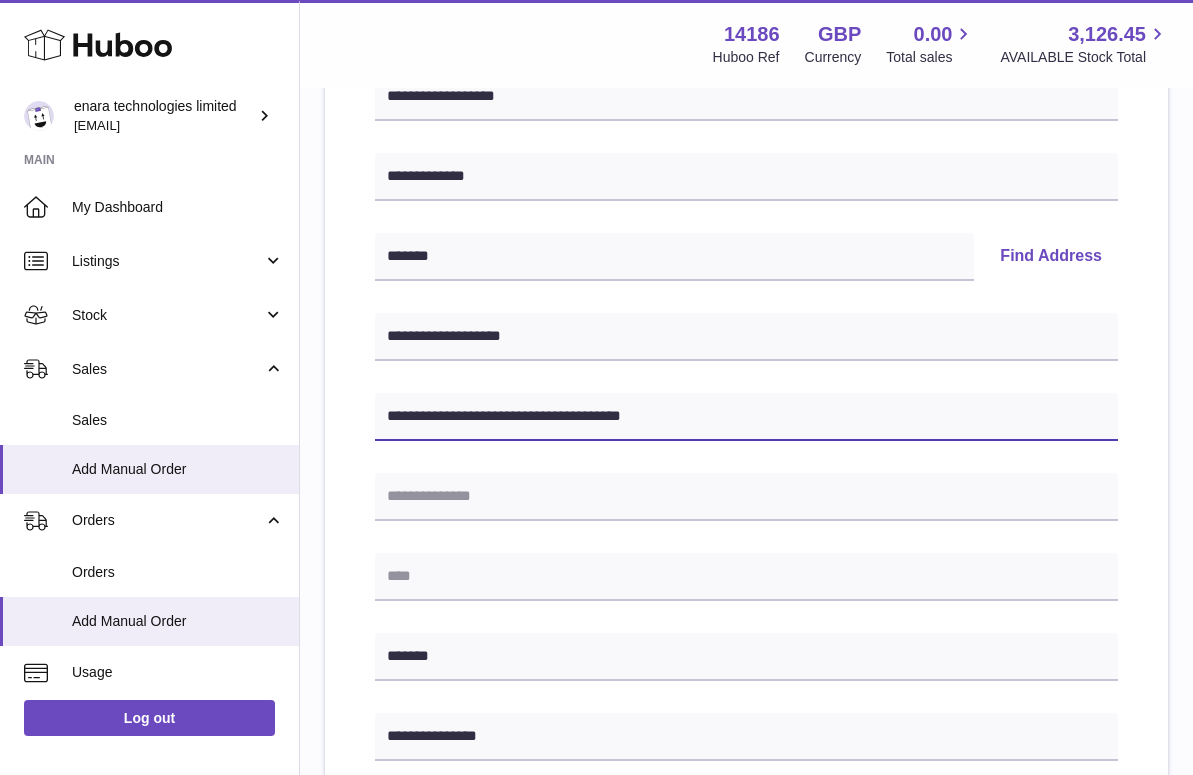 drag, startPoint x: 552, startPoint y: 413, endPoint x: 787, endPoint y: 457, distance: 239.08366 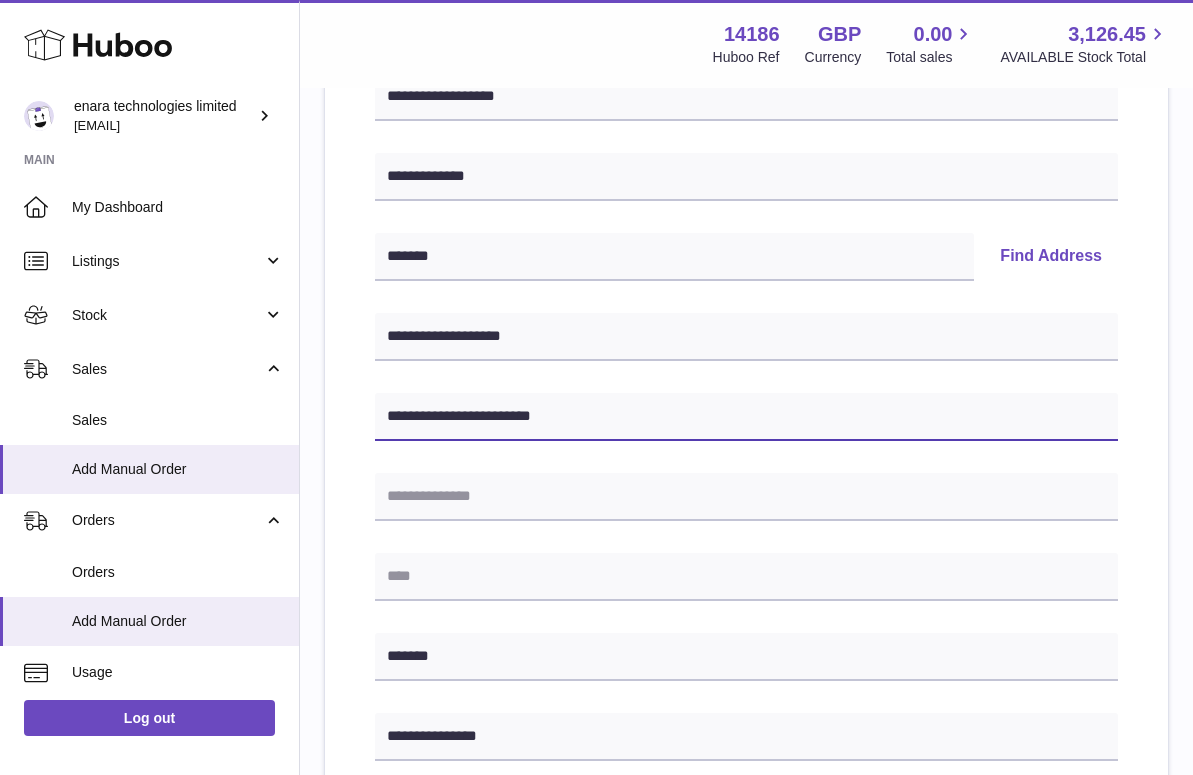 paste on "**********" 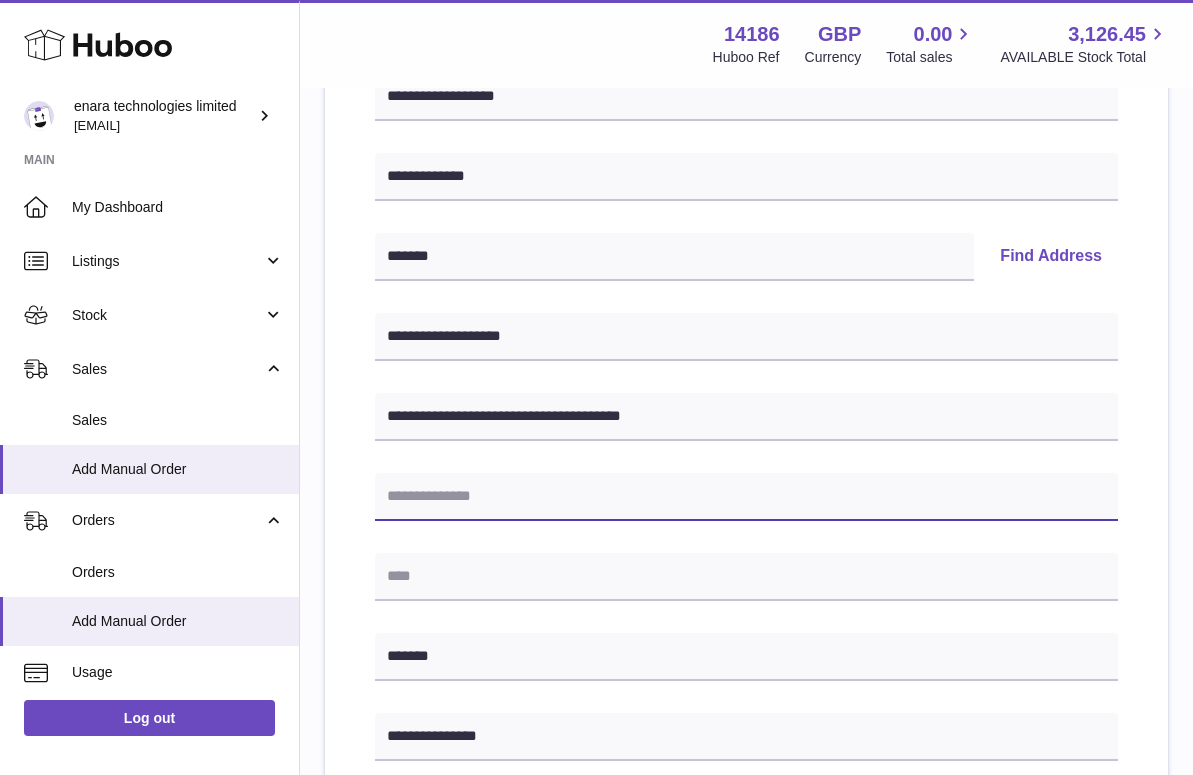 paste on "**********" 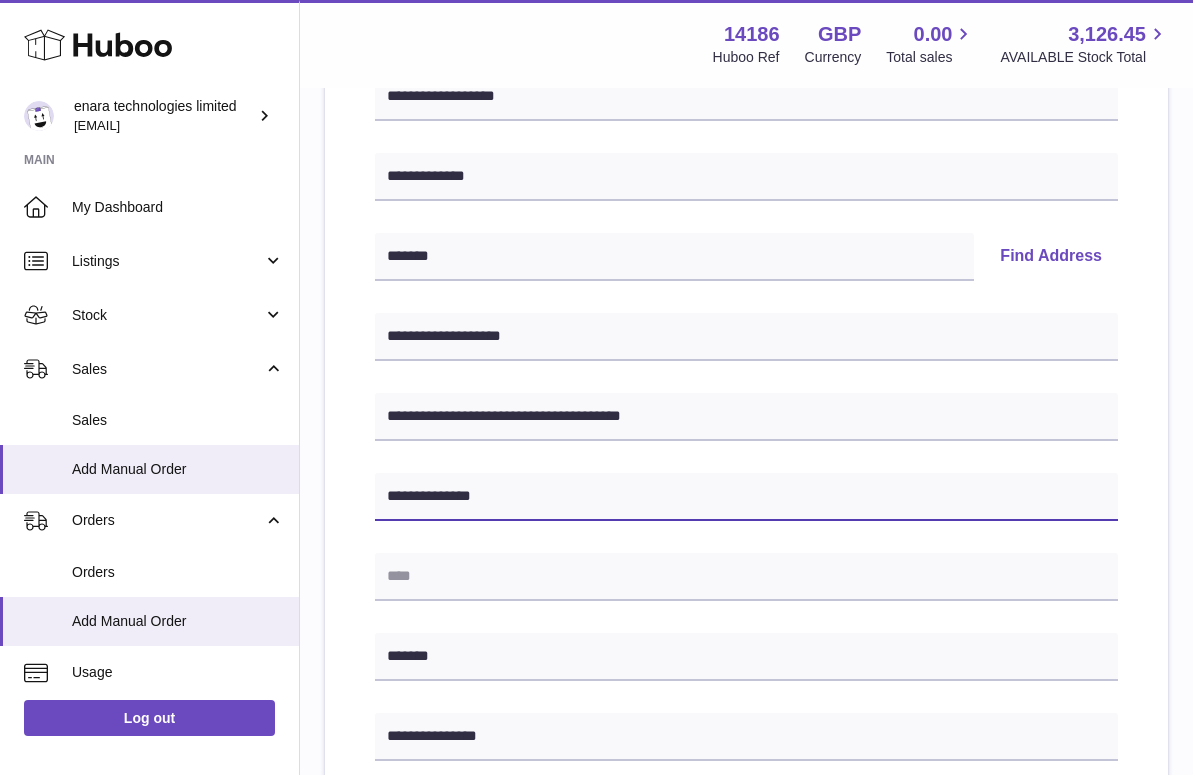 type on "**********" 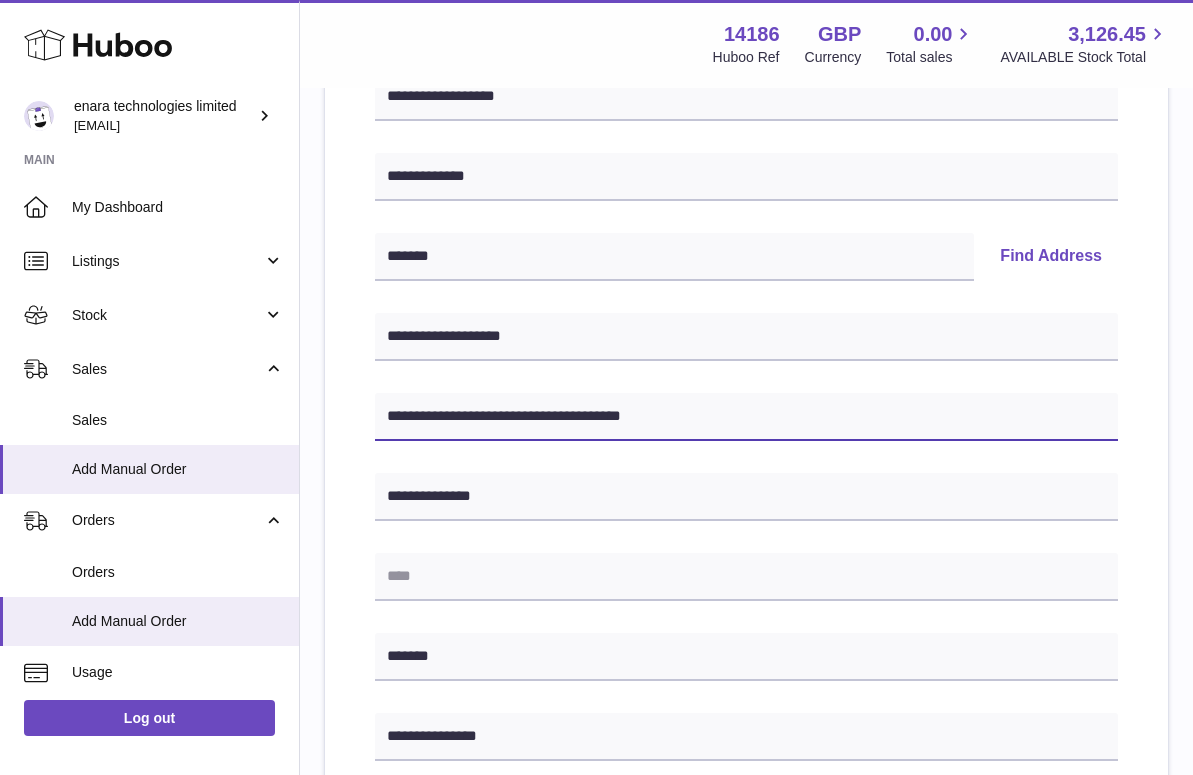 drag, startPoint x: 684, startPoint y: 425, endPoint x: 539, endPoint y: 413, distance: 145.4957 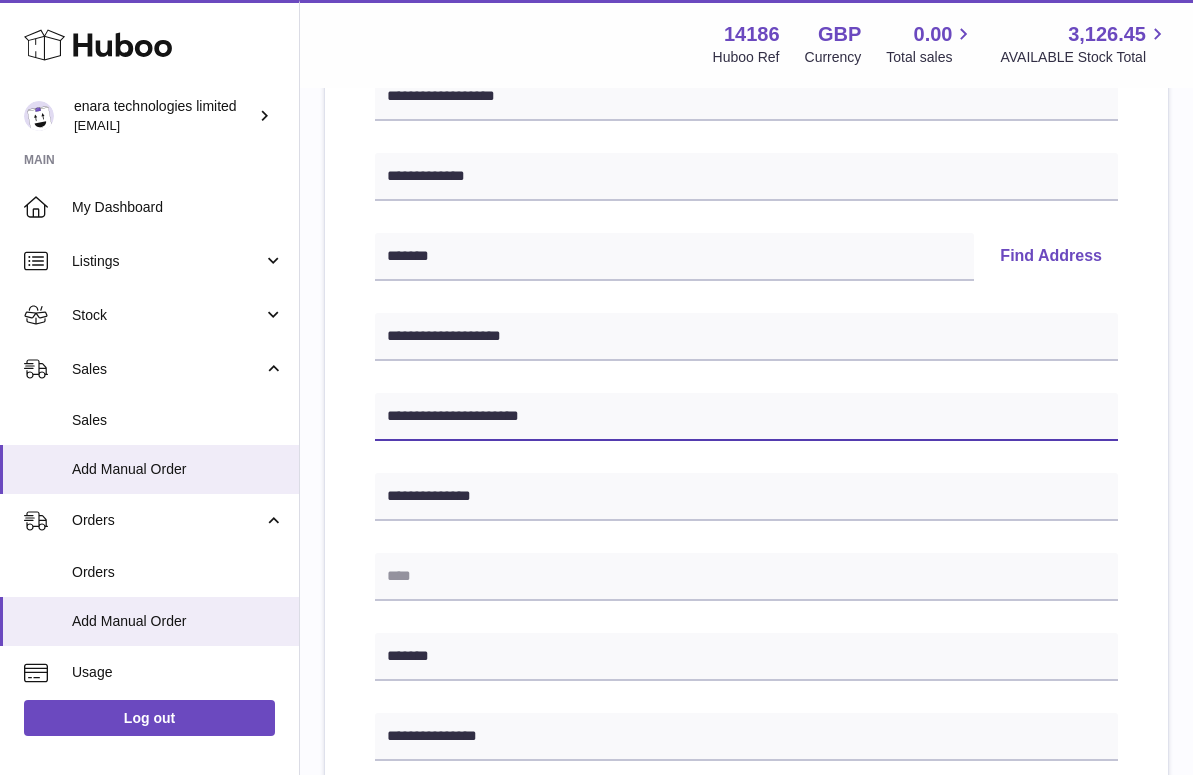 click on "**********" at bounding box center [746, 417] 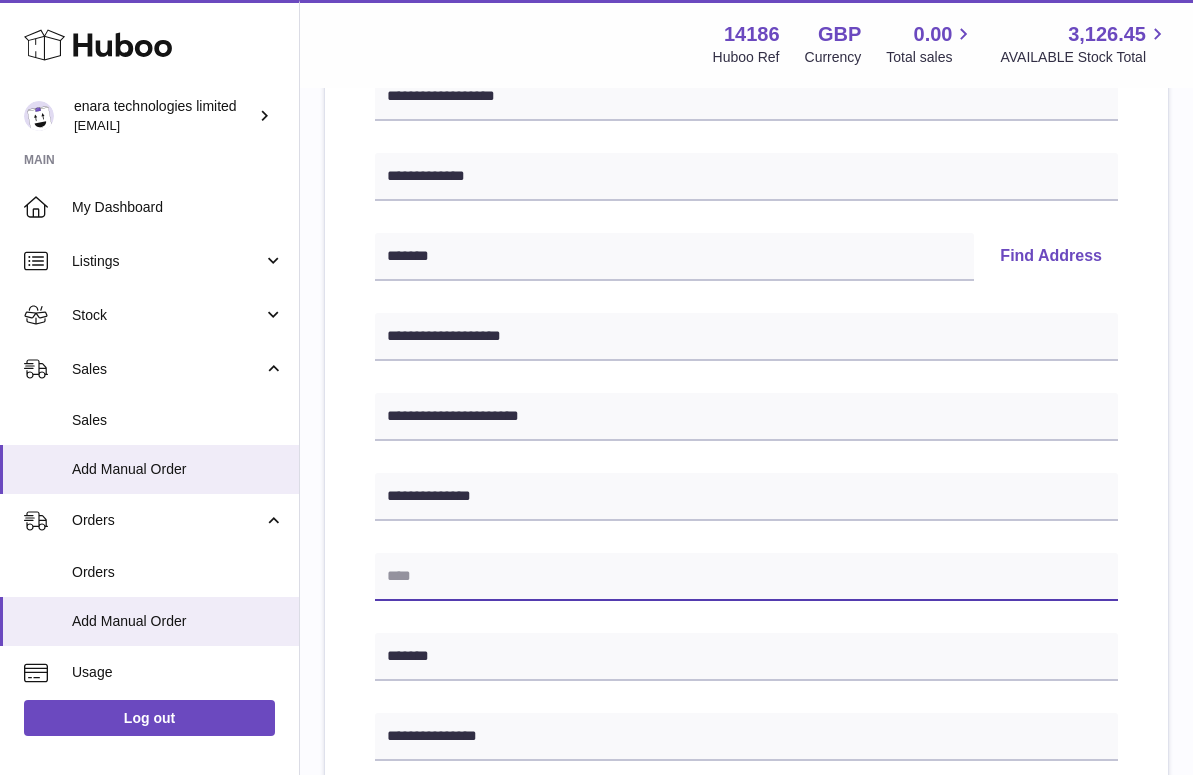 click at bounding box center [746, 577] 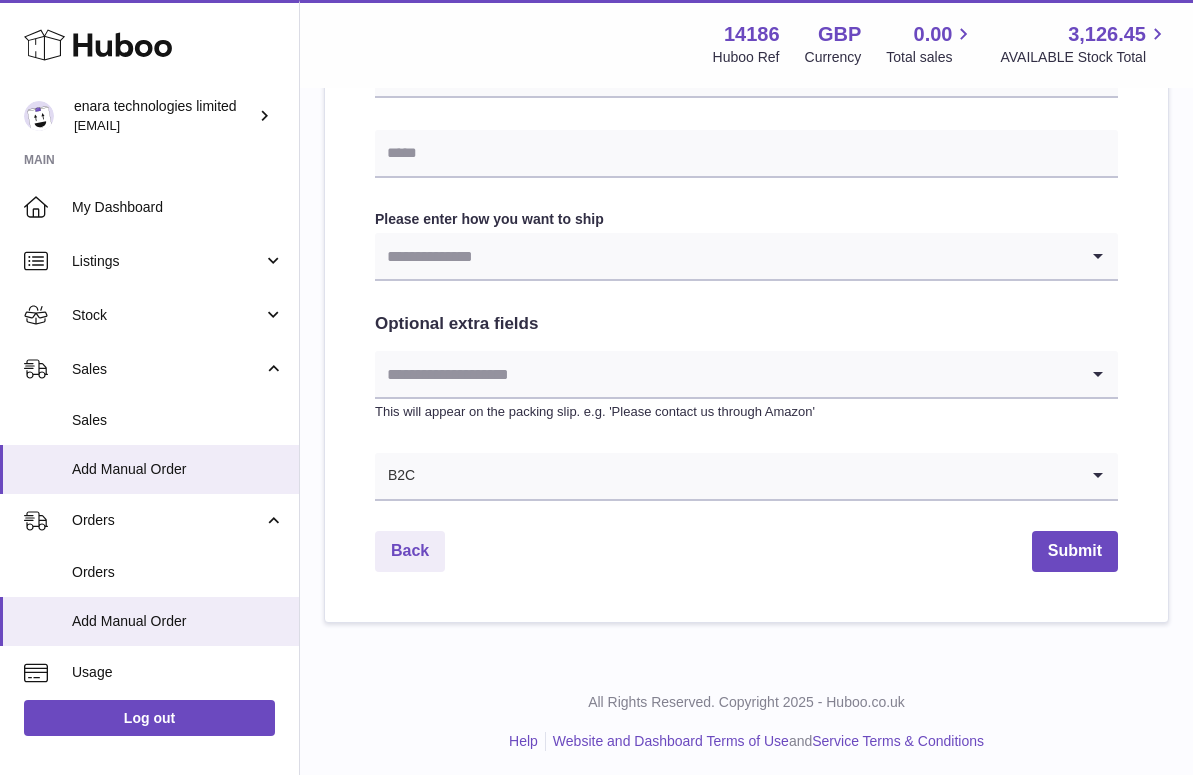 scroll, scrollTop: 966, scrollLeft: 0, axis: vertical 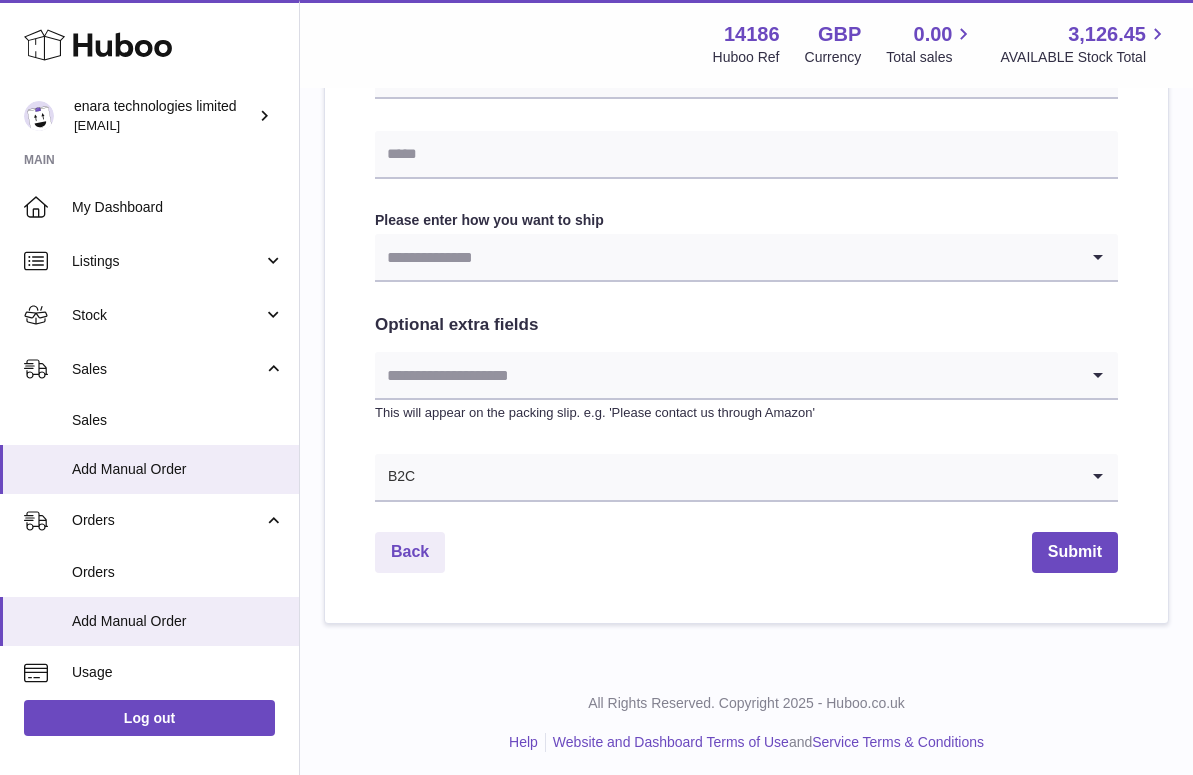 type on "**********" 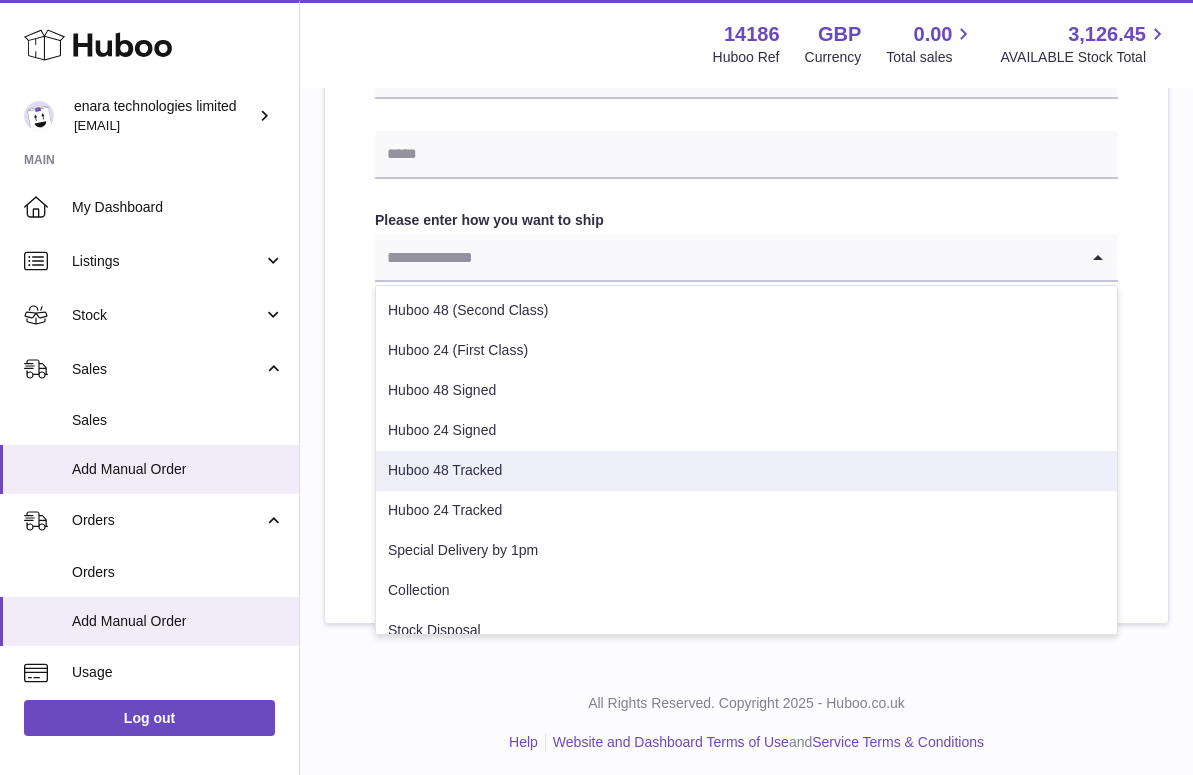 click on "Huboo 48 Tracked" at bounding box center (746, 471) 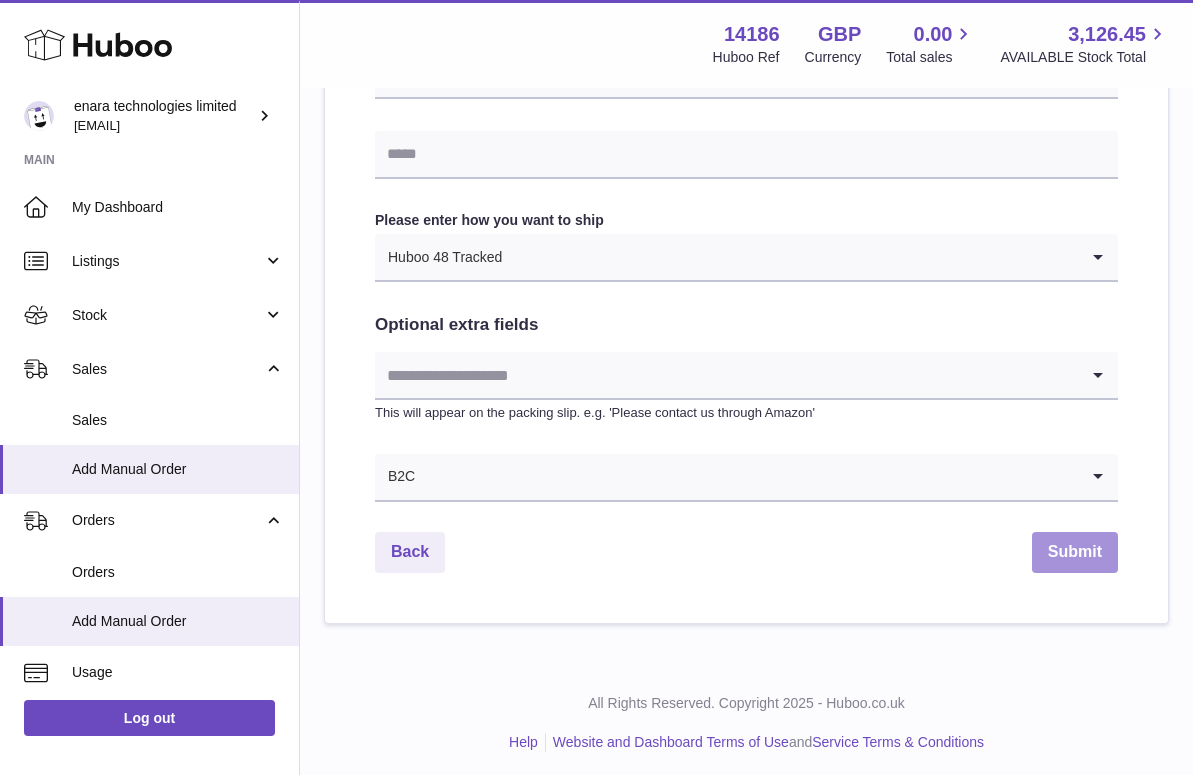 click on "Submit" at bounding box center (1075, 552) 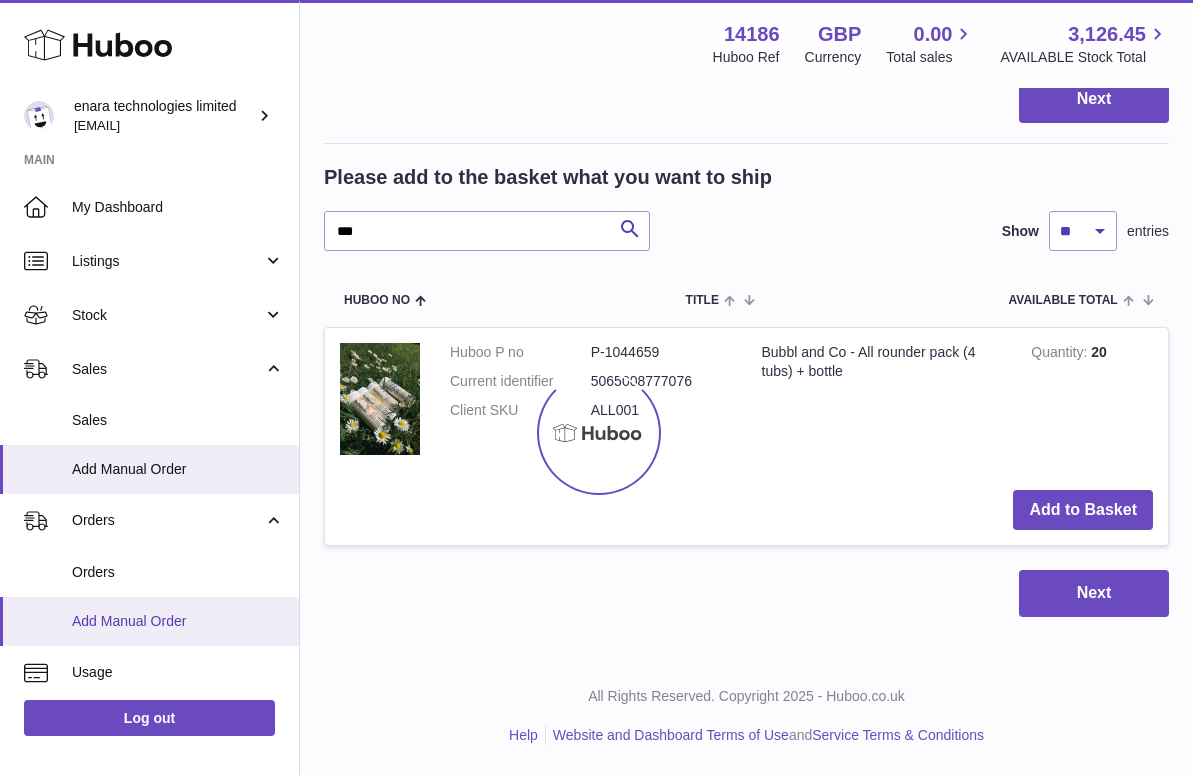 scroll, scrollTop: 0, scrollLeft: 0, axis: both 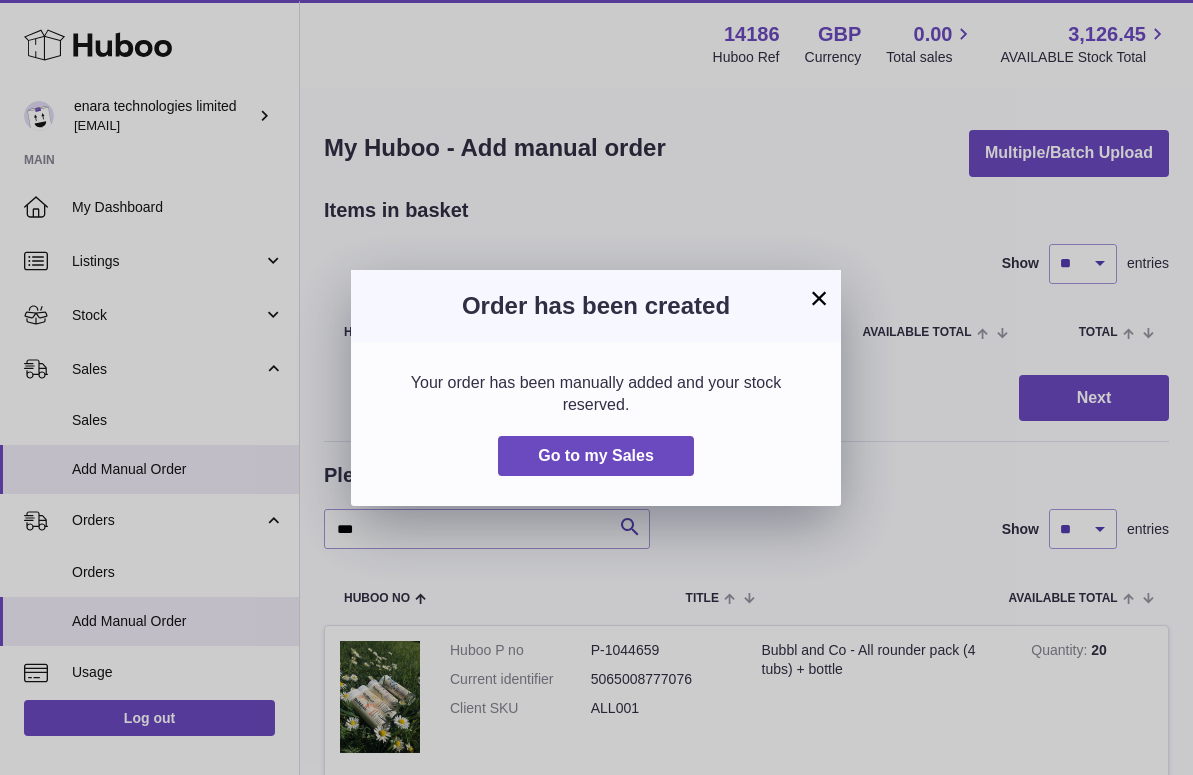 click on "×" at bounding box center [819, 298] 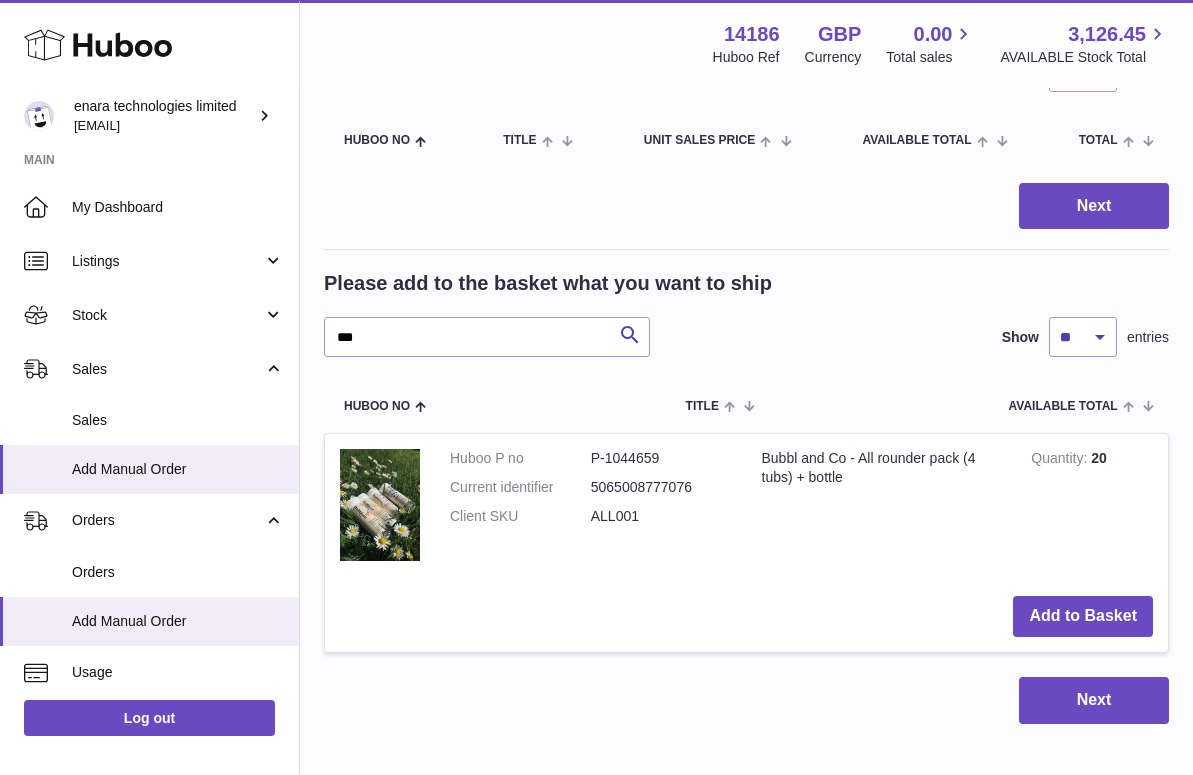 scroll, scrollTop: 195, scrollLeft: 0, axis: vertical 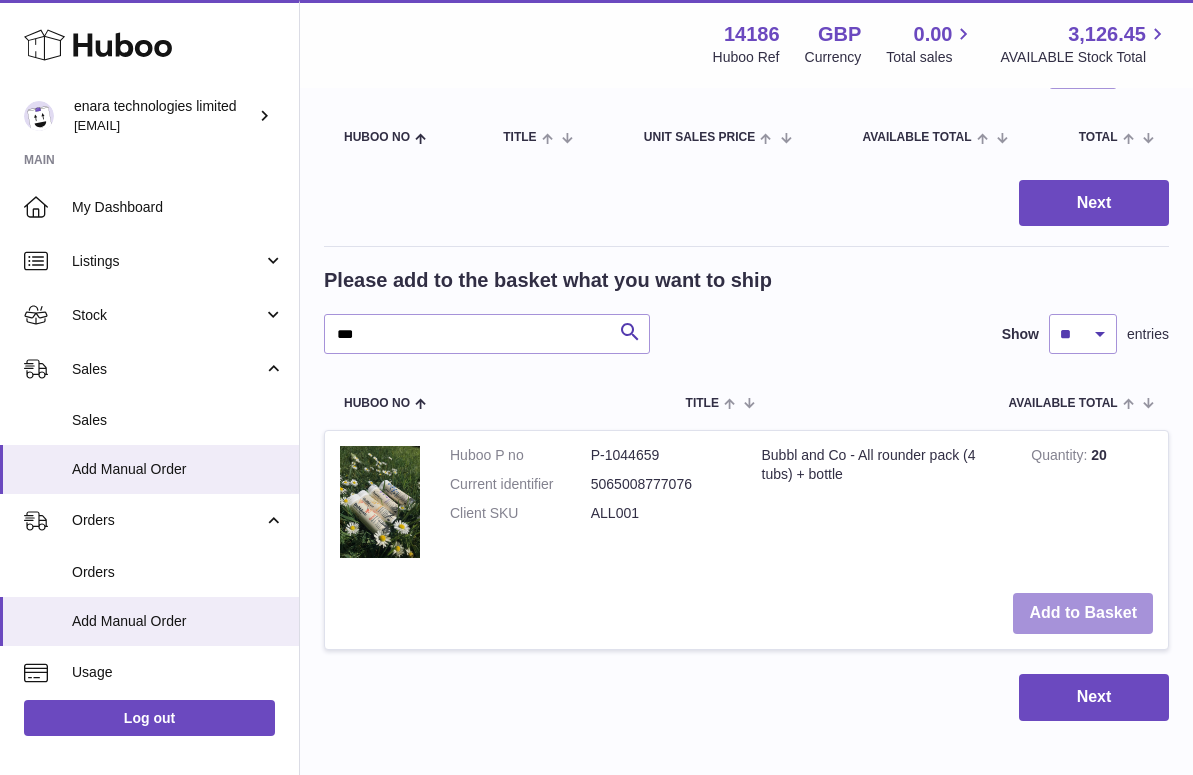 click on "Add to Basket" at bounding box center (1083, 613) 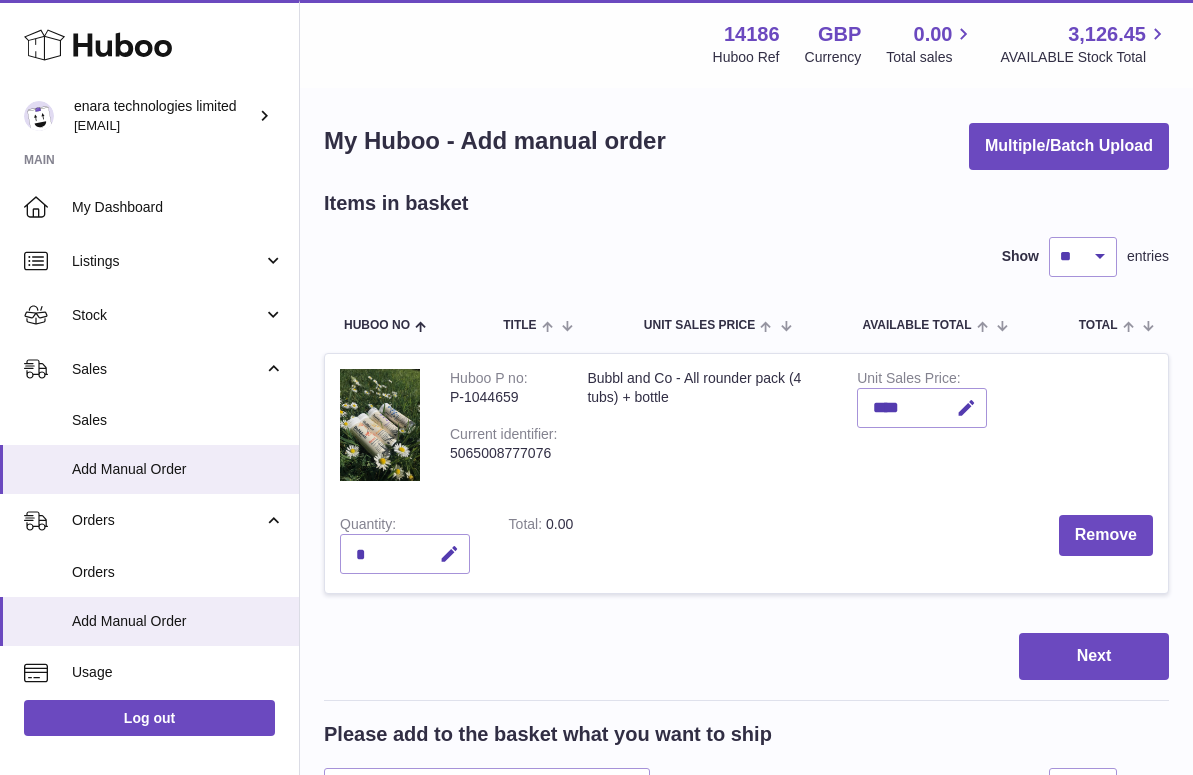 scroll, scrollTop: 8, scrollLeft: 0, axis: vertical 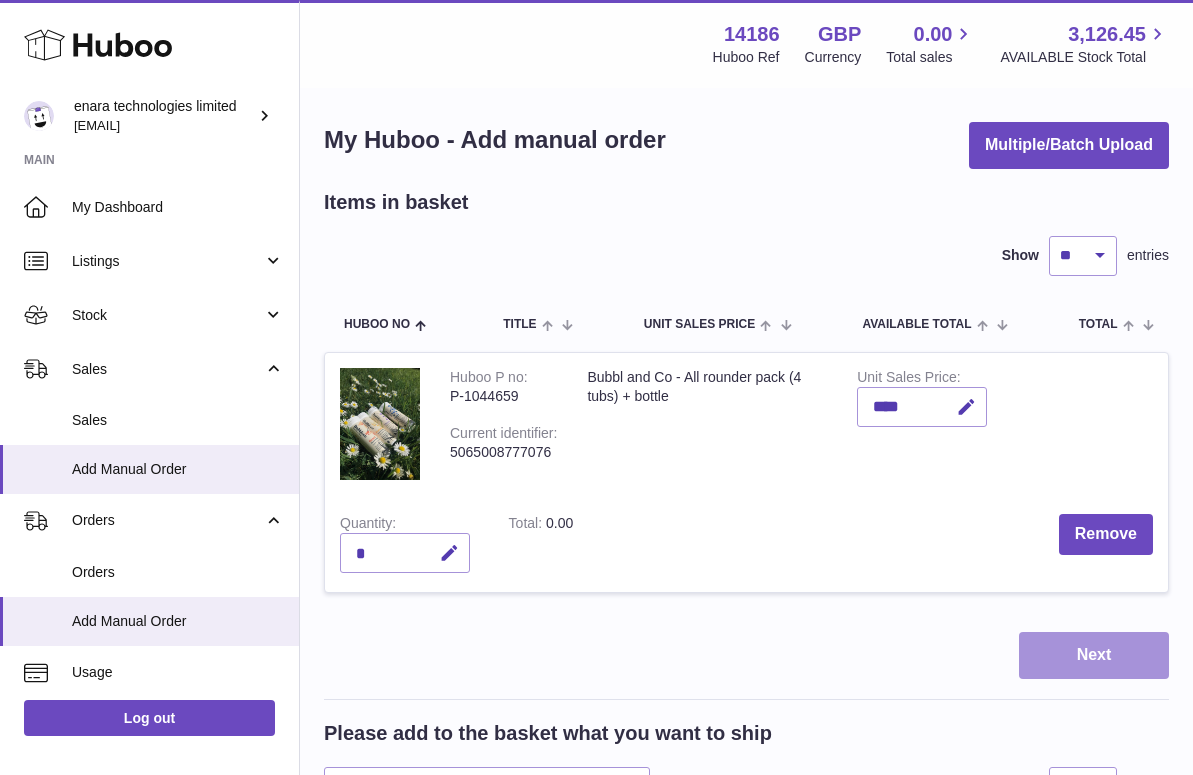 click on "Next" at bounding box center (1094, 655) 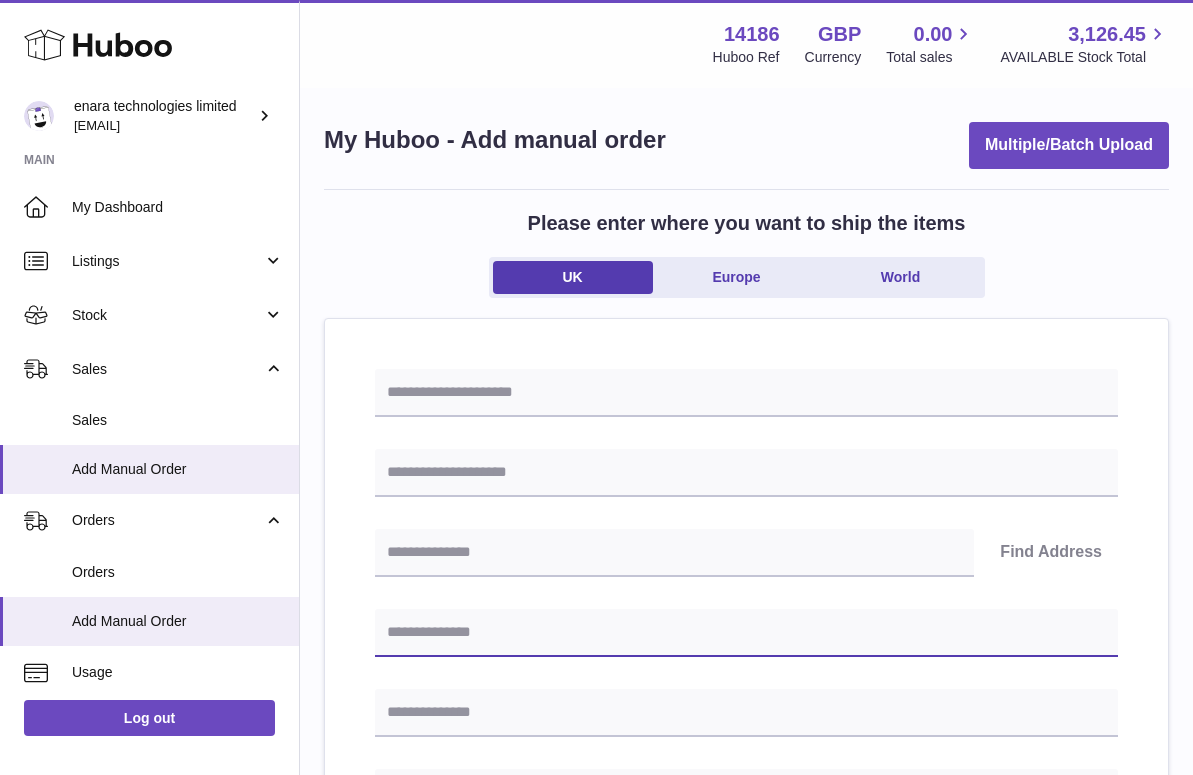 paste on "**********" 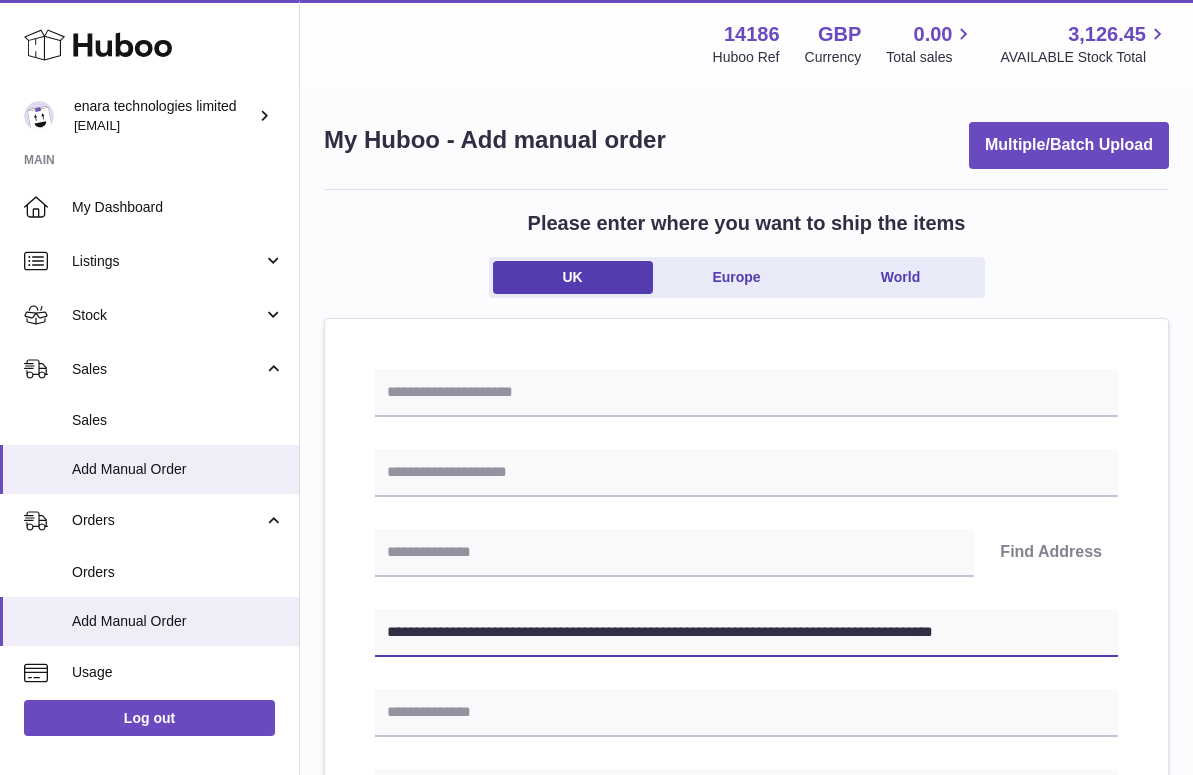 type on "**********" 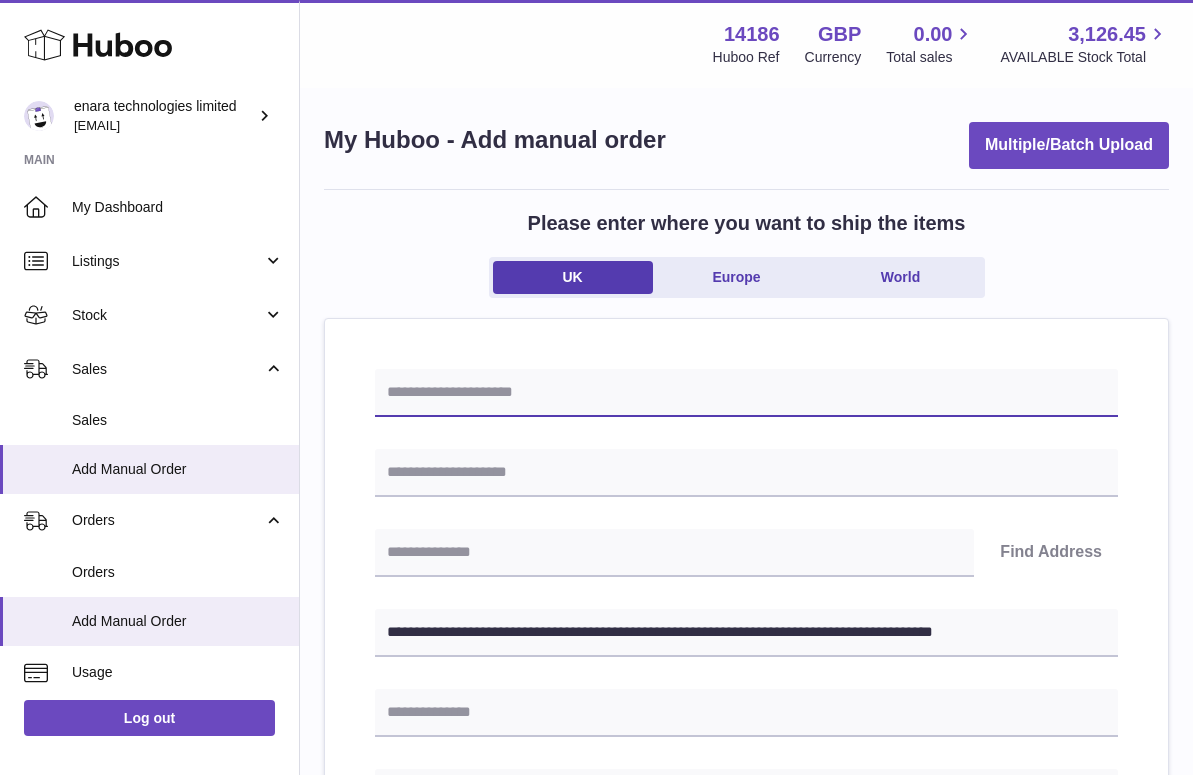 click at bounding box center [746, 393] 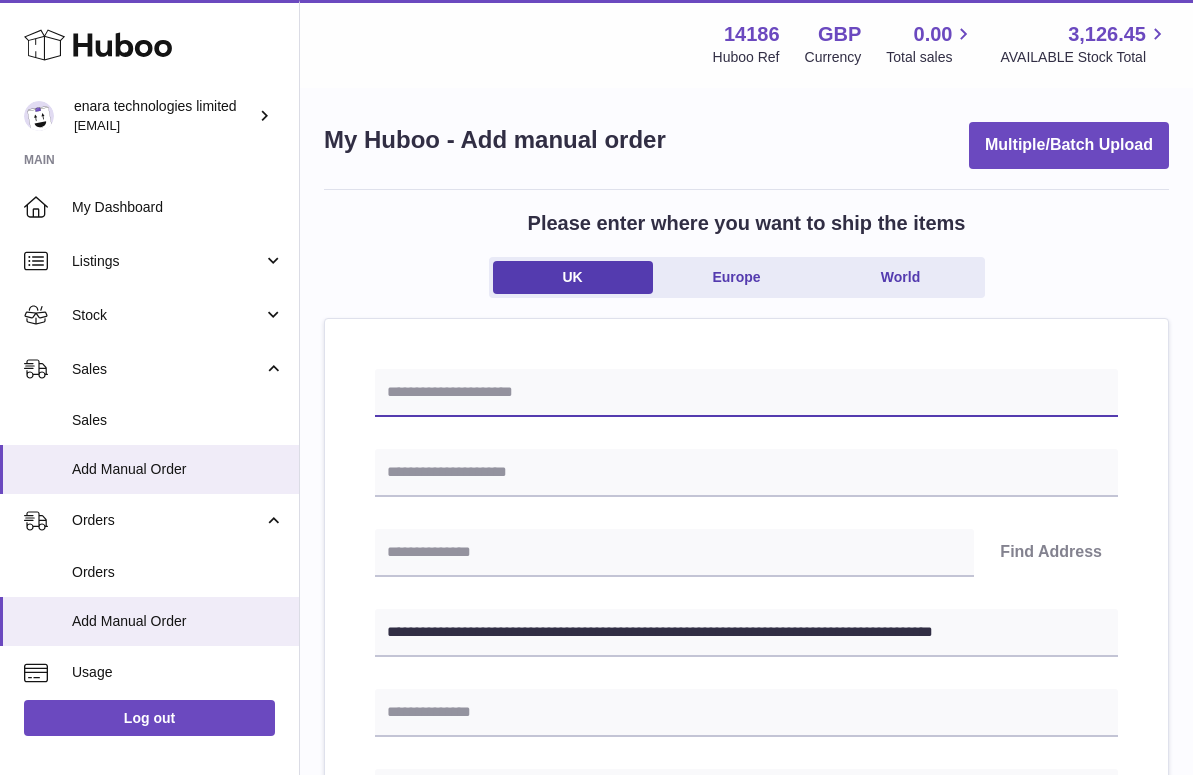 paste on "**********" 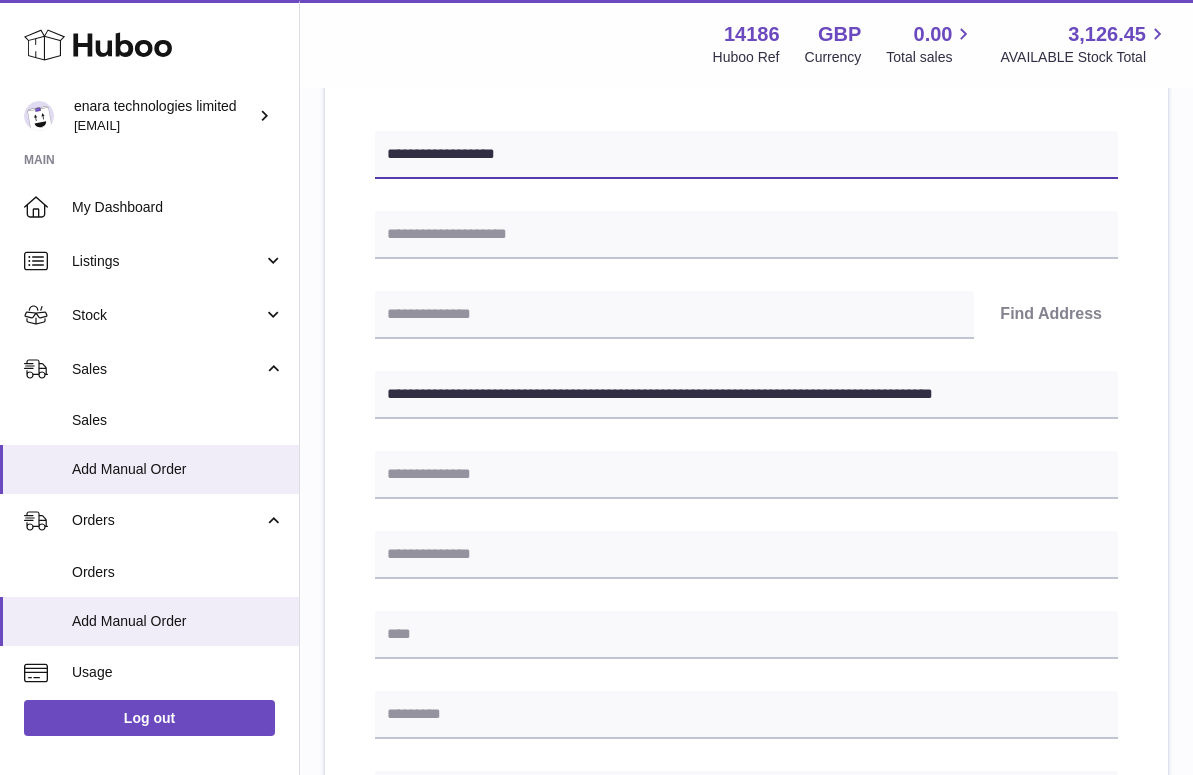scroll, scrollTop: 247, scrollLeft: 0, axis: vertical 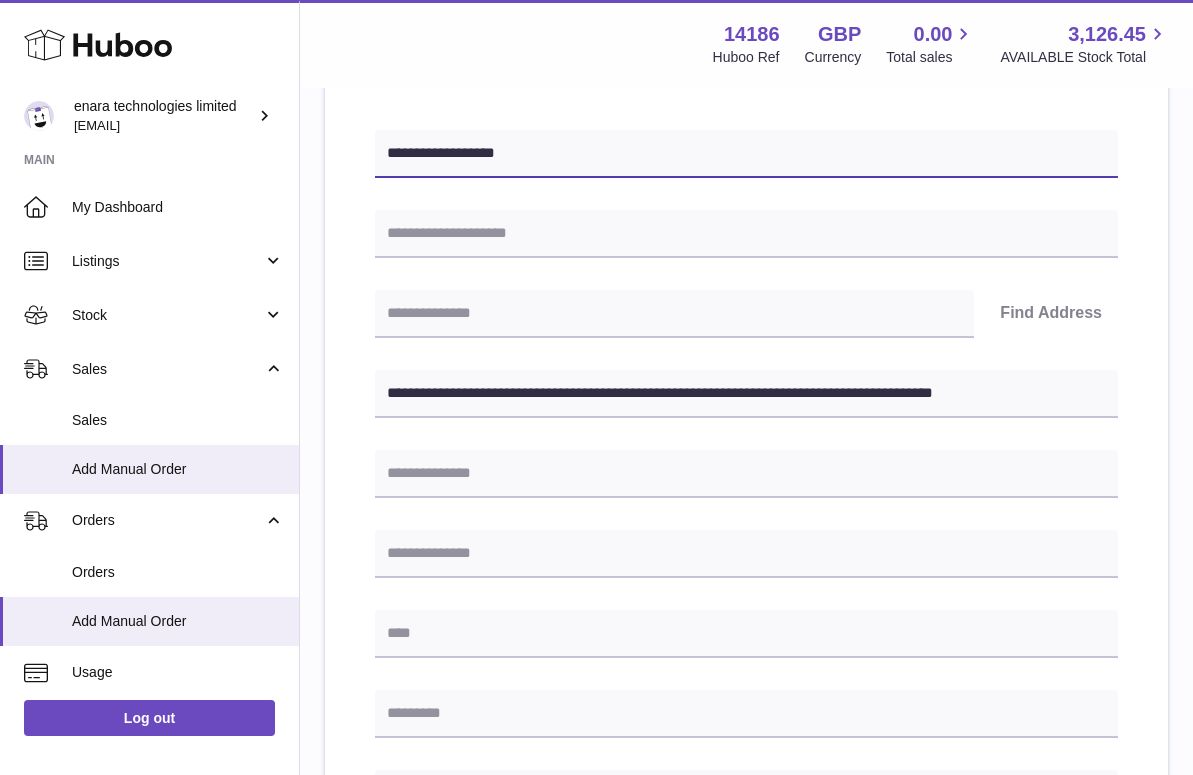 type on "**********" 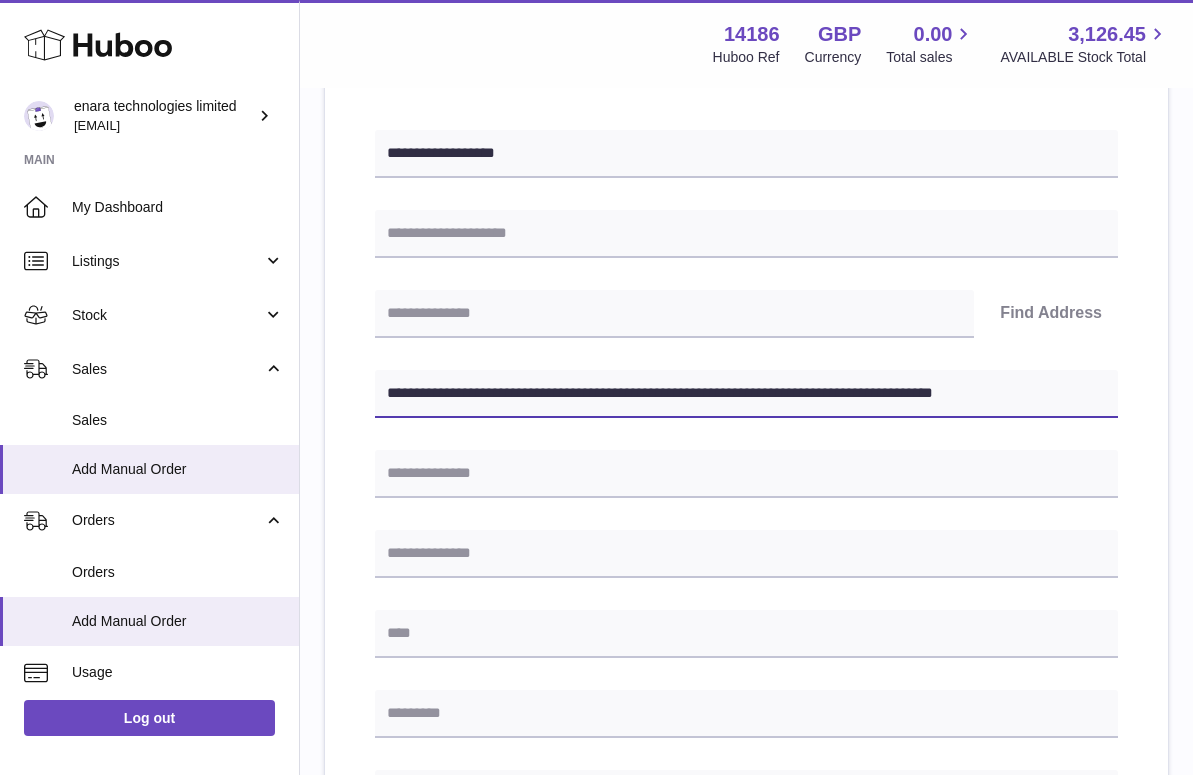 drag, startPoint x: 468, startPoint y: 394, endPoint x: 395, endPoint y: 393, distance: 73.00685 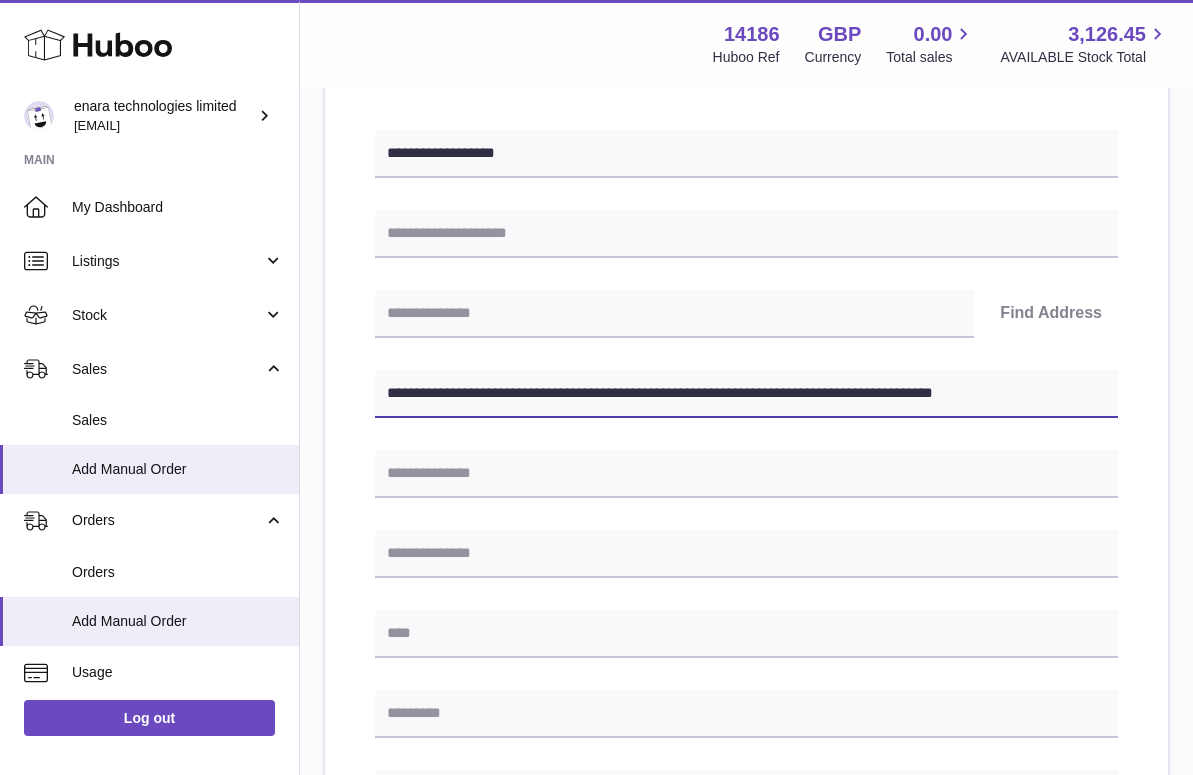 click on "**********" at bounding box center (746, 394) 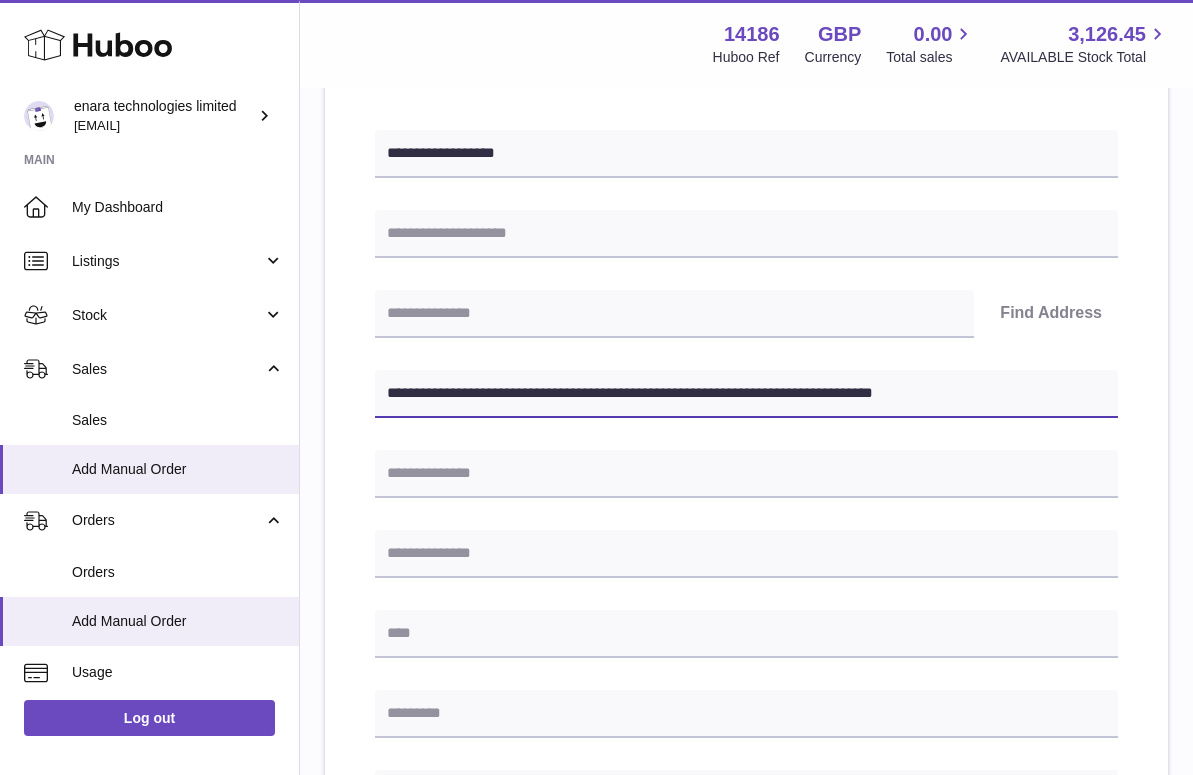 type on "**********" 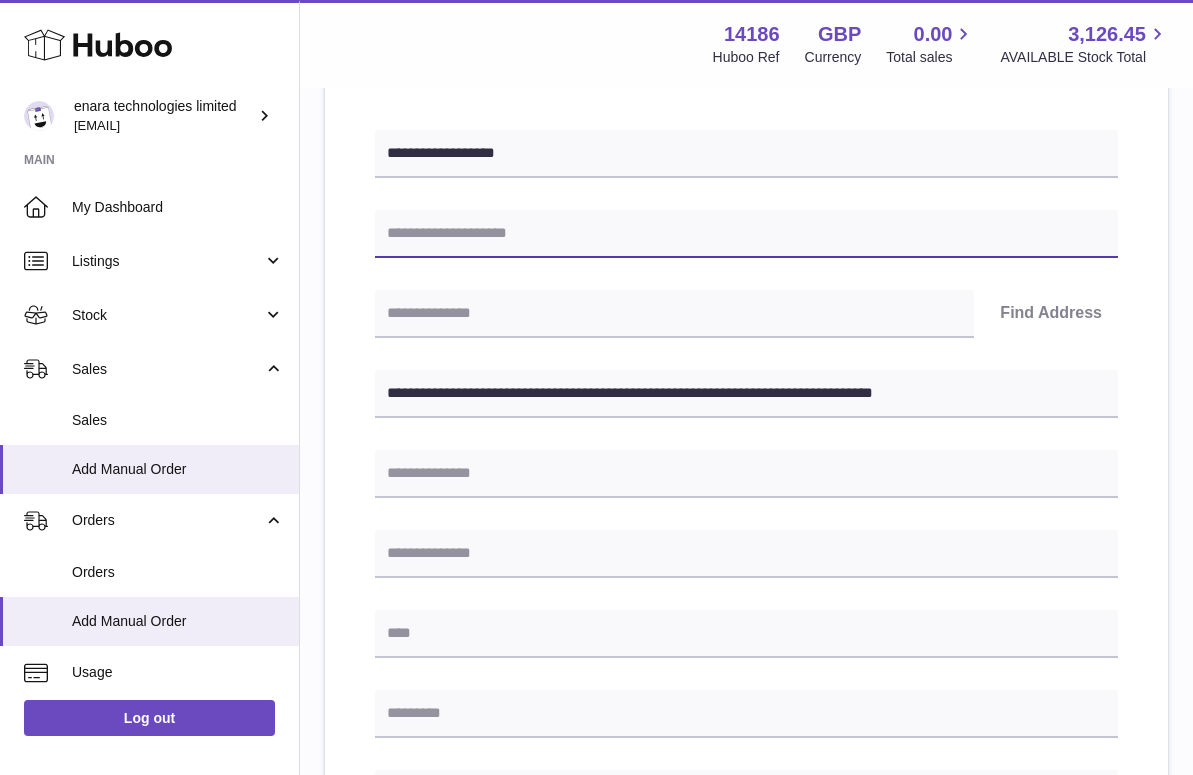 paste on "**********" 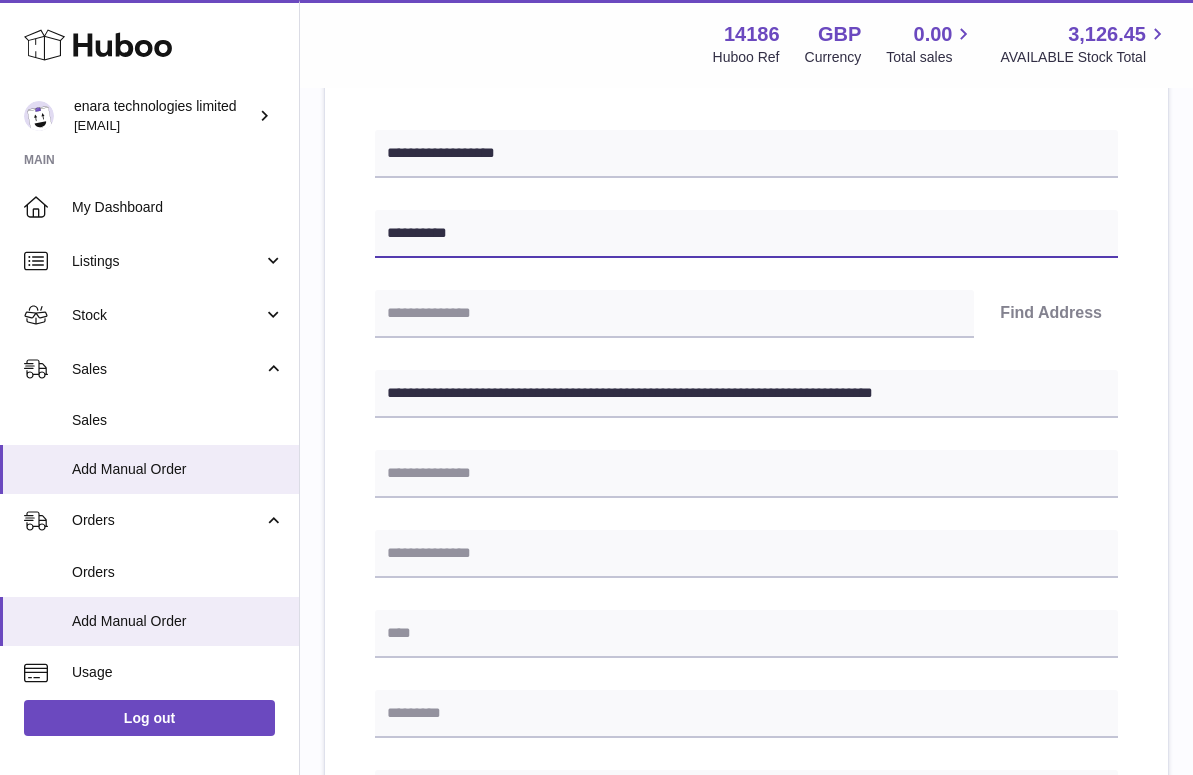 type on "**********" 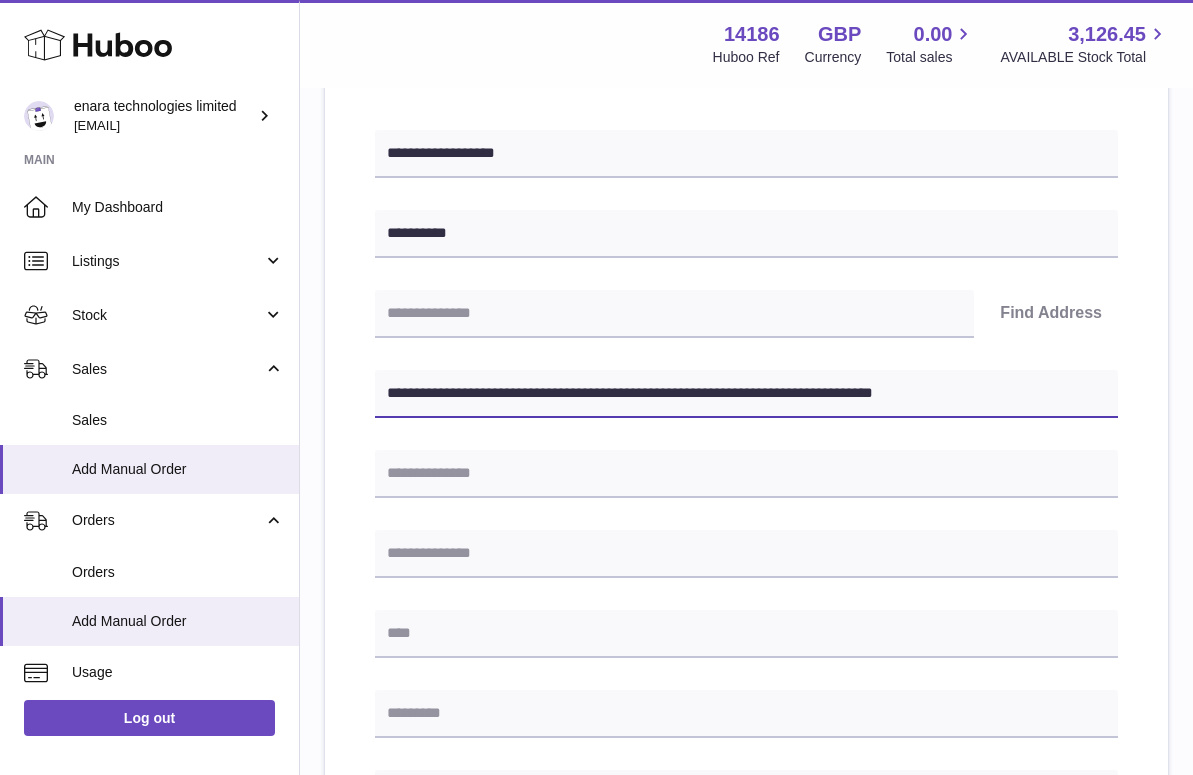 click on "**********" at bounding box center (746, 394) 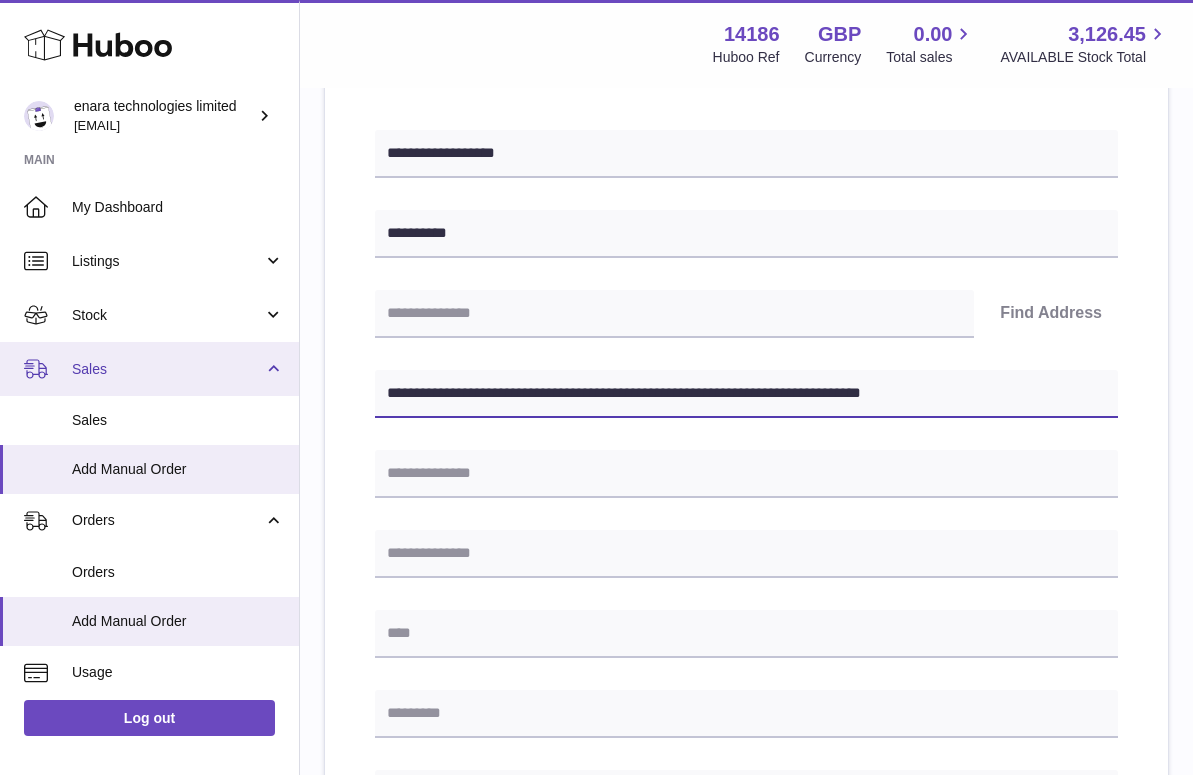 drag, startPoint x: 505, startPoint y: 388, endPoint x: 256, endPoint y: 388, distance: 249 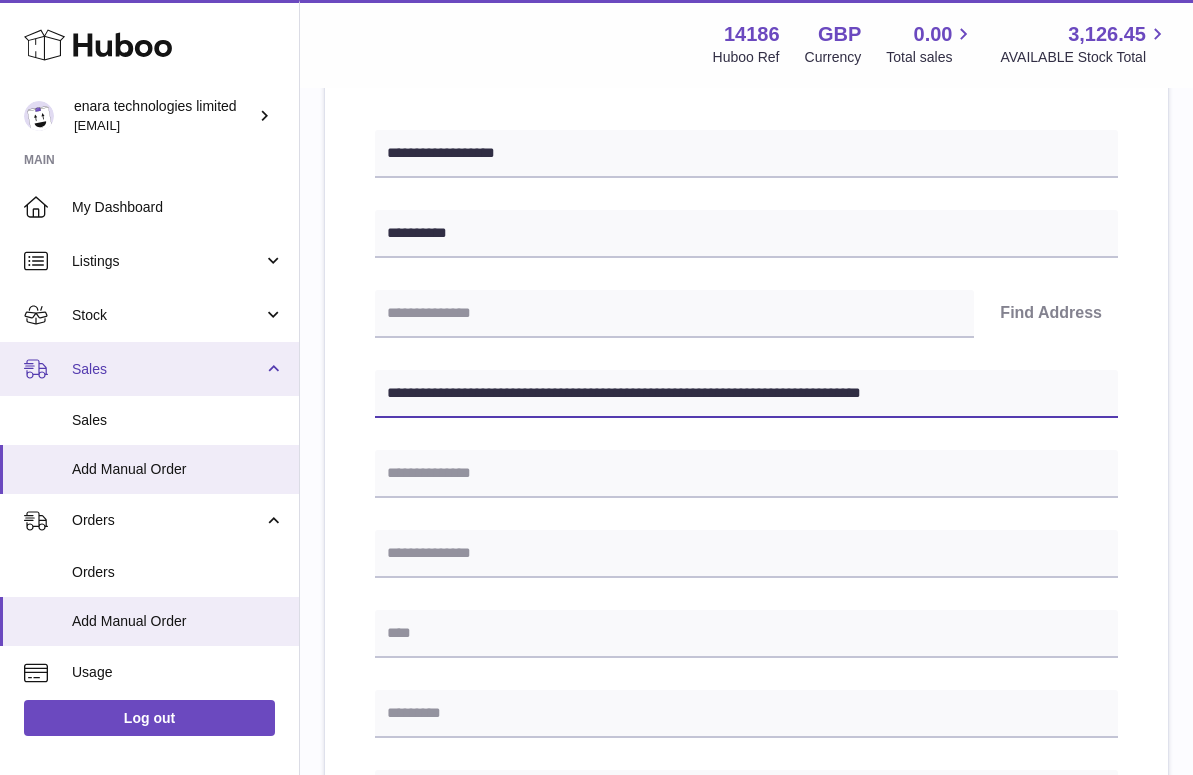 click on "Huboo
enara technologies limited
[EMAIL]     Main     My Dashboard       Listings     Not with Huboo Listings with Huboo Bundles   Stock     Stock Stock History Add Stock Delivery History ASN Uploads   Sales     Sales Add Manual Order   Orders     Orders Add Manual Order   Usage       Invoicing and Payments     Billing History Storage History Direct Debits Account Balance   Cases       Channels       Settings       Returns       Log out   Menu   Huboo     14186   Huboo Ref    GBP   Currency   0.00     Total sales   3,126.45     AVAILABLE Stock Total   Currency   GBP   Total sales   0.00   AVAILABLE Stock Total   3,126.45   My Huboo - Add manual order
Multiple/Batch Upload
Please enter where you want to ship the items
[COUNTRY]
Europe
World" at bounding box center (596, 627) 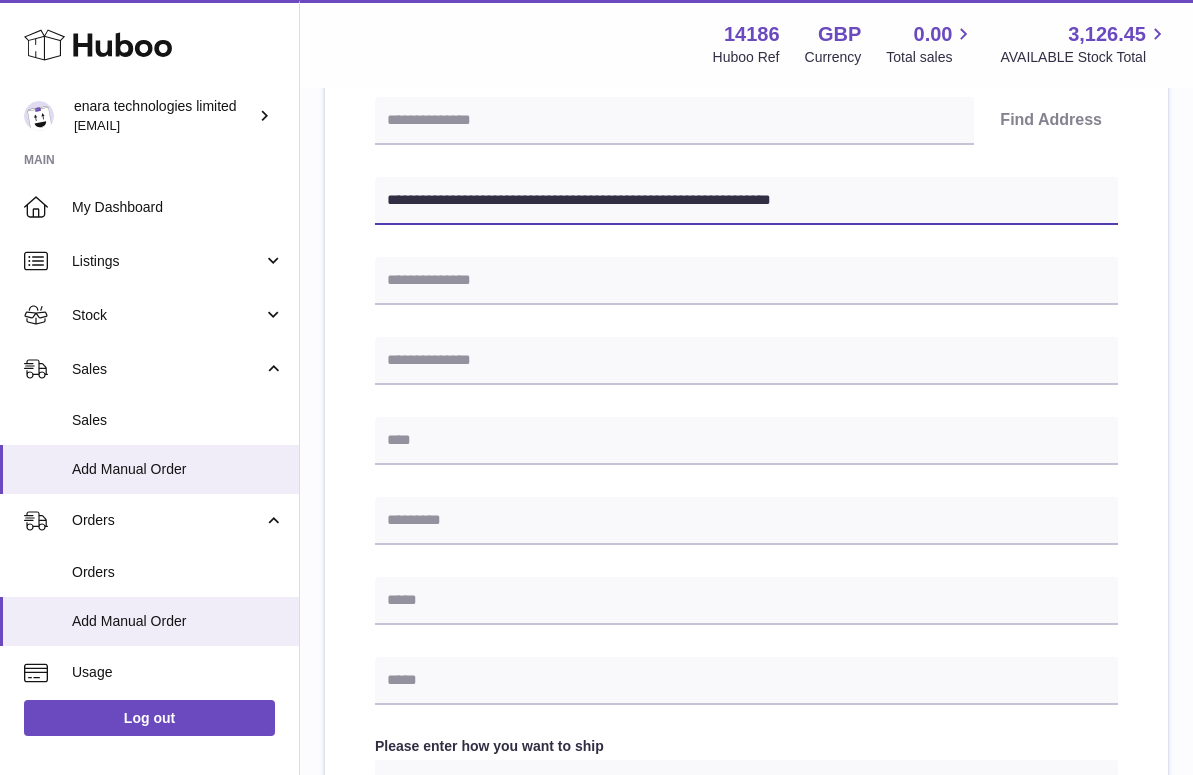 scroll, scrollTop: 542, scrollLeft: 0, axis: vertical 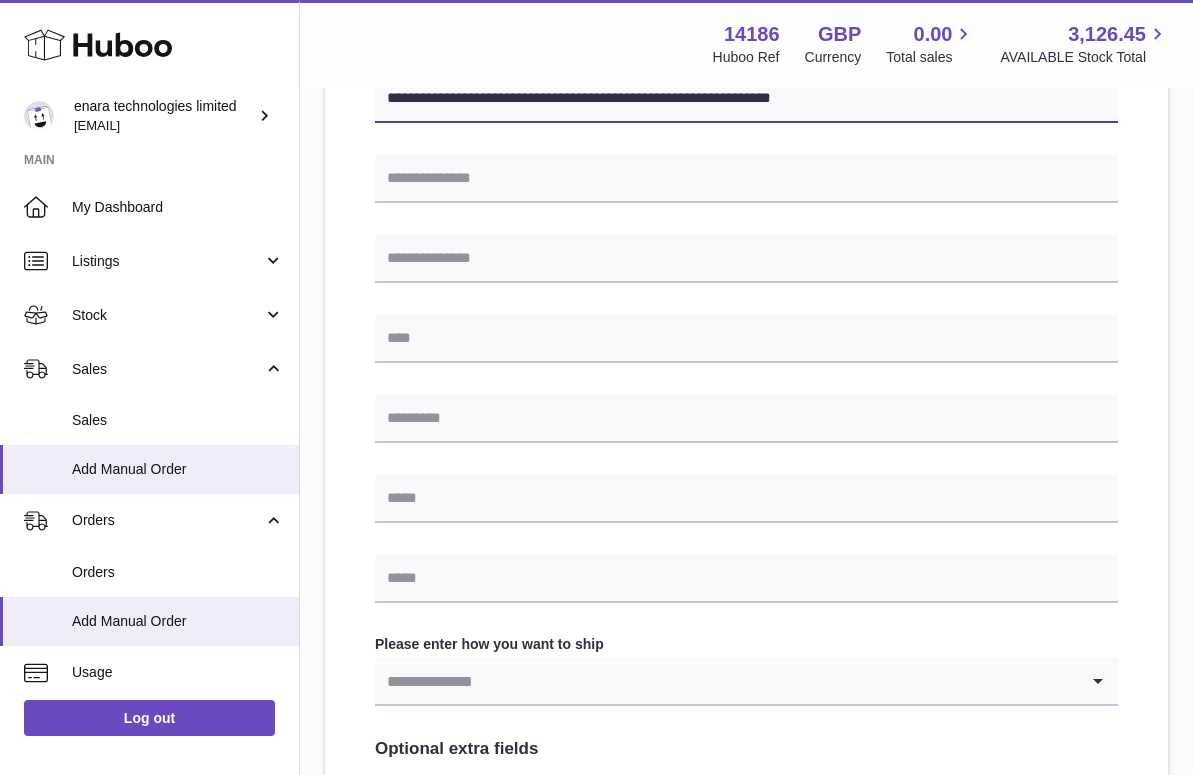 type on "**********" 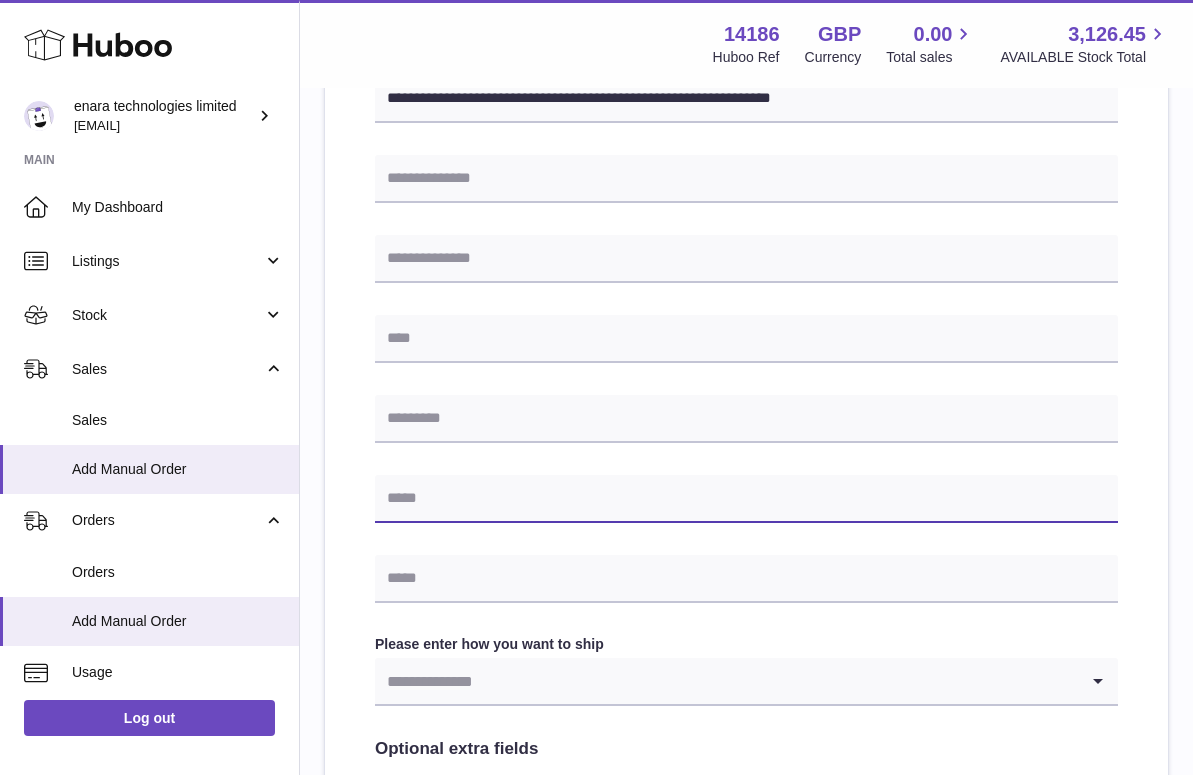 paste on "**********" 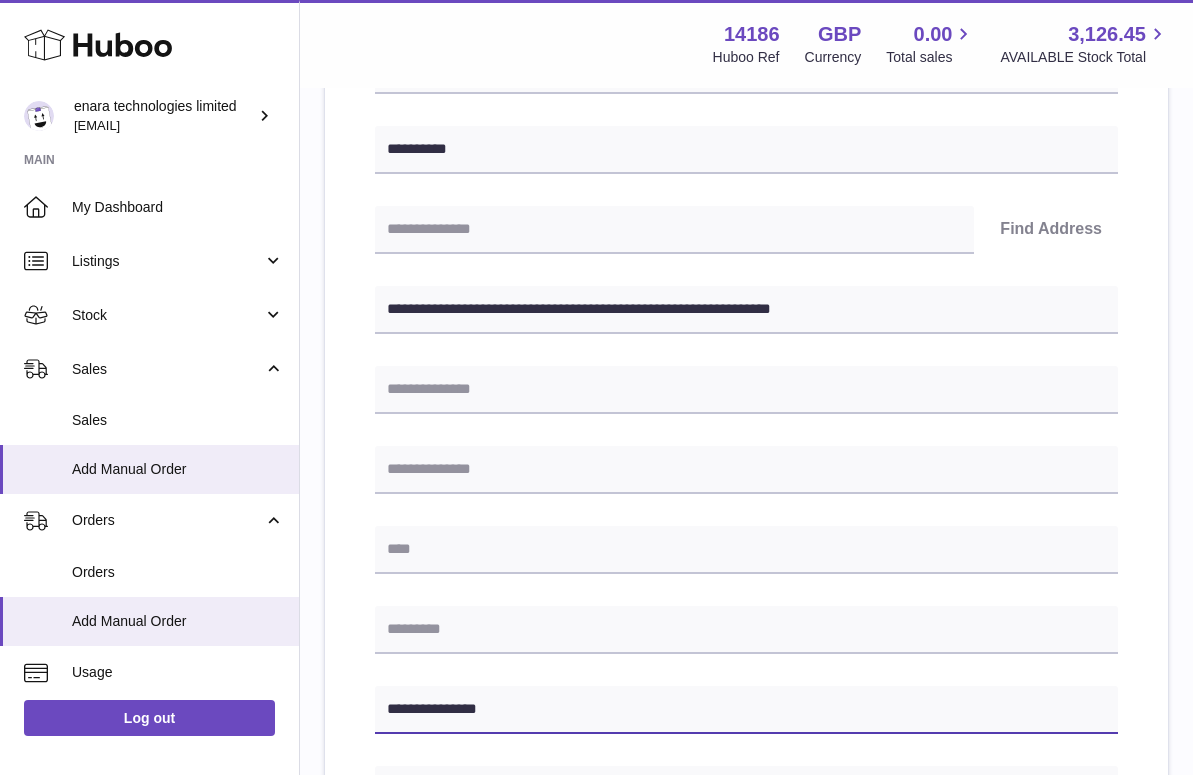 scroll, scrollTop: 329, scrollLeft: 0, axis: vertical 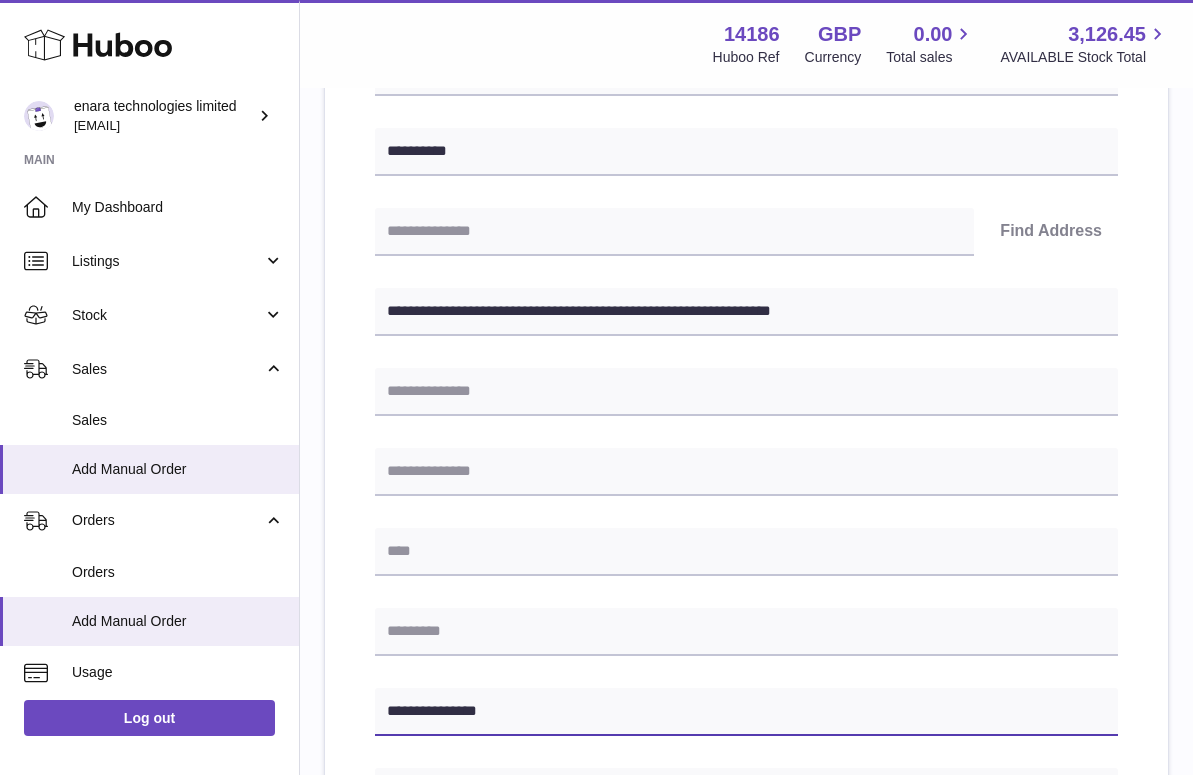 type on "**********" 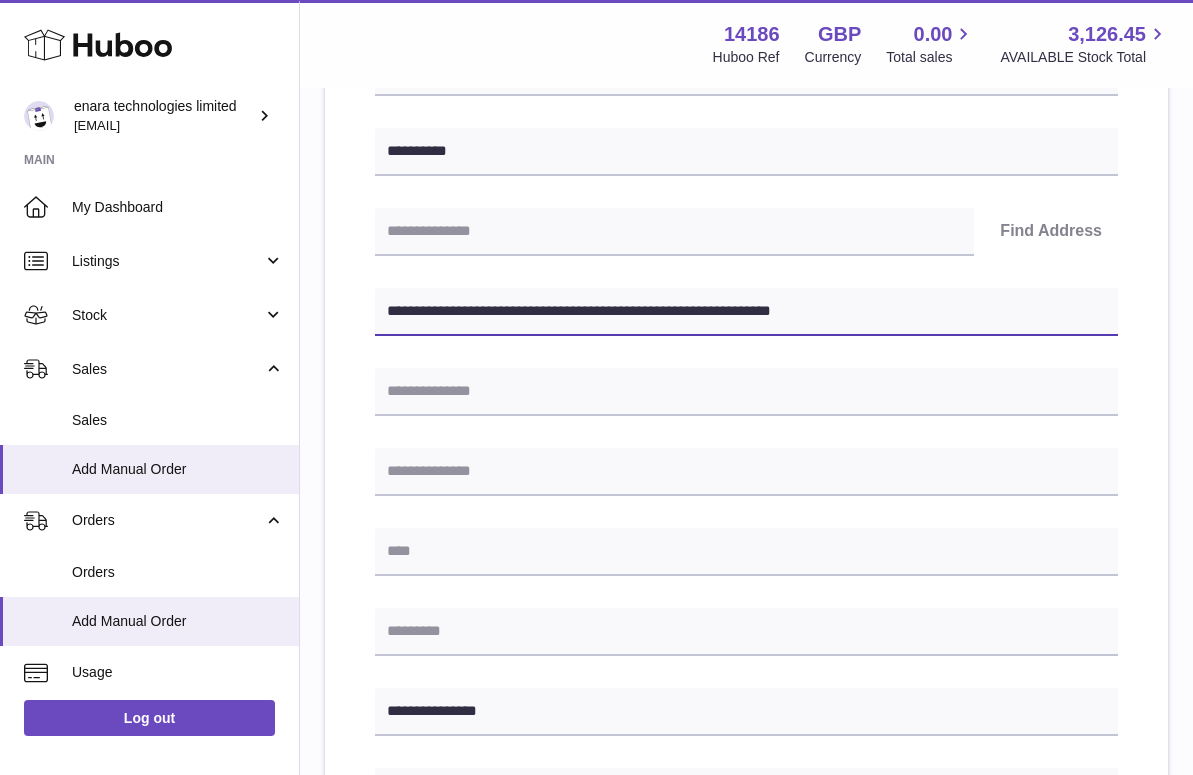 drag, startPoint x: 678, startPoint y: 312, endPoint x: 734, endPoint y: 314, distance: 56.0357 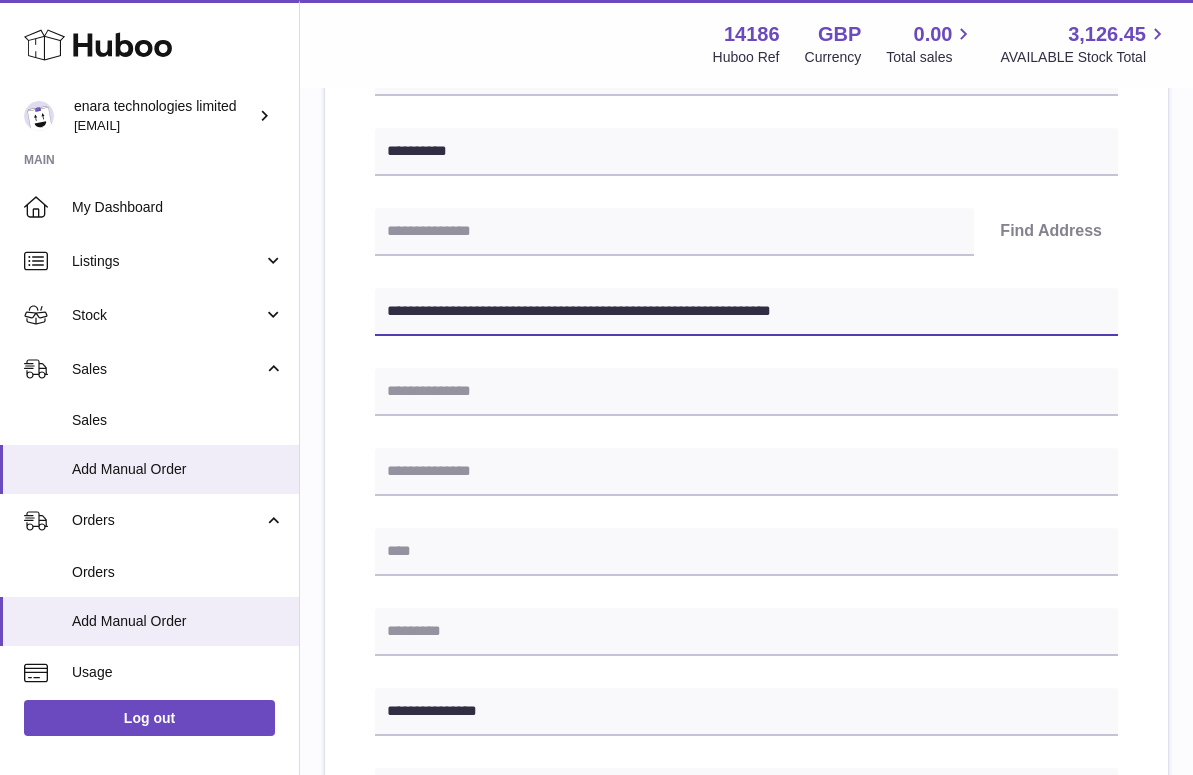 click on "**********" at bounding box center [746, 312] 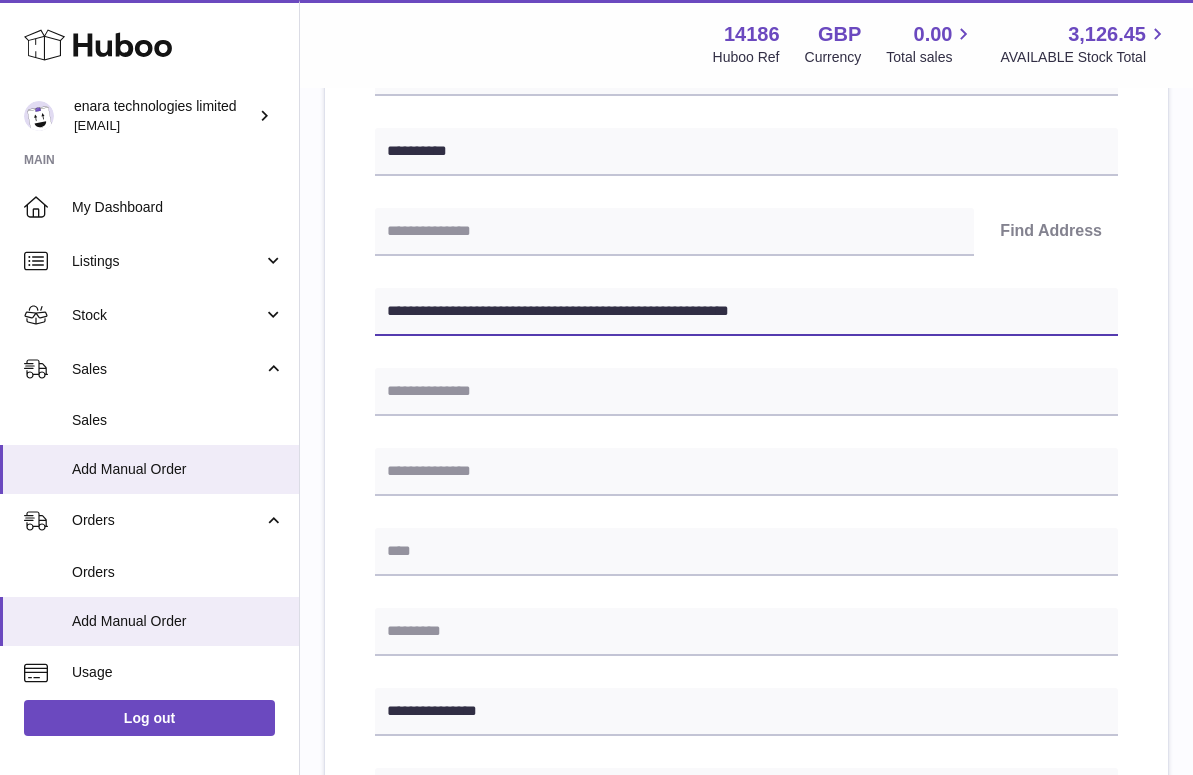 type on "**********" 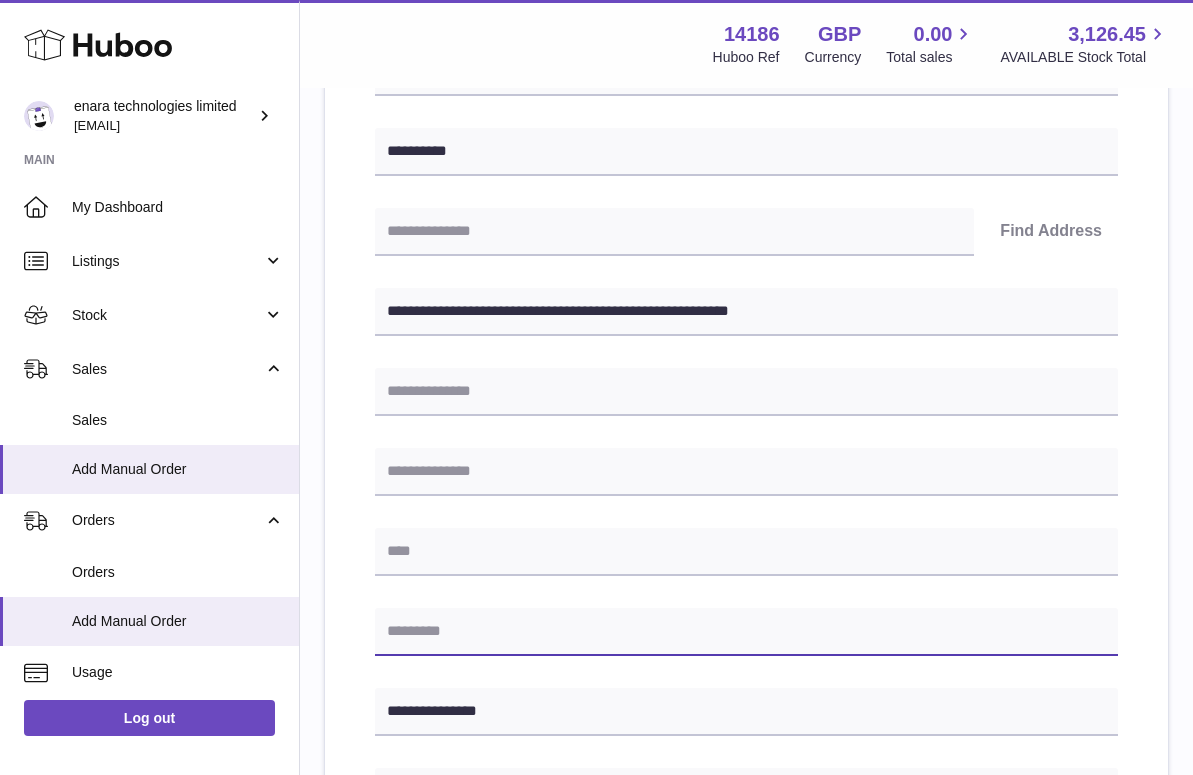 paste on "*******" 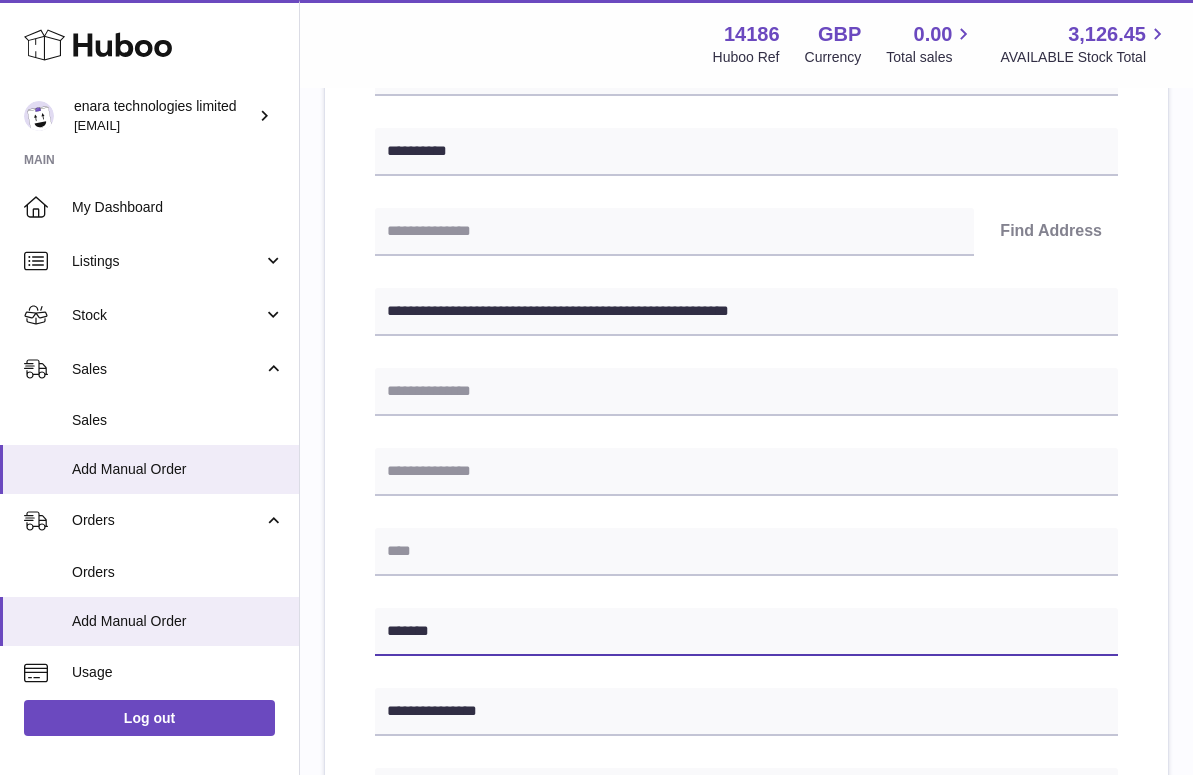 type on "*******" 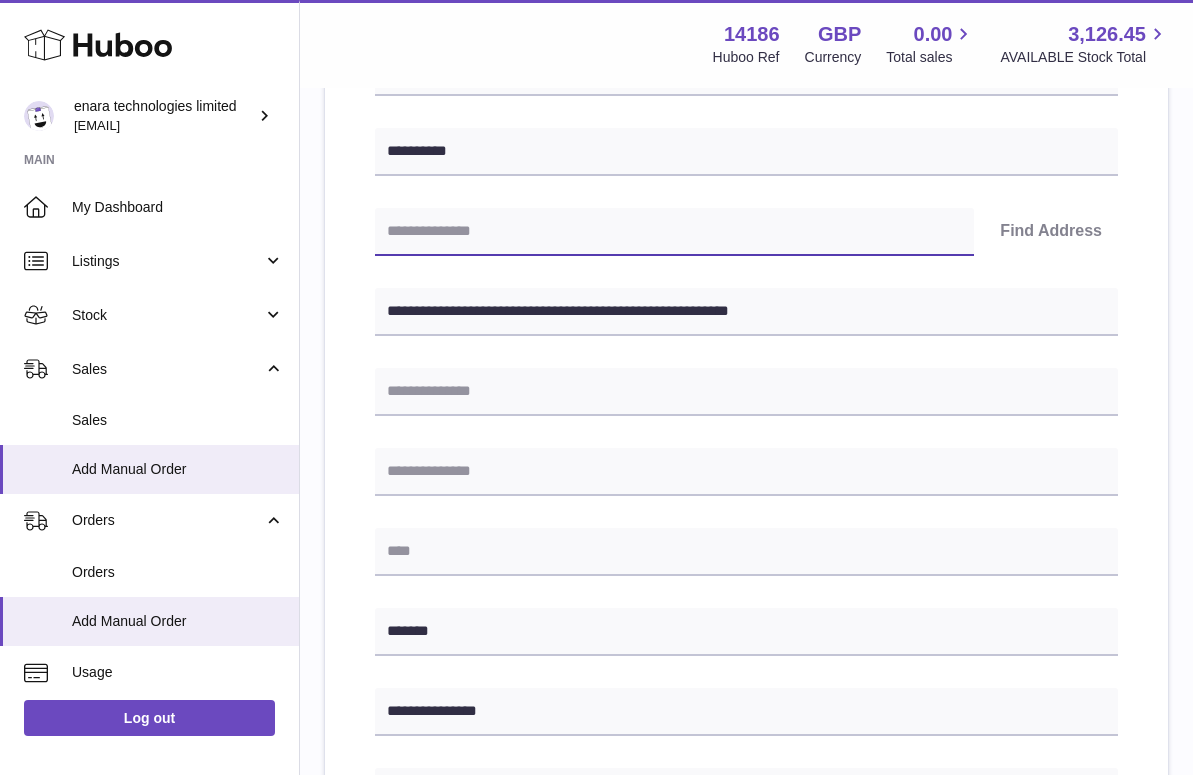 paste on "*******" 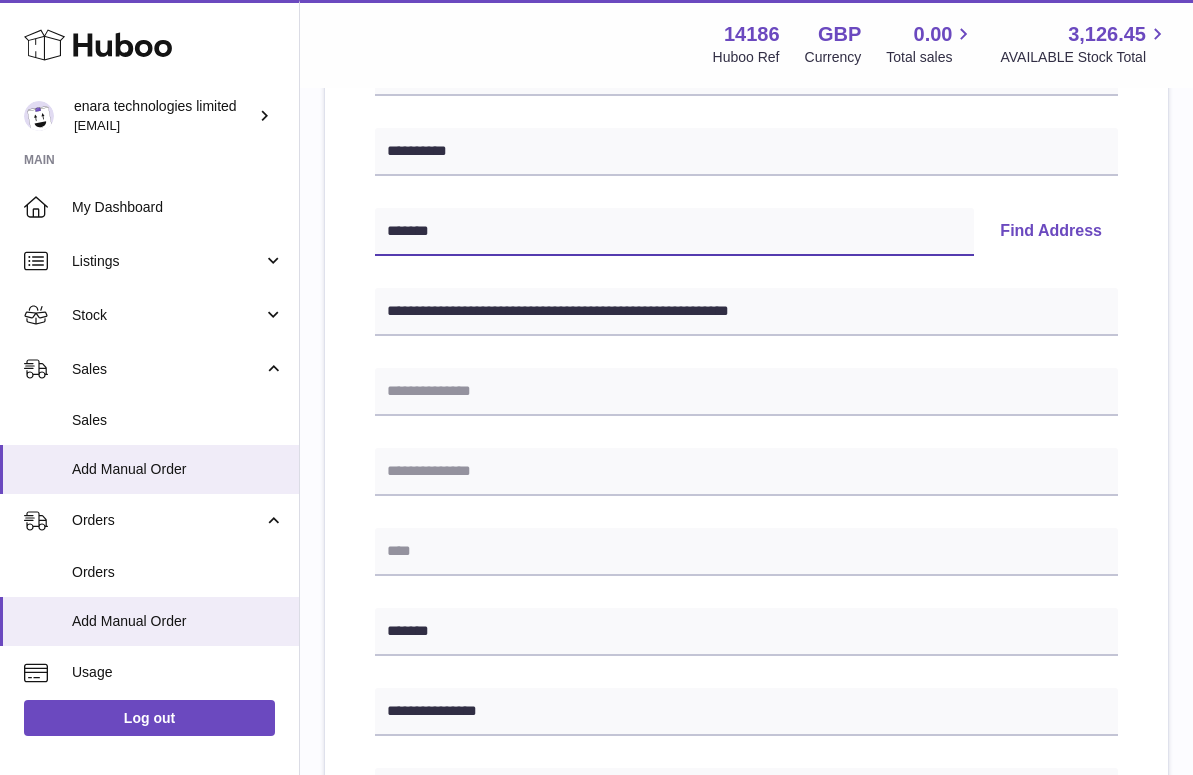 type on "*******" 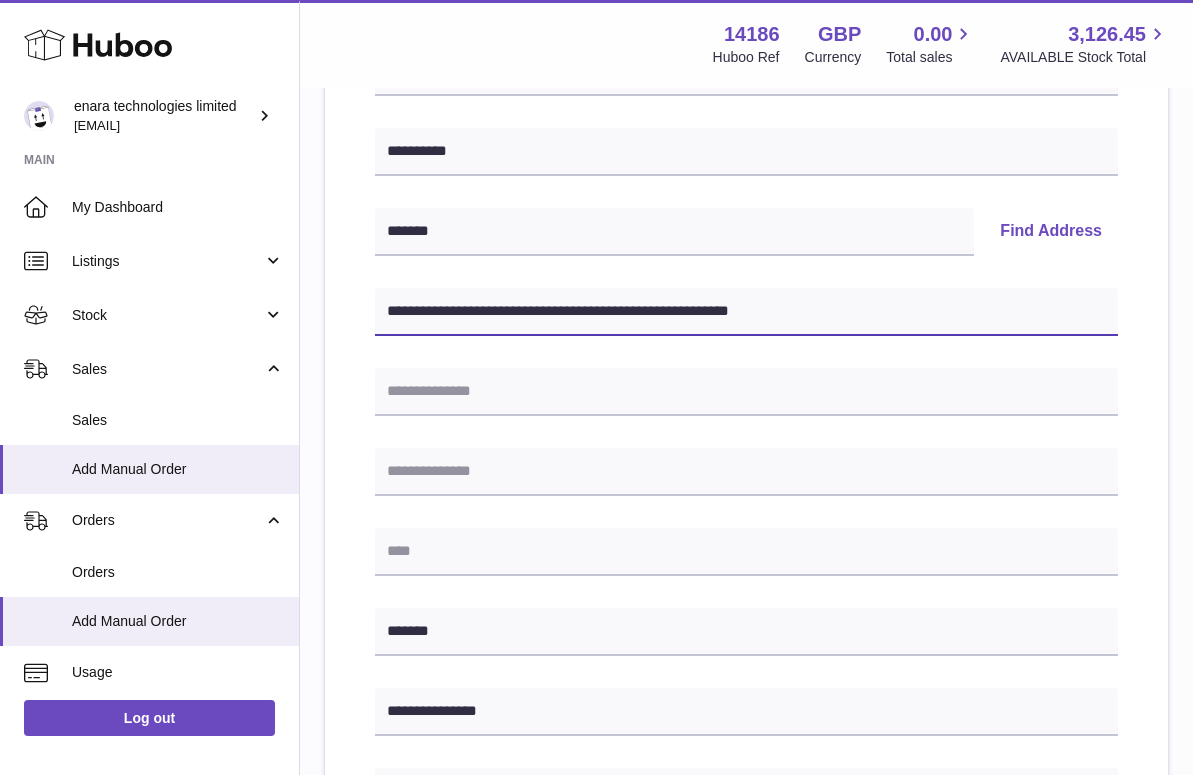 drag, startPoint x: 520, startPoint y: 307, endPoint x: 993, endPoint y: 371, distance: 477.31018 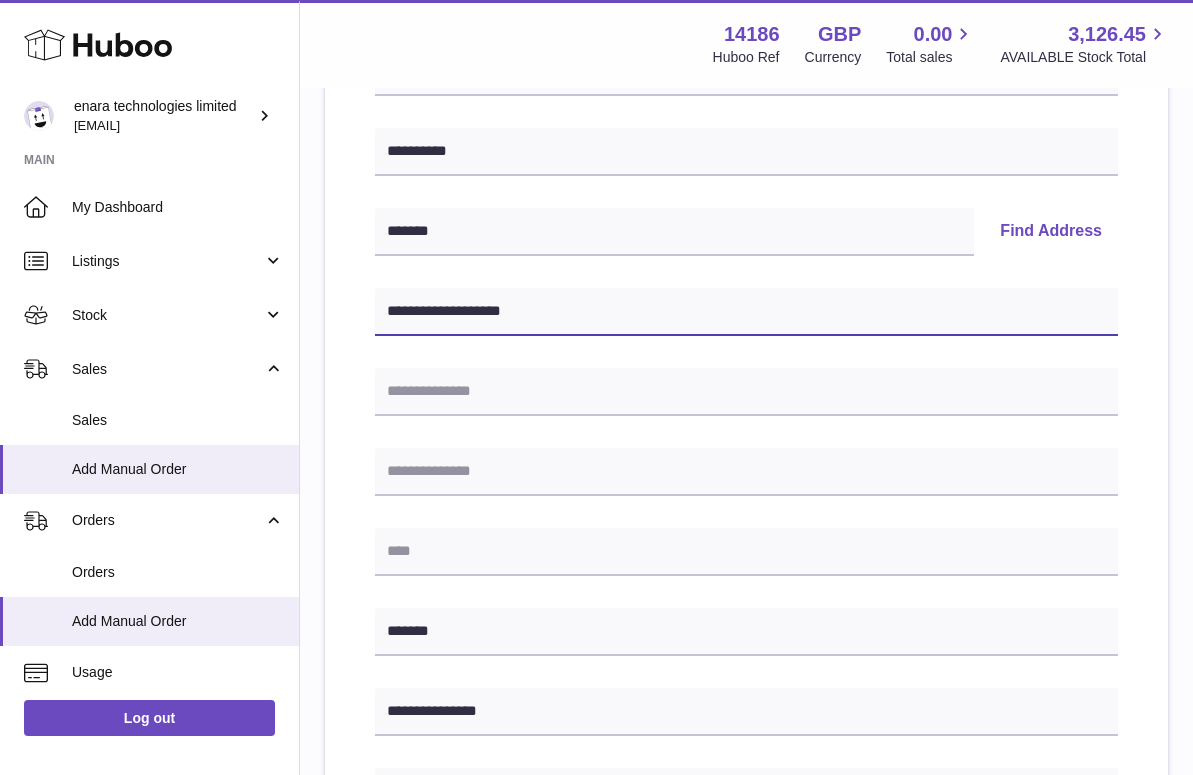 type on "**********" 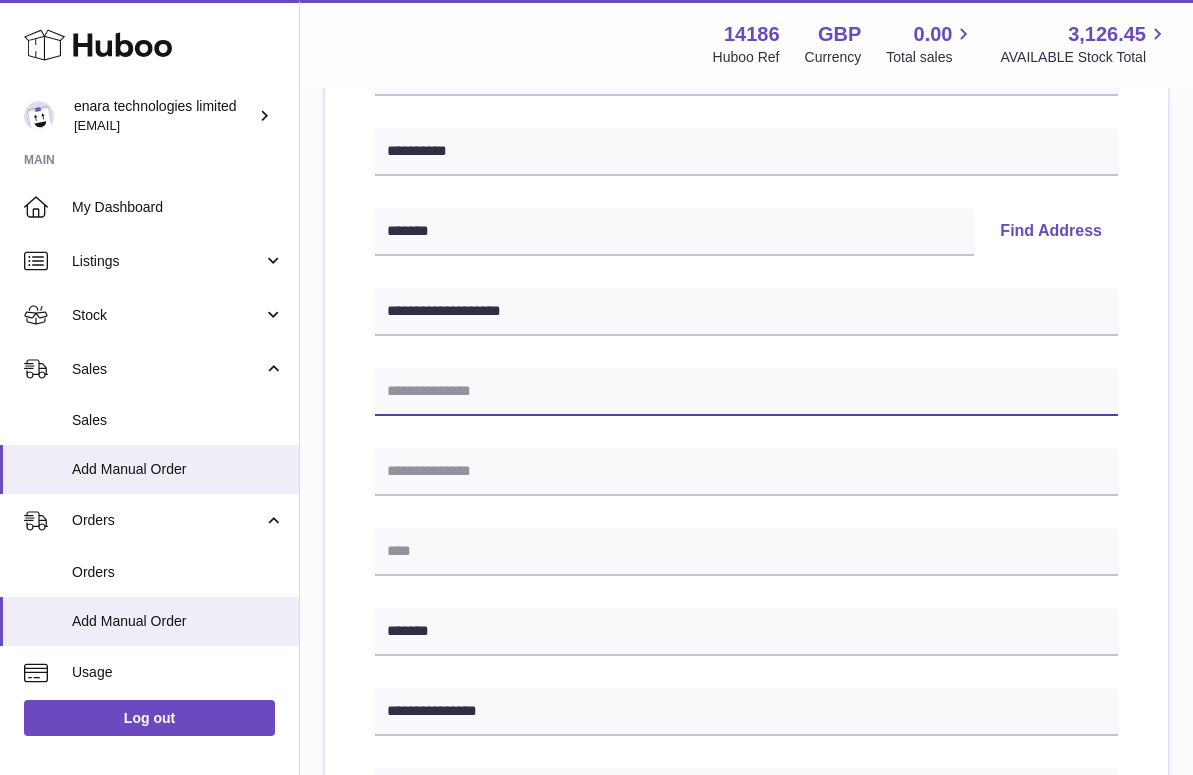 paste on "**********" 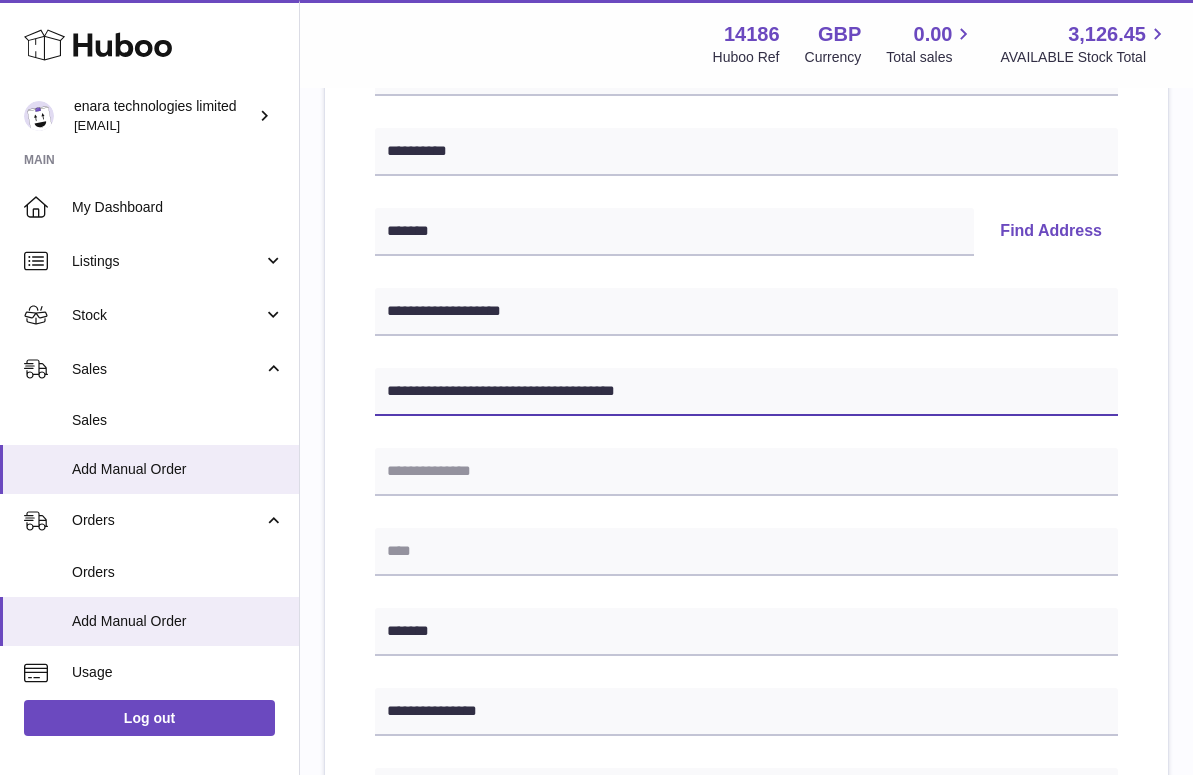 drag, startPoint x: 552, startPoint y: 389, endPoint x: 802, endPoint y: 408, distance: 250.72096 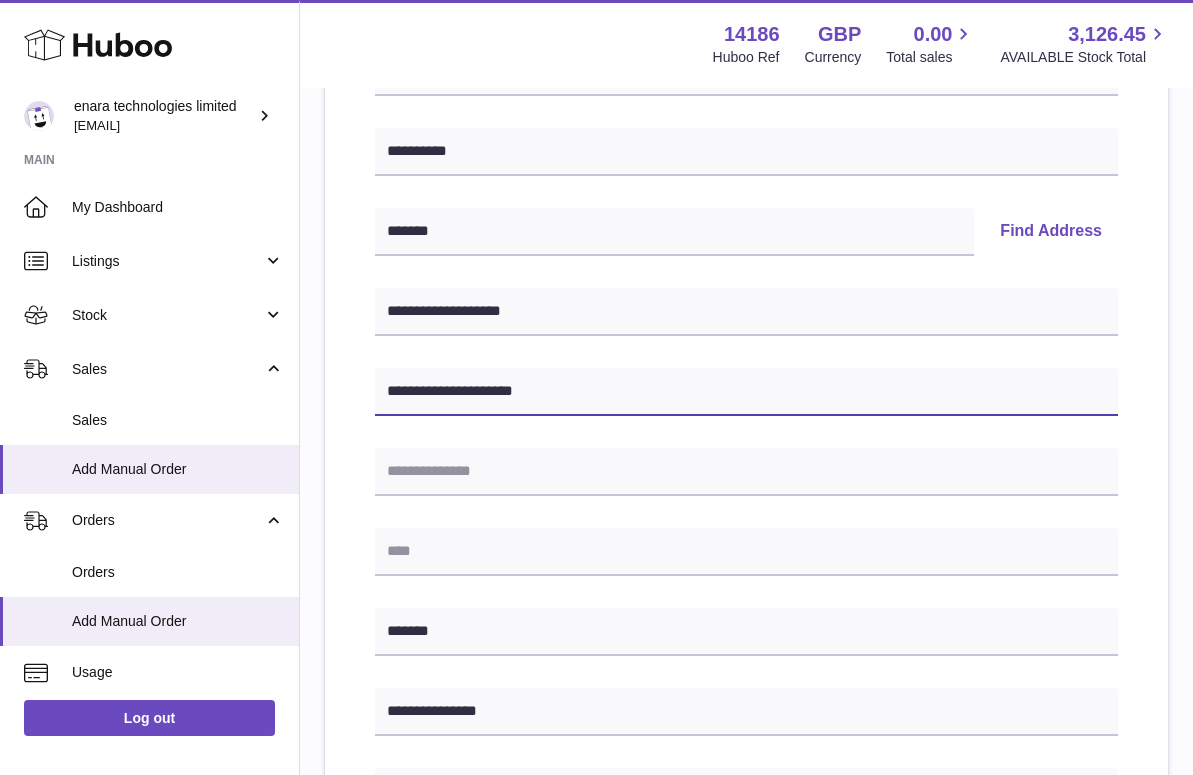 type on "**********" 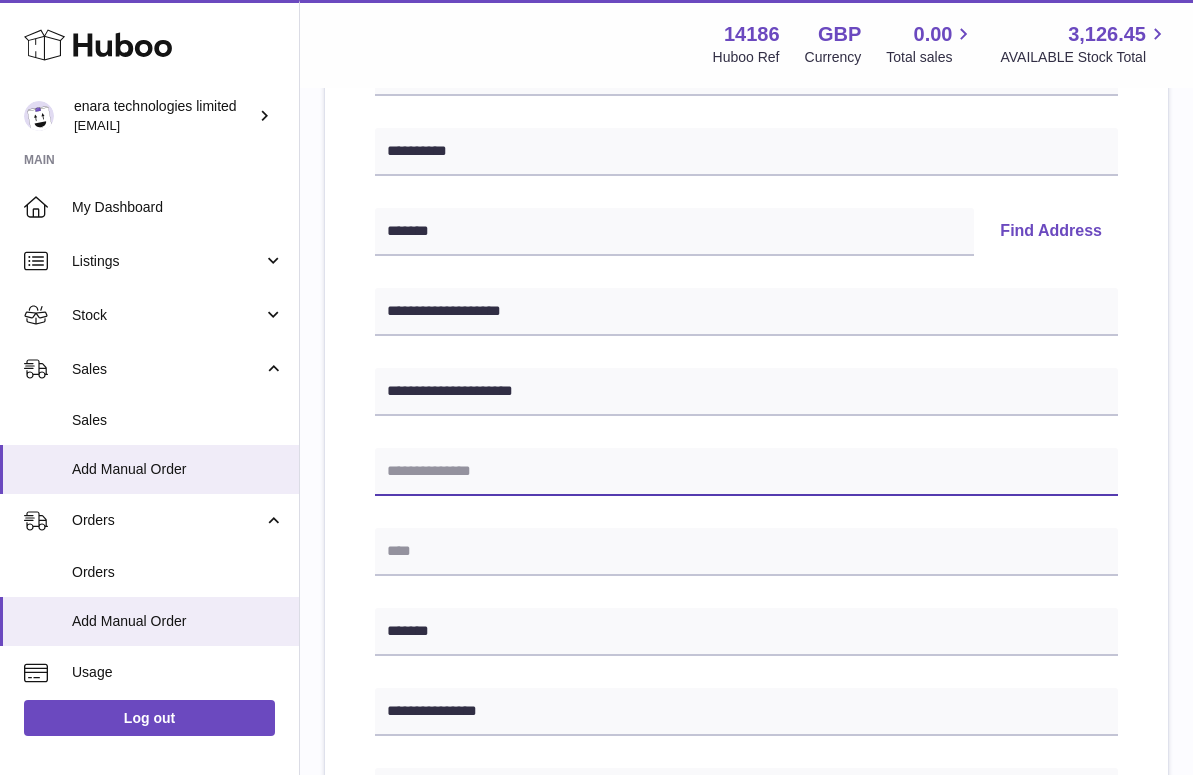 paste on "**********" 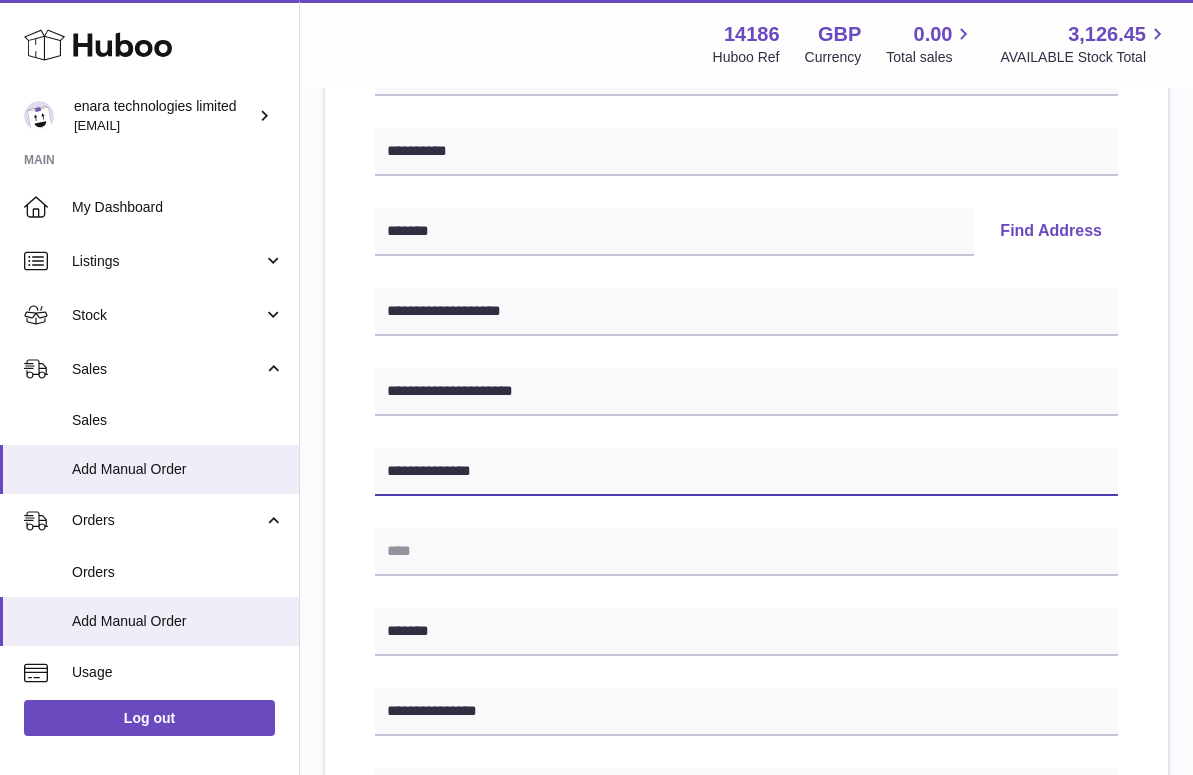 type on "**********" 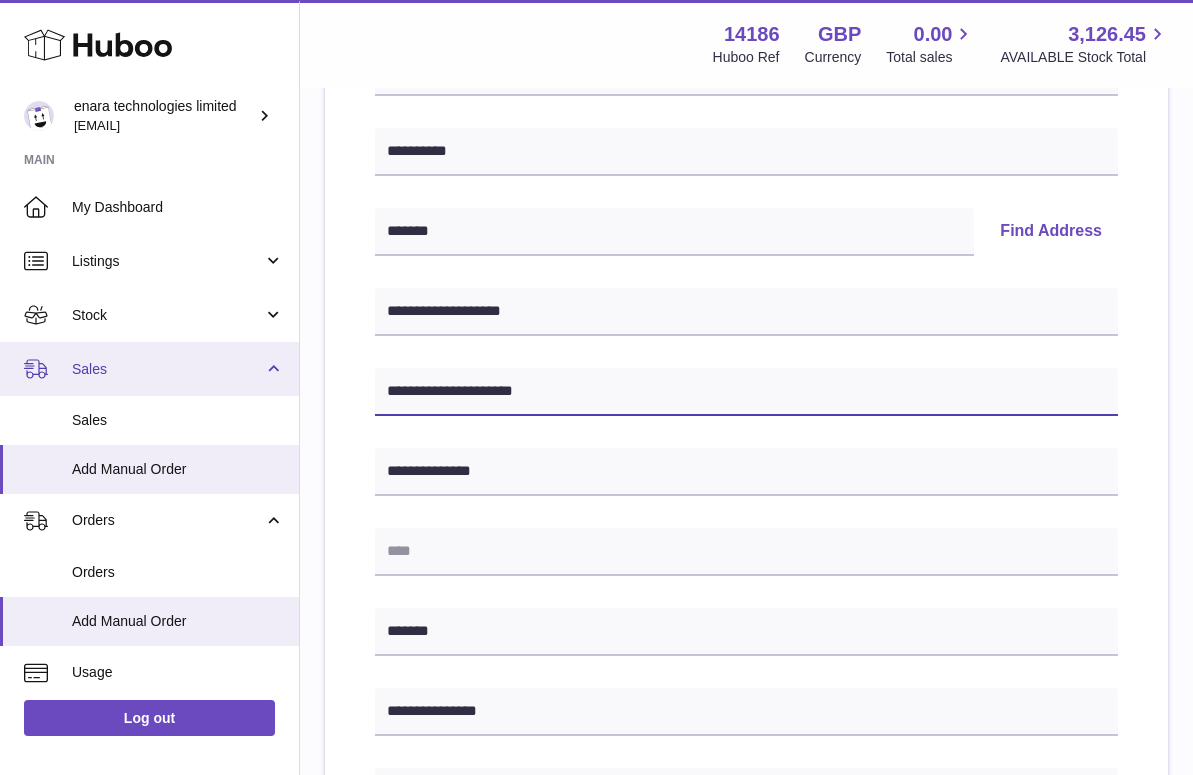 drag, startPoint x: 563, startPoint y: 388, endPoint x: 258, endPoint y: 388, distance: 305 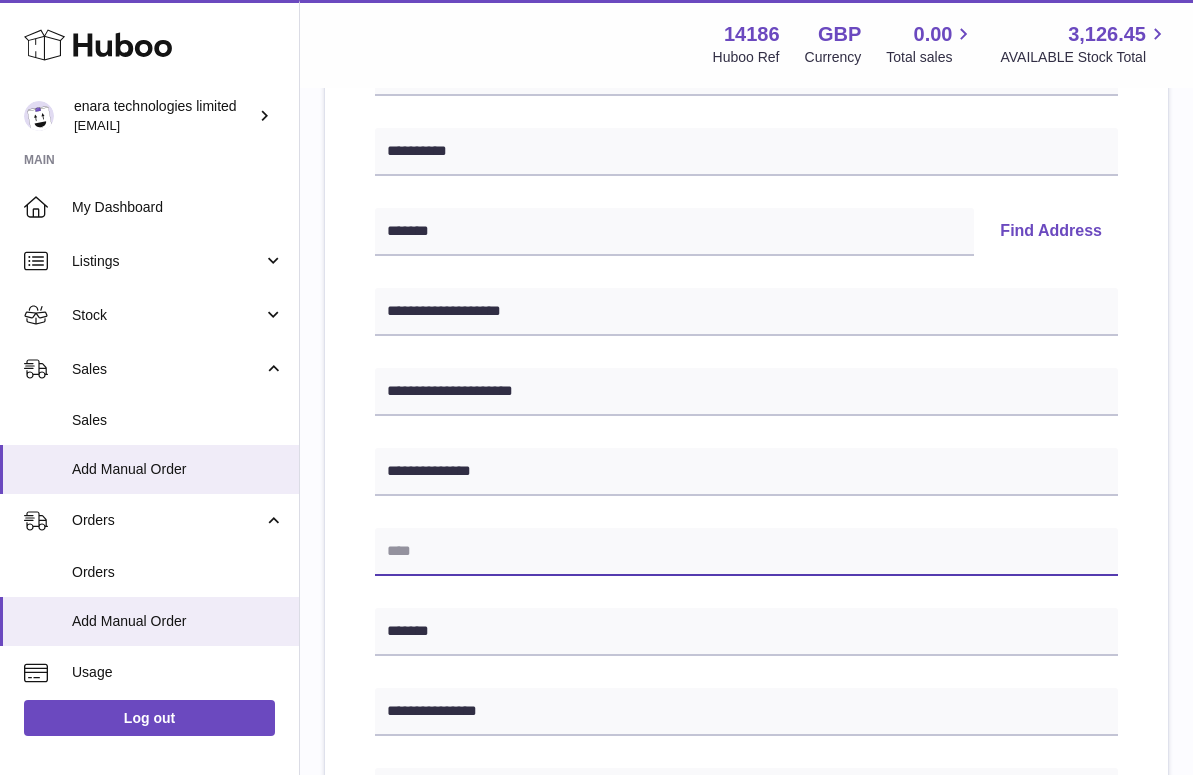 click at bounding box center [746, 552] 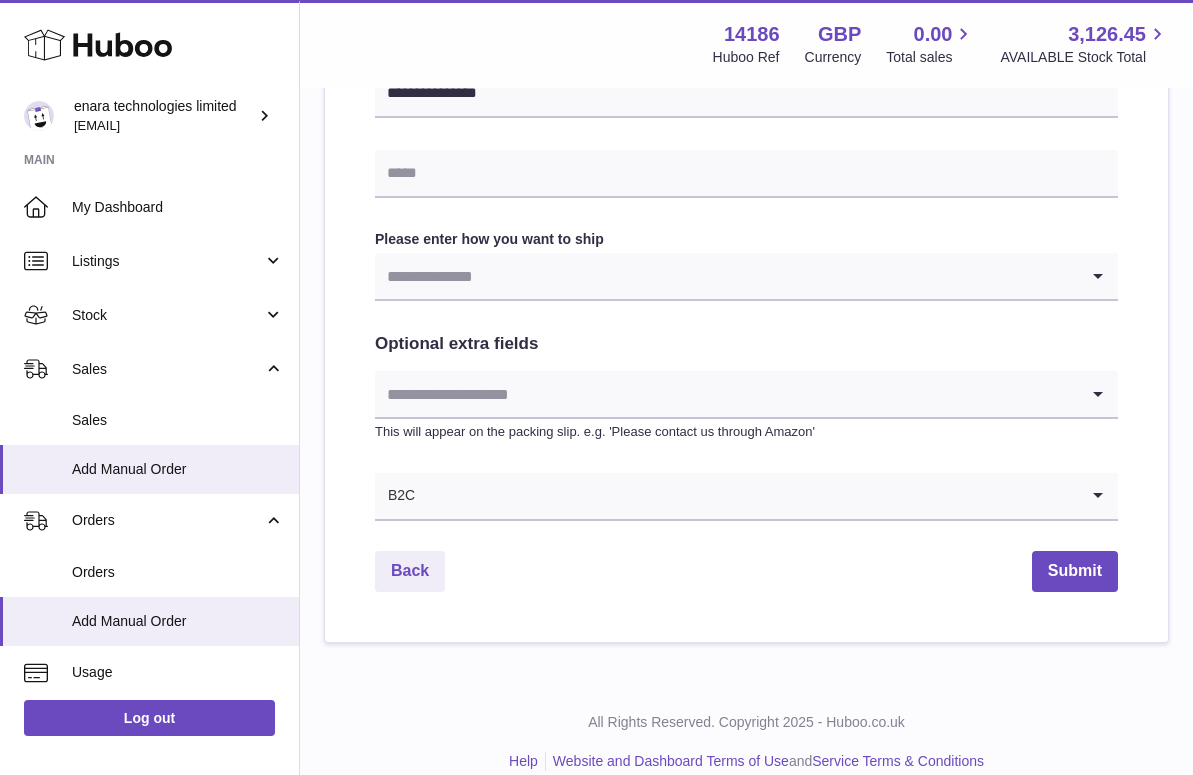 scroll, scrollTop: 963, scrollLeft: 0, axis: vertical 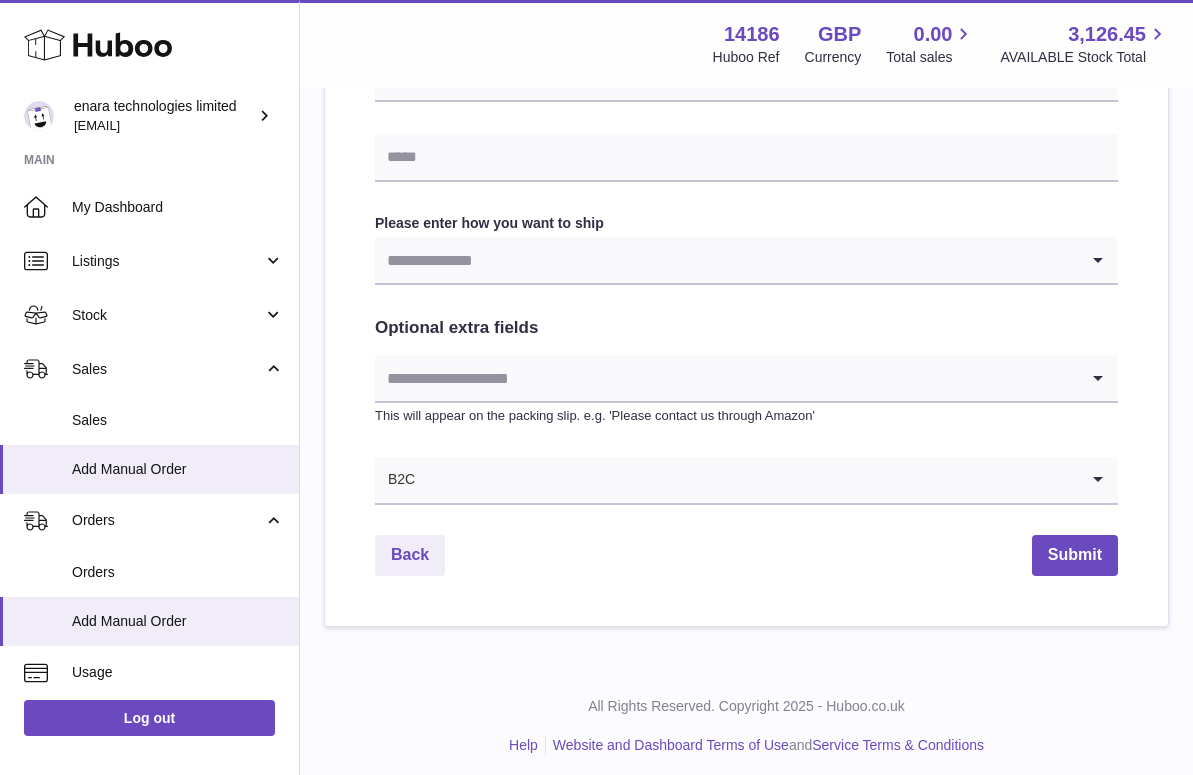 type on "**********" 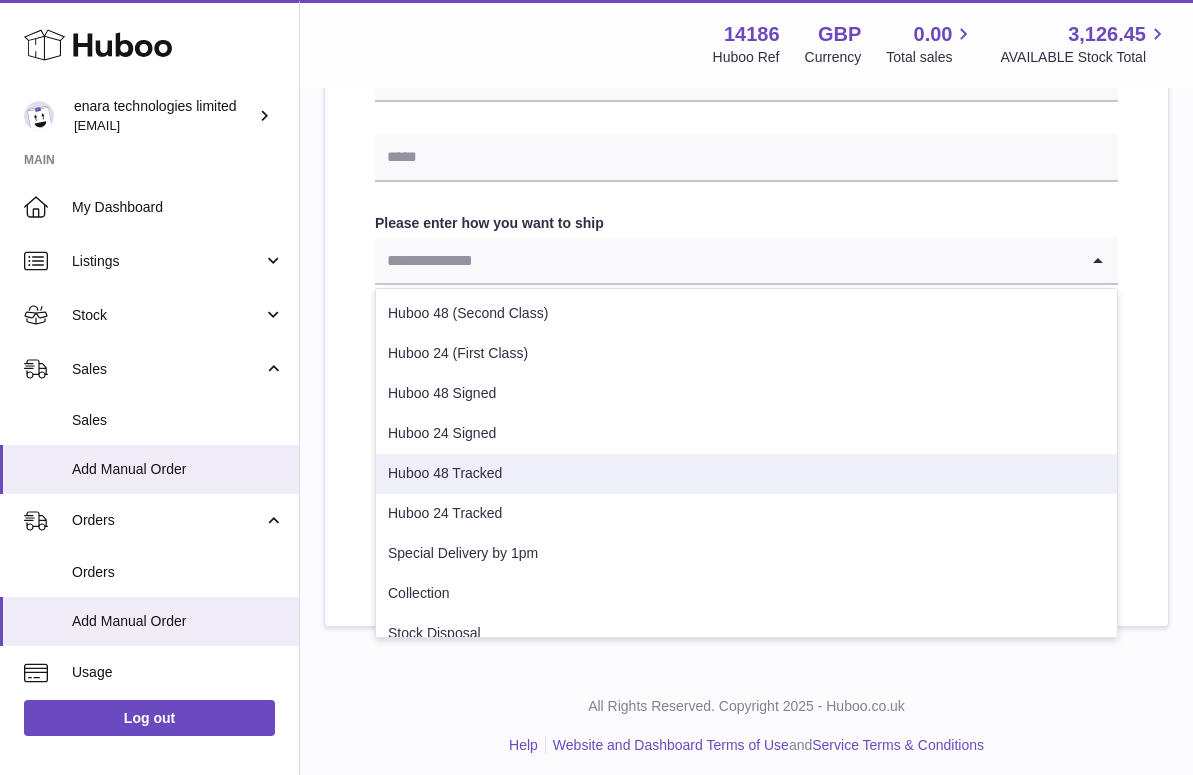 click on "Huboo 48 Tracked" at bounding box center [746, 474] 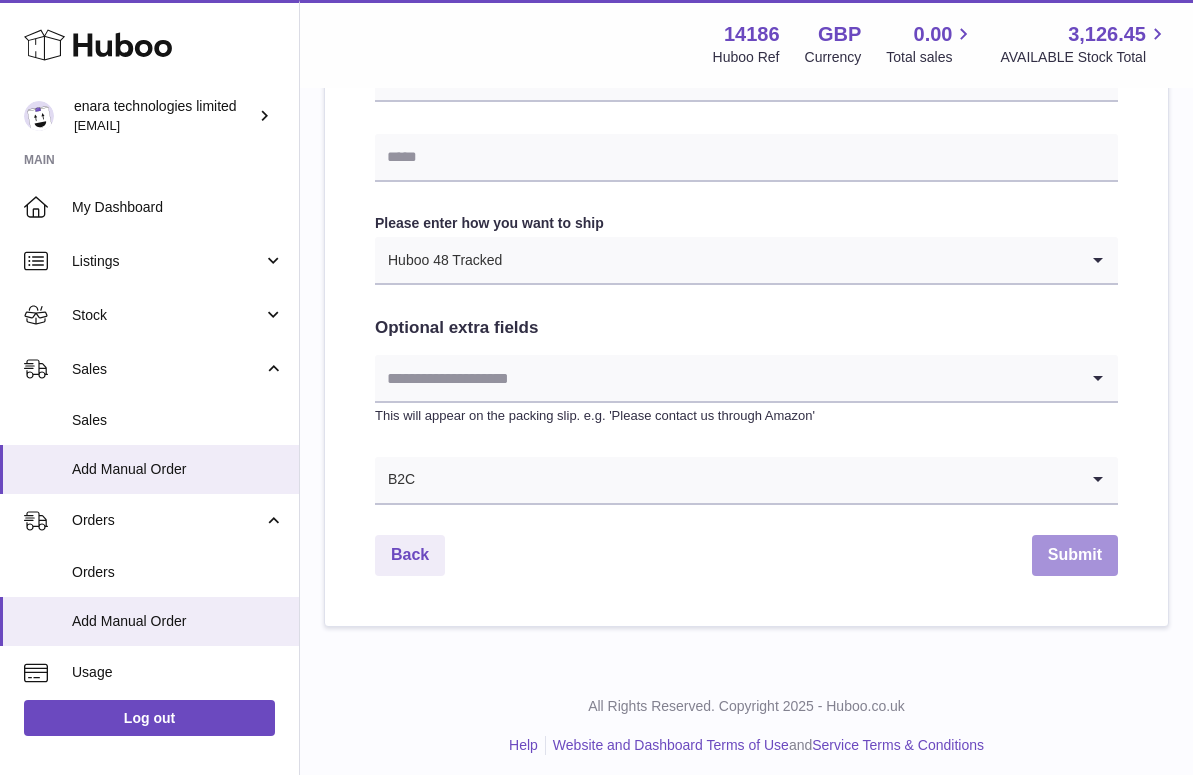 click on "Submit" at bounding box center [1075, 555] 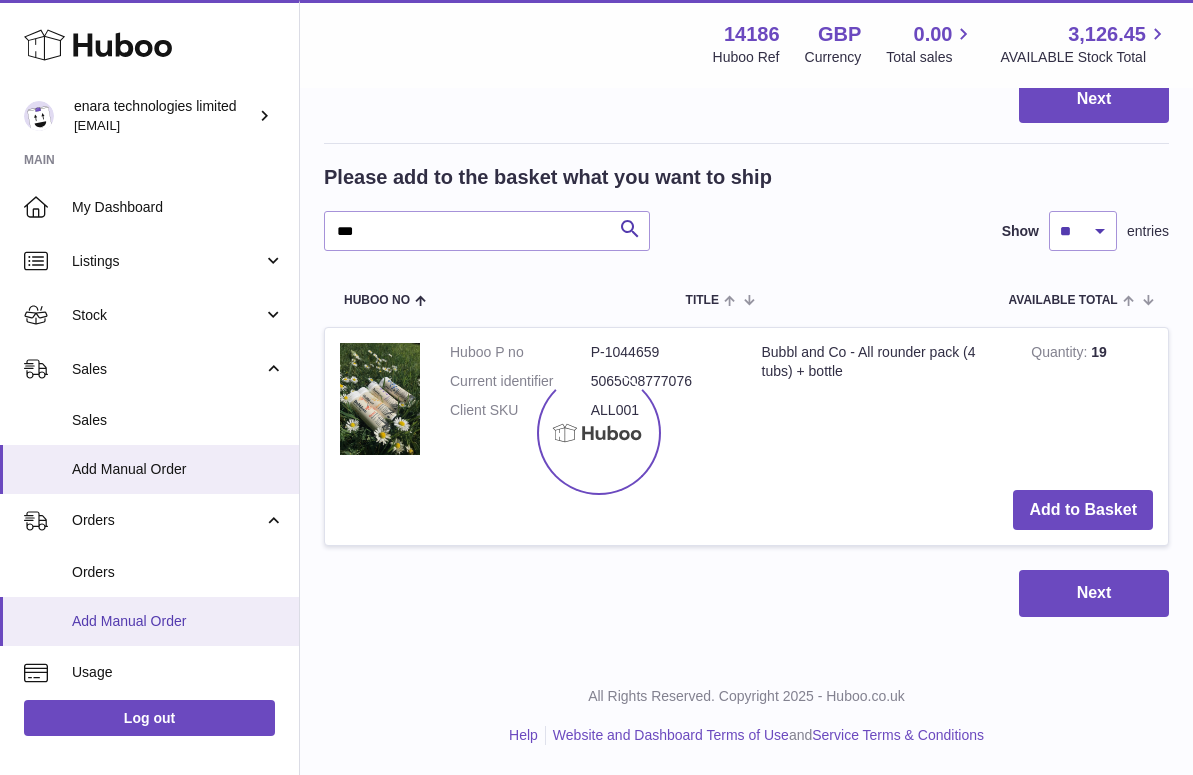 scroll, scrollTop: 0, scrollLeft: 0, axis: both 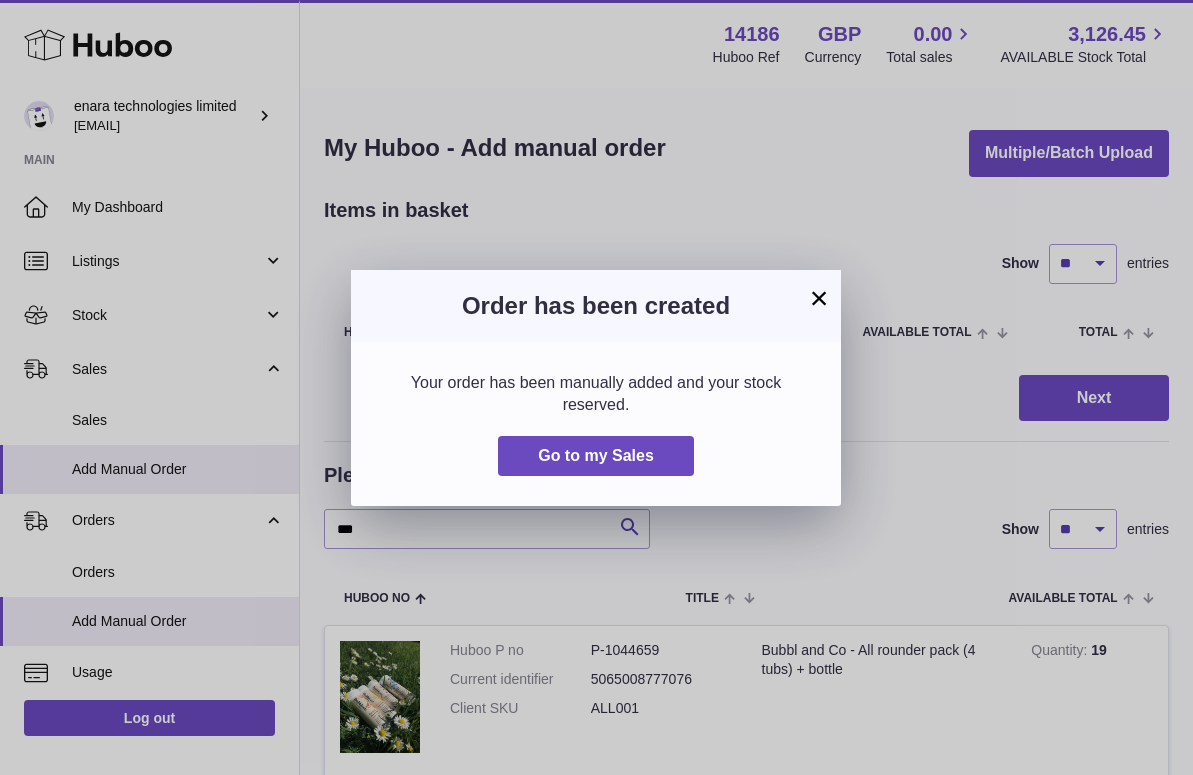 click on "×" at bounding box center [819, 298] 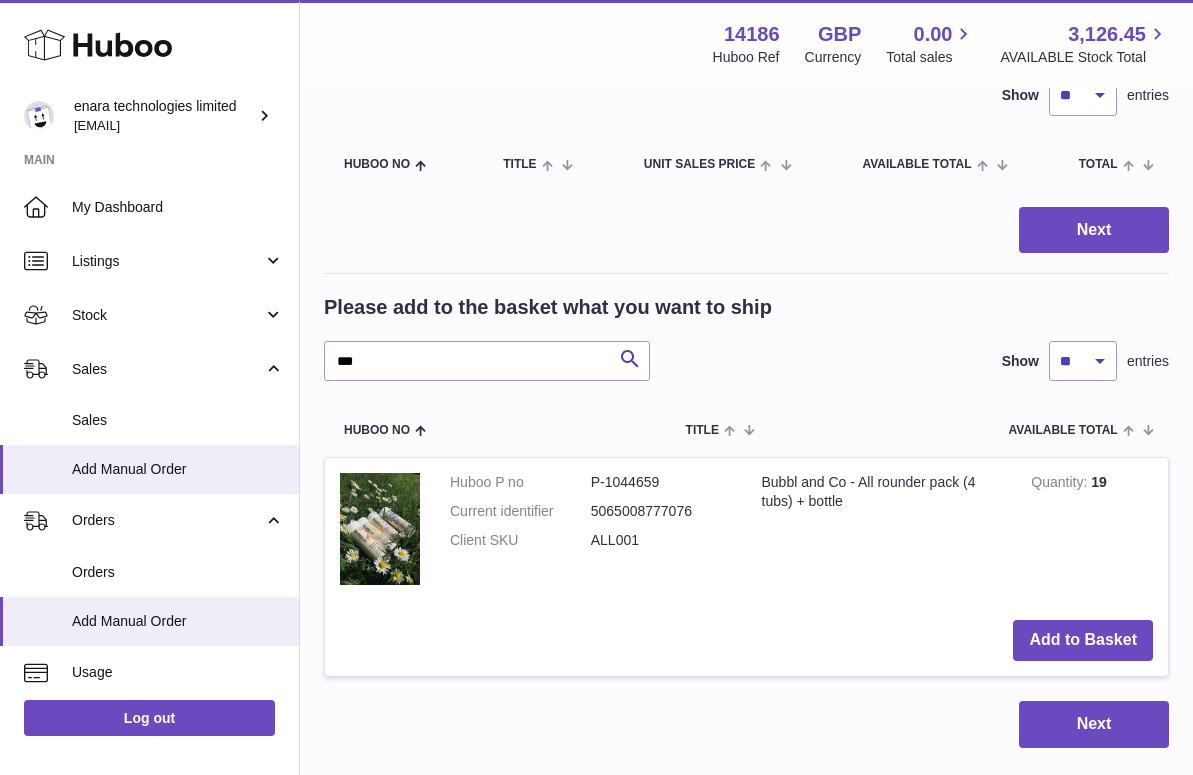 scroll, scrollTop: 222, scrollLeft: 0, axis: vertical 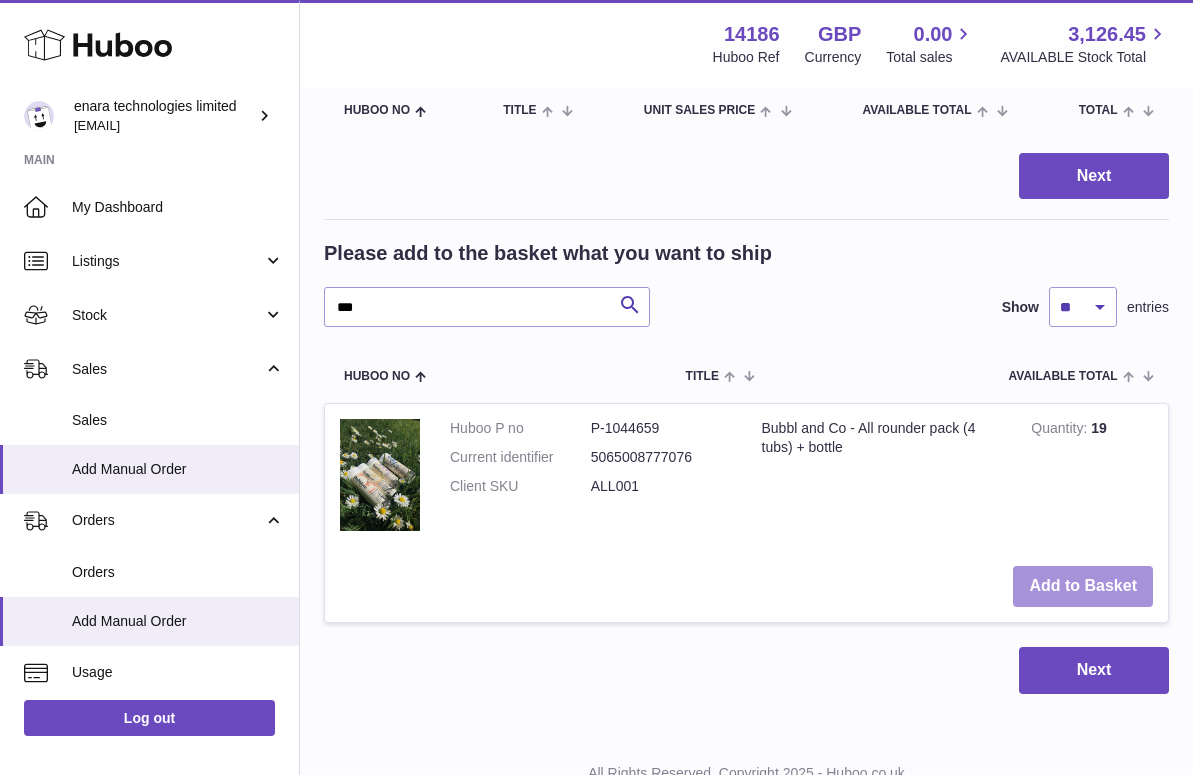 click on "Add to Basket" at bounding box center [1083, 586] 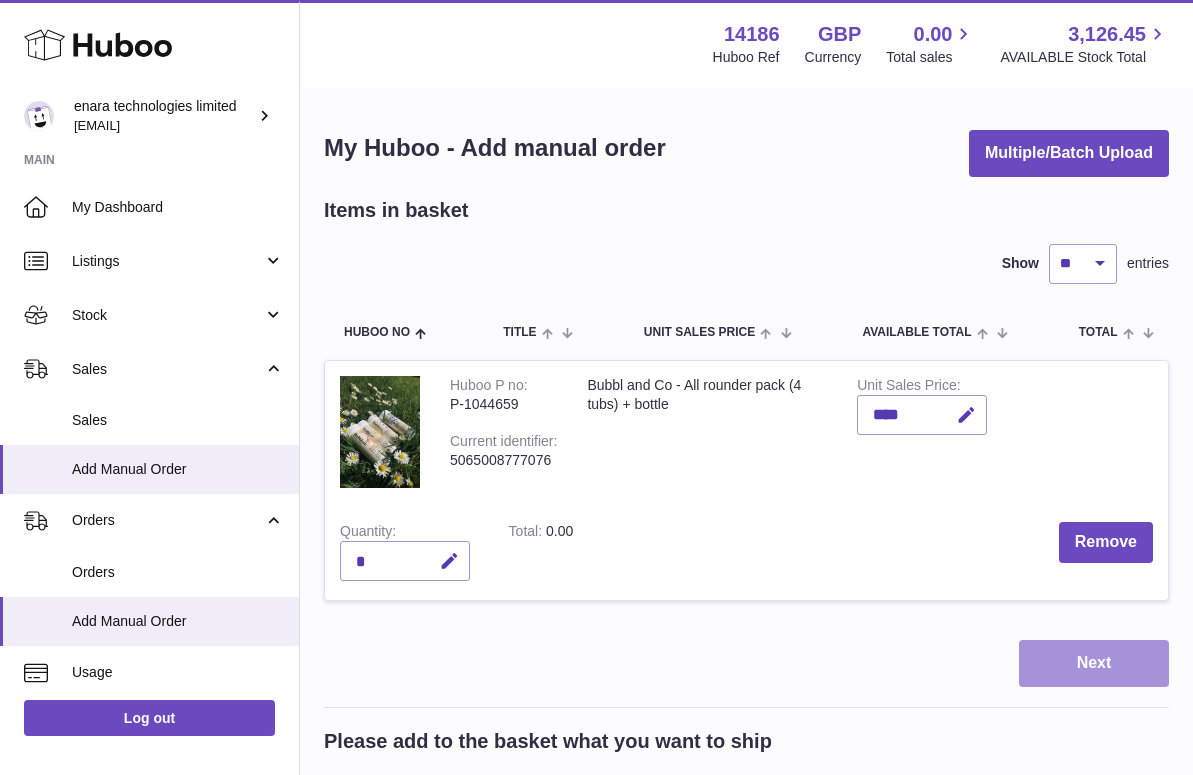 scroll, scrollTop: 0, scrollLeft: 0, axis: both 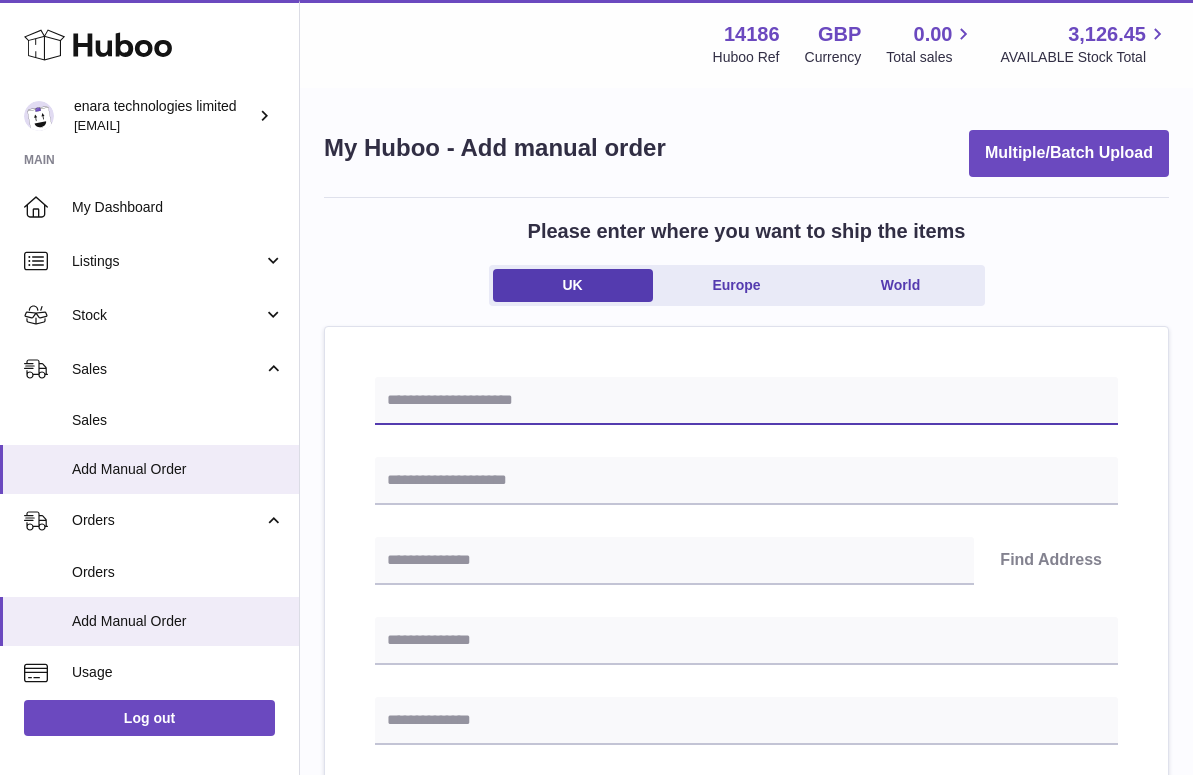 click at bounding box center (746, 401) 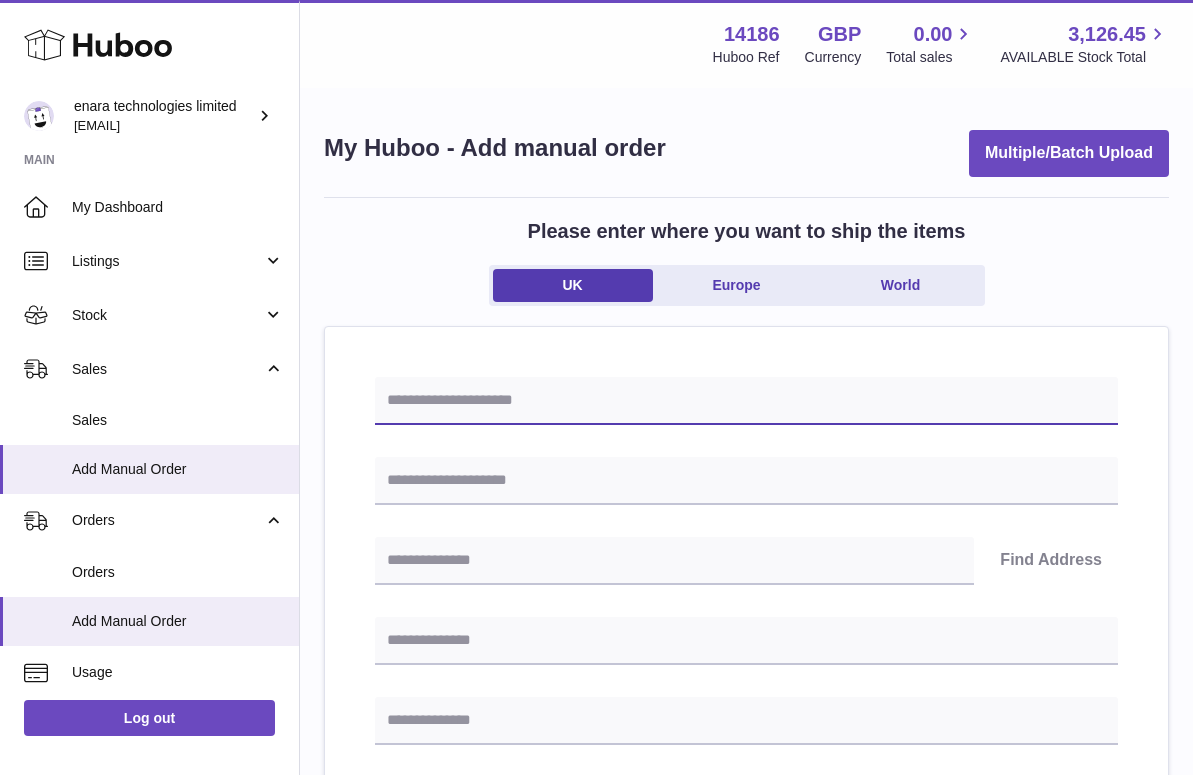 paste on "**********" 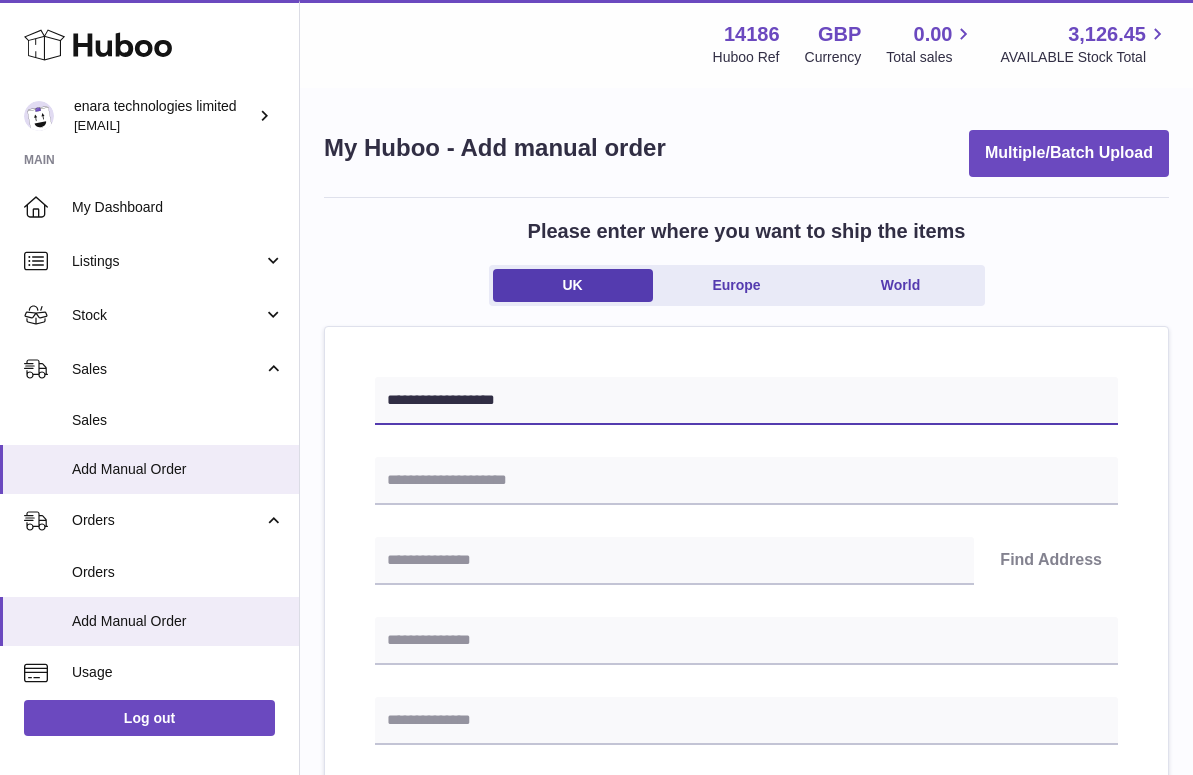 type on "**********" 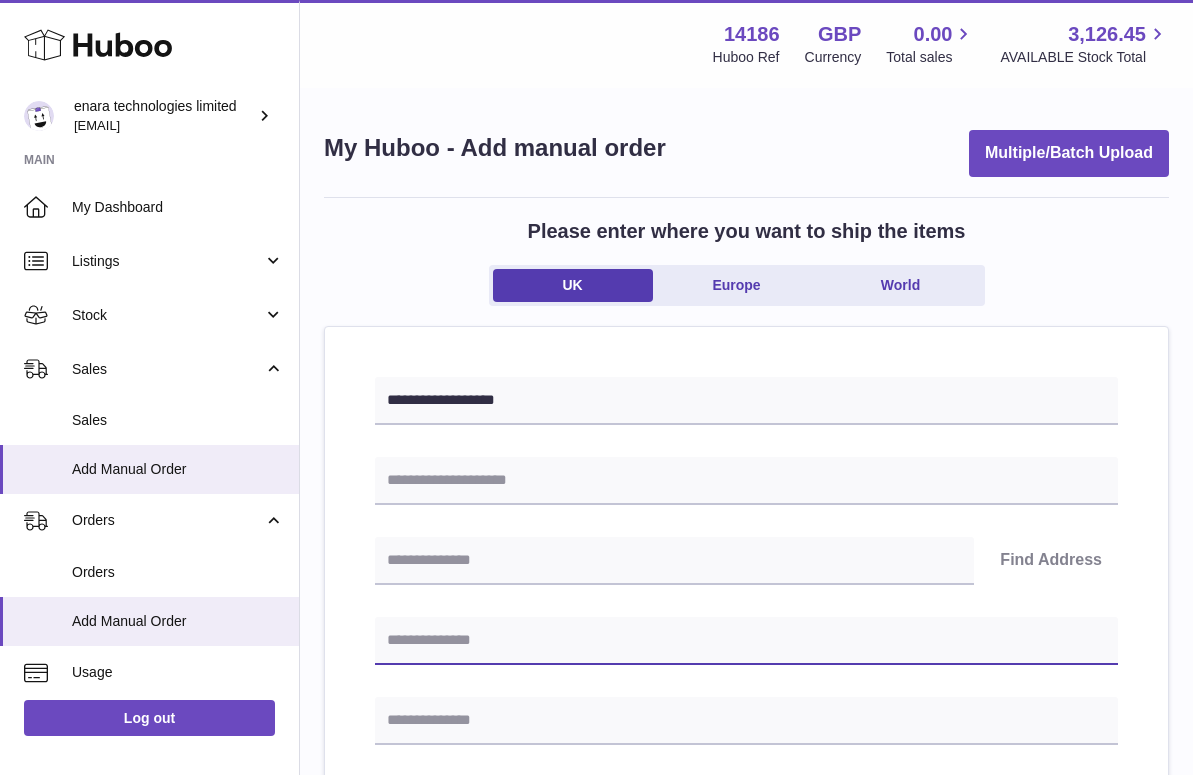 paste on "**********" 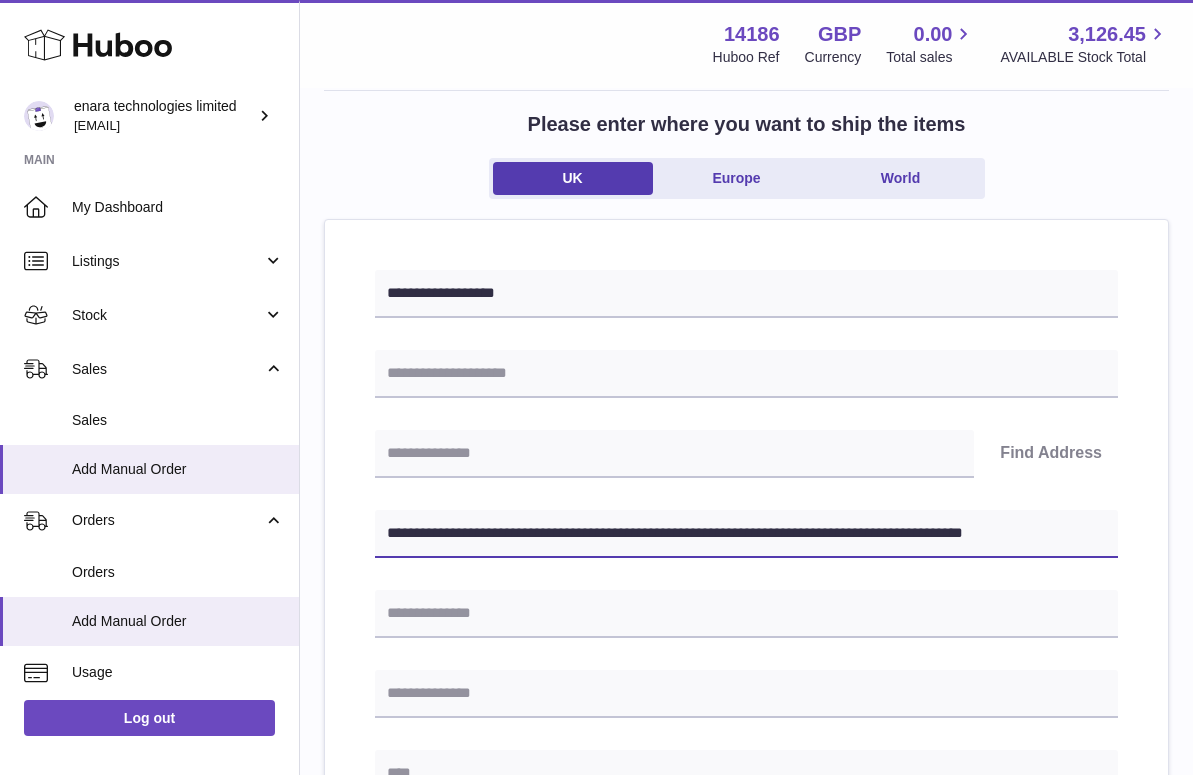 scroll, scrollTop: 108, scrollLeft: 0, axis: vertical 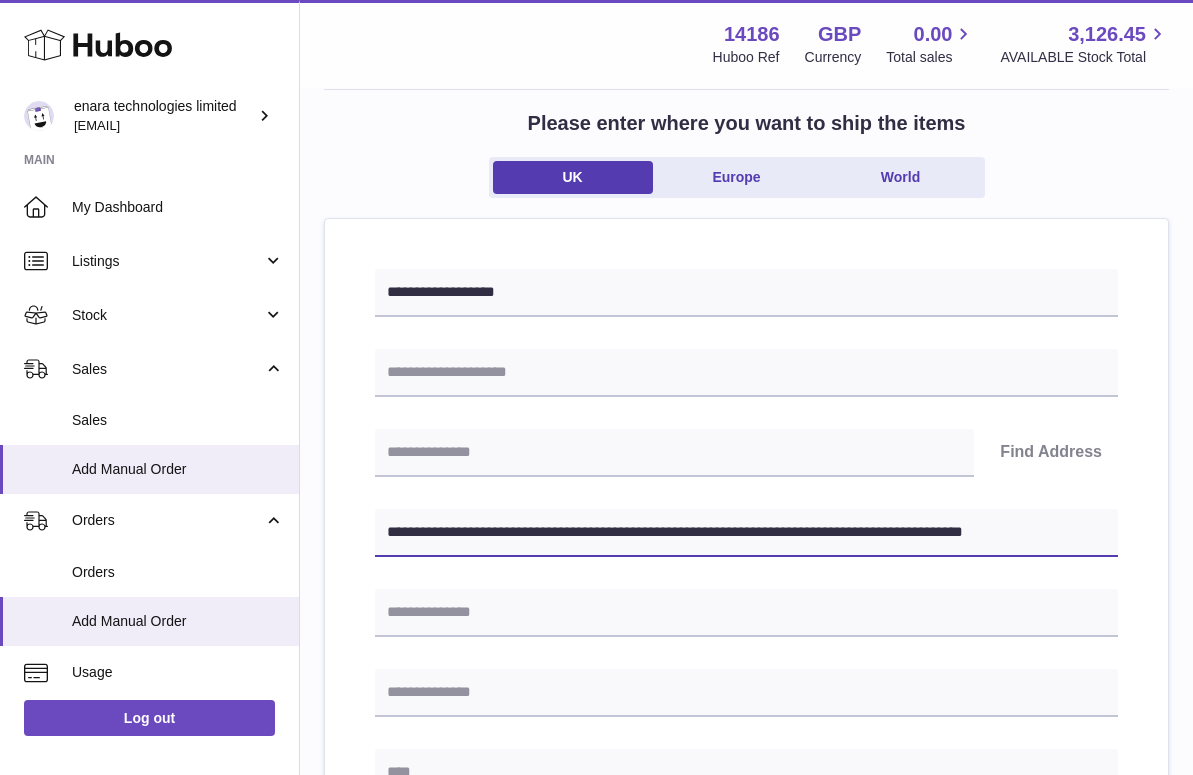 drag, startPoint x: 813, startPoint y: 529, endPoint x: 1281, endPoint y: 711, distance: 502.1434 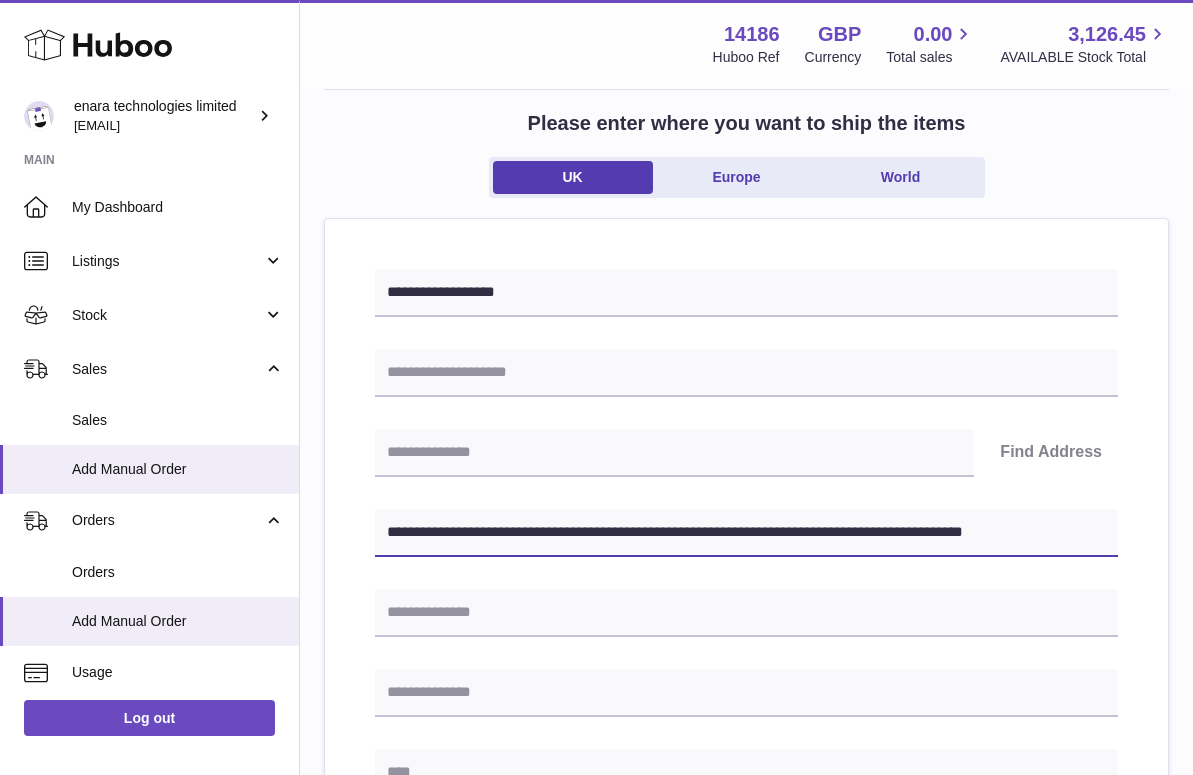 click on ".st0{fill:#141414;}" at bounding box center [596, 279] 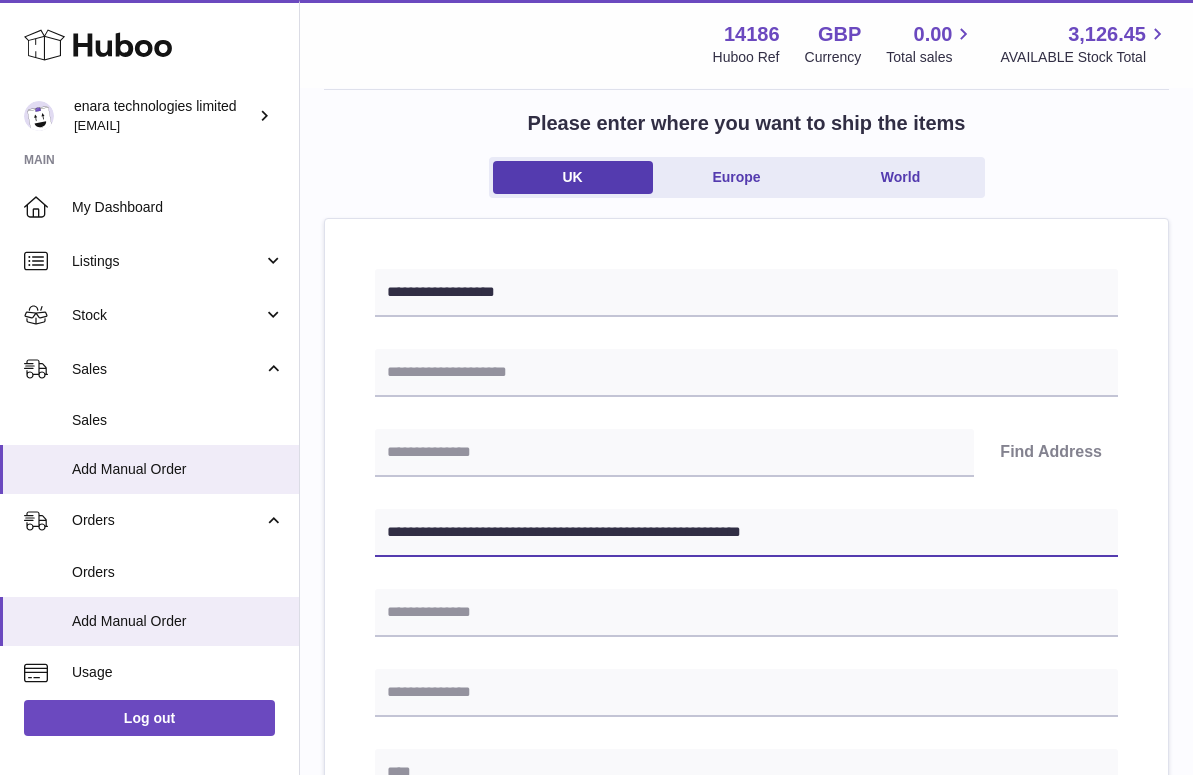 type on "**********" 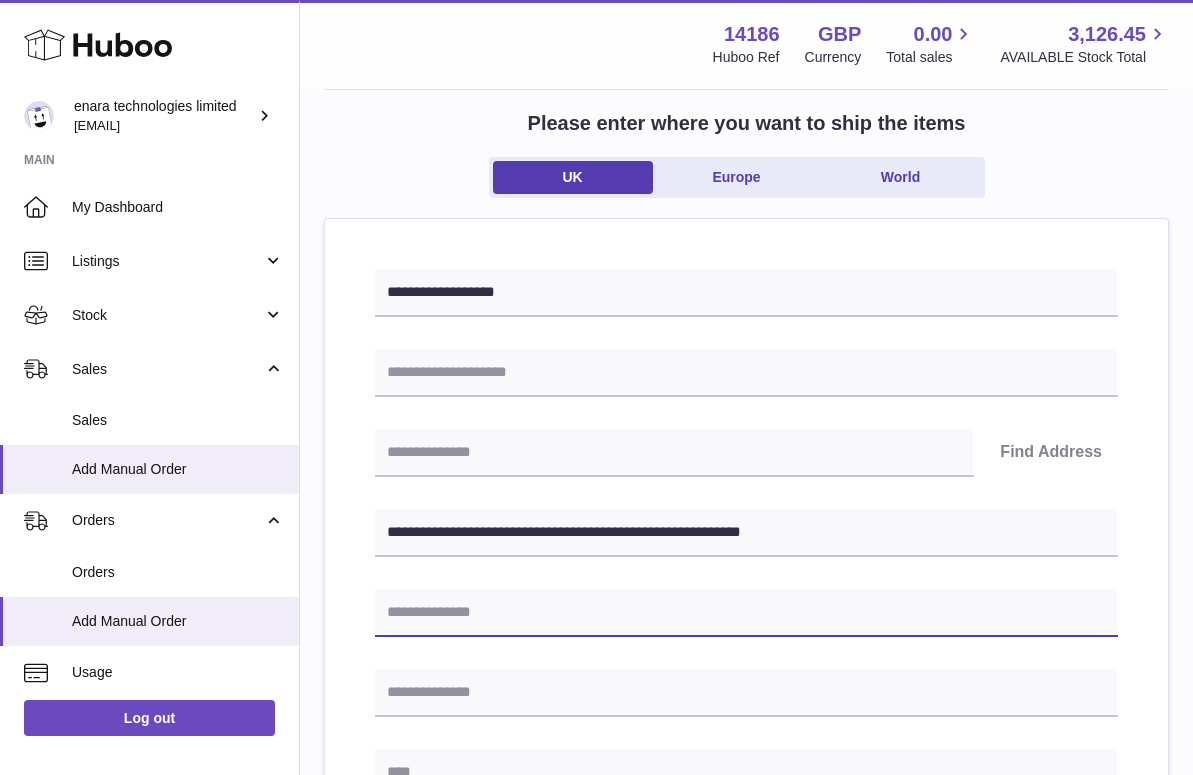 paste on "**********" 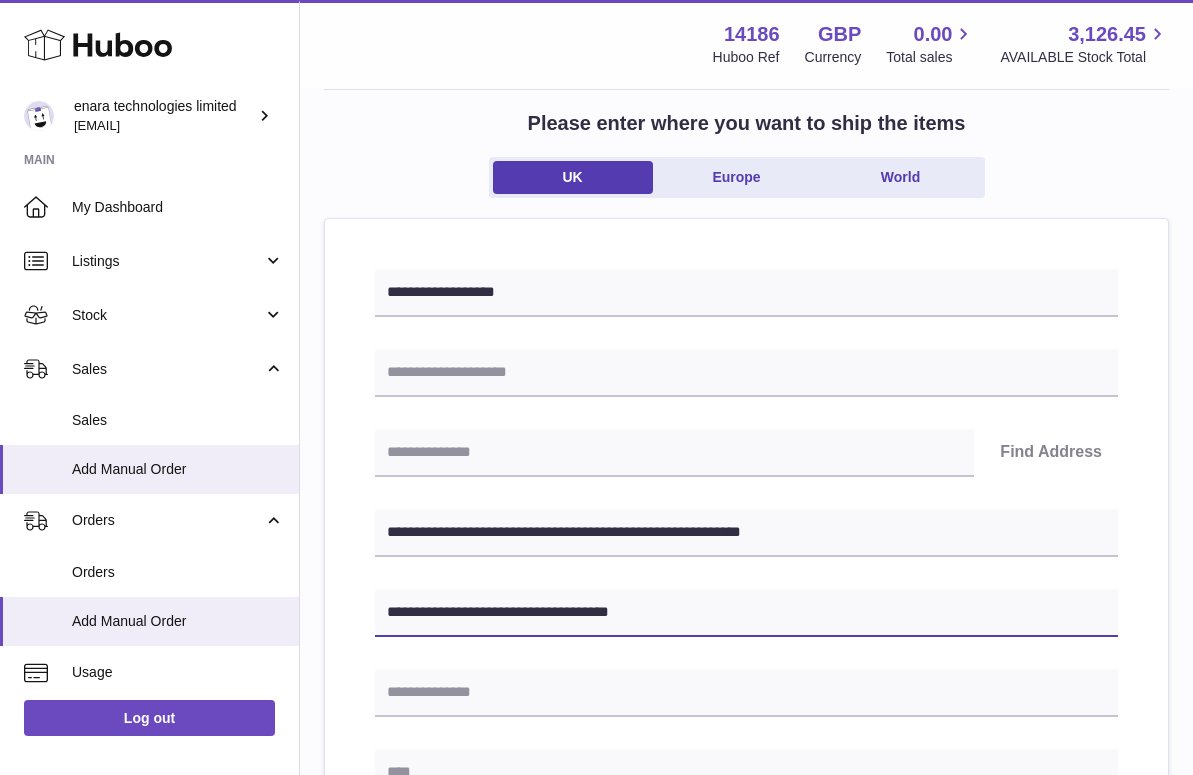 type on "**********" 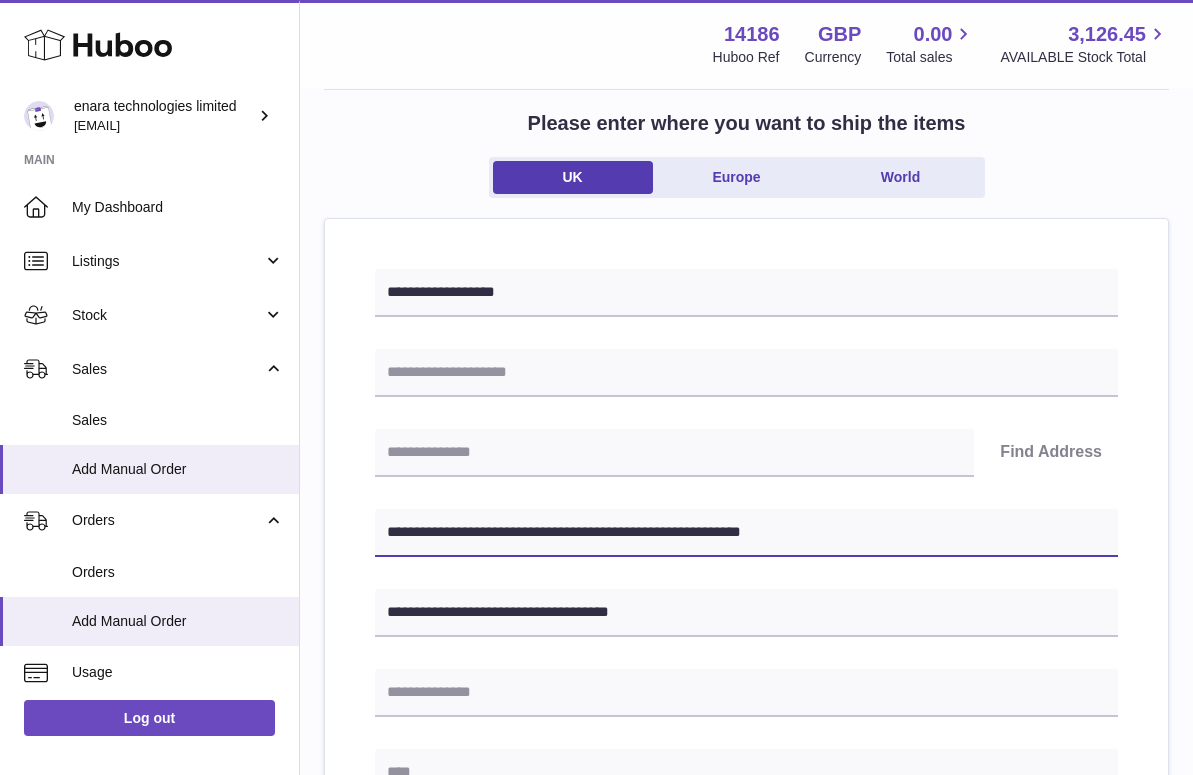 drag, startPoint x: 497, startPoint y: 529, endPoint x: 396, endPoint y: 529, distance: 101 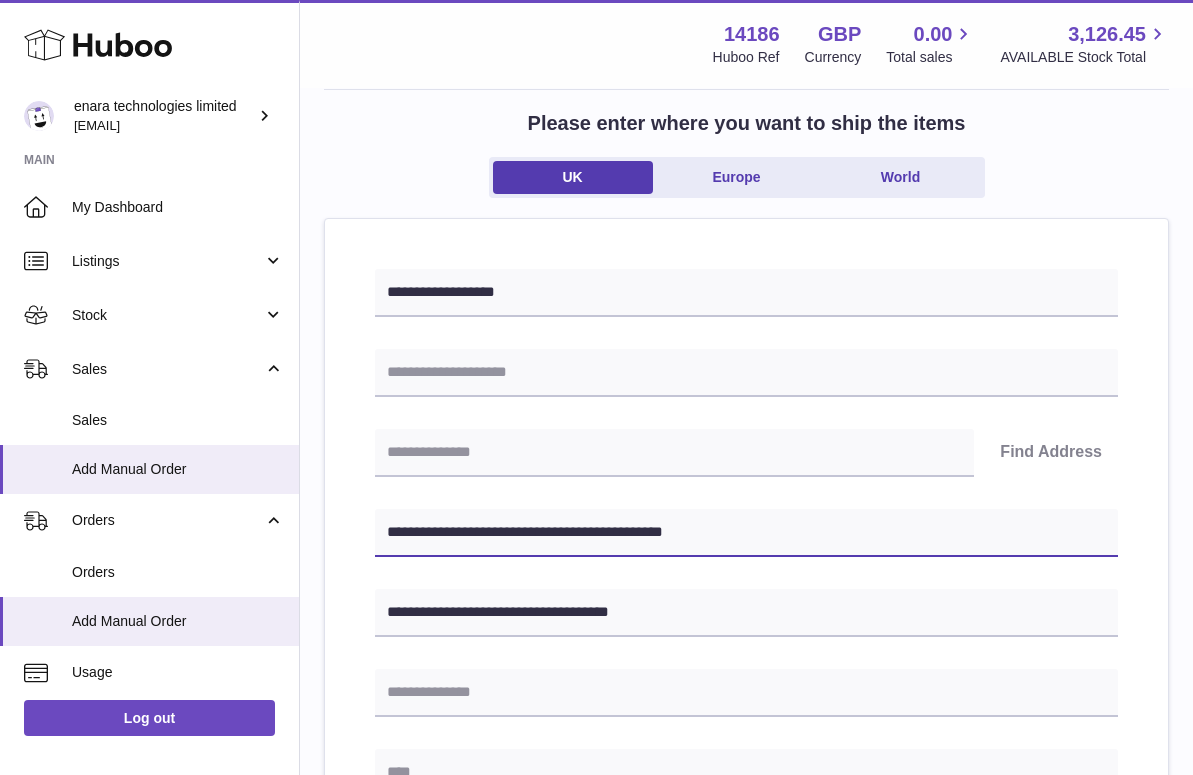 type on "**********" 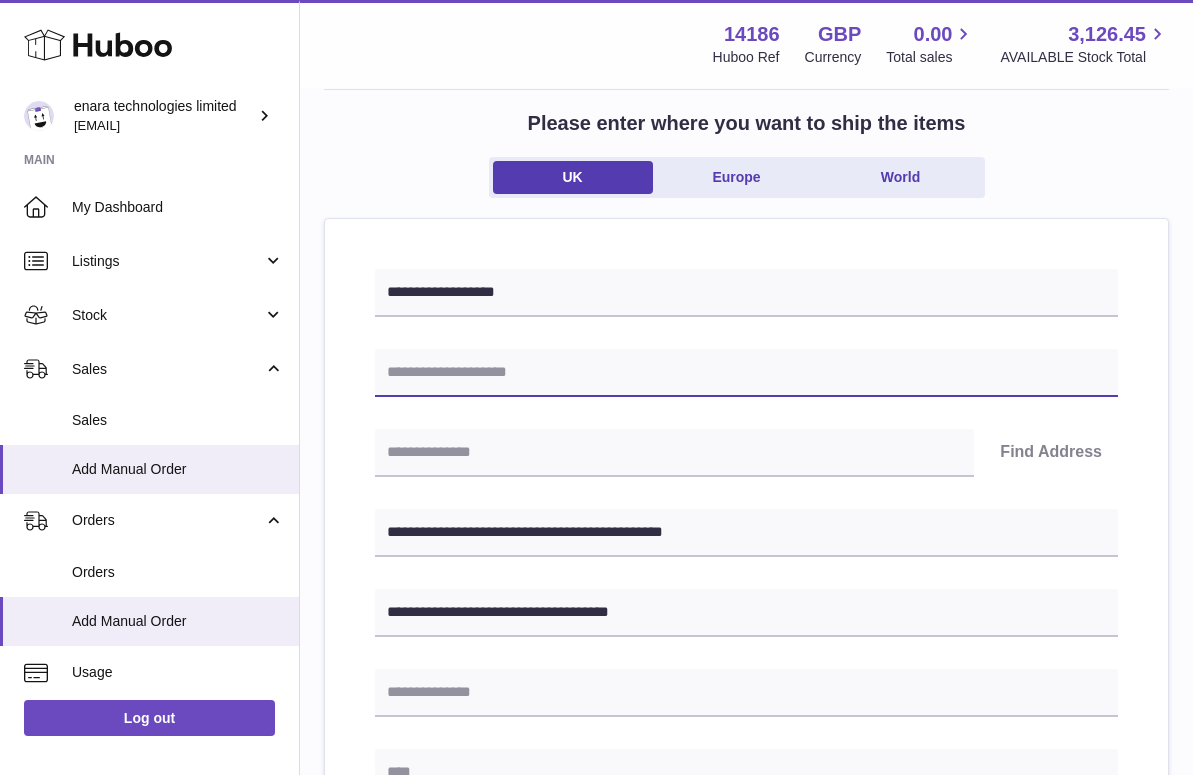 type on "*" 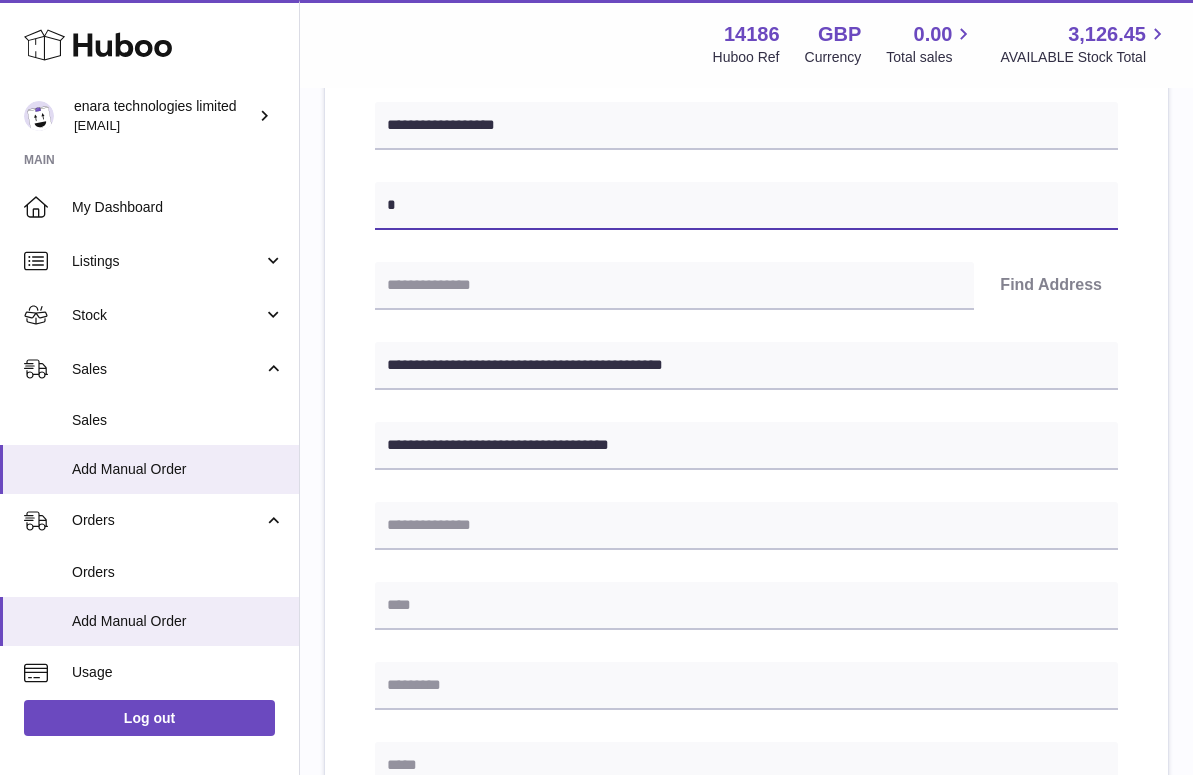 scroll, scrollTop: 278, scrollLeft: 0, axis: vertical 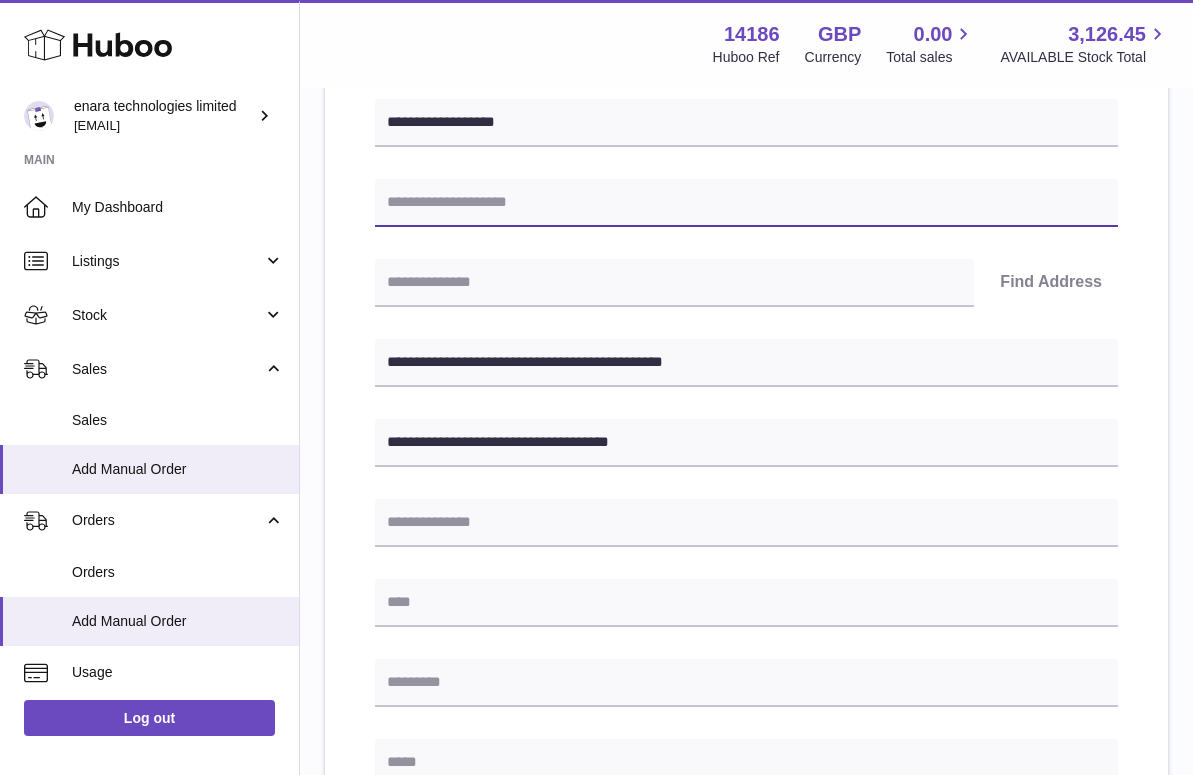 paste on "**********" 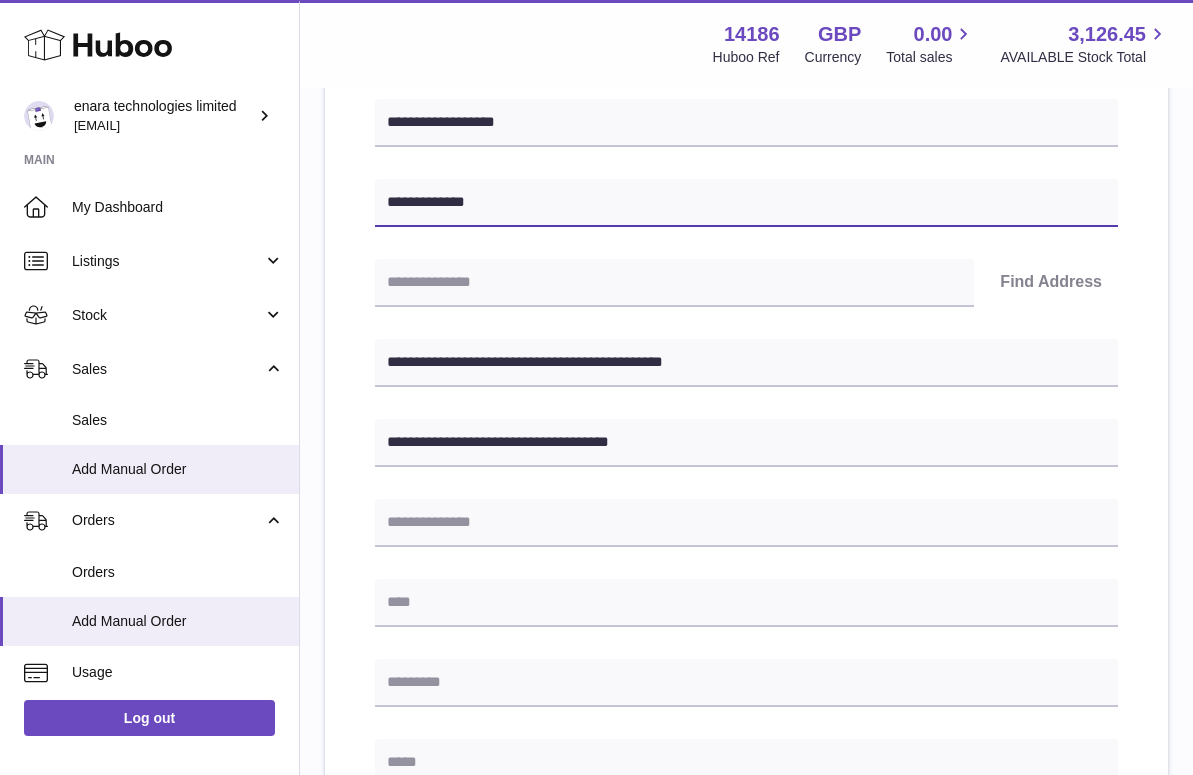 type on "**********" 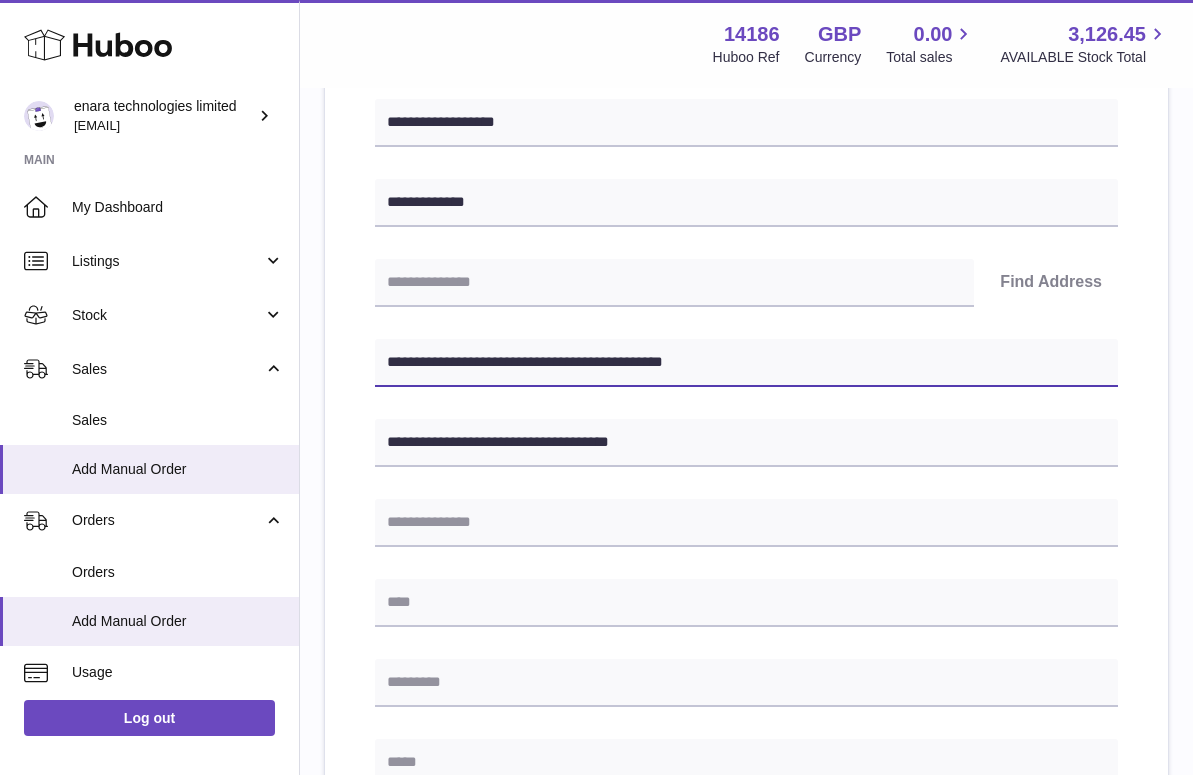 drag, startPoint x: 509, startPoint y: 357, endPoint x: 391, endPoint y: 354, distance: 118.03813 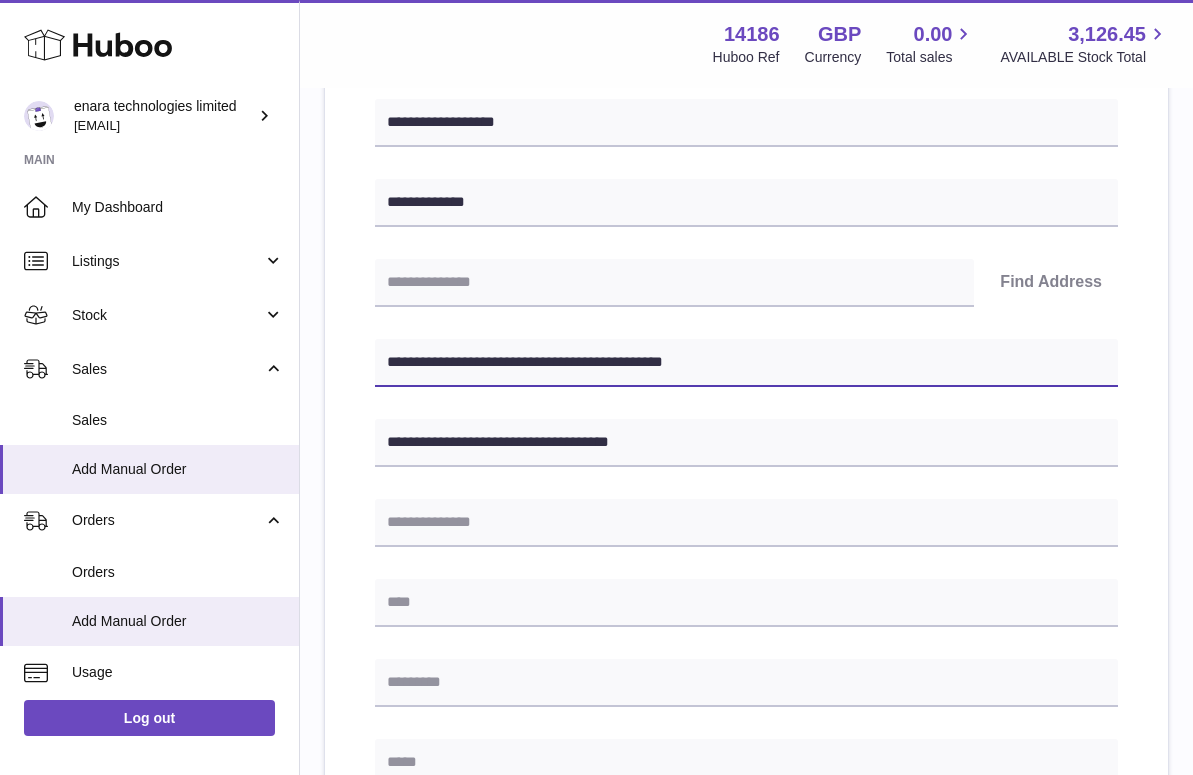 click on "**********" at bounding box center [746, 363] 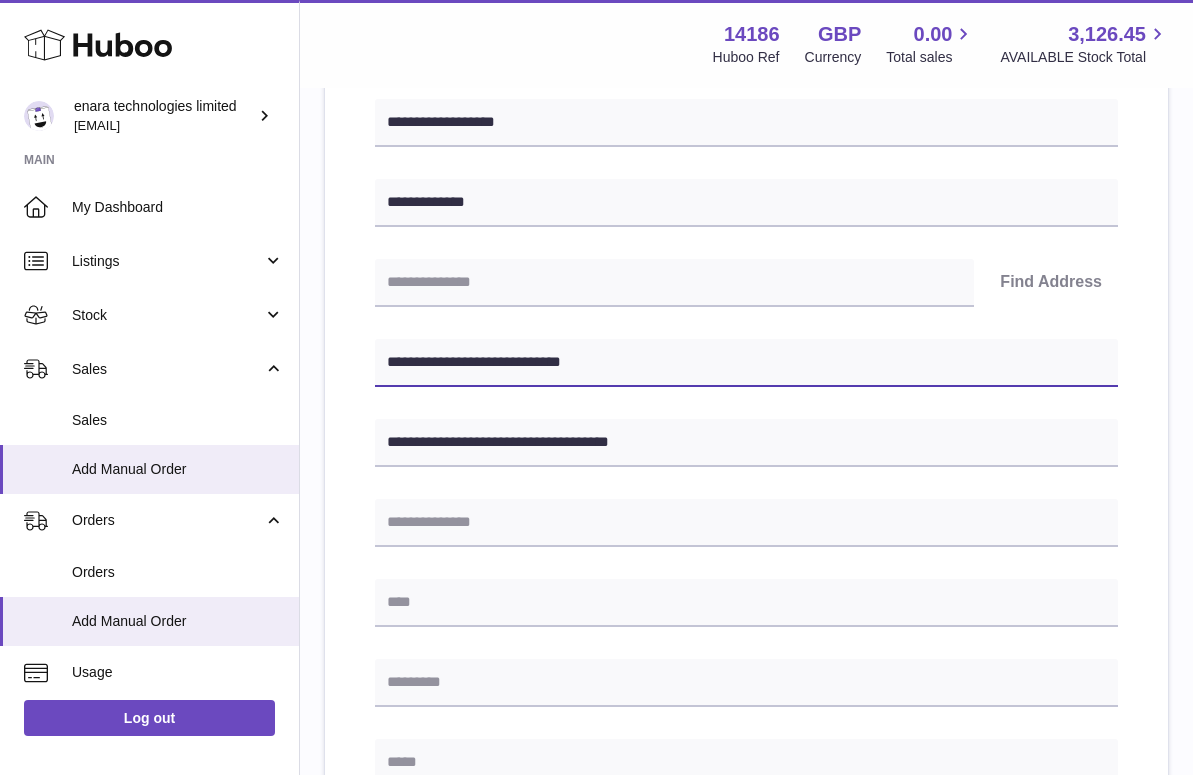 type on "**********" 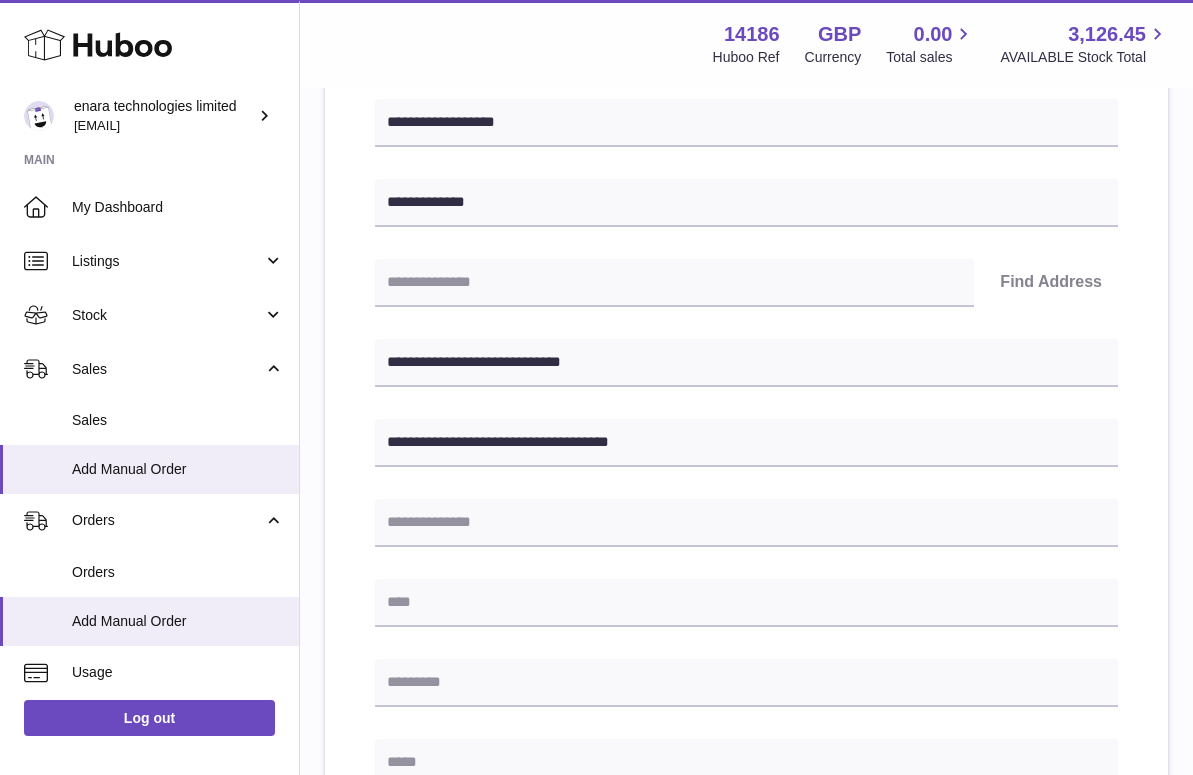 paste on "**********" 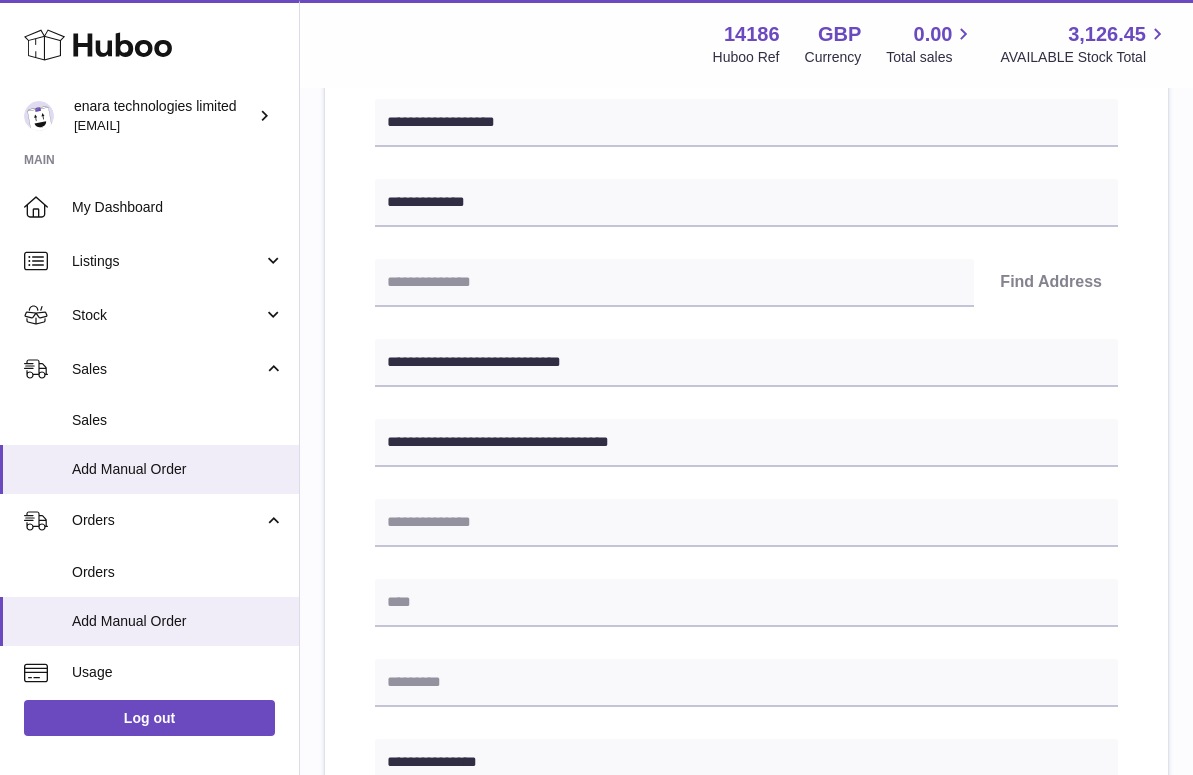 type on "**********" 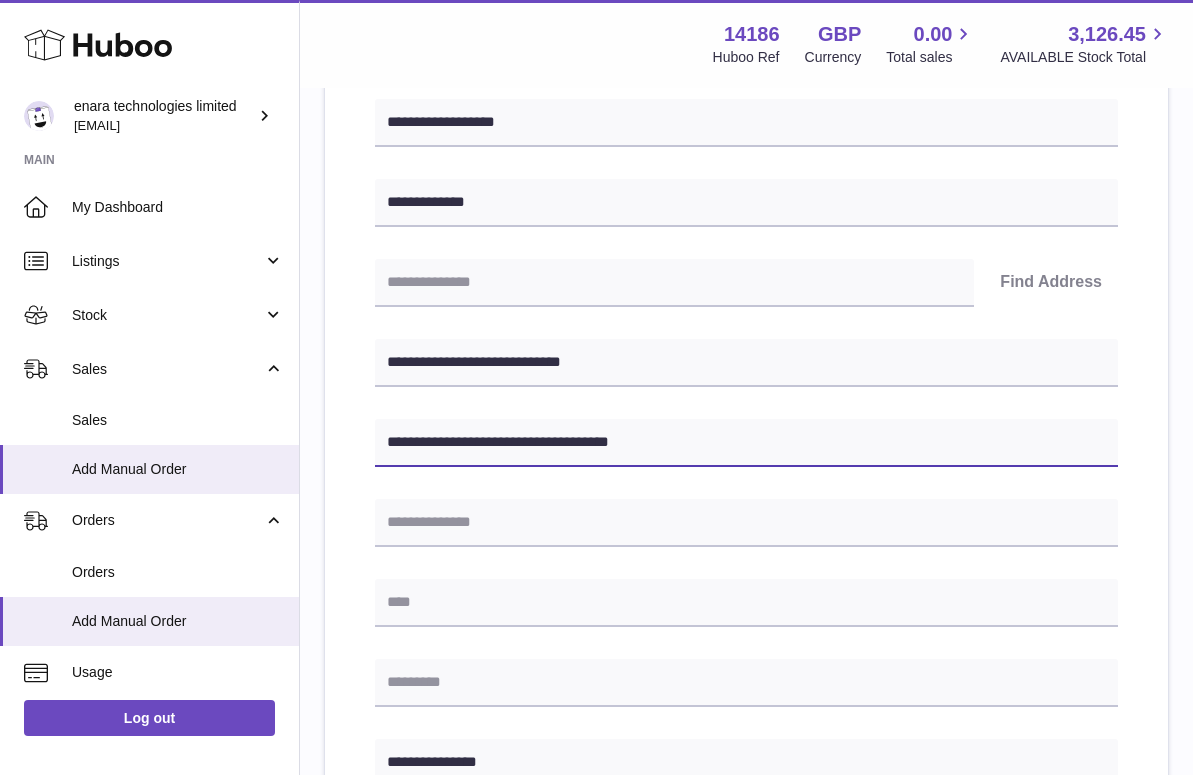 drag, startPoint x: 538, startPoint y: 442, endPoint x: 479, endPoint y: 441, distance: 59.008472 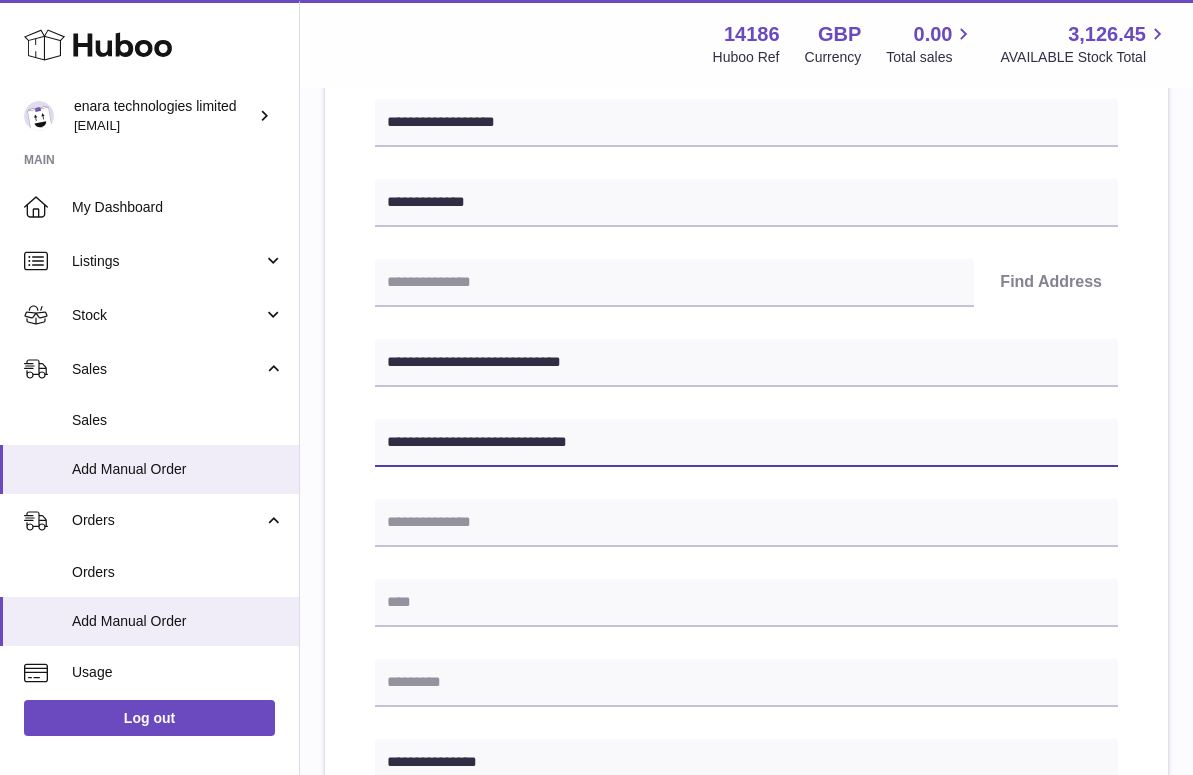 type on "**********" 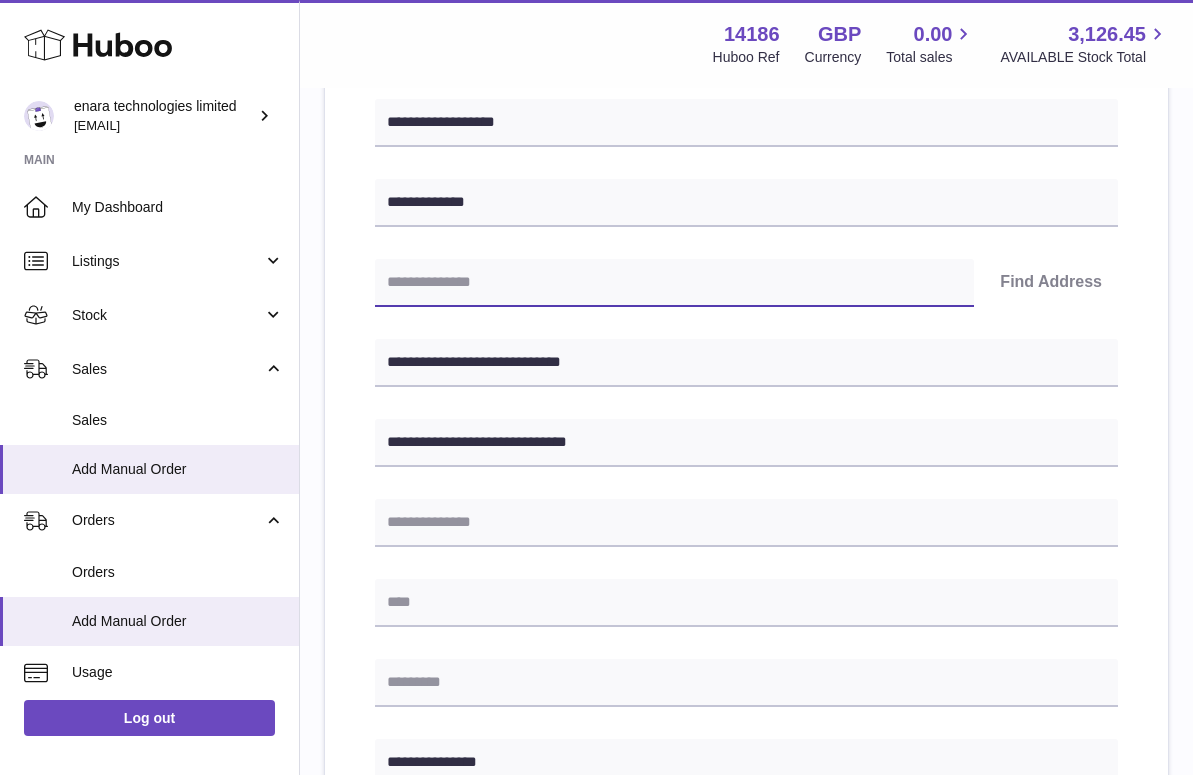 paste on "*******" 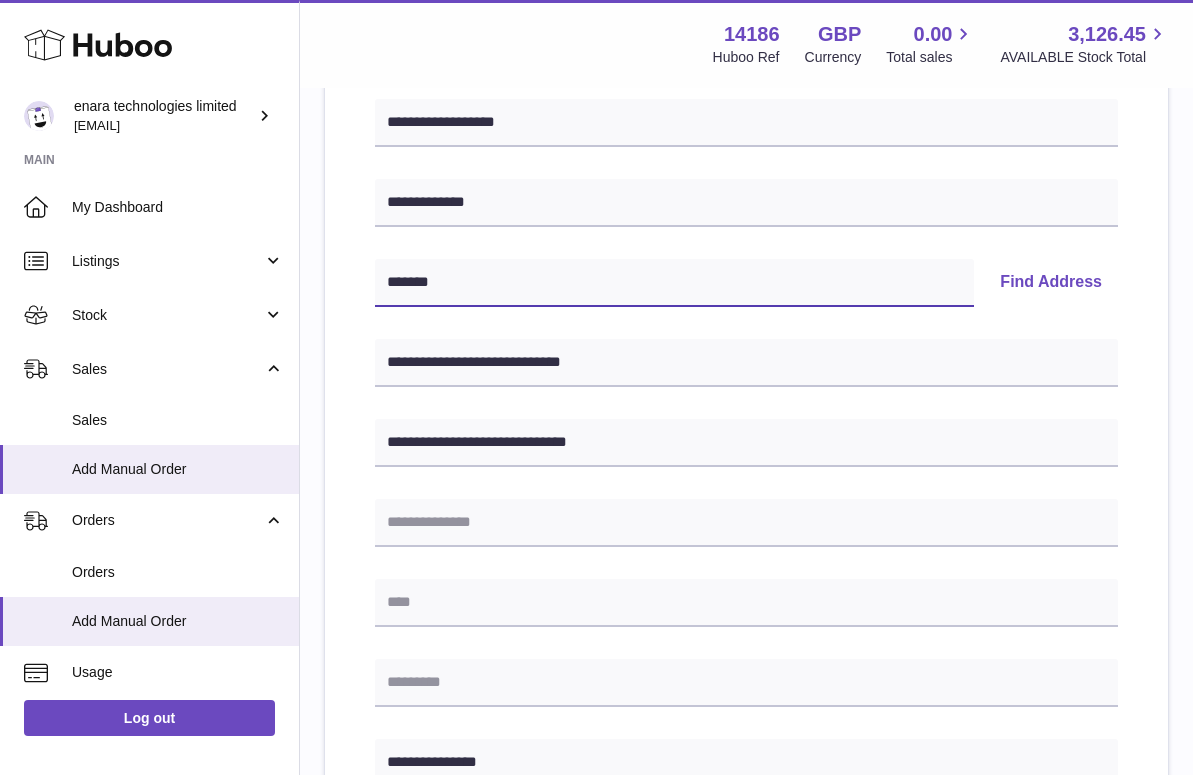 scroll, scrollTop: 344, scrollLeft: 0, axis: vertical 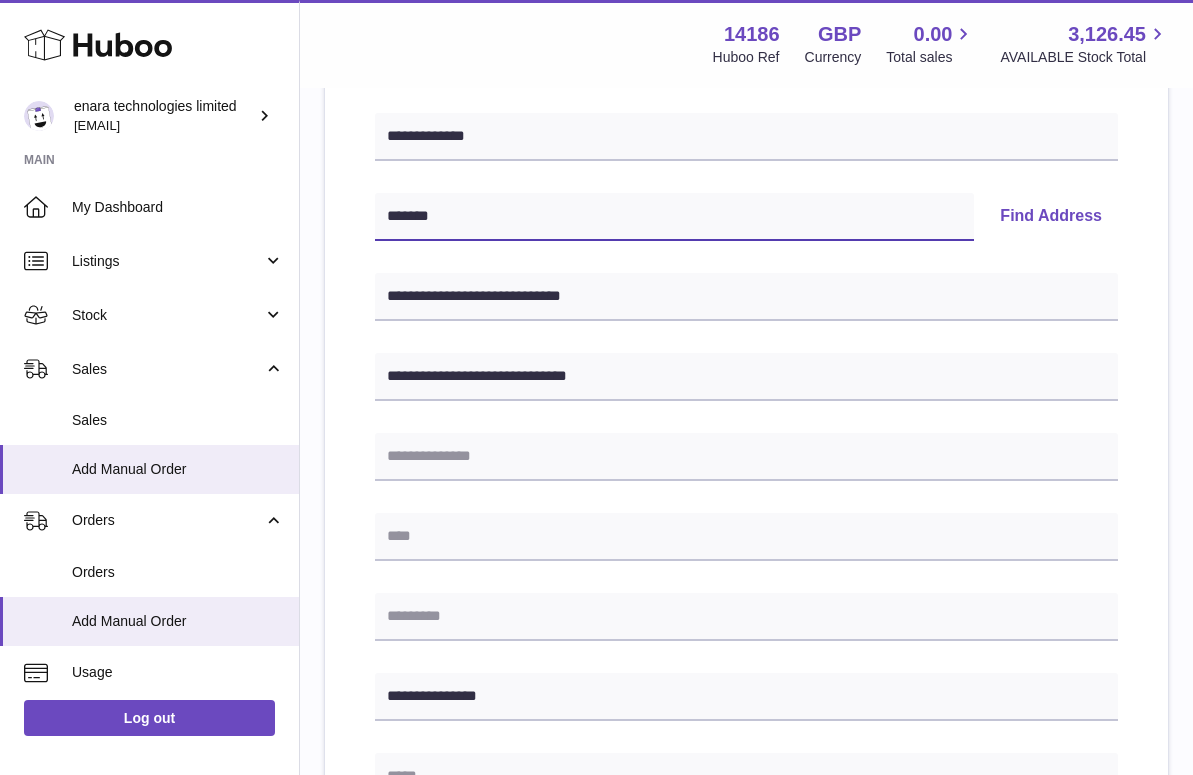 type on "*******" 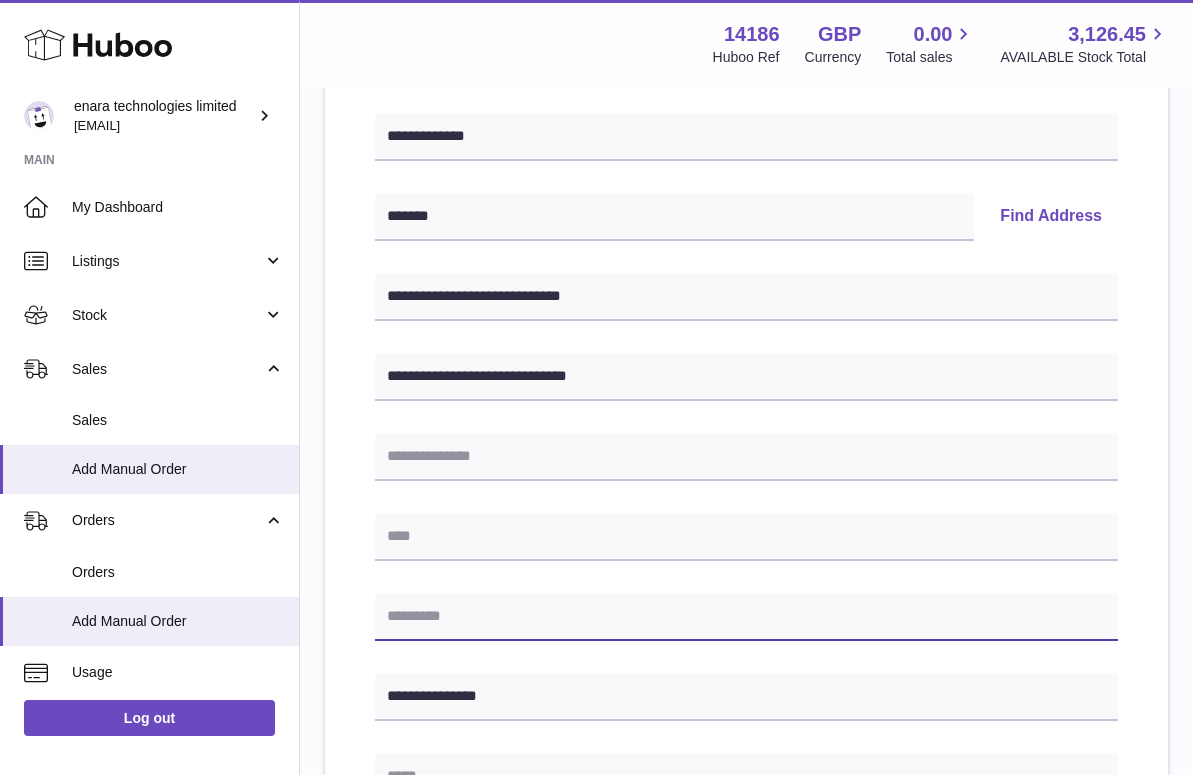paste on "*******" 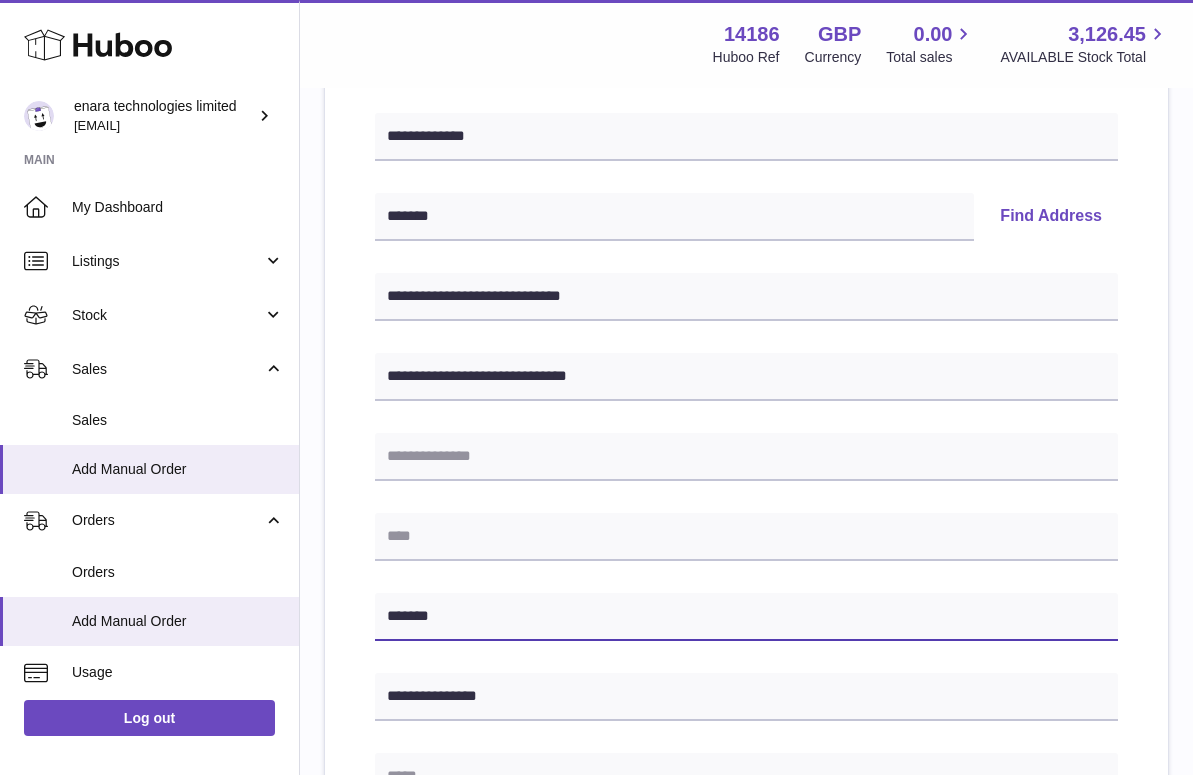 type on "*******" 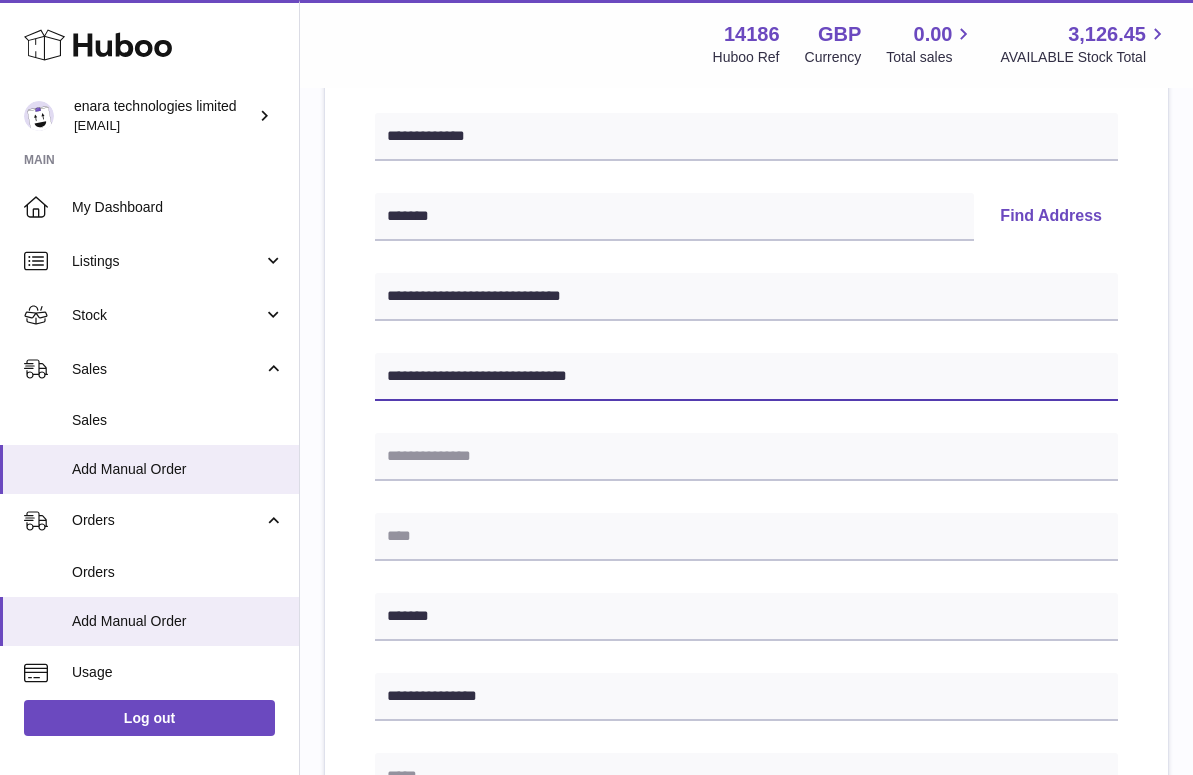 drag, startPoint x: 485, startPoint y: 376, endPoint x: 730, endPoint y: 432, distance: 251.31853 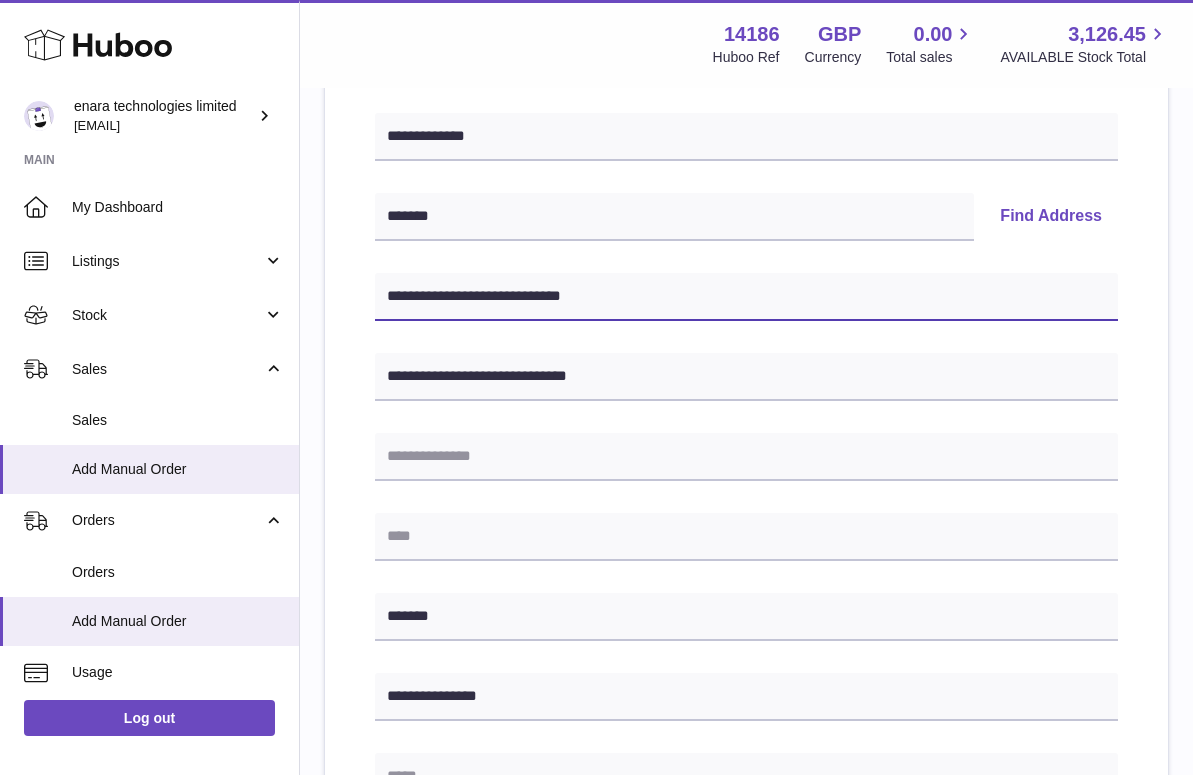 drag, startPoint x: 505, startPoint y: 296, endPoint x: 737, endPoint y: 350, distance: 238.2016 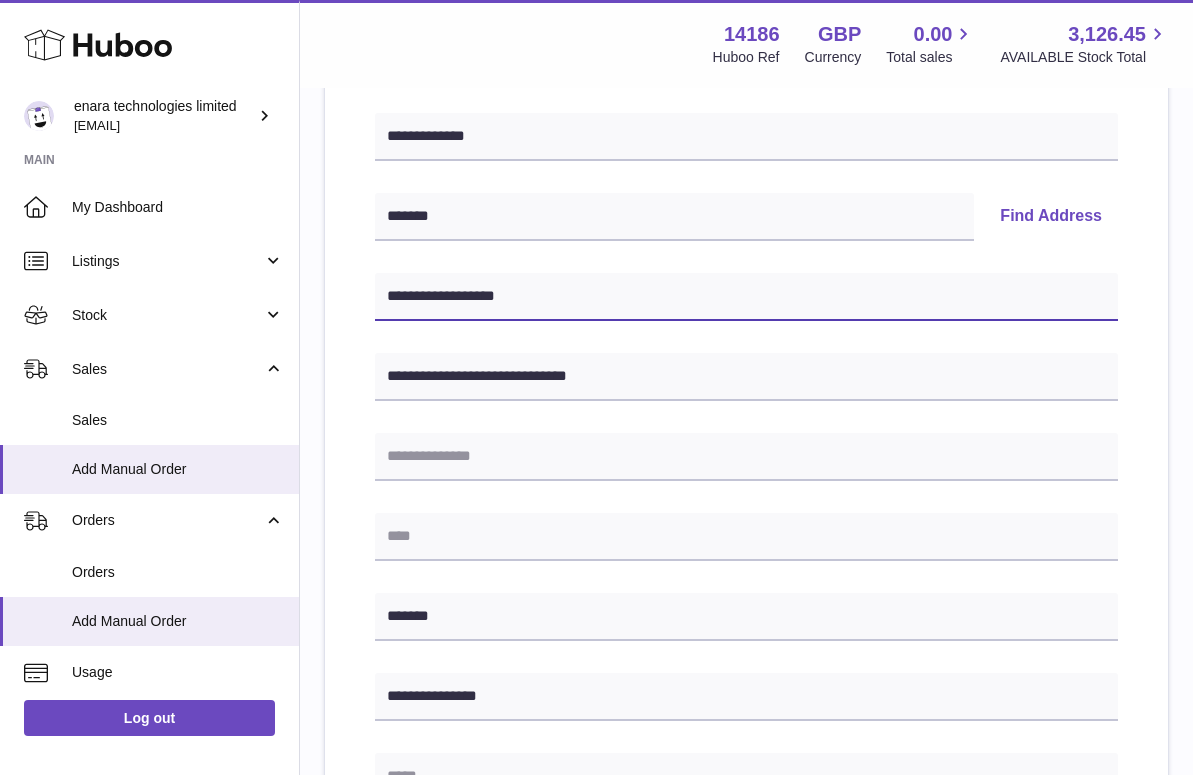 type on "**********" 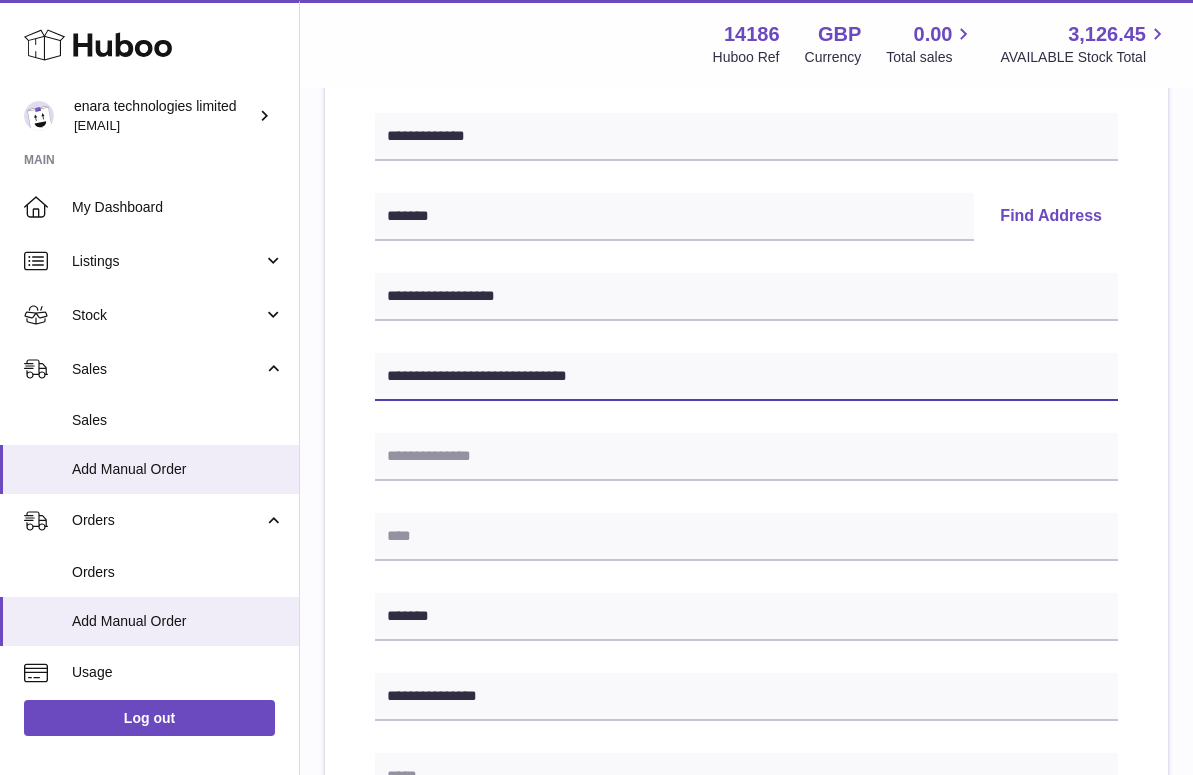 click on "**********" at bounding box center [746, 377] 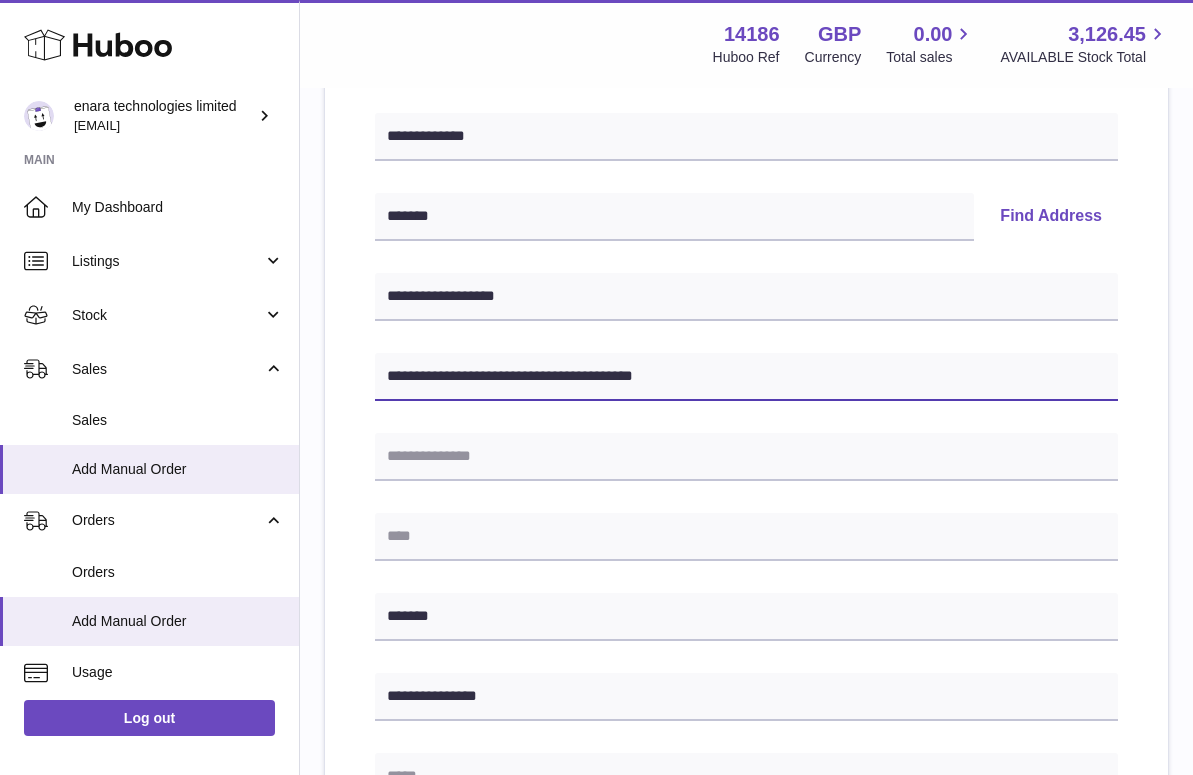 drag, startPoint x: 555, startPoint y: 376, endPoint x: 771, endPoint y: 391, distance: 216.5202 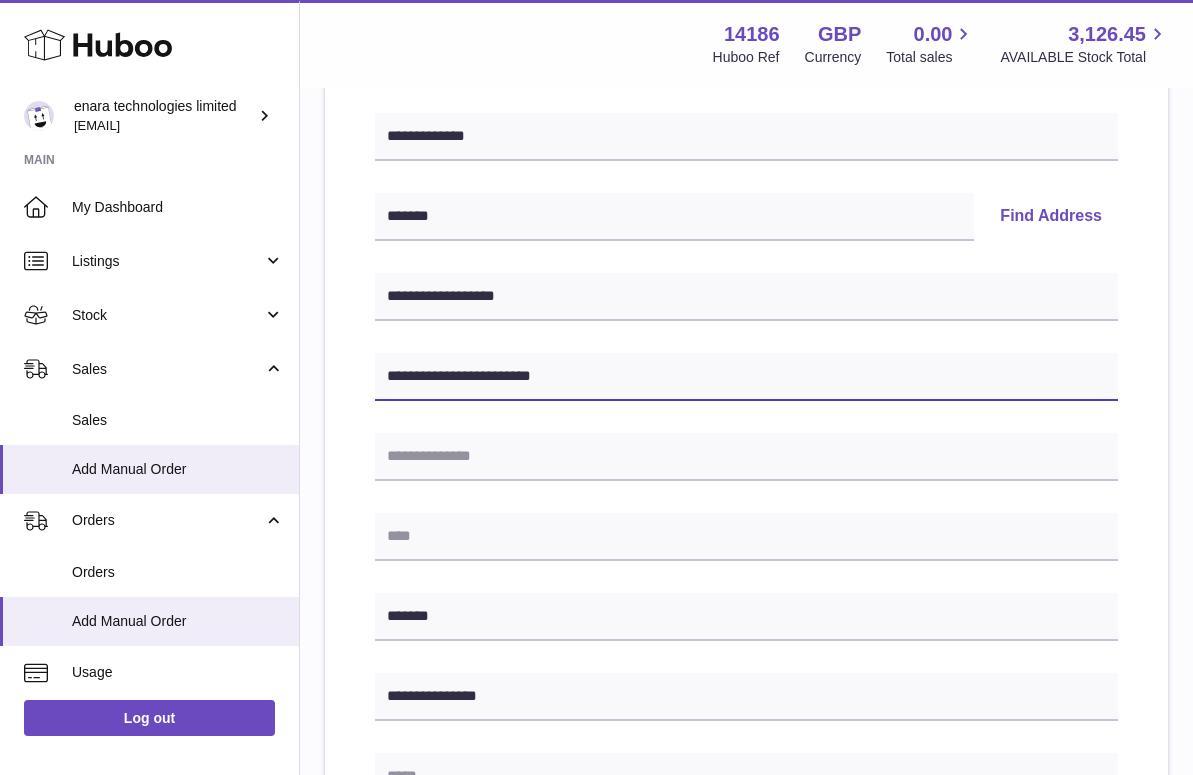 type on "**********" 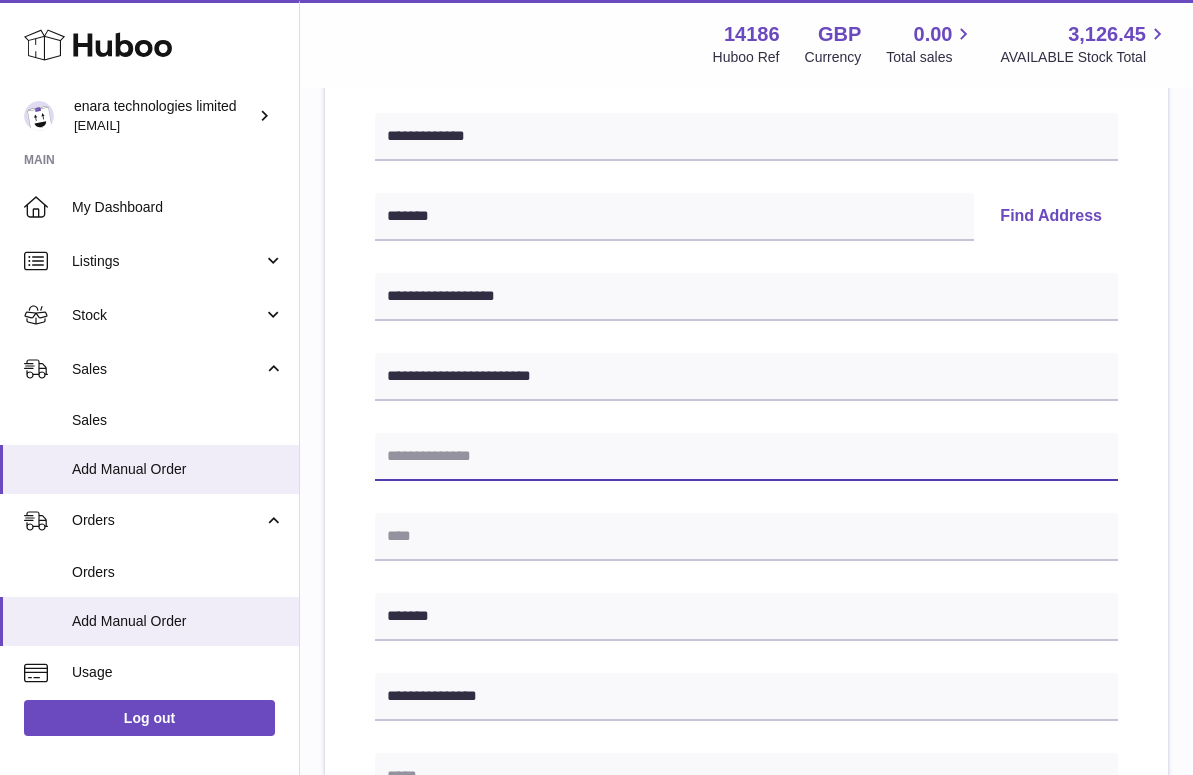 paste on "**********" 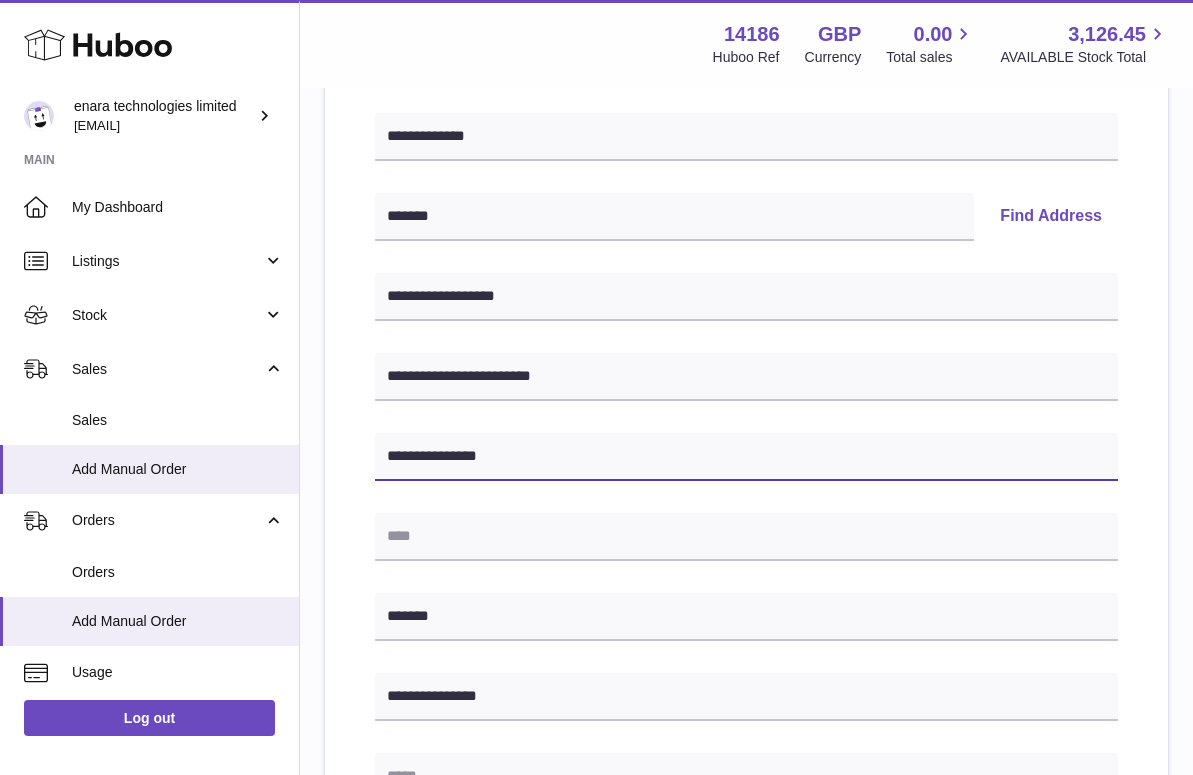 type on "**********" 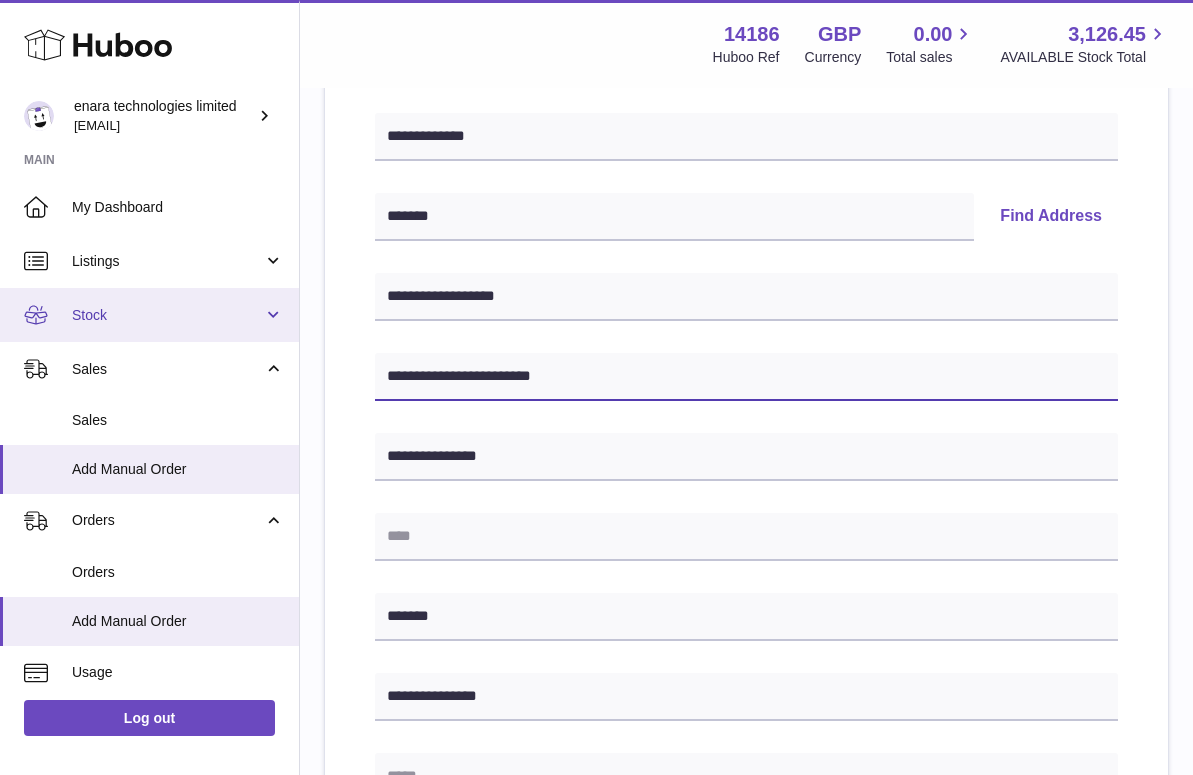 drag, startPoint x: 579, startPoint y: 377, endPoint x: 25, endPoint y: 322, distance: 556.72345 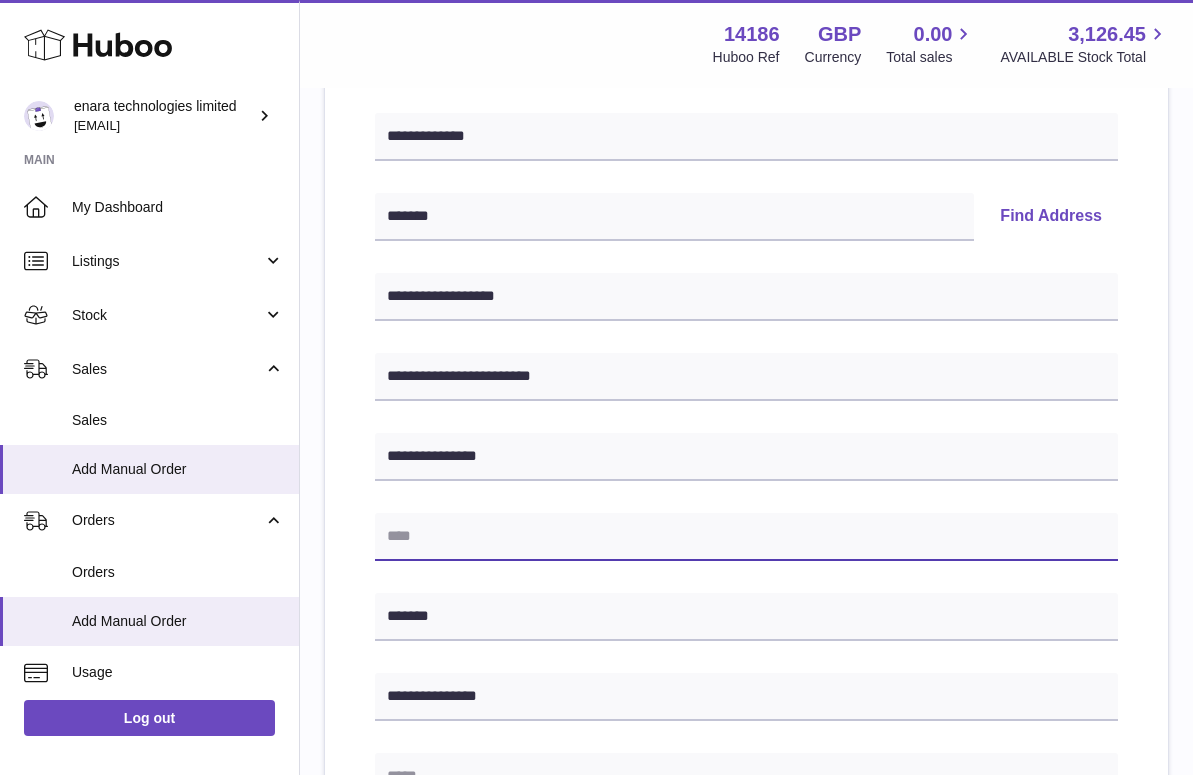 click at bounding box center (746, 537) 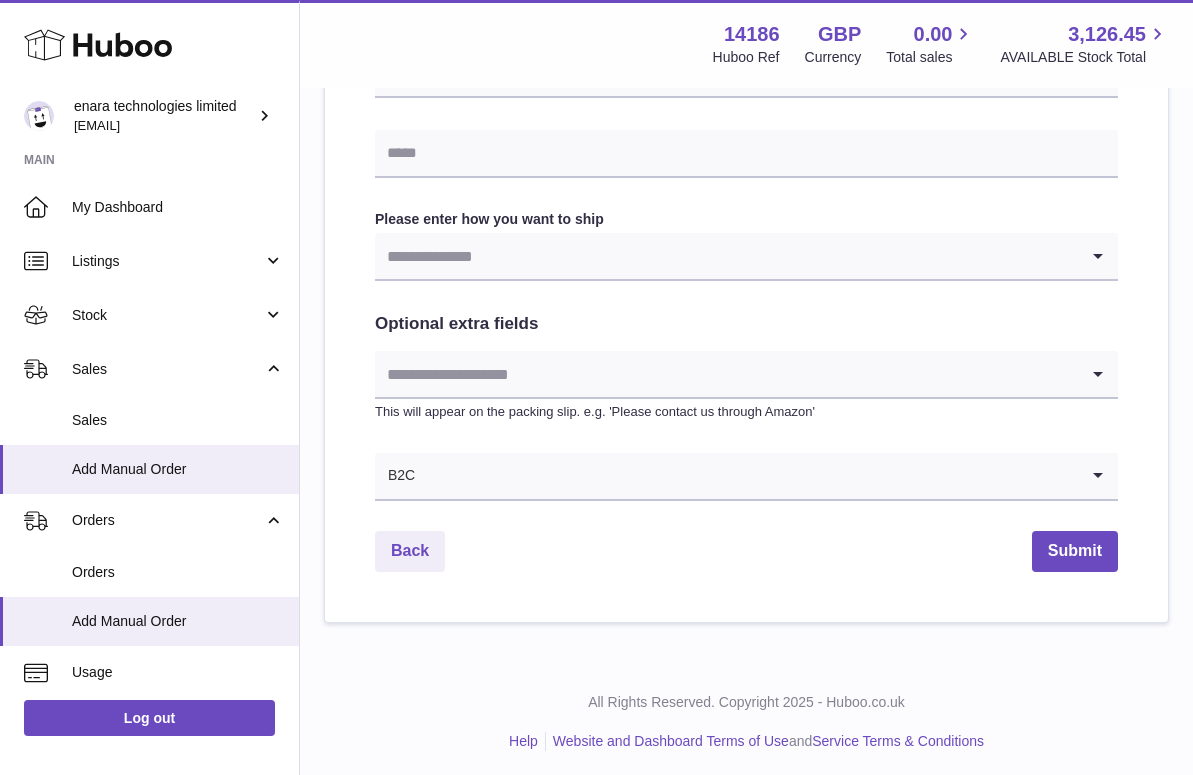 scroll, scrollTop: 966, scrollLeft: 0, axis: vertical 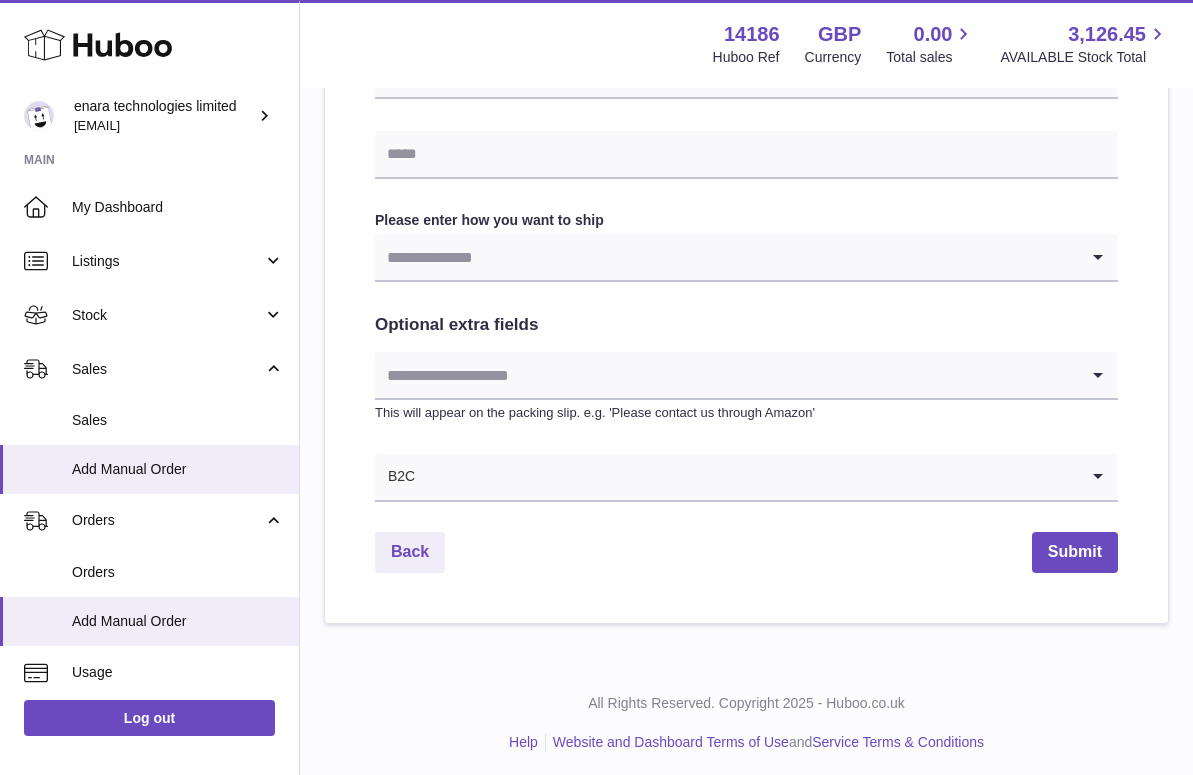 type on "**********" 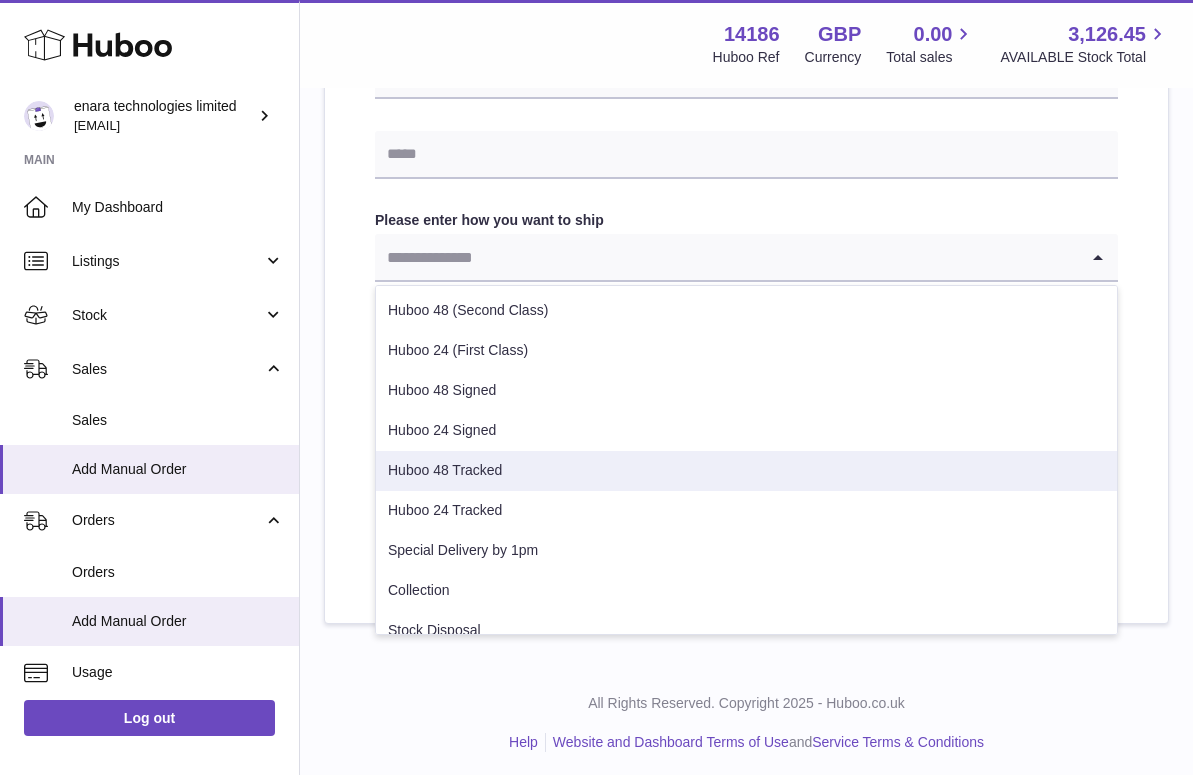 click on "Huboo 48 Tracked" at bounding box center [746, 471] 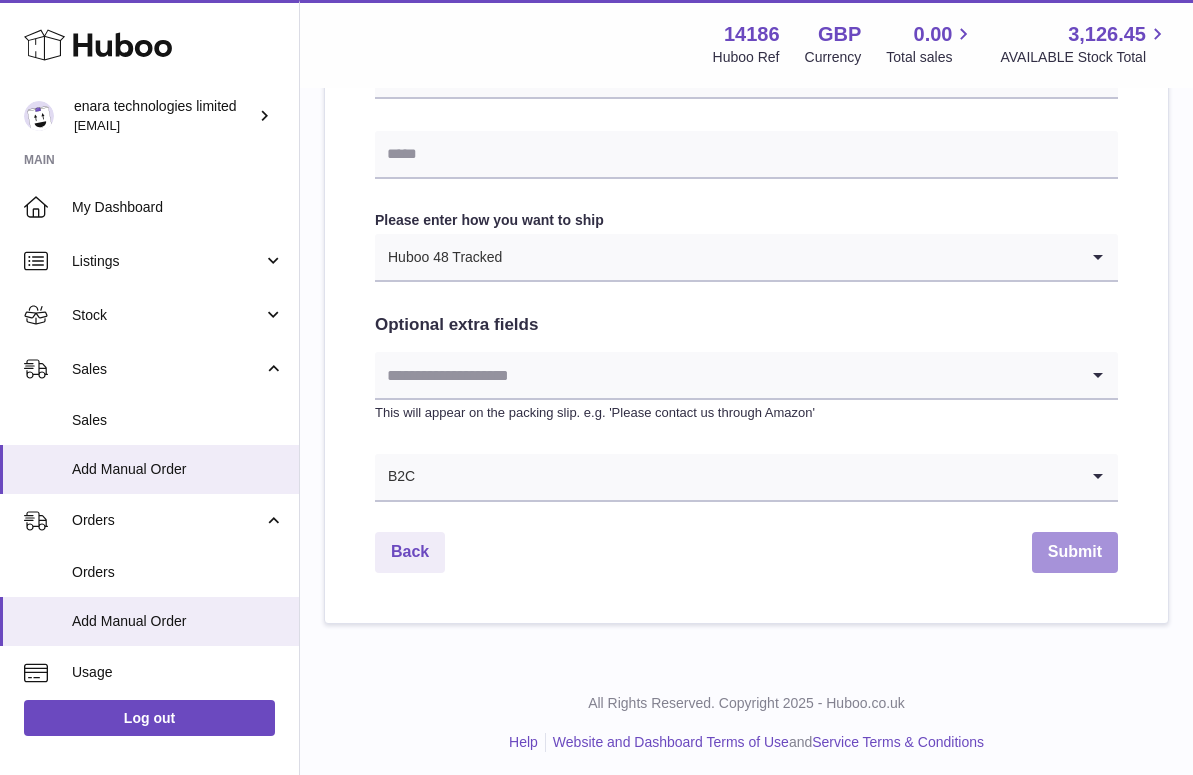 click on "Submit" at bounding box center (1075, 552) 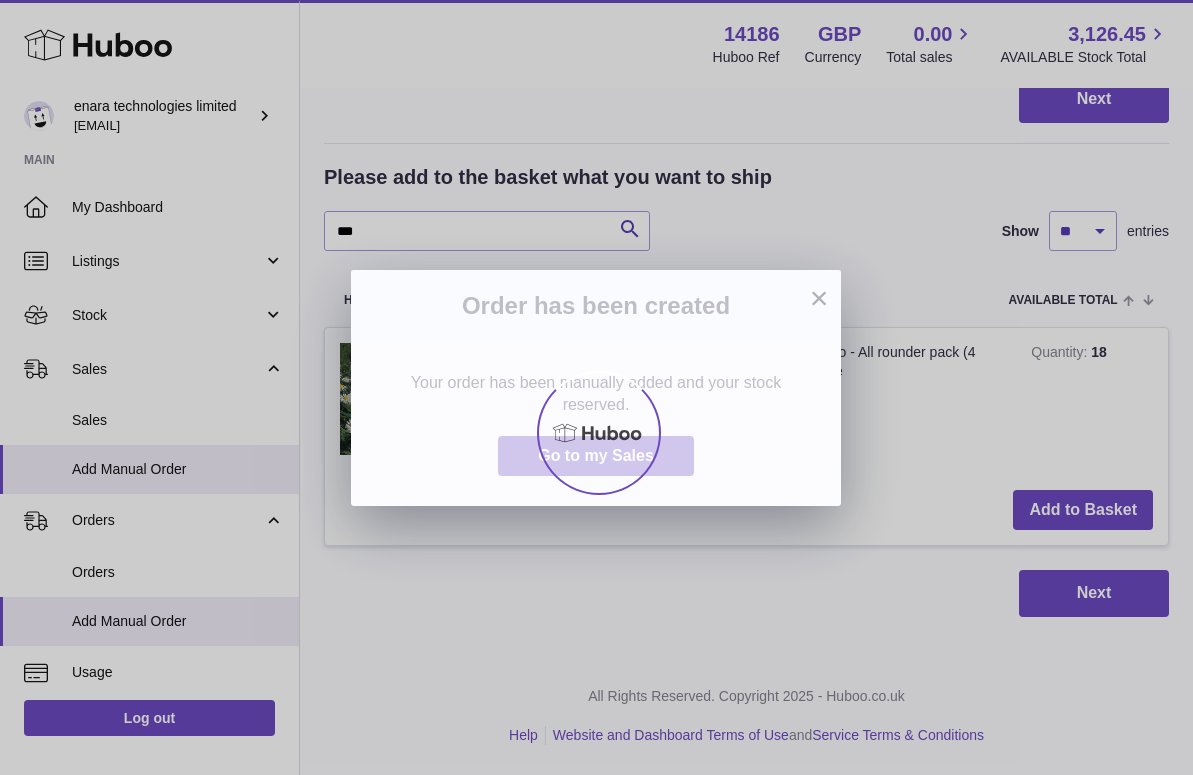 scroll, scrollTop: 0, scrollLeft: 0, axis: both 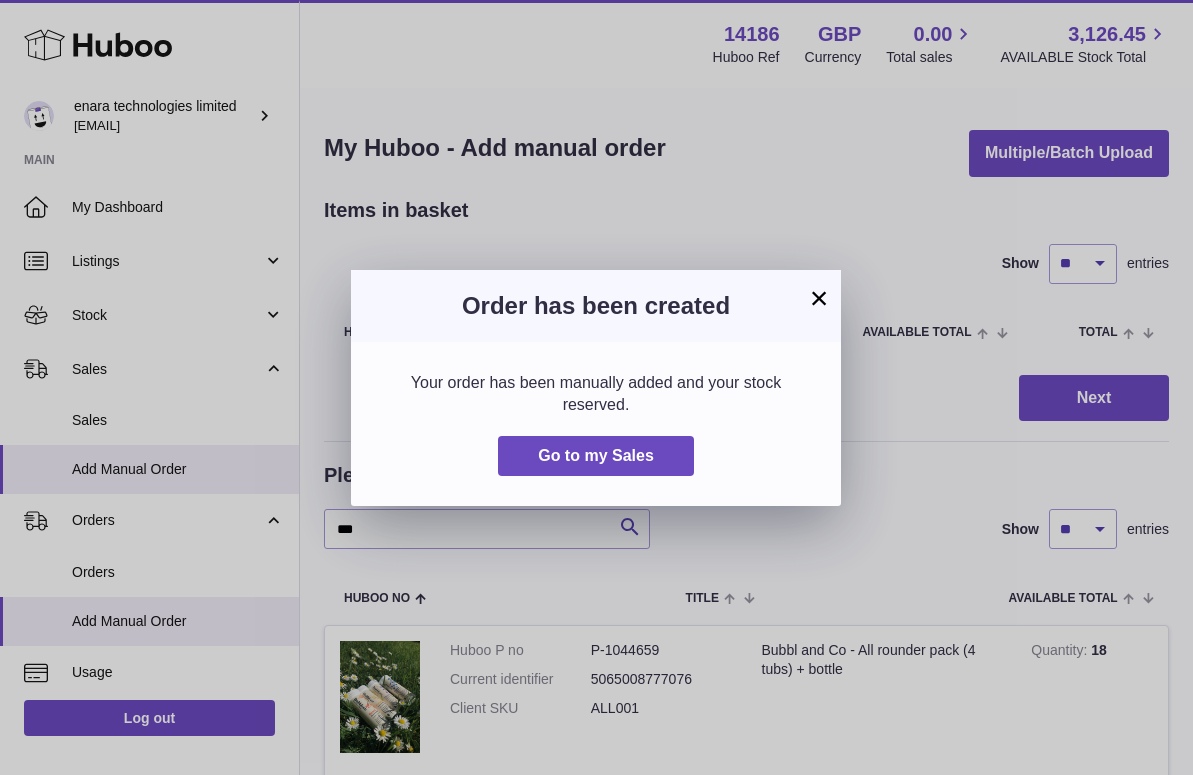 click on "×" at bounding box center (819, 298) 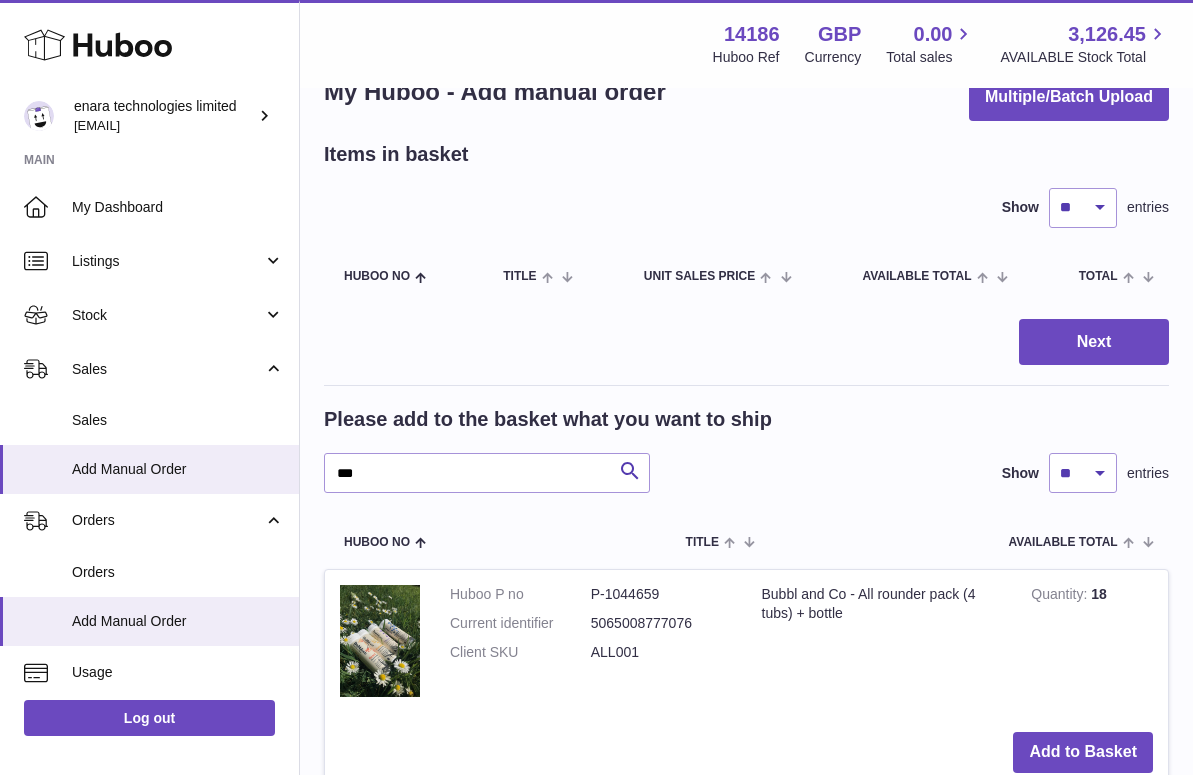 scroll, scrollTop: 70, scrollLeft: 0, axis: vertical 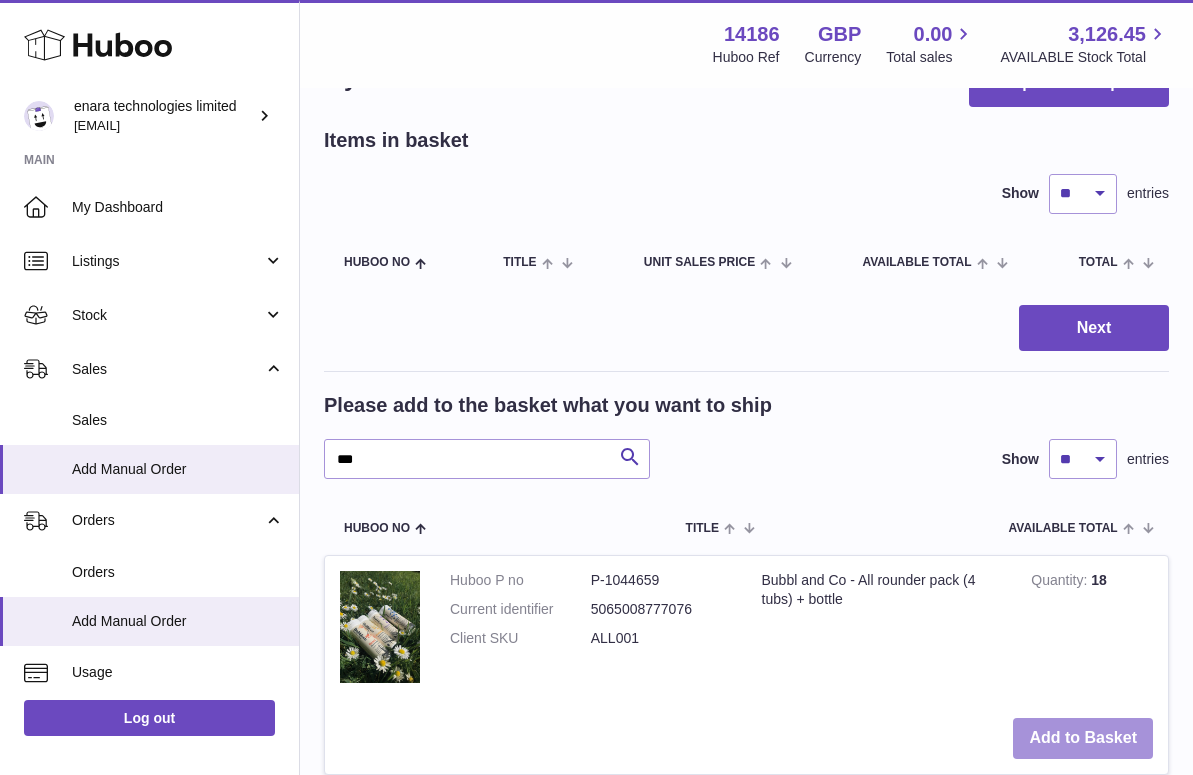 click on "Add to Basket" at bounding box center [1083, 738] 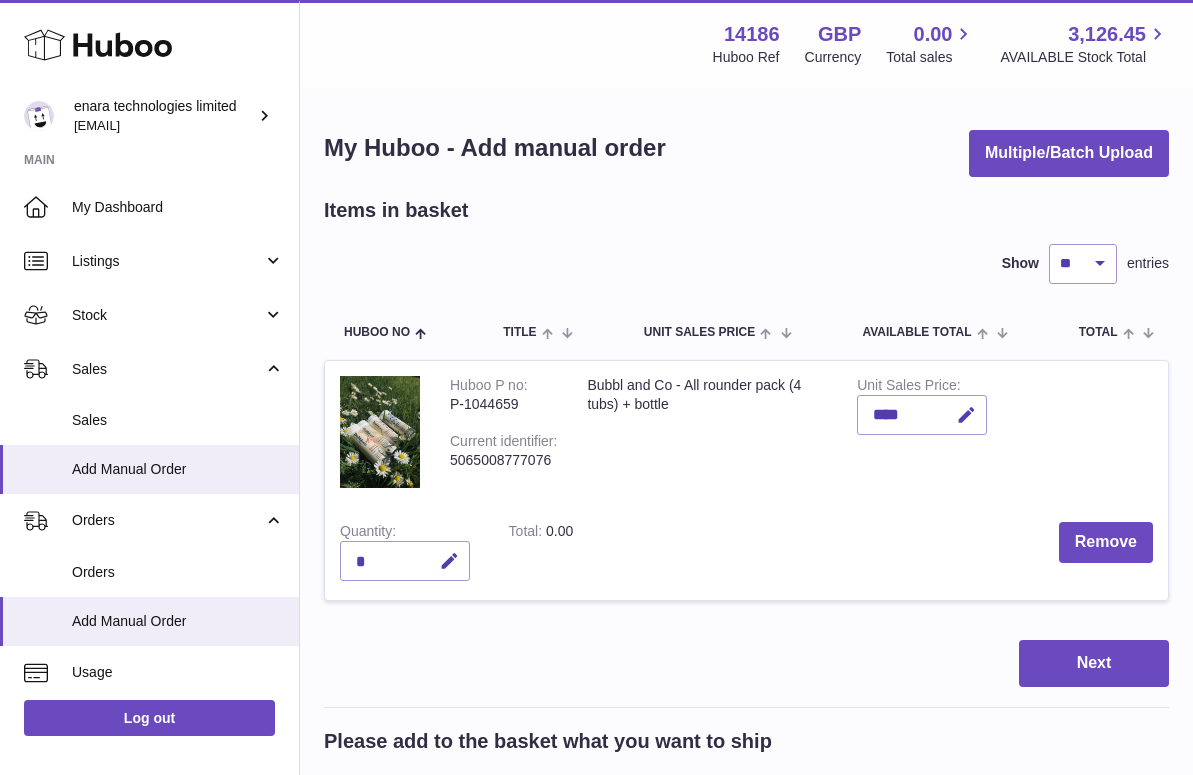 scroll, scrollTop: 1, scrollLeft: 0, axis: vertical 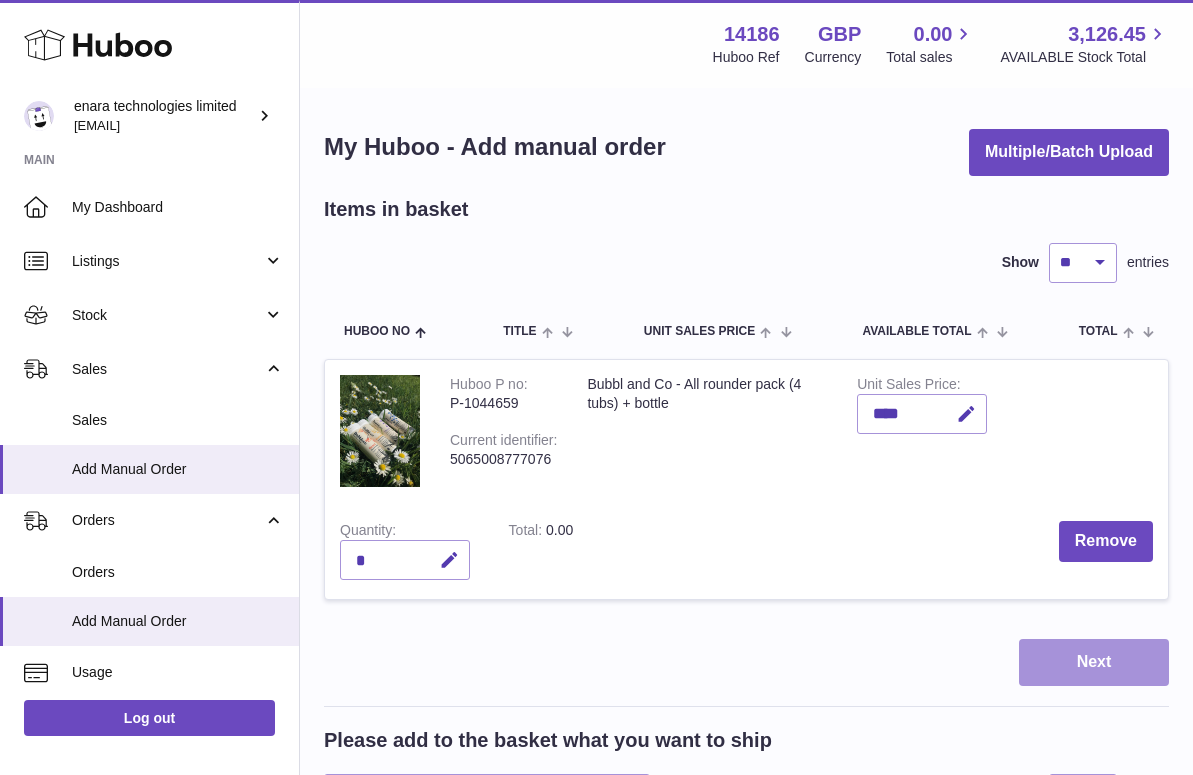 click on "Next" at bounding box center (1094, 662) 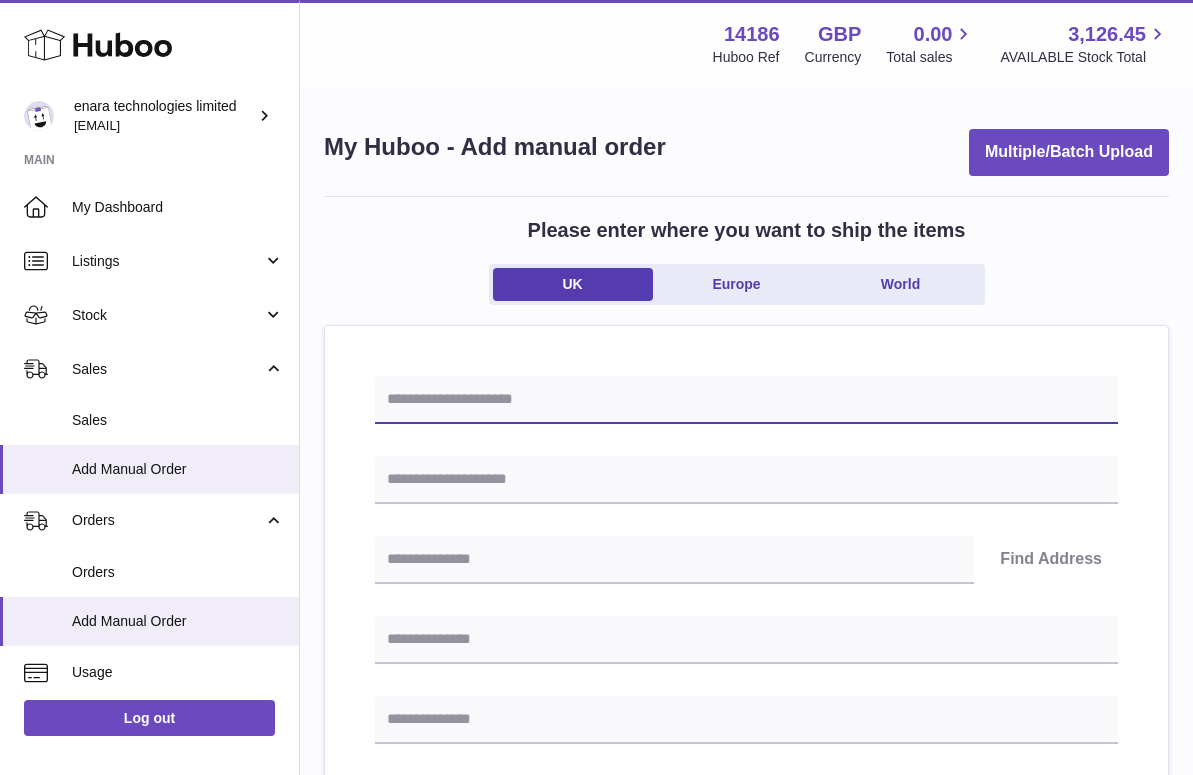 click at bounding box center (746, 400) 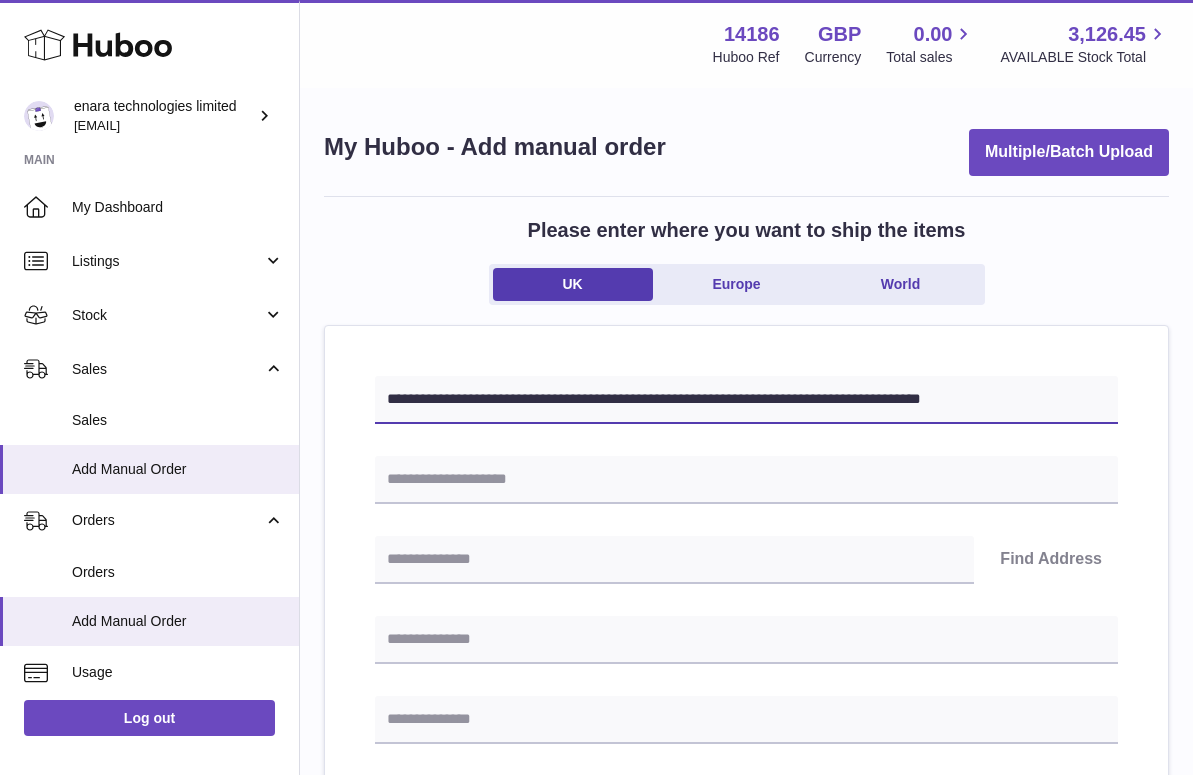 type on "**********" 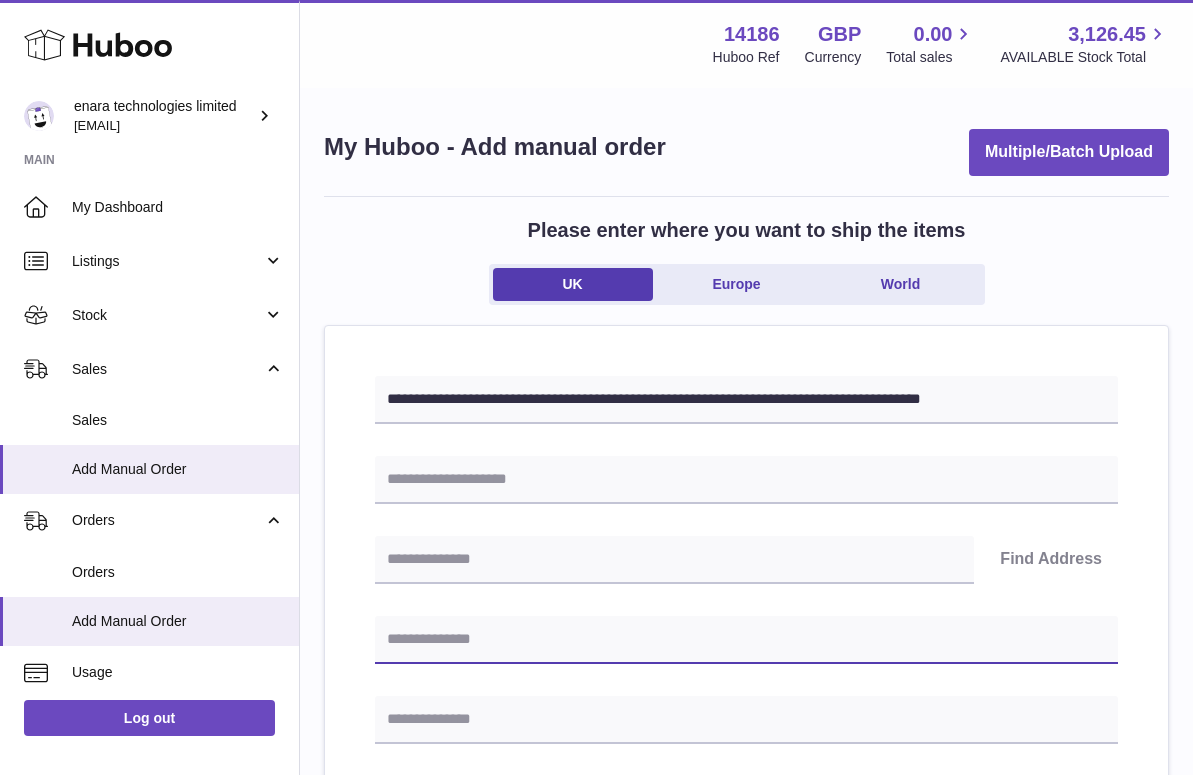 paste on "**********" 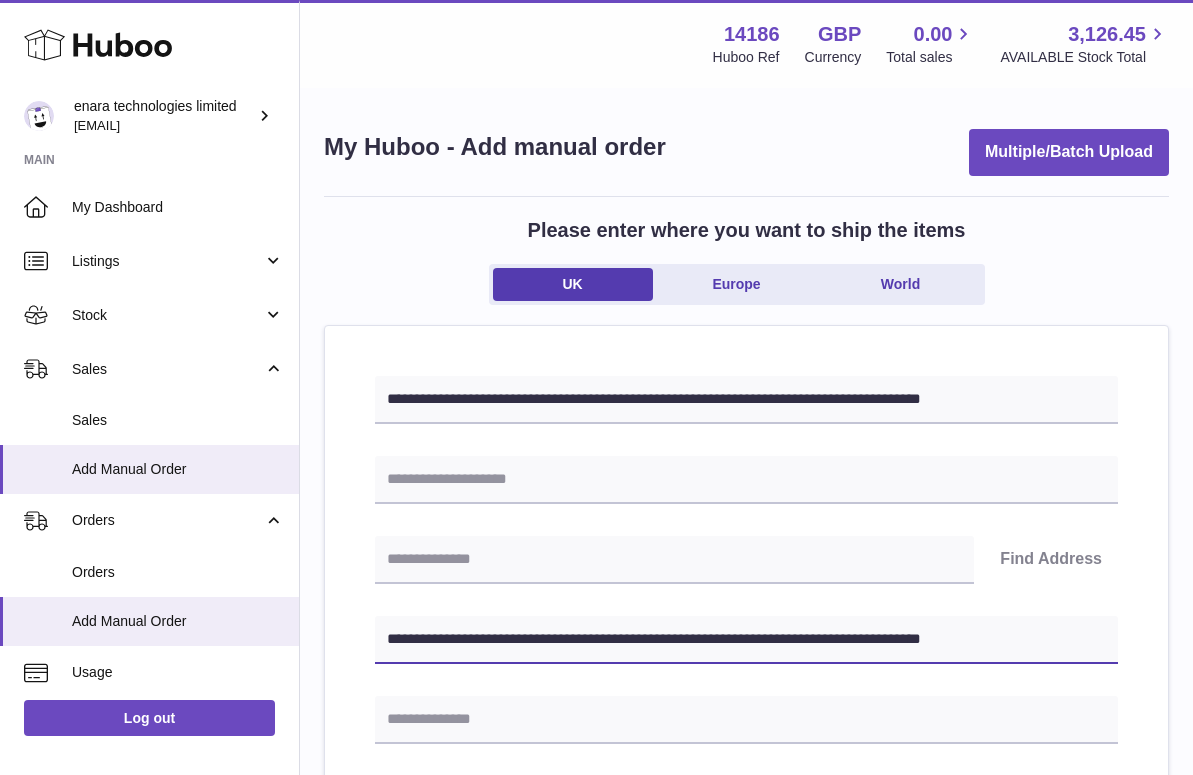 type on "**********" 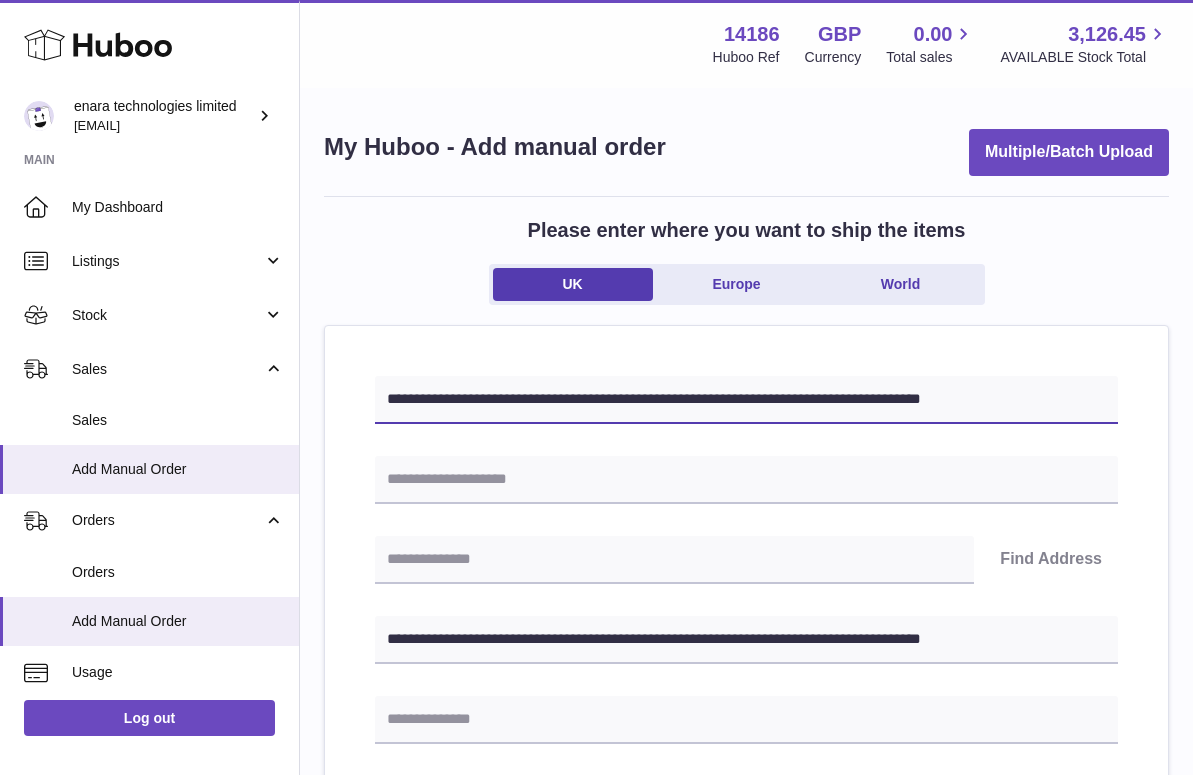 drag, startPoint x: 1064, startPoint y: 385, endPoint x: 1116, endPoint y: 451, distance: 84.0238 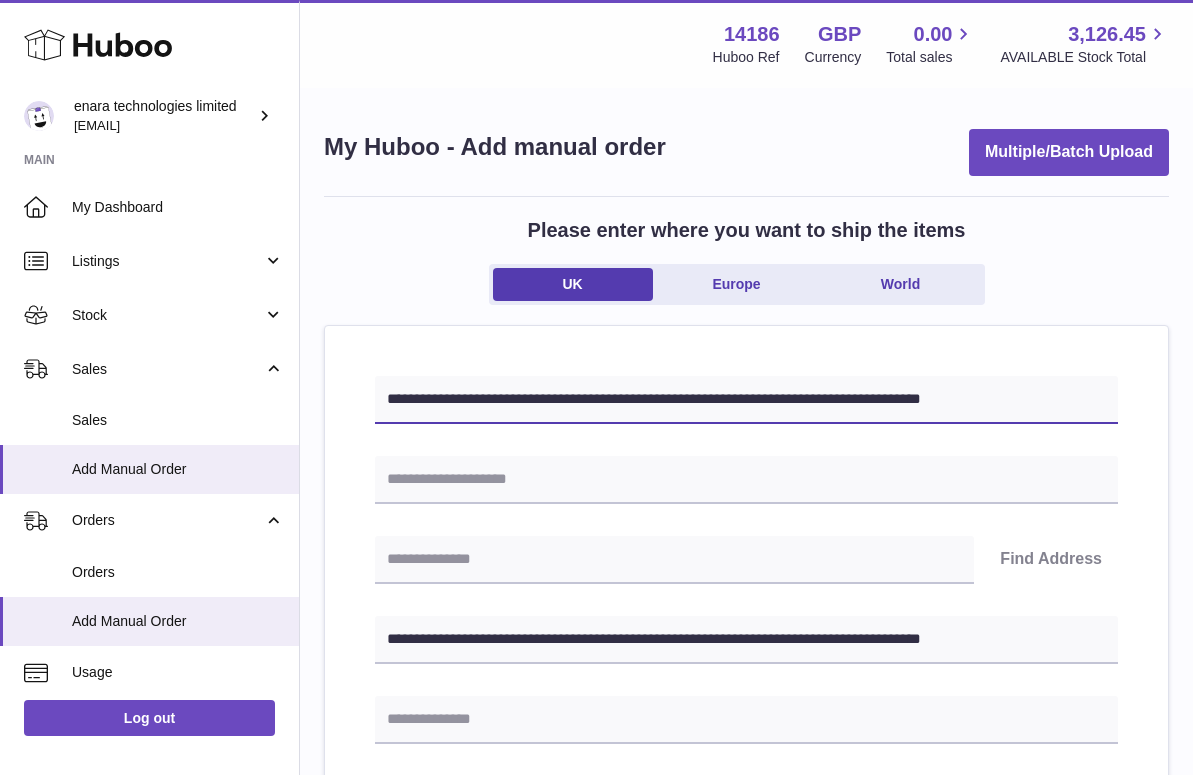 click on "**********" at bounding box center (746, 921) 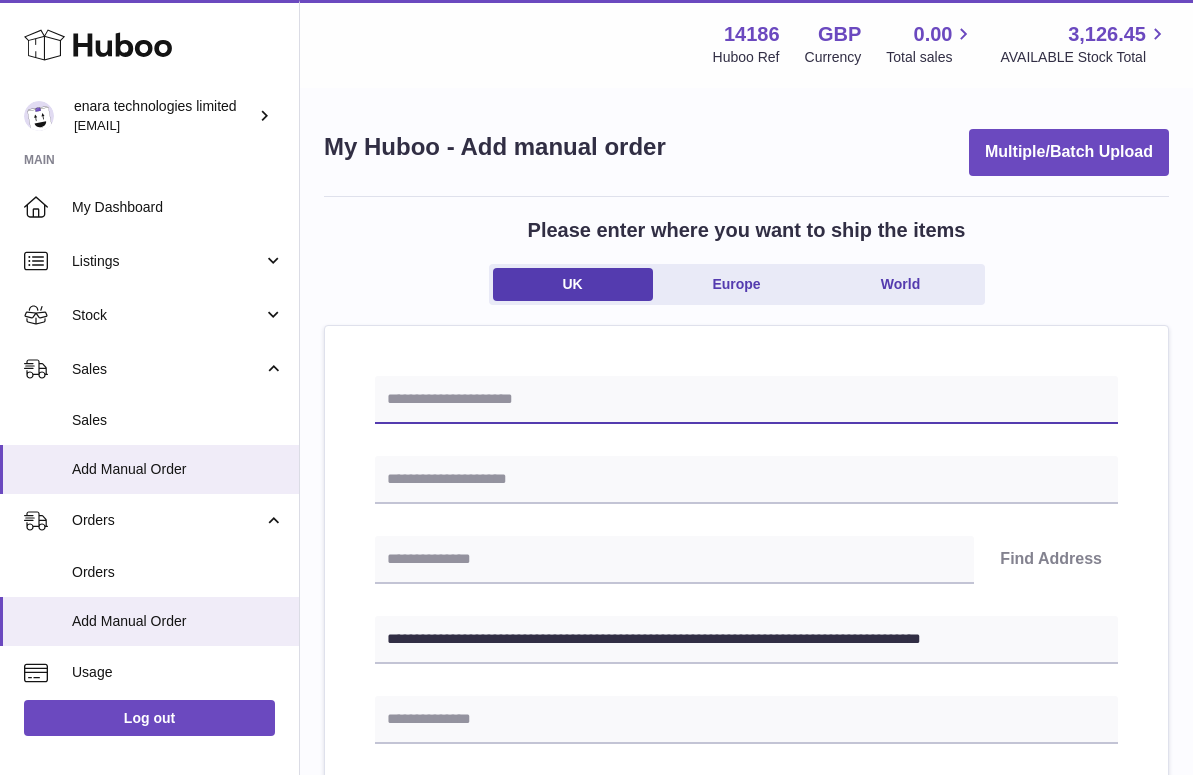 paste on "**********" 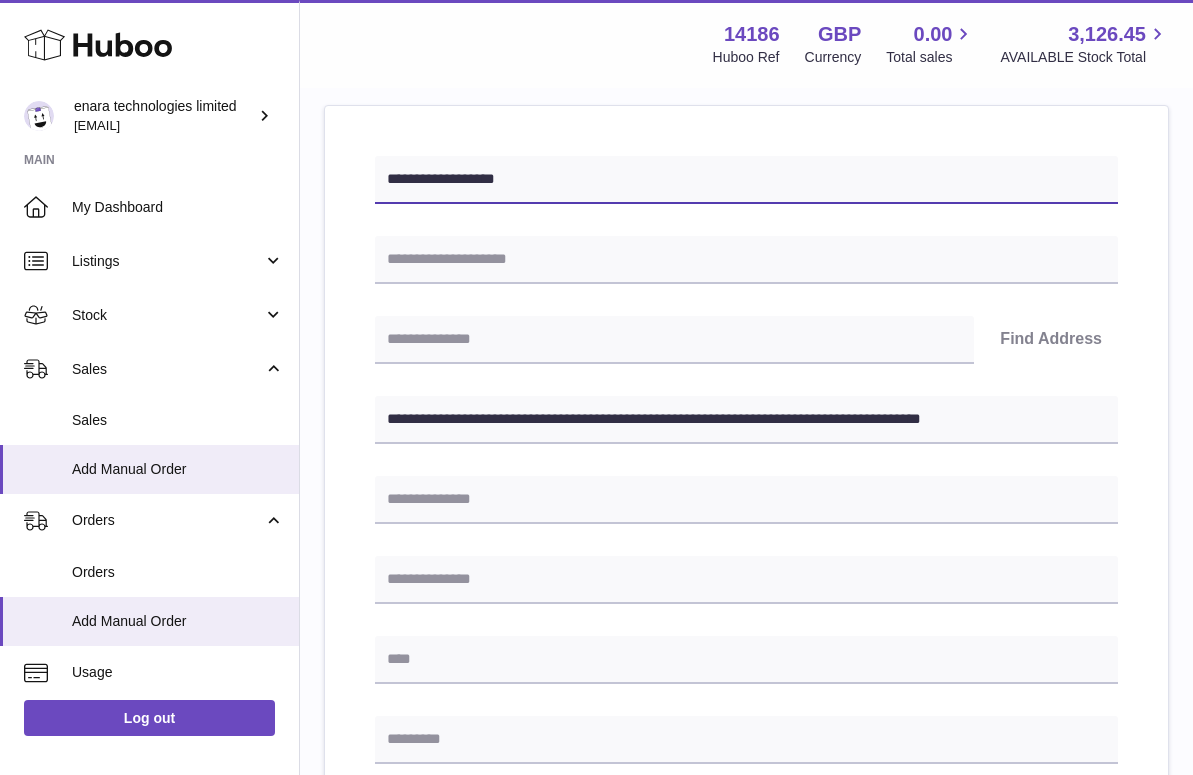 scroll, scrollTop: 234, scrollLeft: 0, axis: vertical 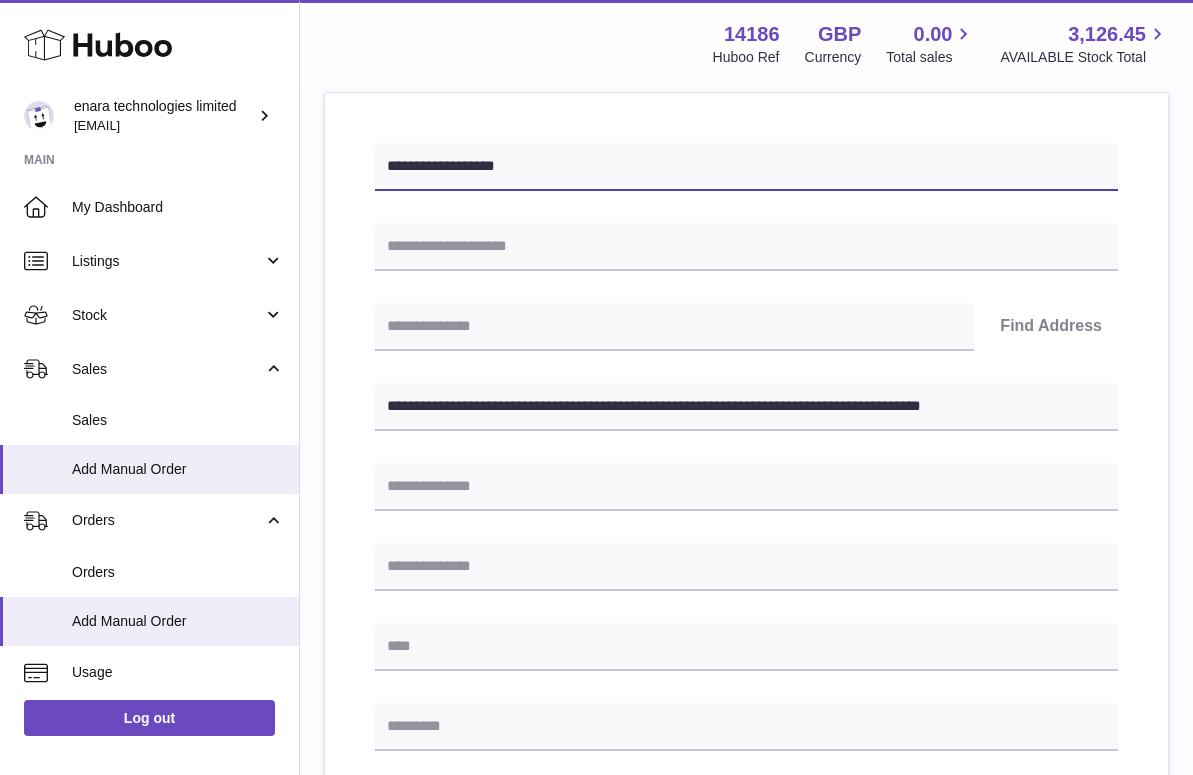 type on "**********" 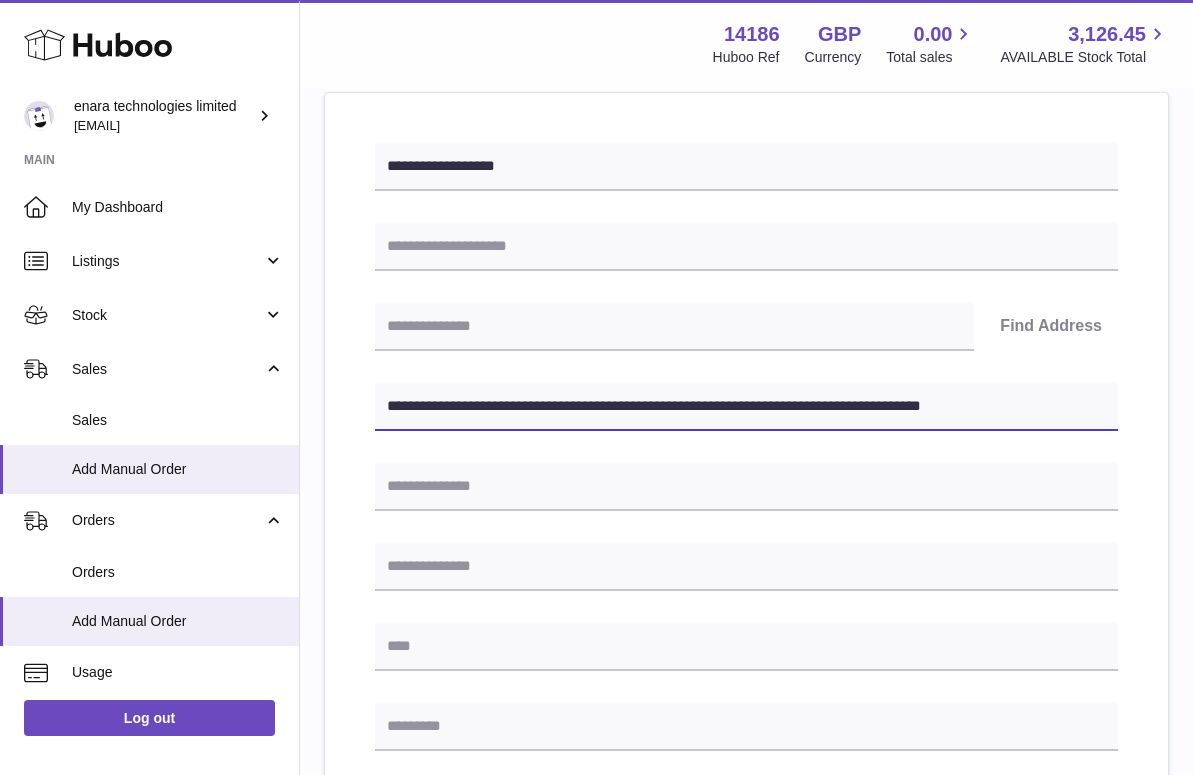 drag, startPoint x: 702, startPoint y: 402, endPoint x: 1166, endPoint y: 423, distance: 464.47498 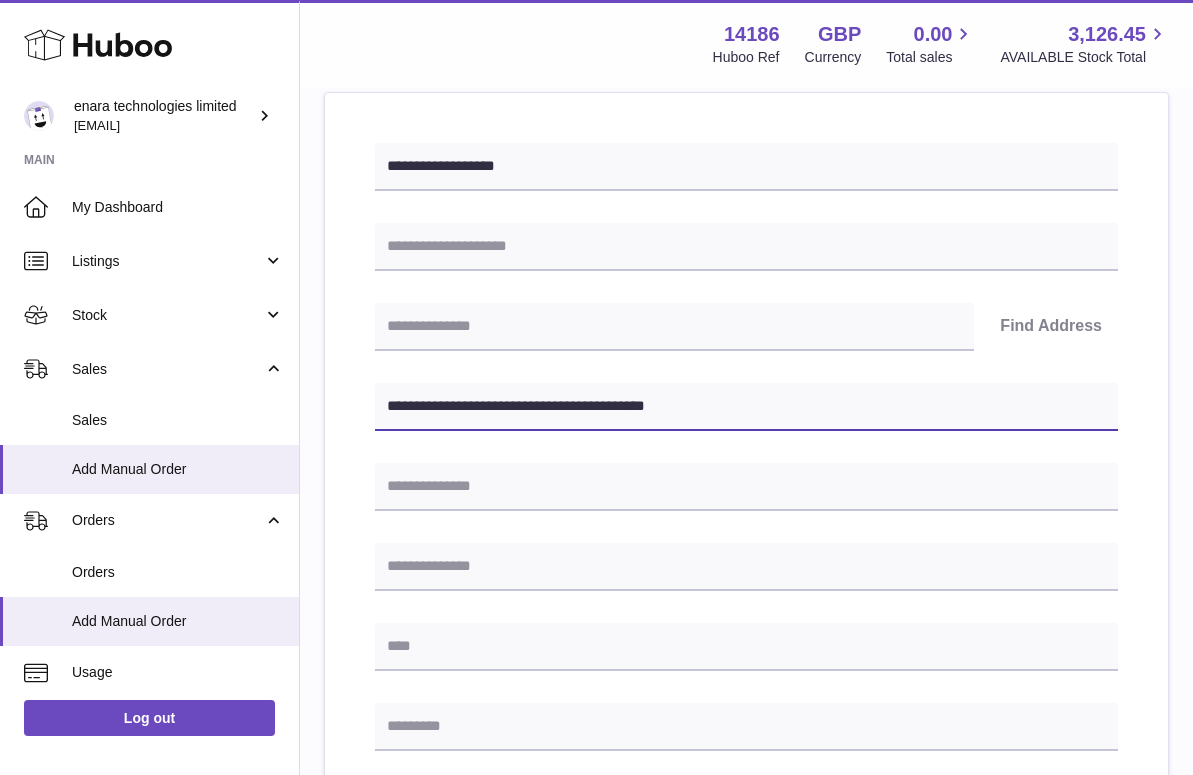 type on "**********" 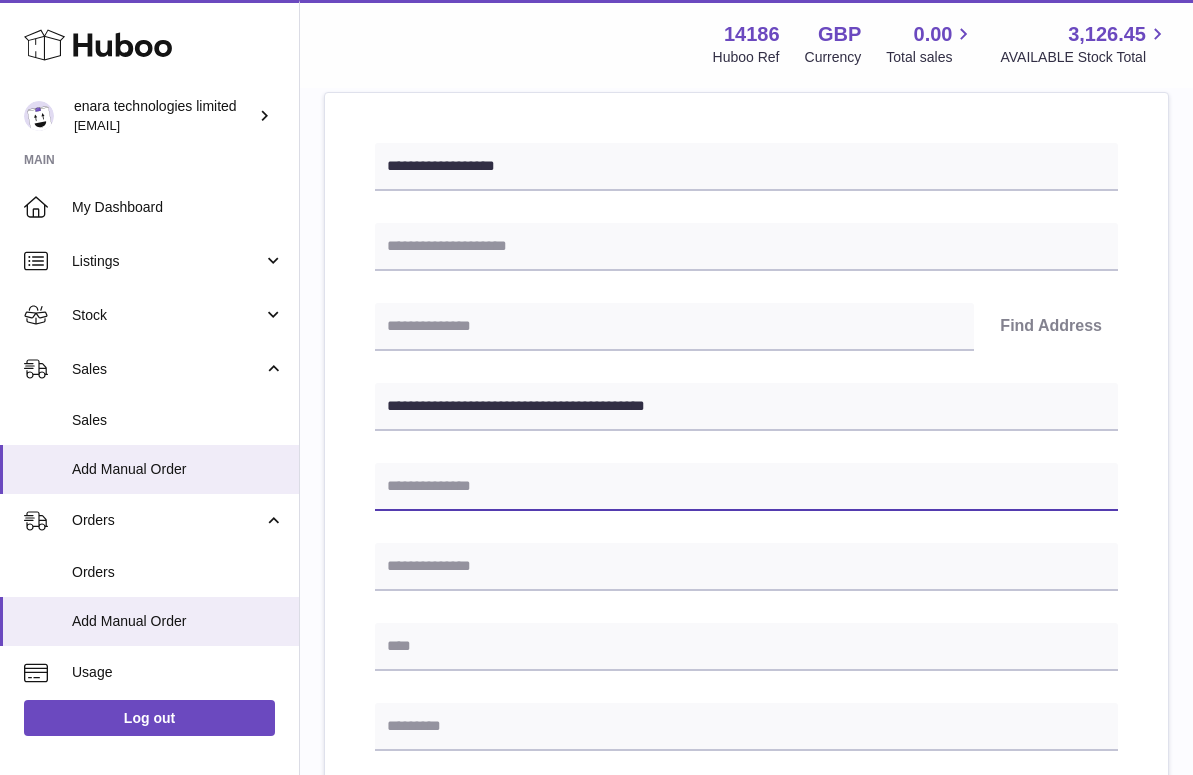 paste on "**********" 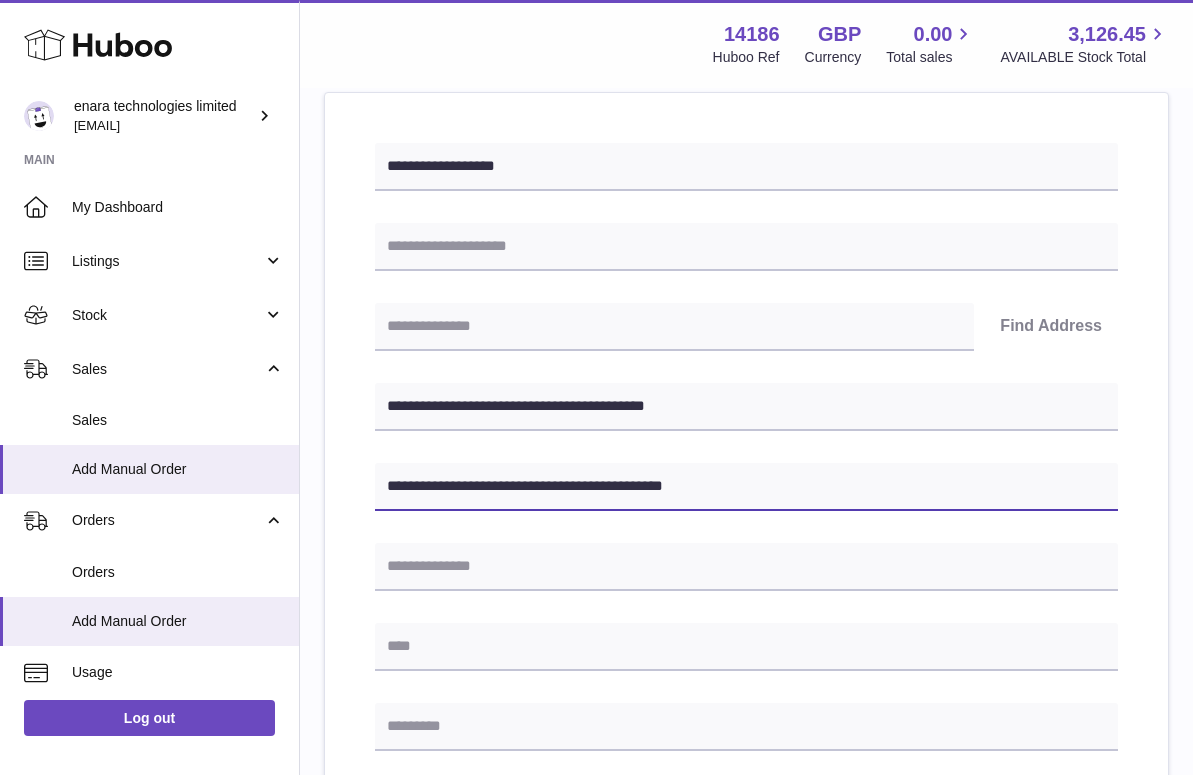 type on "**********" 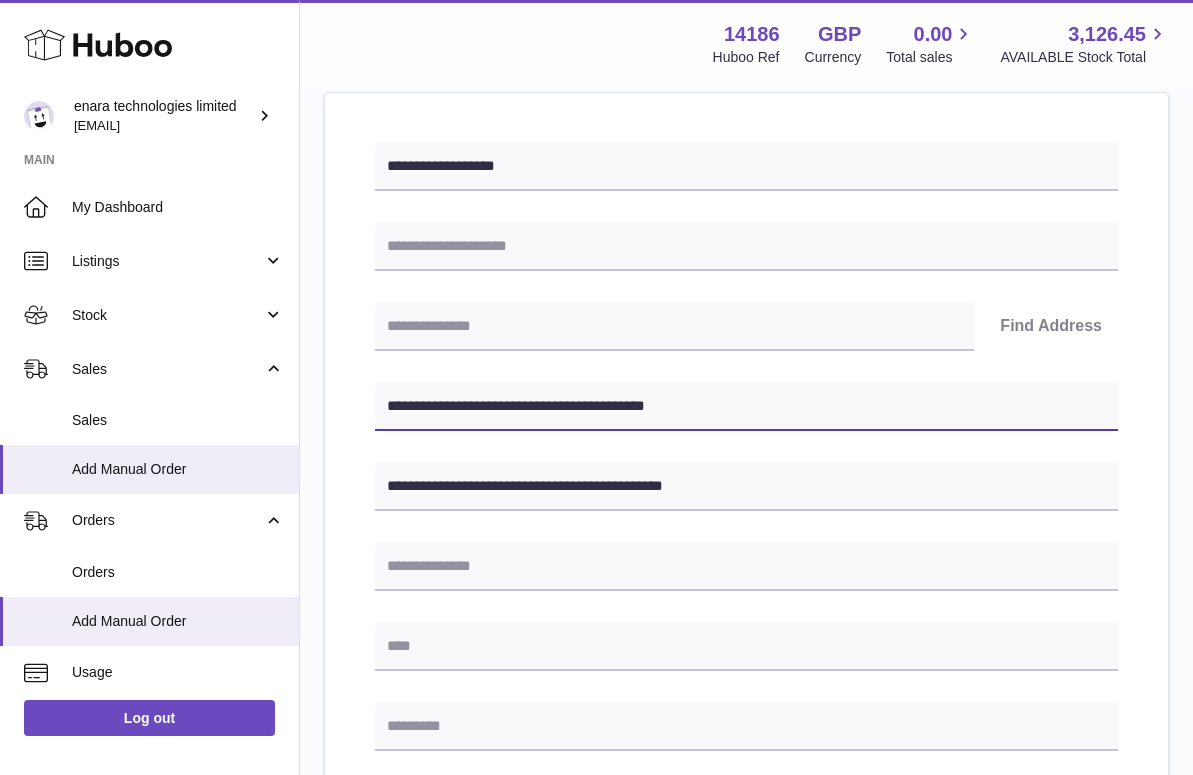 drag, startPoint x: 463, startPoint y: 401, endPoint x: 391, endPoint y: 405, distance: 72.11102 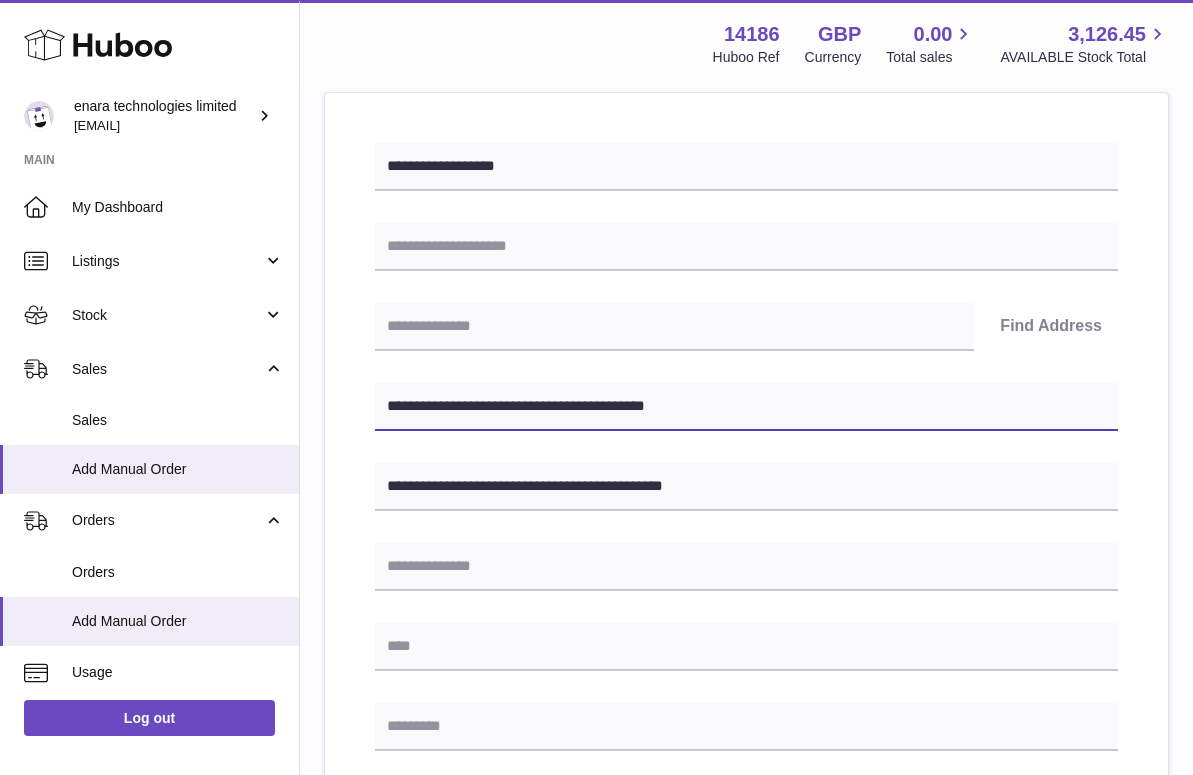 click on "**********" at bounding box center [746, 407] 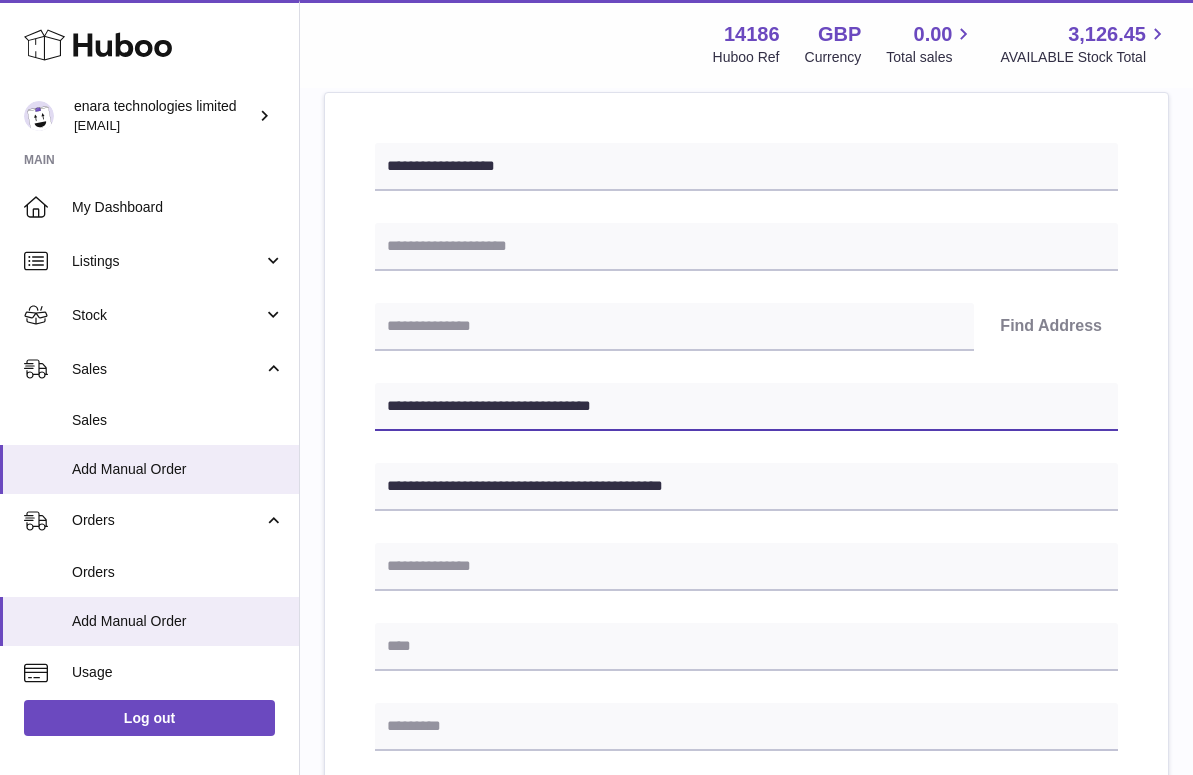 type on "**********" 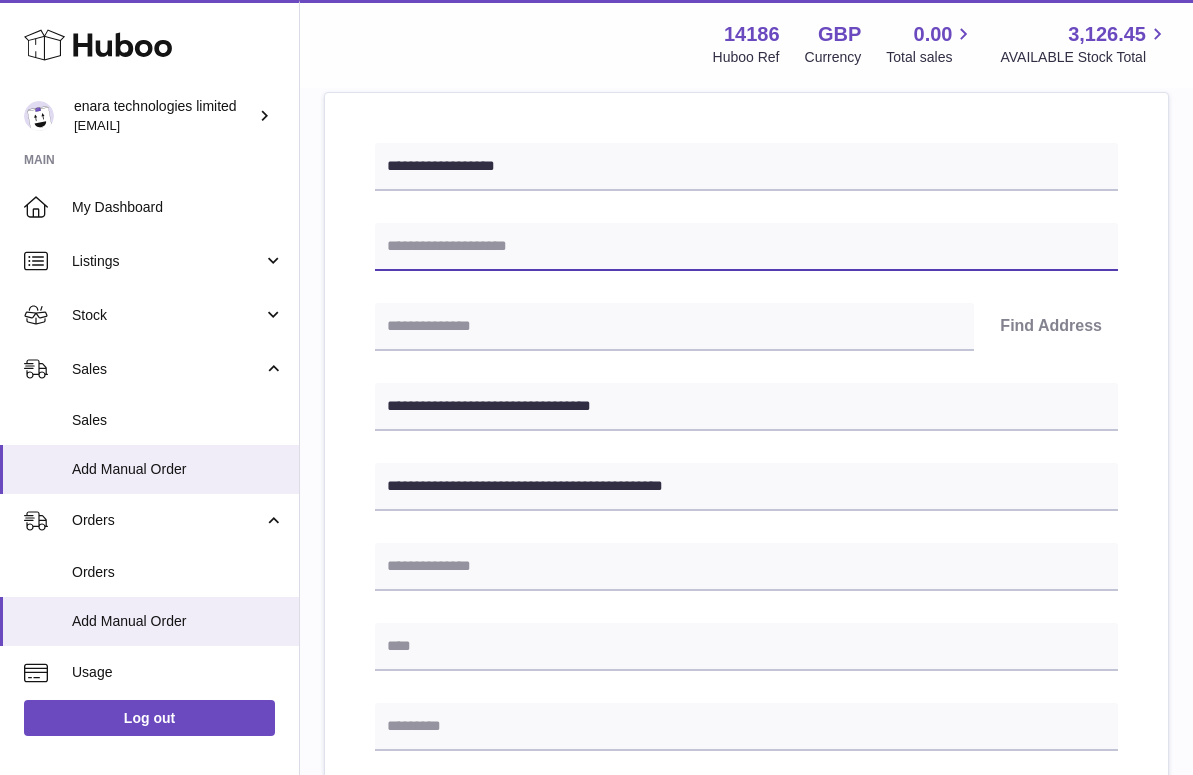 paste on "*********" 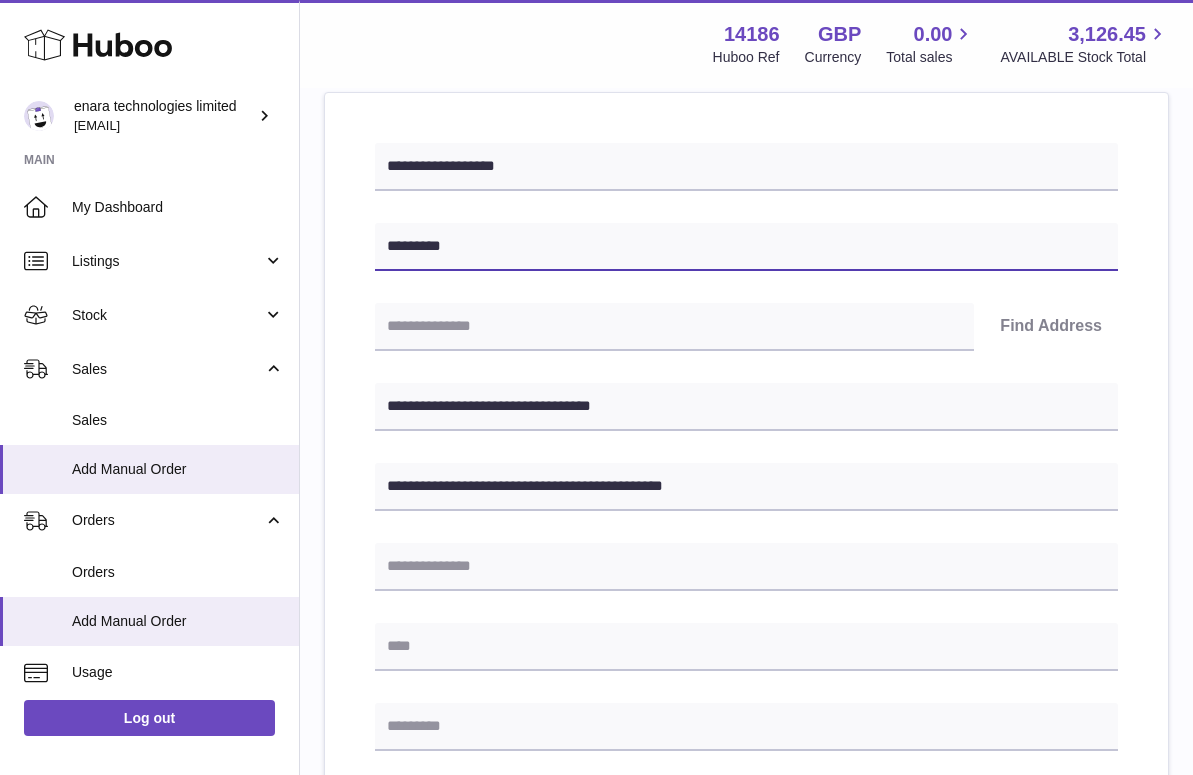 type on "*********" 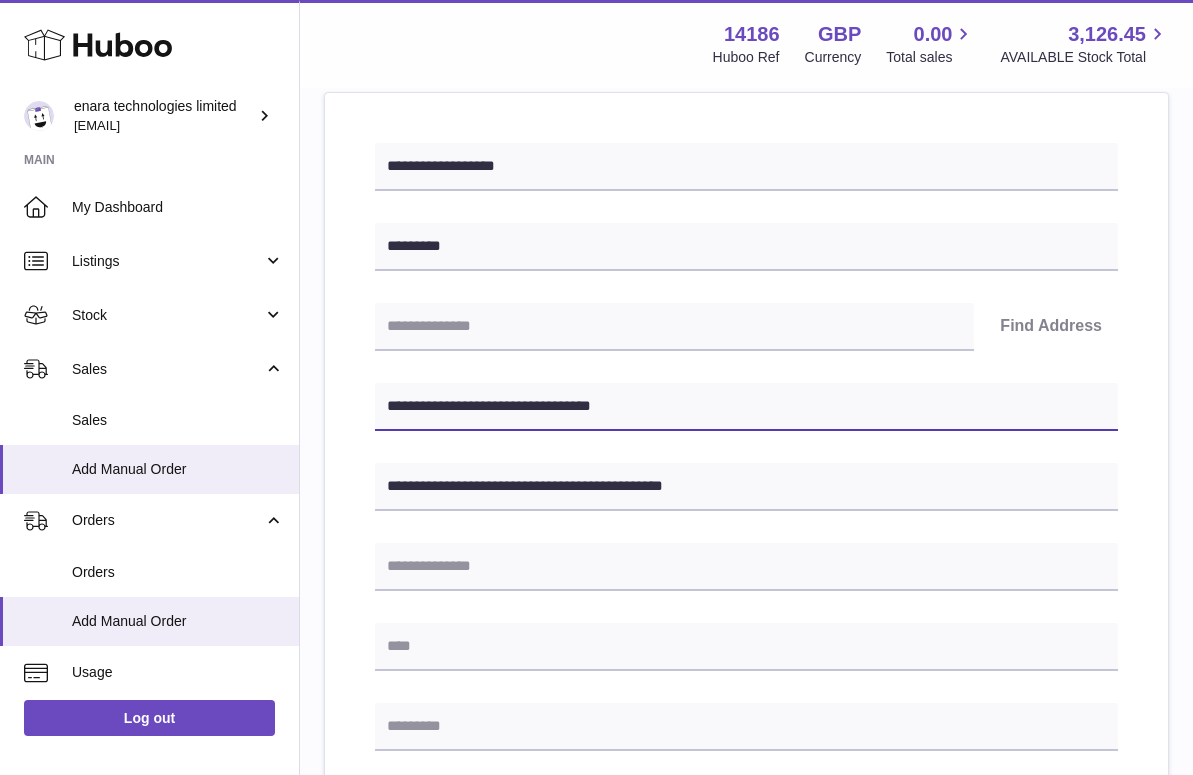 drag, startPoint x: 513, startPoint y: 402, endPoint x: 398, endPoint y: 411, distance: 115.35164 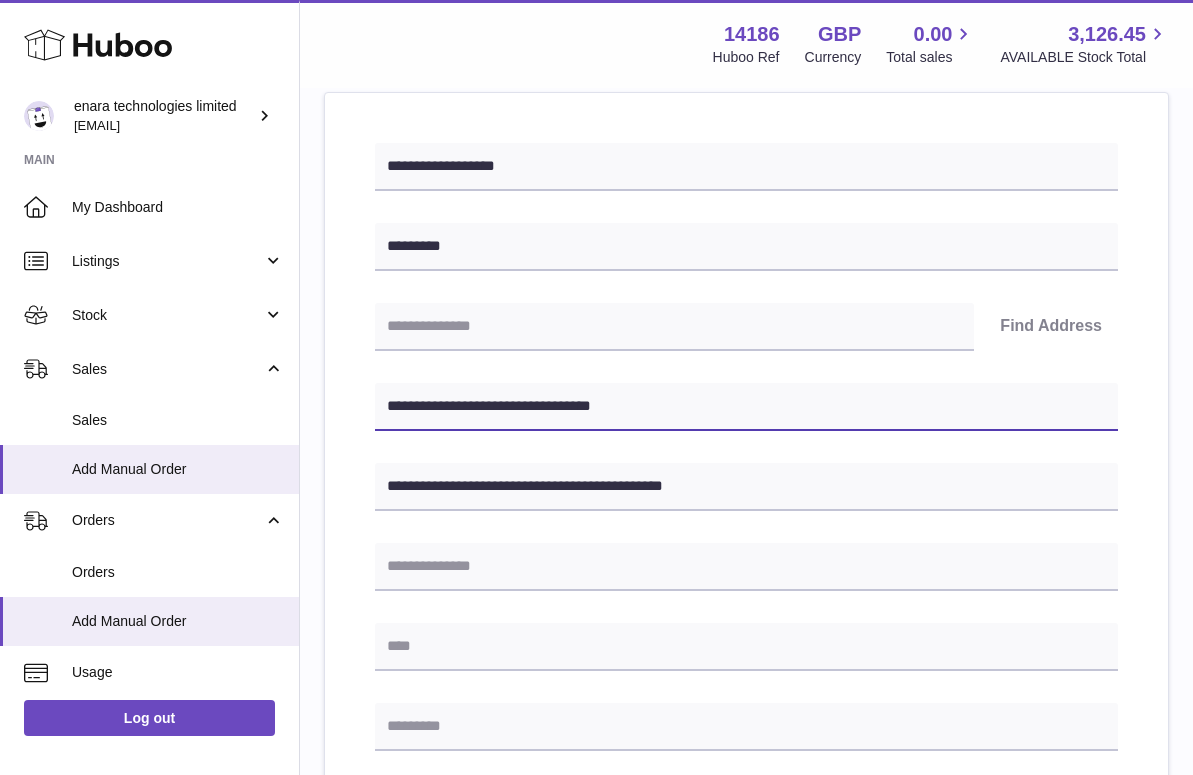 click on "**********" at bounding box center (746, 407) 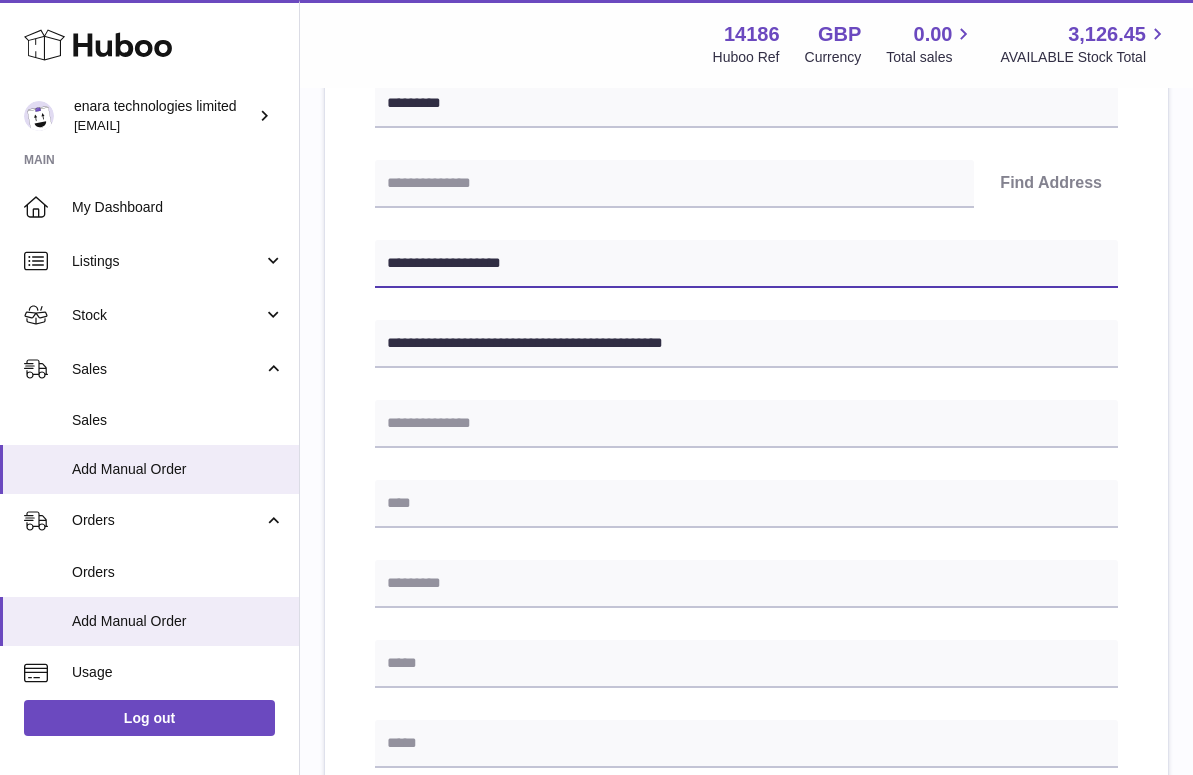 scroll, scrollTop: 380, scrollLeft: 0, axis: vertical 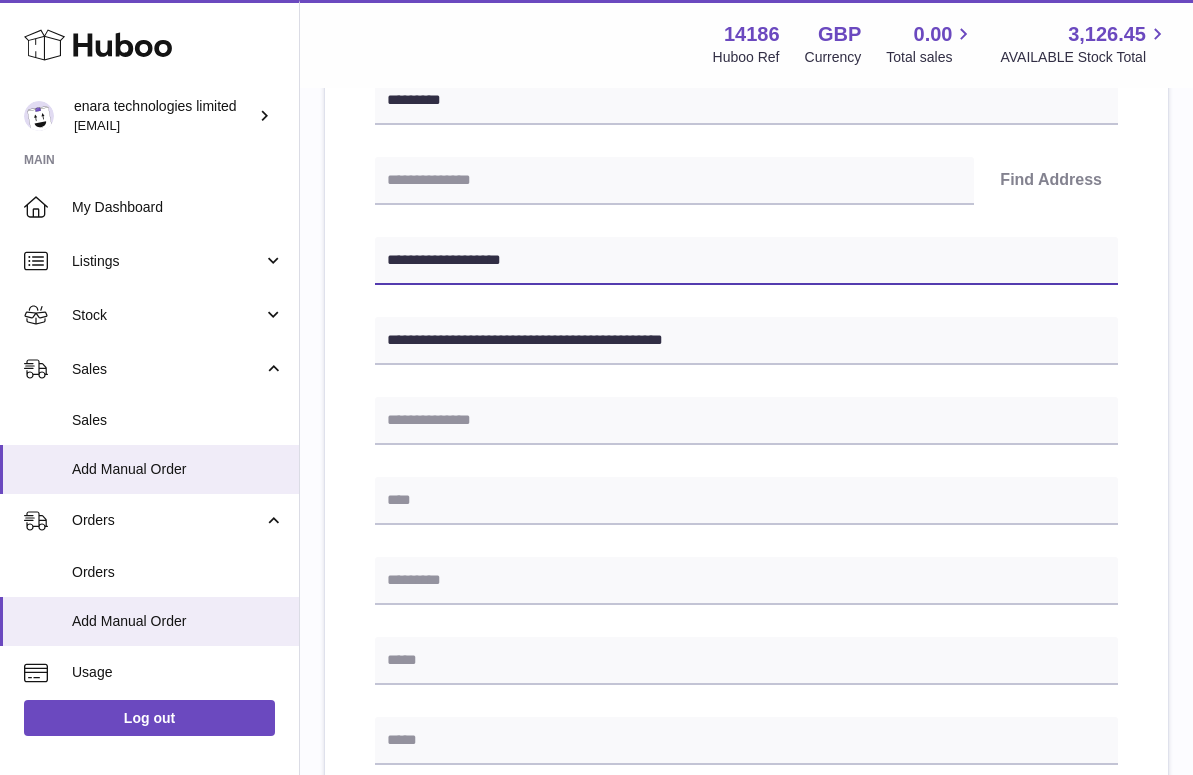 type on "**********" 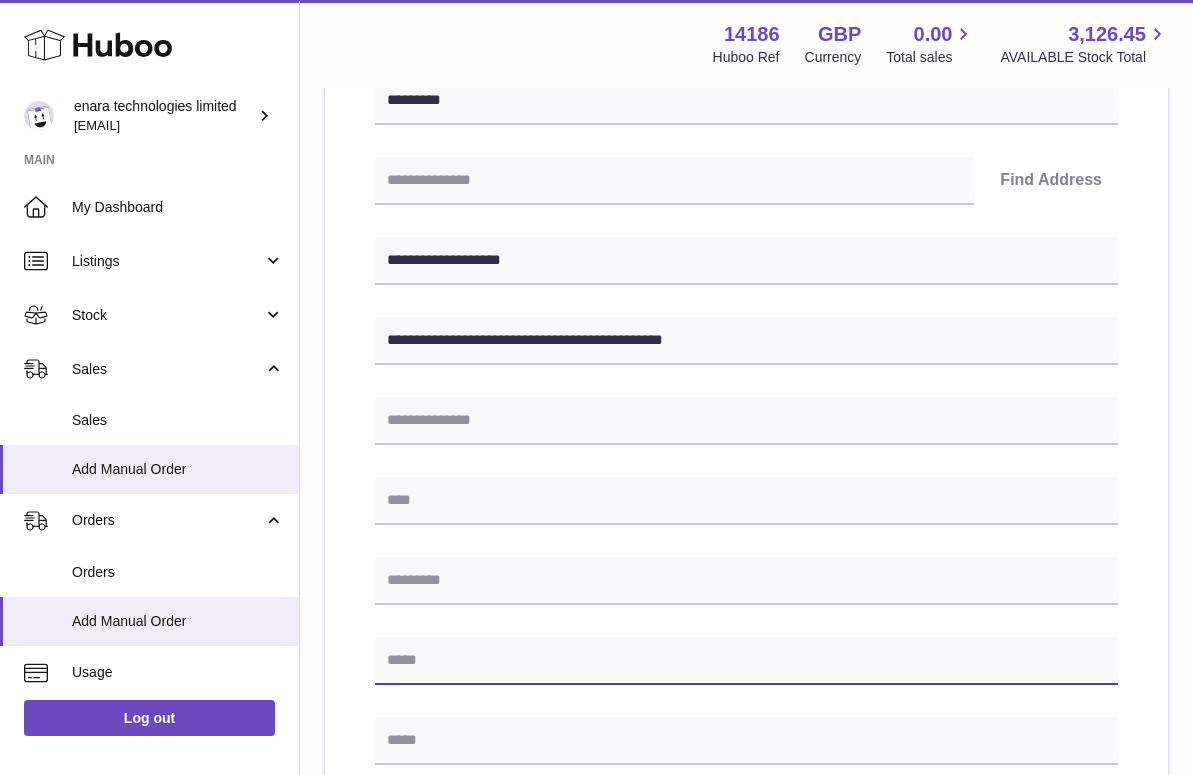 paste on "**********" 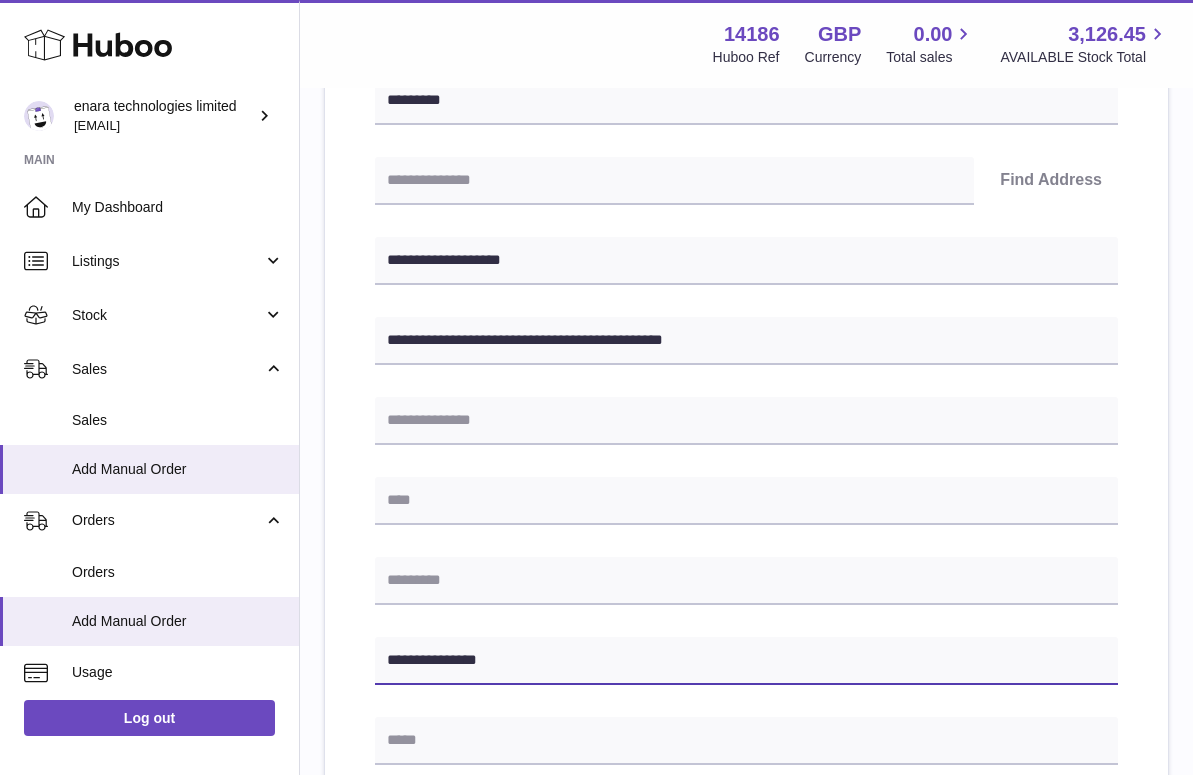 type on "**********" 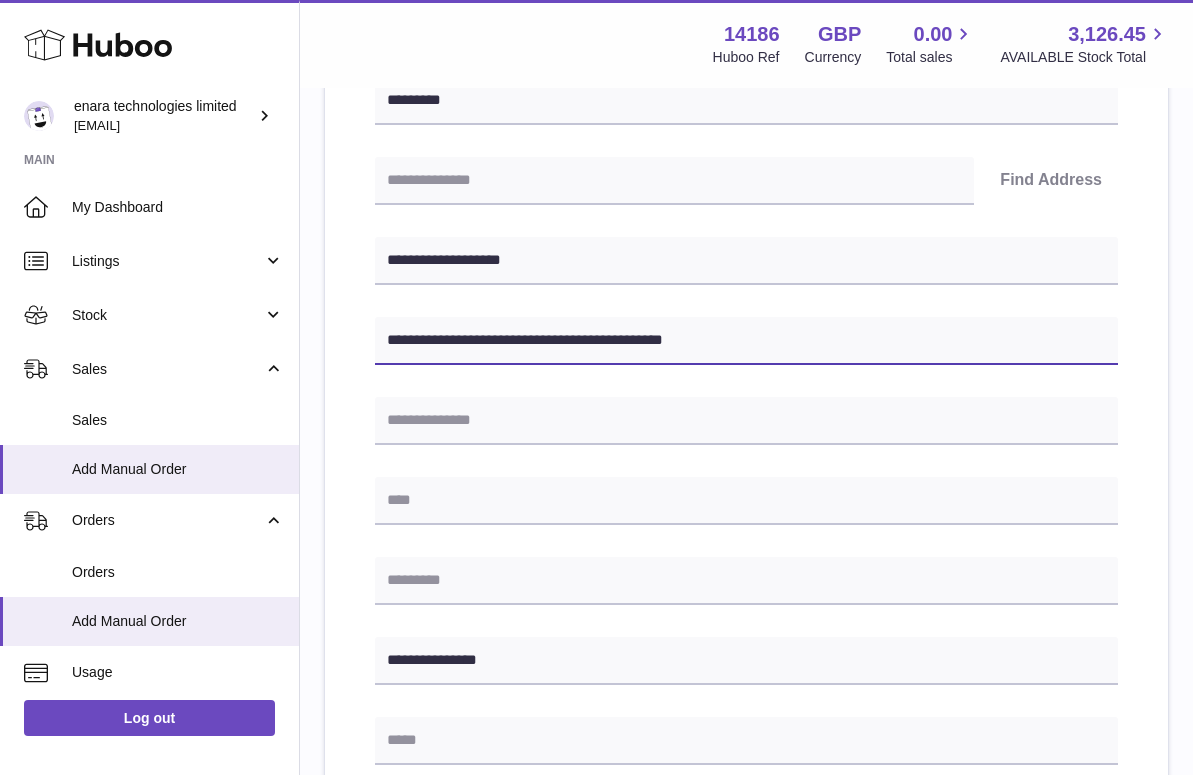 drag, startPoint x: 558, startPoint y: 338, endPoint x: 623, endPoint y: 342, distance: 65.12296 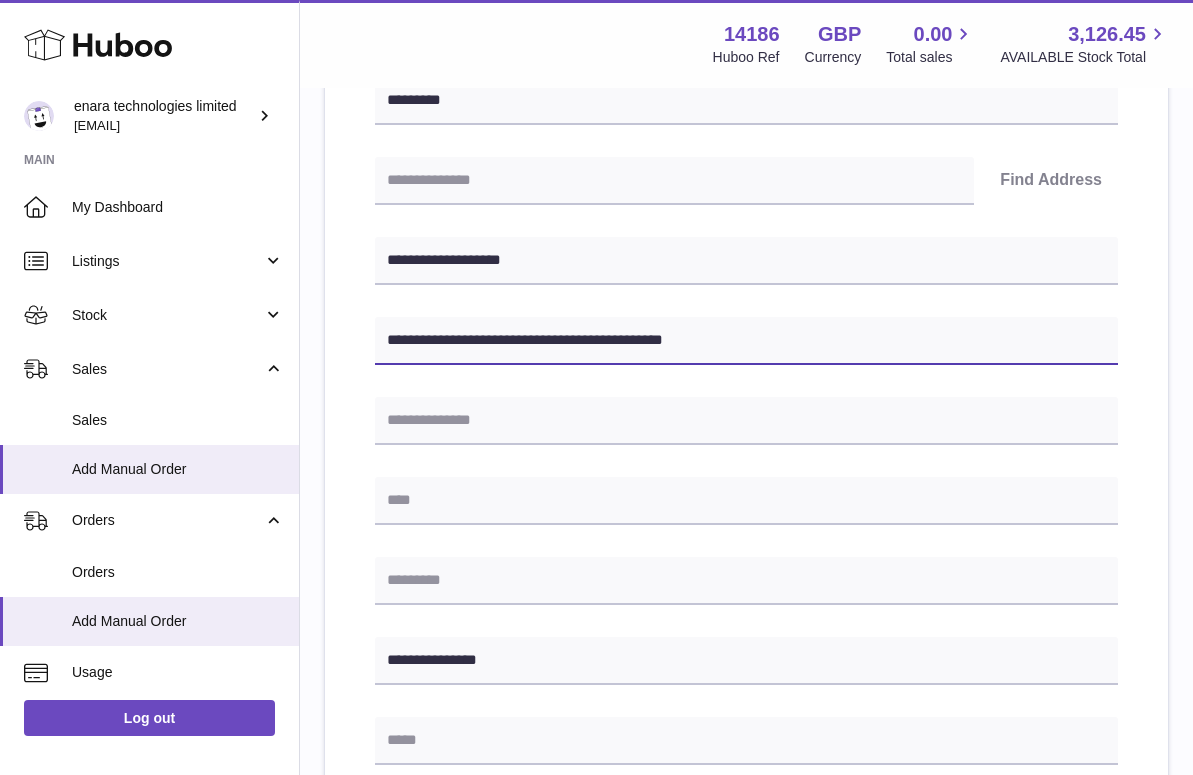click on "**********" at bounding box center (746, 341) 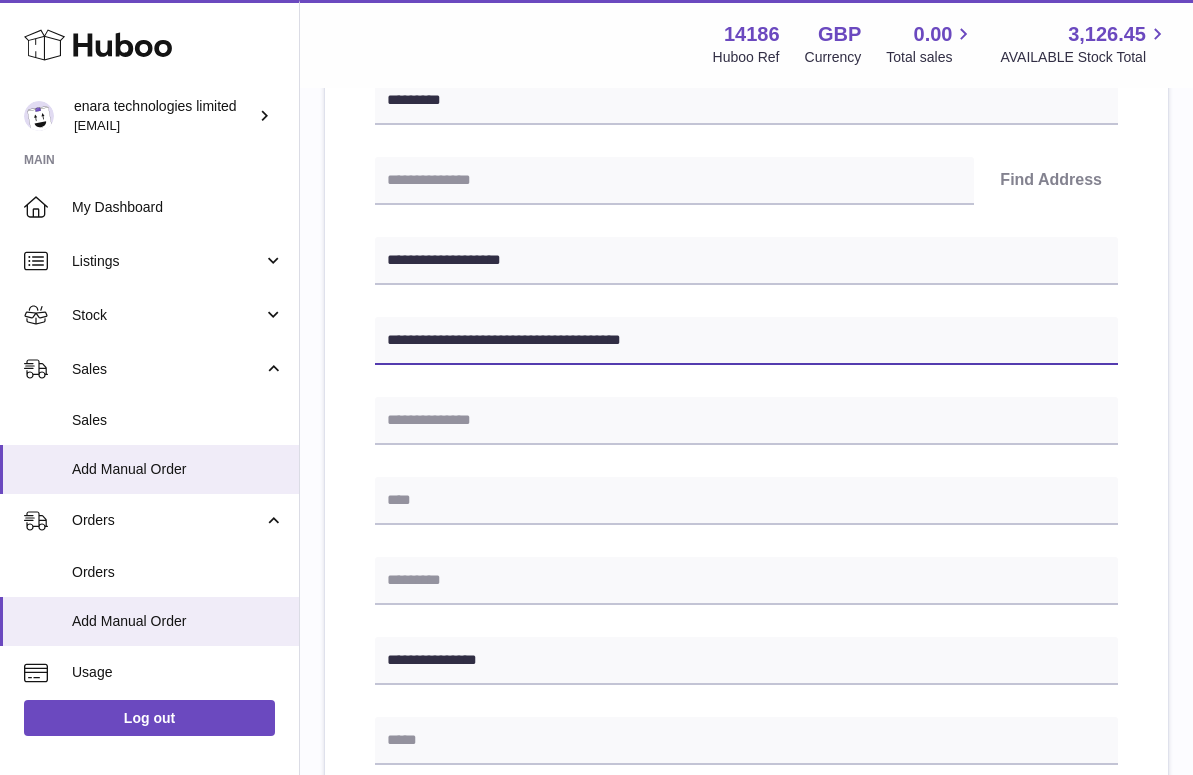 type on "**********" 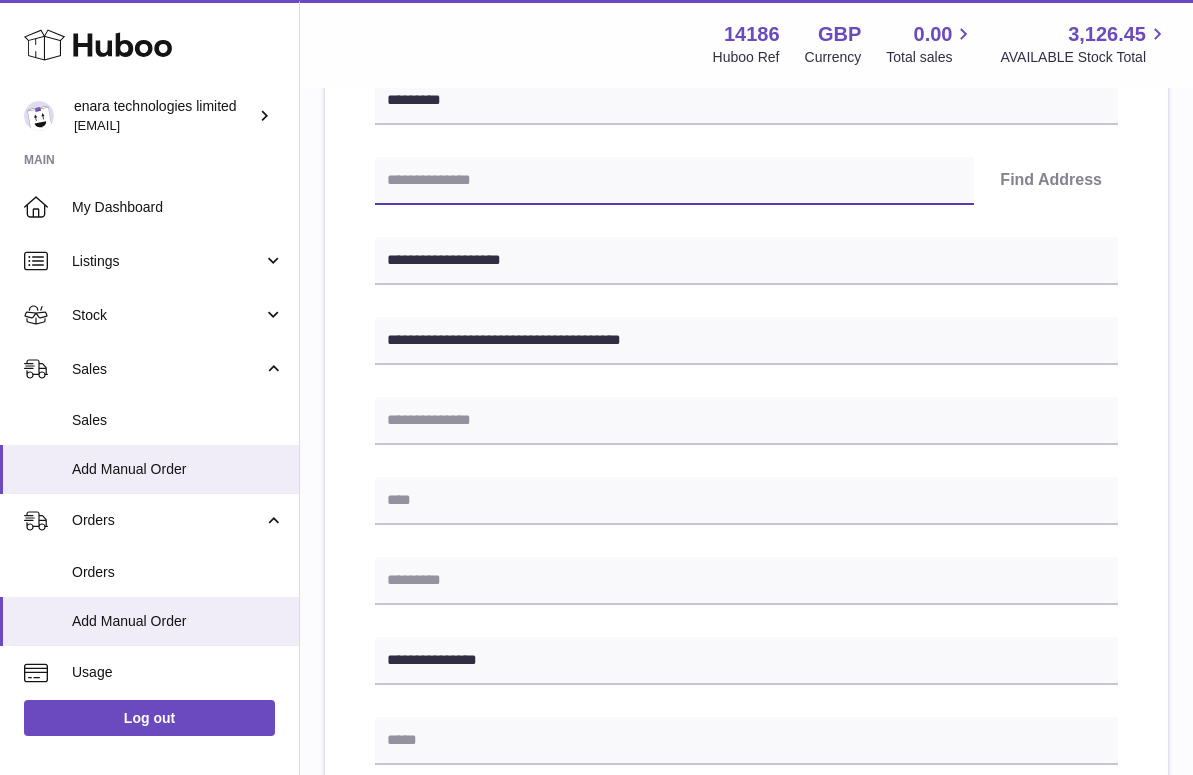 paste on "*******" 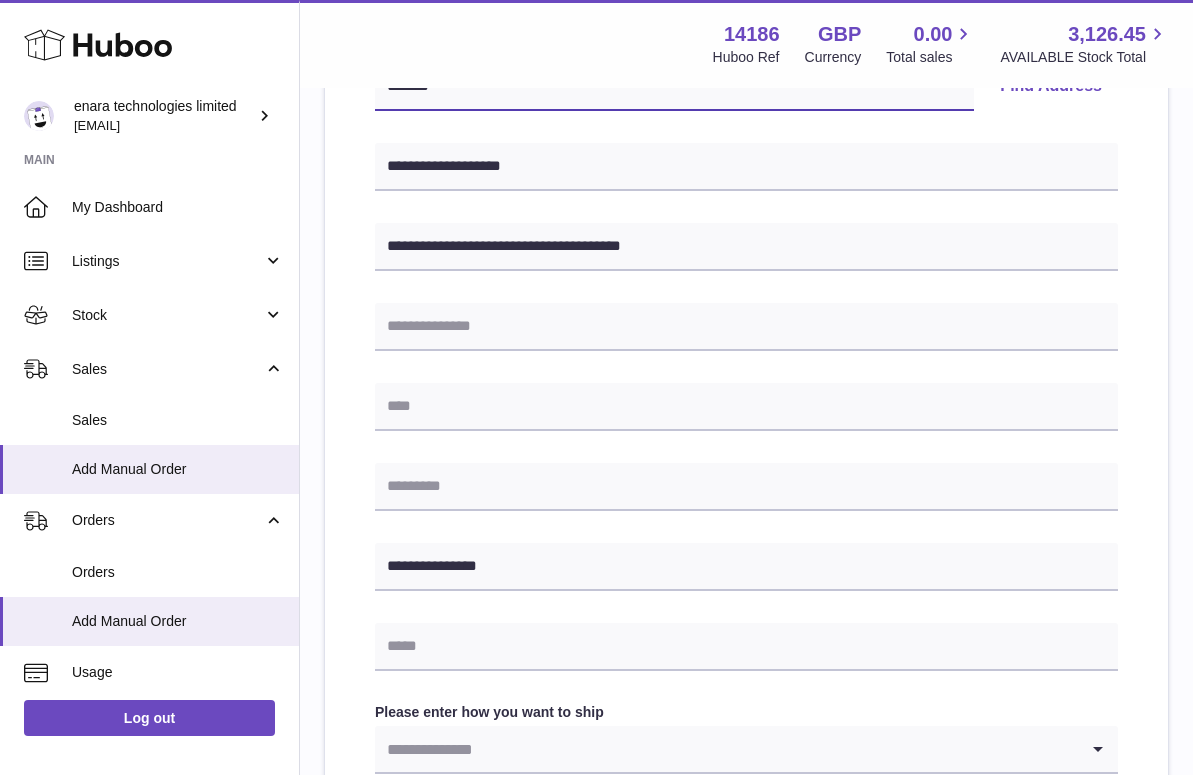 scroll, scrollTop: 478, scrollLeft: 0, axis: vertical 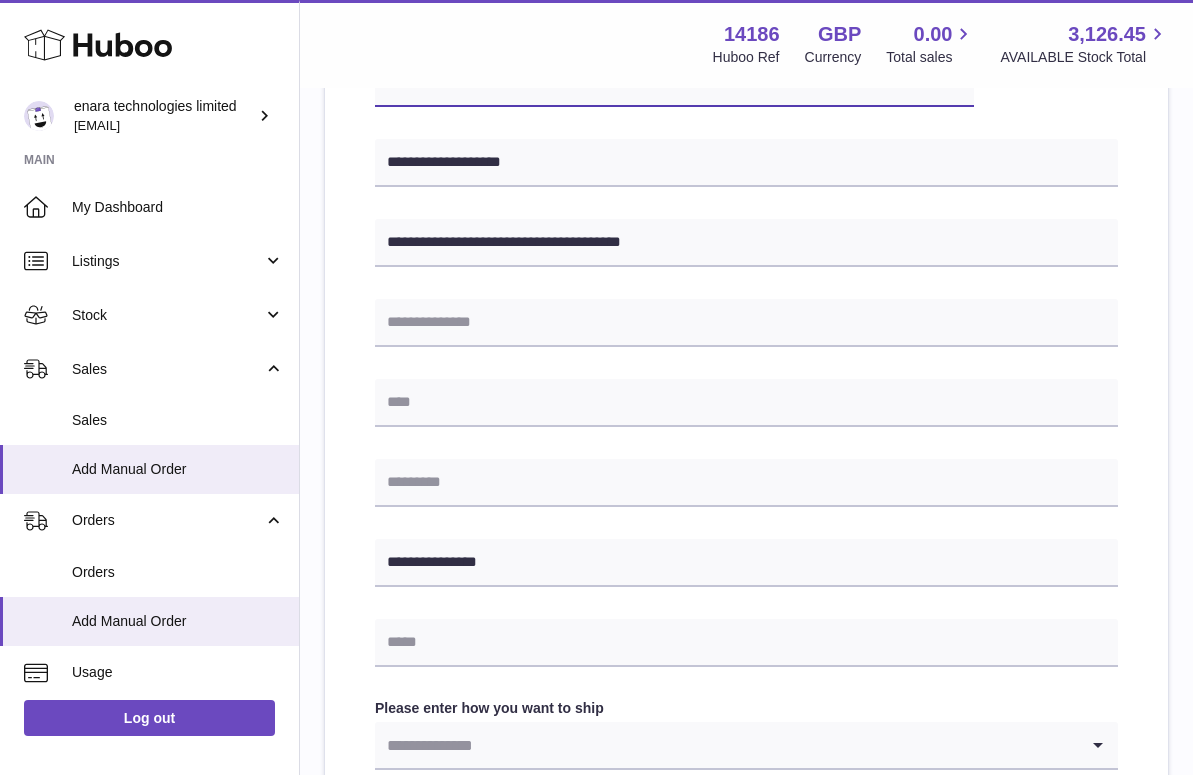 type on "*******" 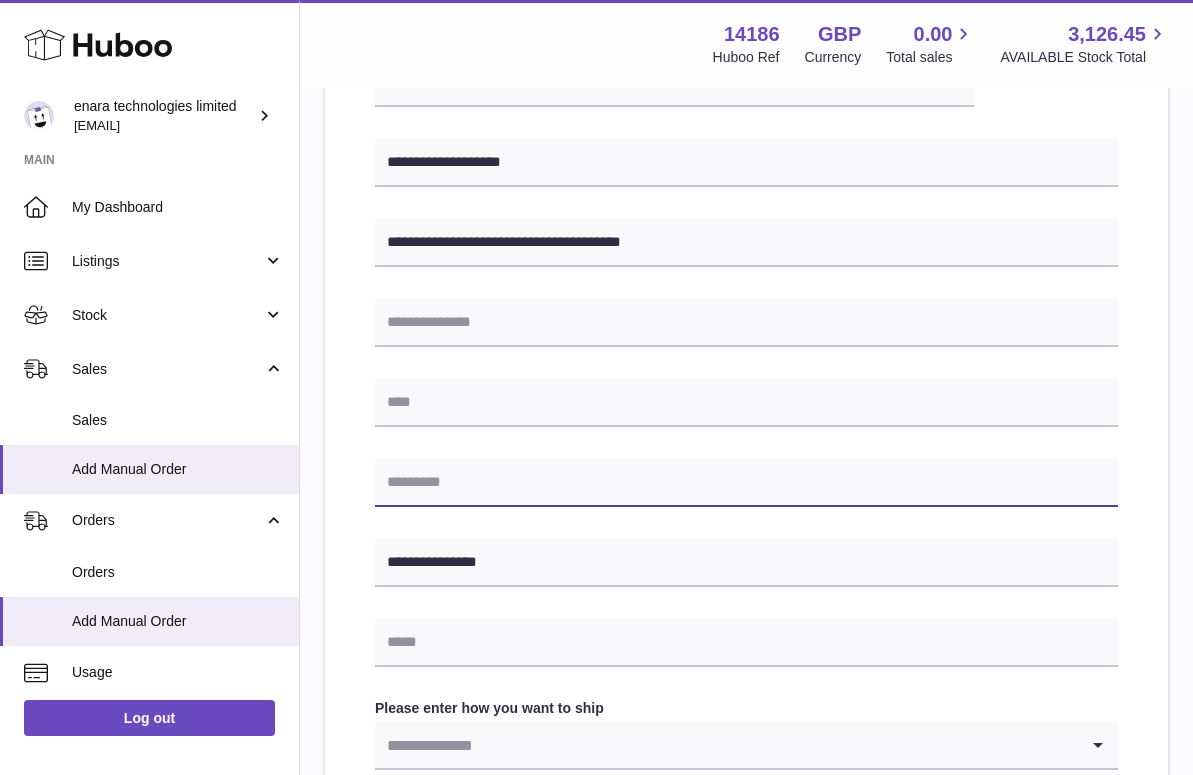 paste on "*******" 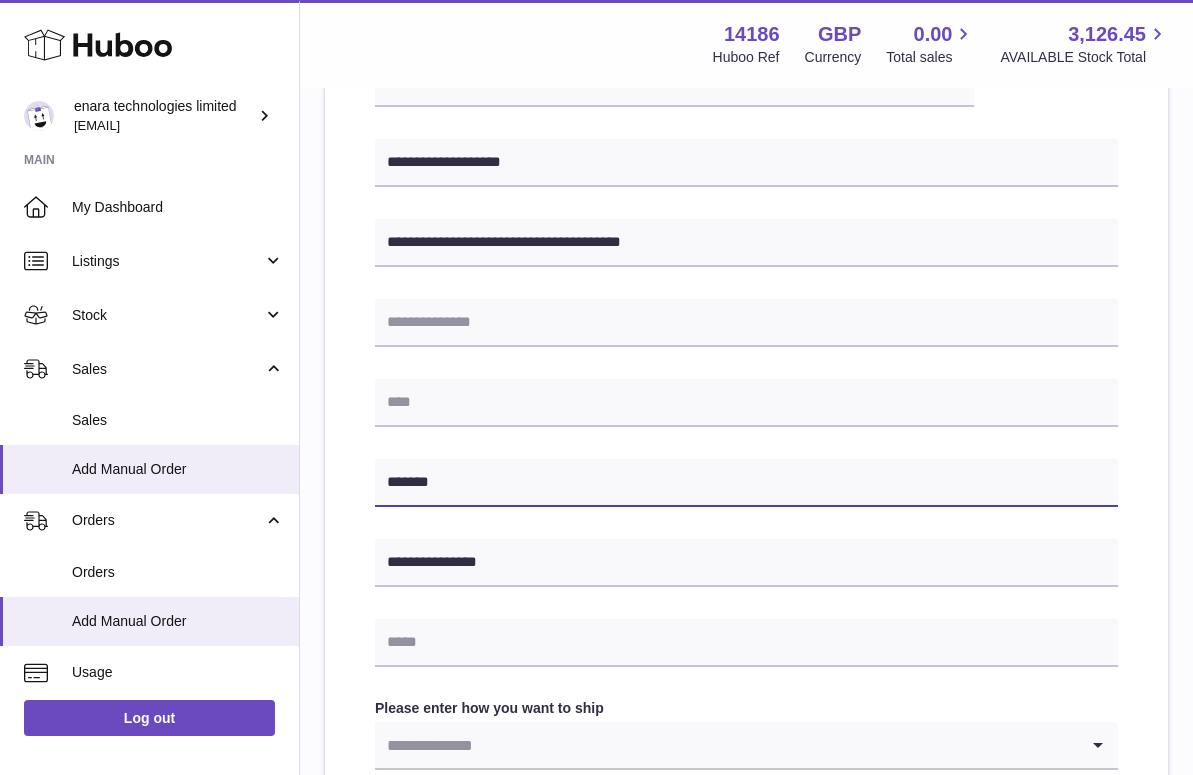 type on "*******" 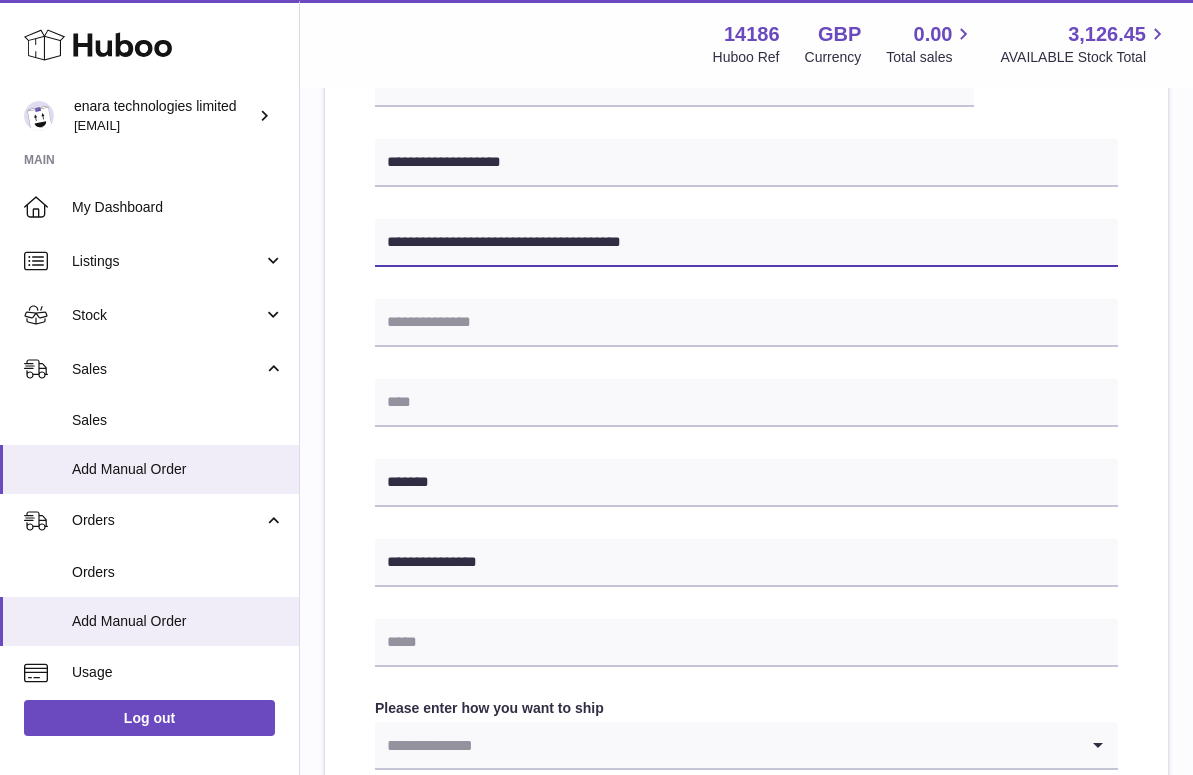 drag, startPoint x: 559, startPoint y: 234, endPoint x: 774, endPoint y: 272, distance: 218.33232 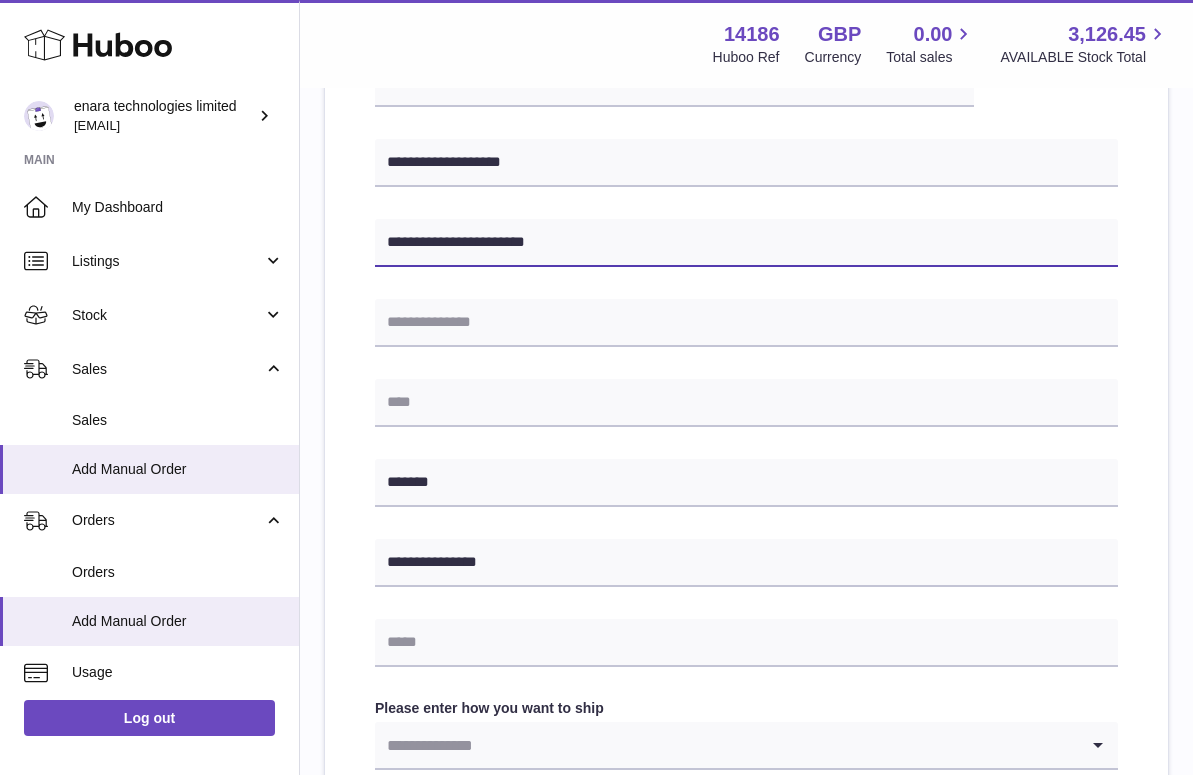 type on "**********" 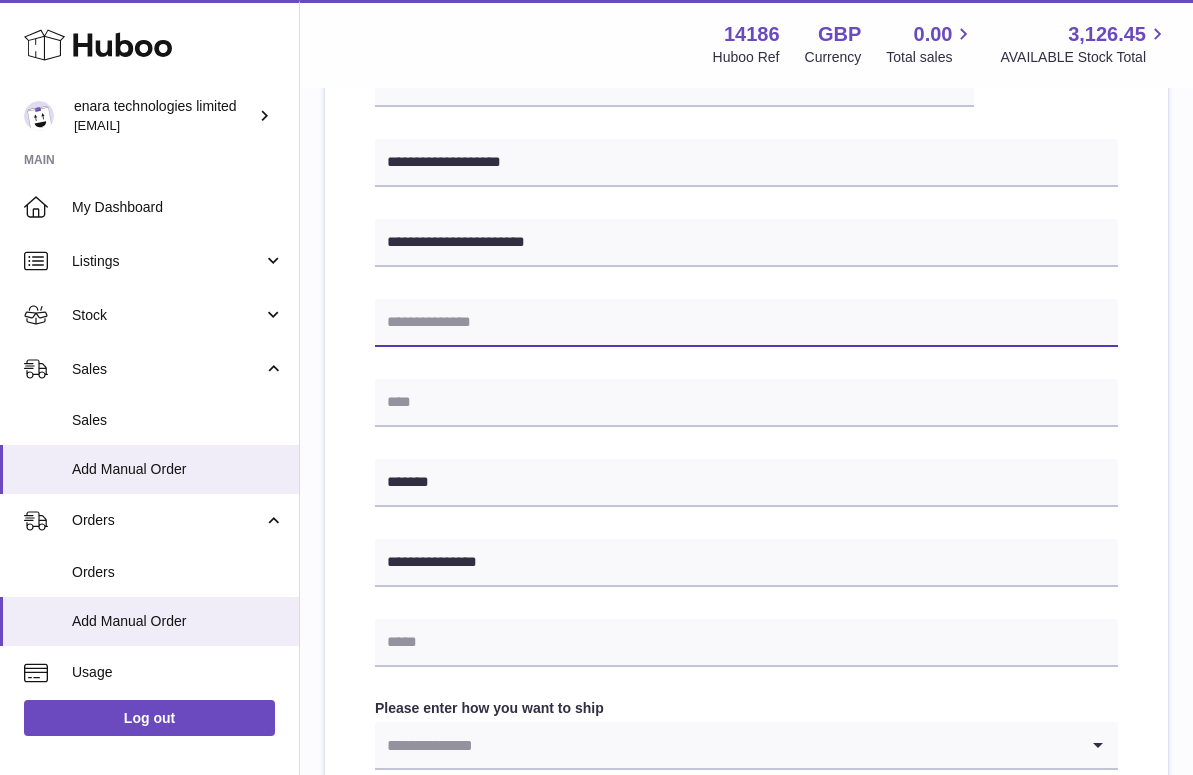 paste on "**********" 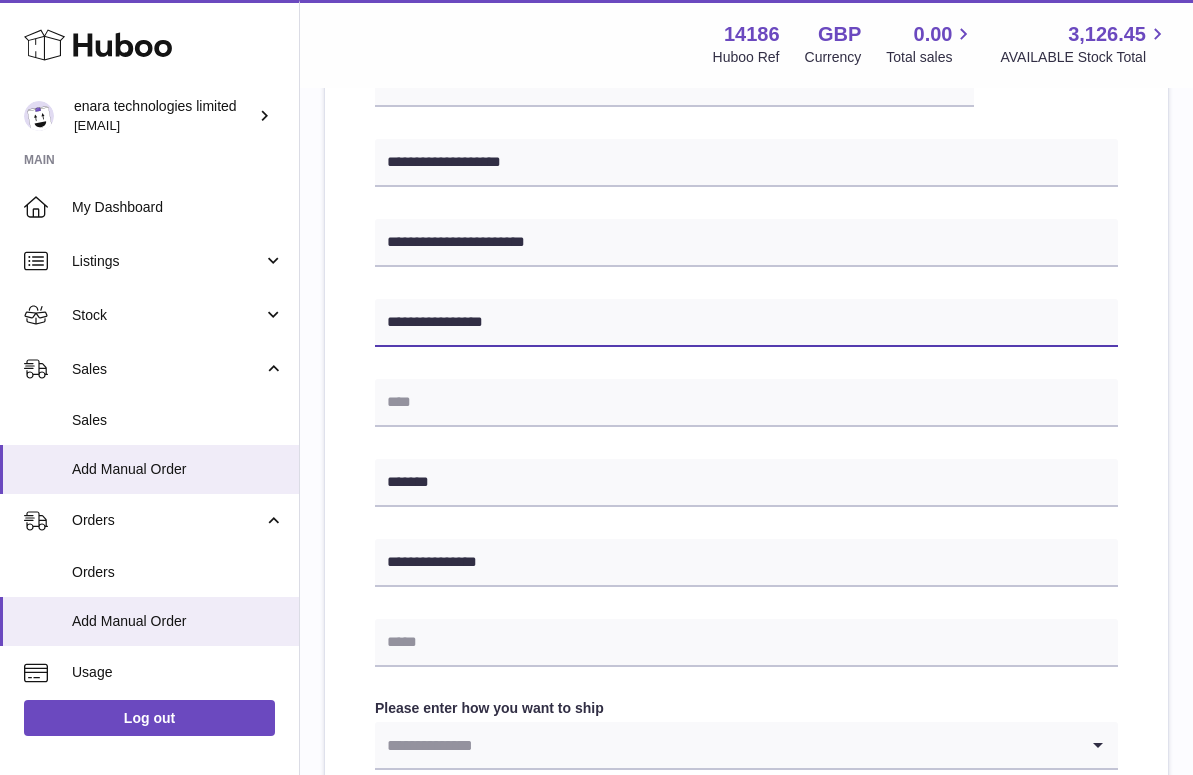 type on "**********" 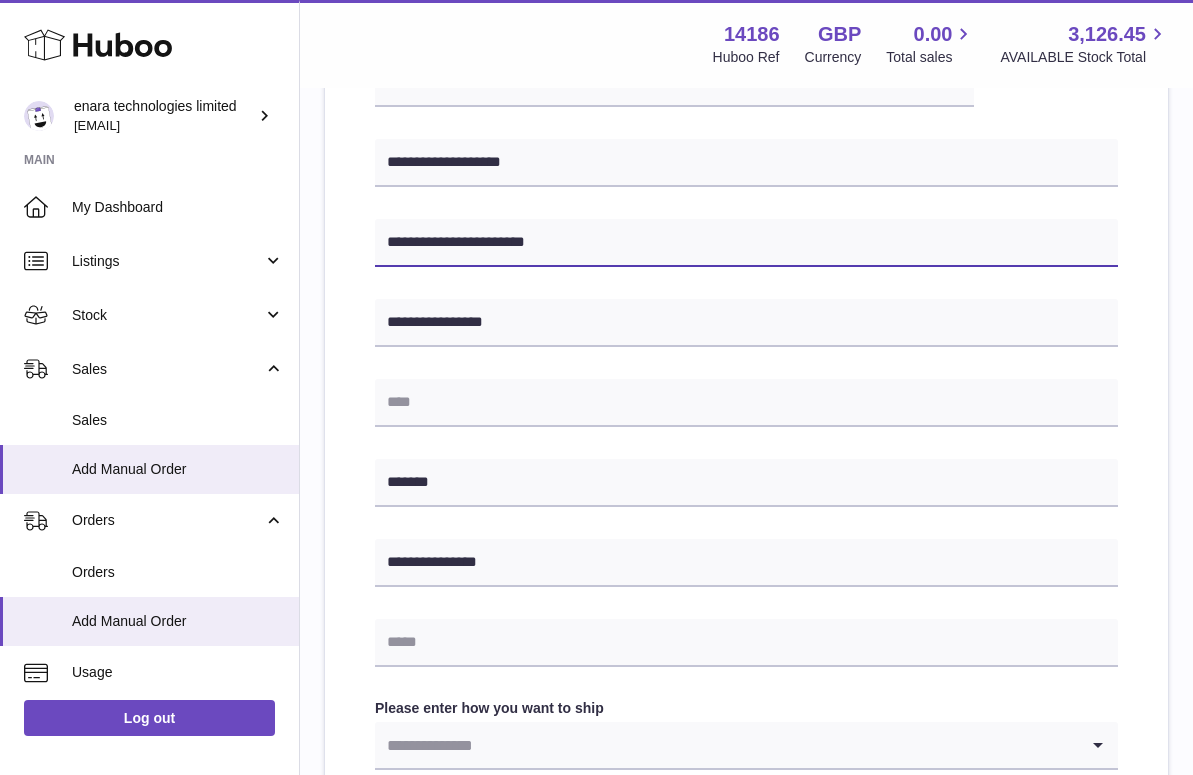 click on "**********" at bounding box center (746, 243) 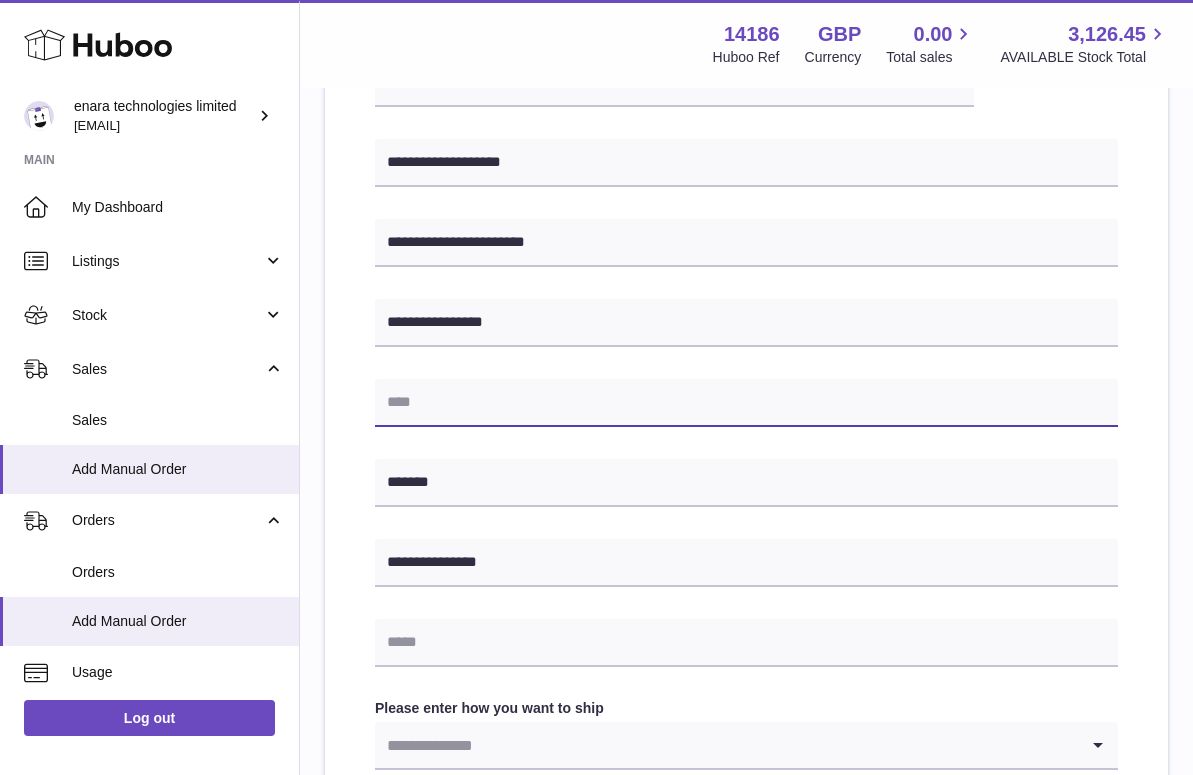 click at bounding box center [746, 403] 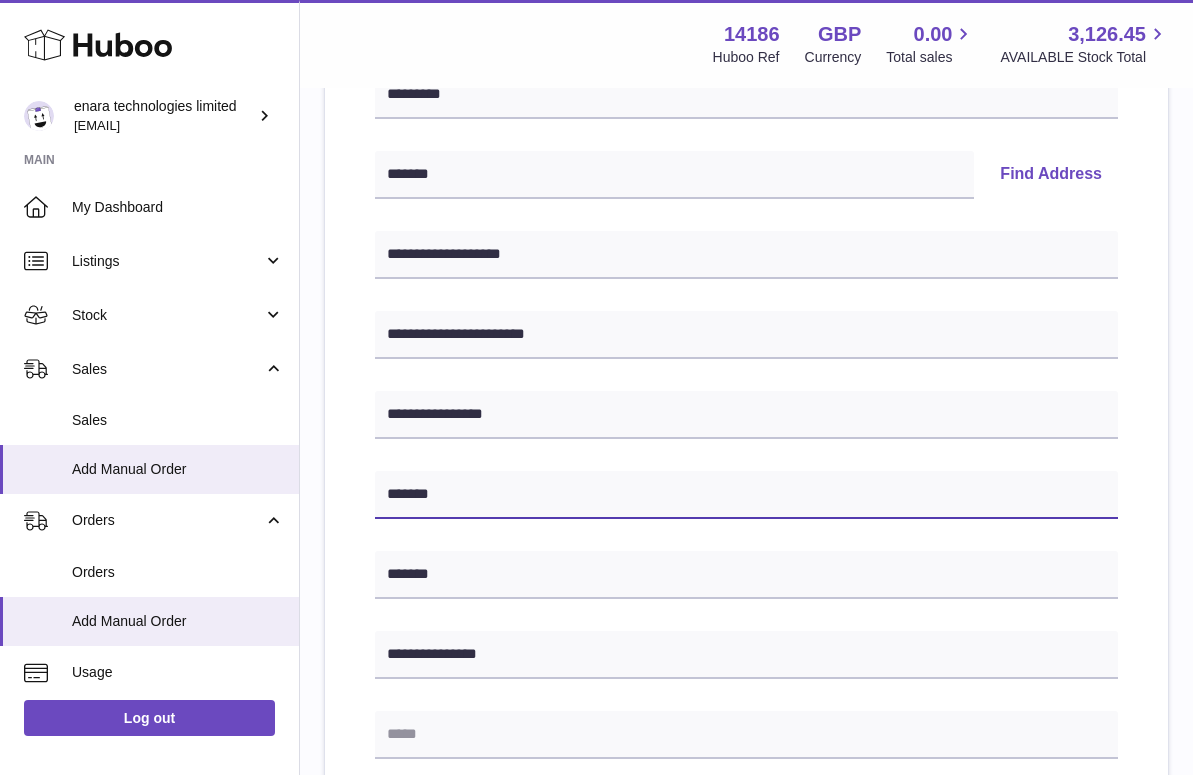 scroll, scrollTop: 383, scrollLeft: 0, axis: vertical 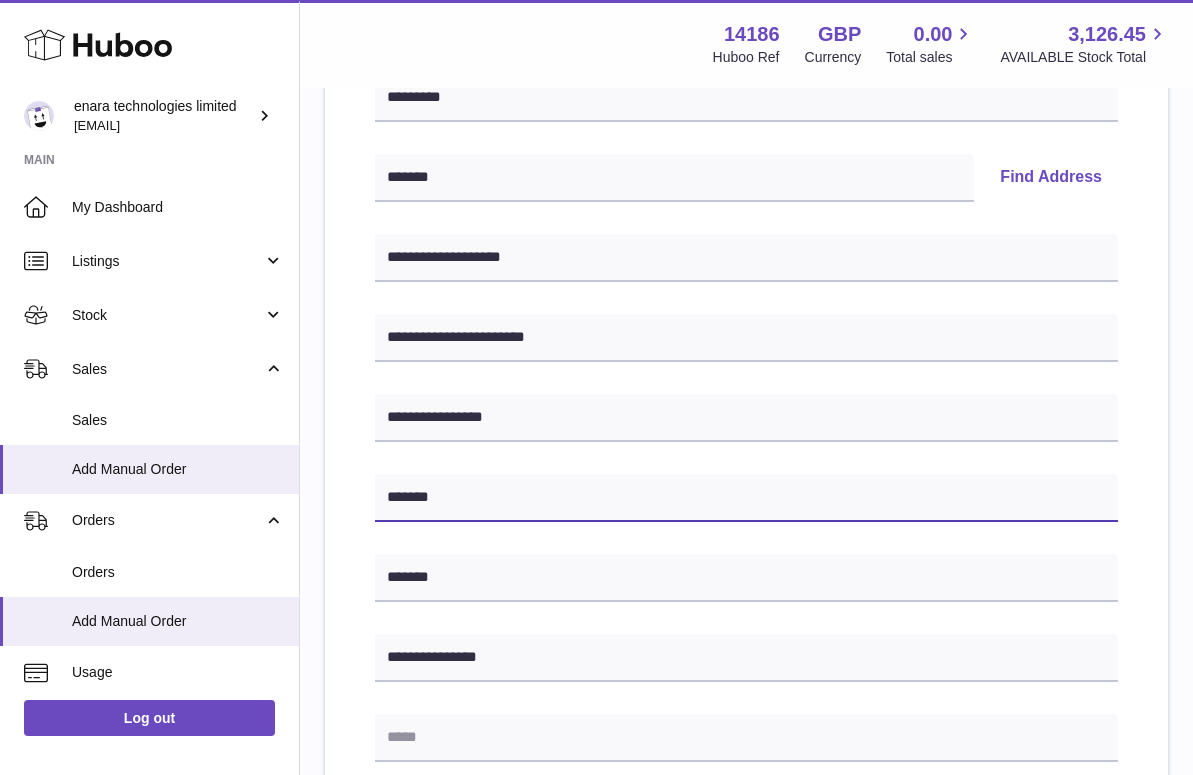 type on "*******" 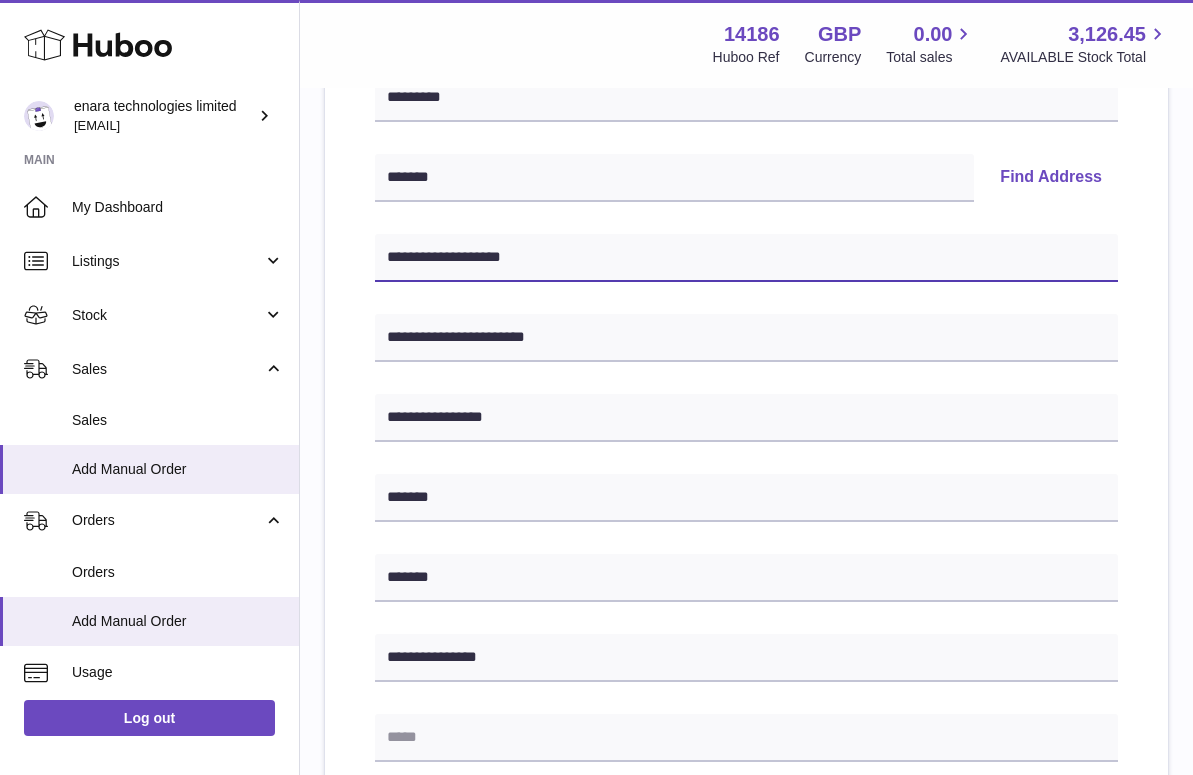 click on "**********" at bounding box center [746, 258] 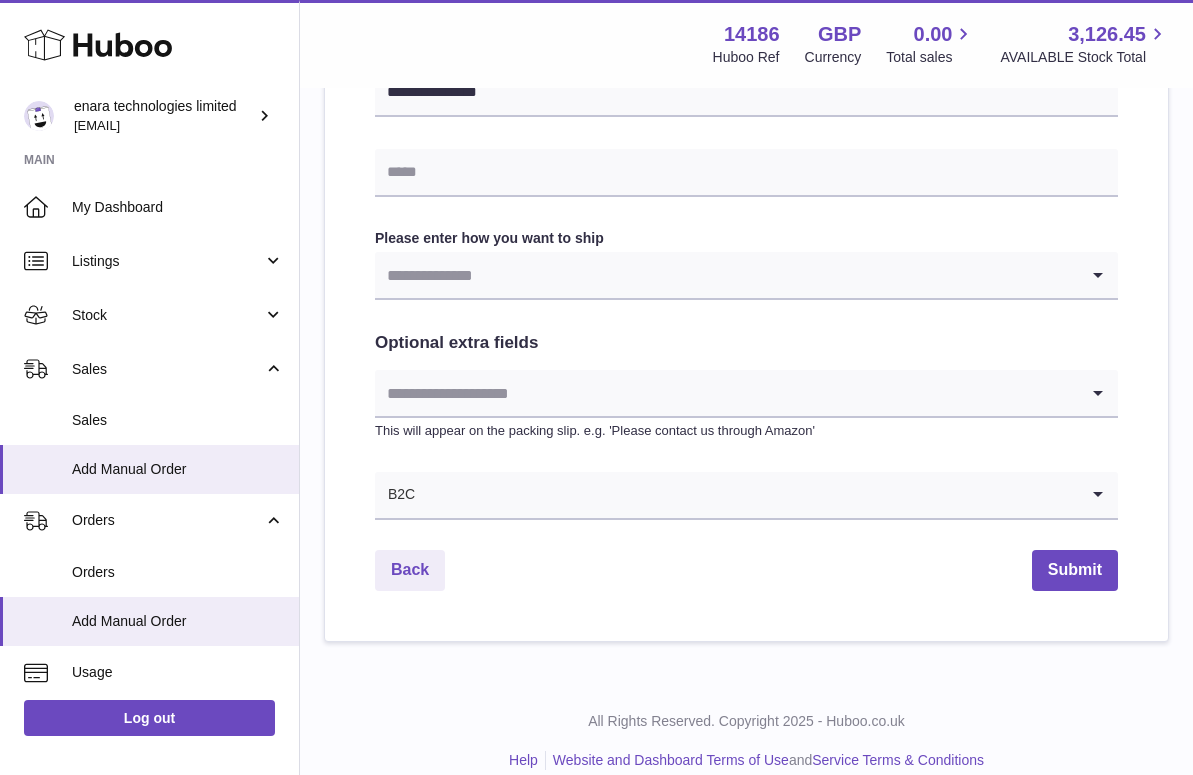 scroll, scrollTop: 966, scrollLeft: 0, axis: vertical 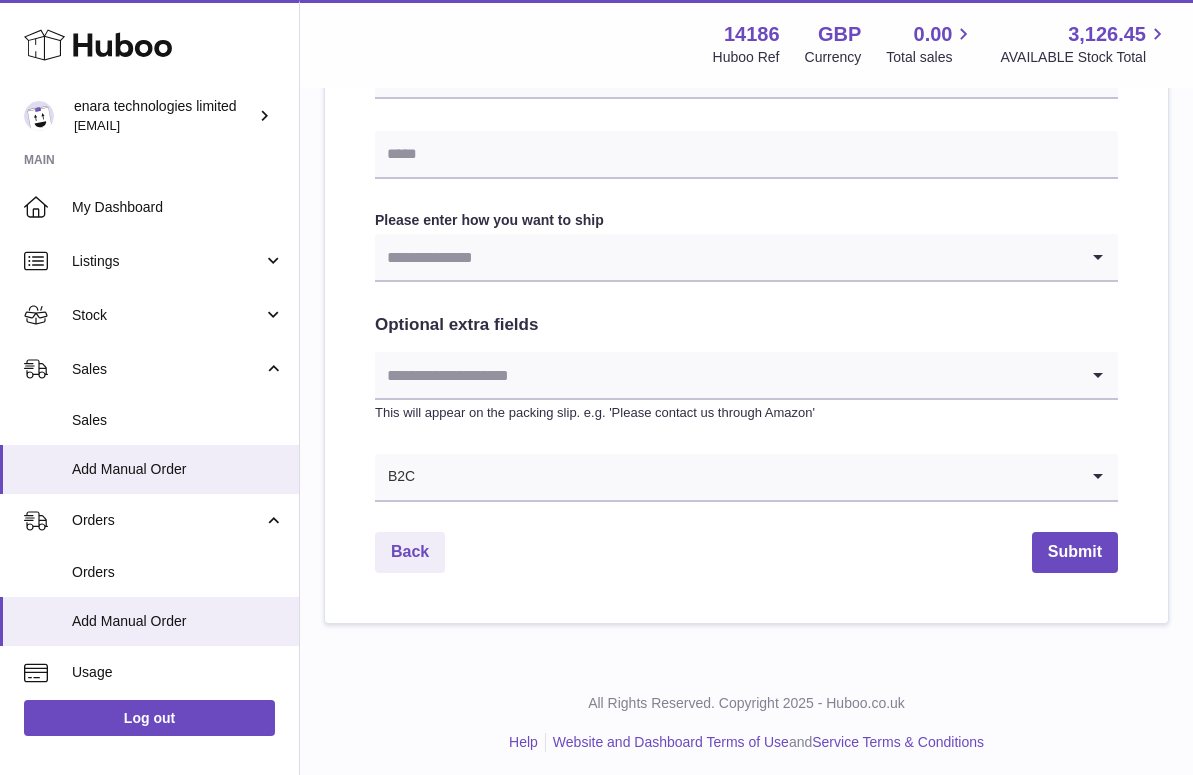 type on "**********" 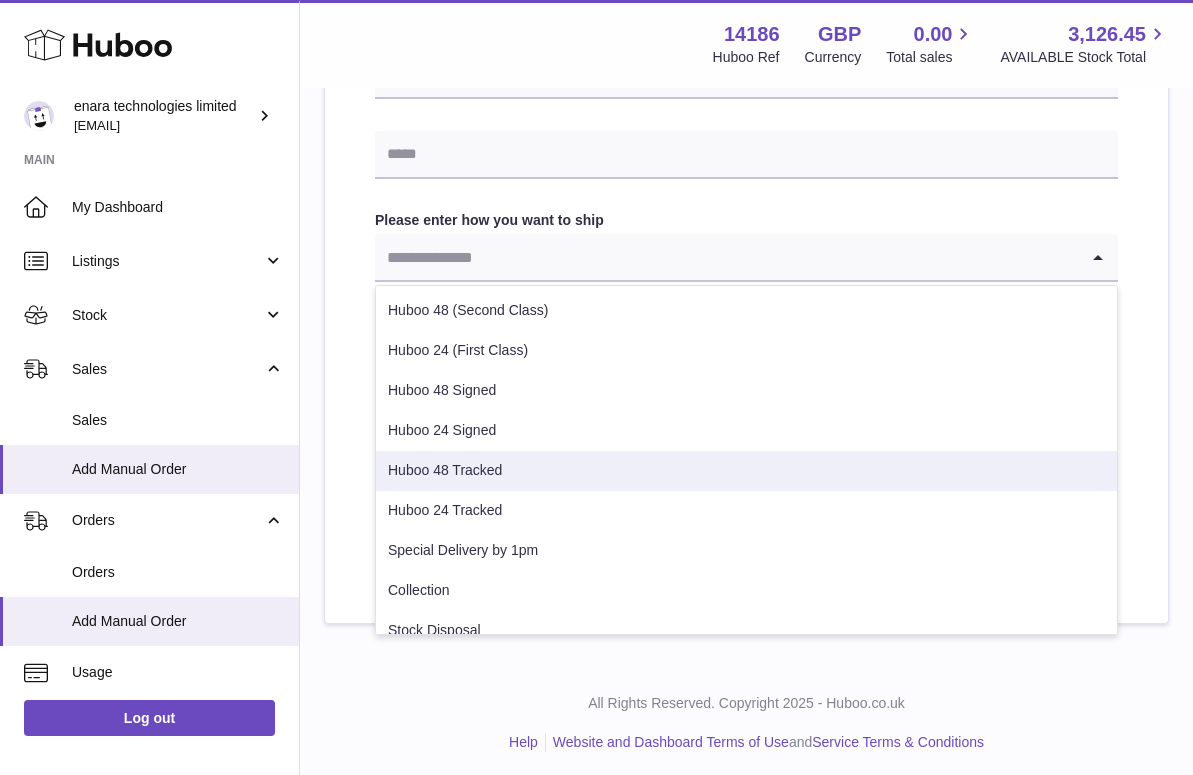 click on "Huboo 48 Tracked" at bounding box center (746, 471) 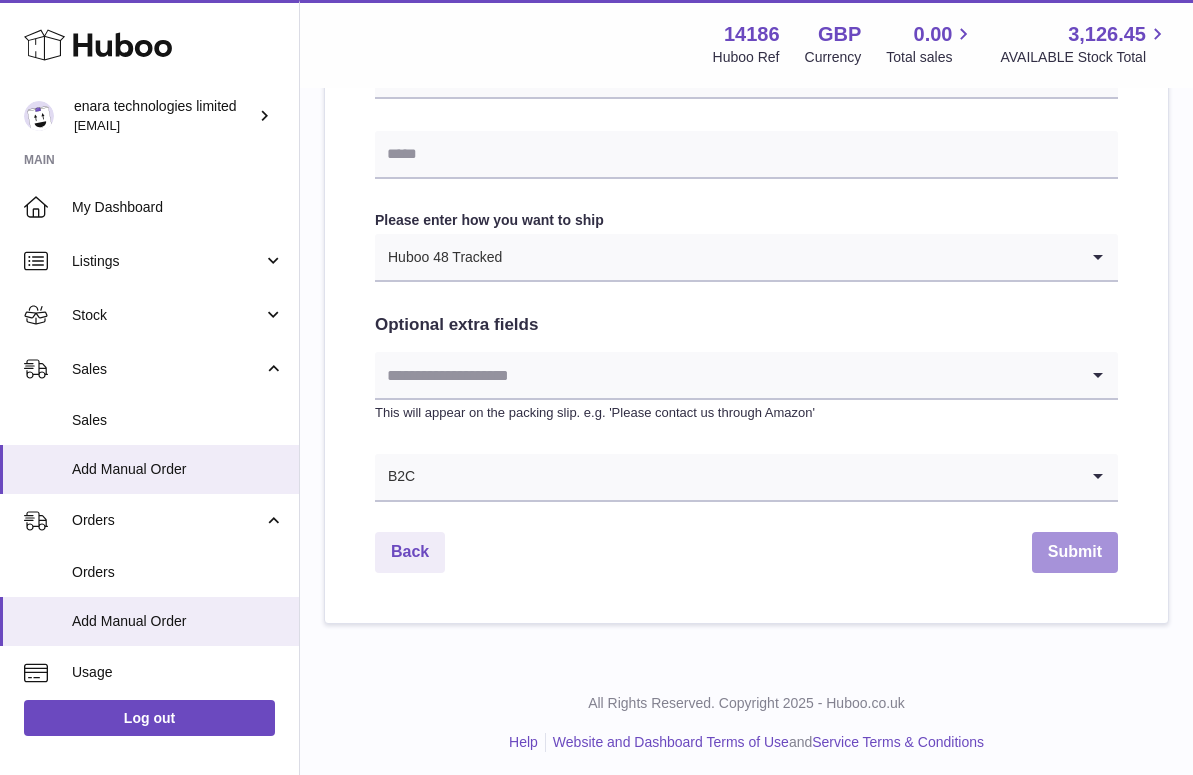 click on "Submit" at bounding box center [1075, 552] 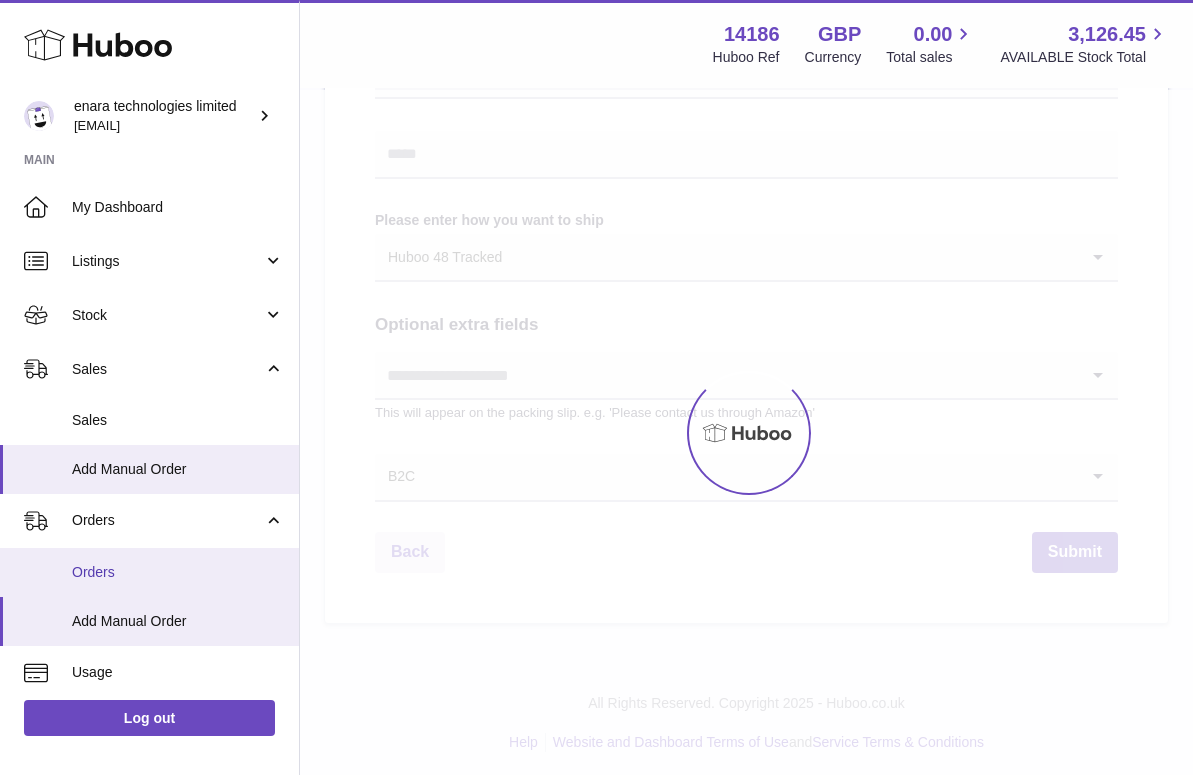 scroll, scrollTop: 0, scrollLeft: 0, axis: both 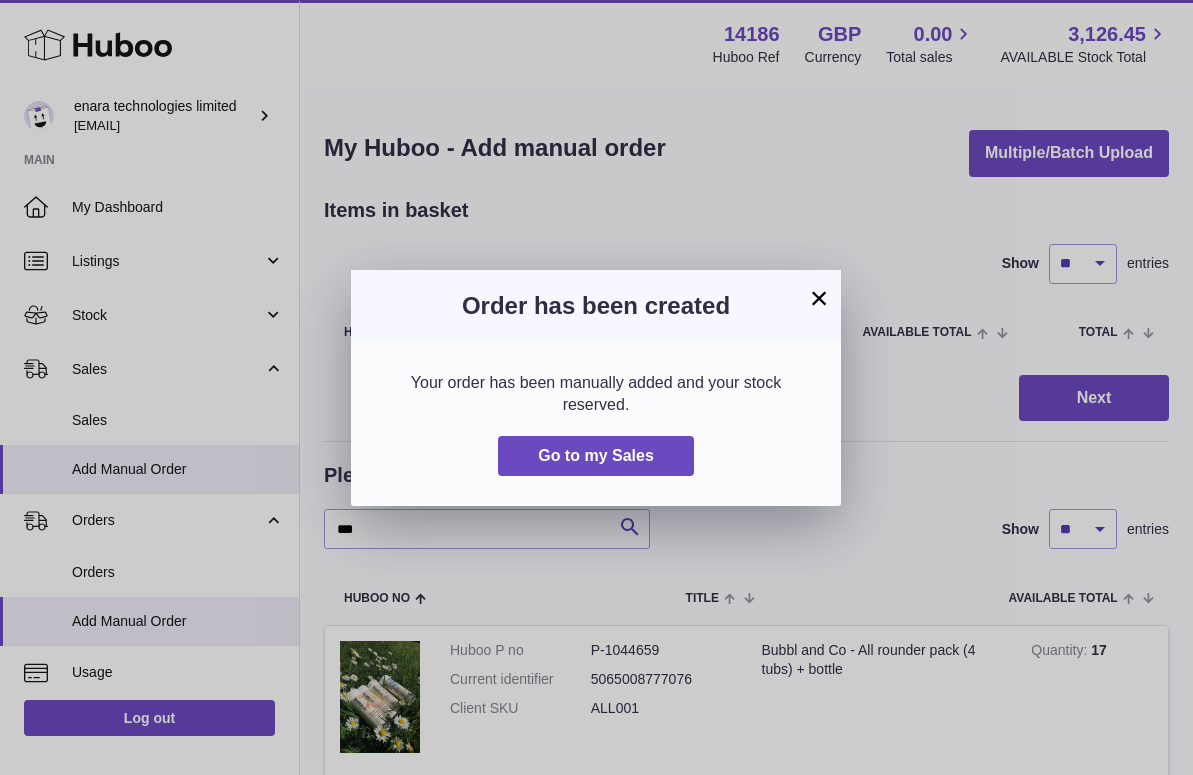 click on "×" at bounding box center [819, 298] 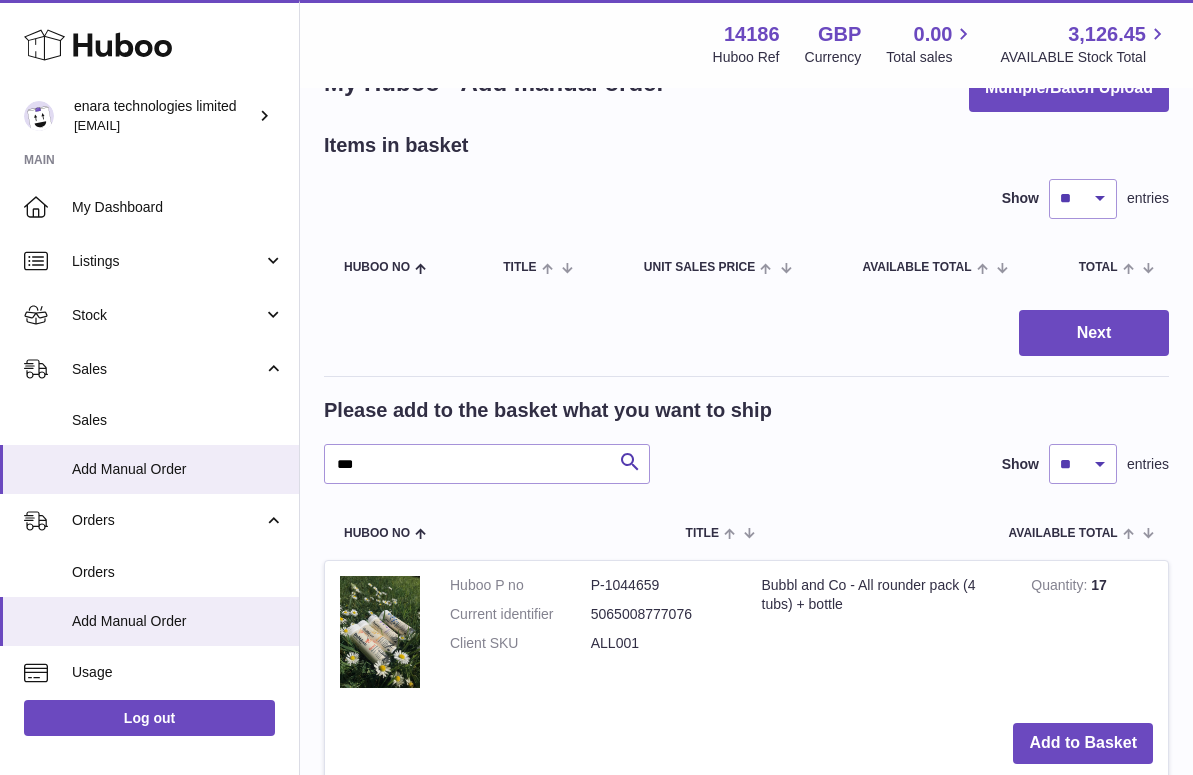 scroll, scrollTop: 103, scrollLeft: 0, axis: vertical 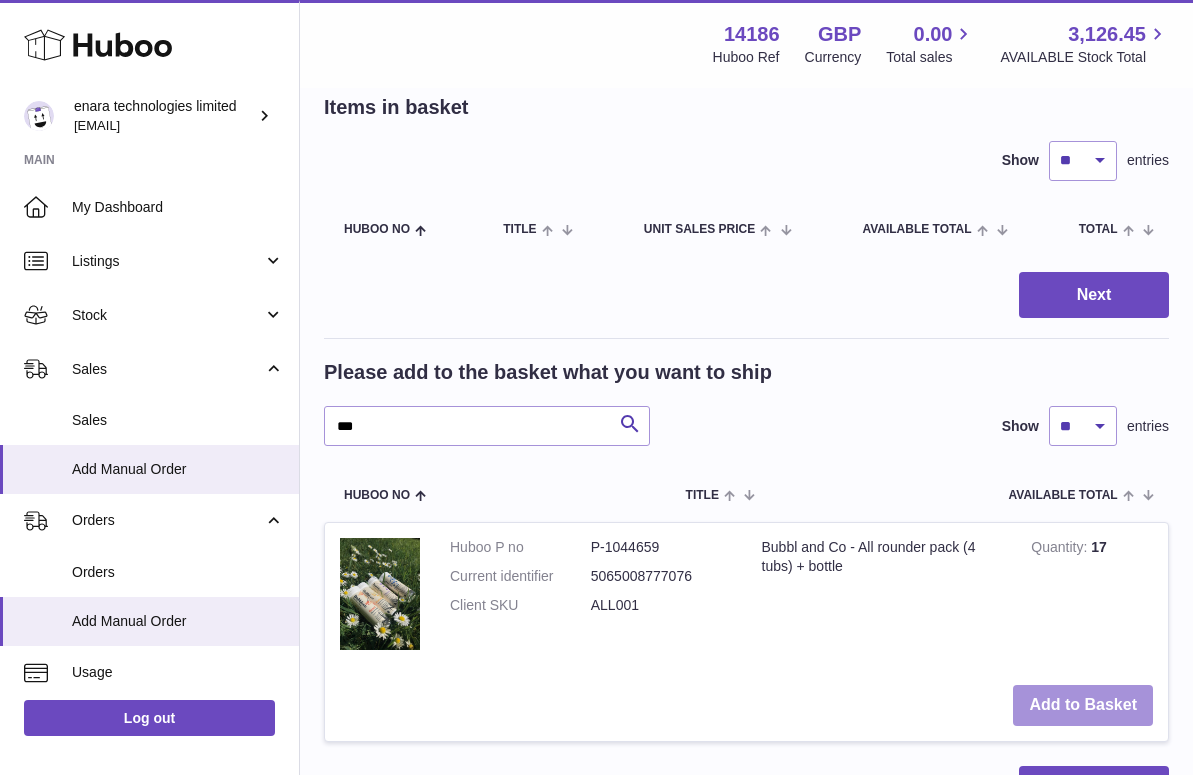 click on "Add to Basket" at bounding box center (1083, 705) 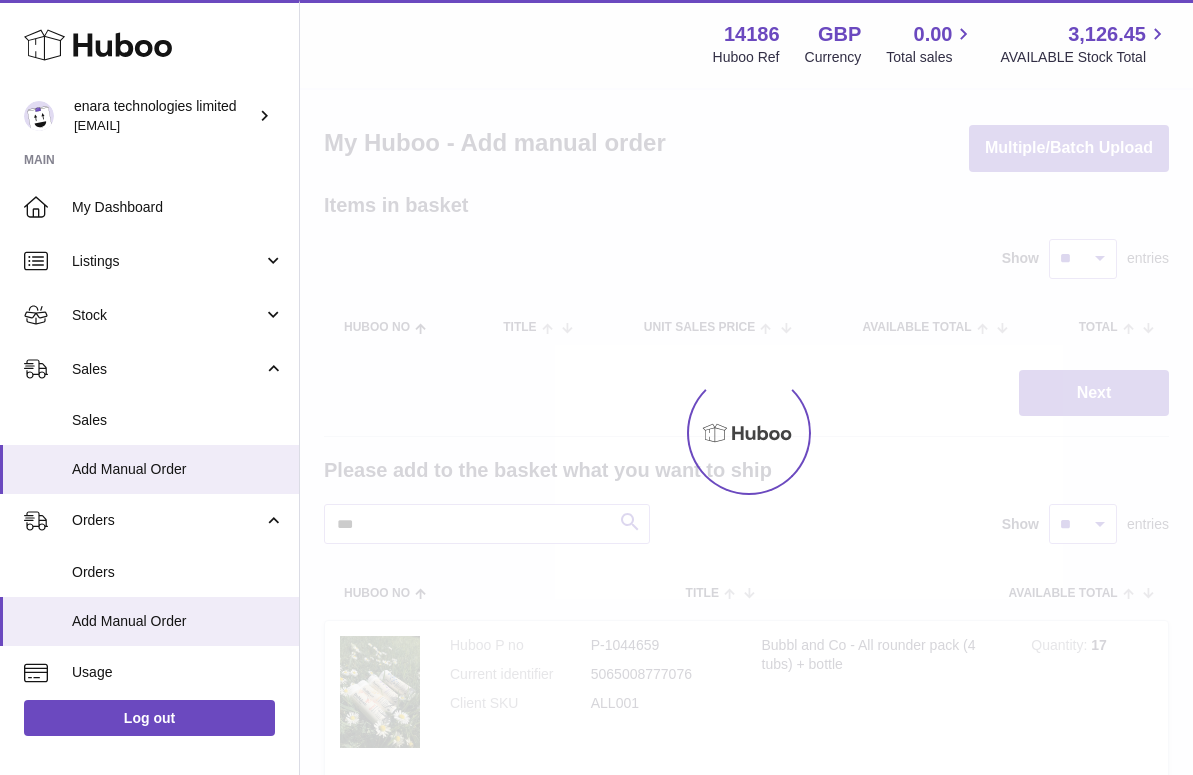 scroll, scrollTop: 3, scrollLeft: 0, axis: vertical 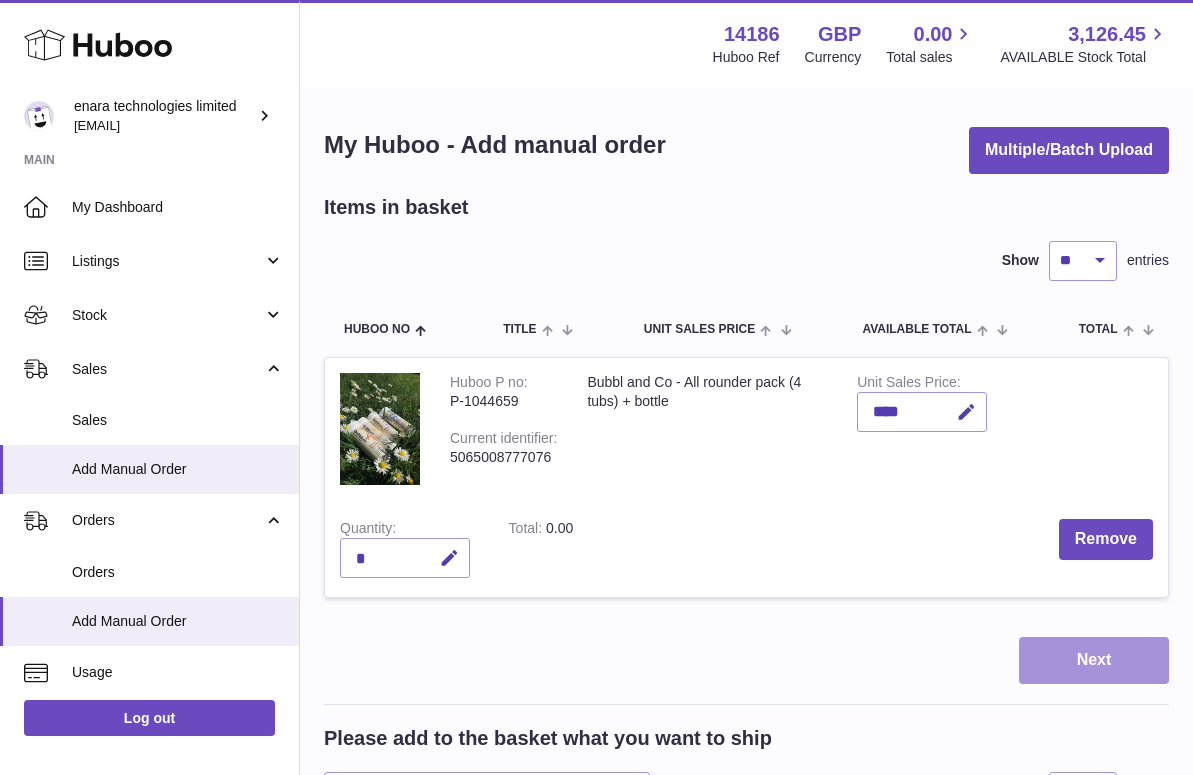 click on "Next" at bounding box center [1094, 660] 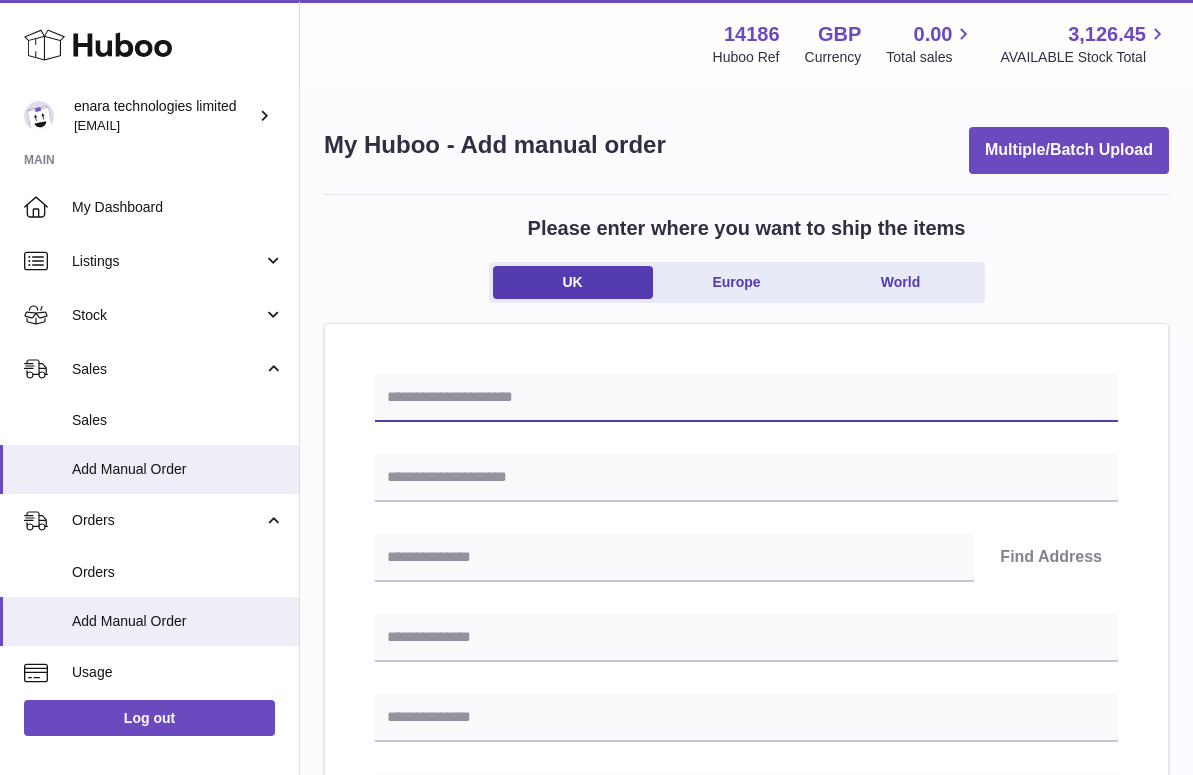 click at bounding box center (746, 398) 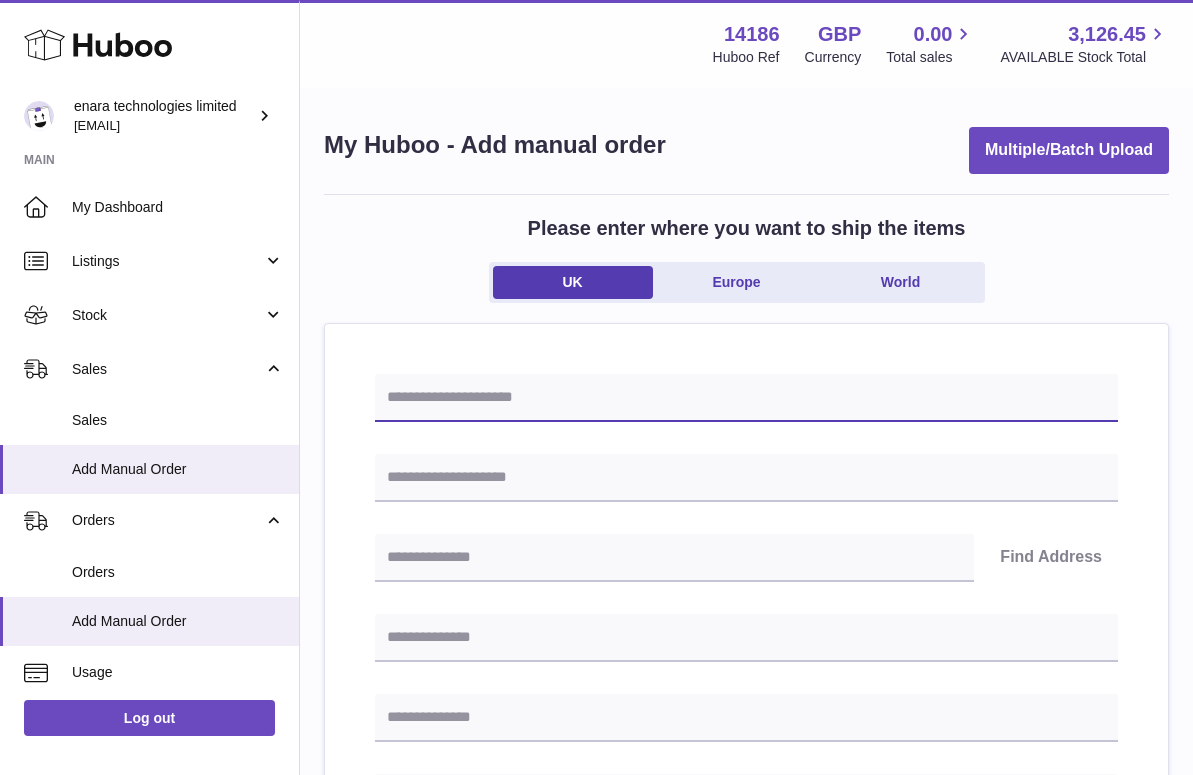 paste on "**********" 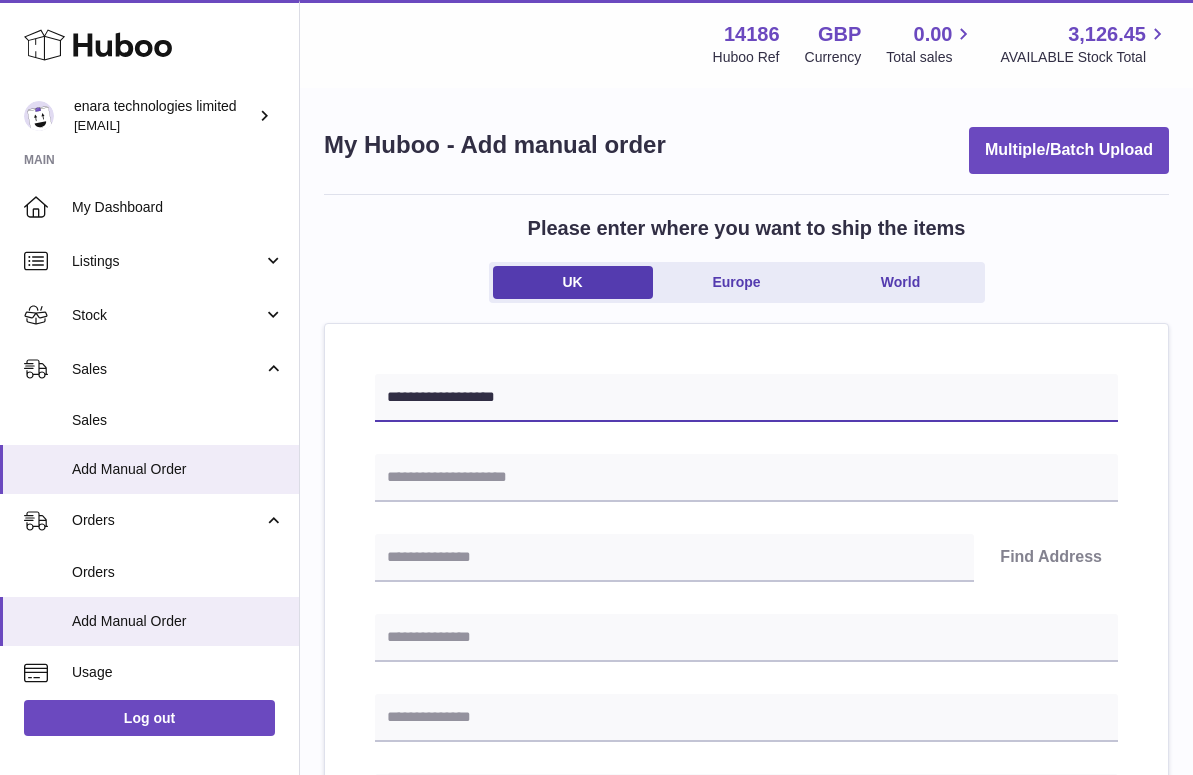 type on "**********" 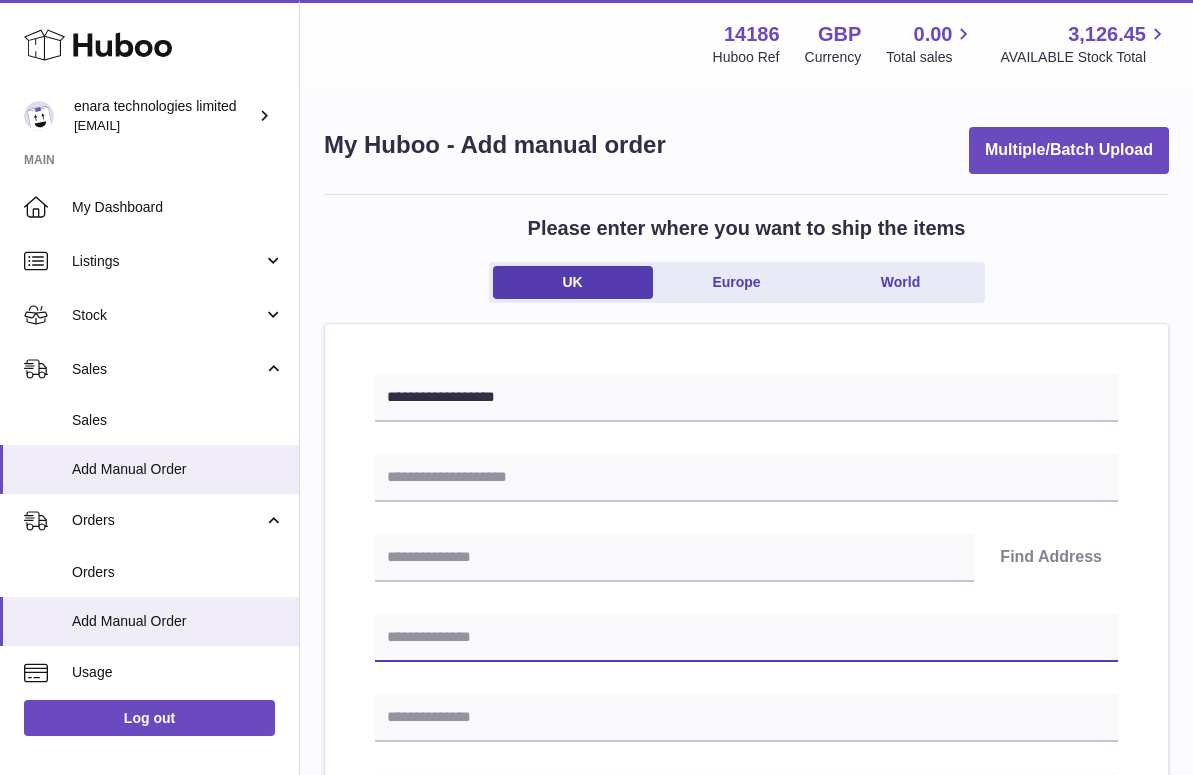 paste on "**********" 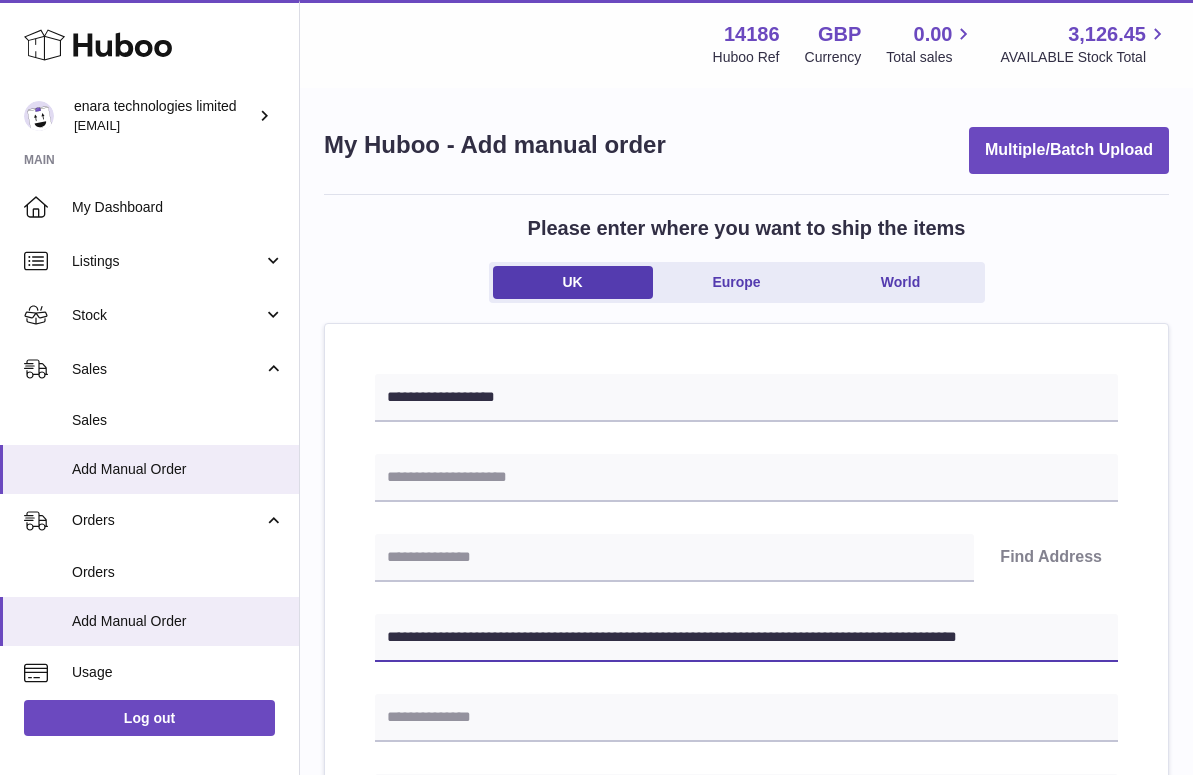 drag, startPoint x: 786, startPoint y: 635, endPoint x: 1144, endPoint y: 640, distance: 358.0349 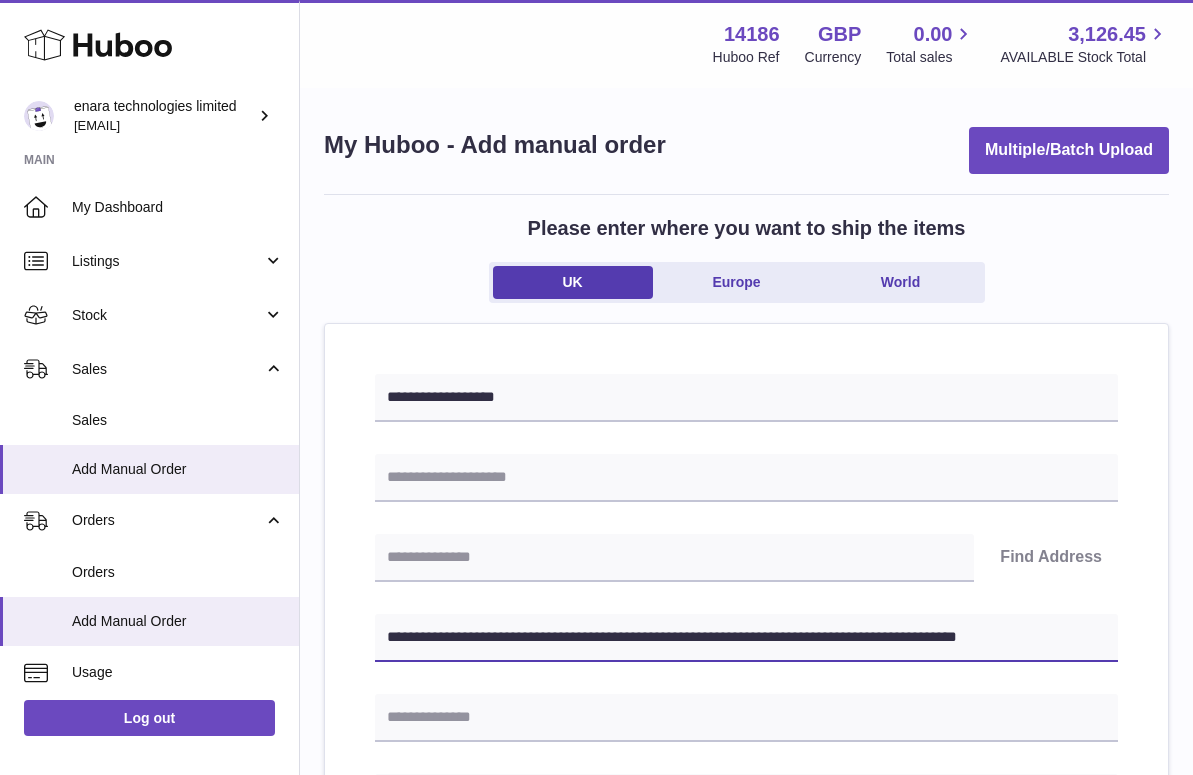 click on "**********" at bounding box center (746, 955) 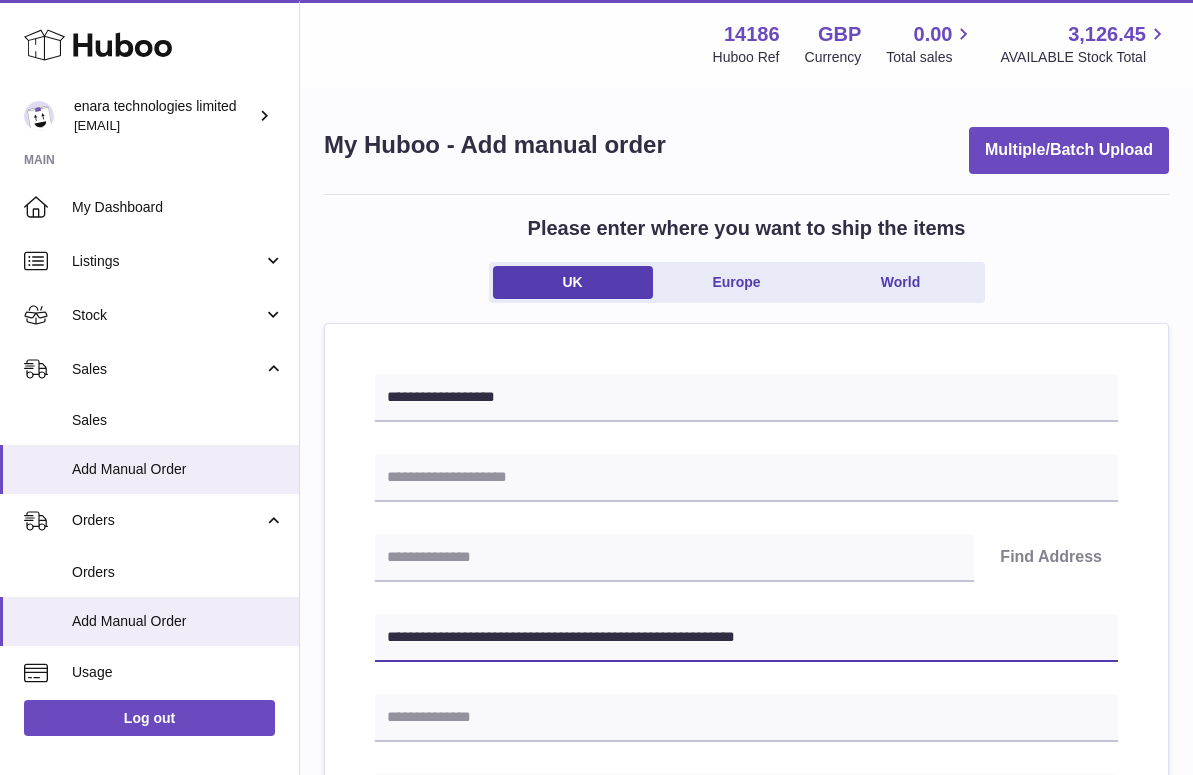 type on "**********" 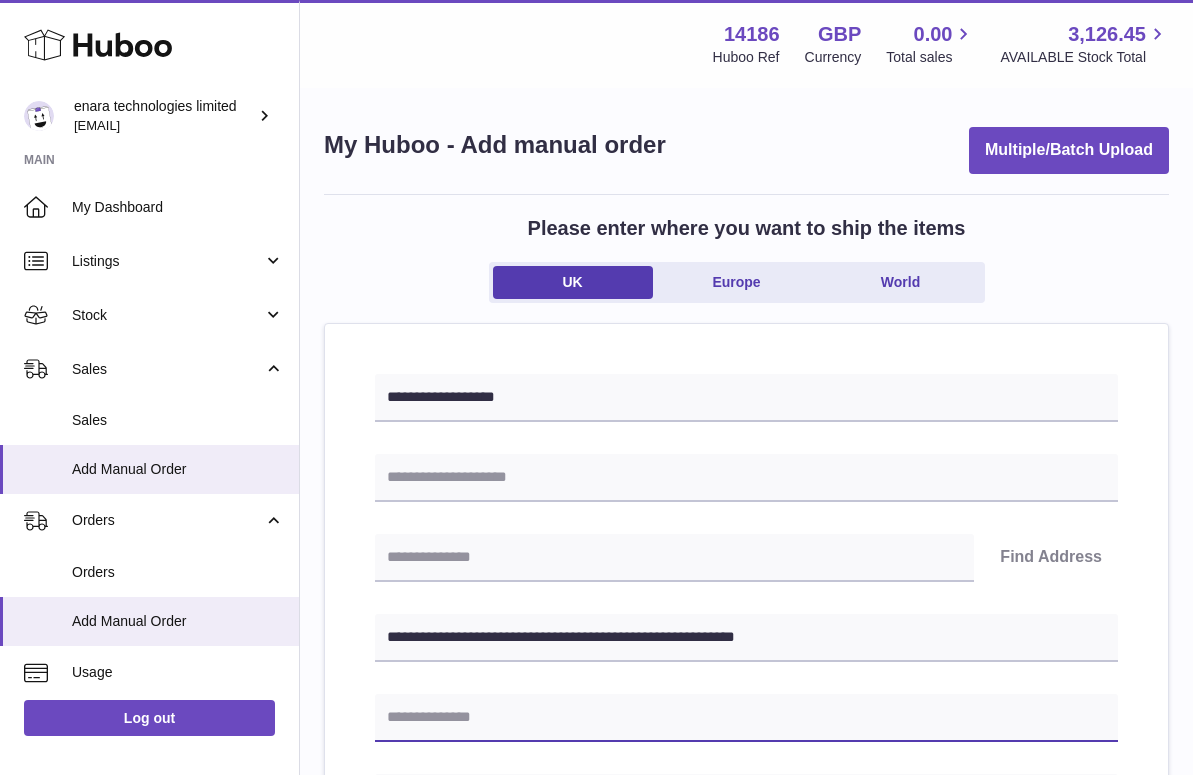 paste on "**********" 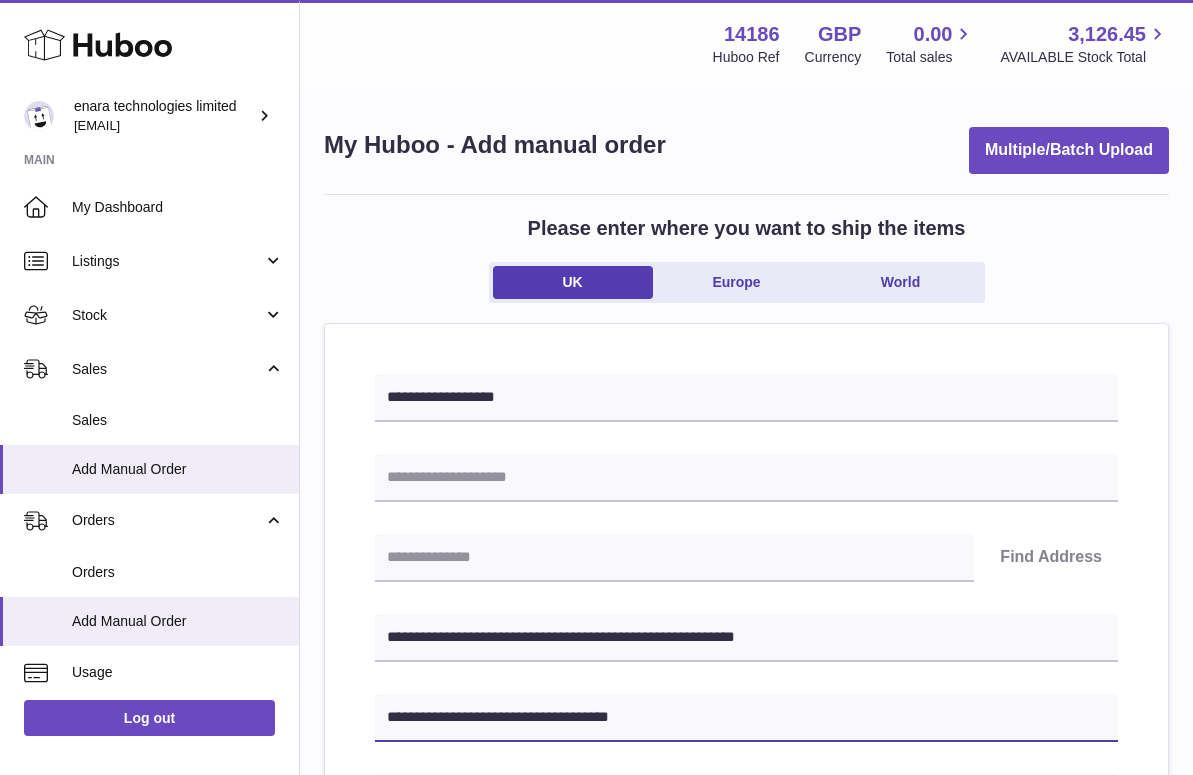 type on "**********" 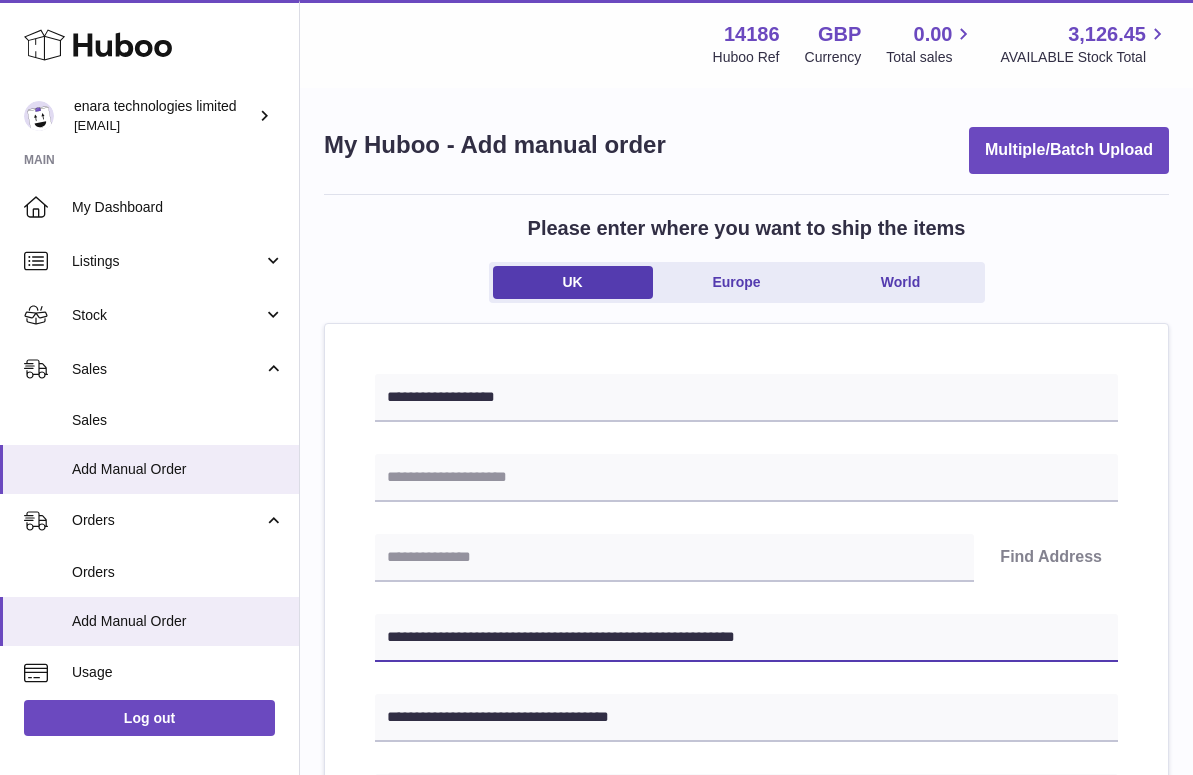 drag, startPoint x: 602, startPoint y: 635, endPoint x: 485, endPoint y: 637, distance: 117.01709 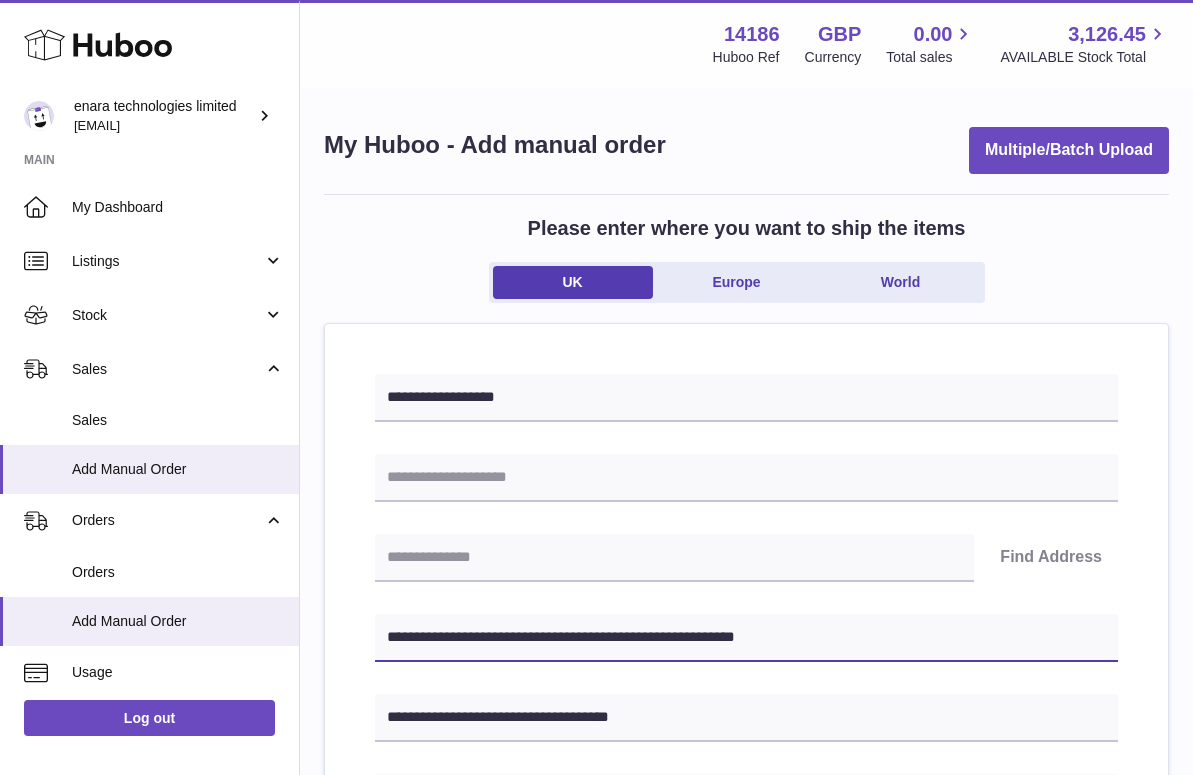 click on "**********" at bounding box center [746, 638] 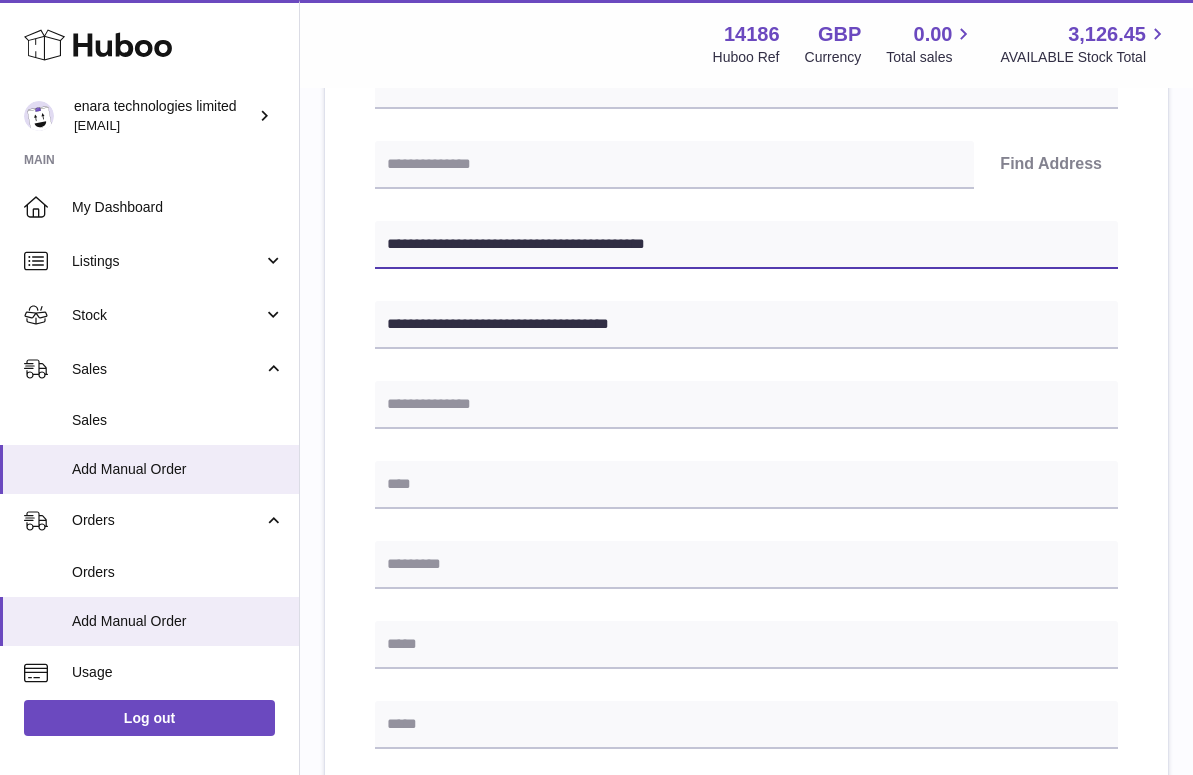 scroll, scrollTop: 399, scrollLeft: 0, axis: vertical 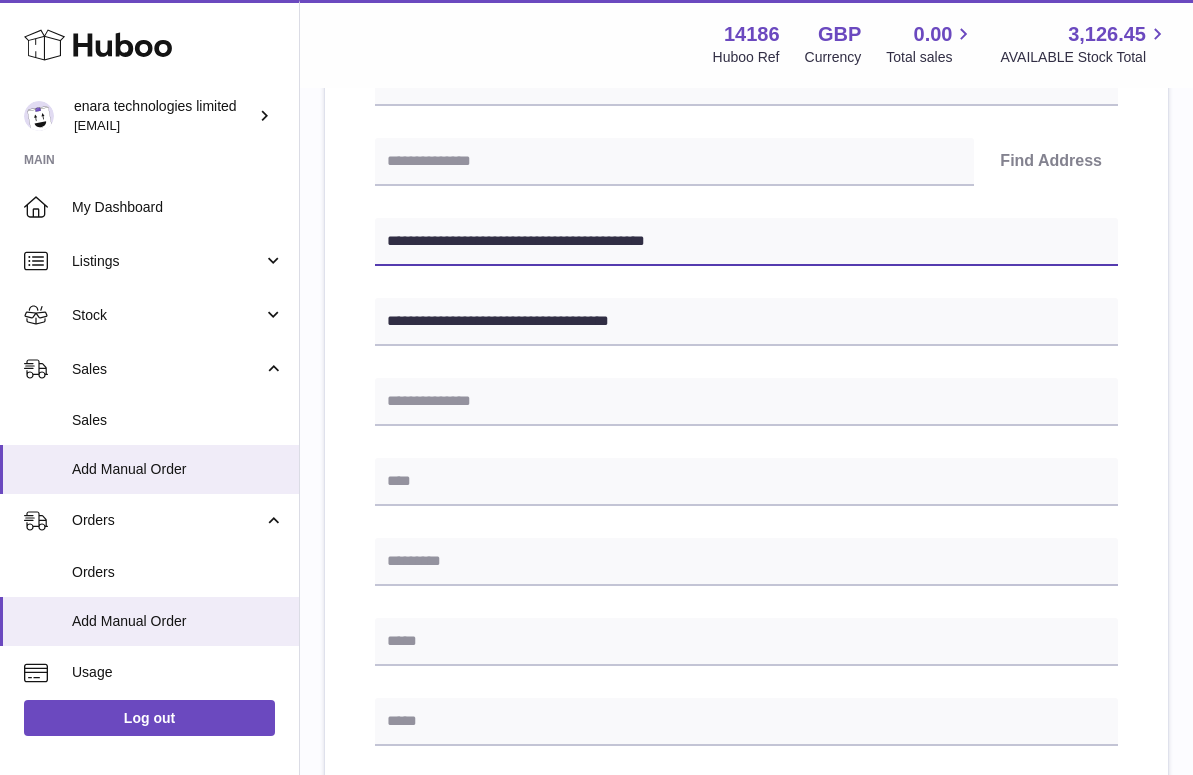 type on "**********" 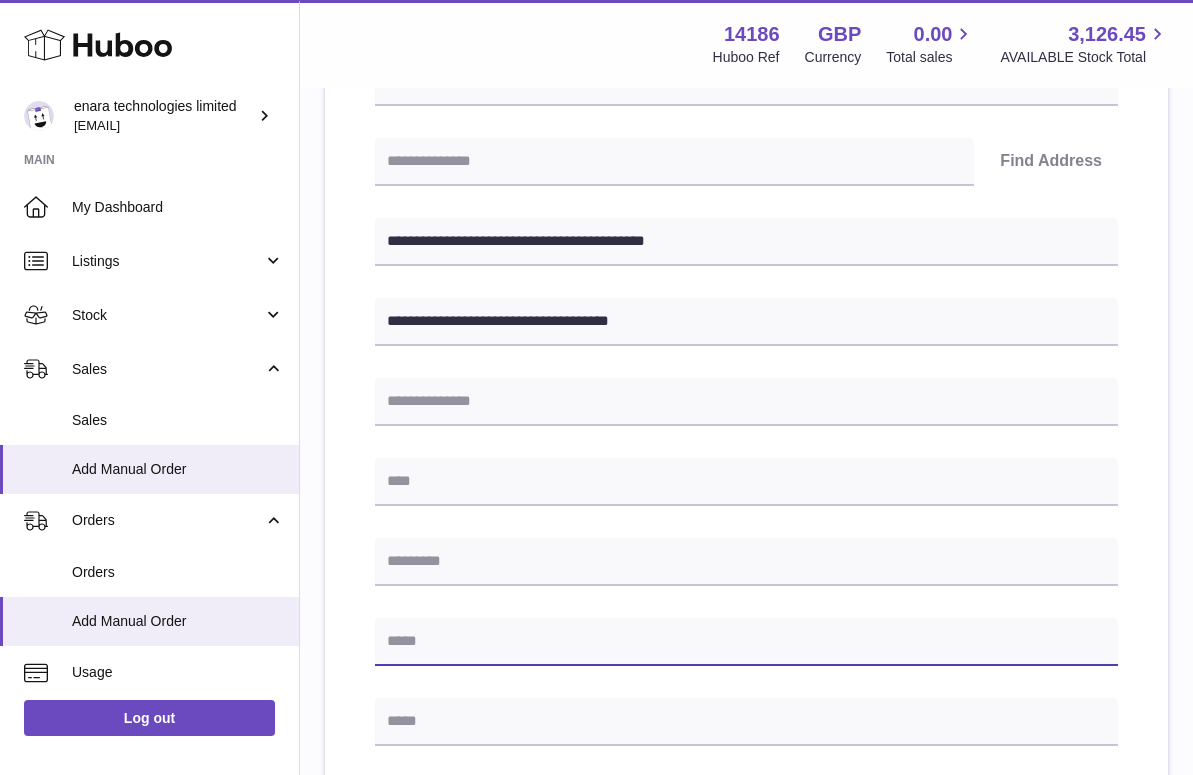 paste on "**********" 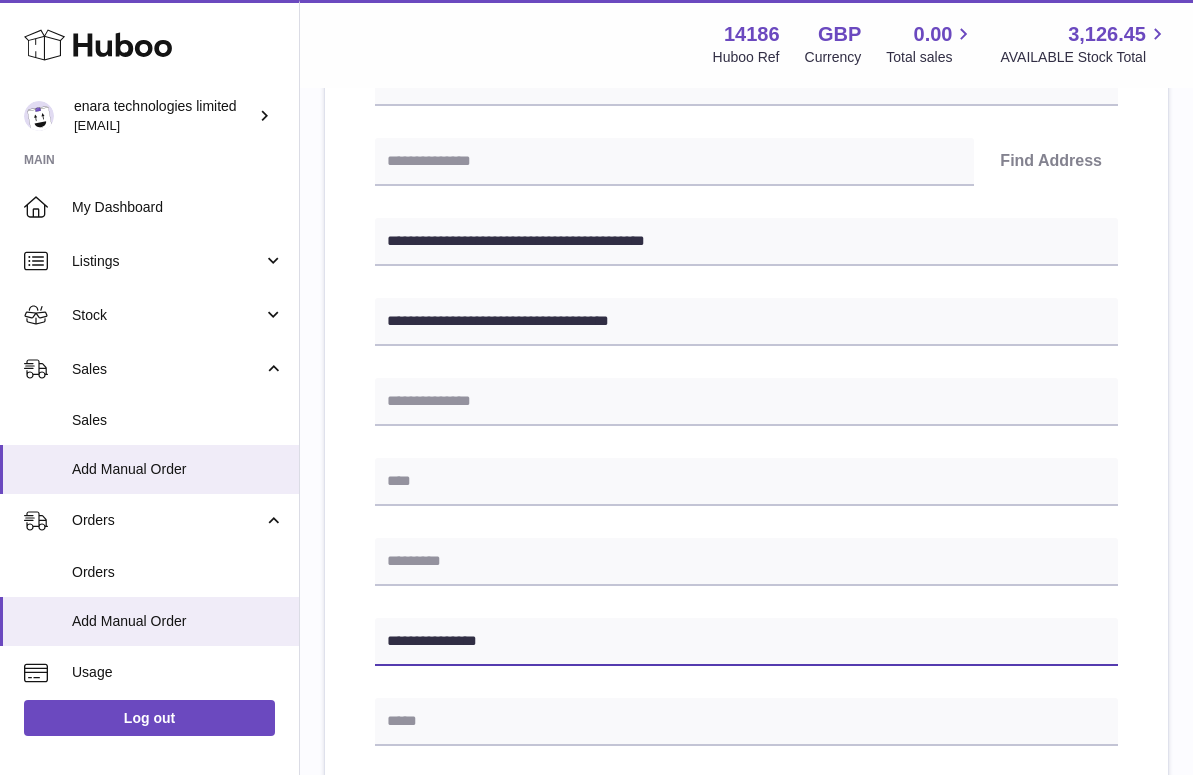 type on "**********" 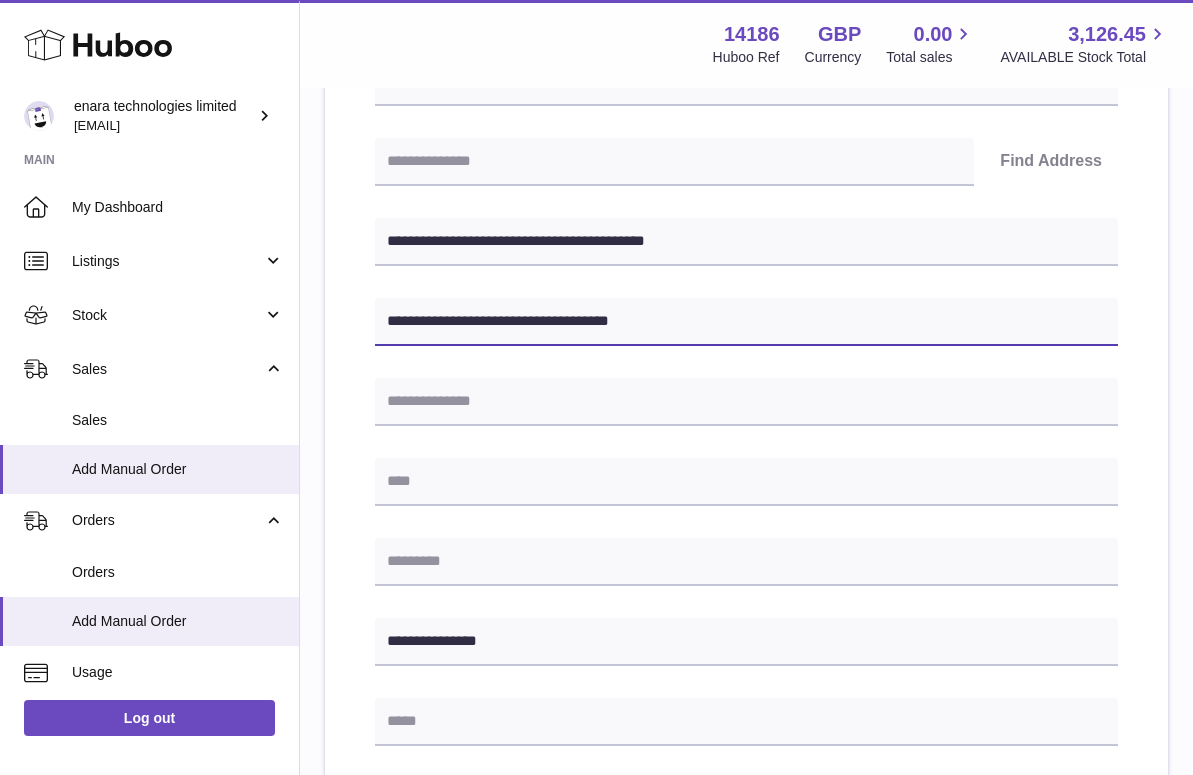 drag, startPoint x: 490, startPoint y: 316, endPoint x: 546, endPoint y: 318, distance: 56.0357 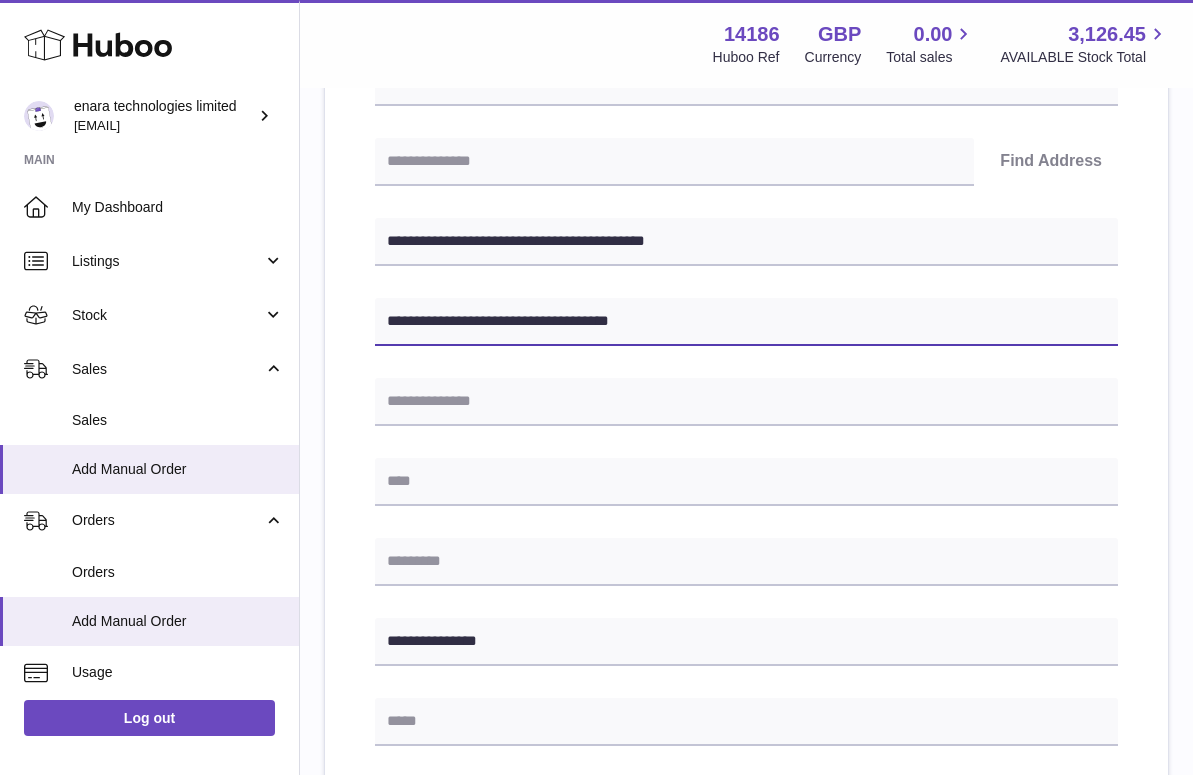 click on "**********" at bounding box center (746, 322) 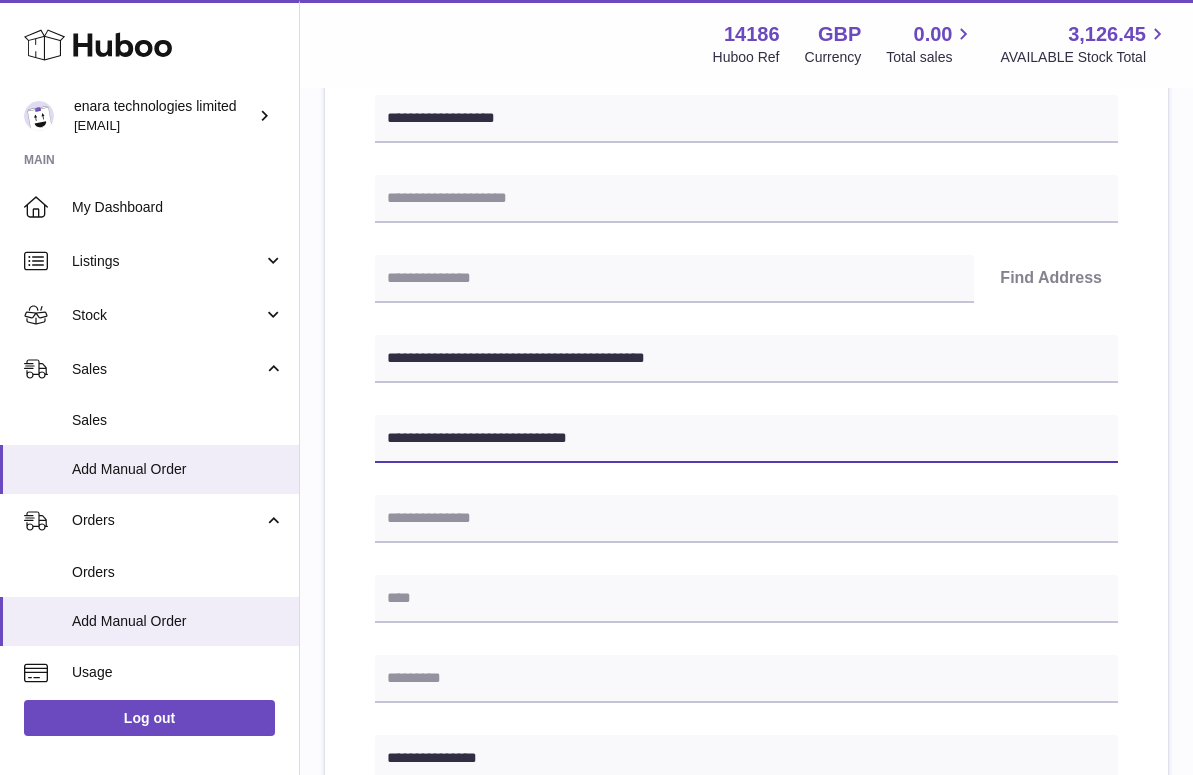 scroll, scrollTop: 279, scrollLeft: 0, axis: vertical 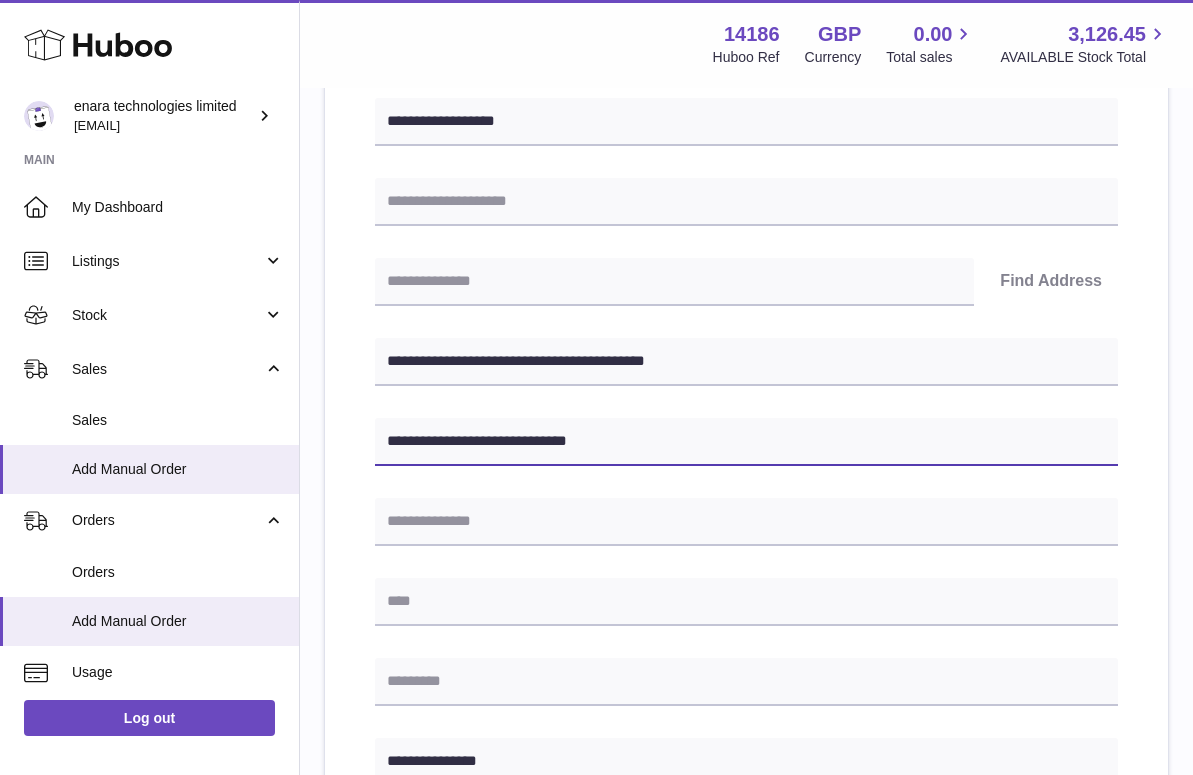 type on "**********" 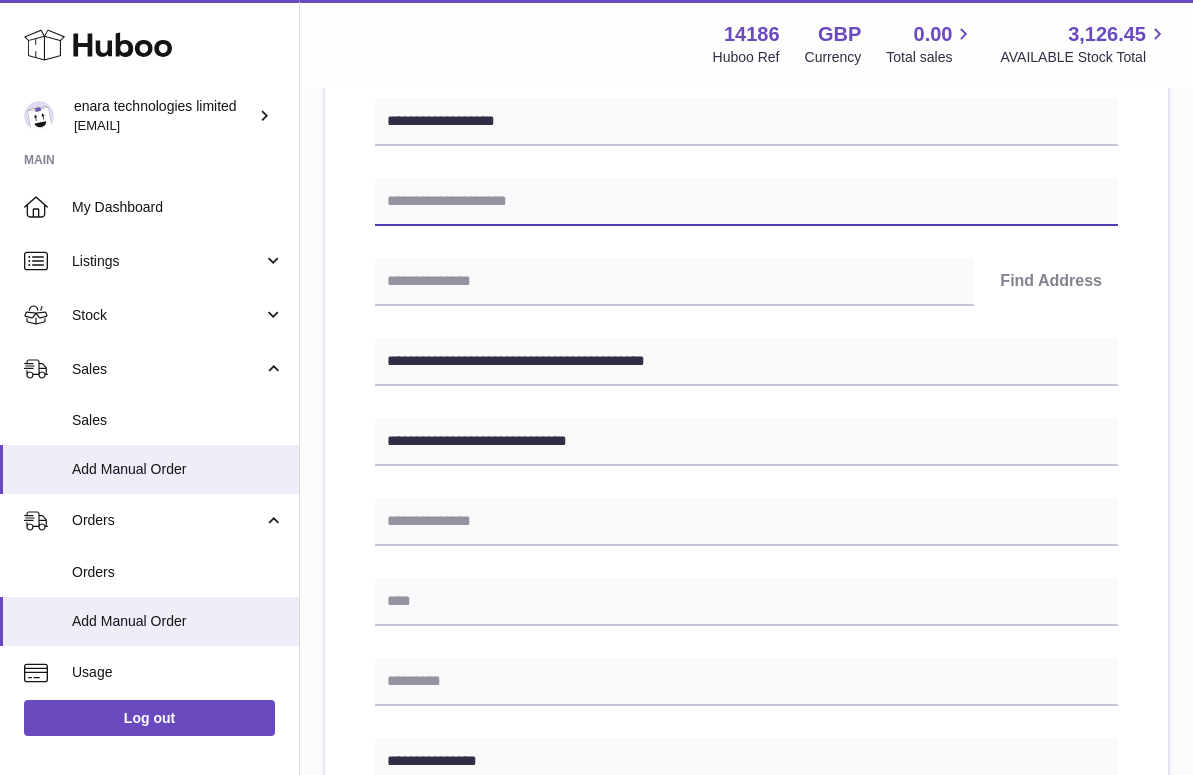 paste on "*******" 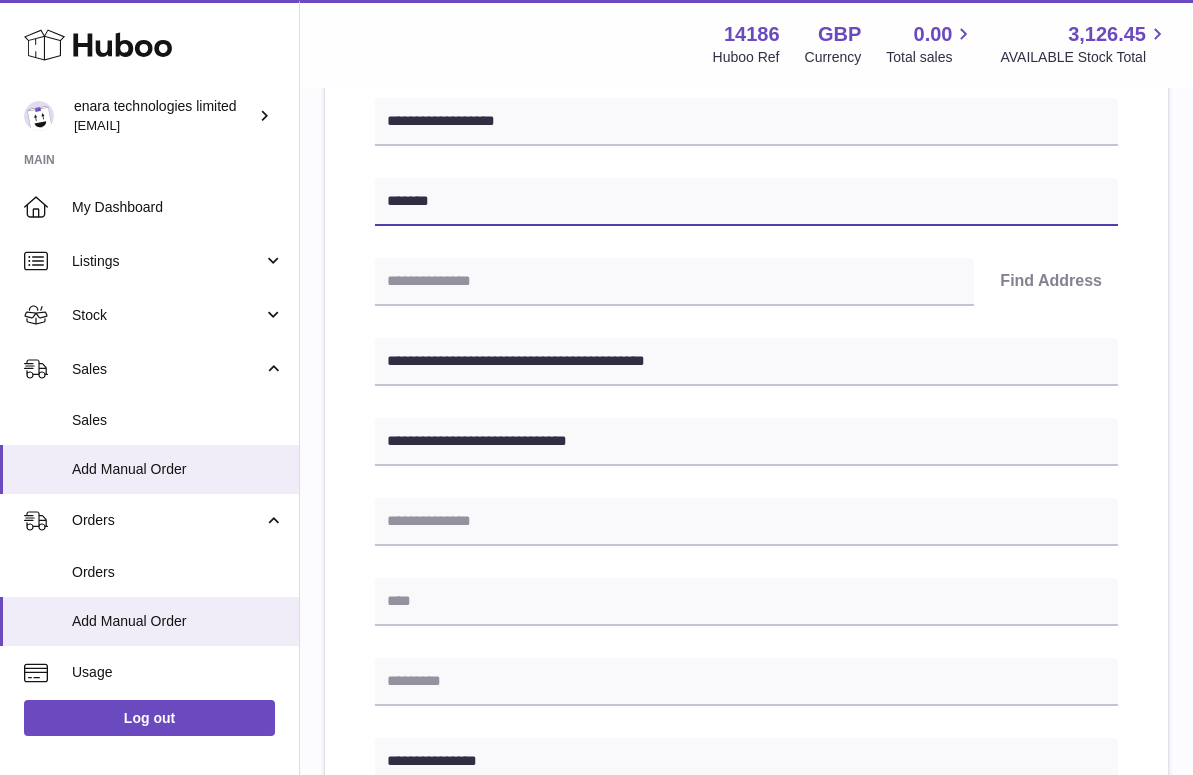 type on "*******" 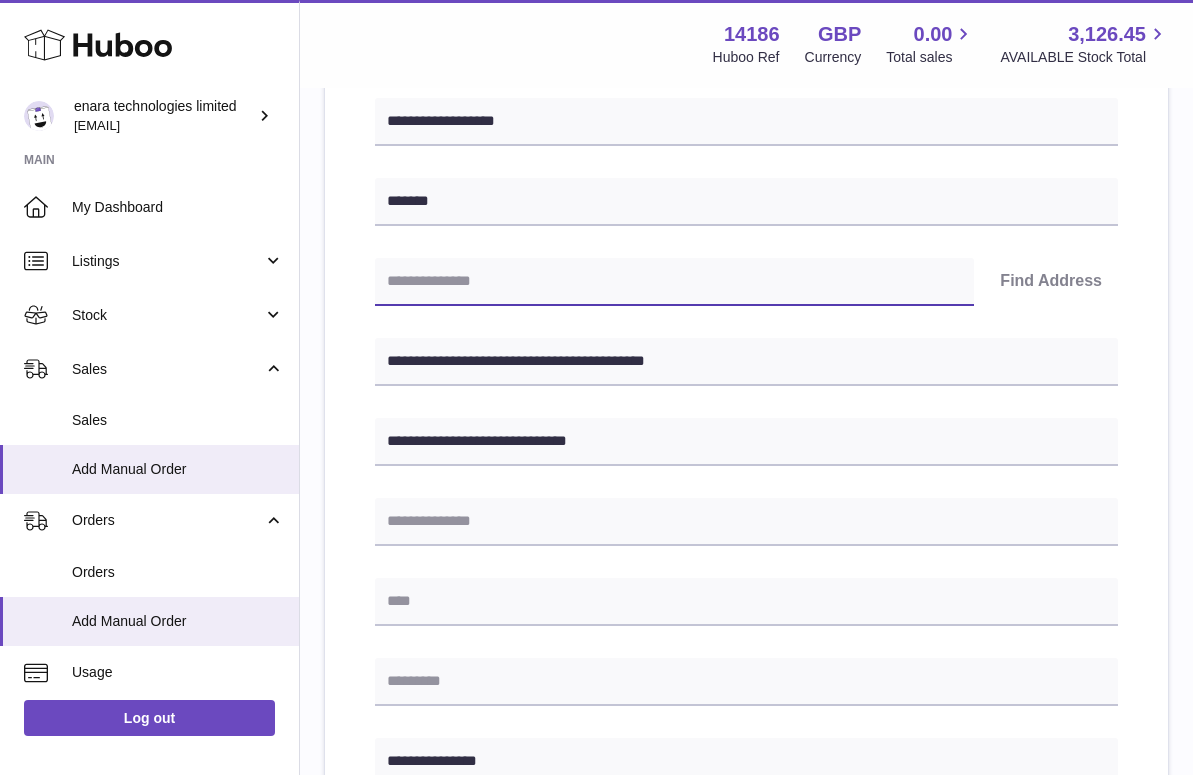 paste on "*******" 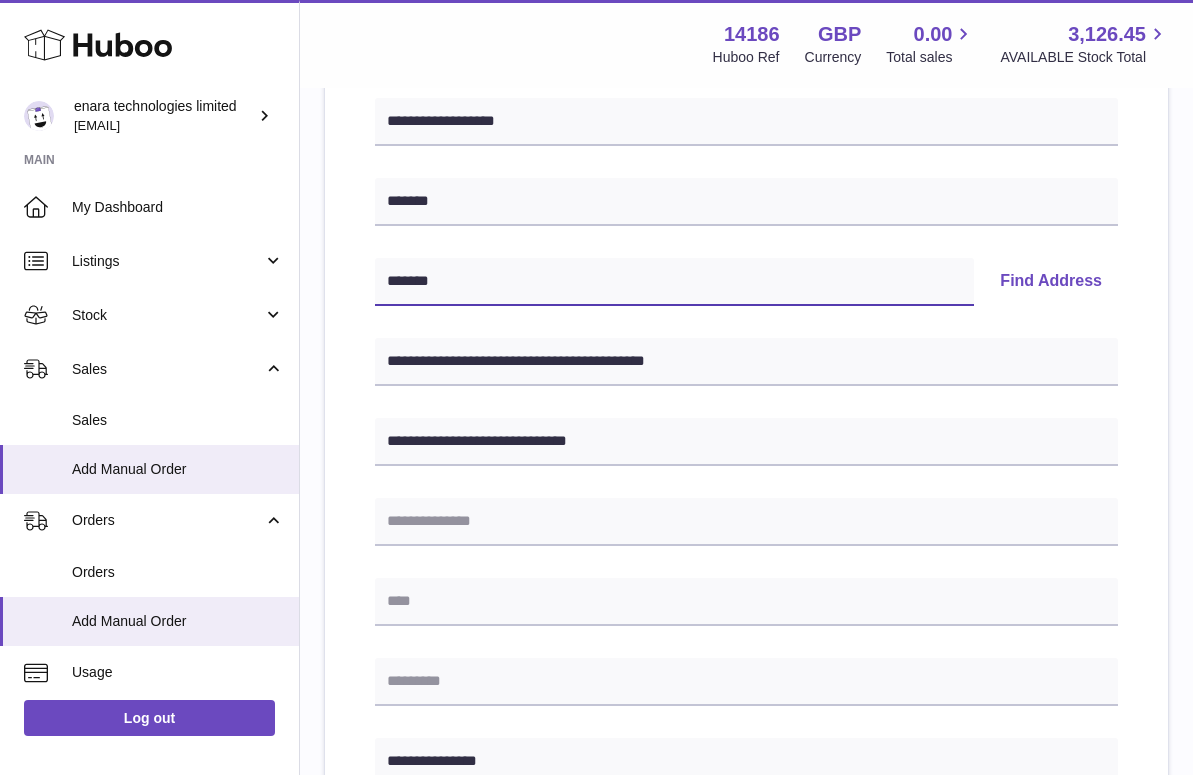 type on "*******" 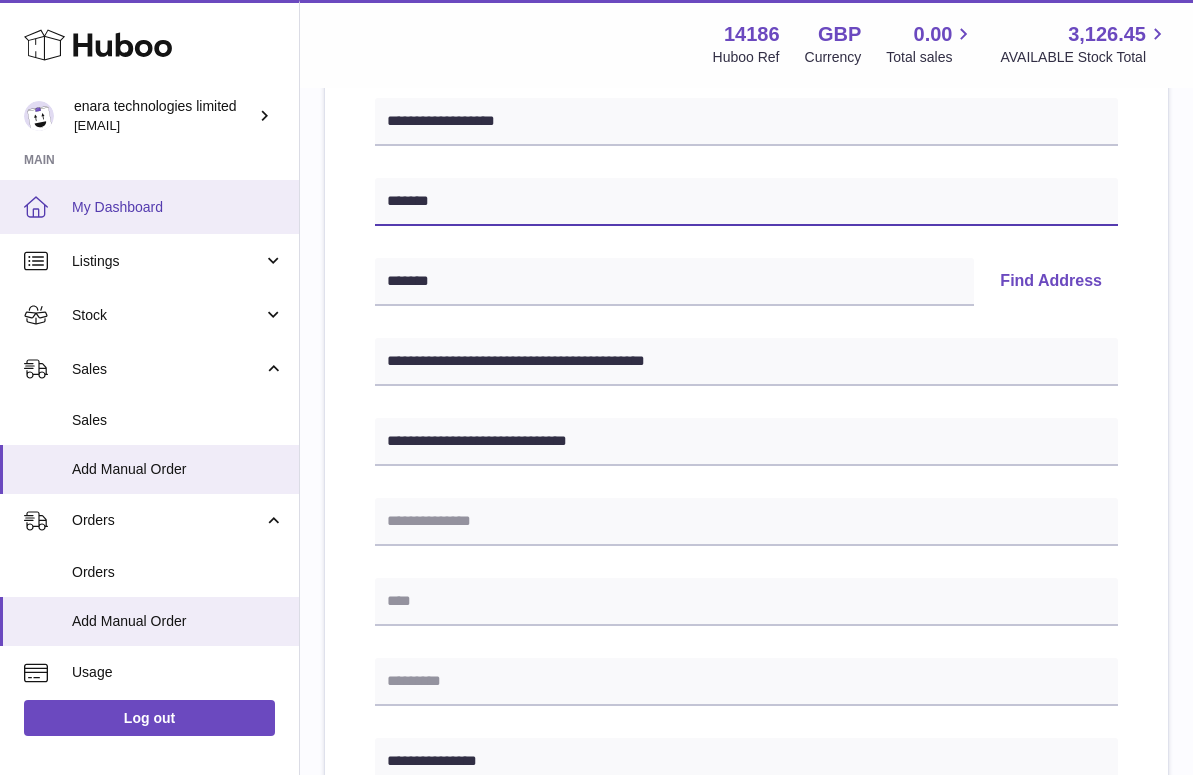 drag, startPoint x: 474, startPoint y: 201, endPoint x: 282, endPoint y: 186, distance: 192.58505 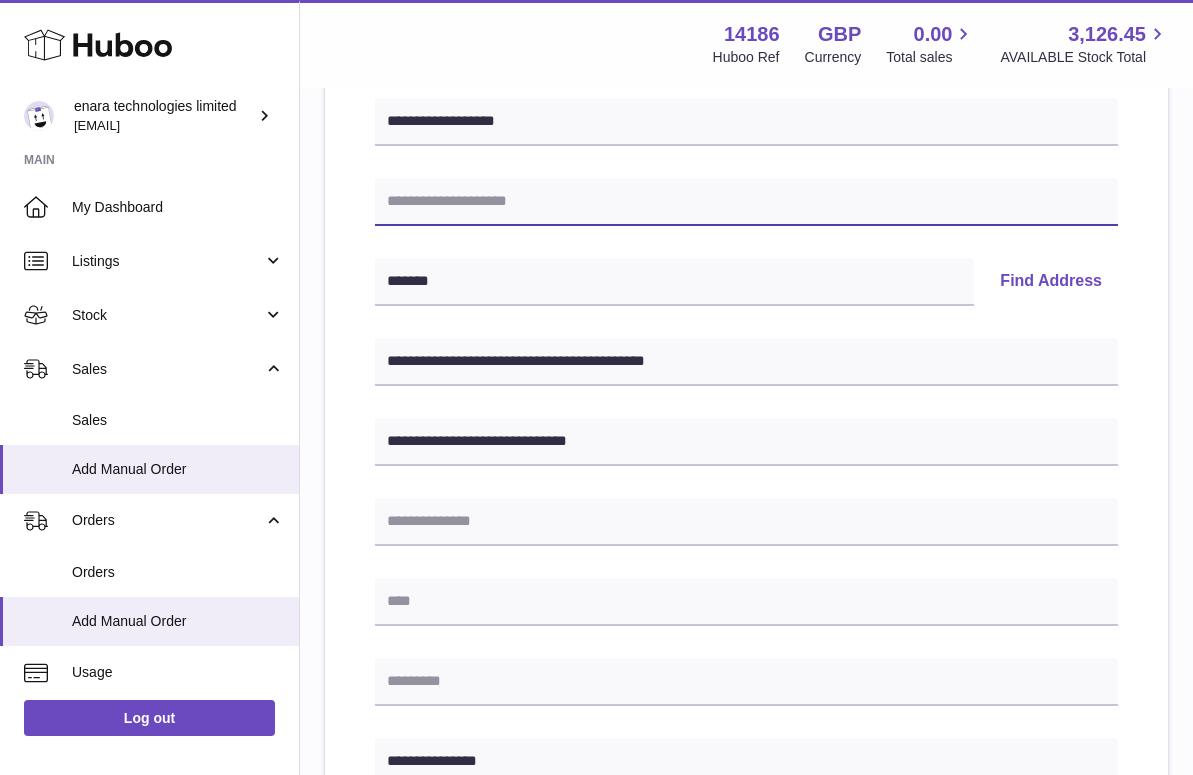 type 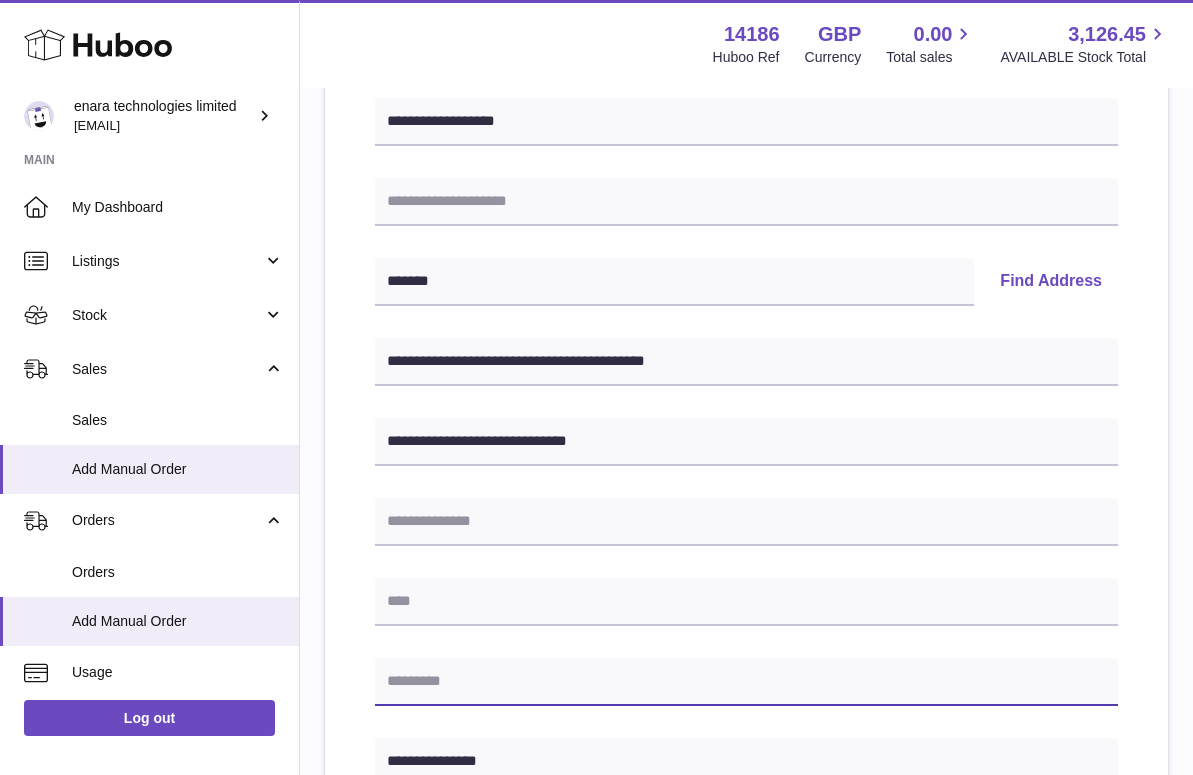 paste on "*******" 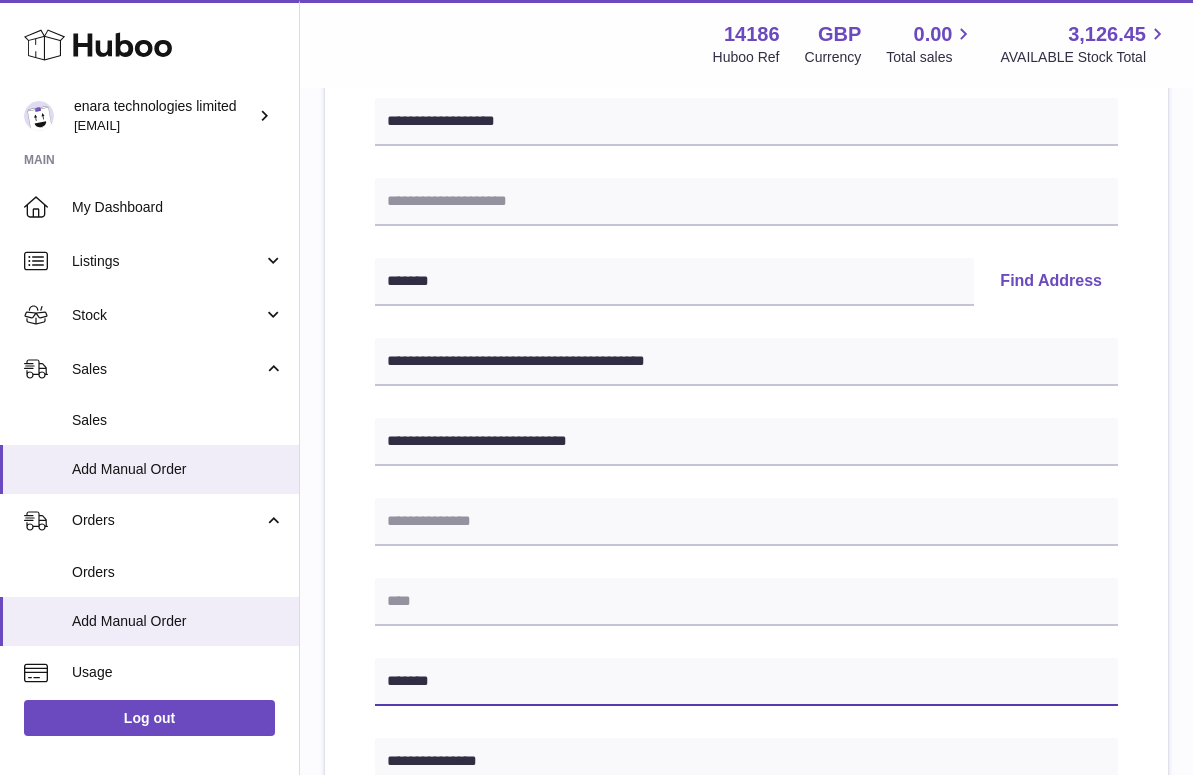 type on "*******" 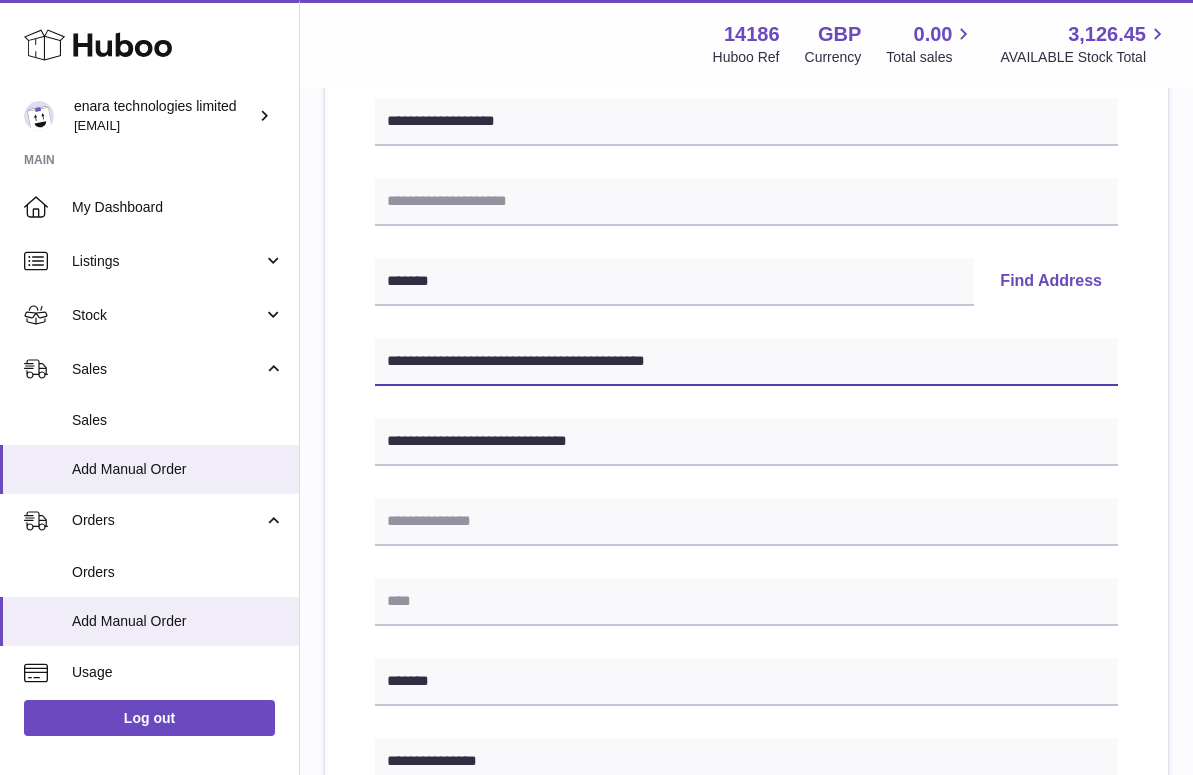 drag, startPoint x: 537, startPoint y: 358, endPoint x: 394, endPoint y: 361, distance: 143.03146 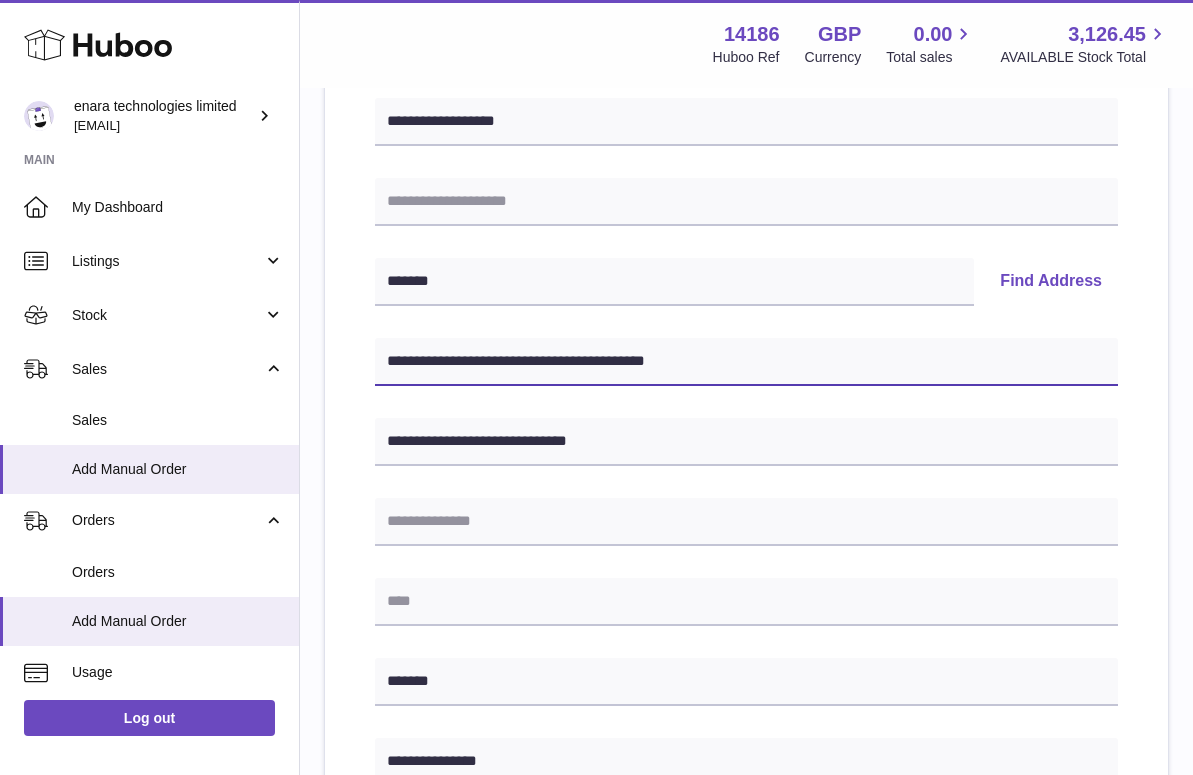 click on "**********" at bounding box center (746, 362) 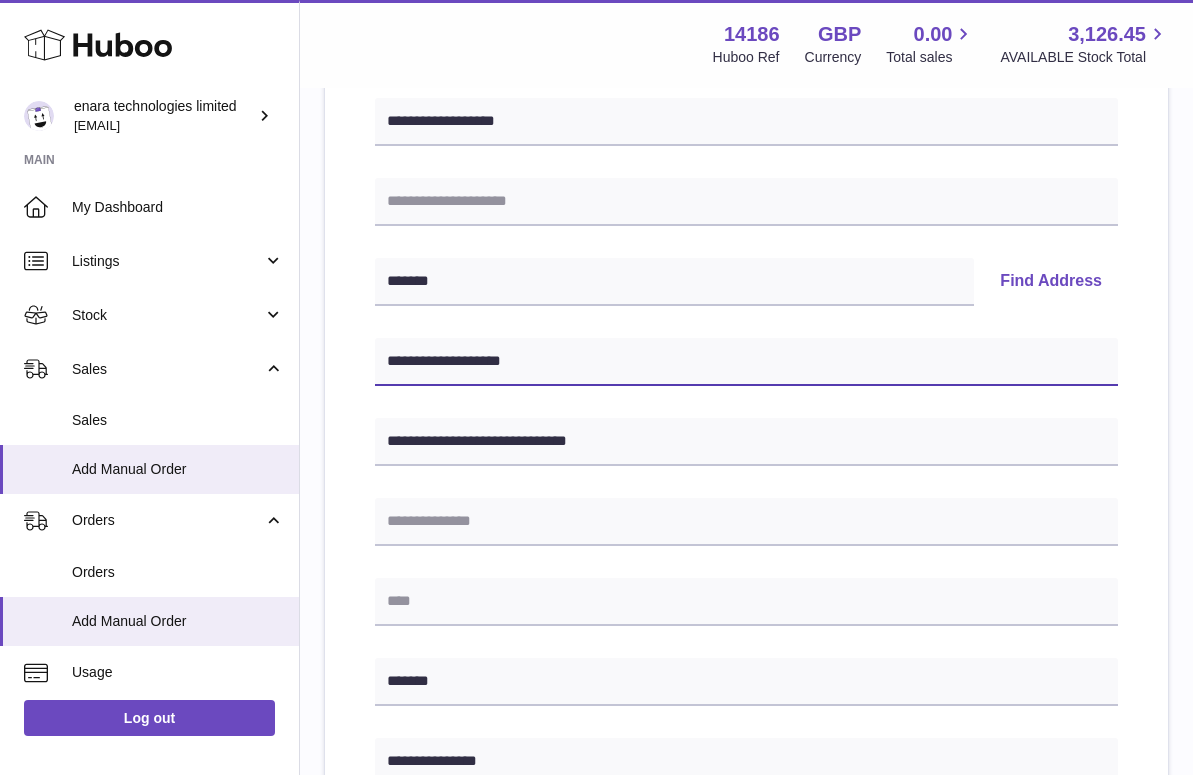 type on "**********" 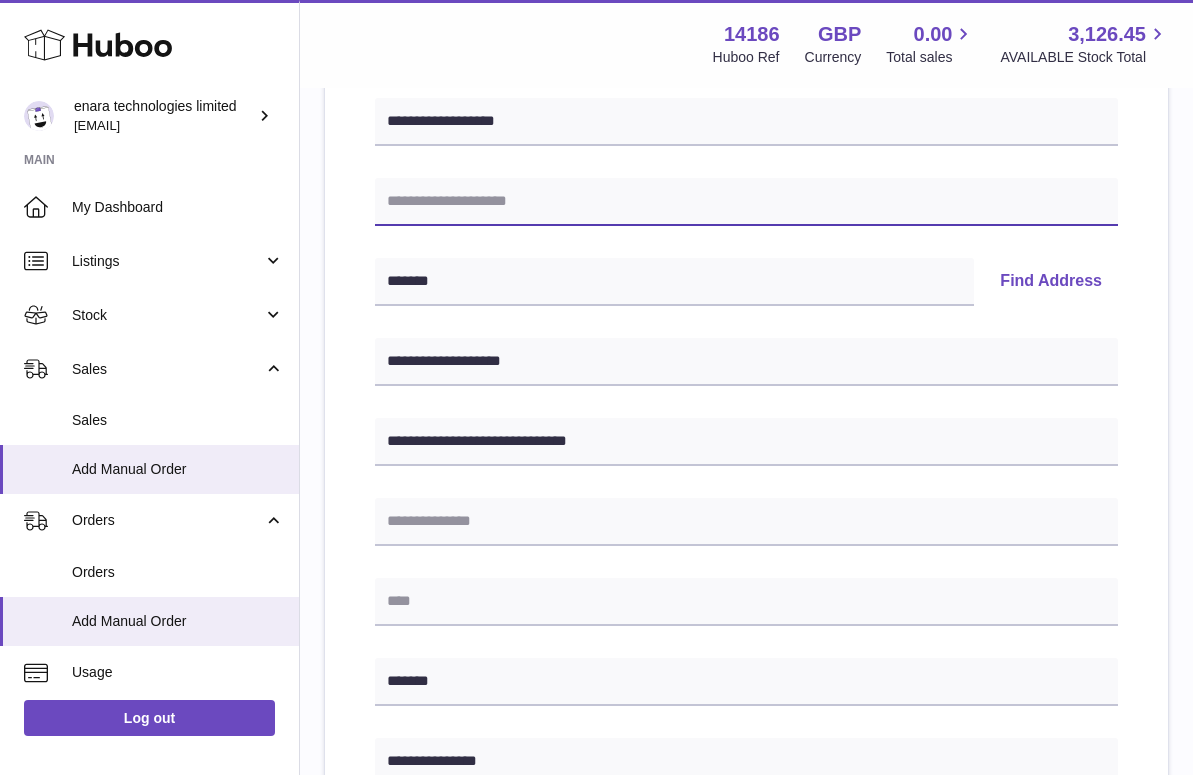 click at bounding box center (746, 202) 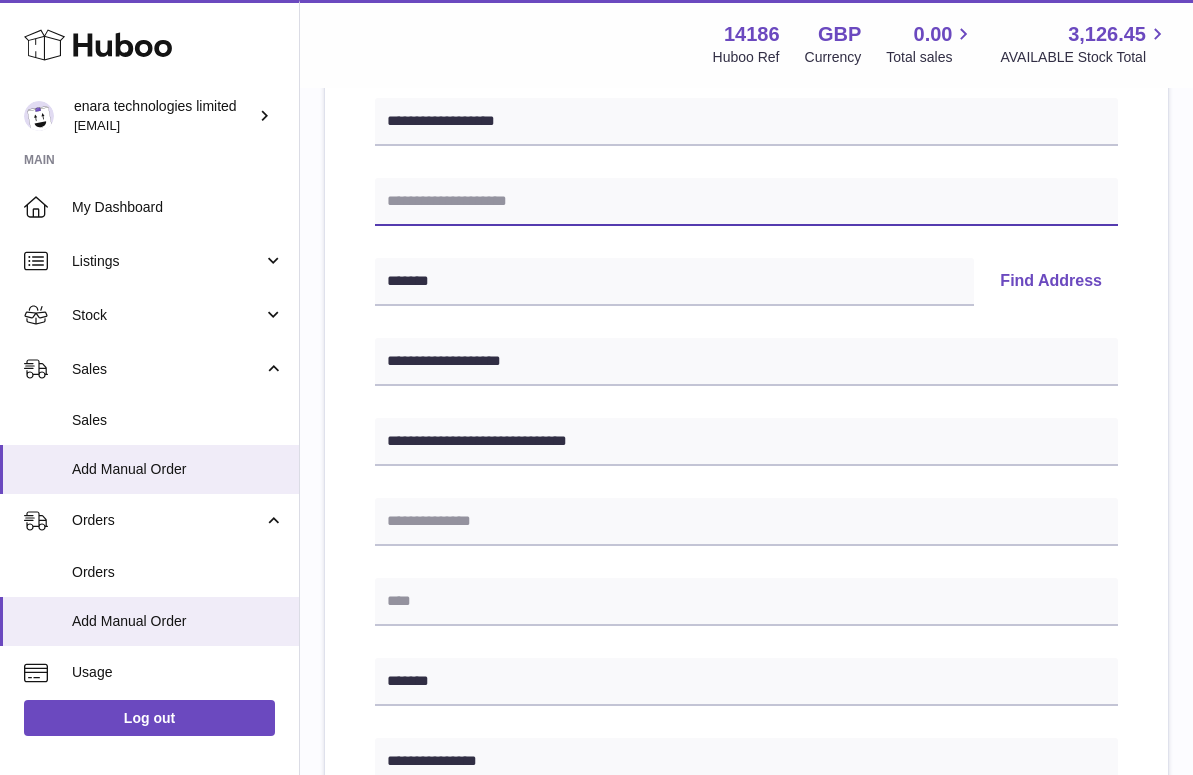 paste on "**********" 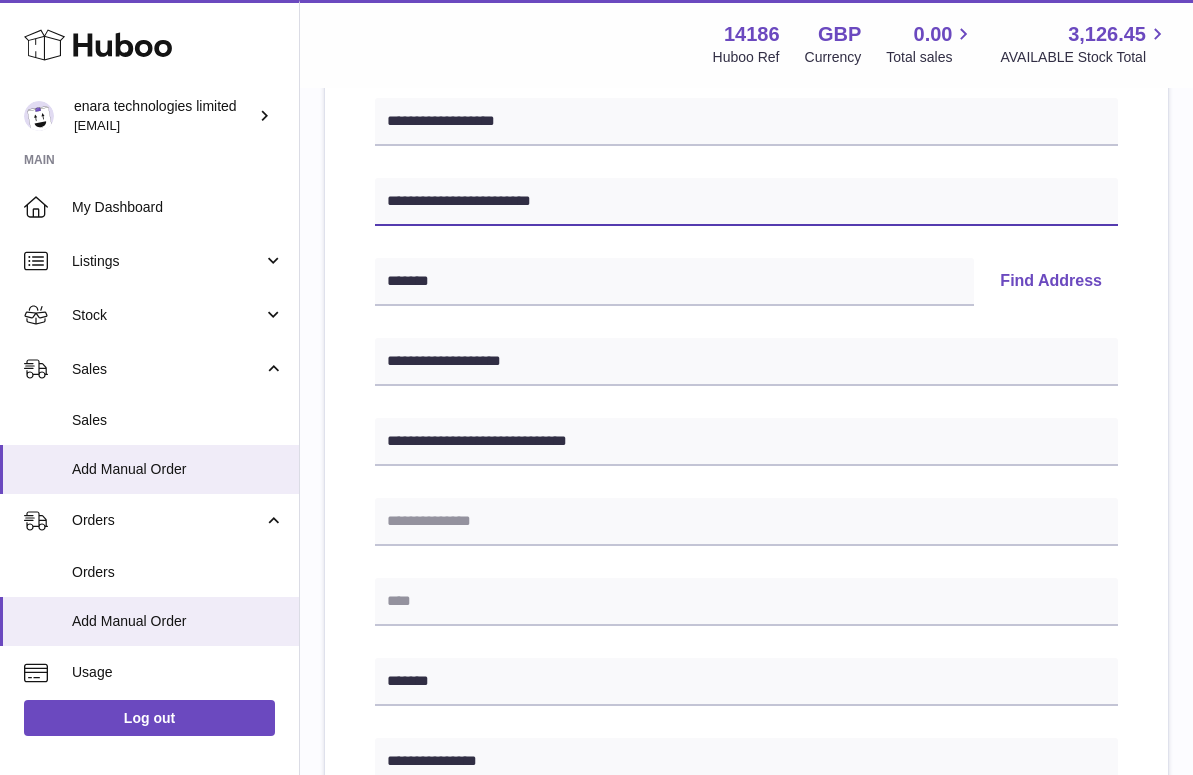 type on "**********" 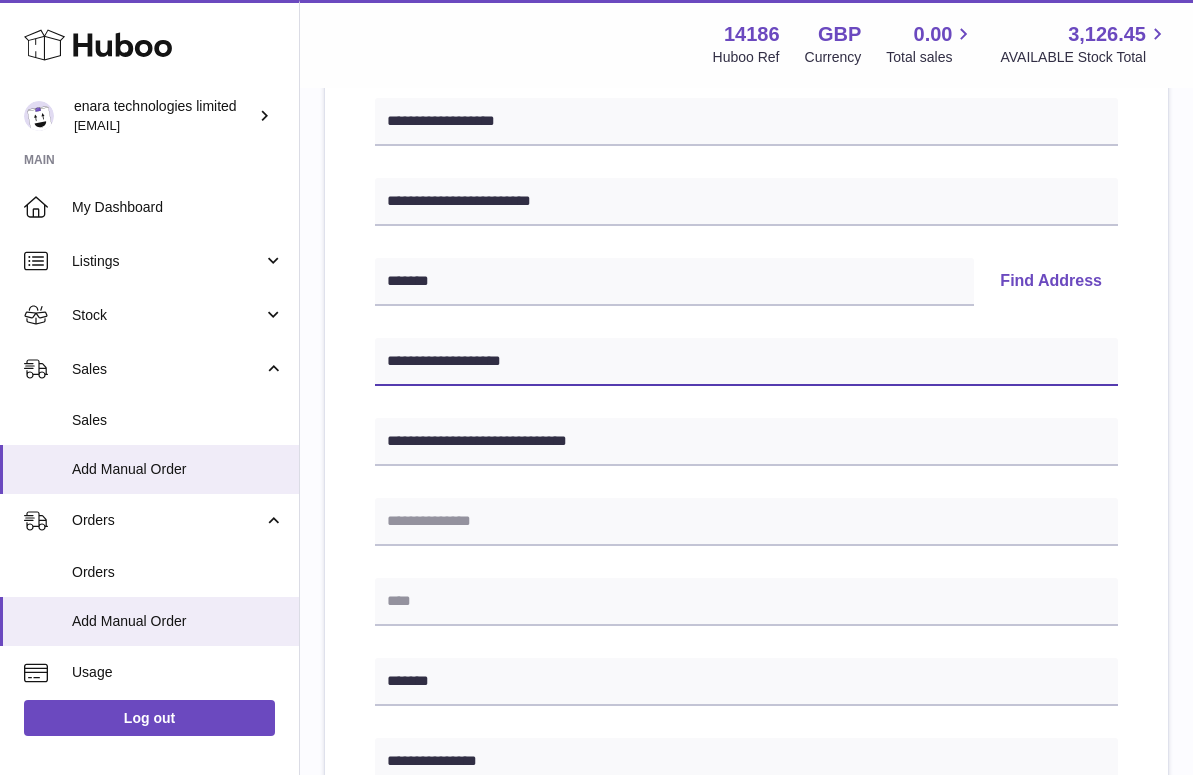 click on "**********" at bounding box center [746, 362] 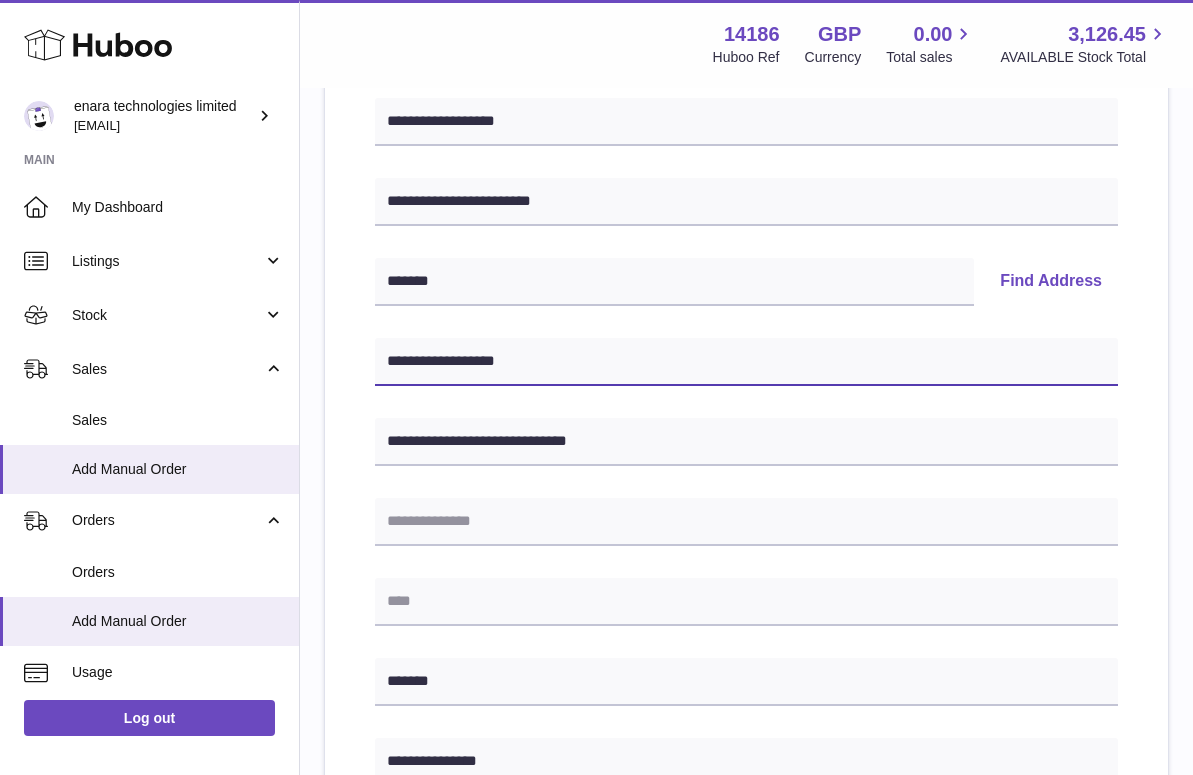 type on "**********" 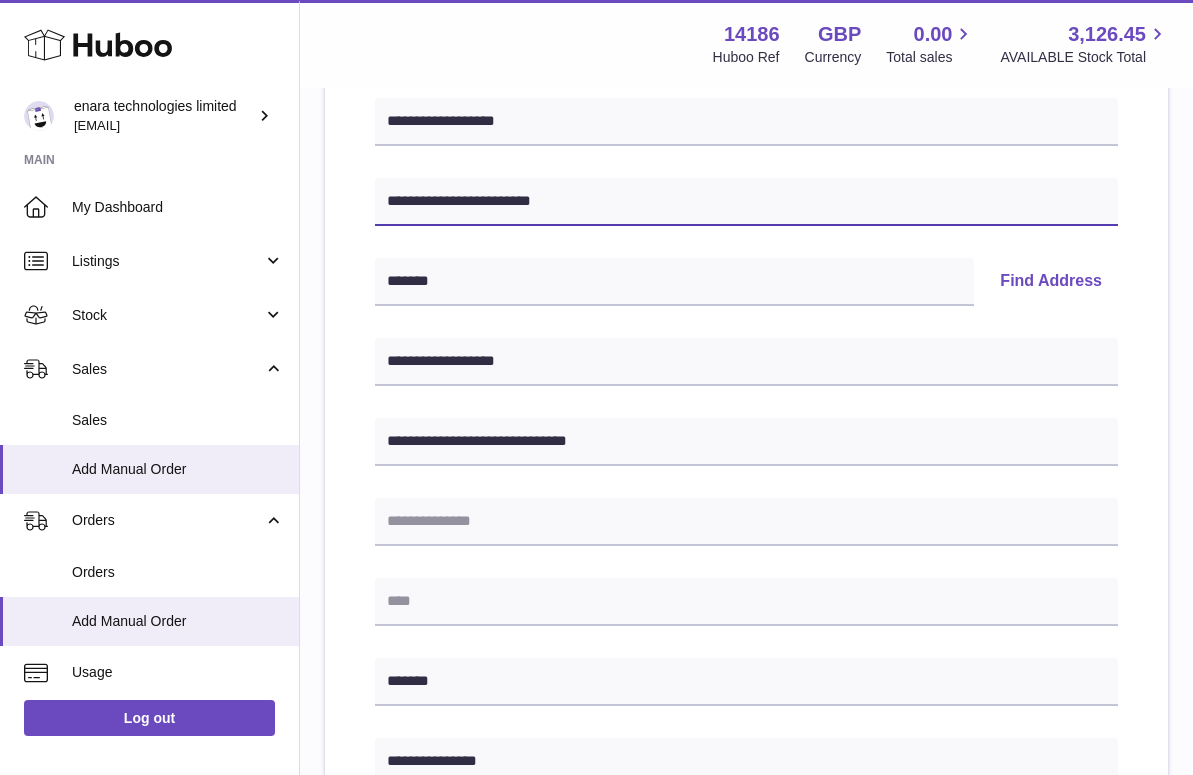 click on "**********" at bounding box center [746, 202] 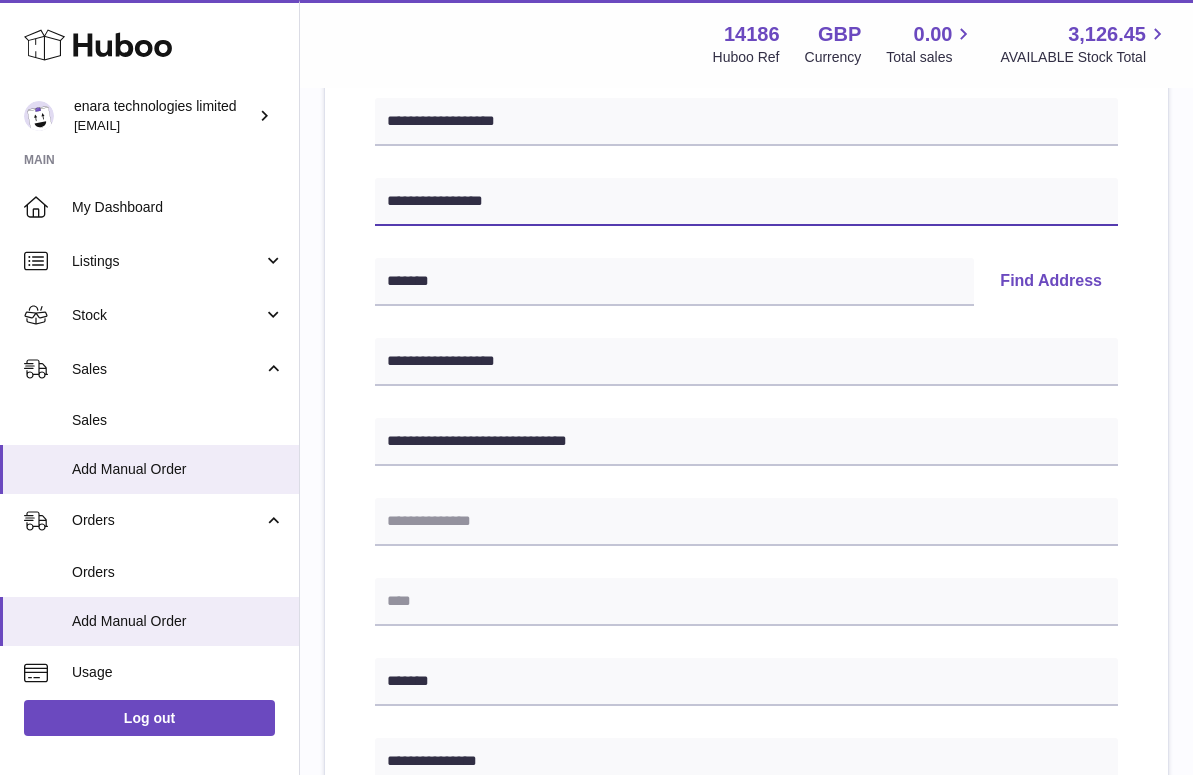 type on "**********" 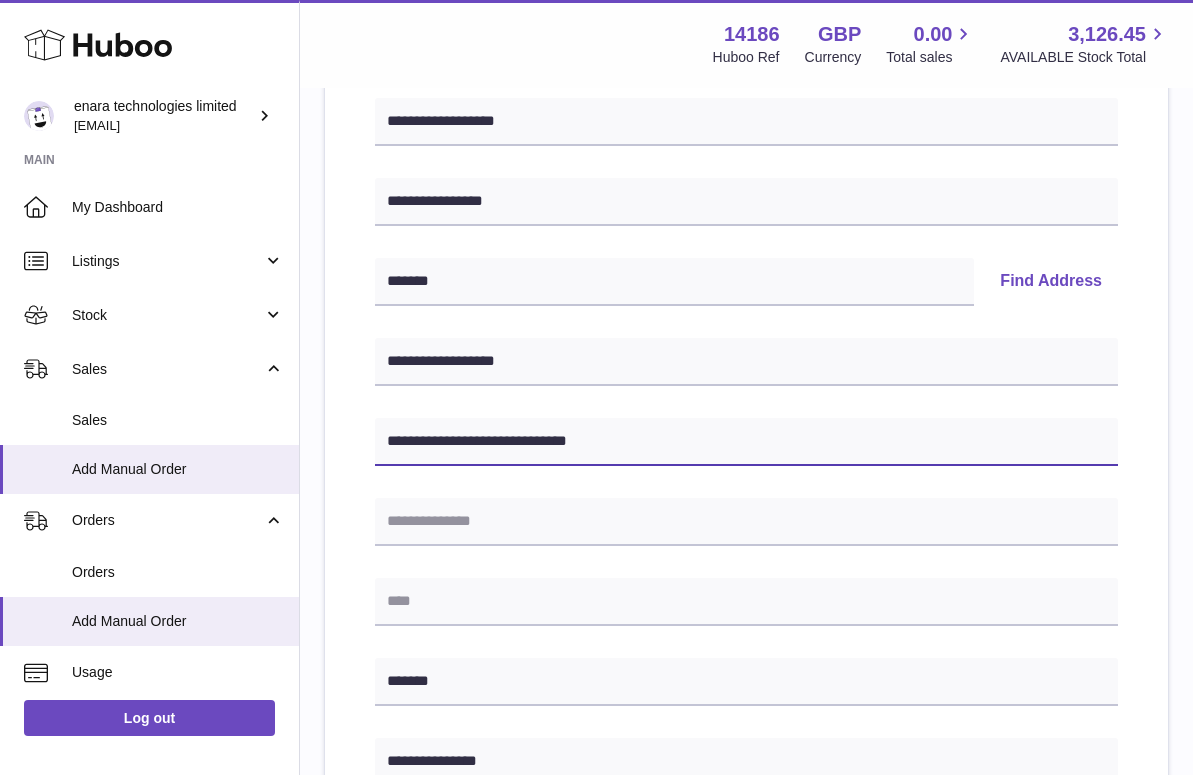click on "**********" at bounding box center (746, 442) 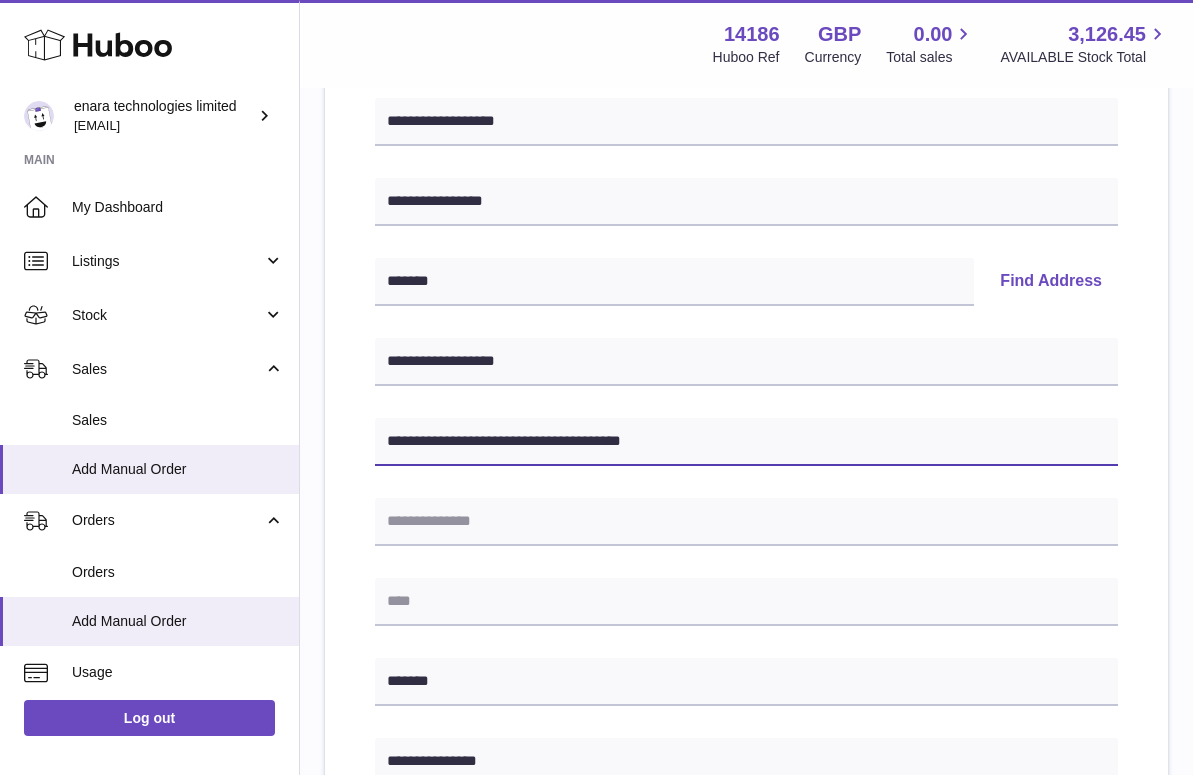 drag, startPoint x: 544, startPoint y: 437, endPoint x: 688, endPoint y: 443, distance: 144.12494 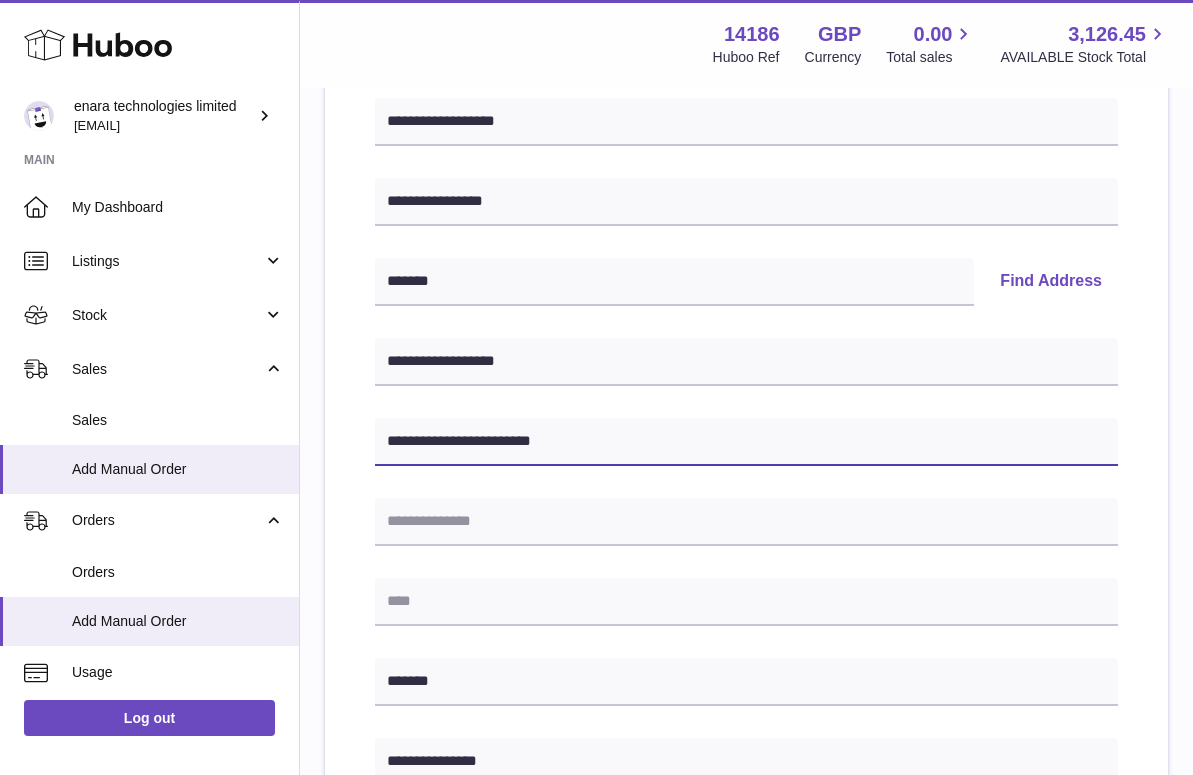 type on "**********" 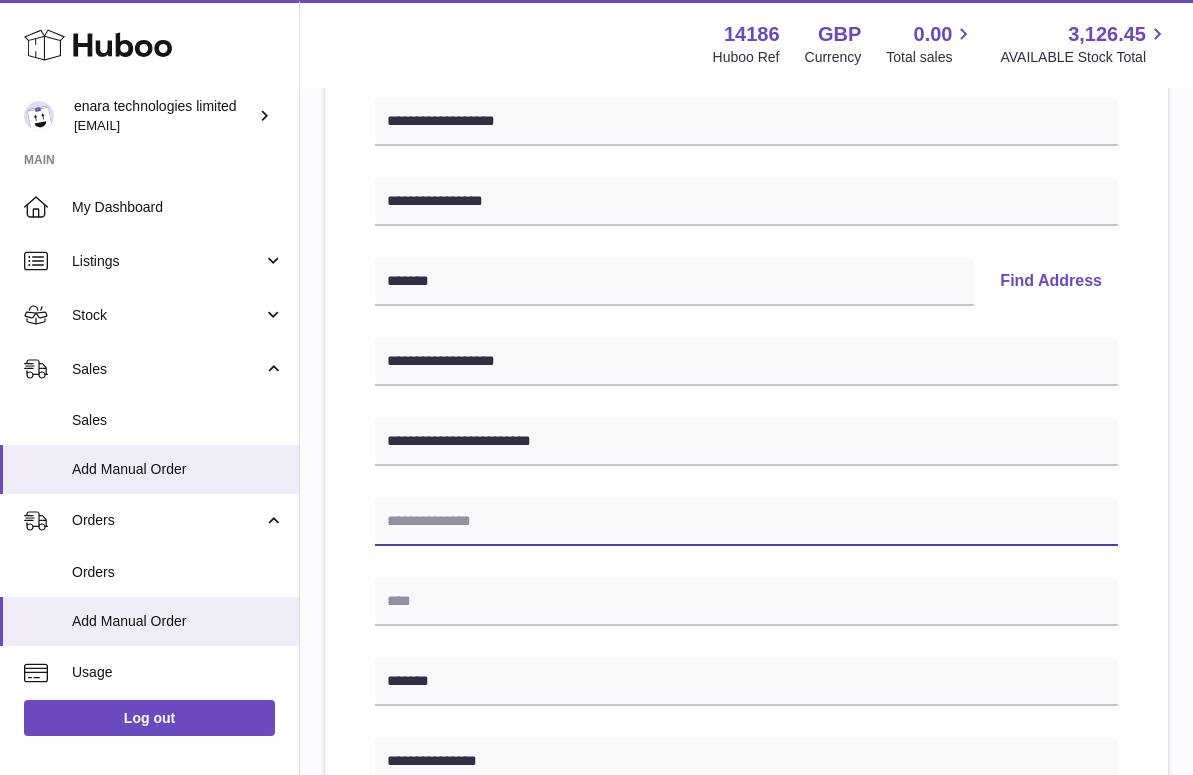 paste on "**********" 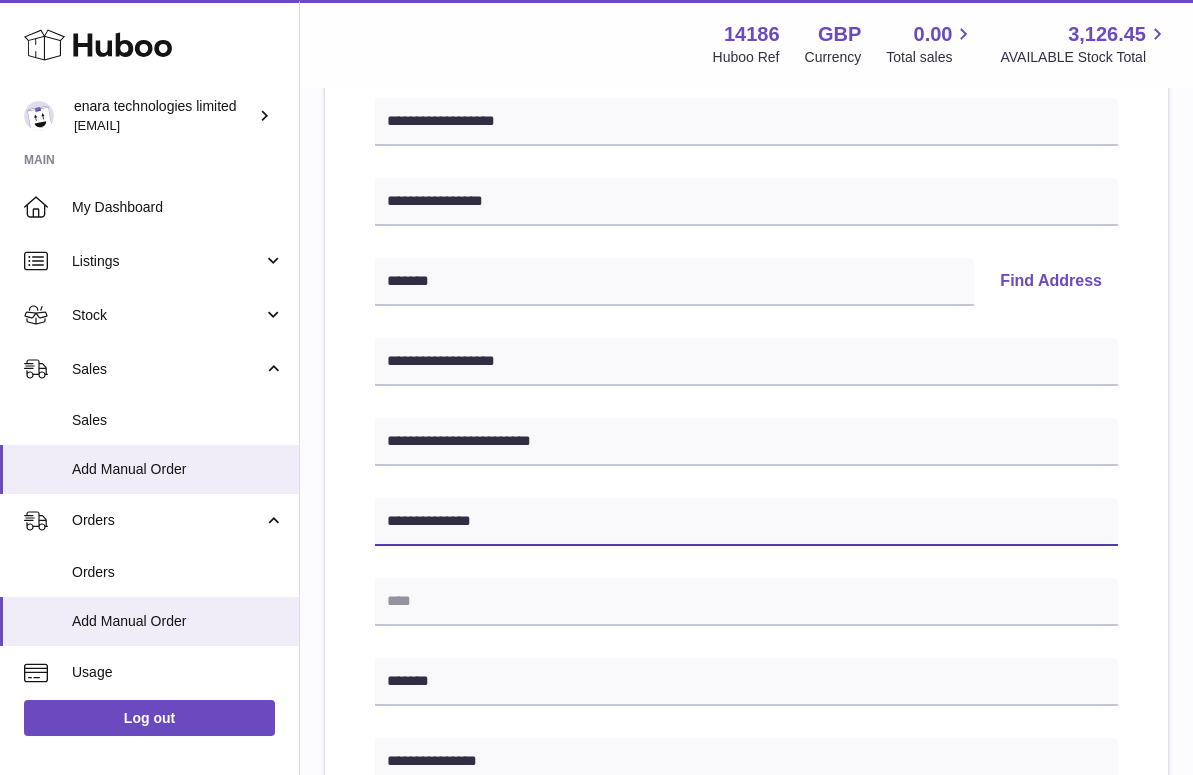 type on "**********" 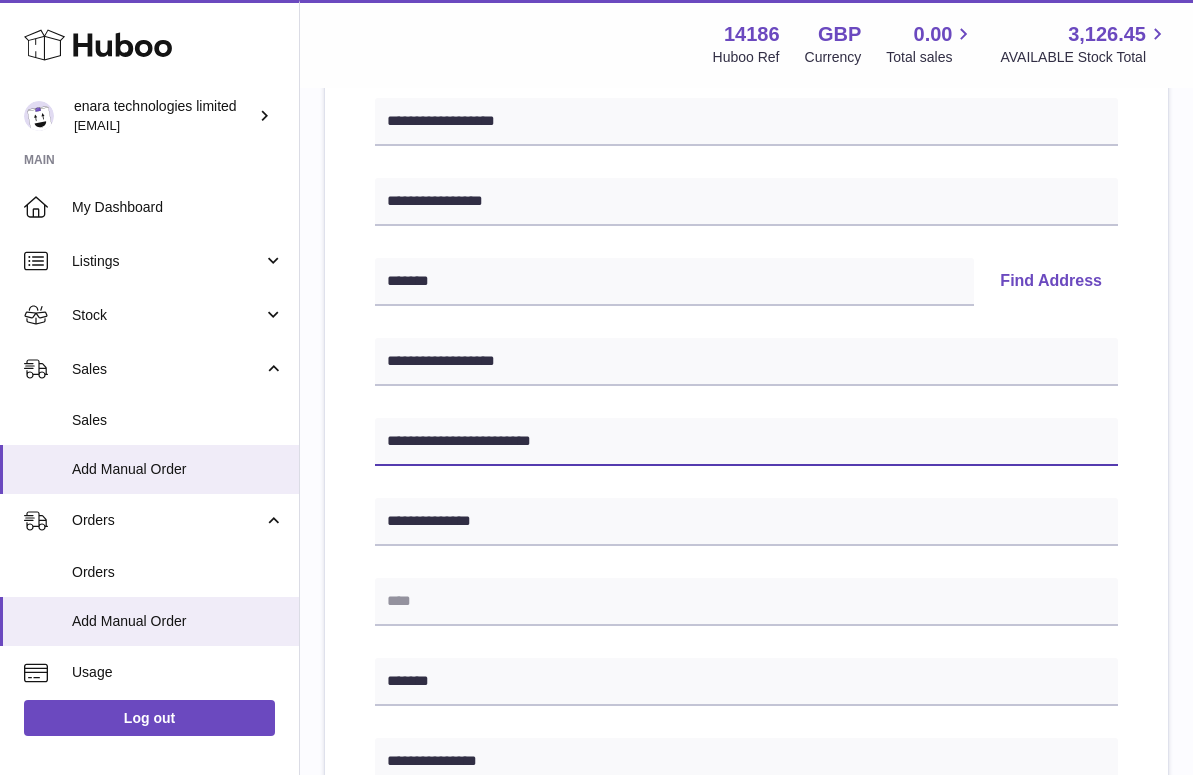 drag, startPoint x: 547, startPoint y: 442, endPoint x: 436, endPoint y: 437, distance: 111.11256 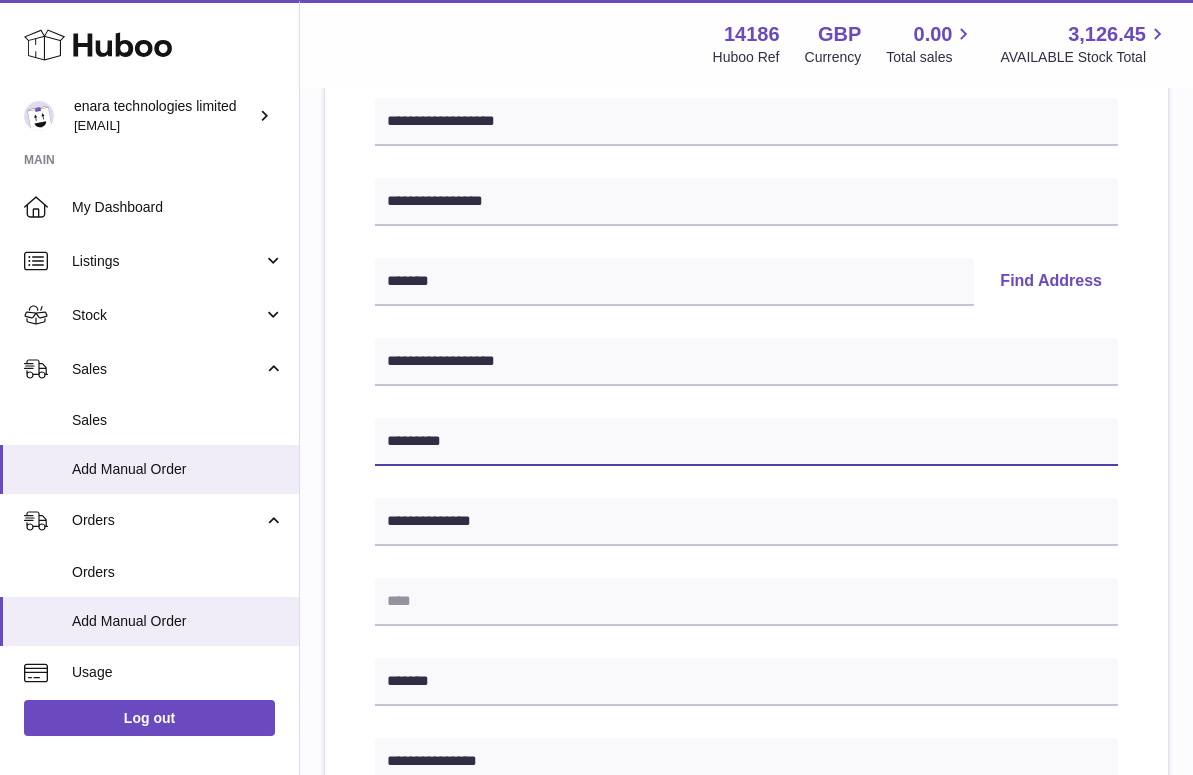 paste on "**********" 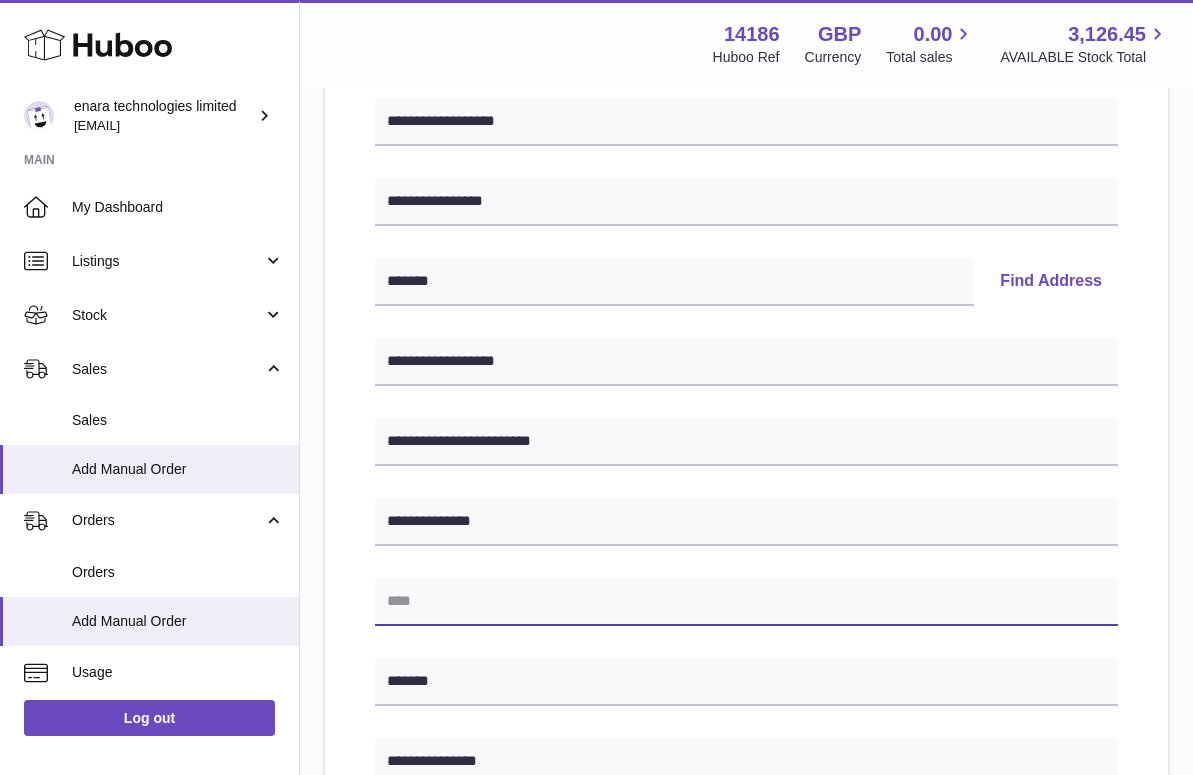 click at bounding box center [746, 602] 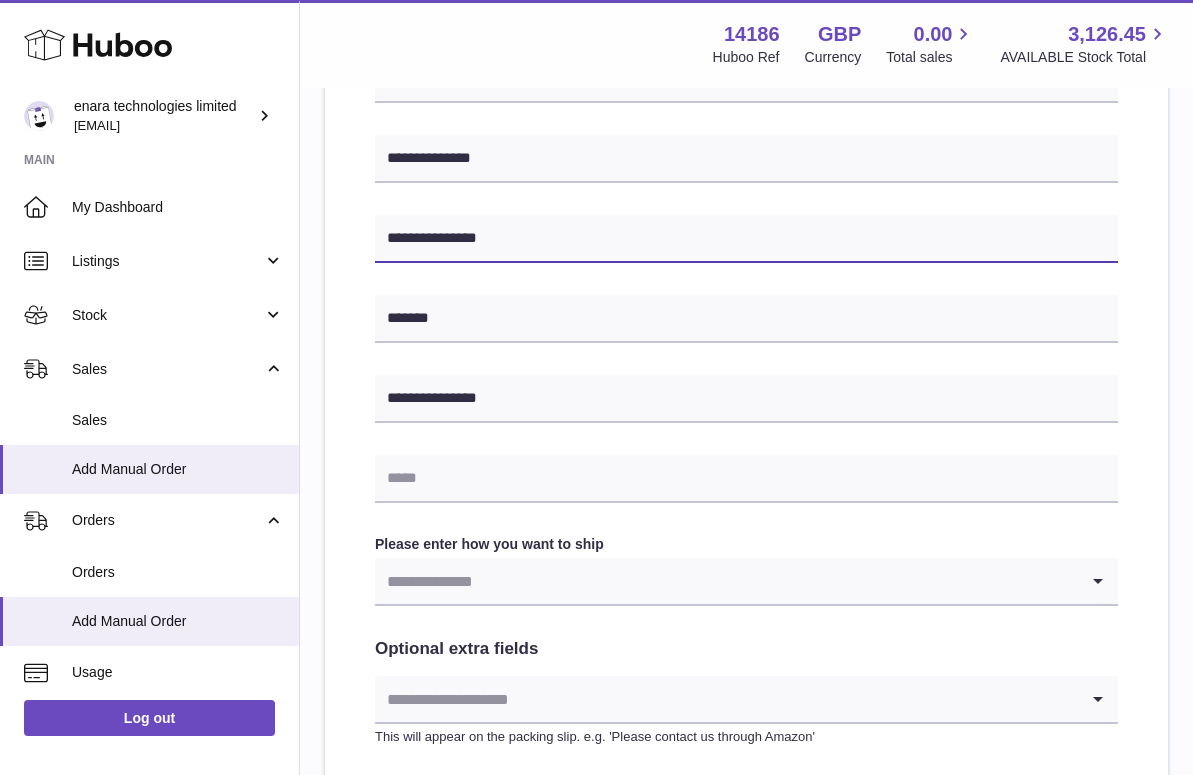scroll, scrollTop: 672, scrollLeft: 0, axis: vertical 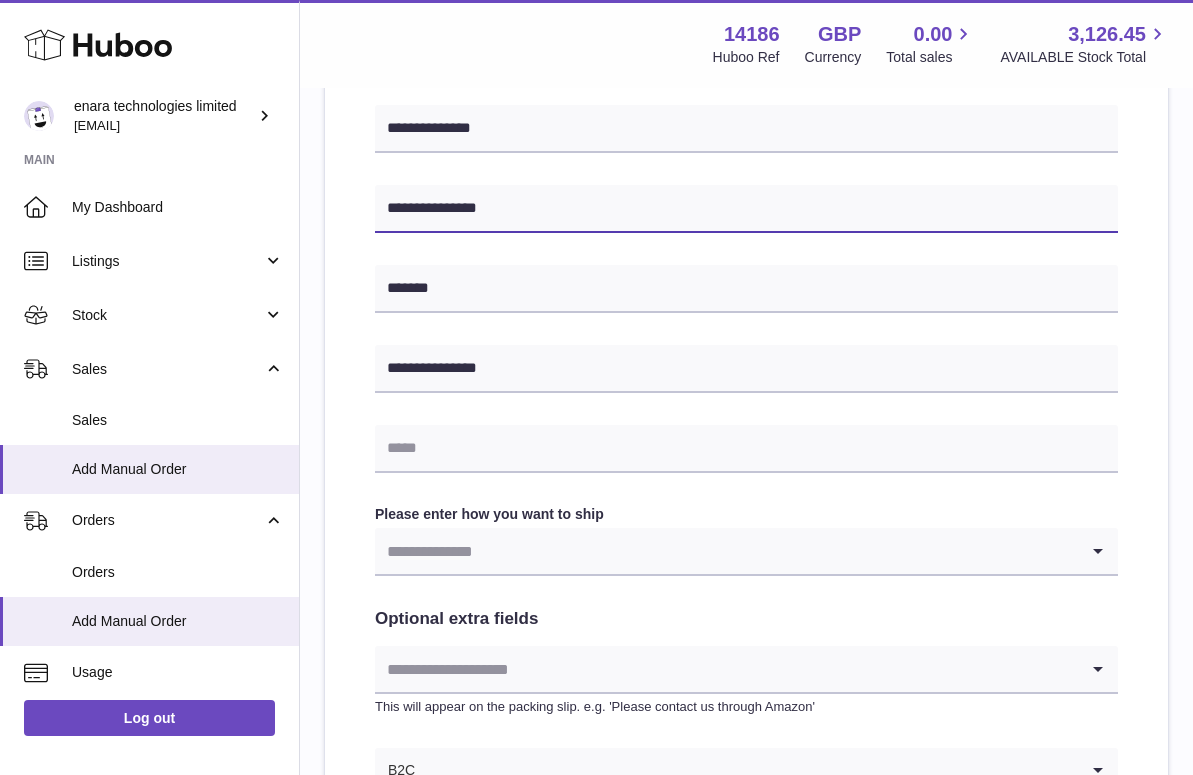 type on "**********" 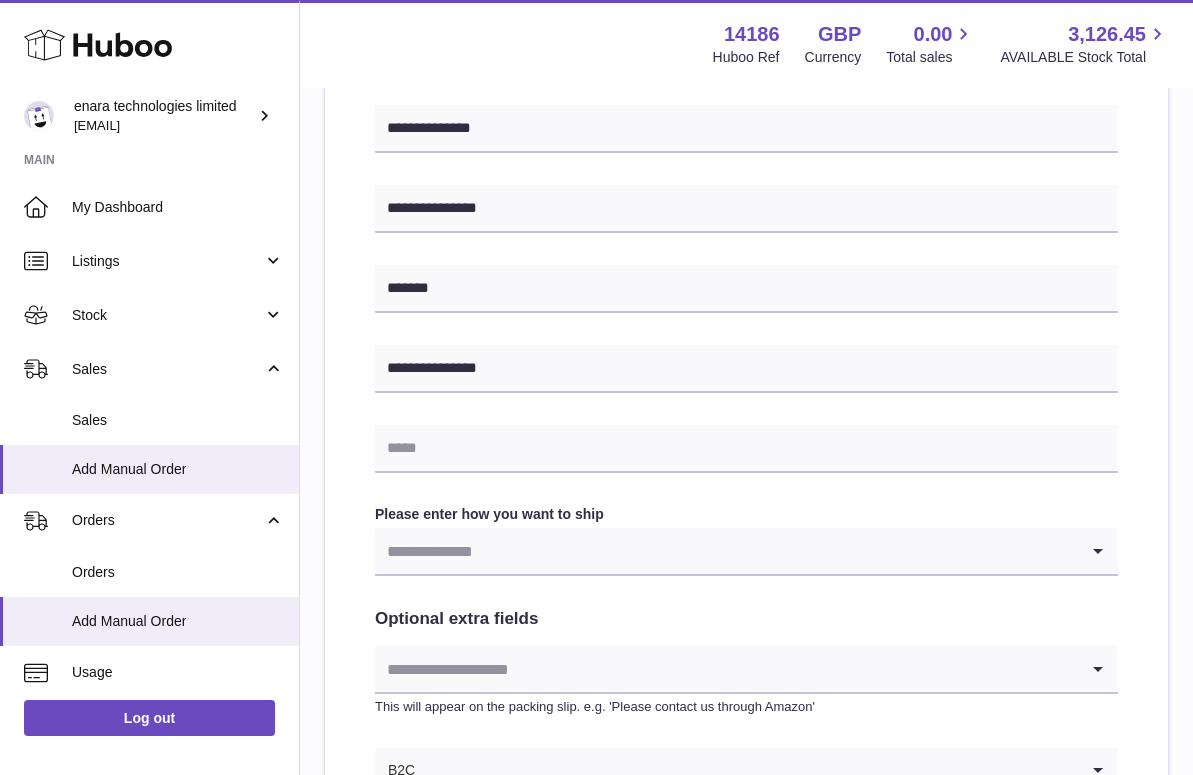 click at bounding box center (726, 551) 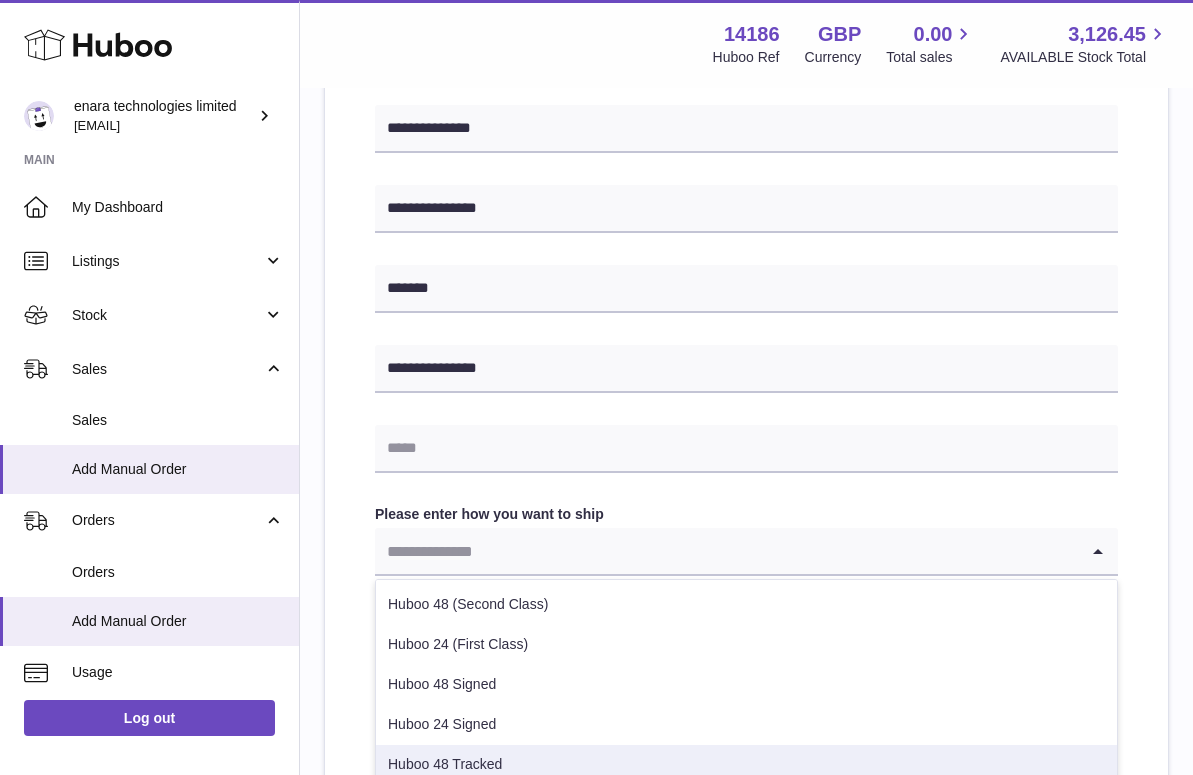 click on "Huboo 48 Tracked" at bounding box center (746, 765) 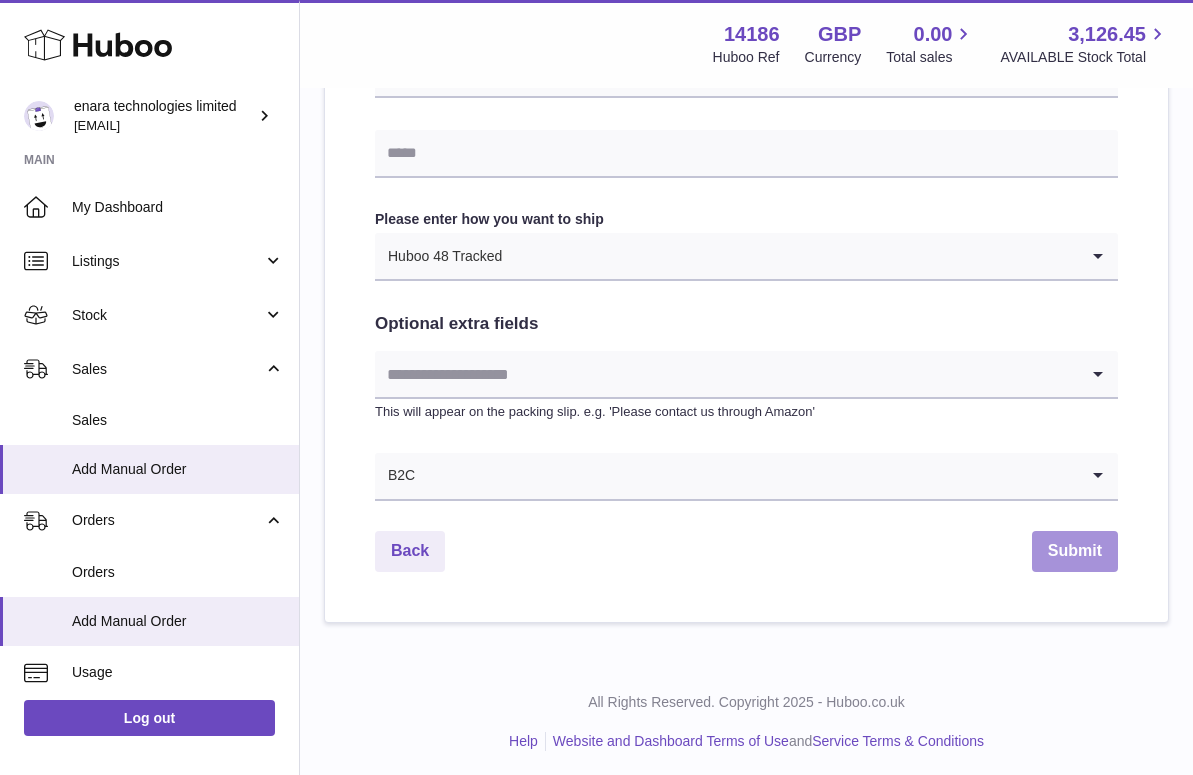 scroll, scrollTop: 966, scrollLeft: 0, axis: vertical 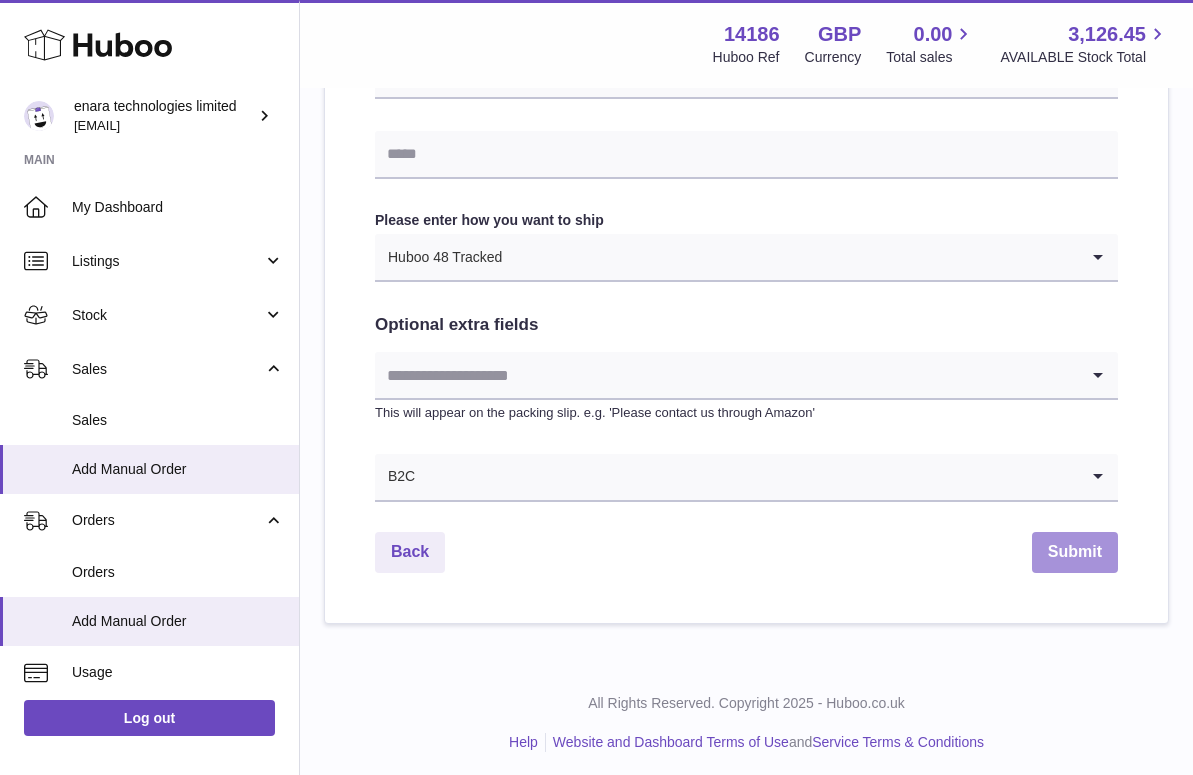click on "Submit" at bounding box center (1075, 552) 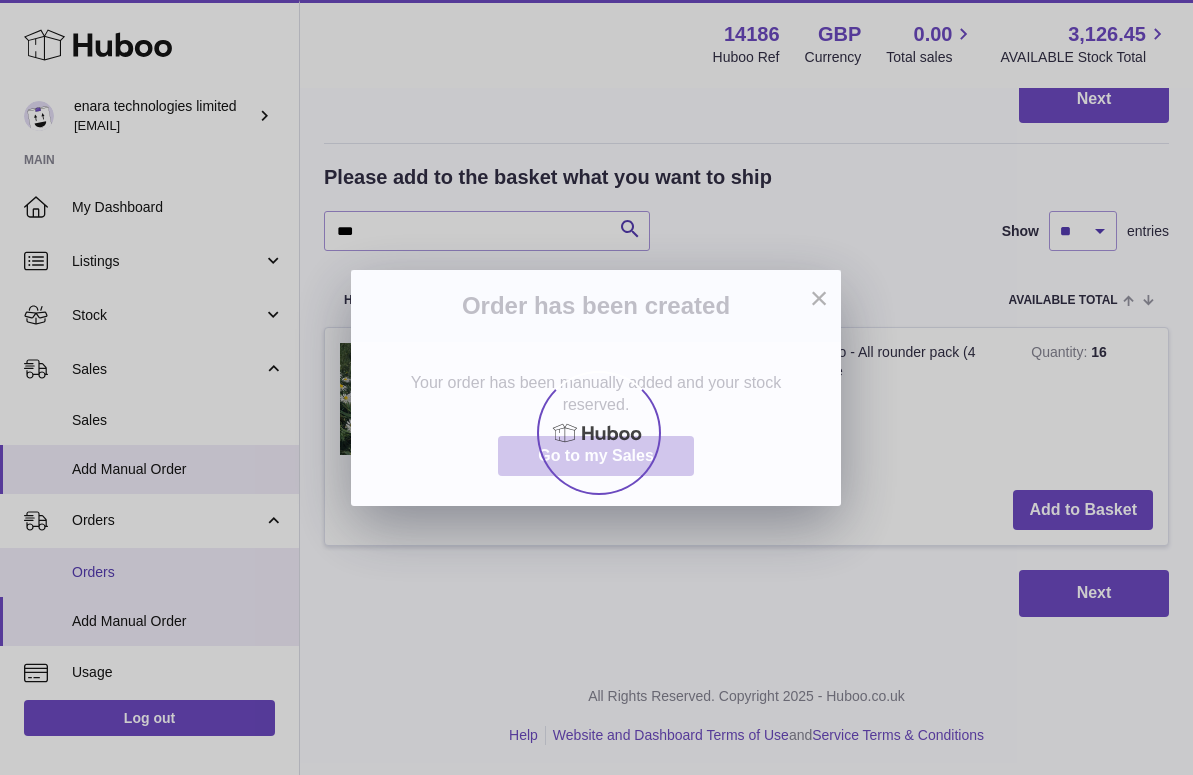 scroll, scrollTop: 0, scrollLeft: 0, axis: both 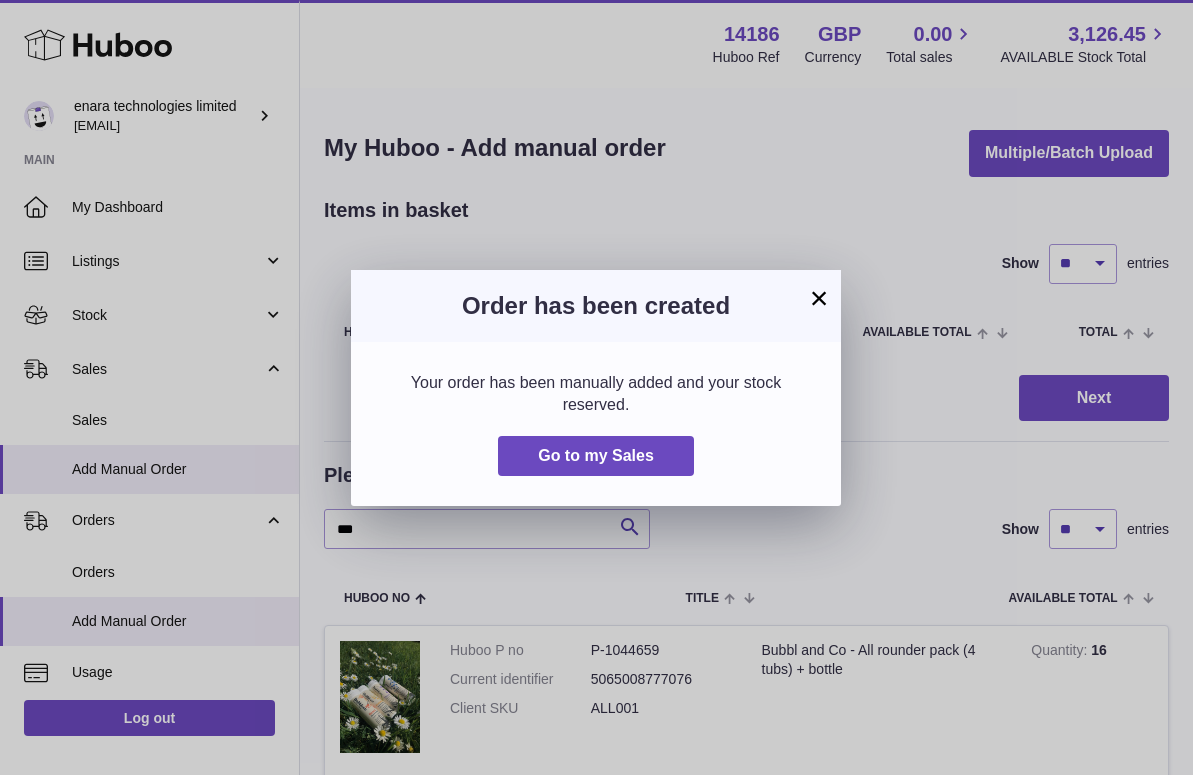click on "×" at bounding box center (819, 298) 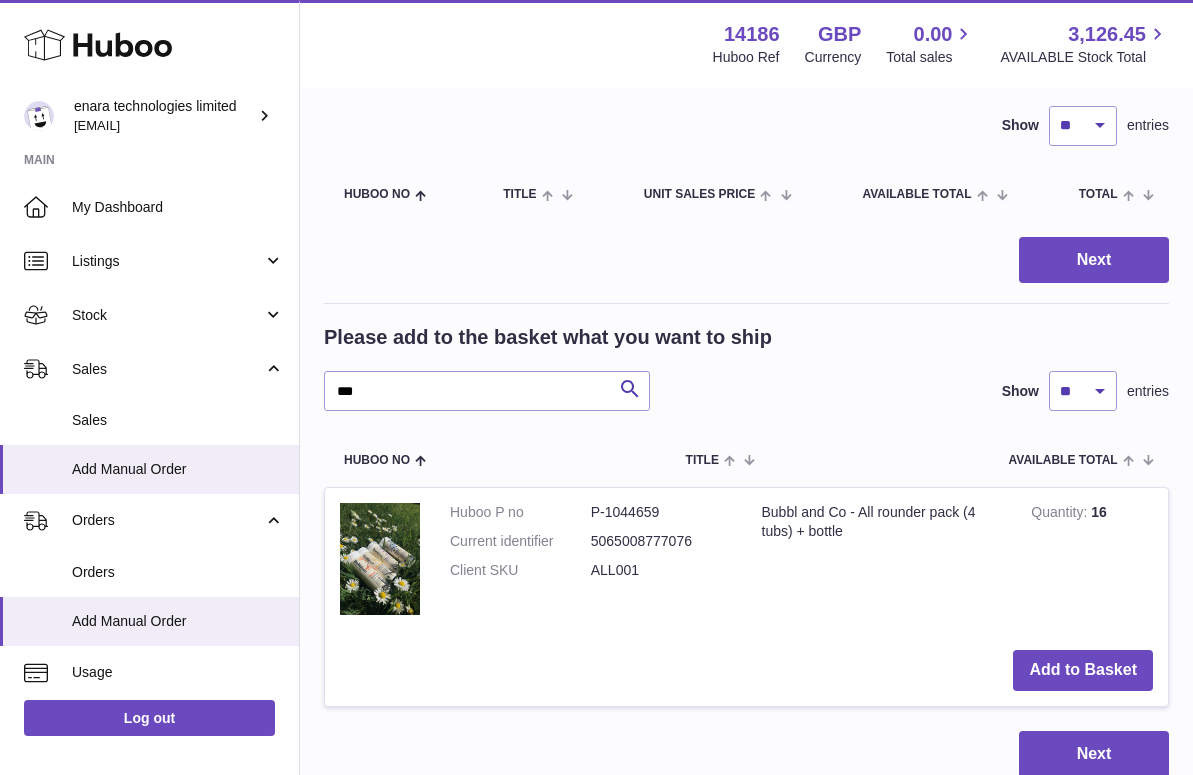 scroll, scrollTop: 233, scrollLeft: 0, axis: vertical 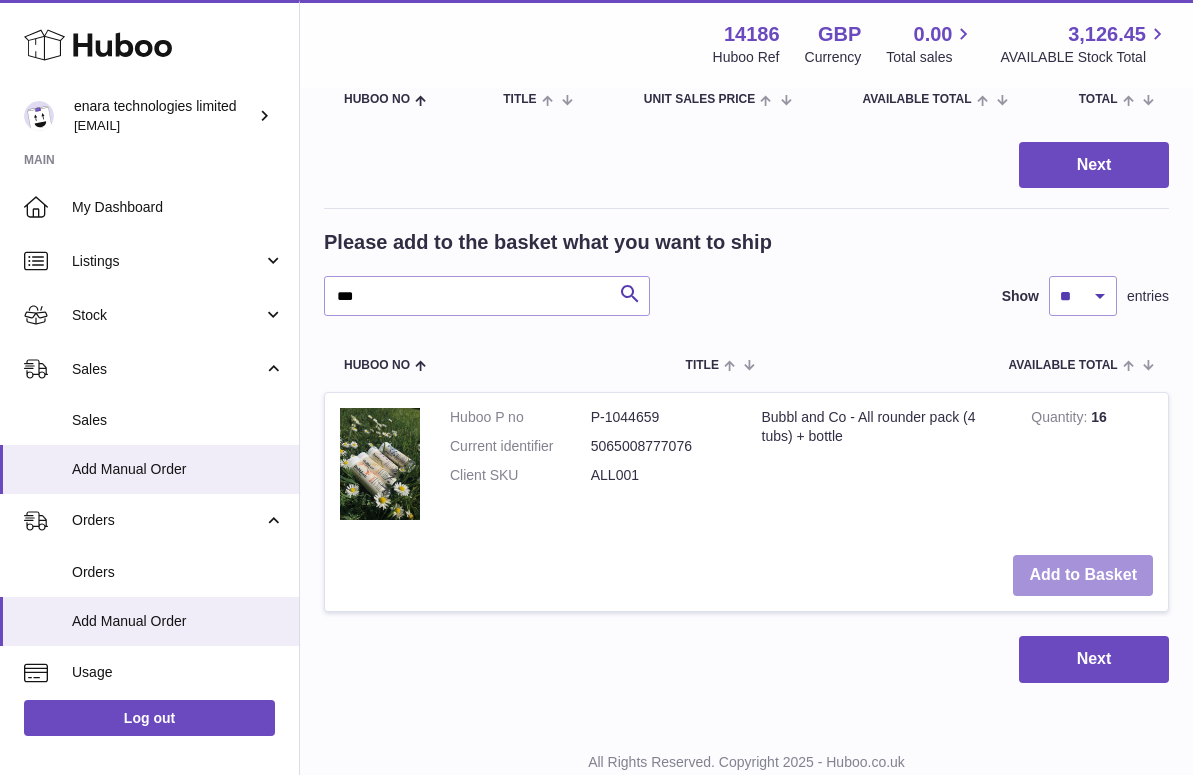 click on "Add to Basket" at bounding box center (1083, 575) 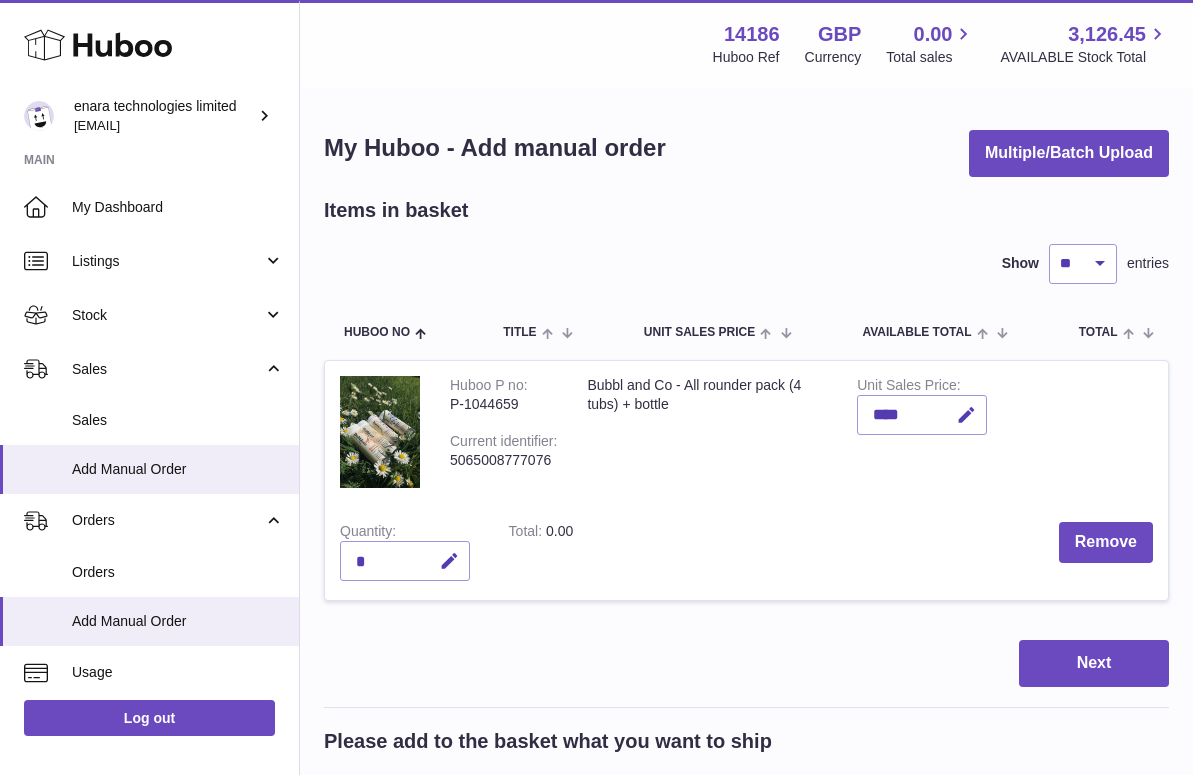 scroll, scrollTop: 0, scrollLeft: 0, axis: both 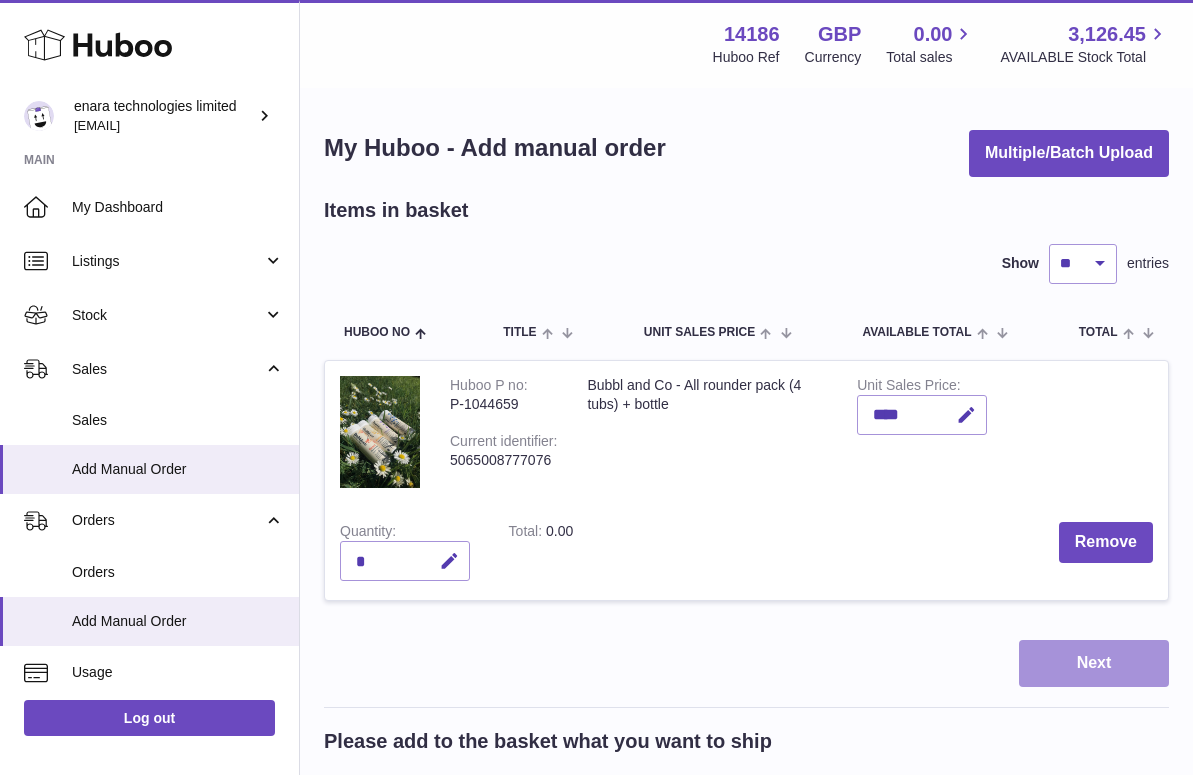 click on "Next" at bounding box center (1094, 663) 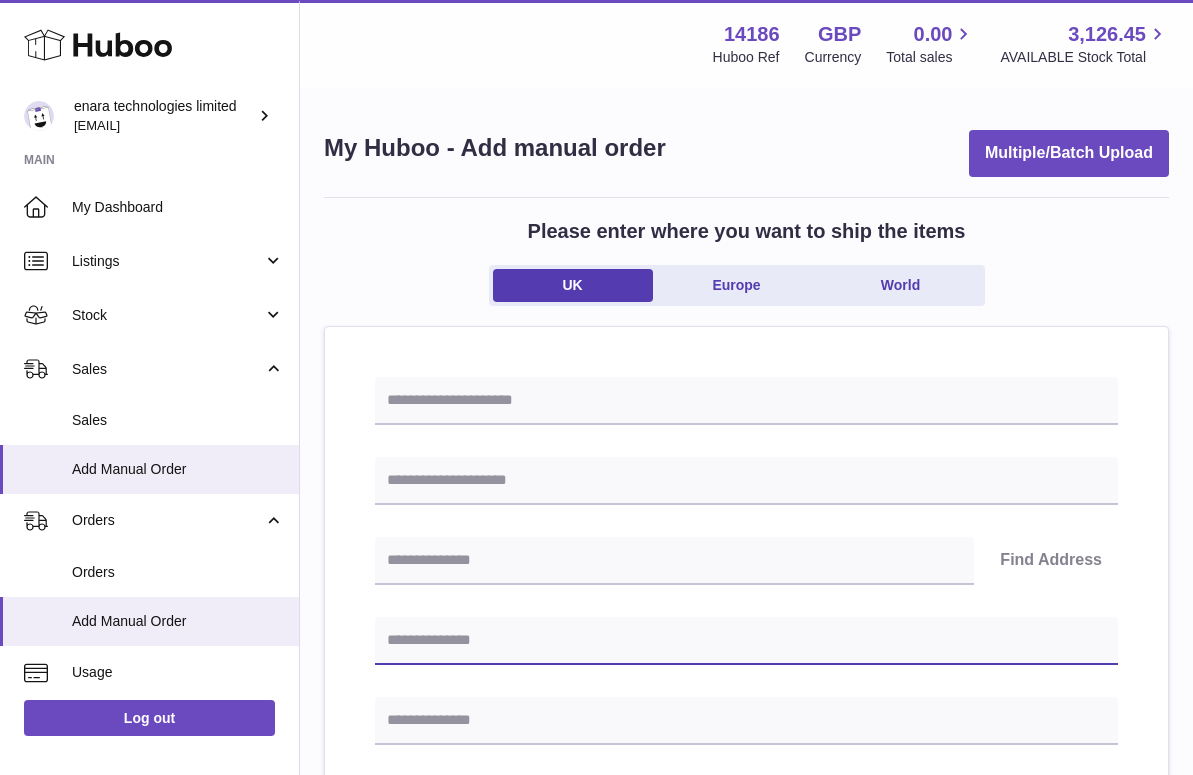 paste on "**********" 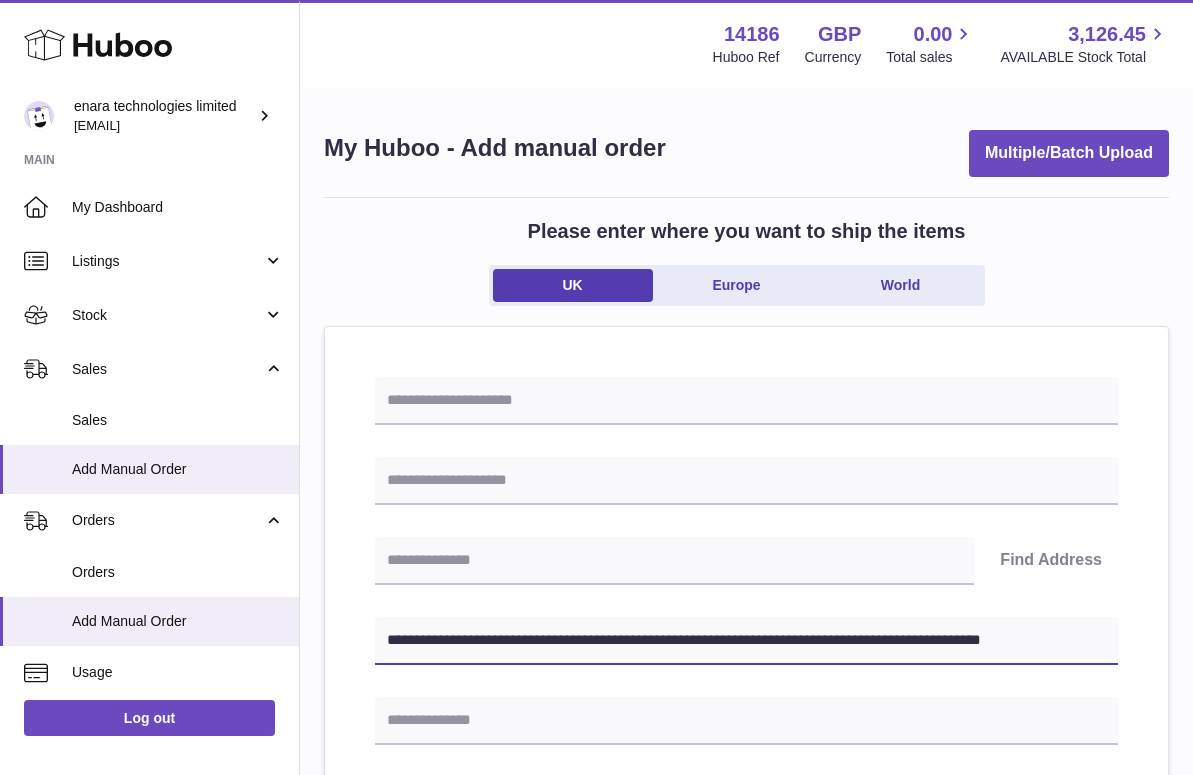 type on "**********" 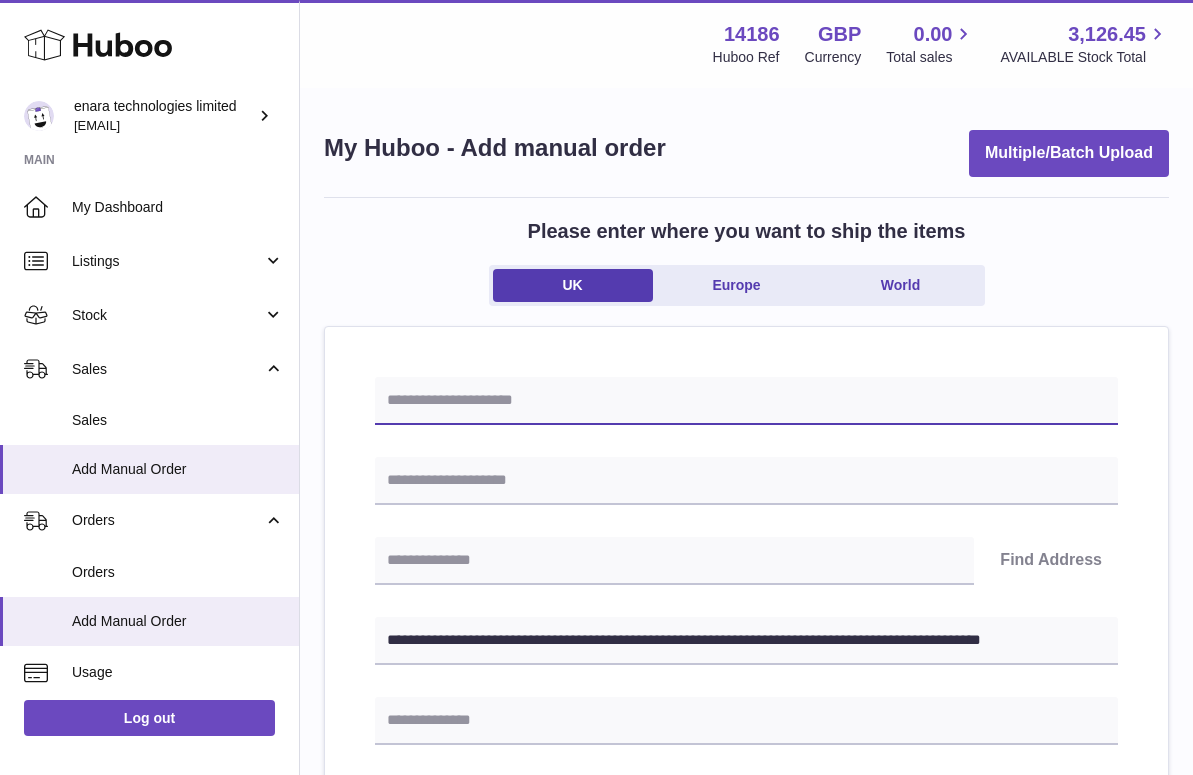 click at bounding box center (746, 401) 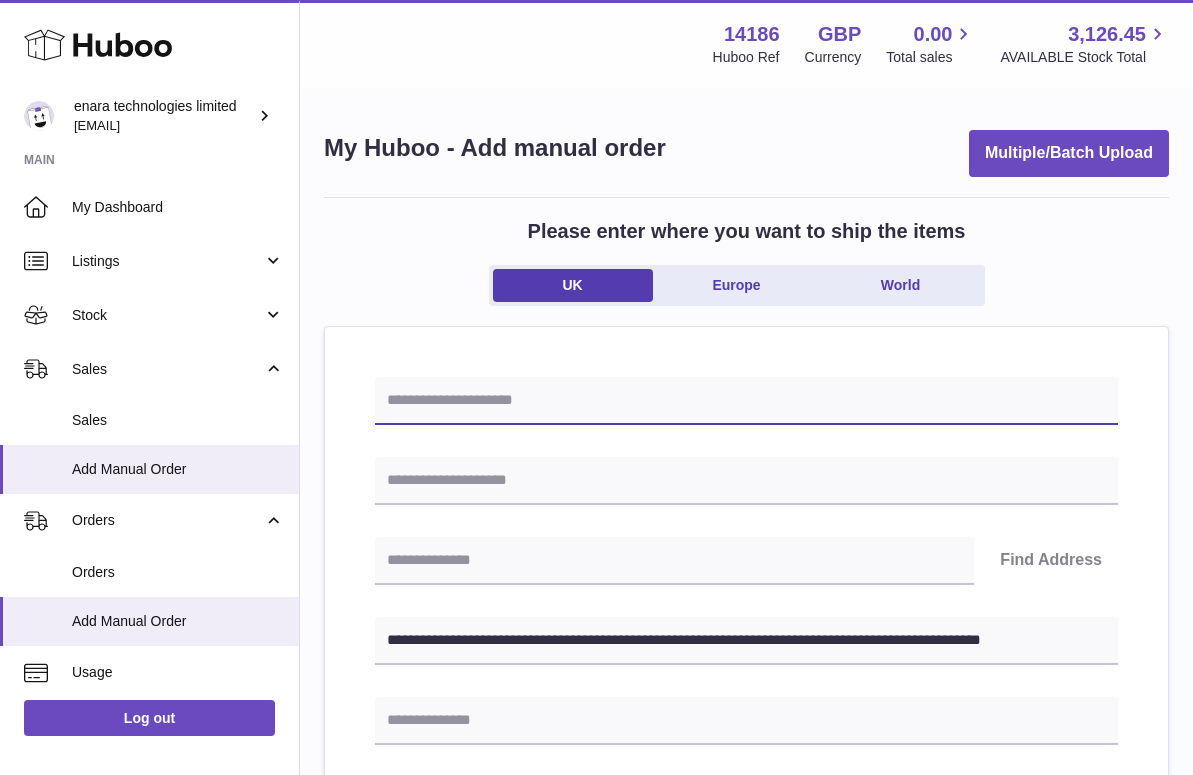 paste on "**********" 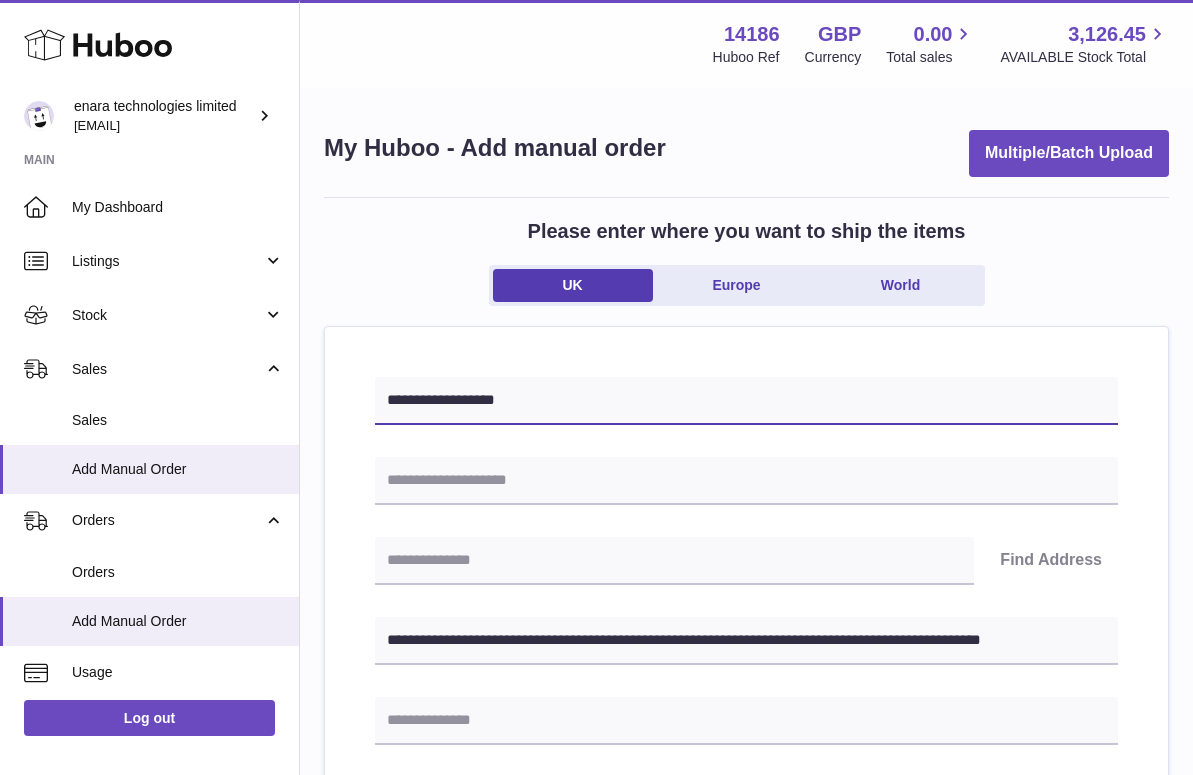 type on "**********" 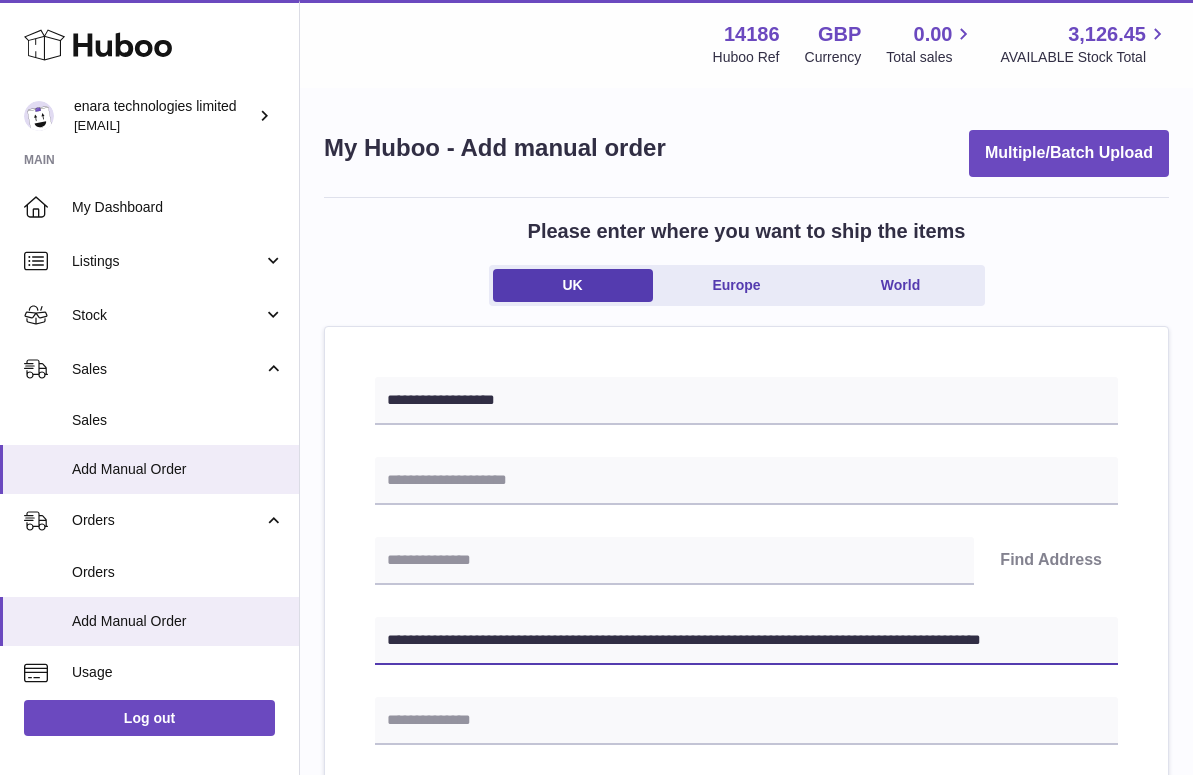 drag, startPoint x: 743, startPoint y: 636, endPoint x: 1268, endPoint y: 644, distance: 525.061 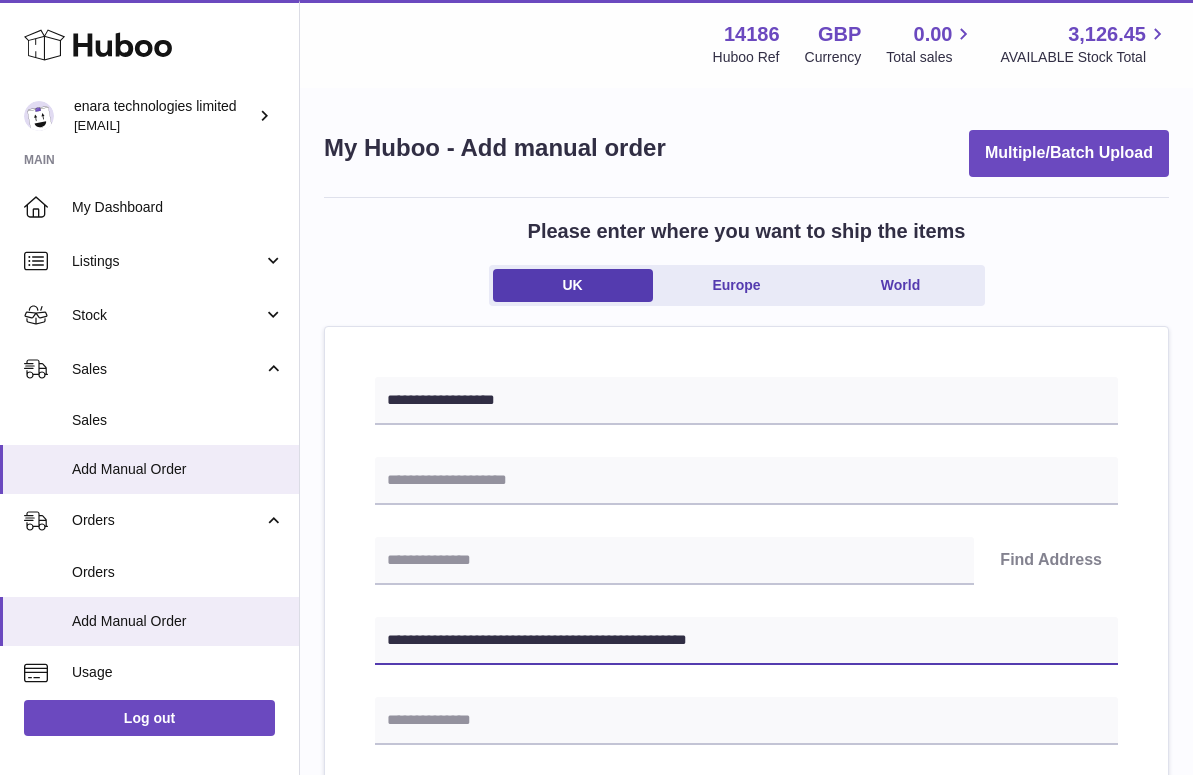 type on "**********" 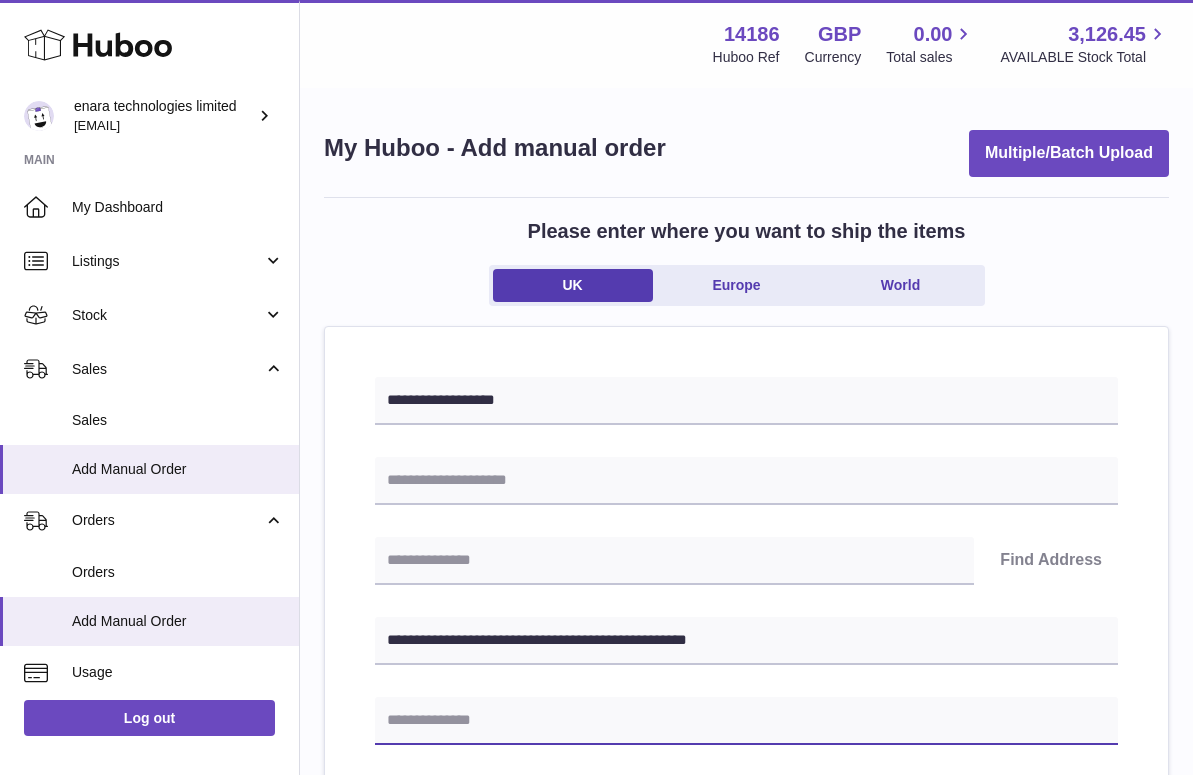 paste on "**********" 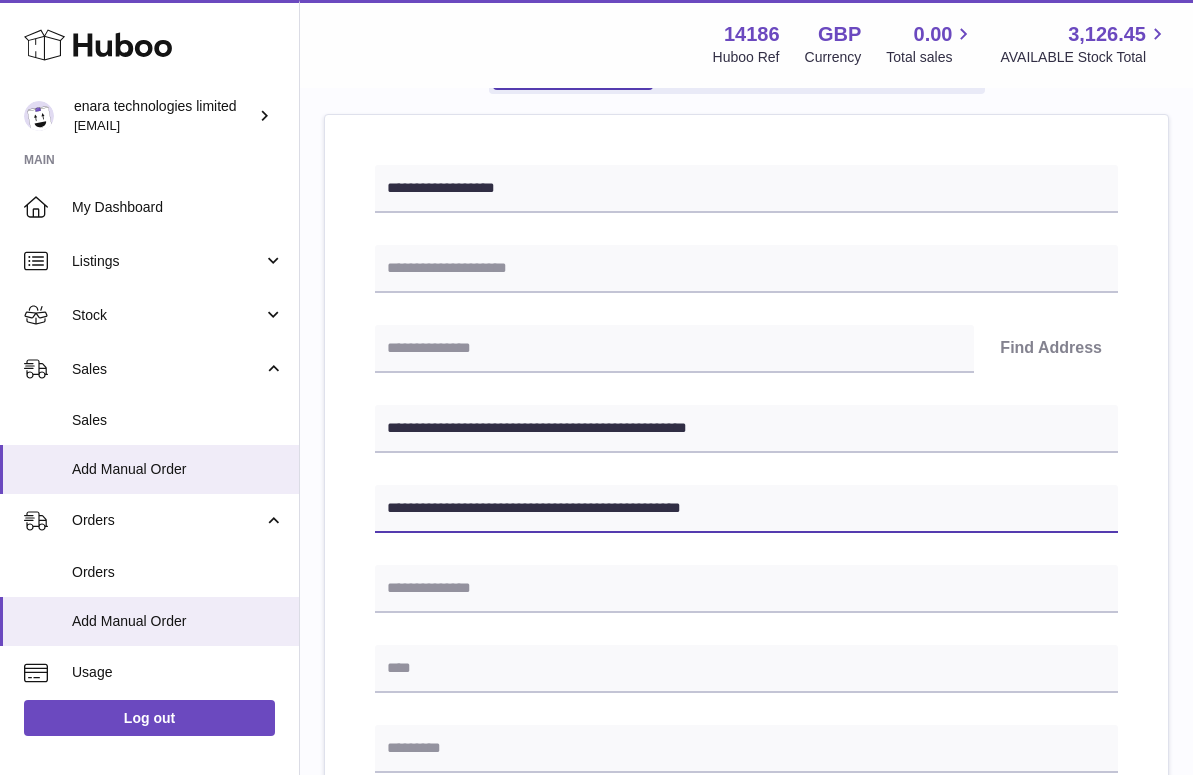 scroll, scrollTop: 223, scrollLeft: 0, axis: vertical 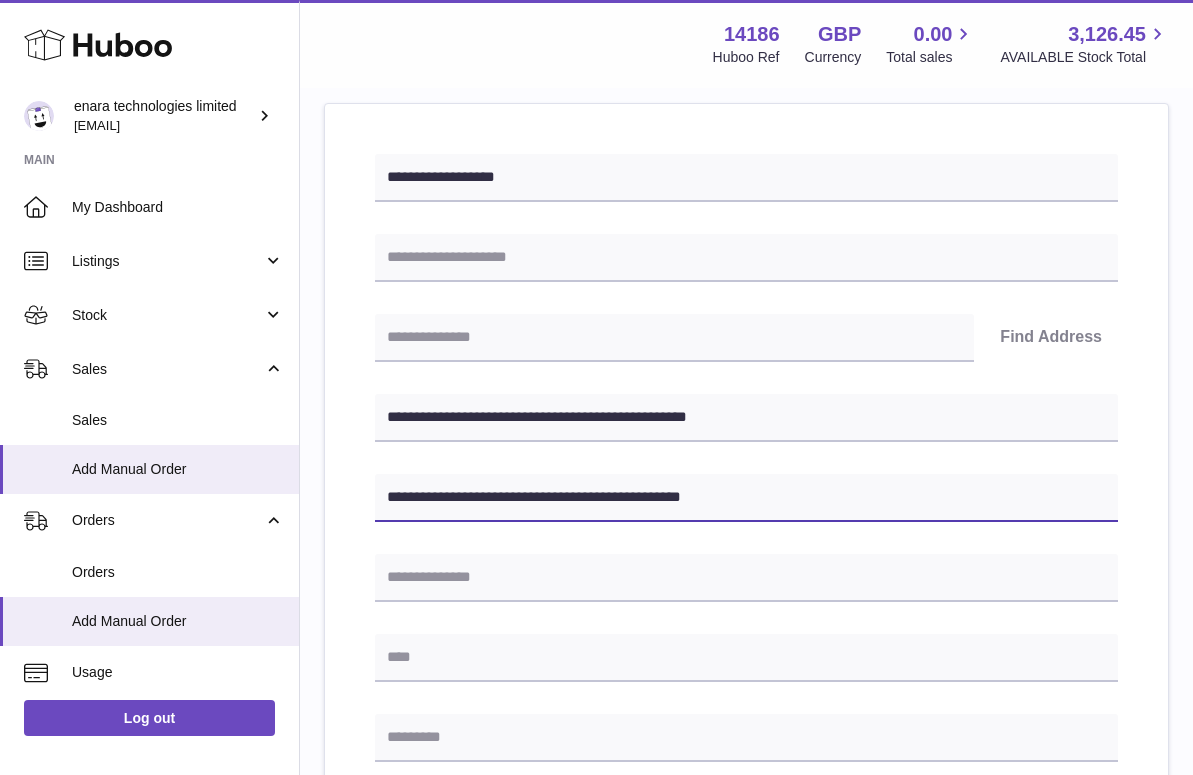 type on "**********" 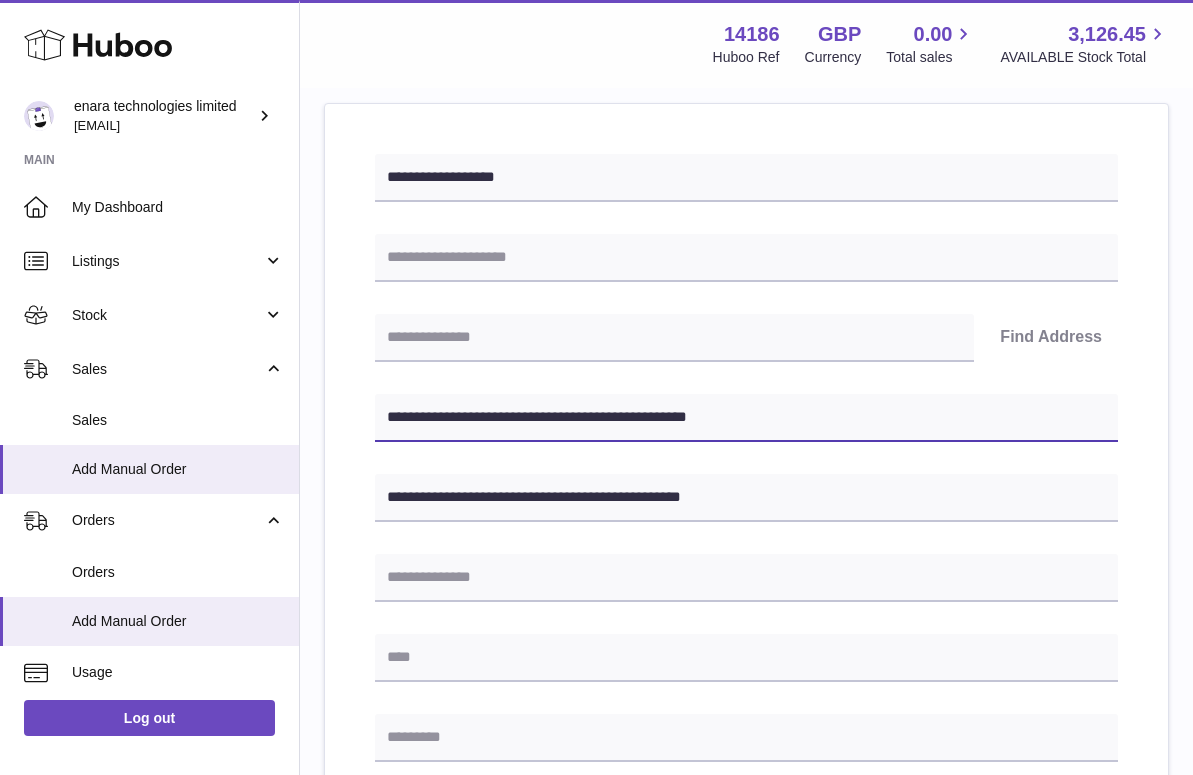 drag, startPoint x: 457, startPoint y: 419, endPoint x: 394, endPoint y: 418, distance: 63.007935 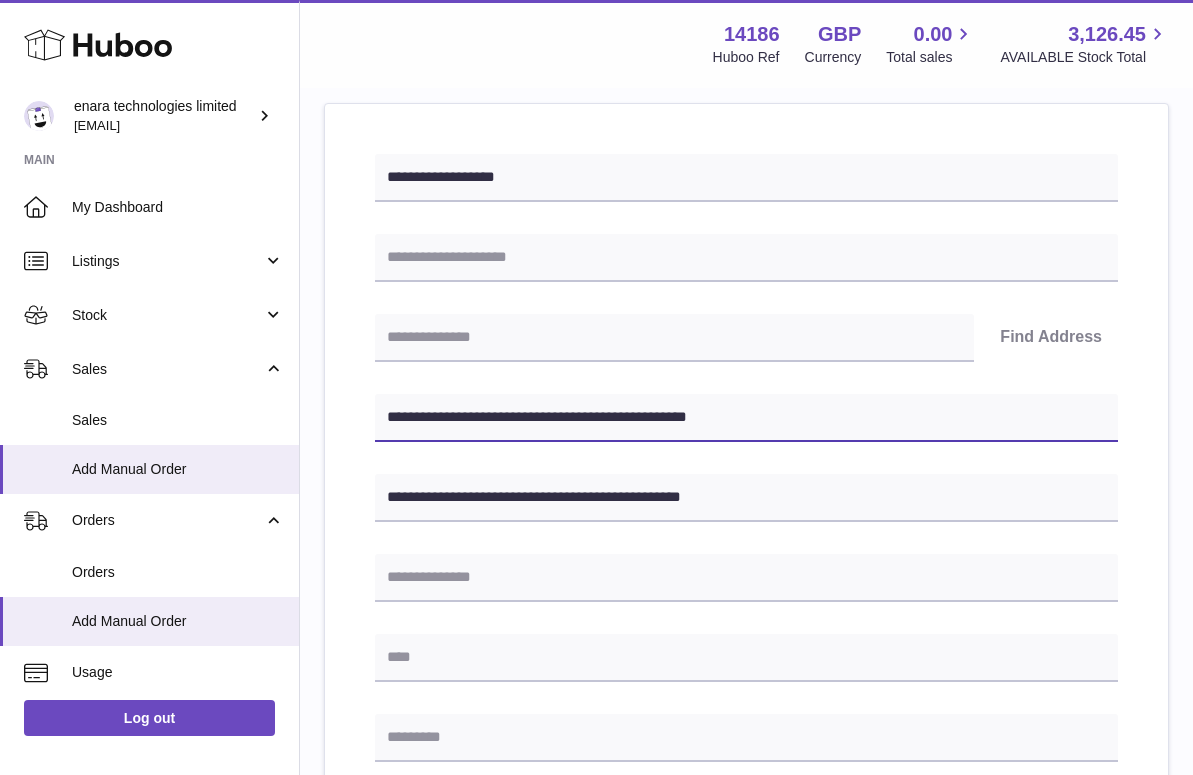 click on "**********" at bounding box center (746, 418) 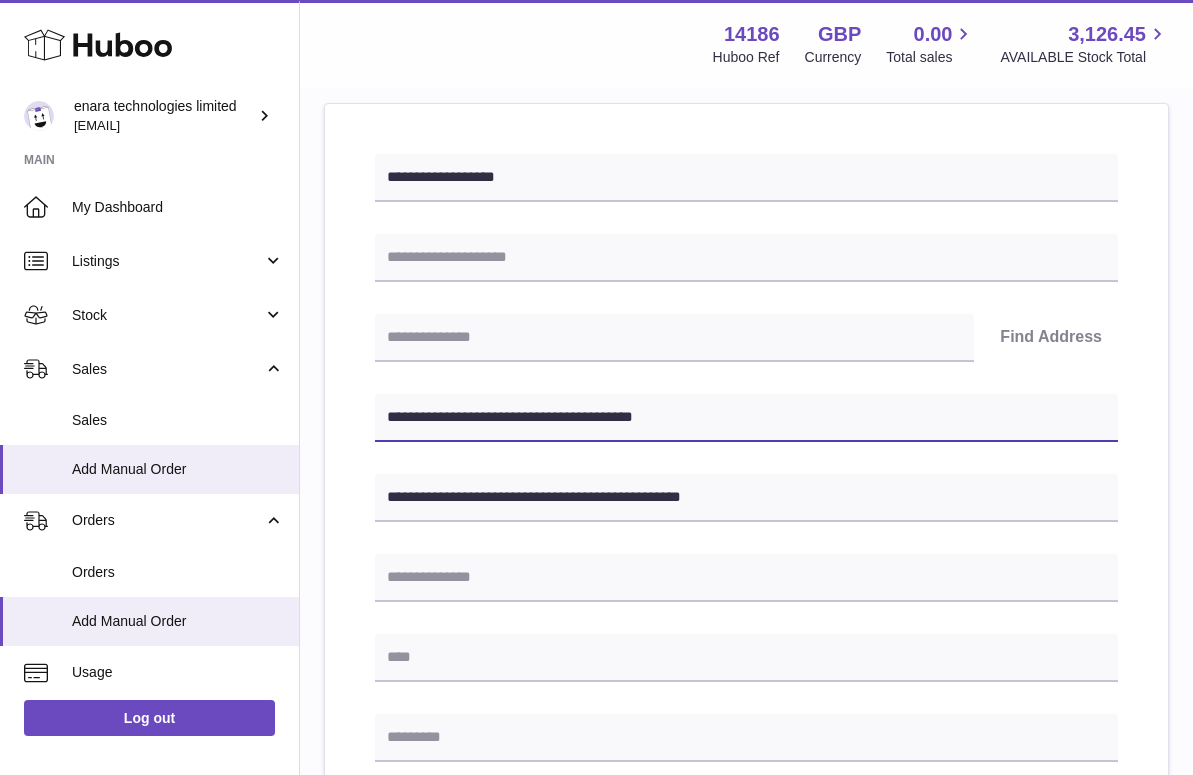 type on "**********" 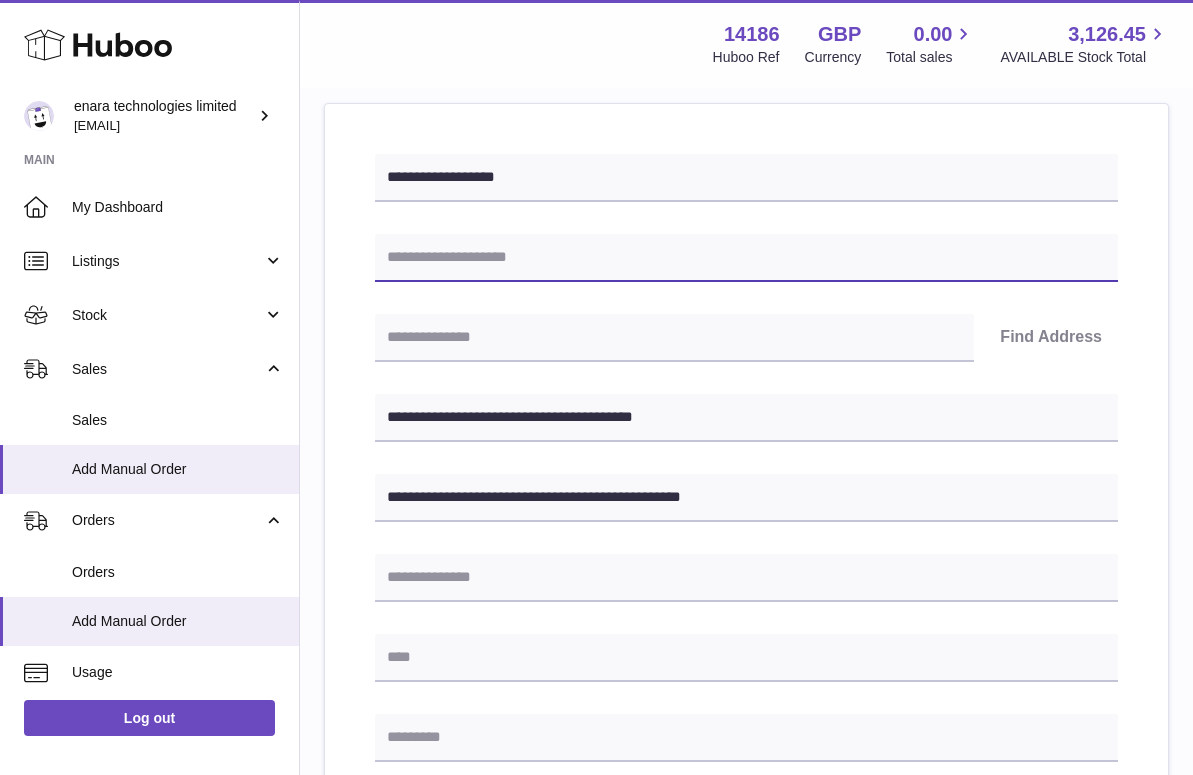 paste on "*********" 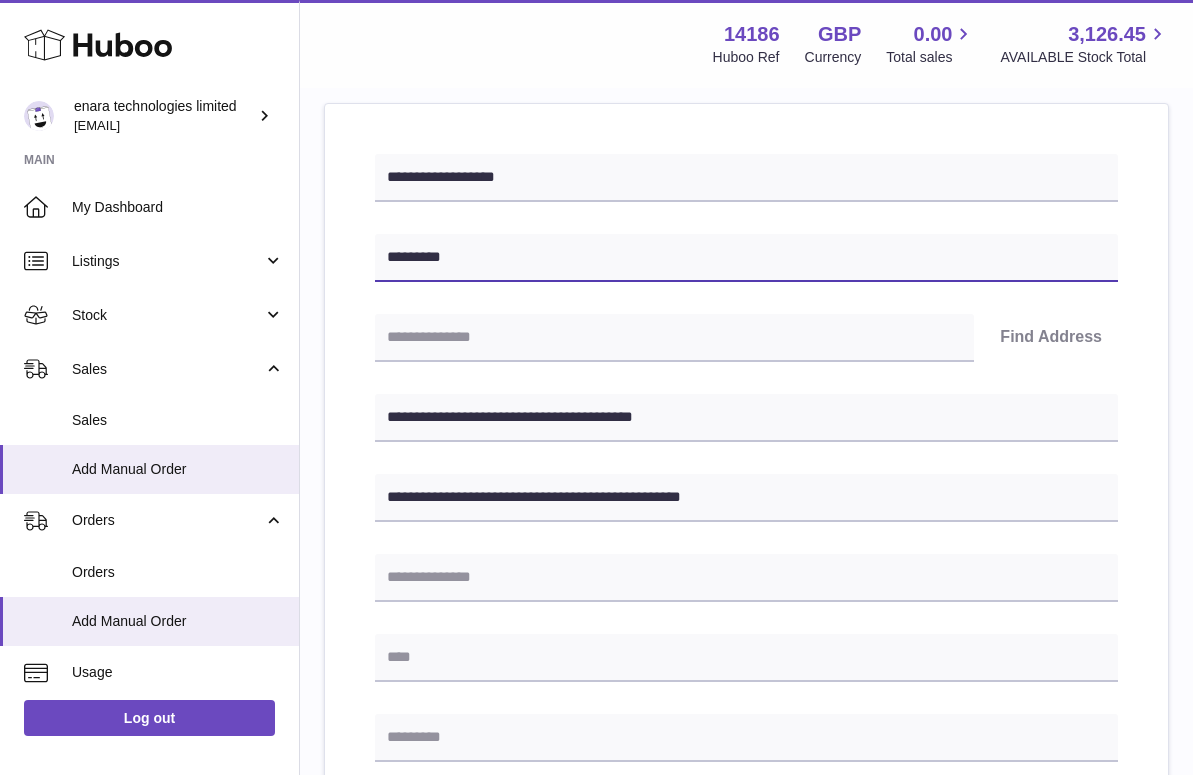 type on "*********" 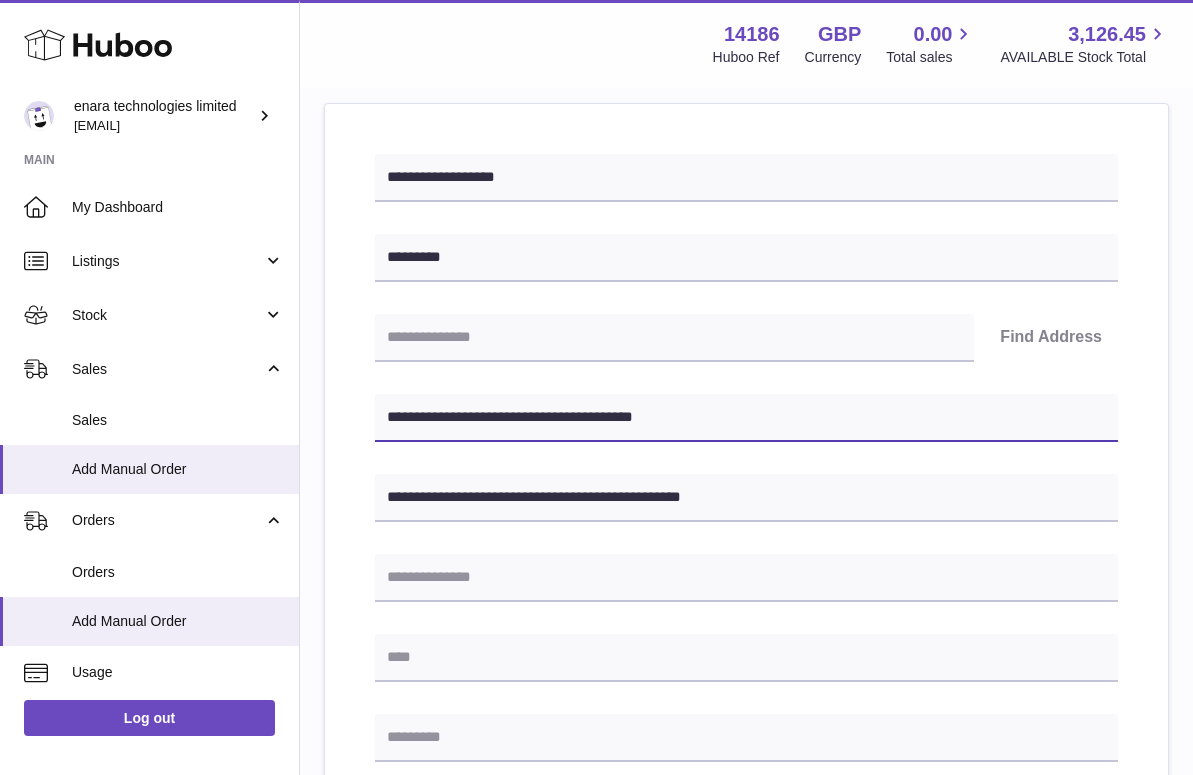 drag, startPoint x: 514, startPoint y: 419, endPoint x: 396, endPoint y: 417, distance: 118.016945 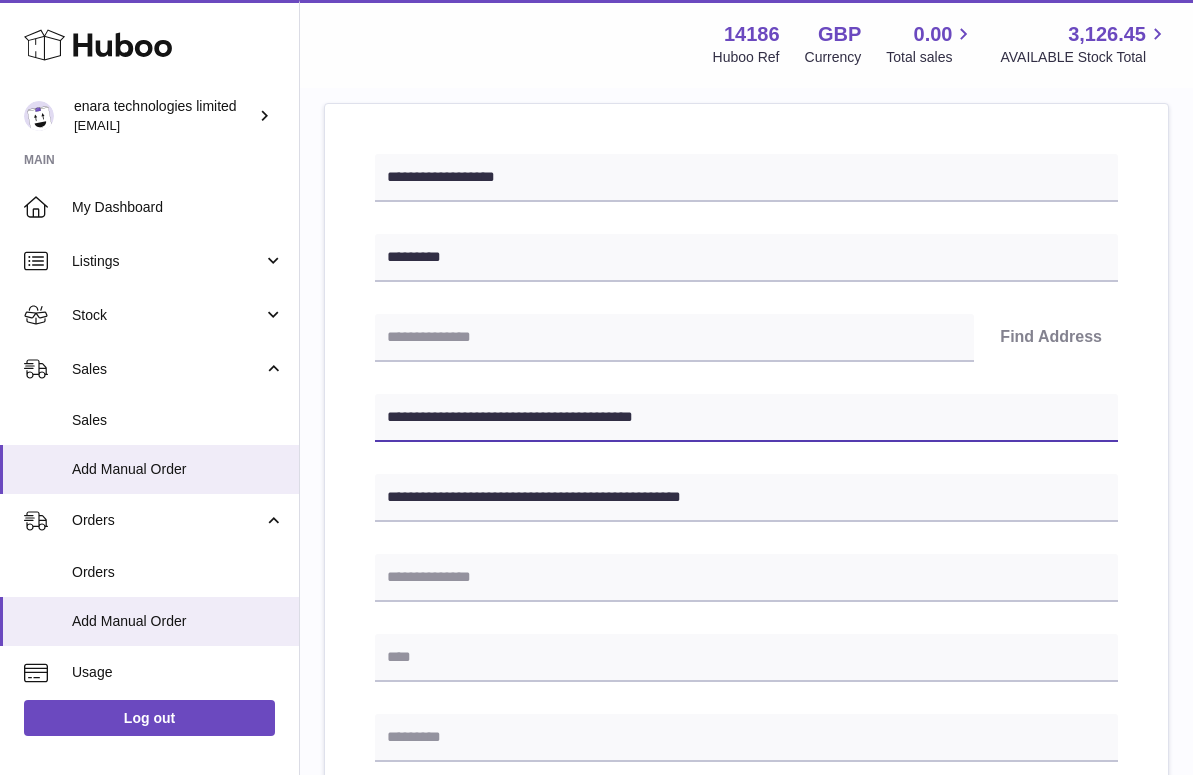 click on "**********" at bounding box center [746, 418] 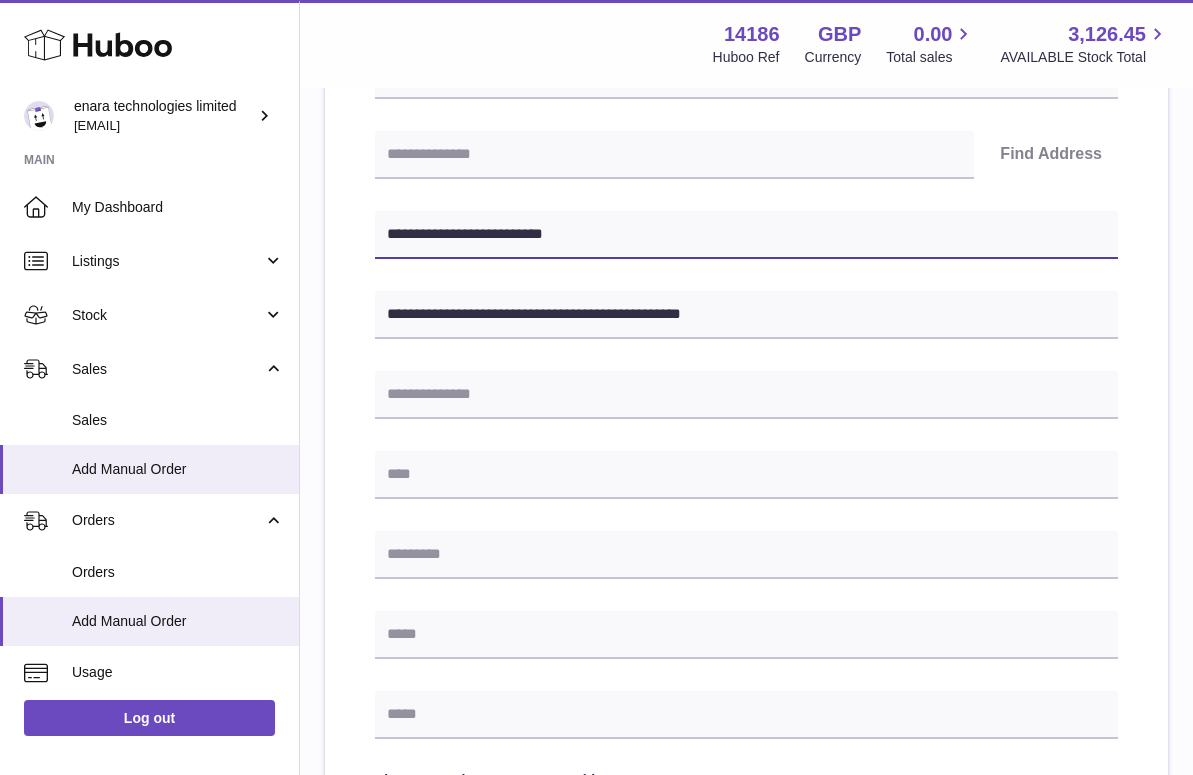 scroll, scrollTop: 408, scrollLeft: 0, axis: vertical 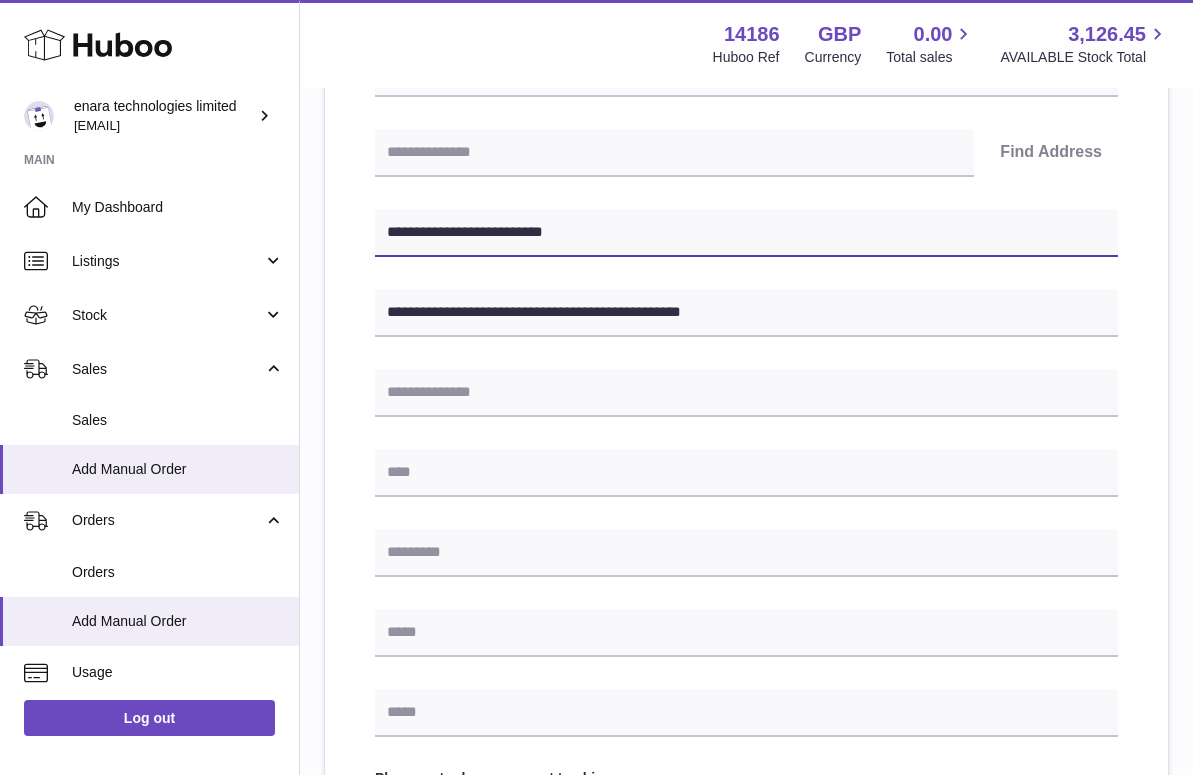 type on "**********" 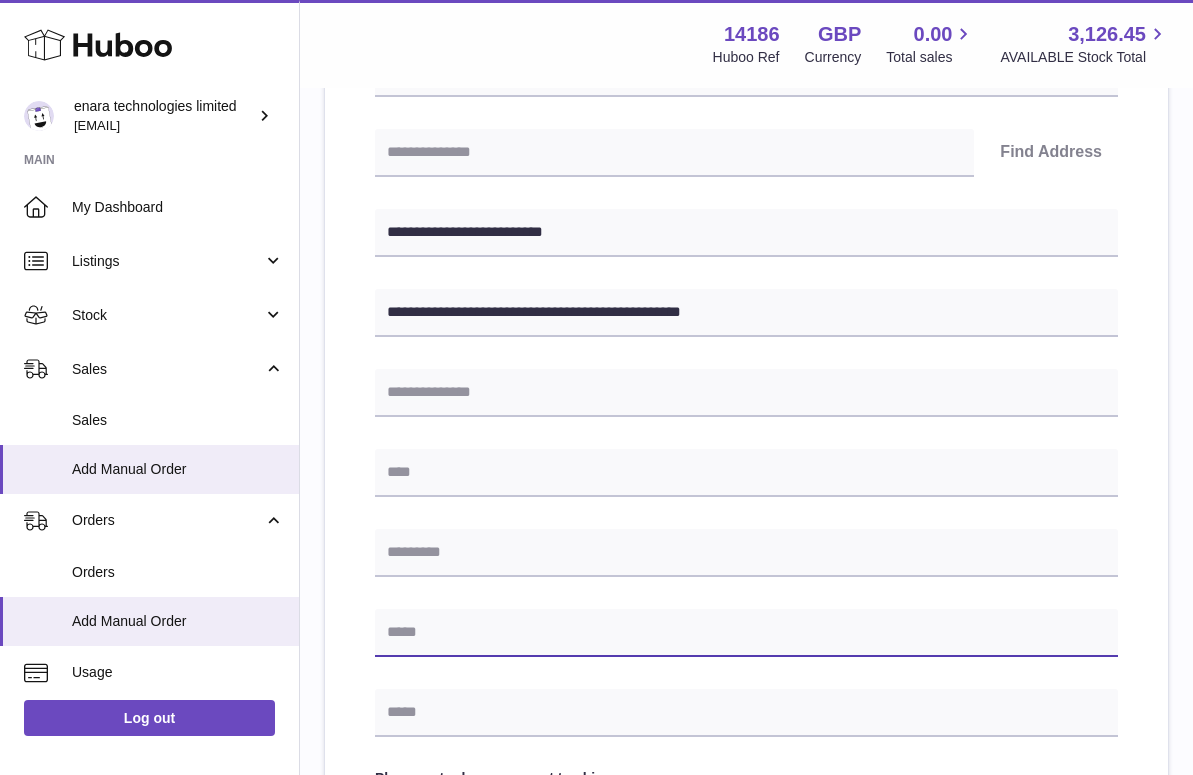 paste on "**********" 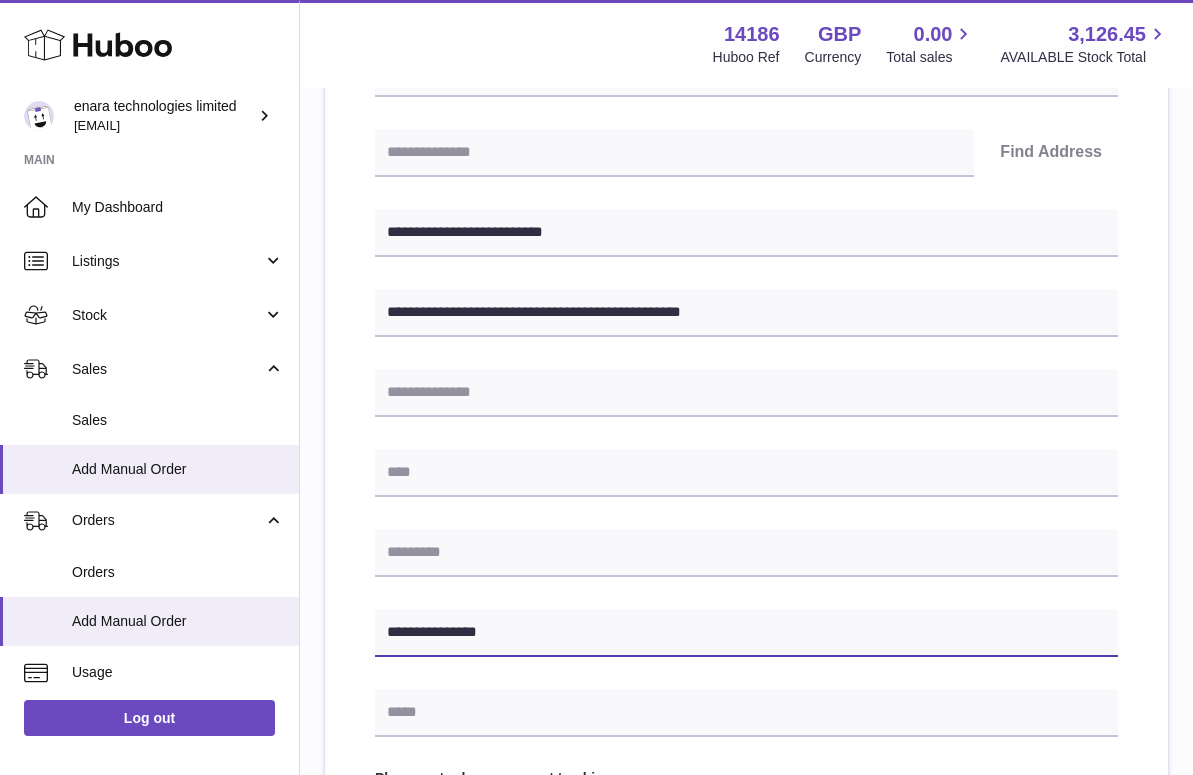 type on "**********" 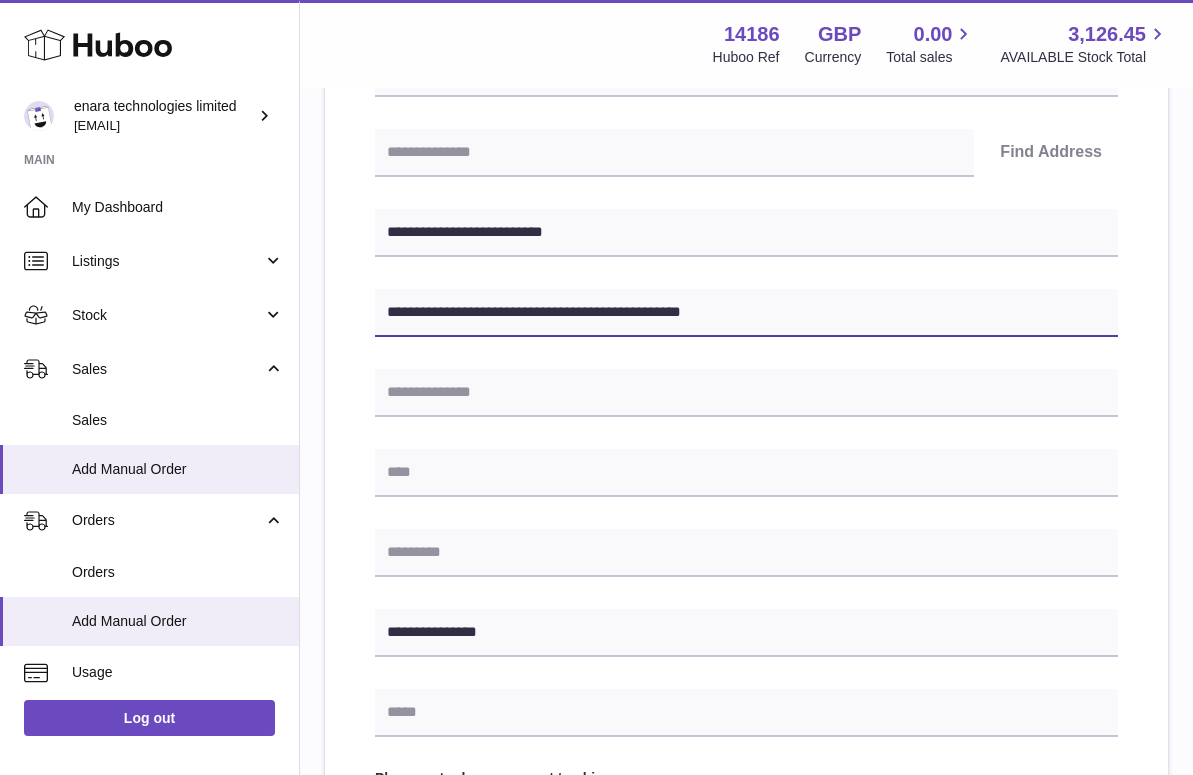 drag, startPoint x: 587, startPoint y: 308, endPoint x: 649, endPoint y: 314, distance: 62.289646 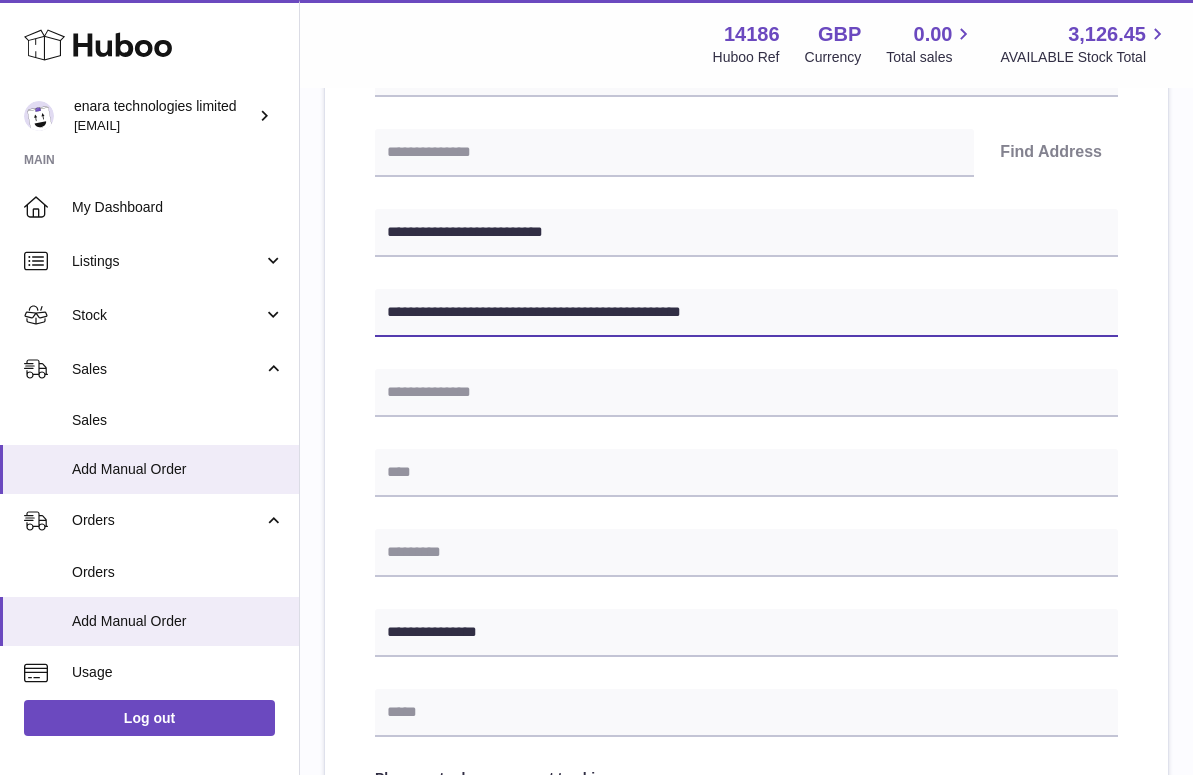 click on "**********" at bounding box center (746, 313) 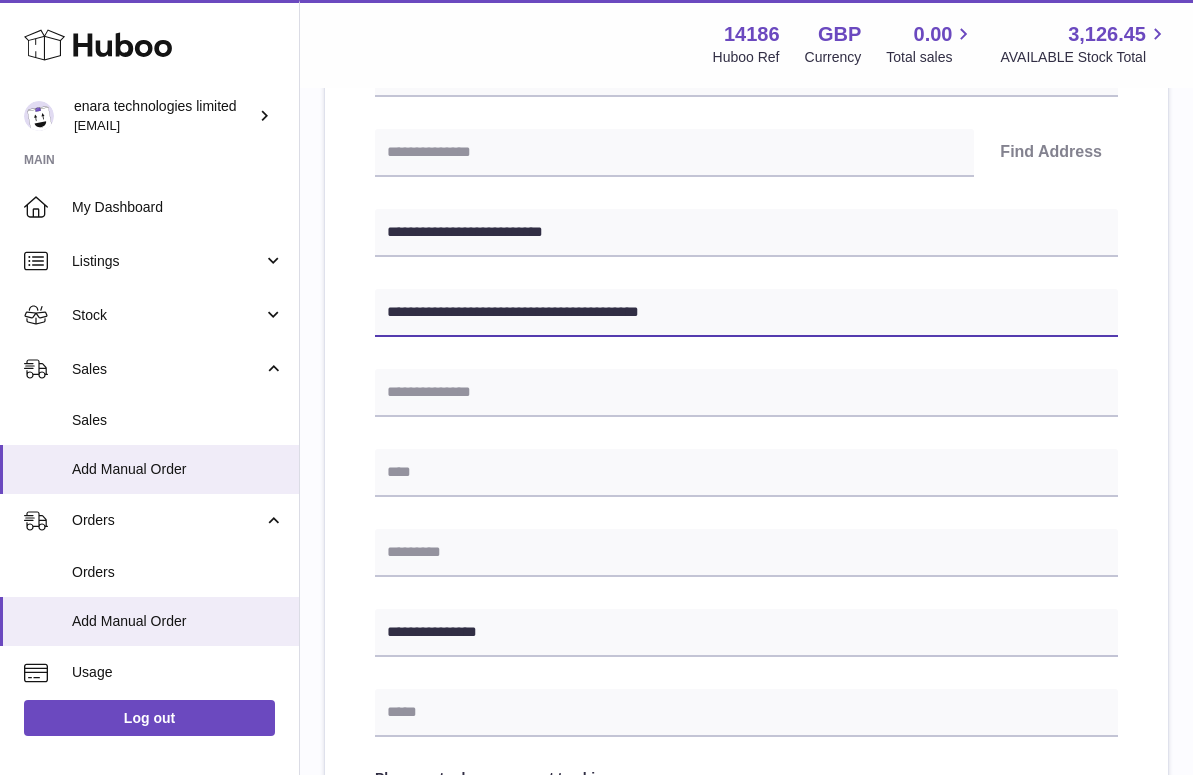 type on "**********" 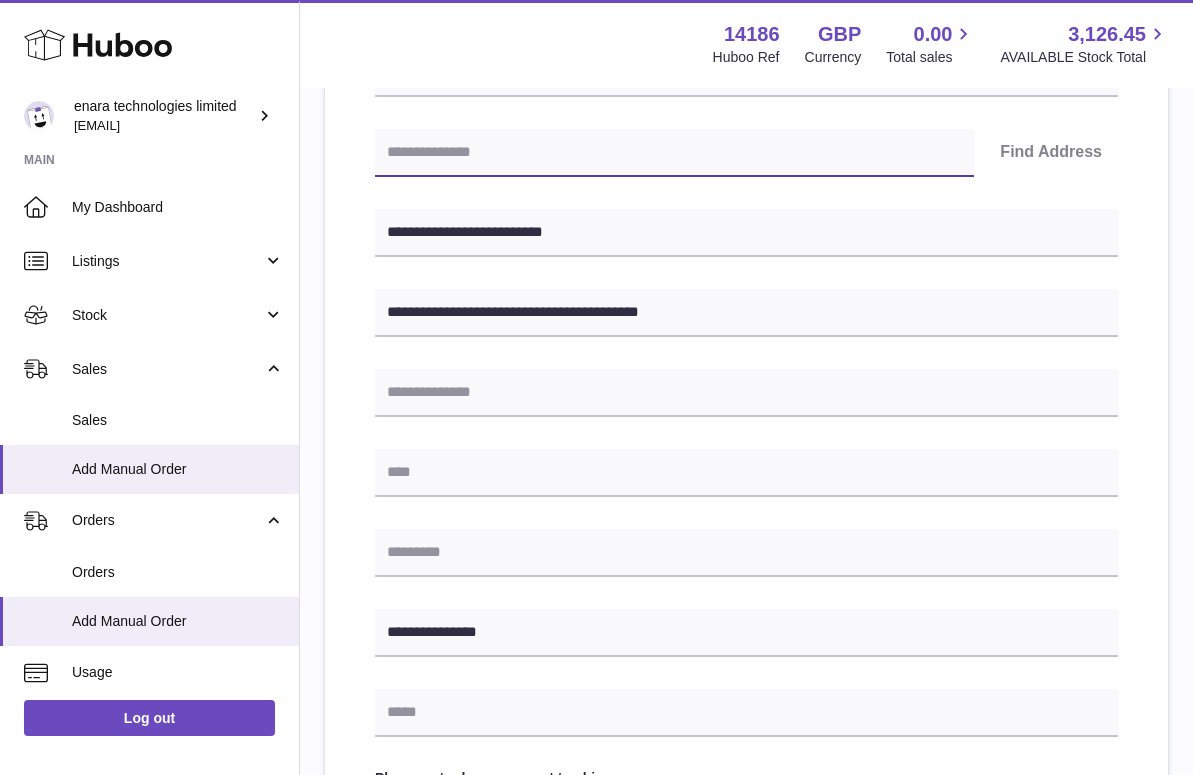 paste on "*******" 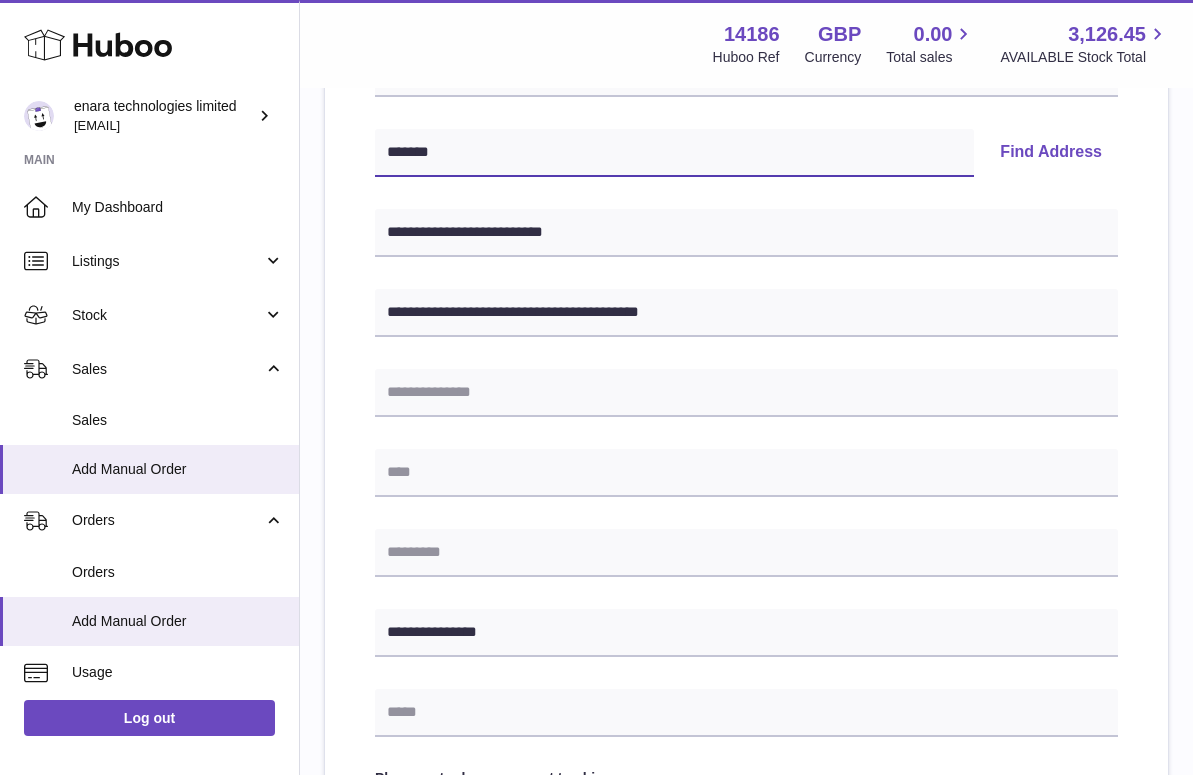 type on "*******" 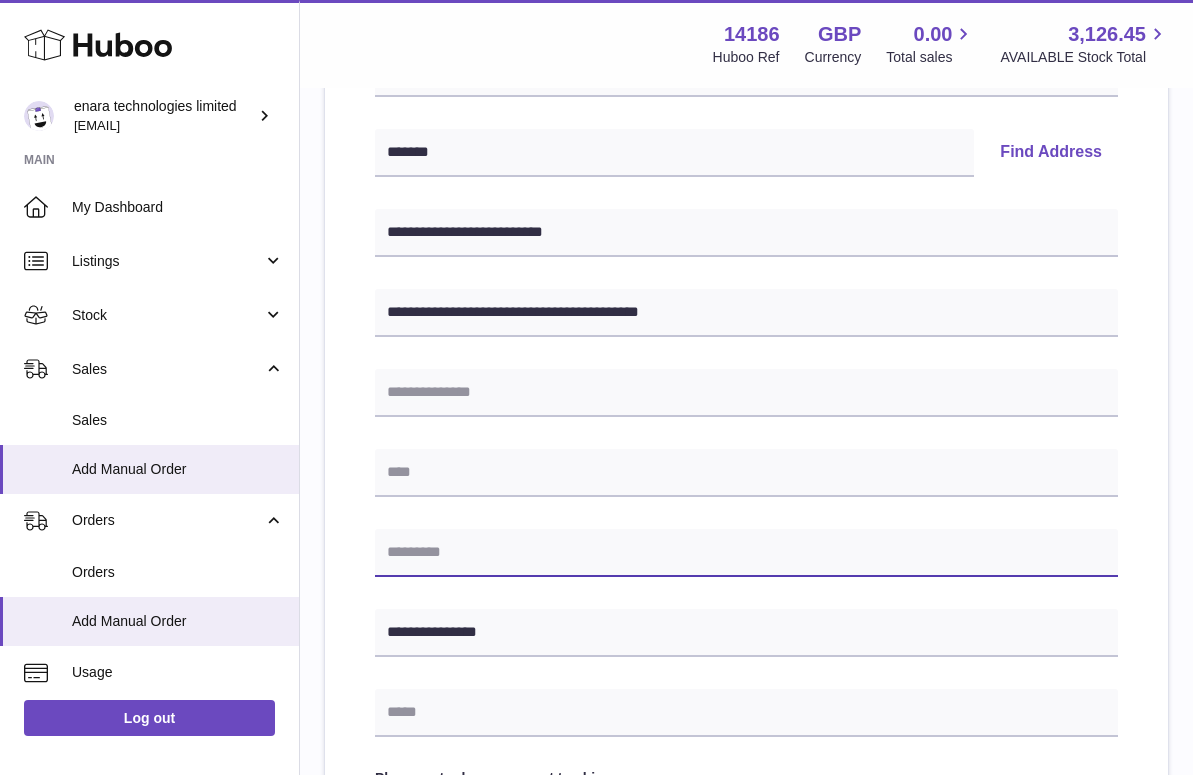 paste on "*******" 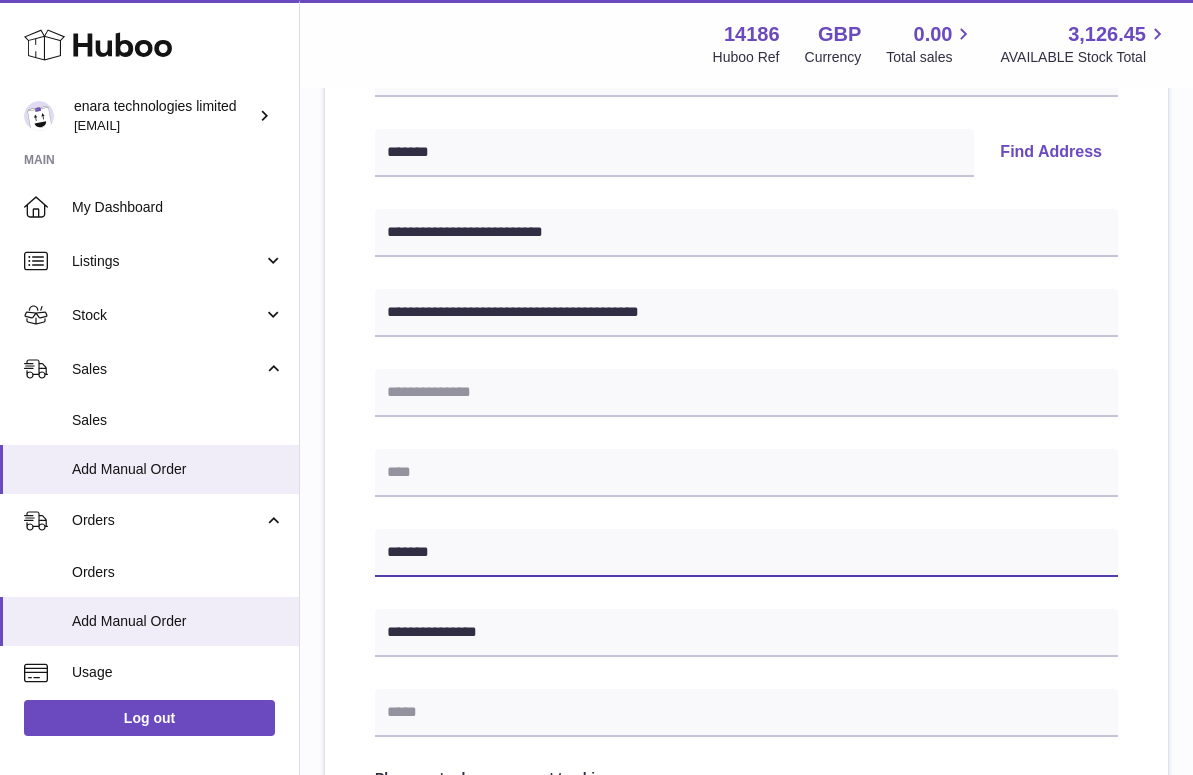 type on "*******" 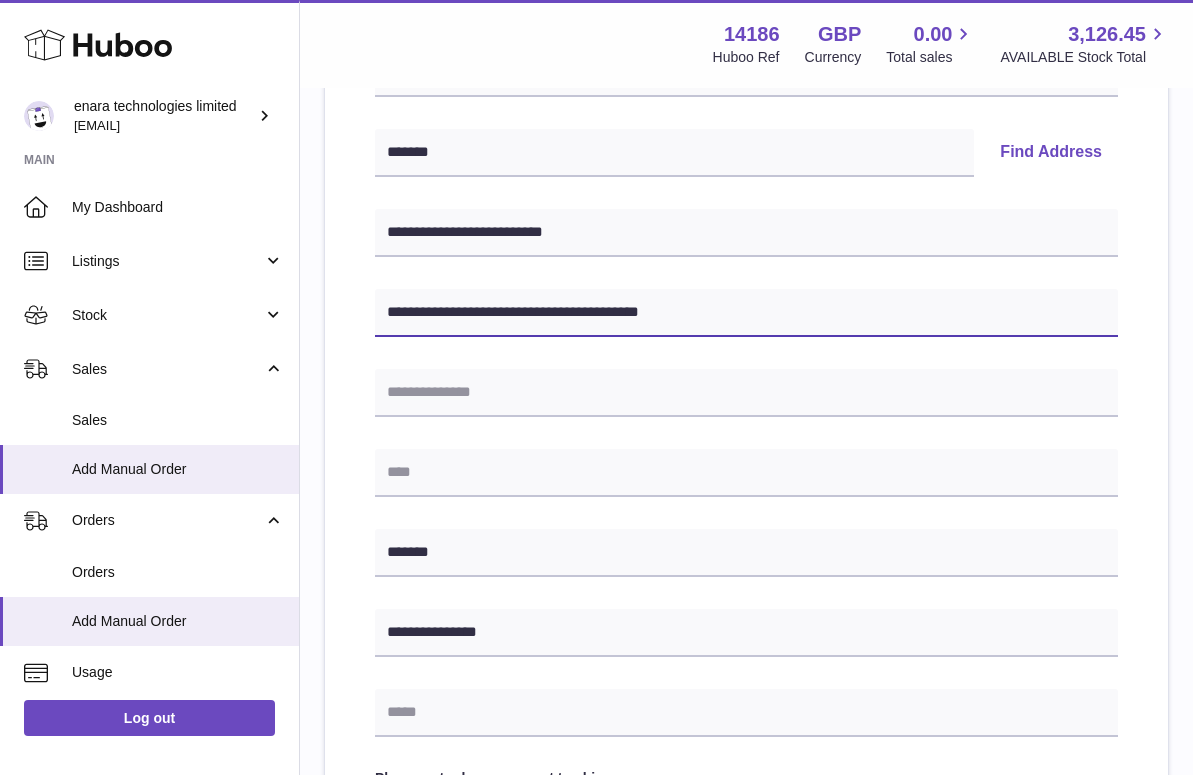 drag, startPoint x: 594, startPoint y: 306, endPoint x: 906, endPoint y: 338, distance: 313.63672 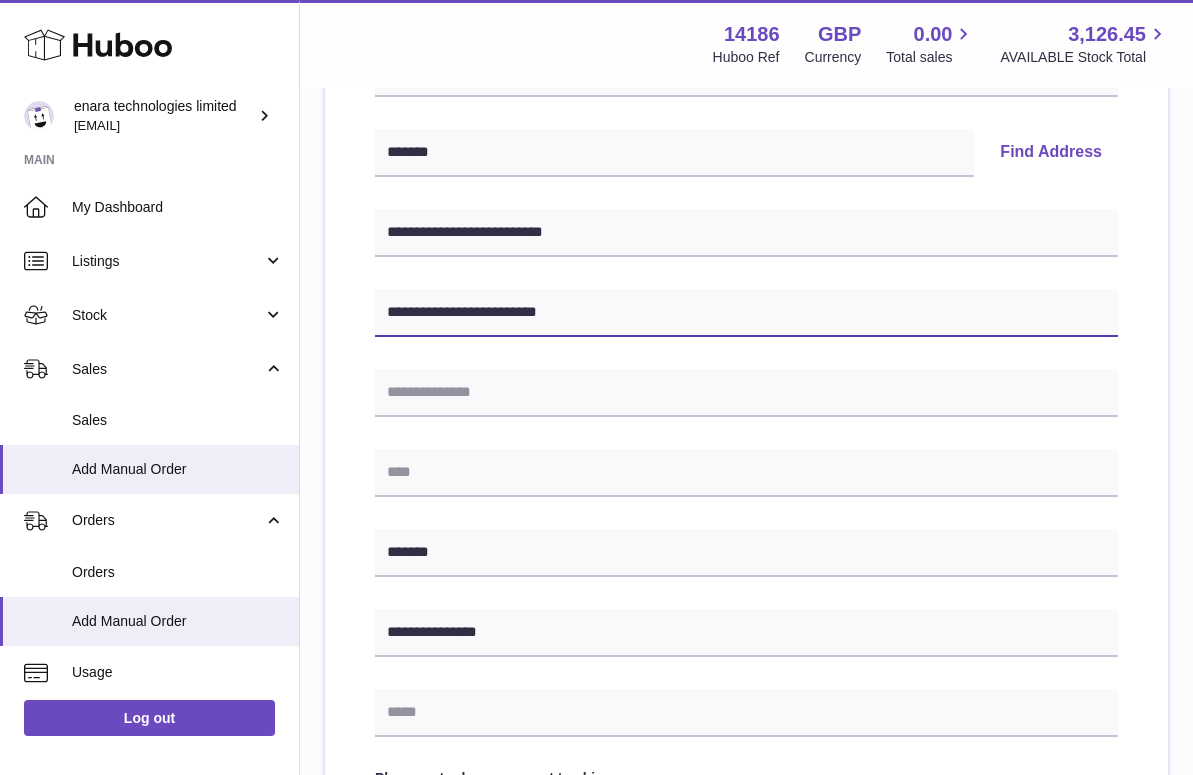 paste on "**********" 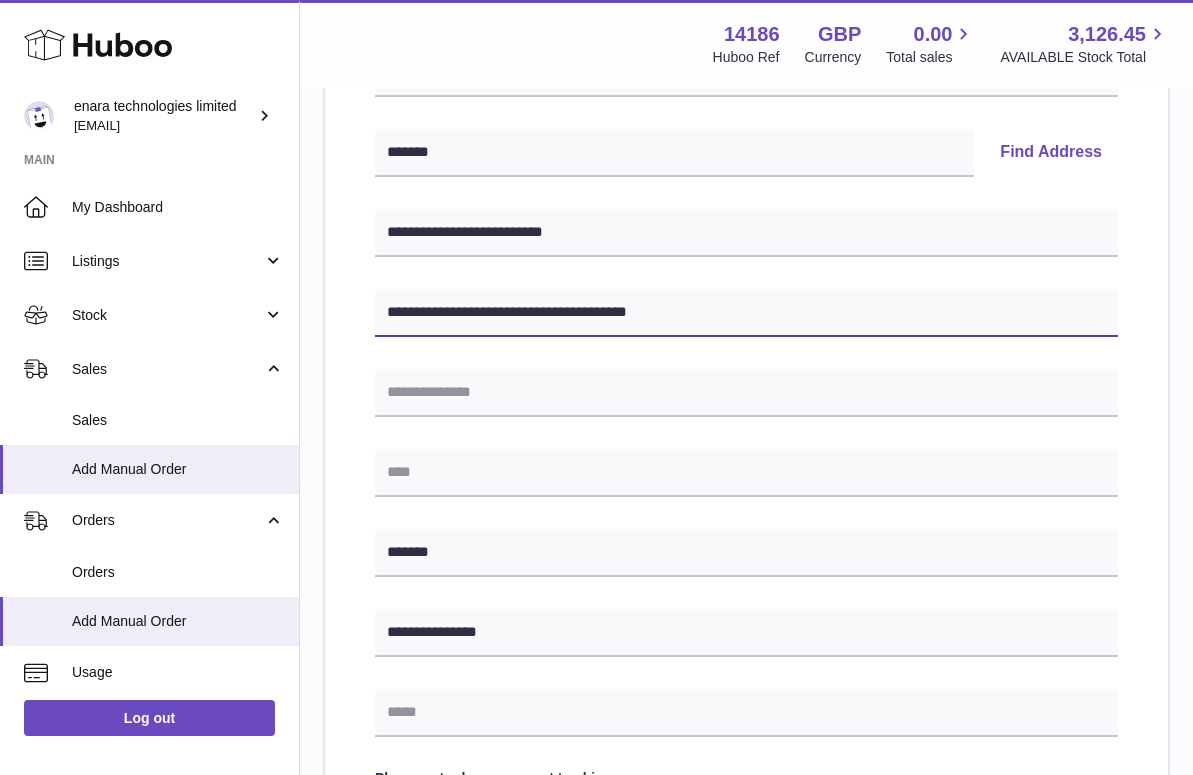 type on "**********" 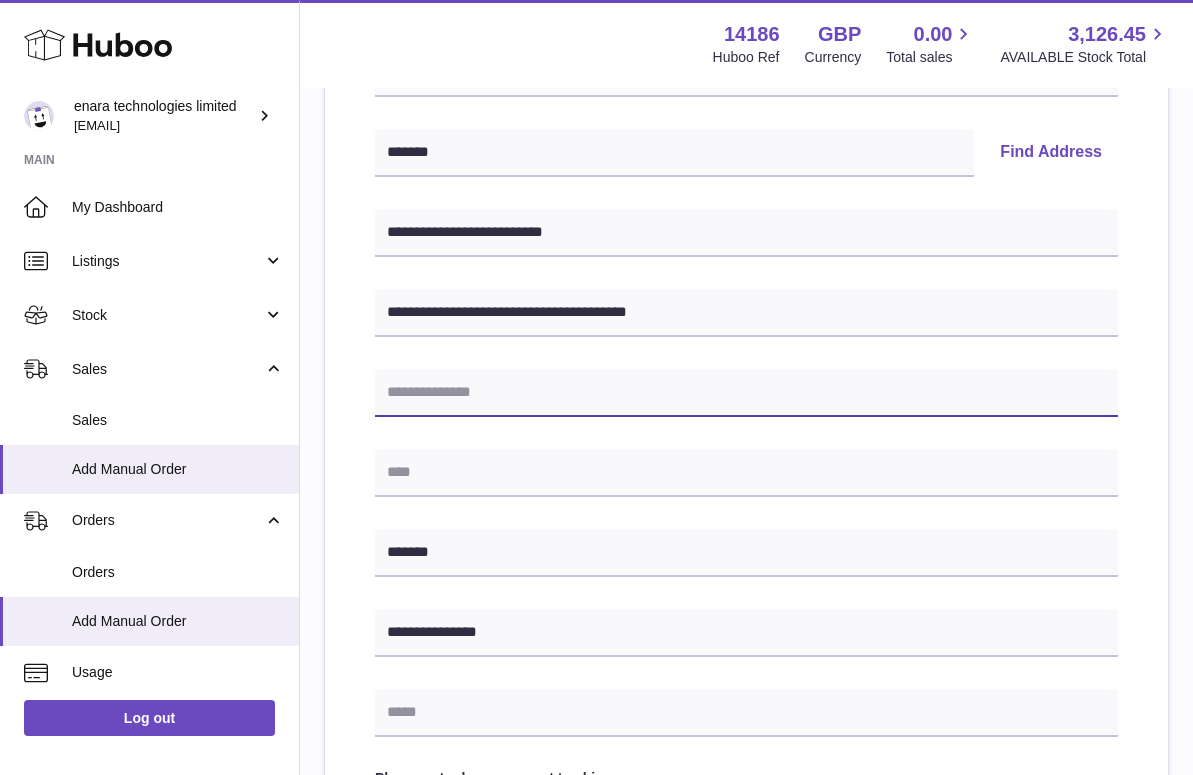 paste on "**********" 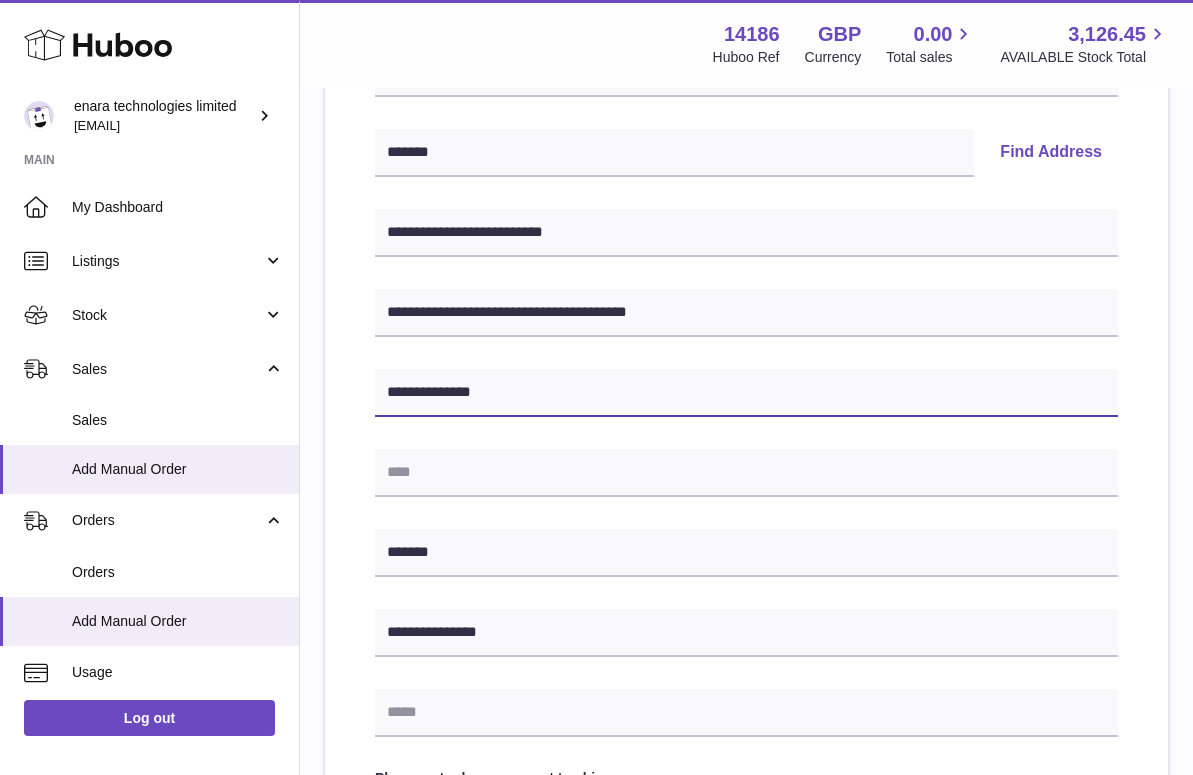 type on "**********" 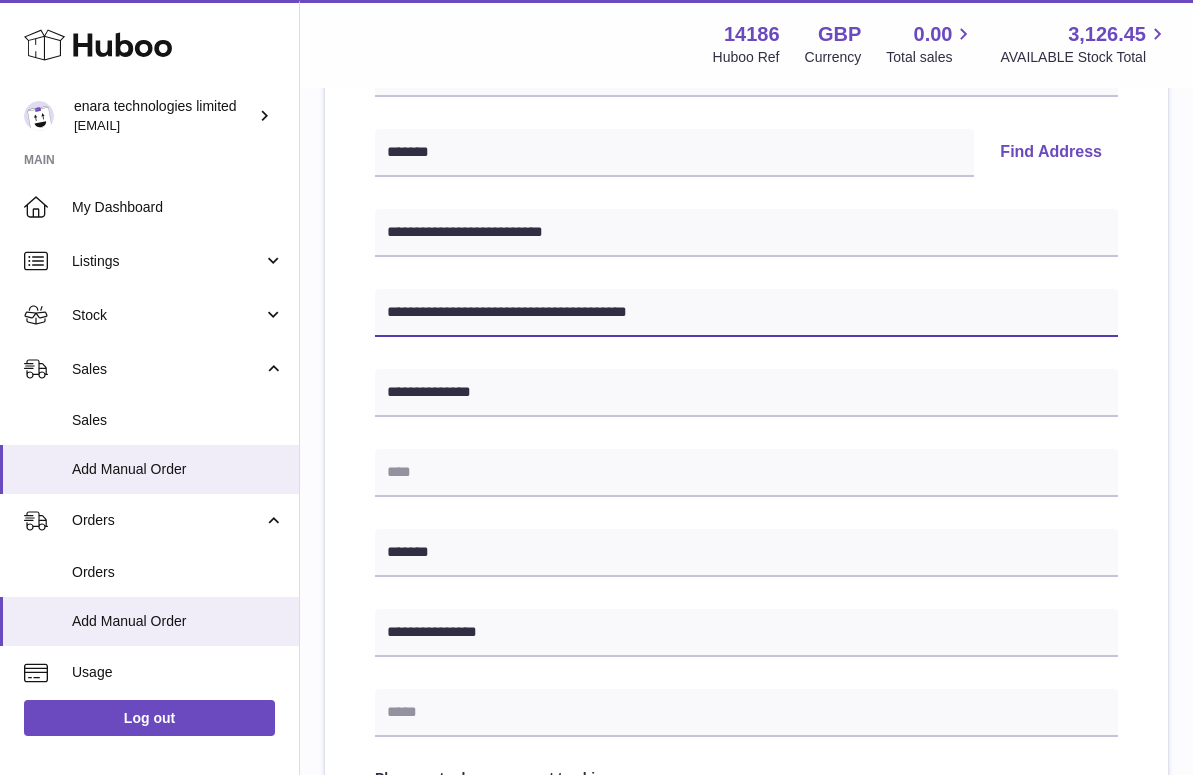 drag, startPoint x: 744, startPoint y: 305, endPoint x: 585, endPoint y: 311, distance: 159.11317 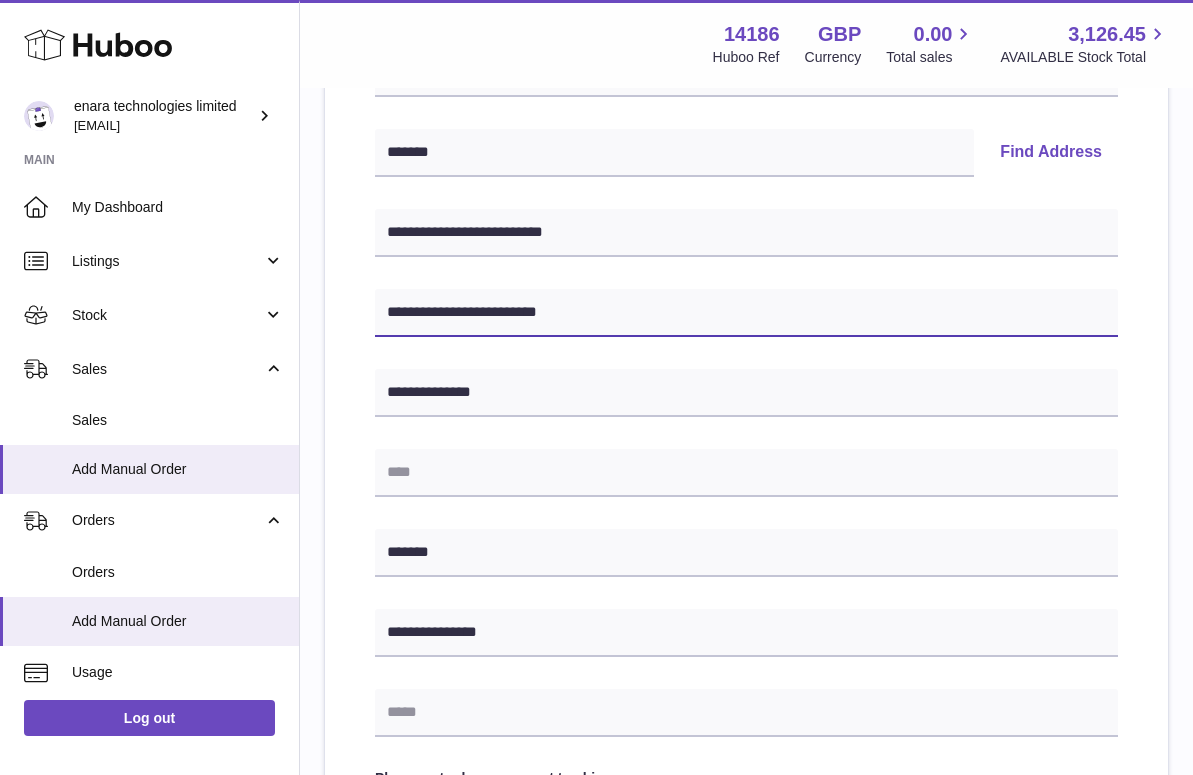 click on "**********" at bounding box center [746, 313] 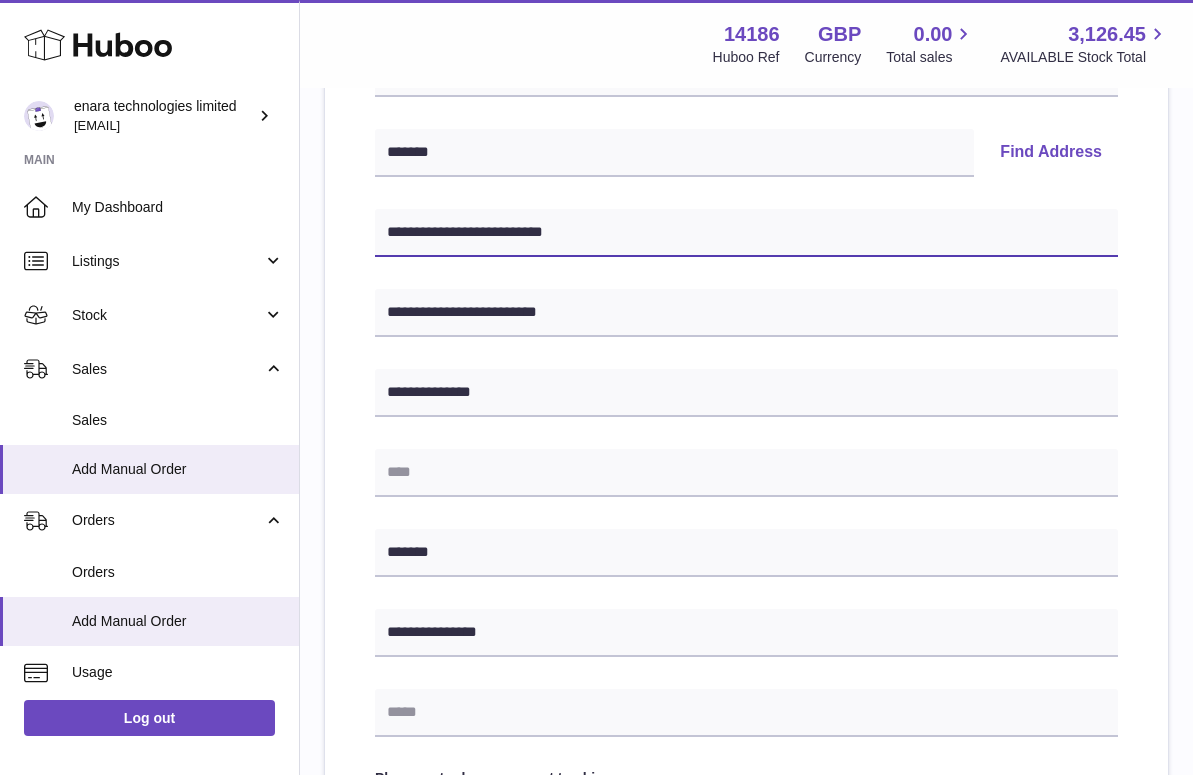 click on "**********" at bounding box center [746, 233] 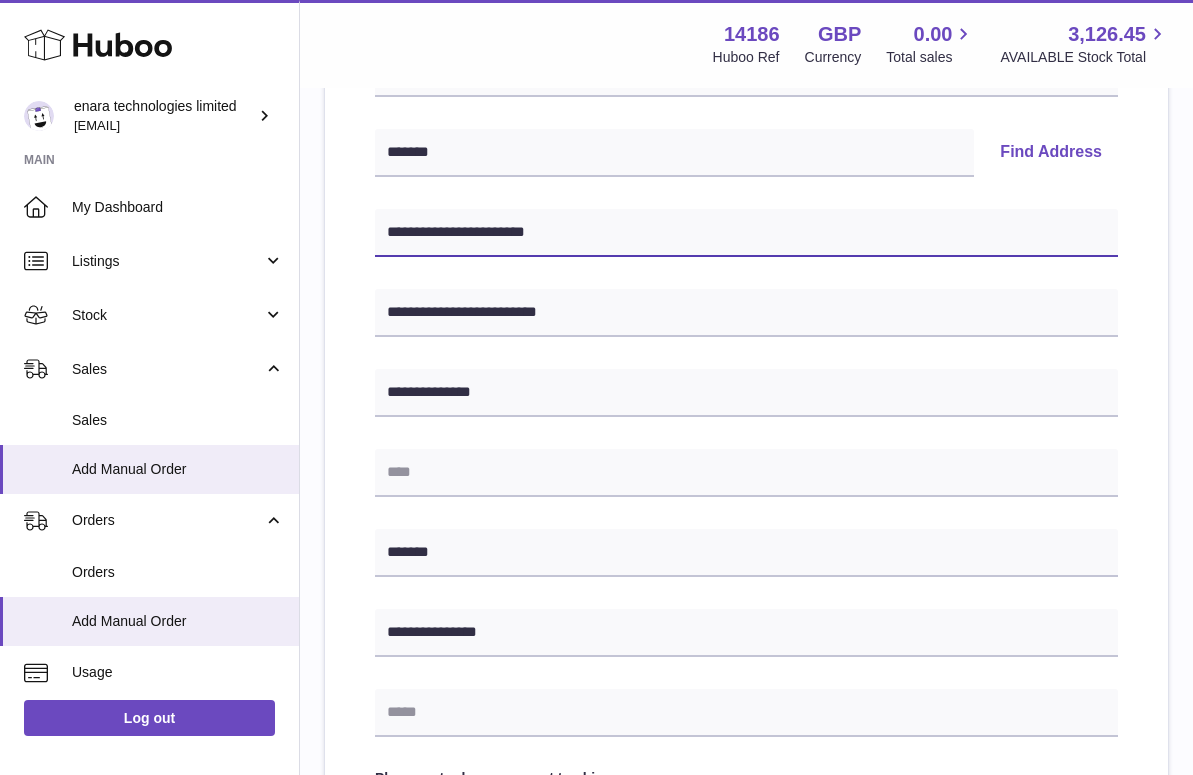 type on "**********" 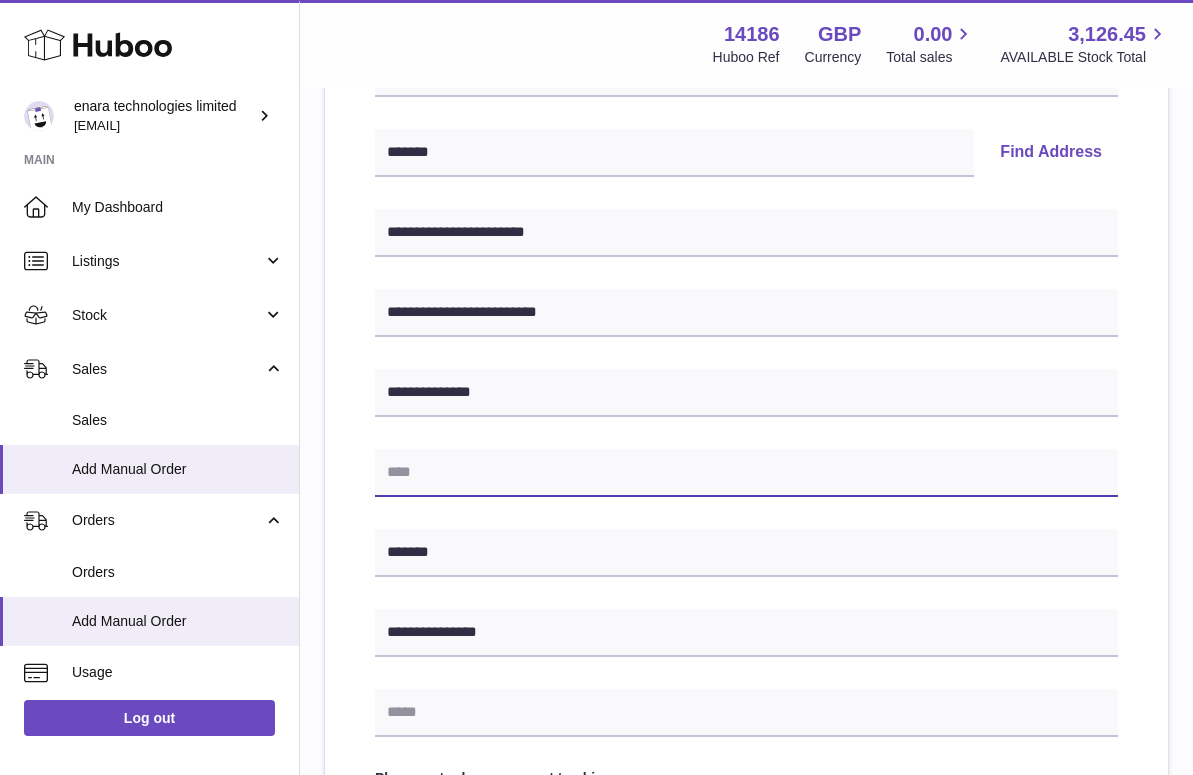 click at bounding box center [746, 473] 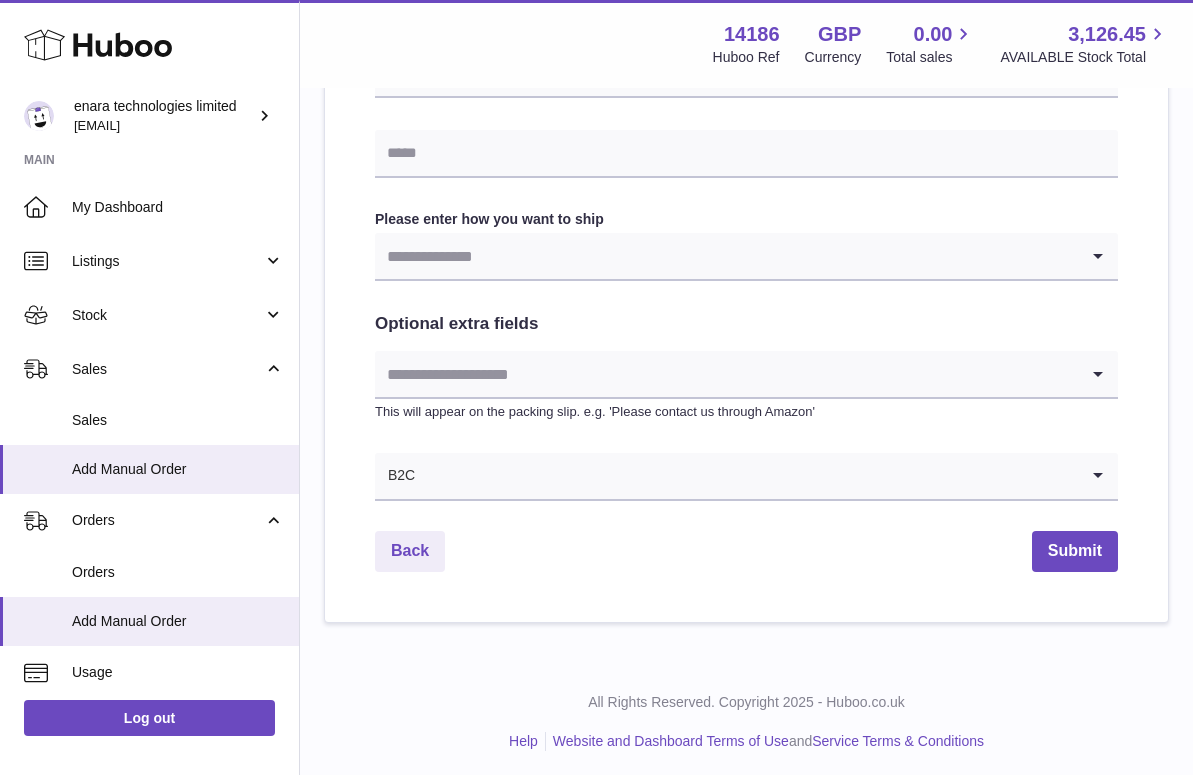 scroll, scrollTop: 966, scrollLeft: 0, axis: vertical 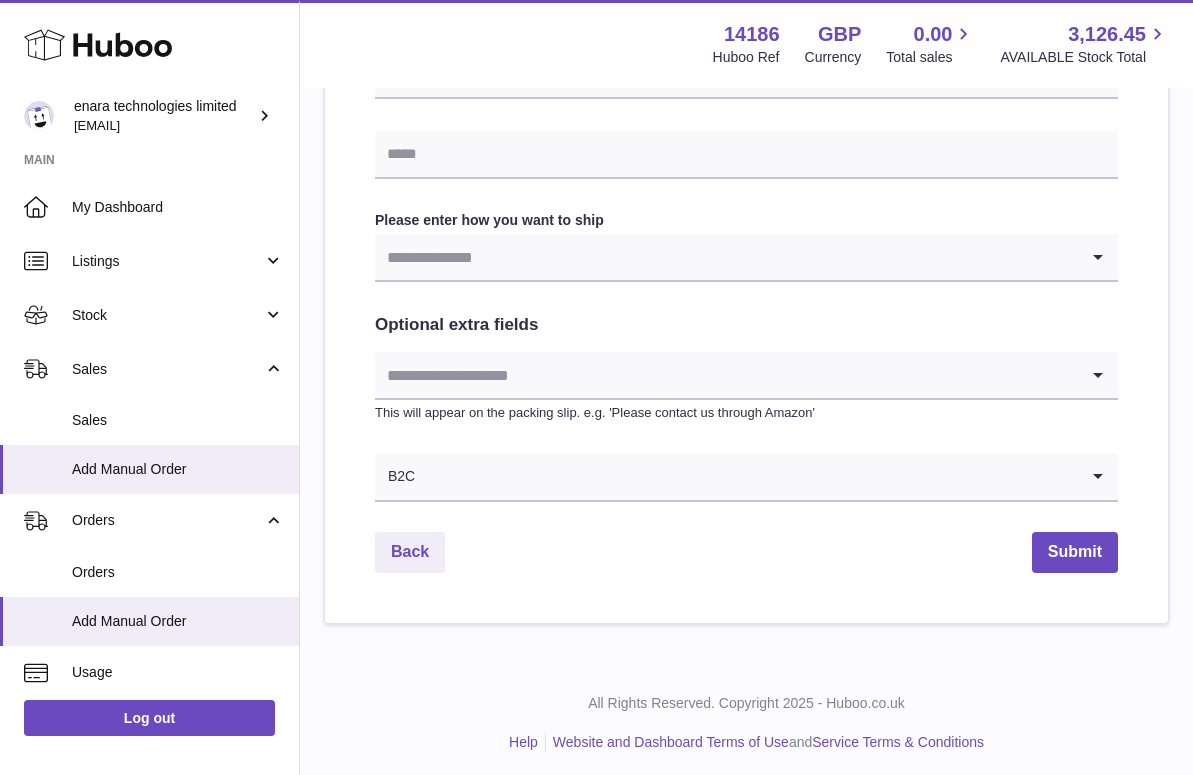 type on "**********" 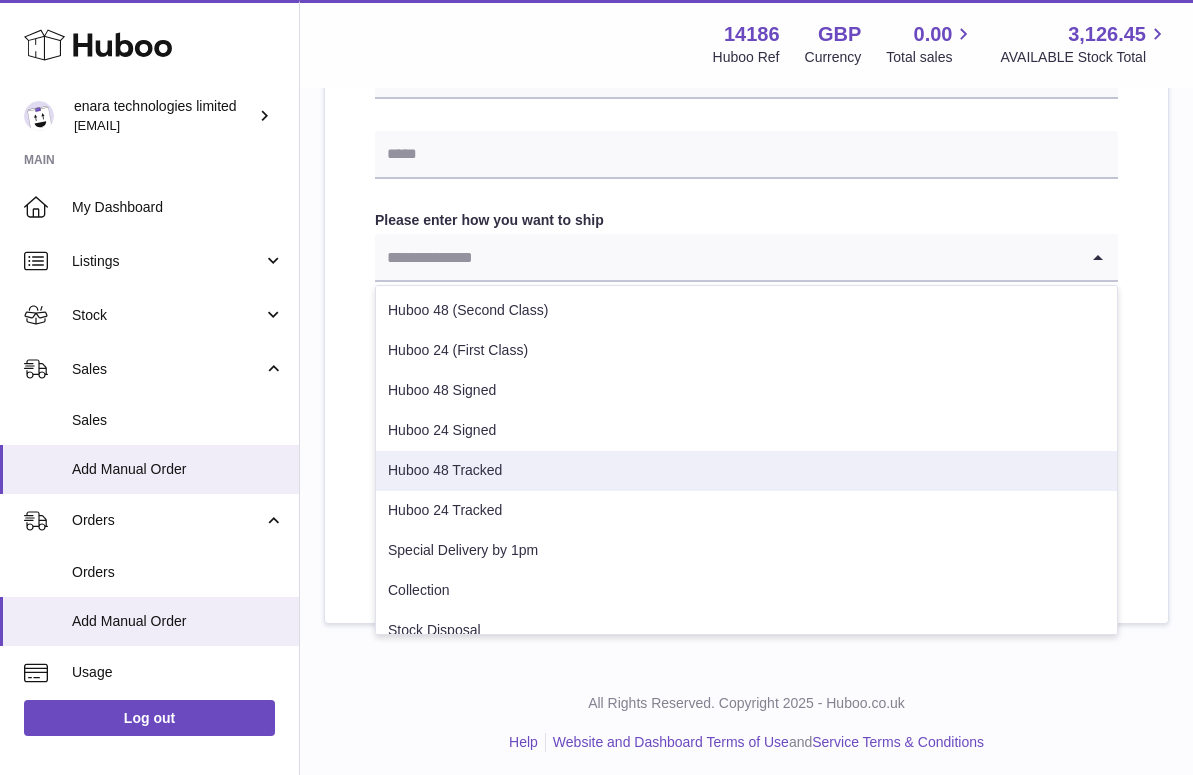 click on "Huboo 48 Tracked" at bounding box center [746, 471] 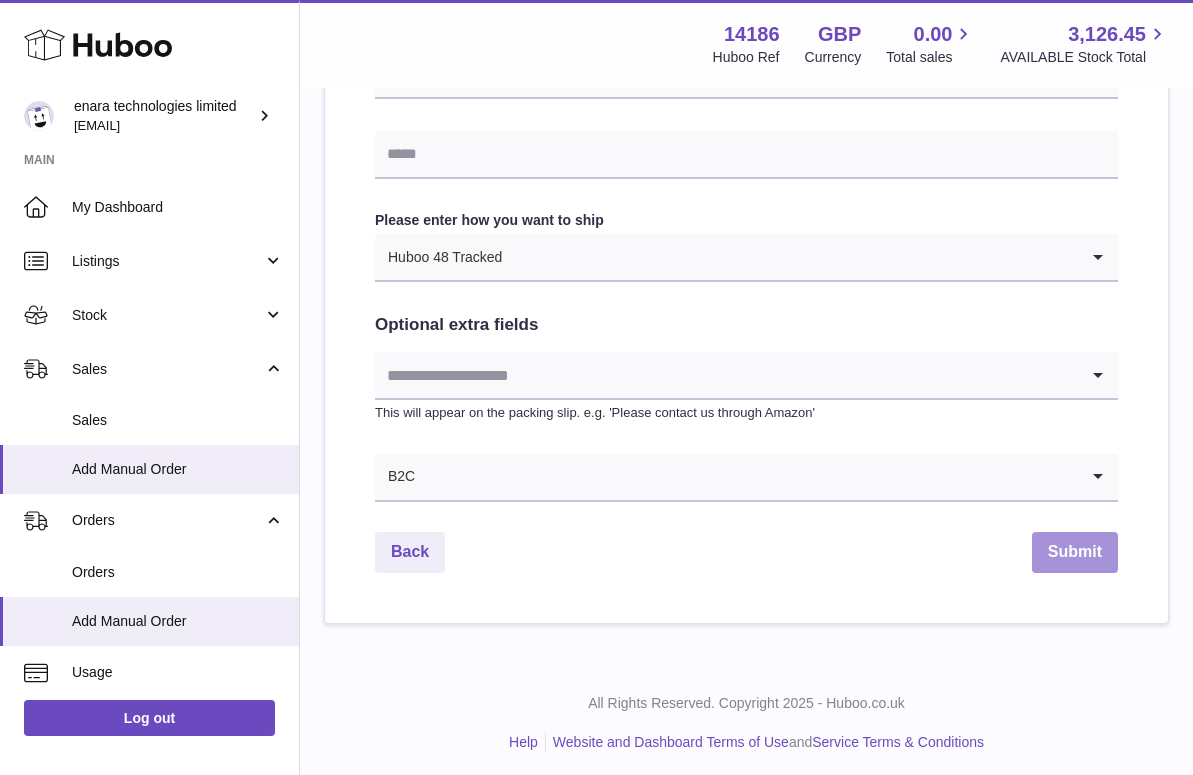 click on "Submit" at bounding box center [1075, 552] 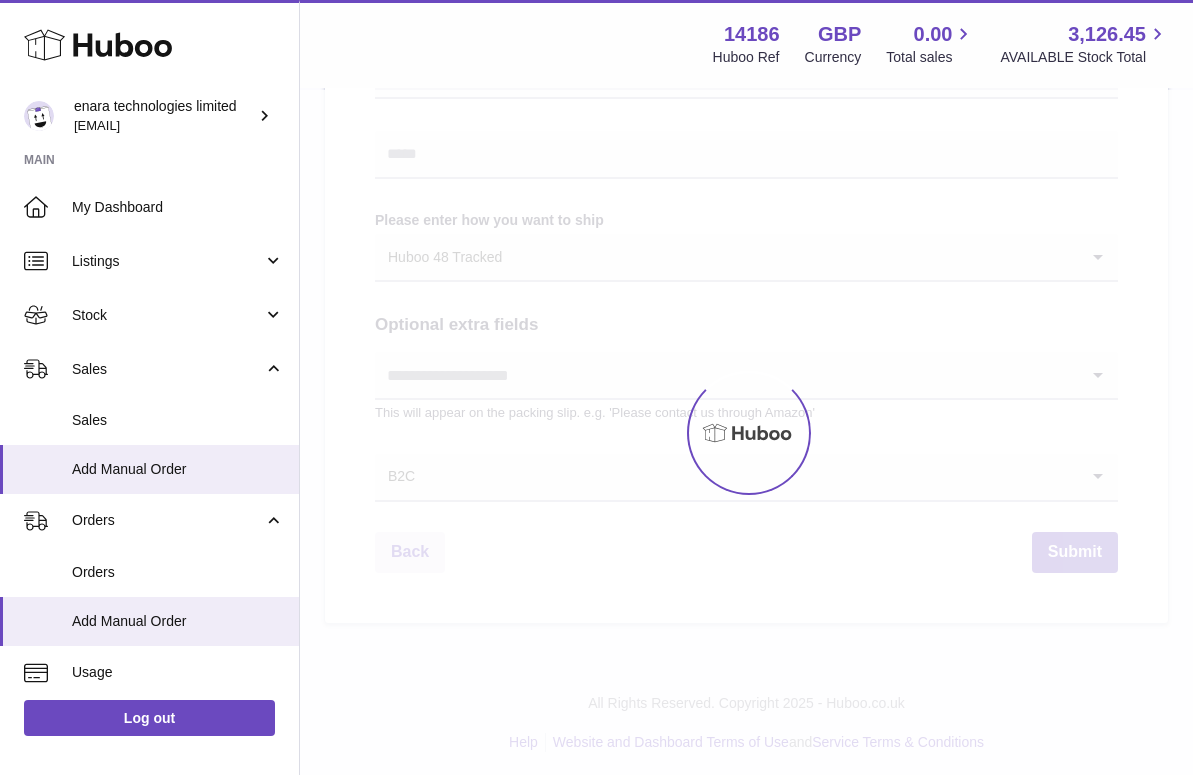 scroll, scrollTop: 0, scrollLeft: 0, axis: both 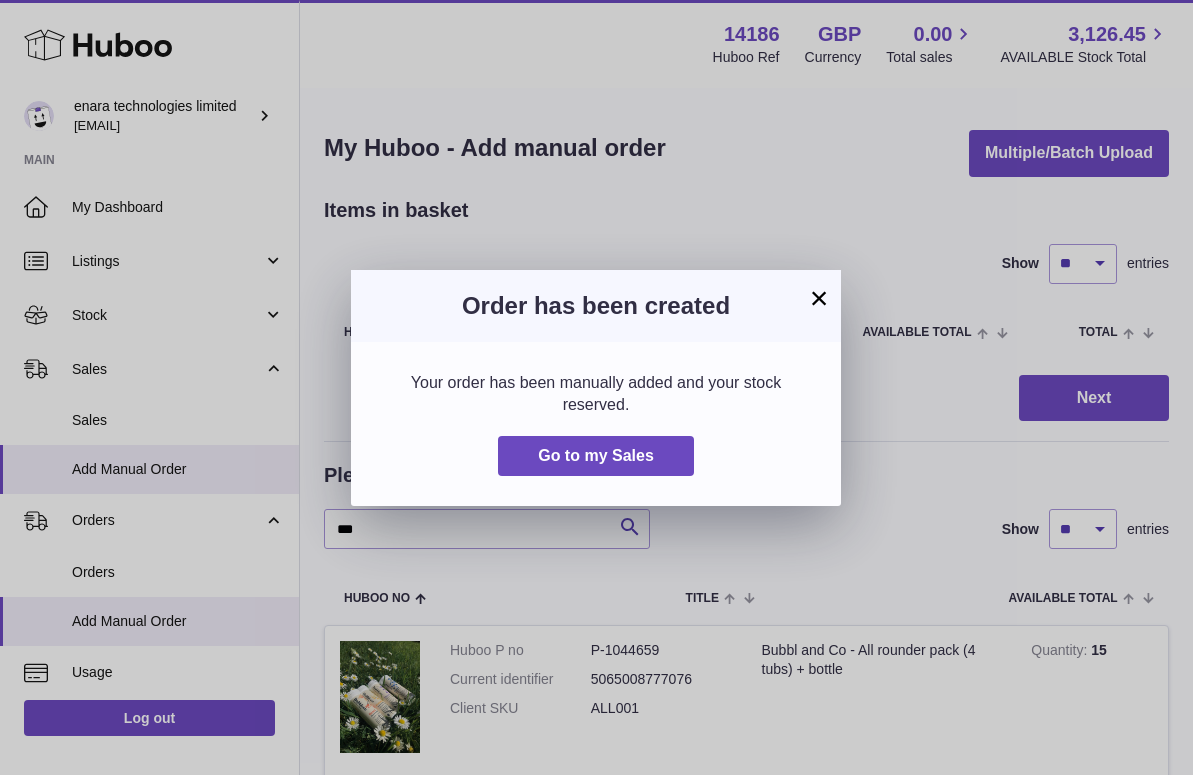 click on "×" at bounding box center [819, 298] 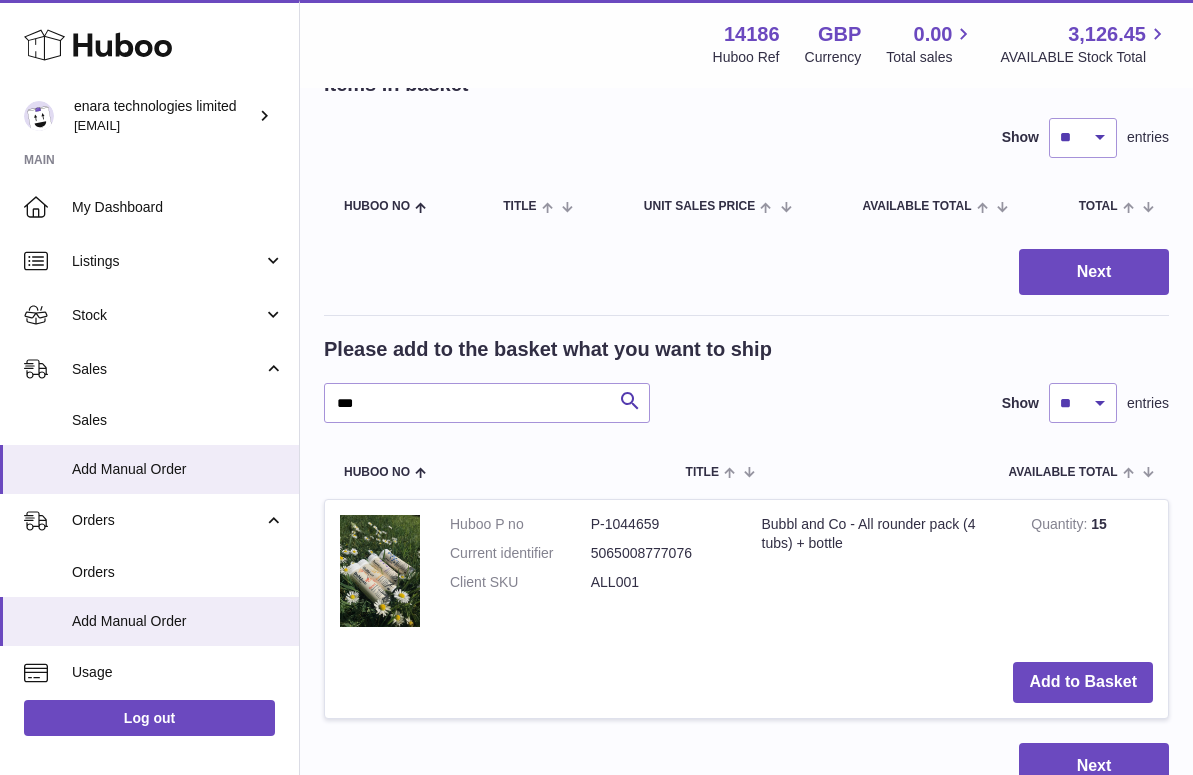 scroll, scrollTop: 130, scrollLeft: 0, axis: vertical 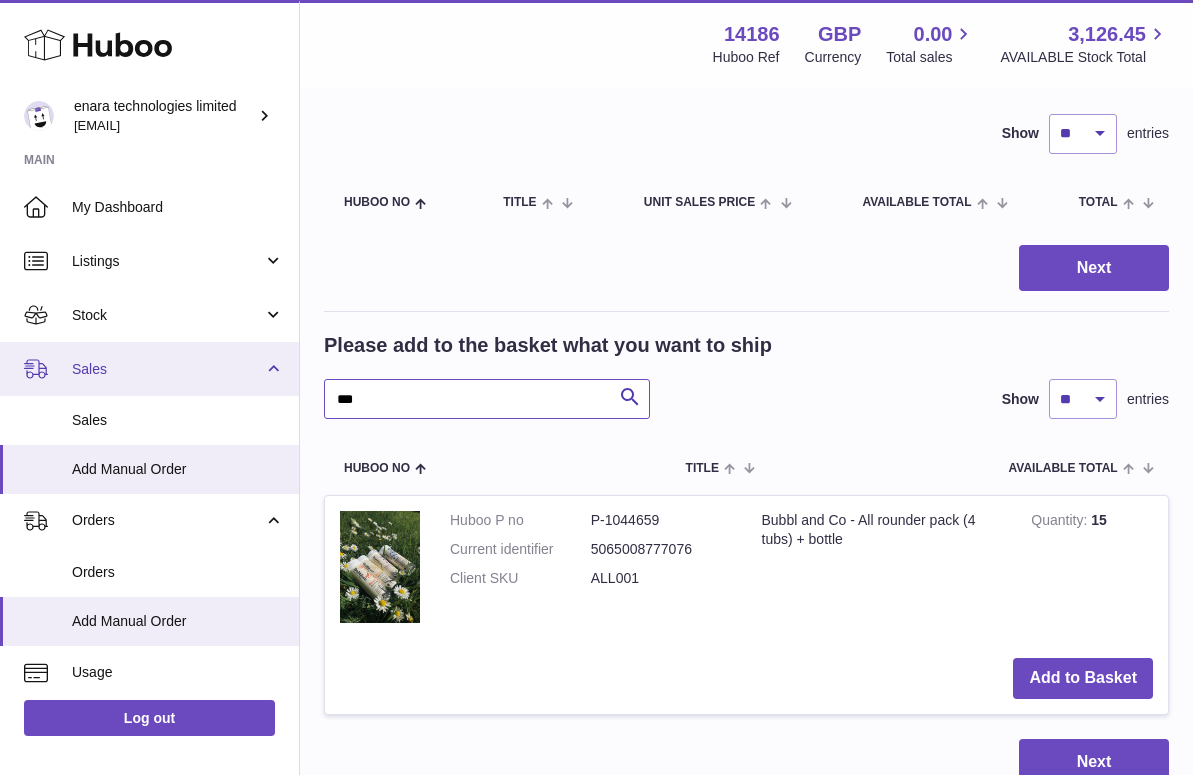 drag, startPoint x: 362, startPoint y: 390, endPoint x: 217, endPoint y: 383, distance: 145.16887 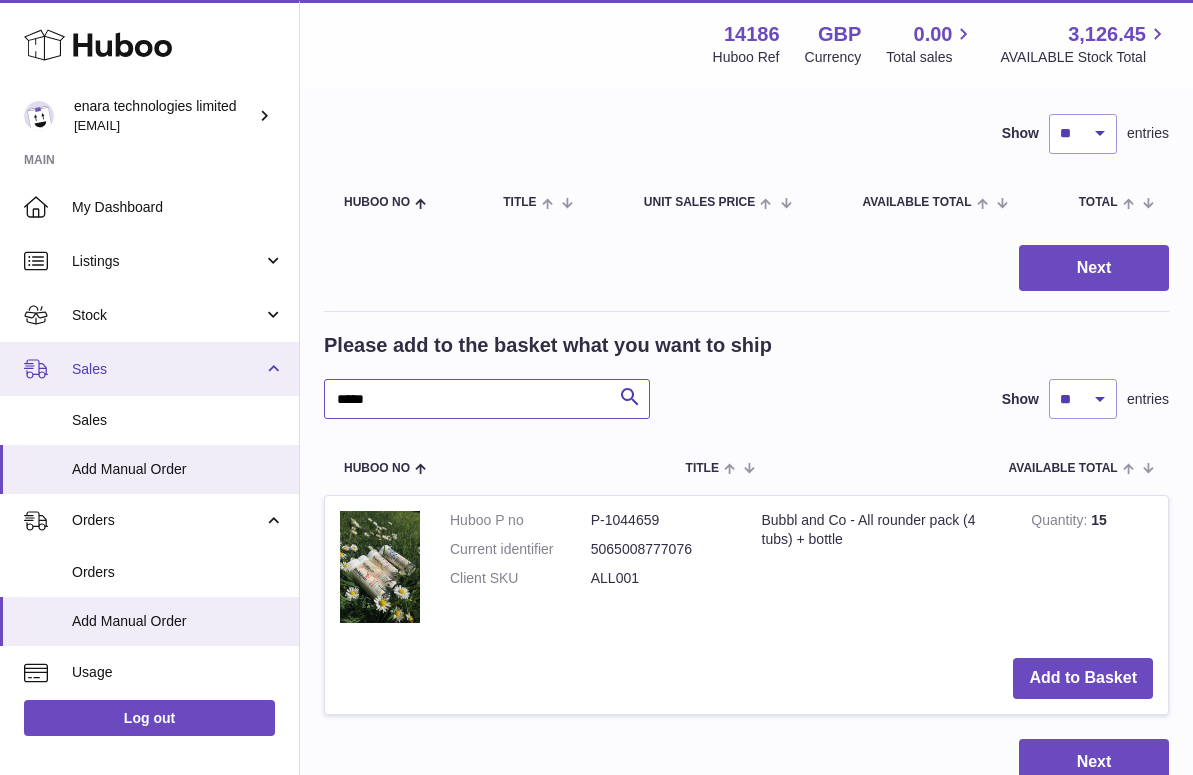 type on "*****" 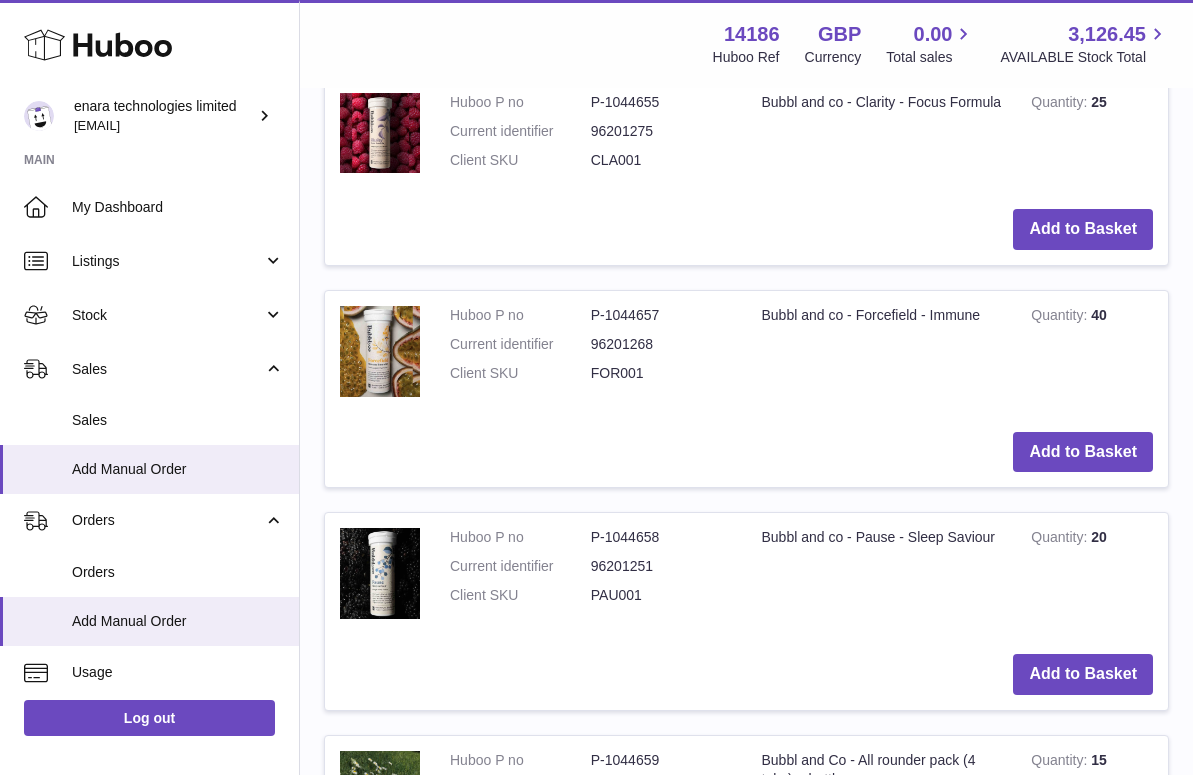 scroll, scrollTop: 744, scrollLeft: 0, axis: vertical 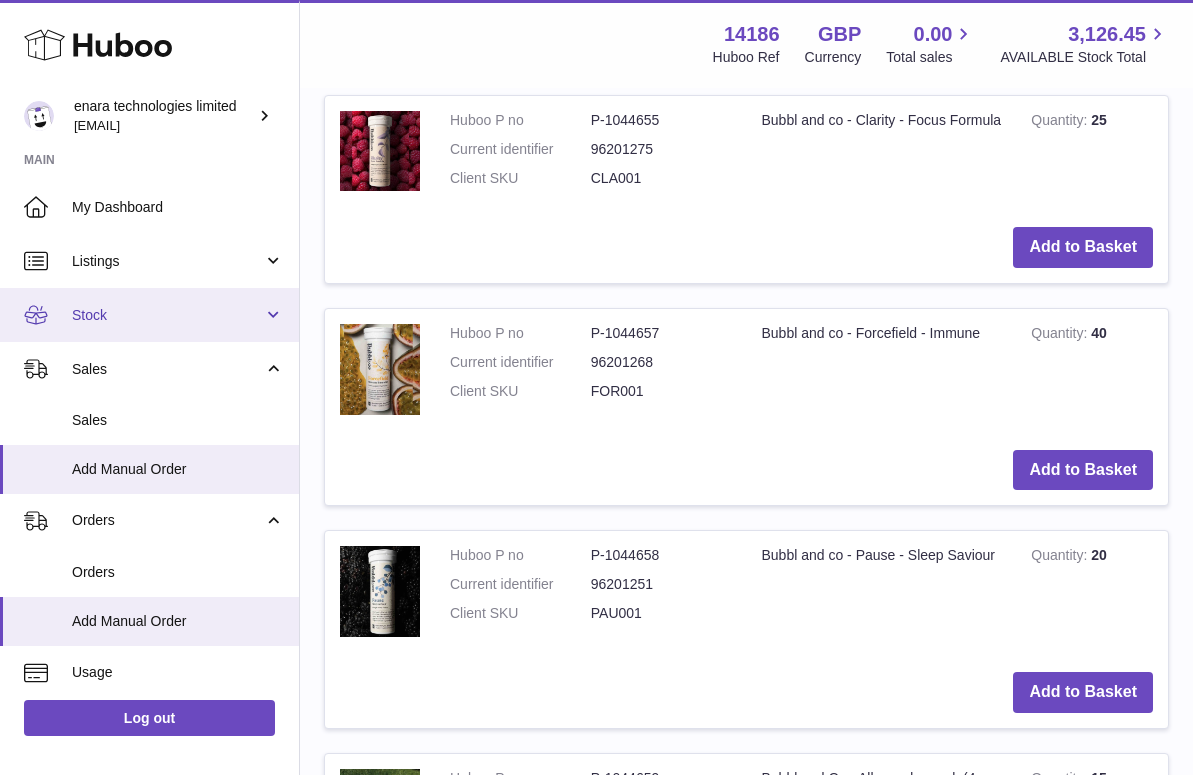 click on "Stock" at bounding box center [167, 315] 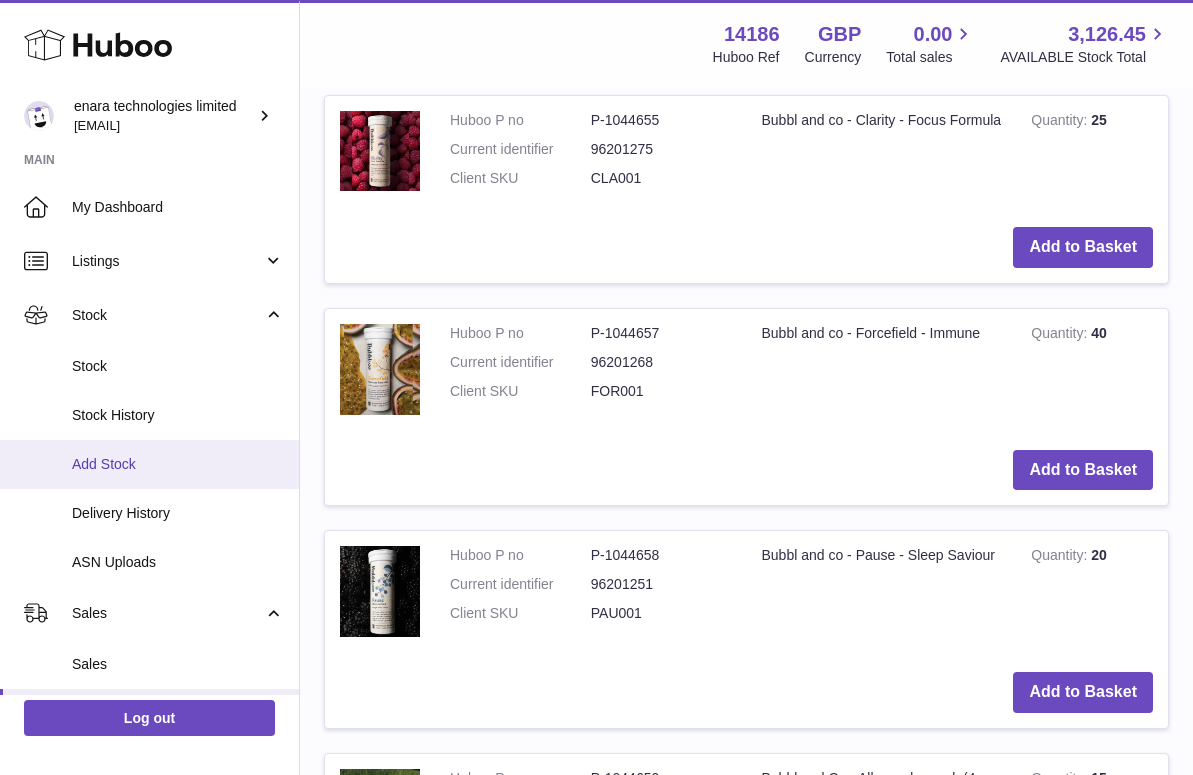 click on "Add Stock" at bounding box center [149, 464] 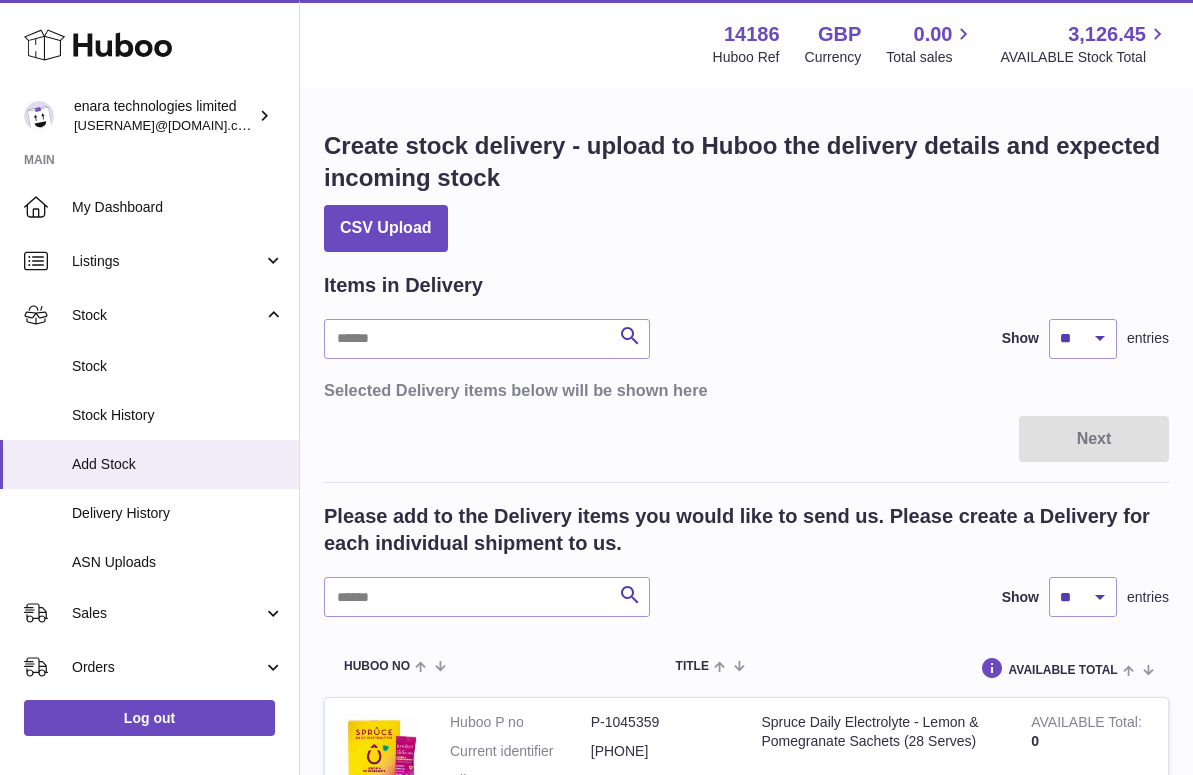 scroll, scrollTop: 0, scrollLeft: 0, axis: both 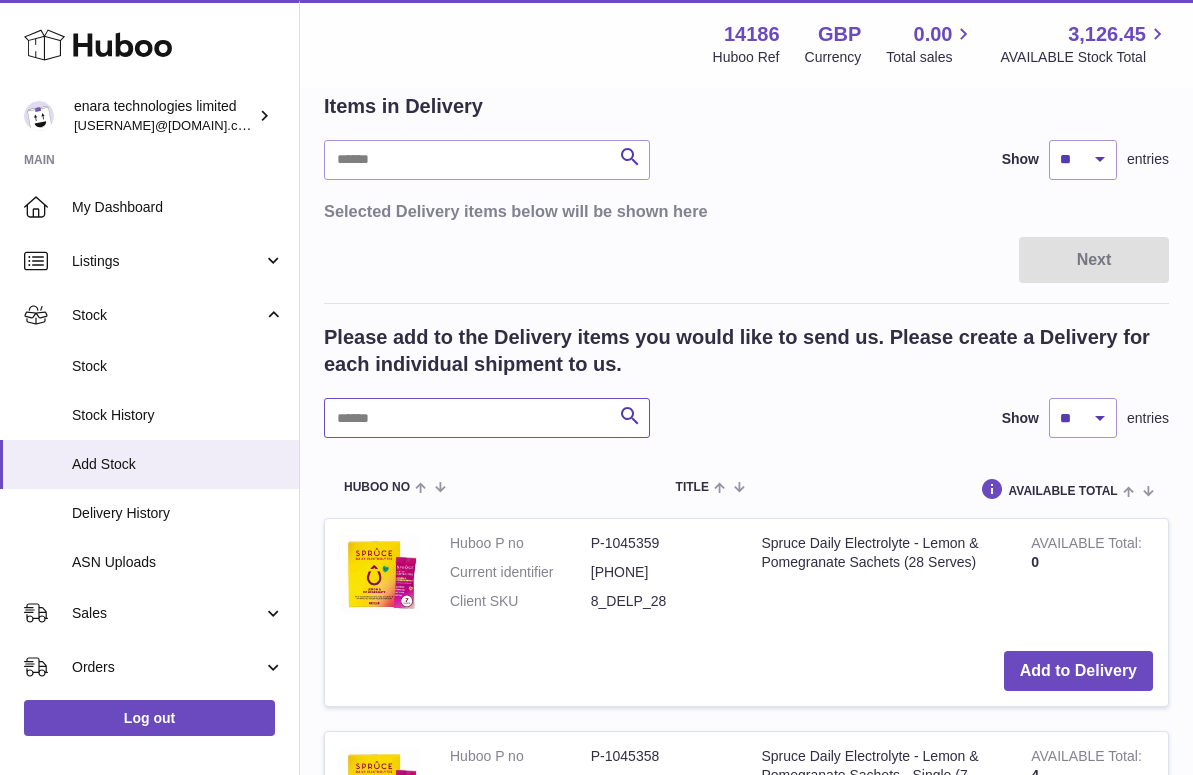 click at bounding box center [487, 418] 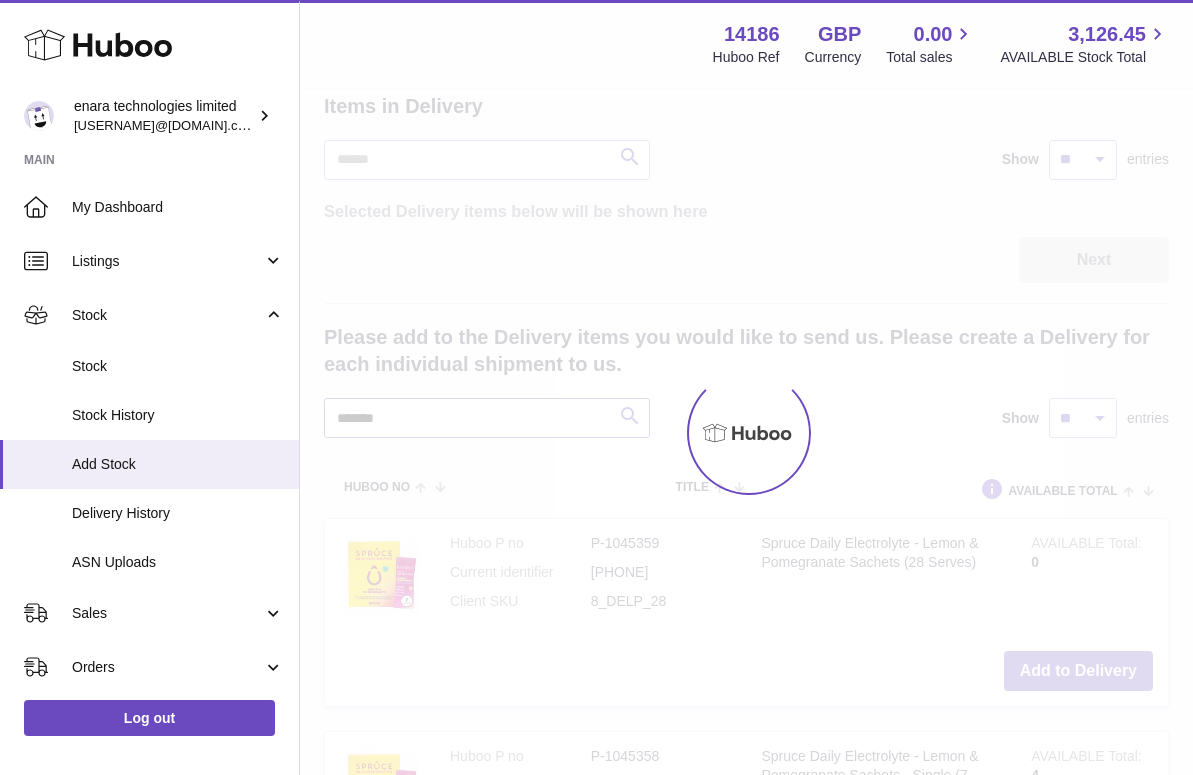 scroll, scrollTop: 121, scrollLeft: 0, axis: vertical 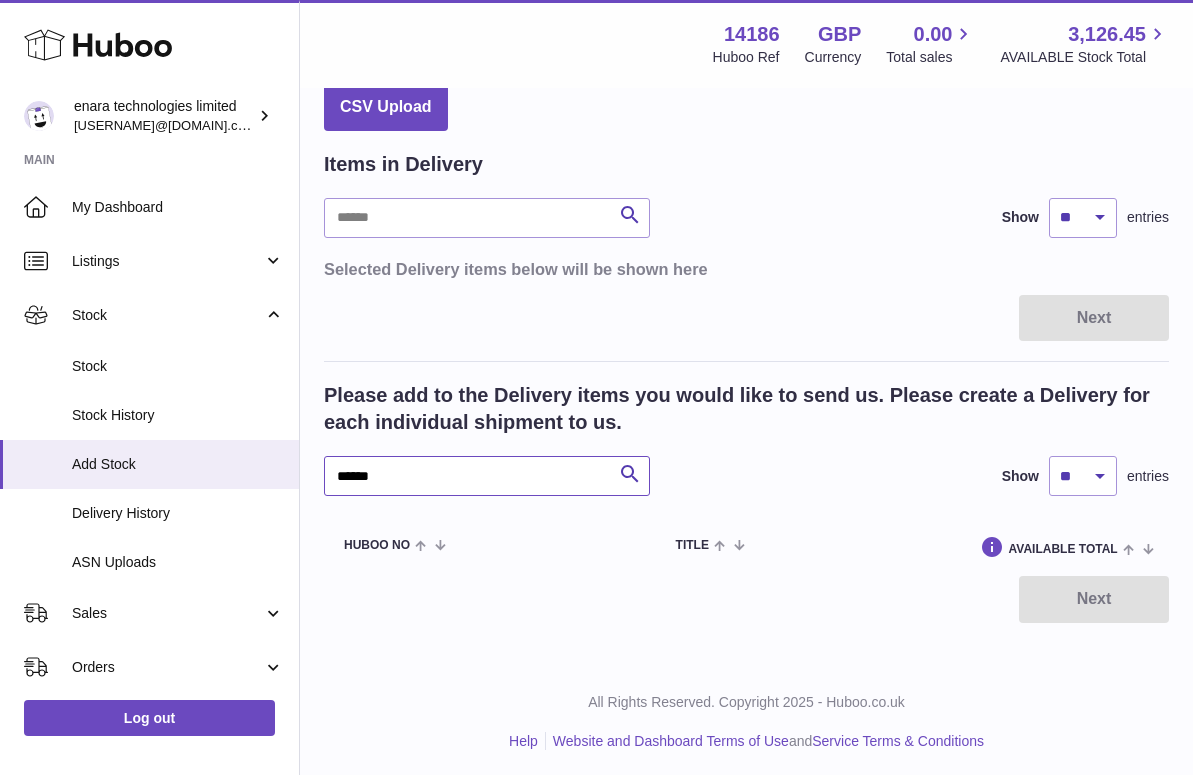 click on "******" at bounding box center (487, 476) 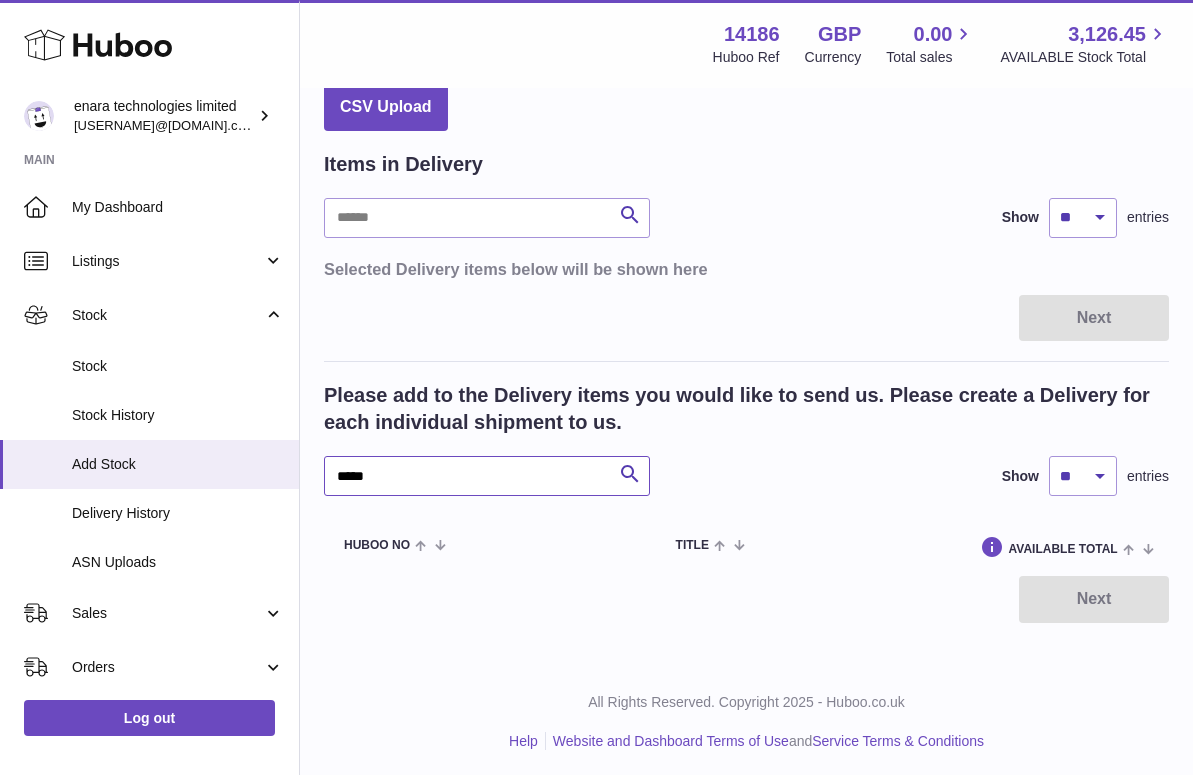 type on "*****" 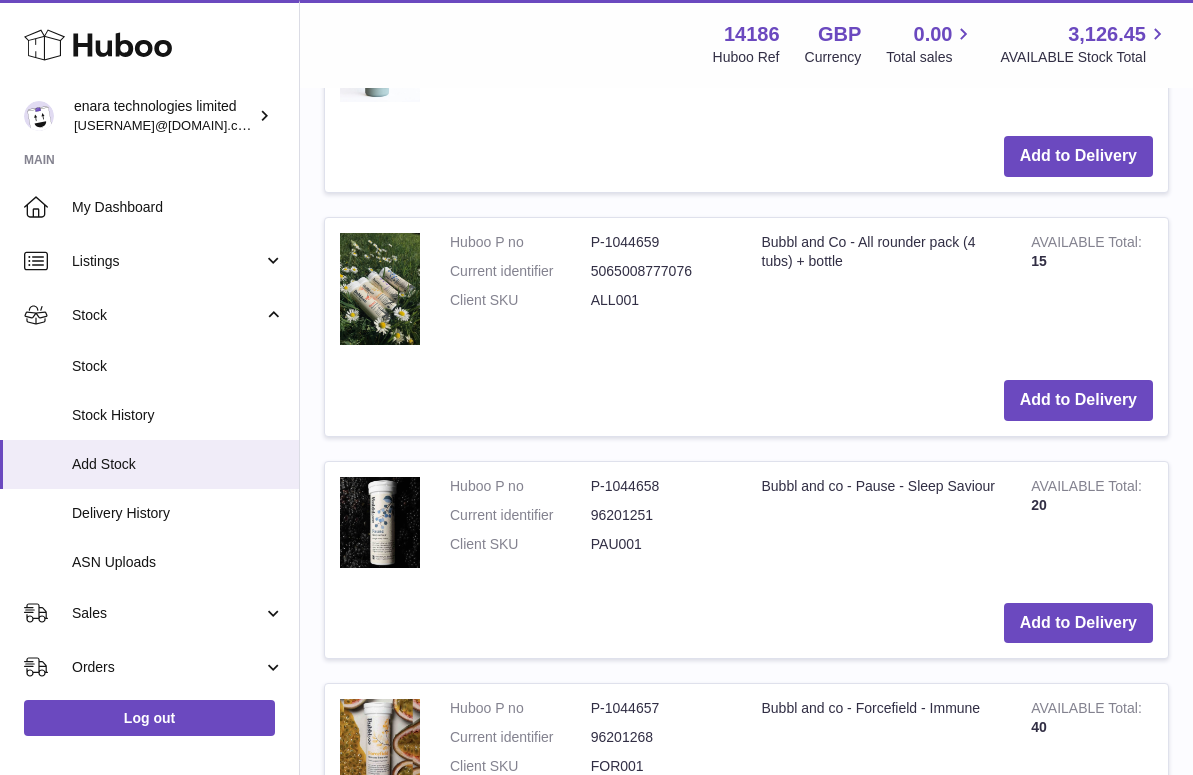 scroll, scrollTop: 697, scrollLeft: 0, axis: vertical 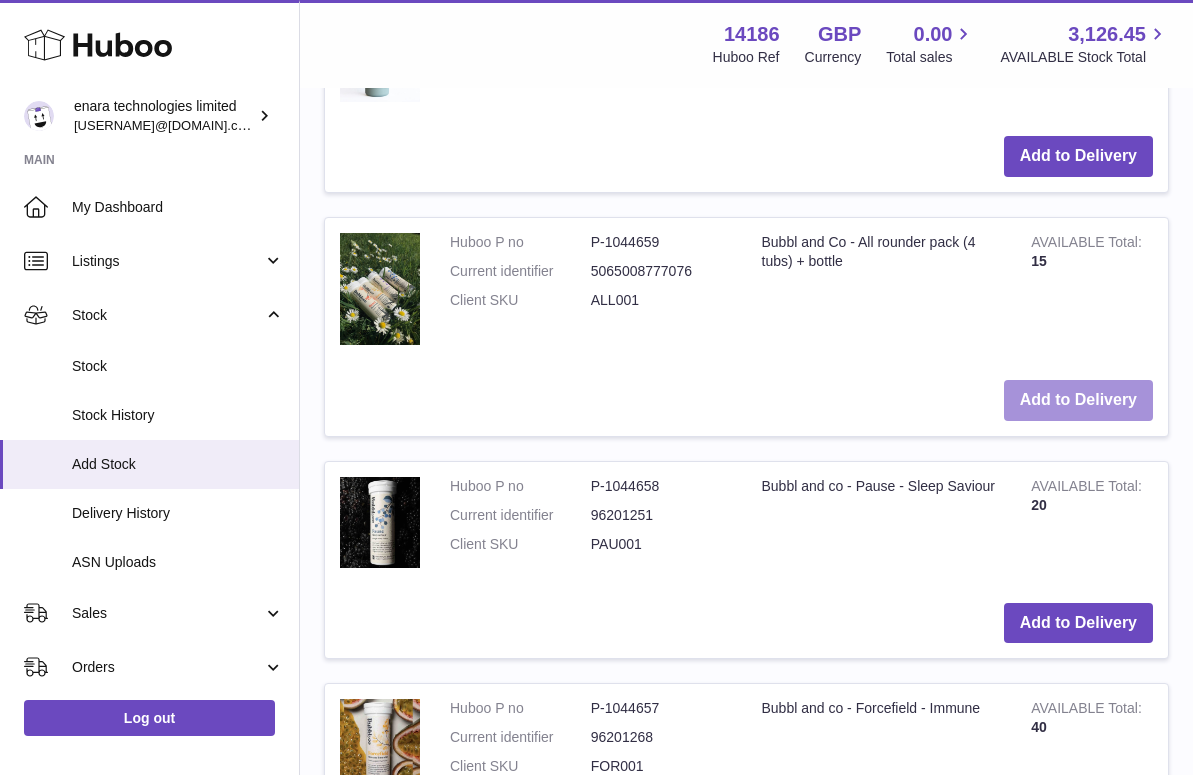click on "Add to Delivery" at bounding box center (1078, 400) 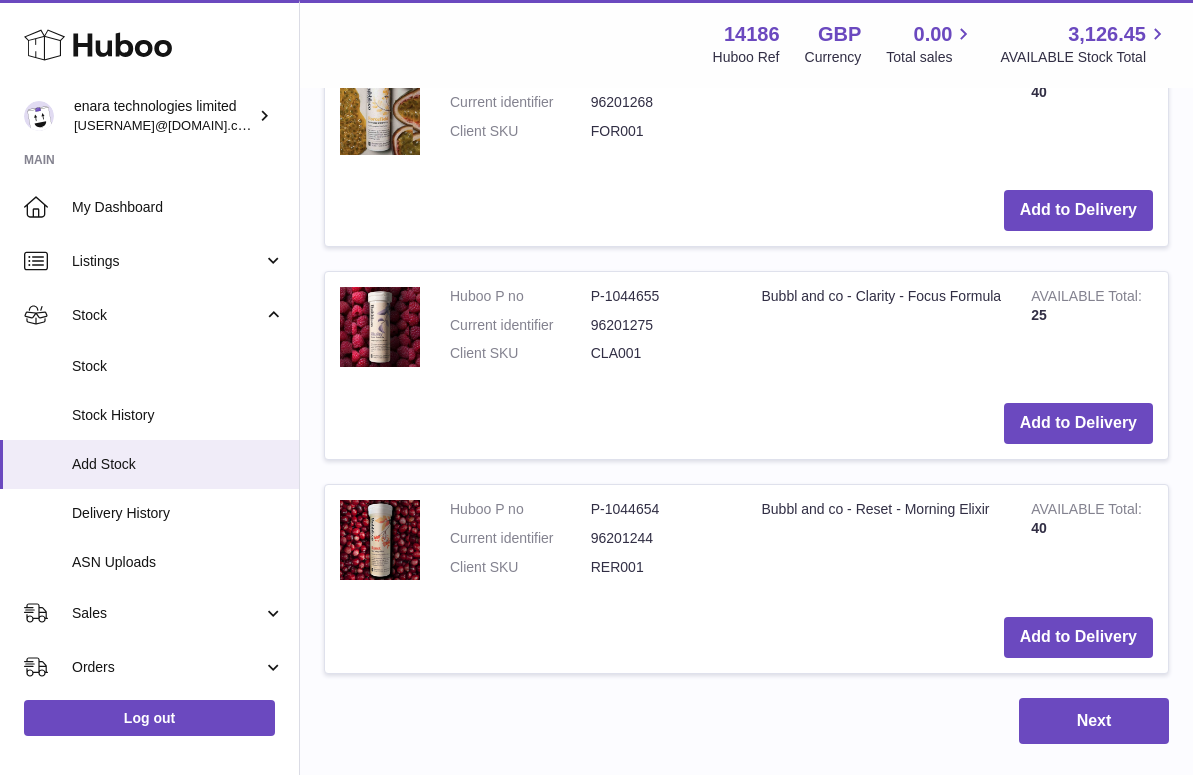scroll, scrollTop: 1647, scrollLeft: 0, axis: vertical 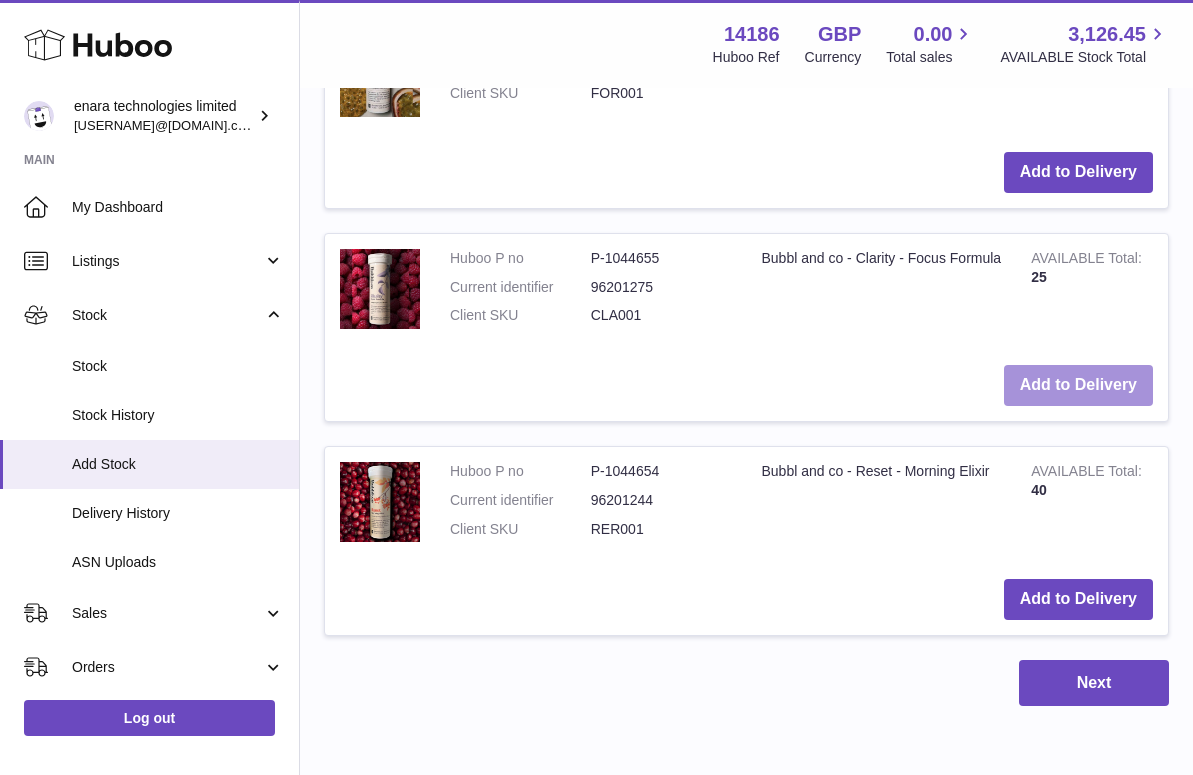 click on "Add to Delivery" at bounding box center [1078, 385] 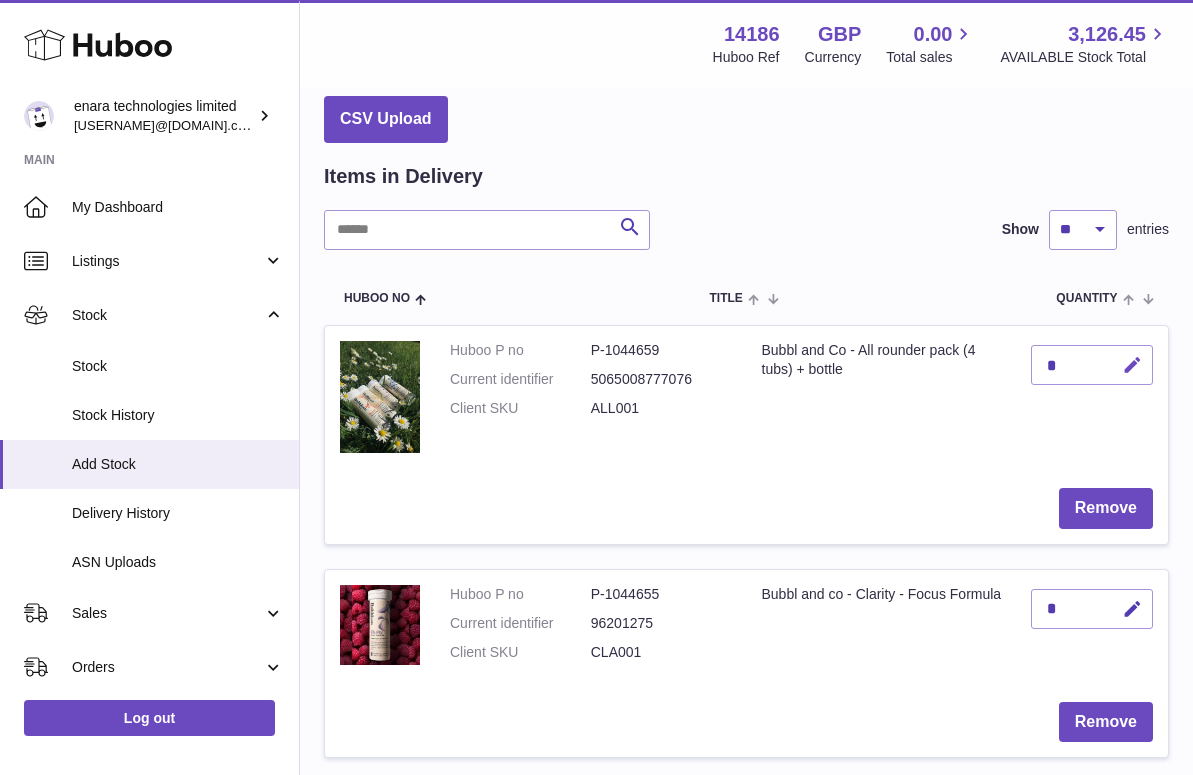 scroll, scrollTop: 107, scrollLeft: 0, axis: vertical 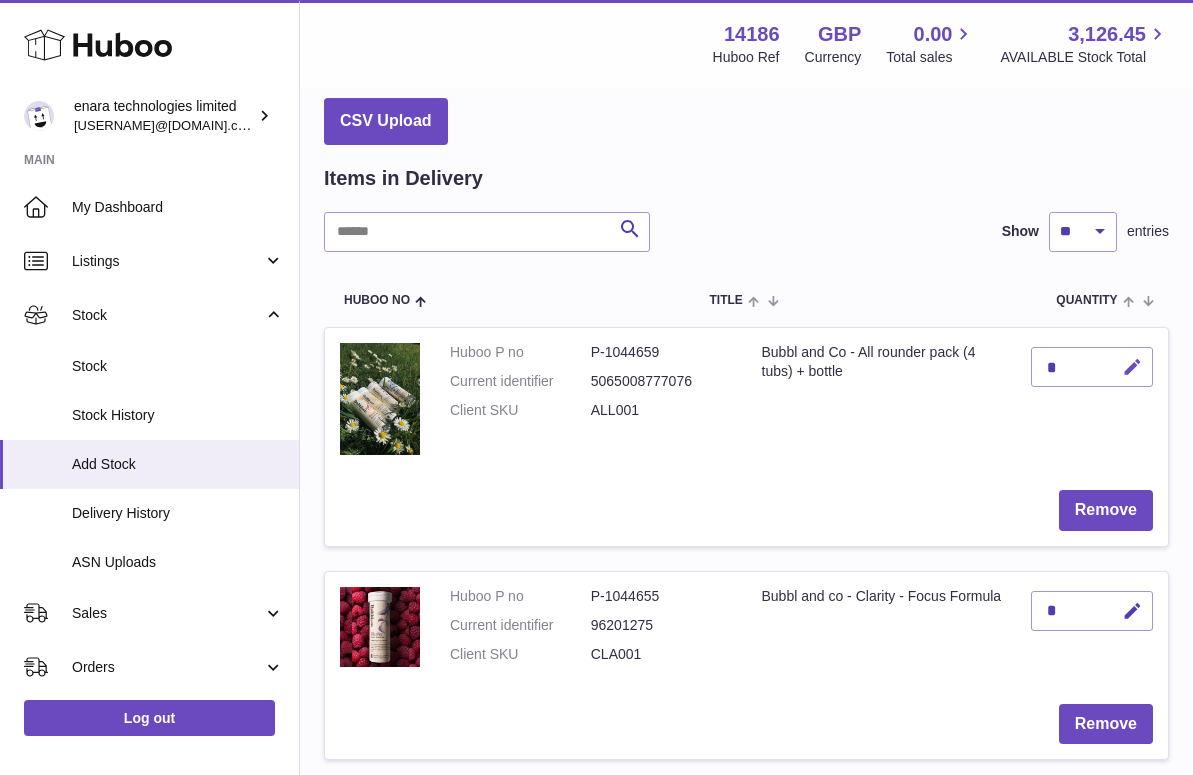 click at bounding box center (1132, 367) 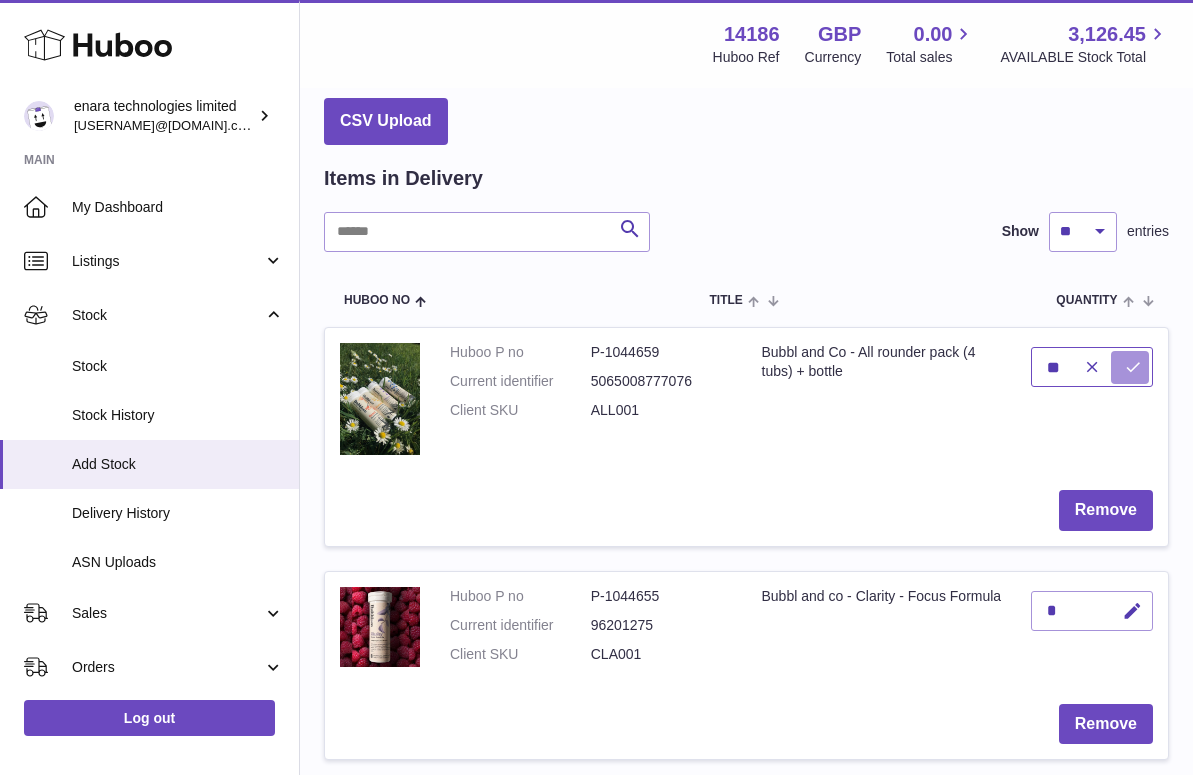 type on "**" 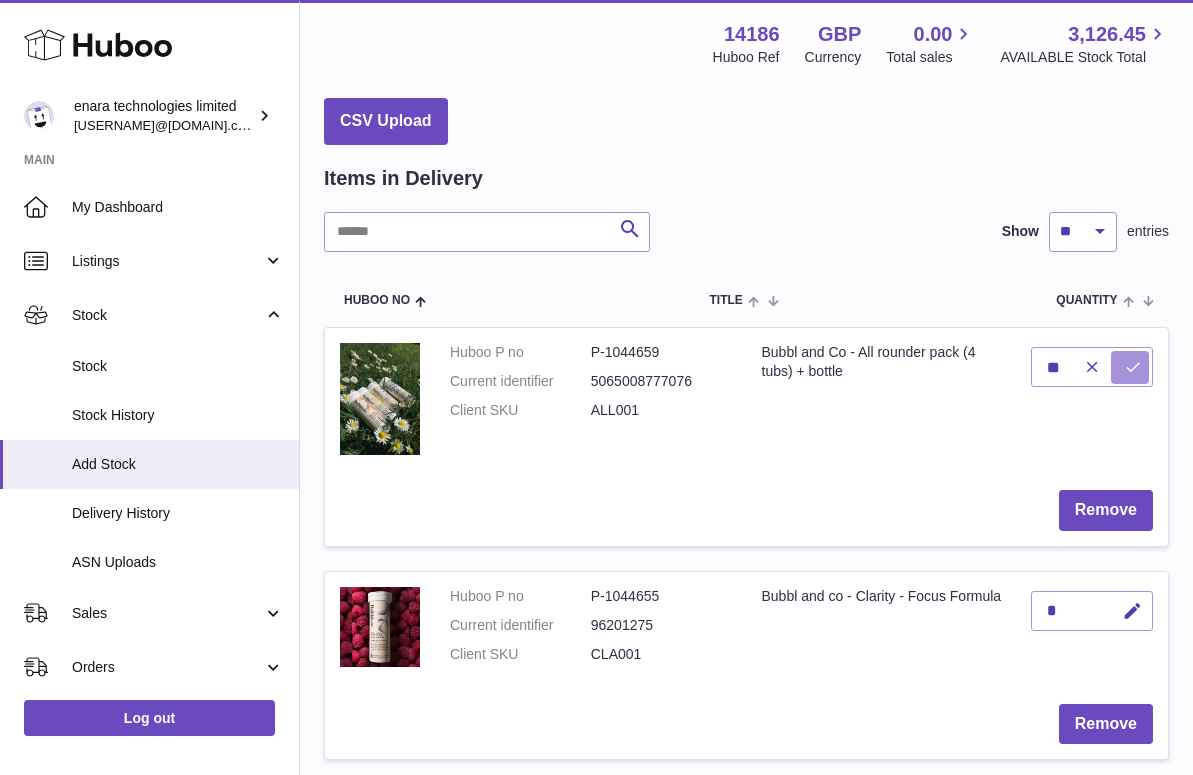 click at bounding box center (1130, 367) 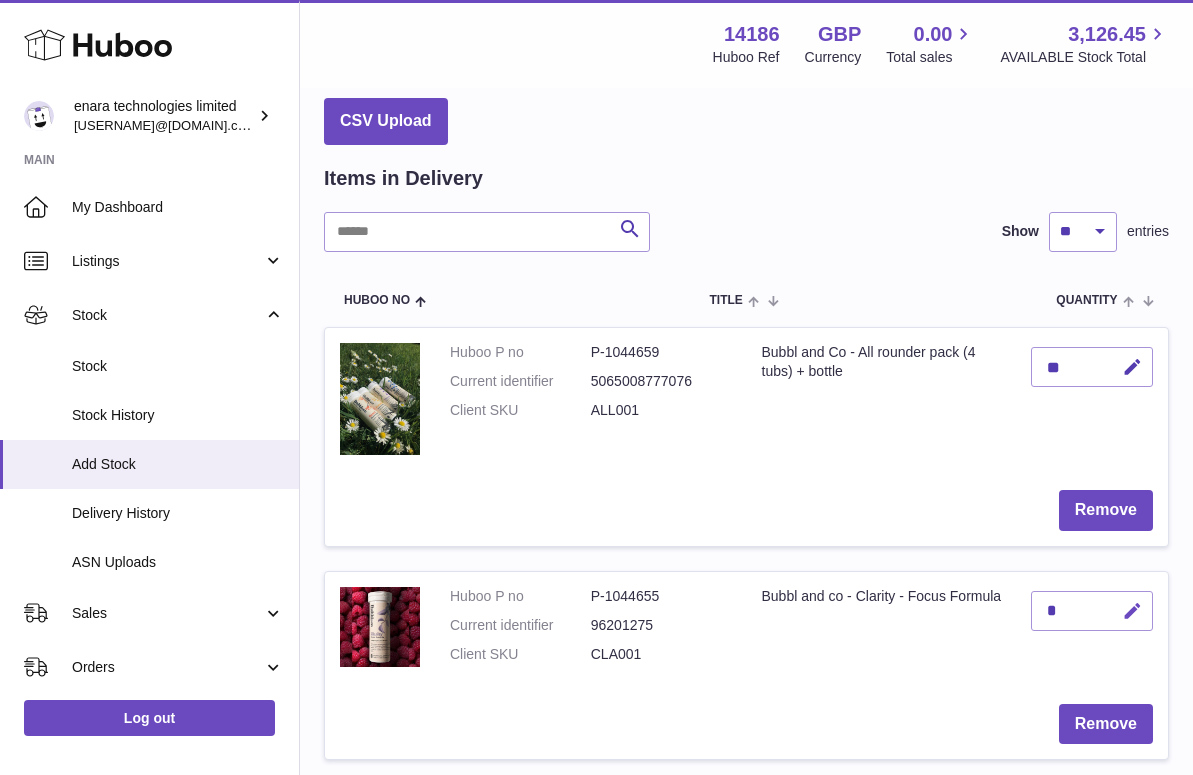 click at bounding box center [1132, 611] 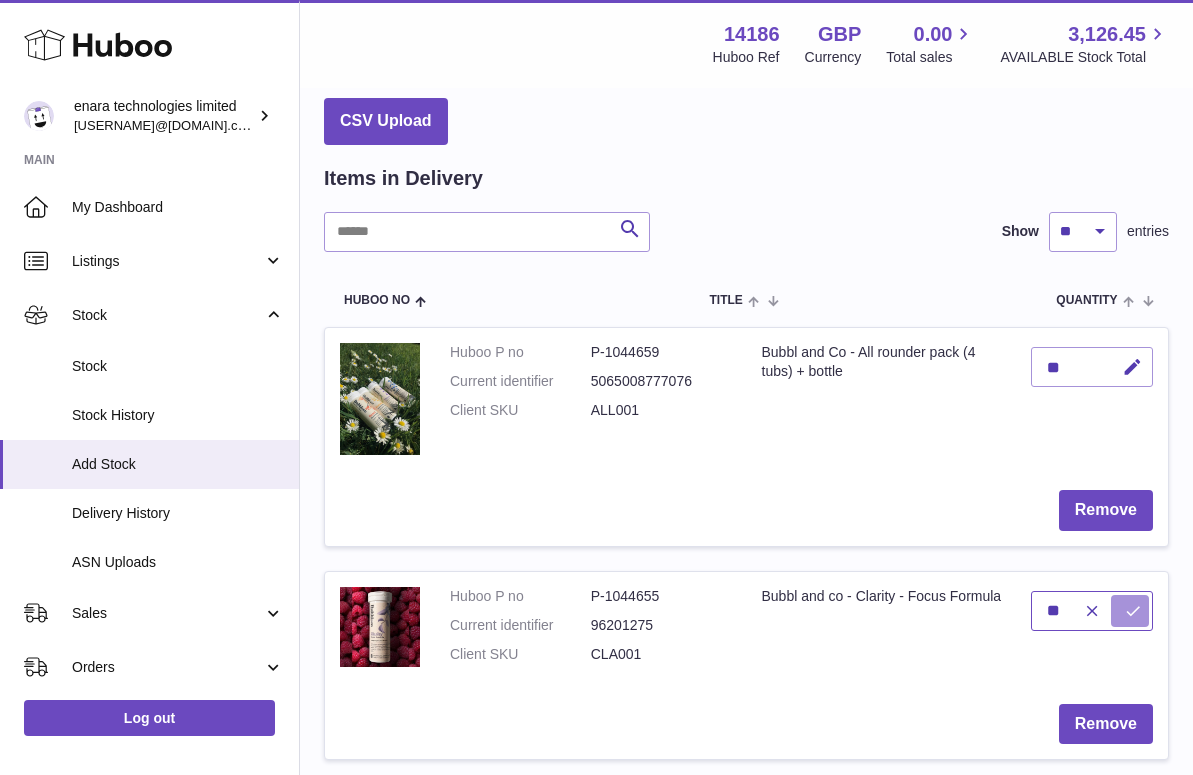 type on "**" 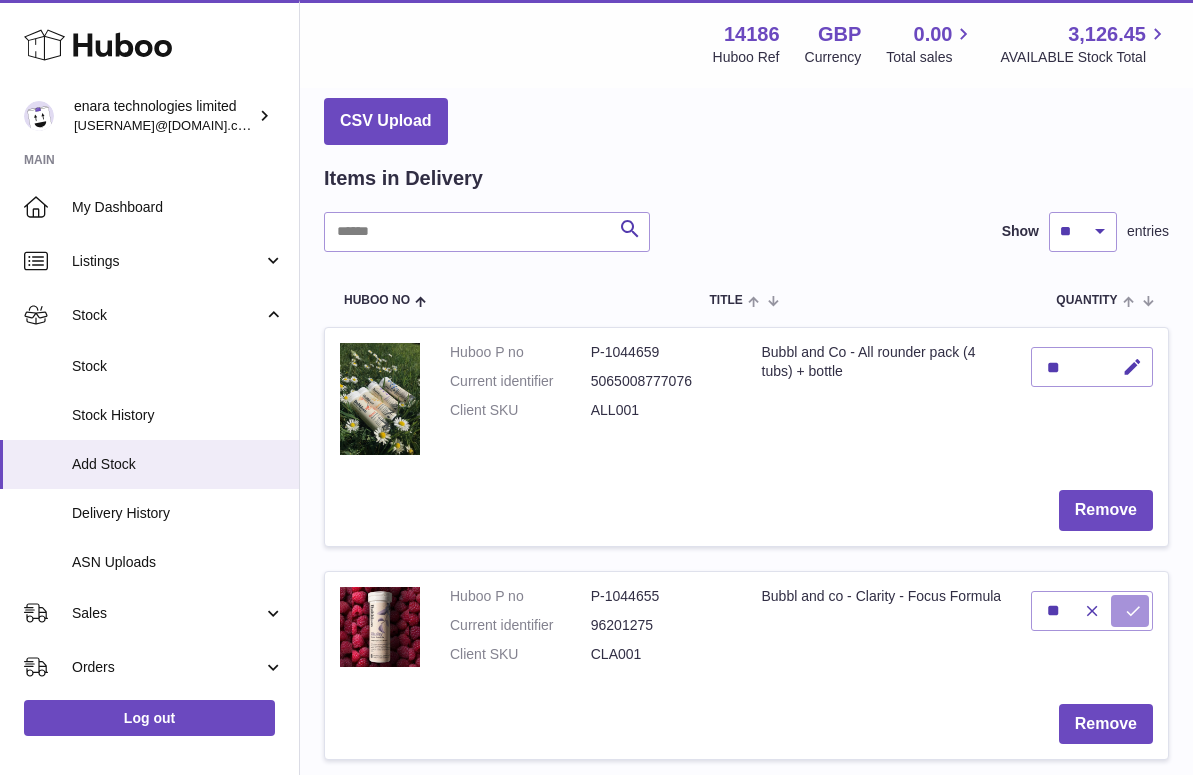 click at bounding box center (1130, 611) 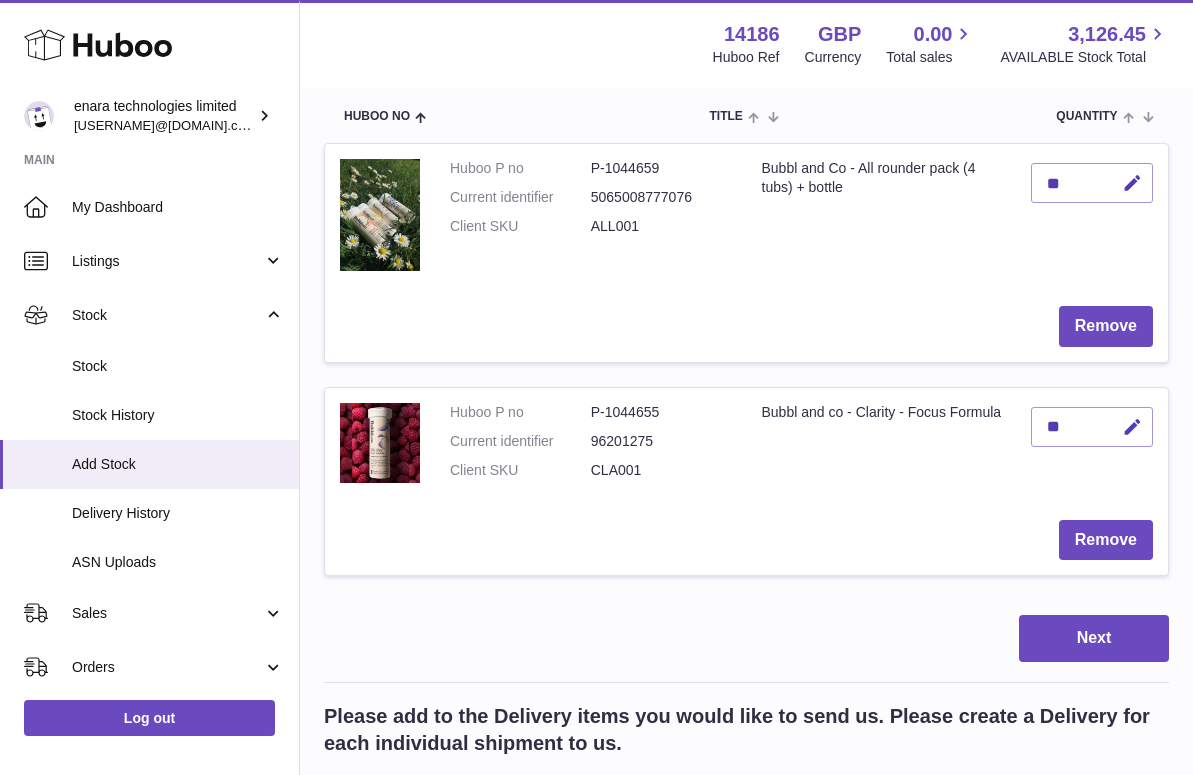 scroll, scrollTop: 325, scrollLeft: 0, axis: vertical 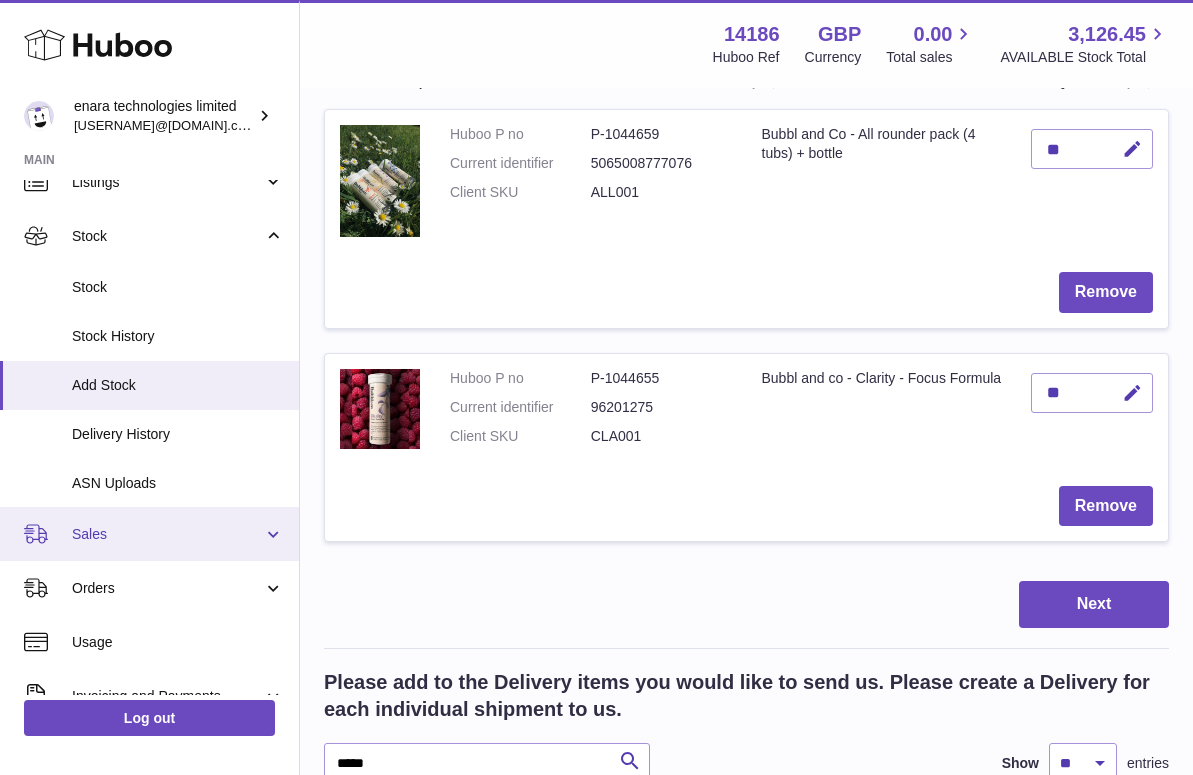 click on "Sales" at bounding box center [167, 534] 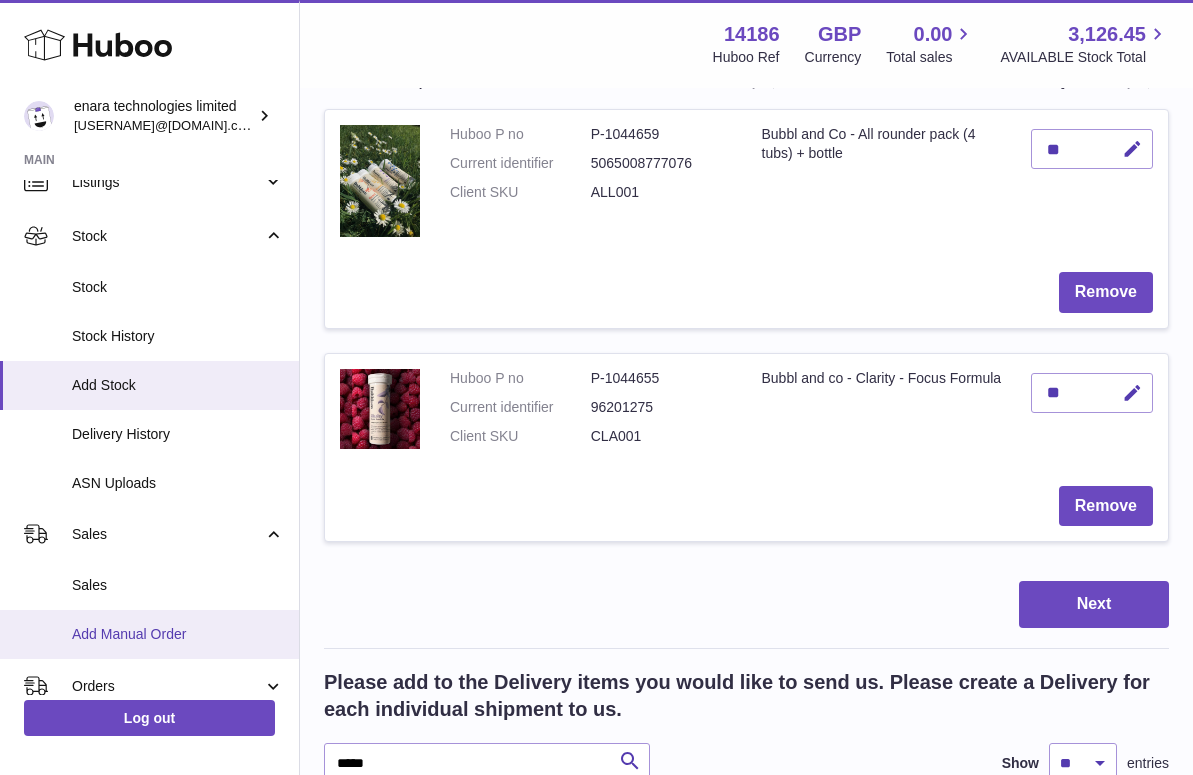 click on "Add Manual Order" at bounding box center [178, 634] 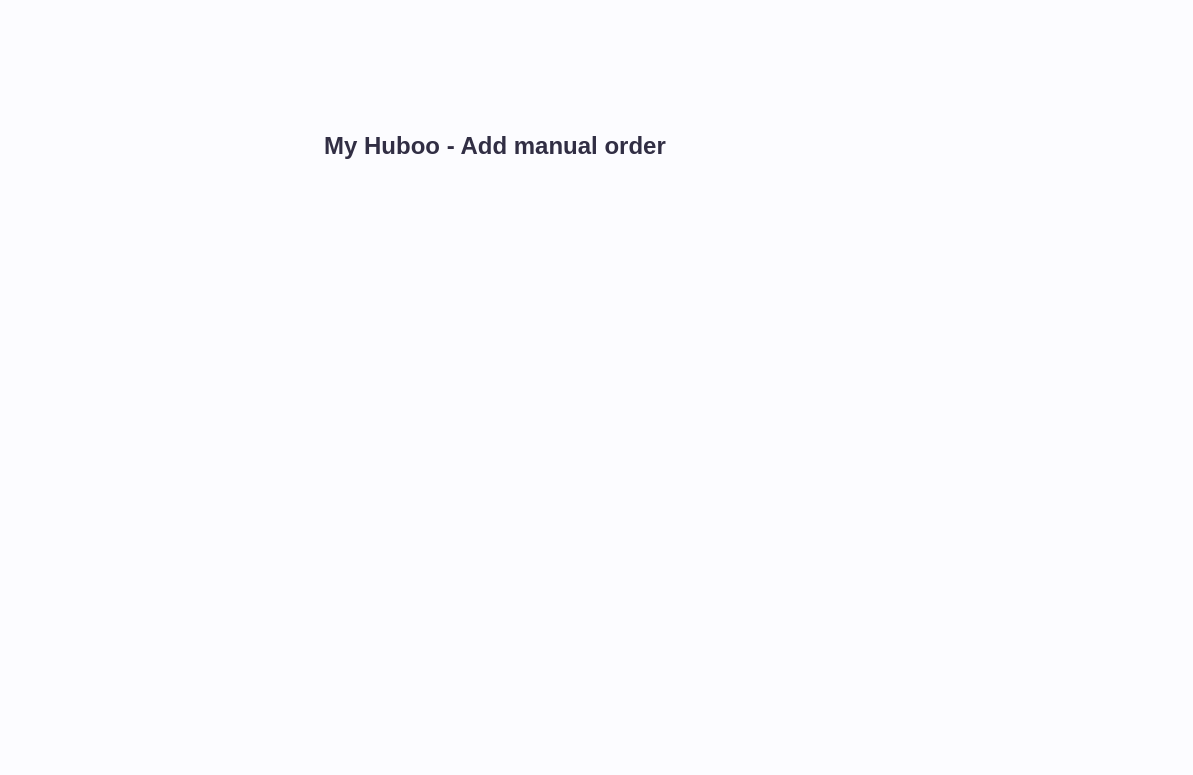 scroll, scrollTop: 0, scrollLeft: 0, axis: both 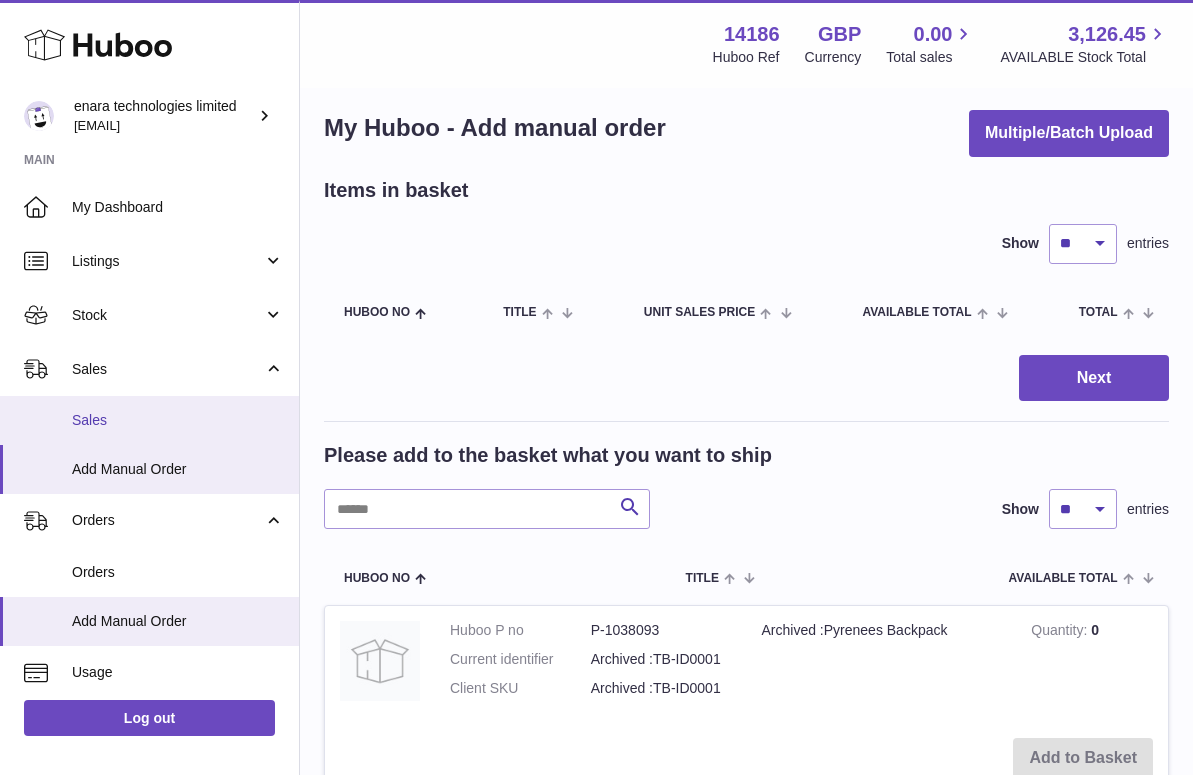 click on "Sales" at bounding box center [178, 420] 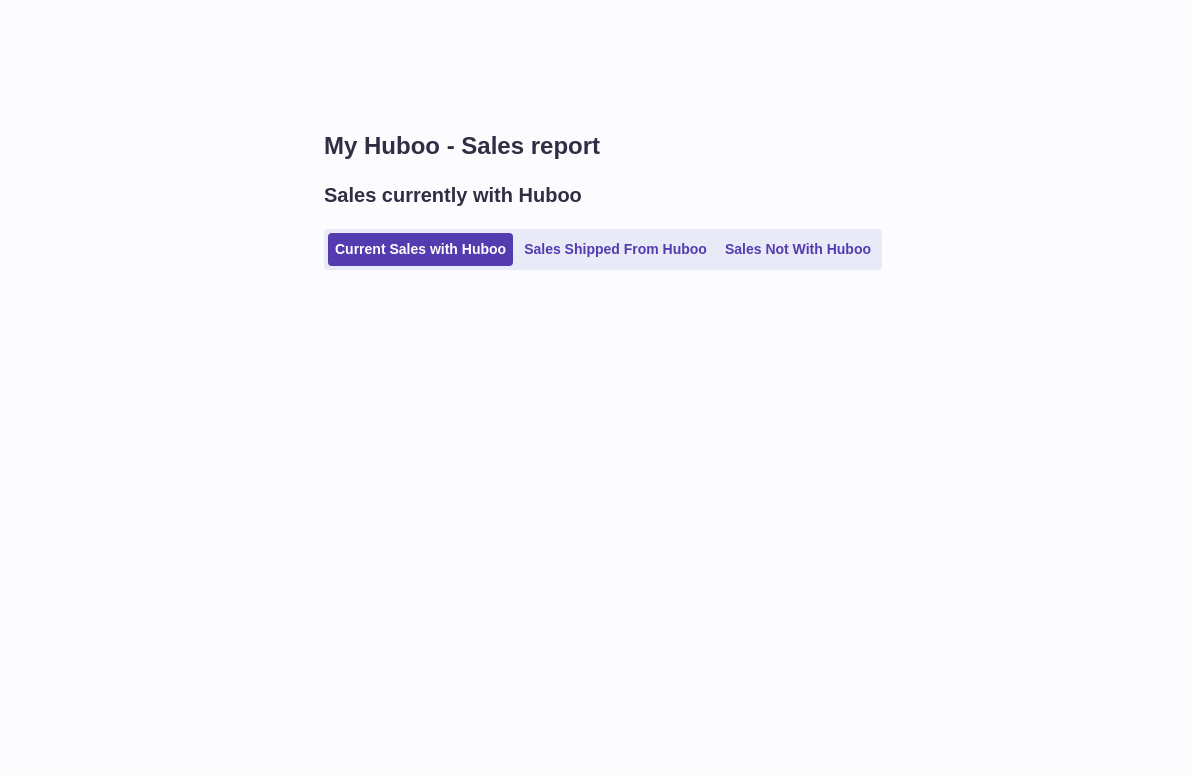 scroll, scrollTop: 0, scrollLeft: 0, axis: both 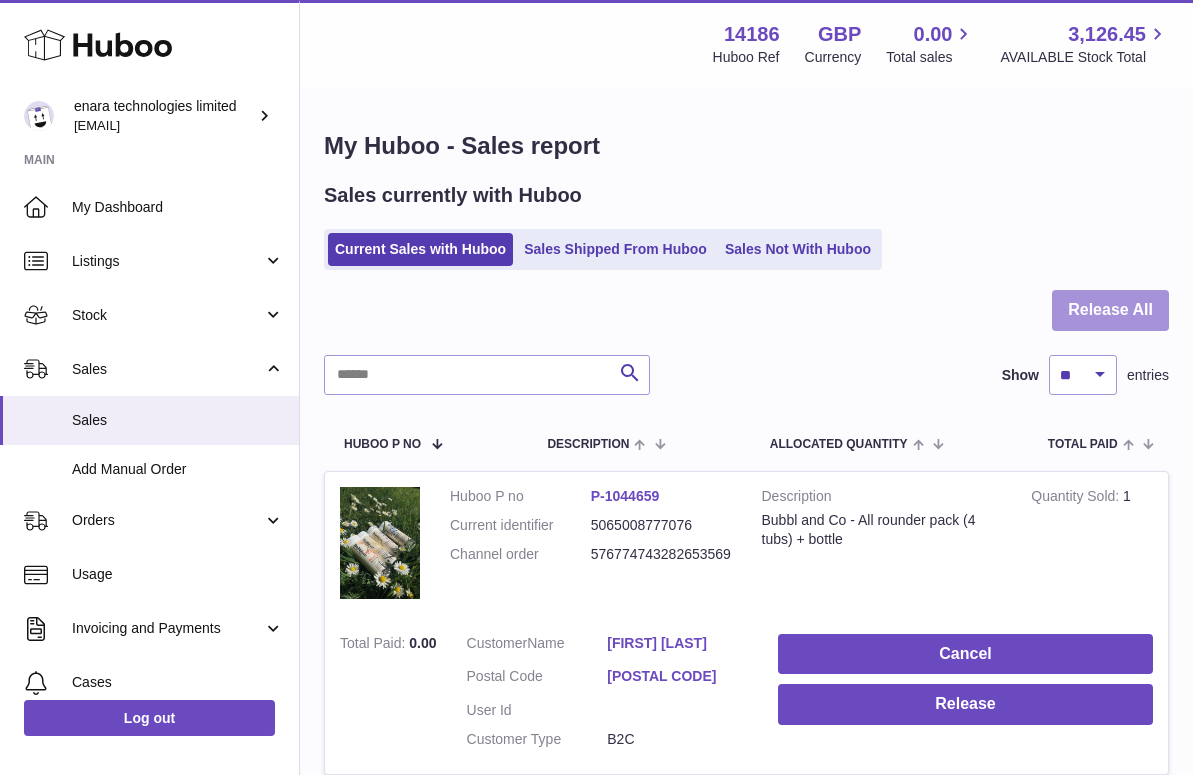 click on "Release All" at bounding box center (1110, 310) 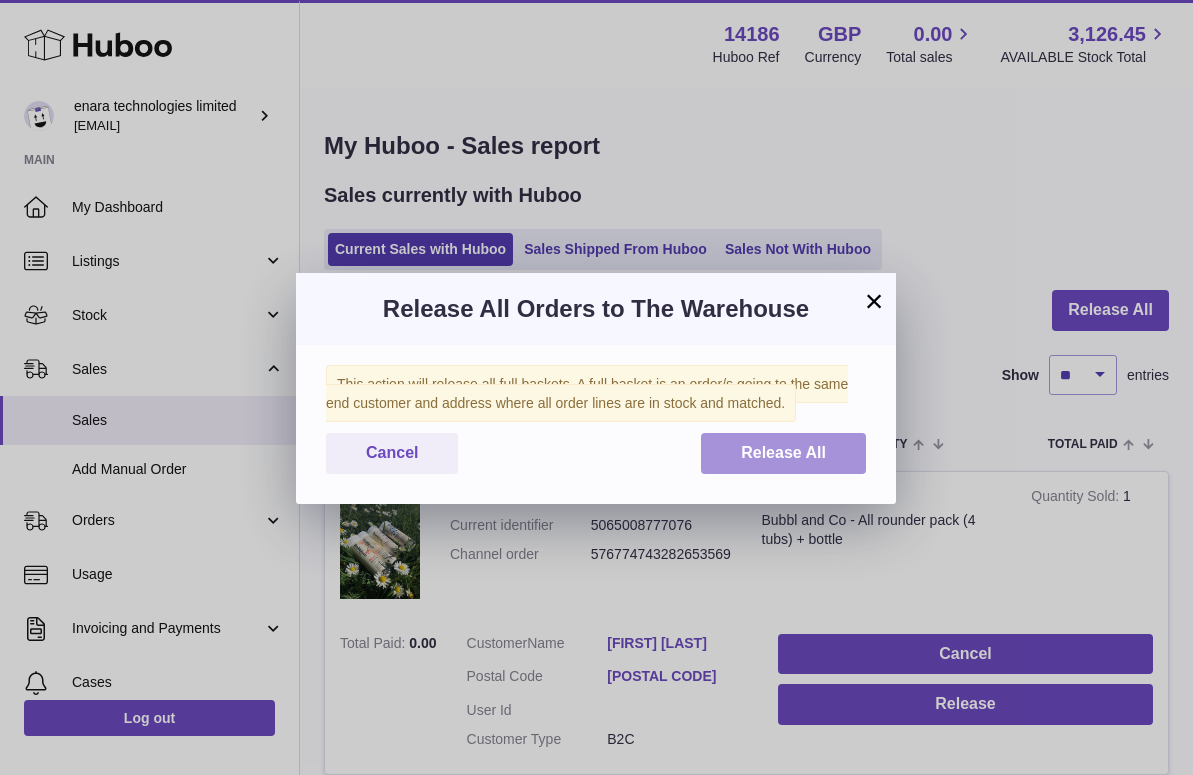 click on "Release All" at bounding box center [783, 452] 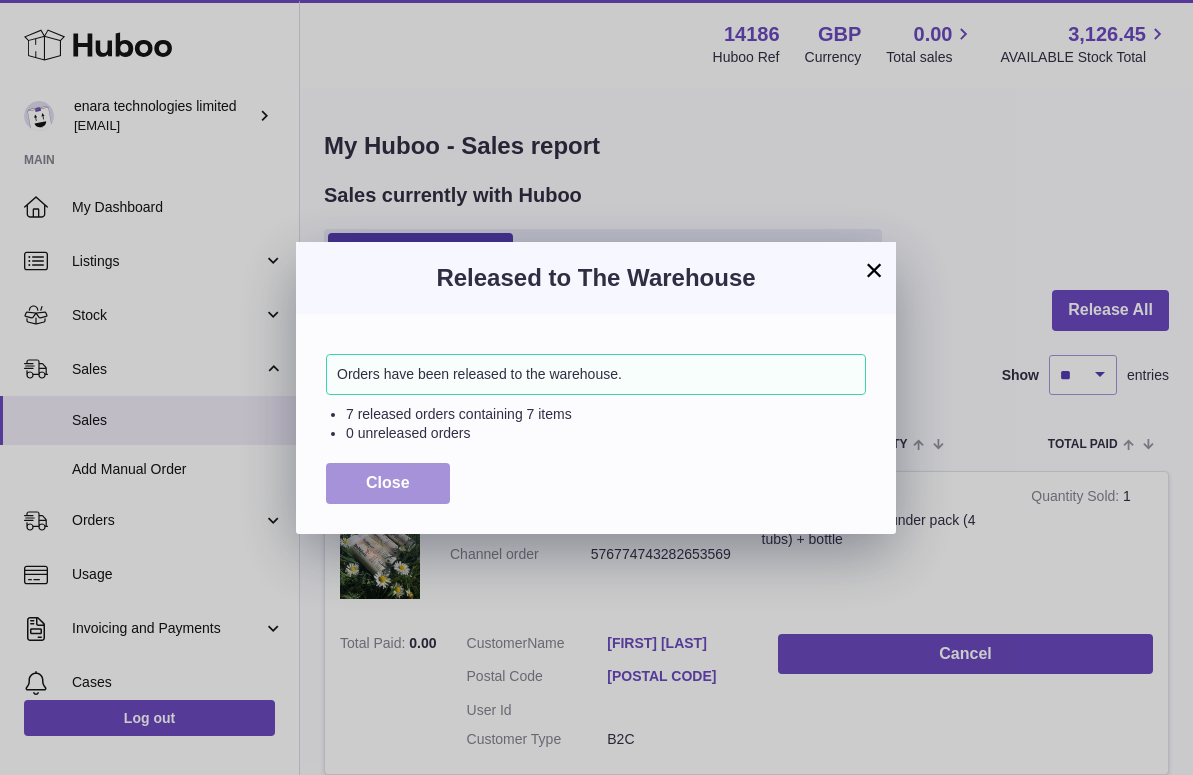 click on "Close" at bounding box center (388, 483) 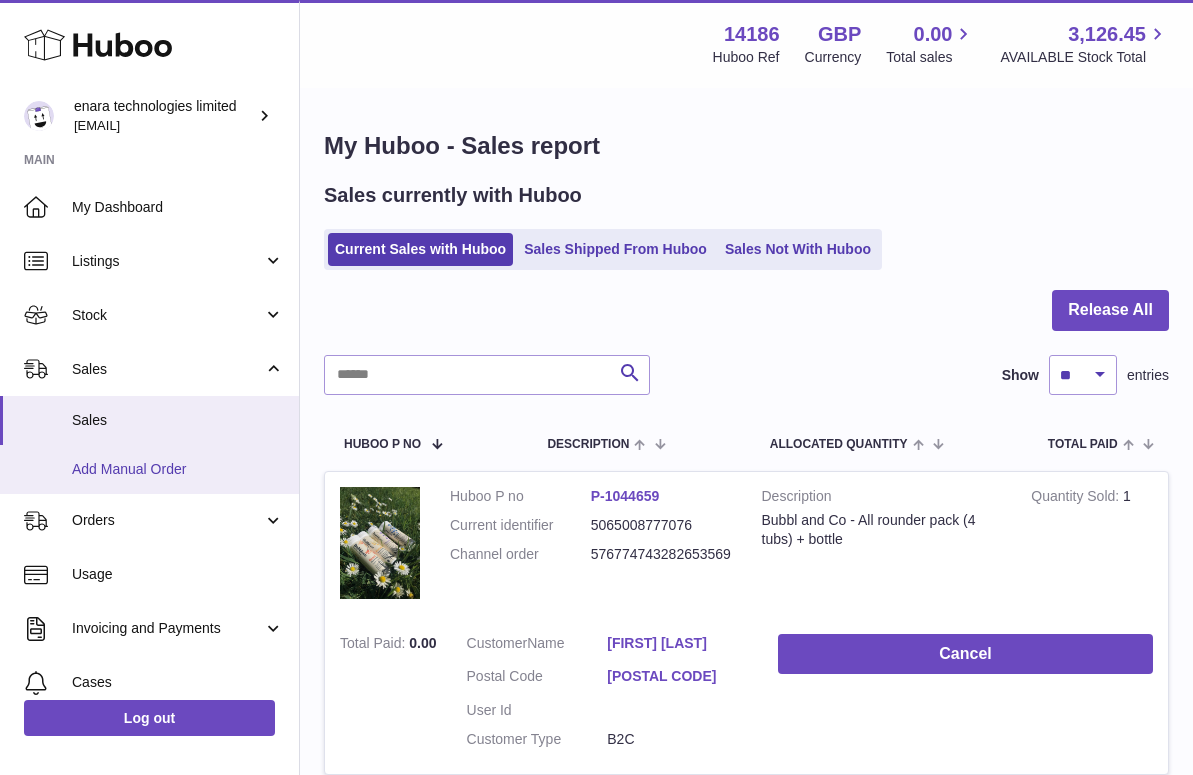 click on "Add Manual Order" at bounding box center [149, 469] 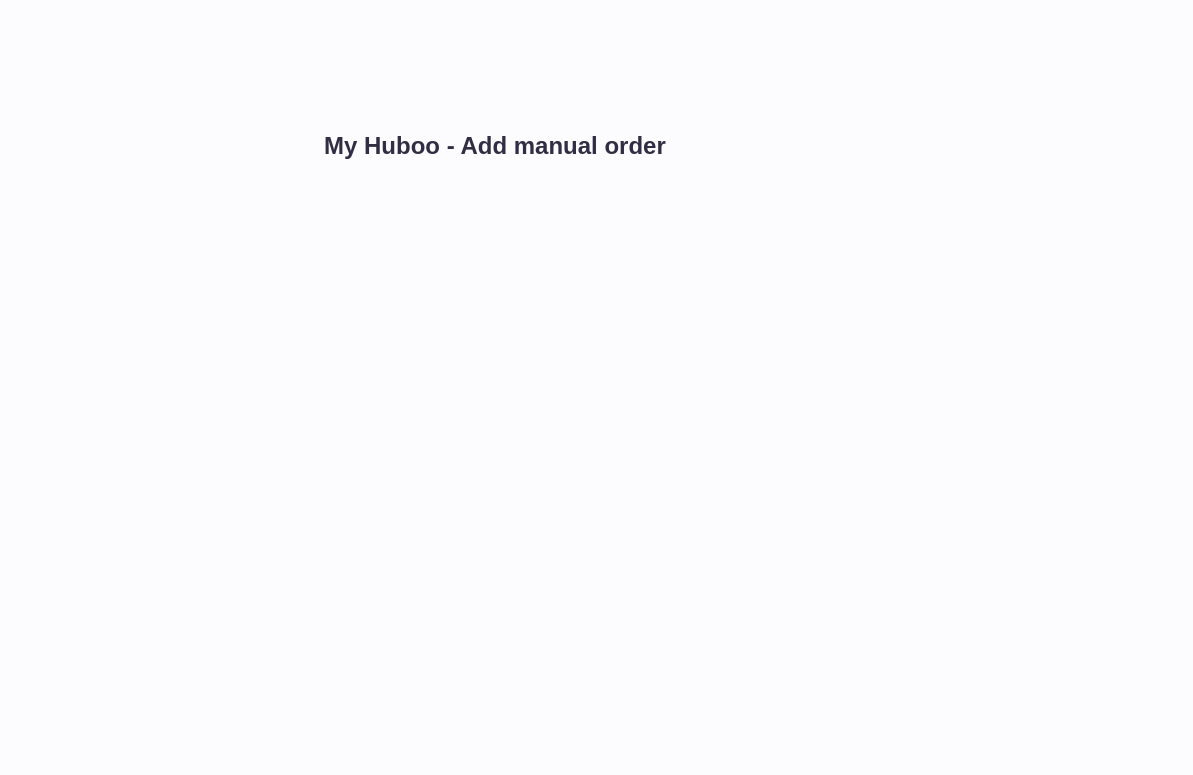 scroll, scrollTop: 0, scrollLeft: 0, axis: both 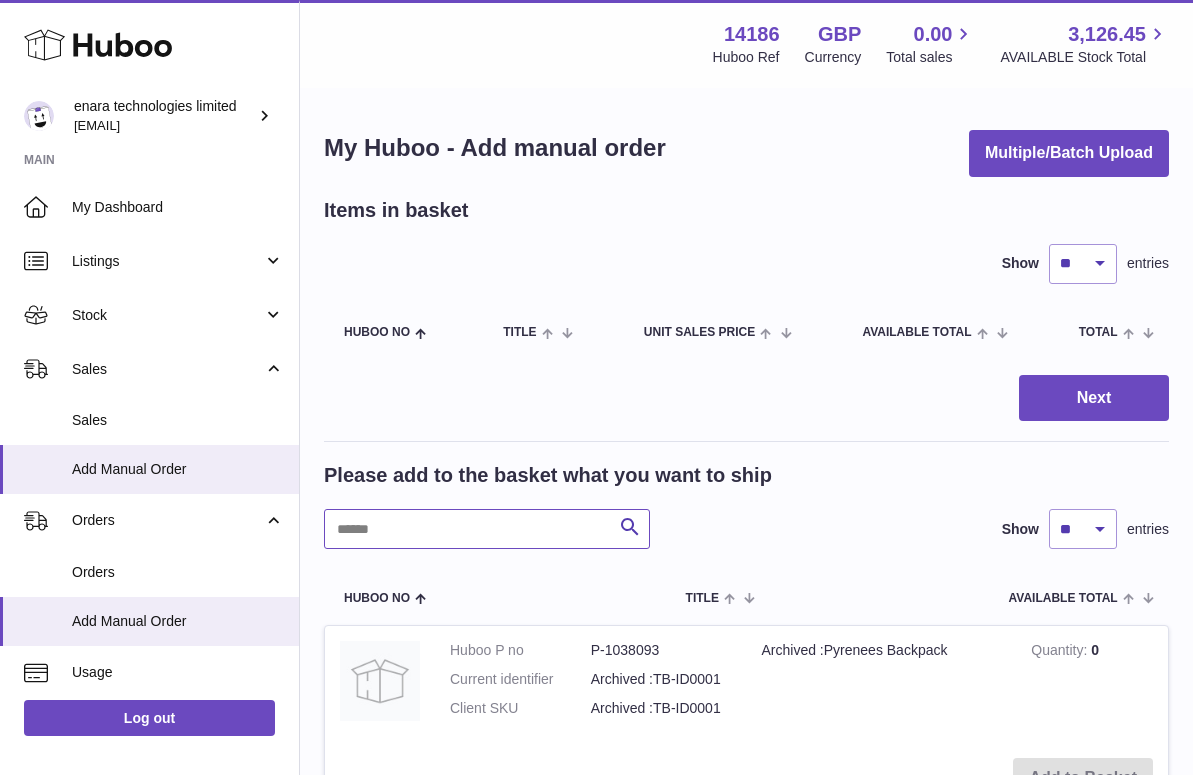 click at bounding box center [487, 529] 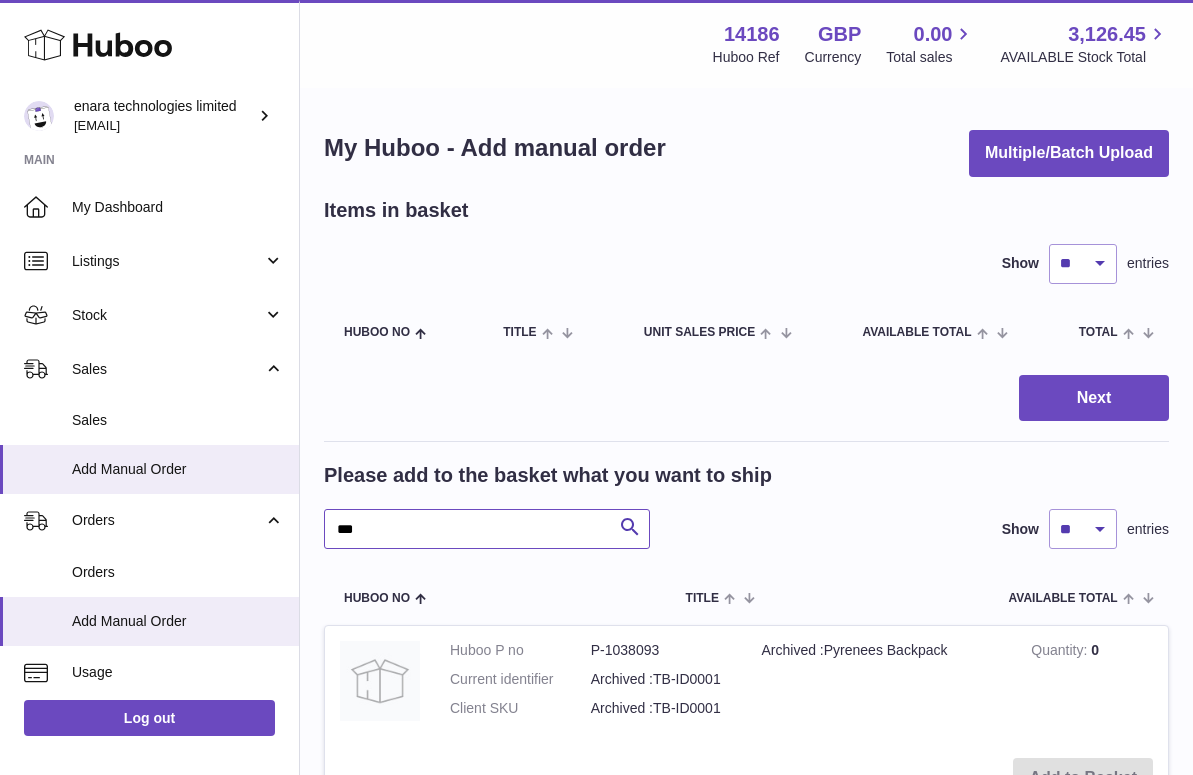 type on "***" 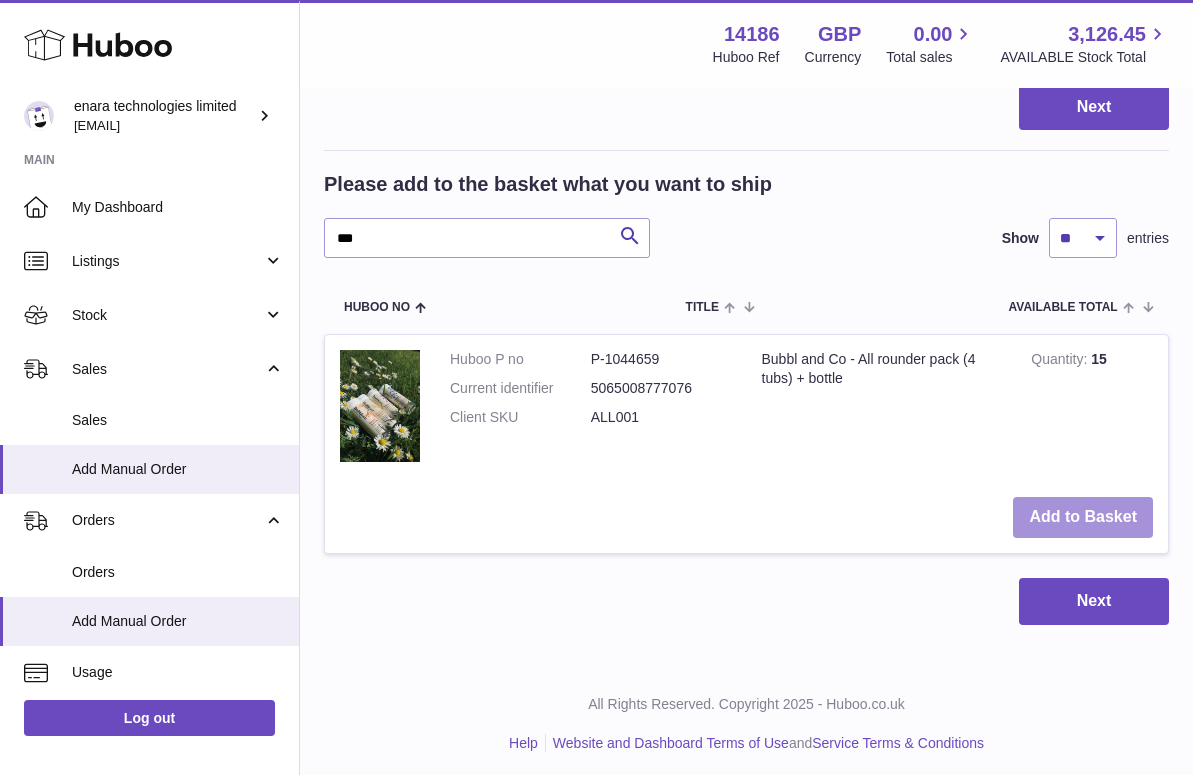 click on "Add to Basket" at bounding box center [1083, 517] 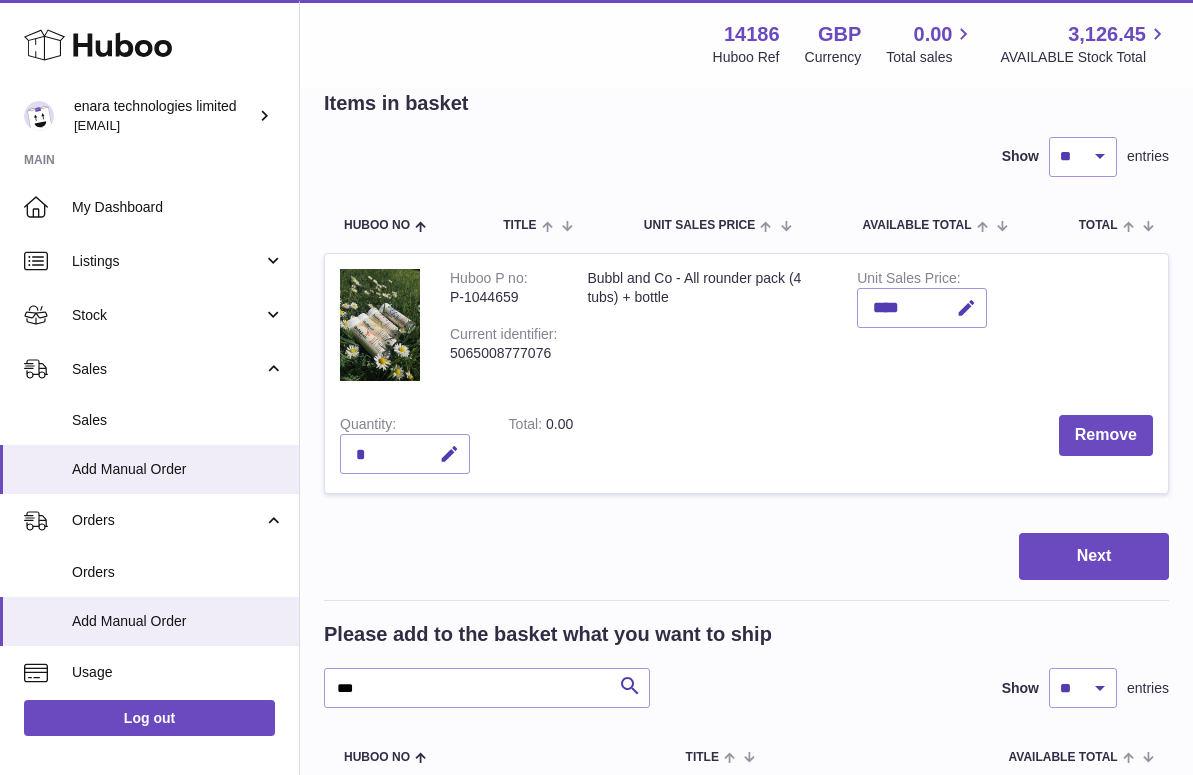scroll, scrollTop: 104, scrollLeft: 0, axis: vertical 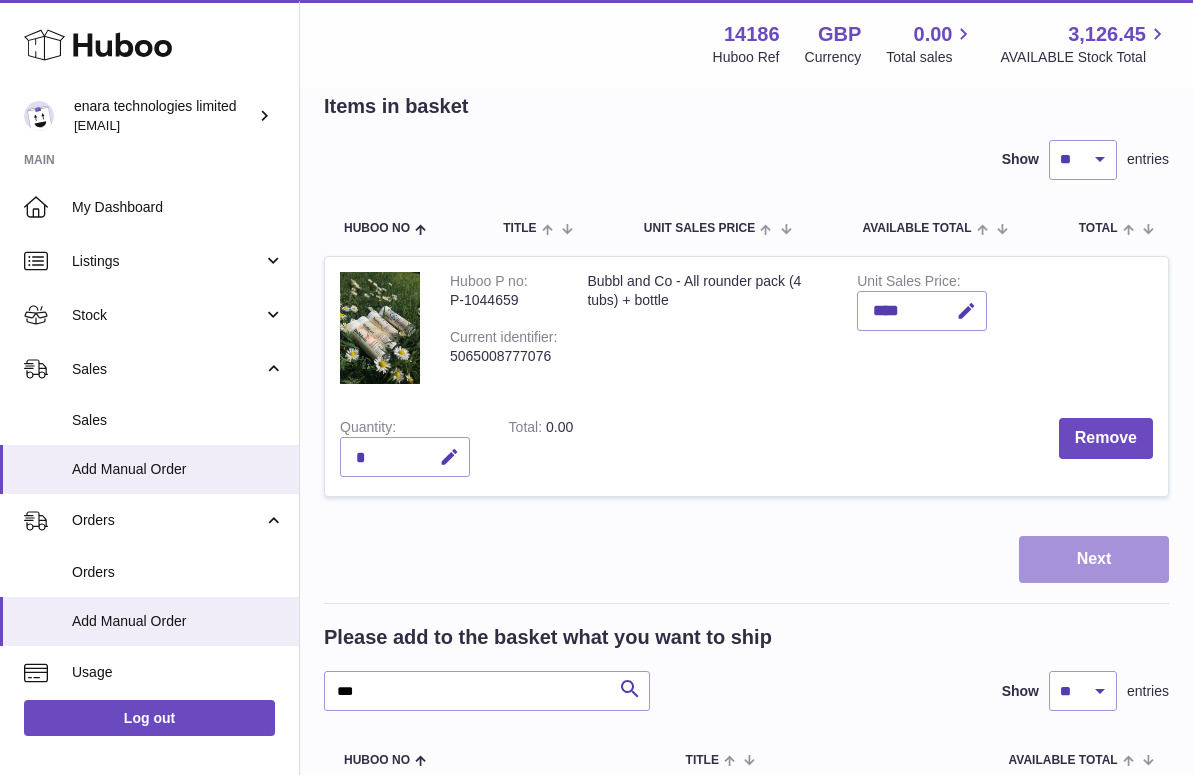 click on "Next" at bounding box center (1094, 559) 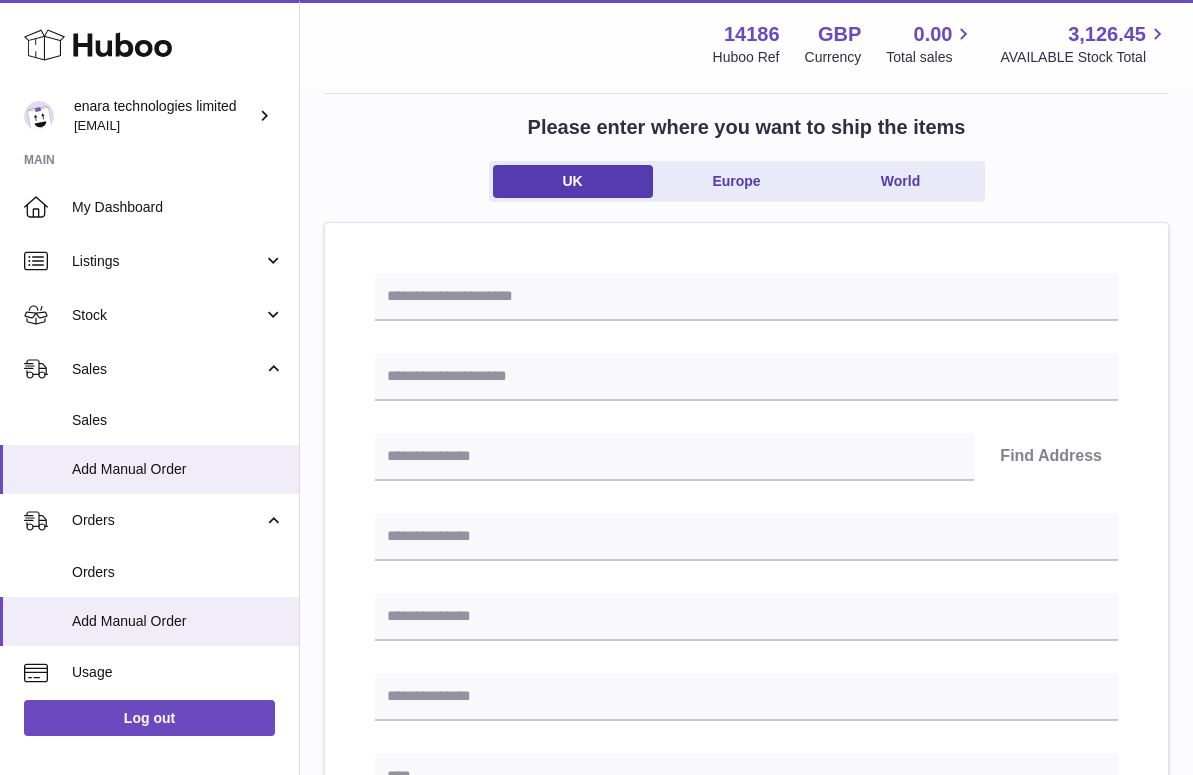scroll, scrollTop: 0, scrollLeft: 0, axis: both 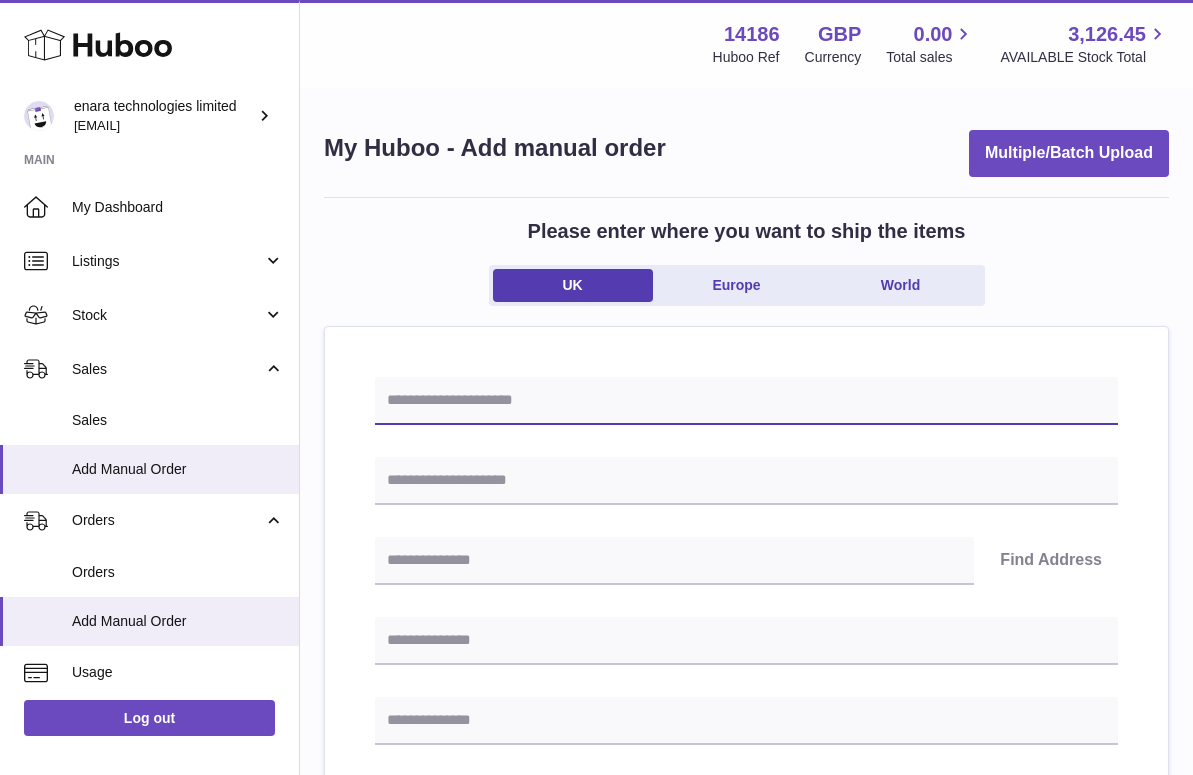 click at bounding box center [746, 401] 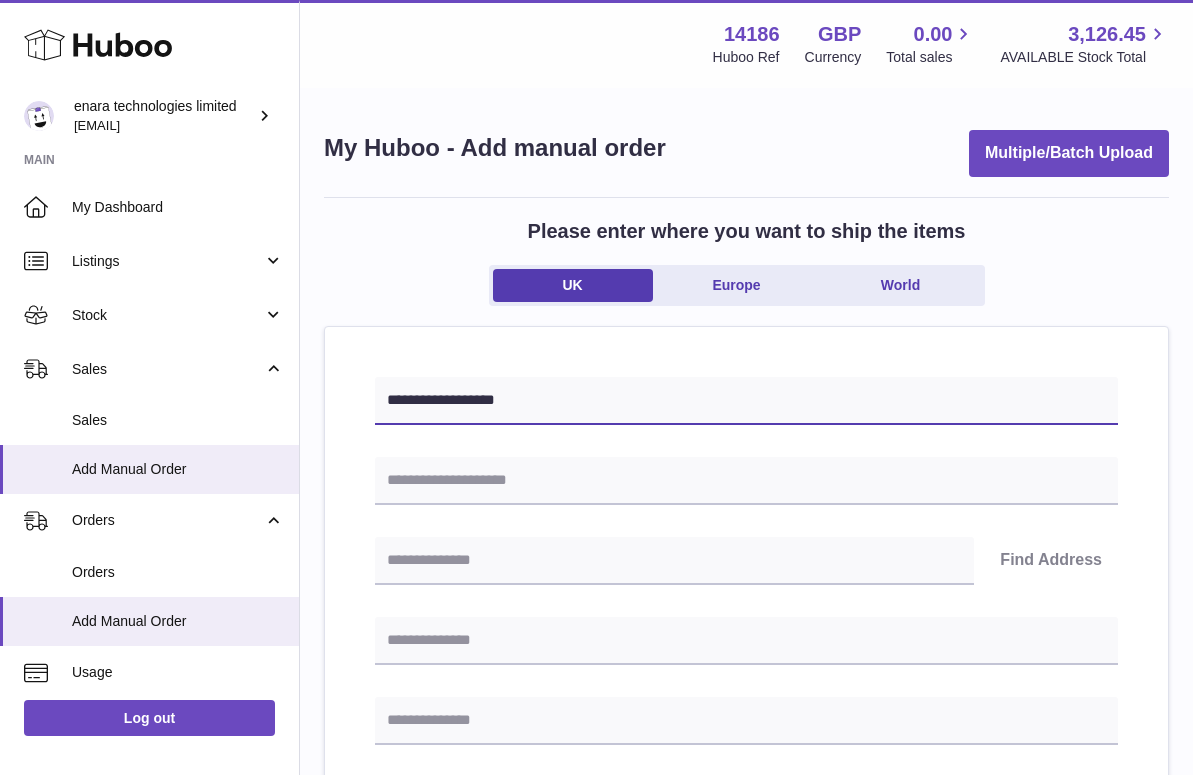 type on "**********" 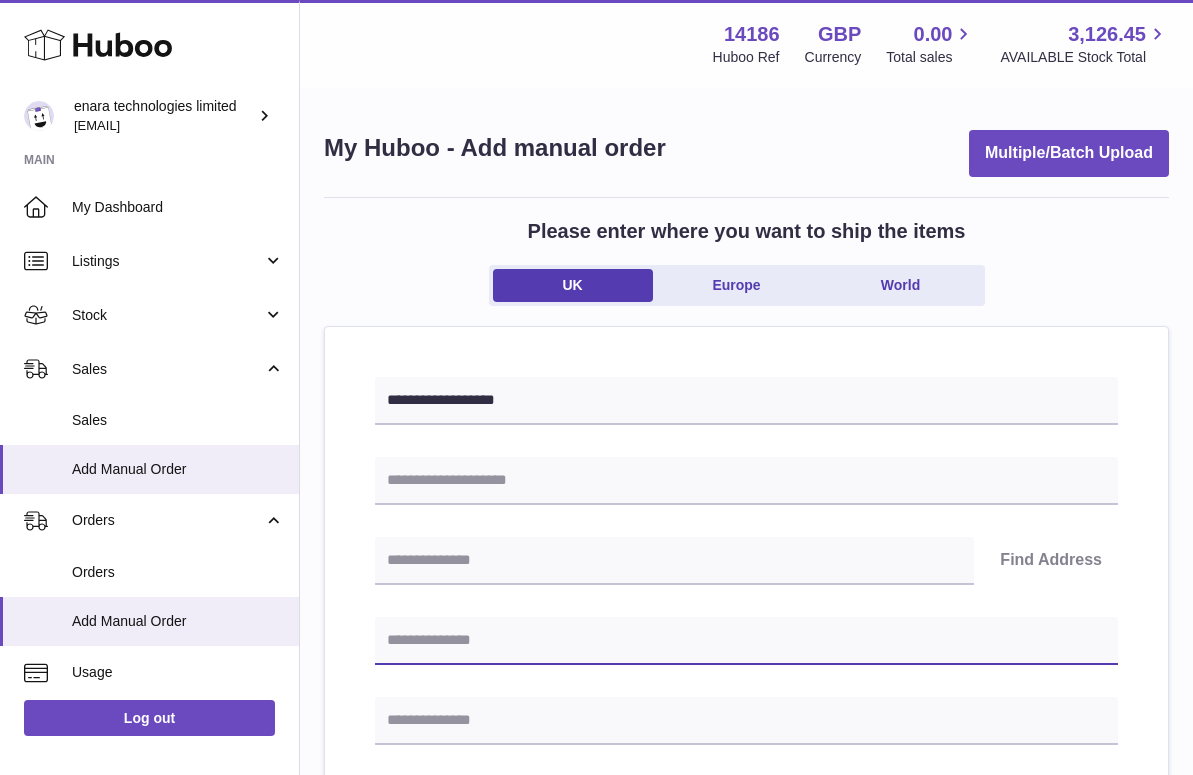 paste on "**********" 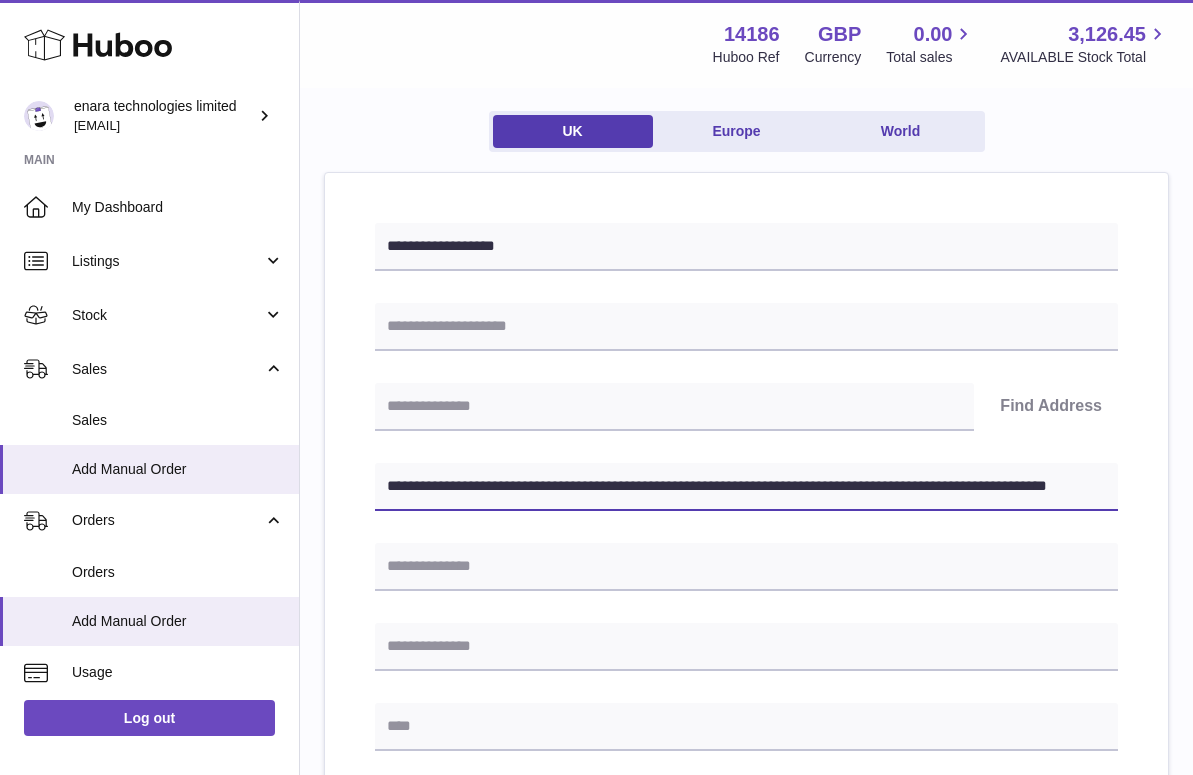 scroll, scrollTop: 172, scrollLeft: 0, axis: vertical 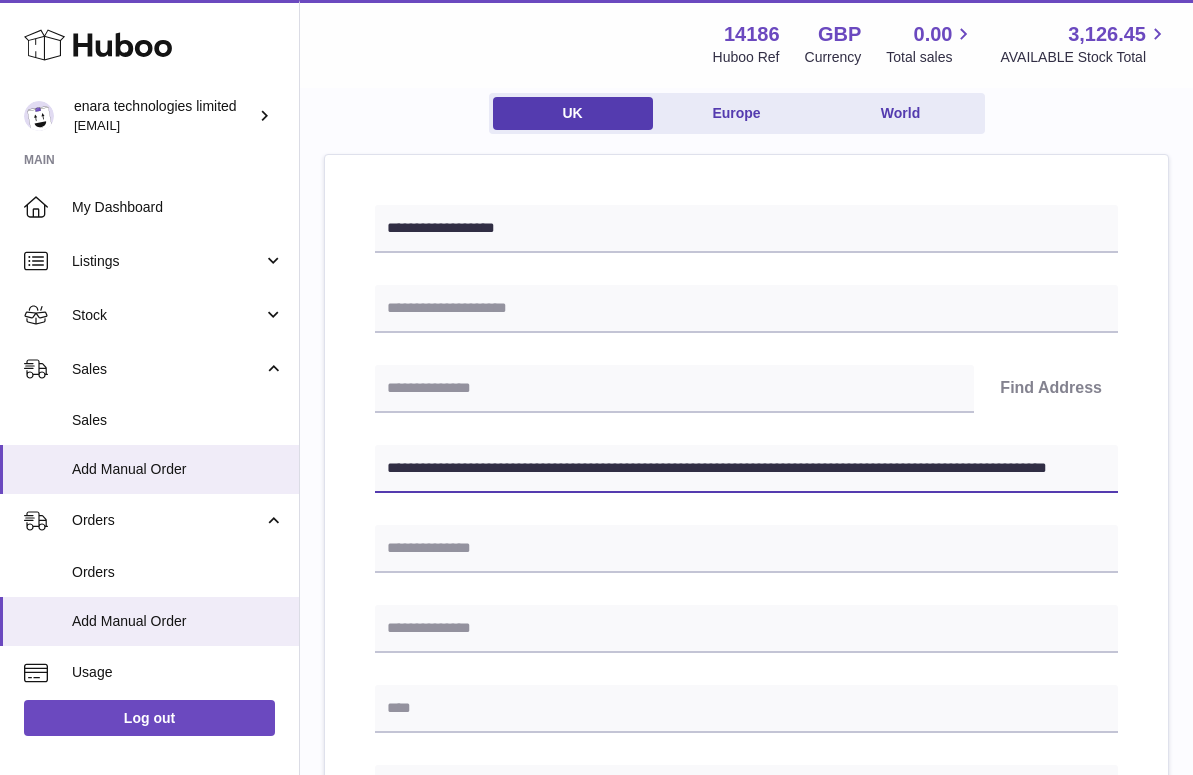 drag, startPoint x: 780, startPoint y: 469, endPoint x: 1281, endPoint y: 530, distance: 504.69992 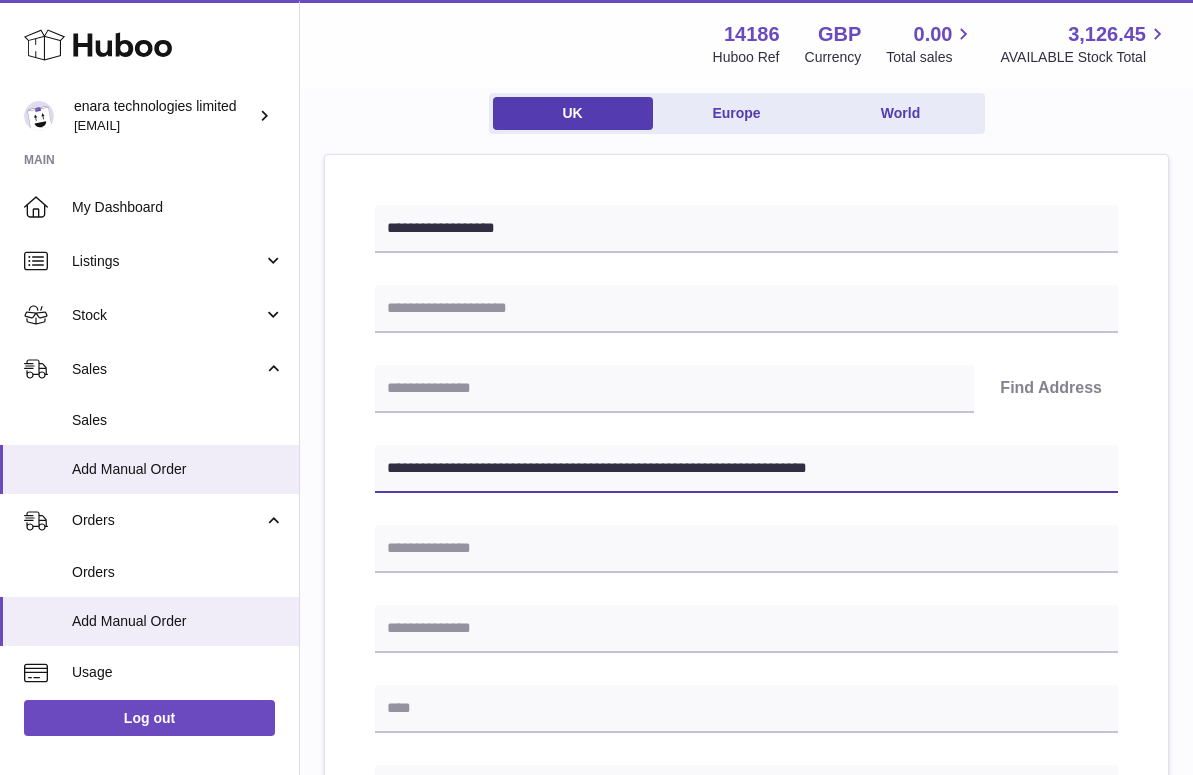 type on "**********" 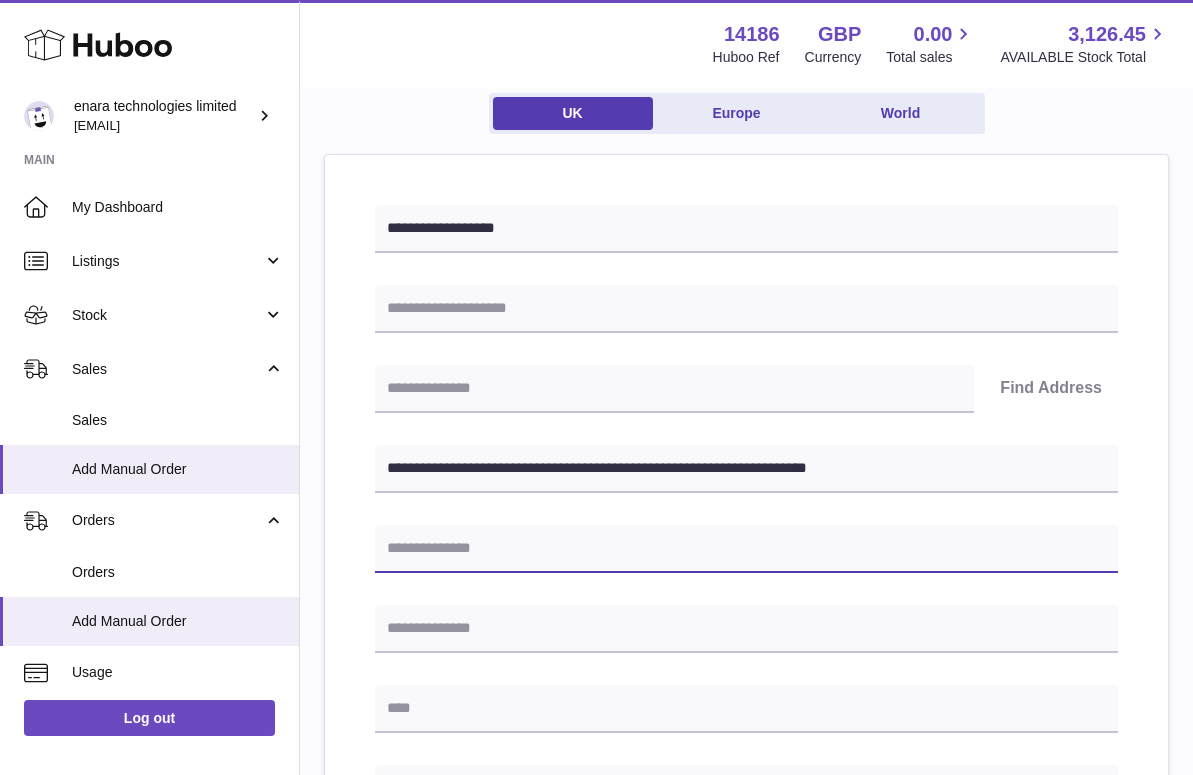paste on "**********" 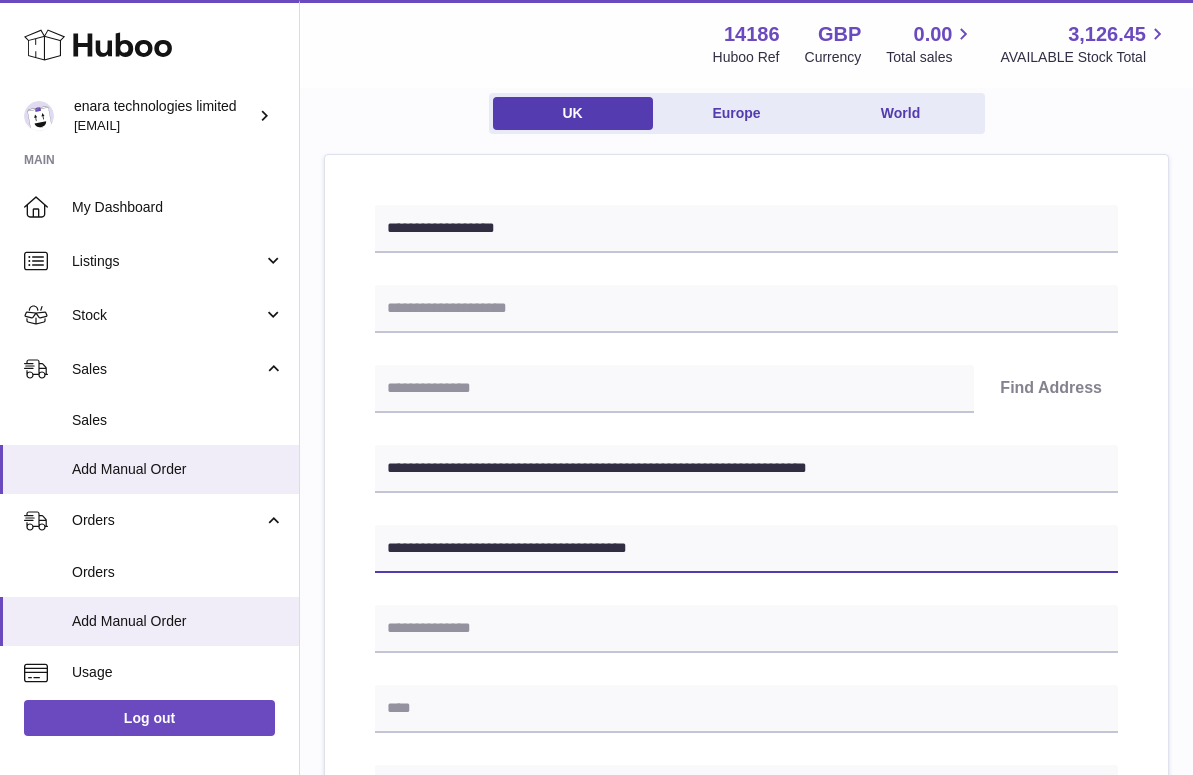 type on "**********" 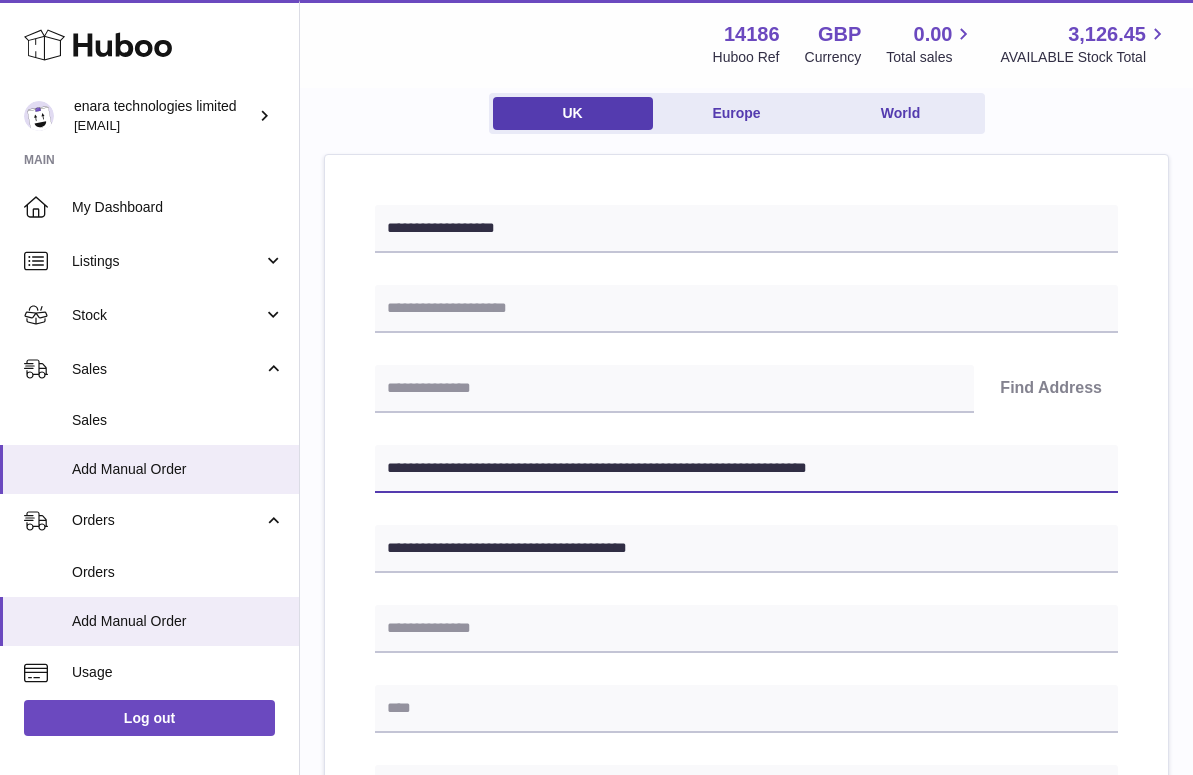 drag, startPoint x: 464, startPoint y: 463, endPoint x: 393, endPoint y: 465, distance: 71.02816 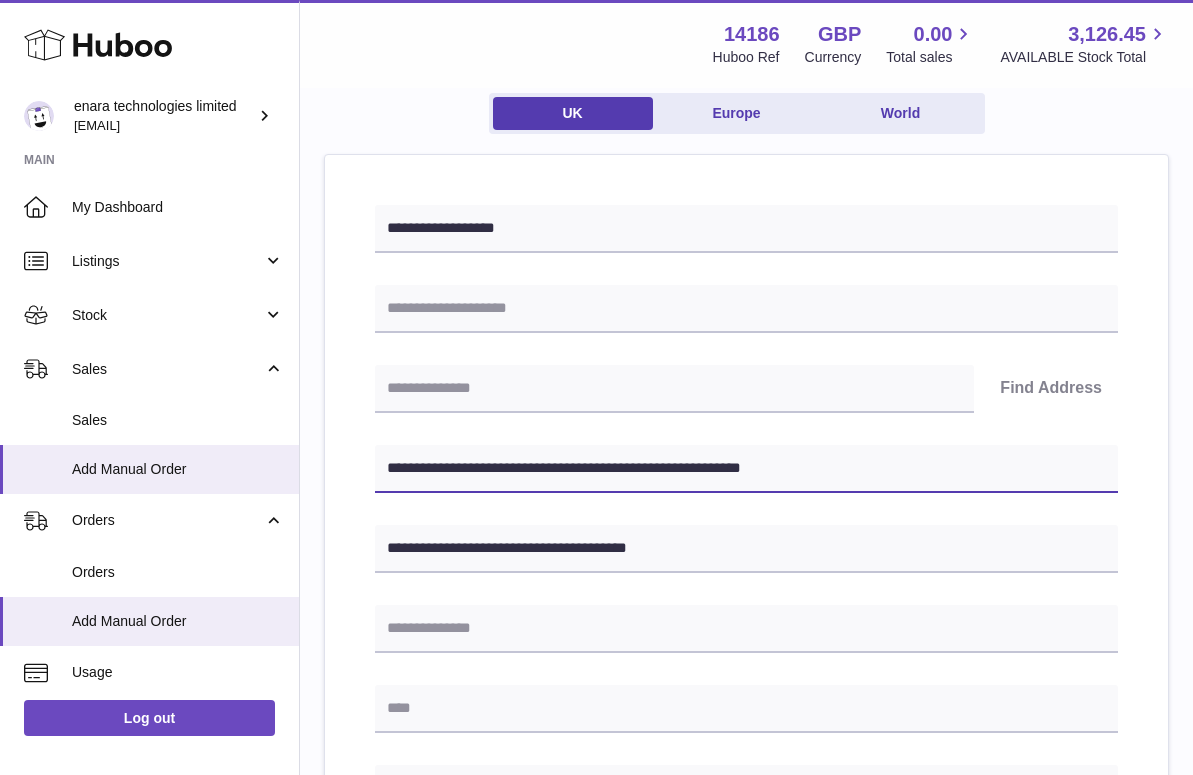 type on "**********" 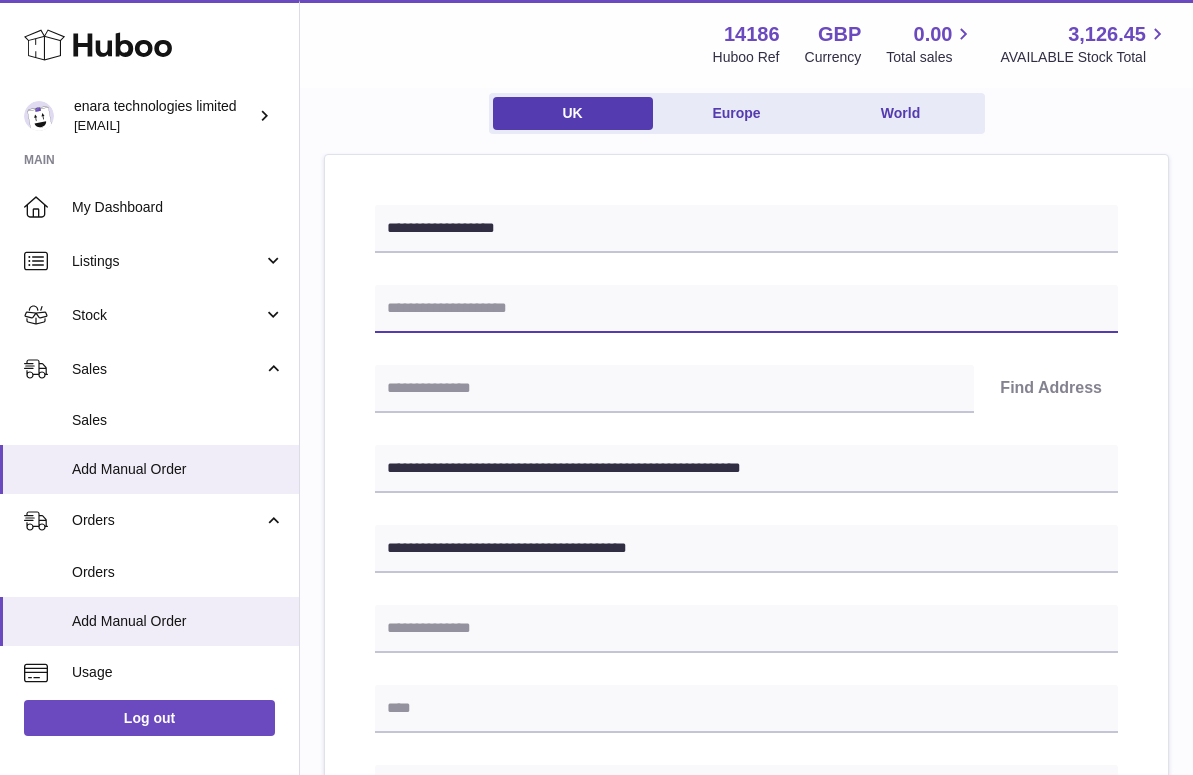 paste on "**********" 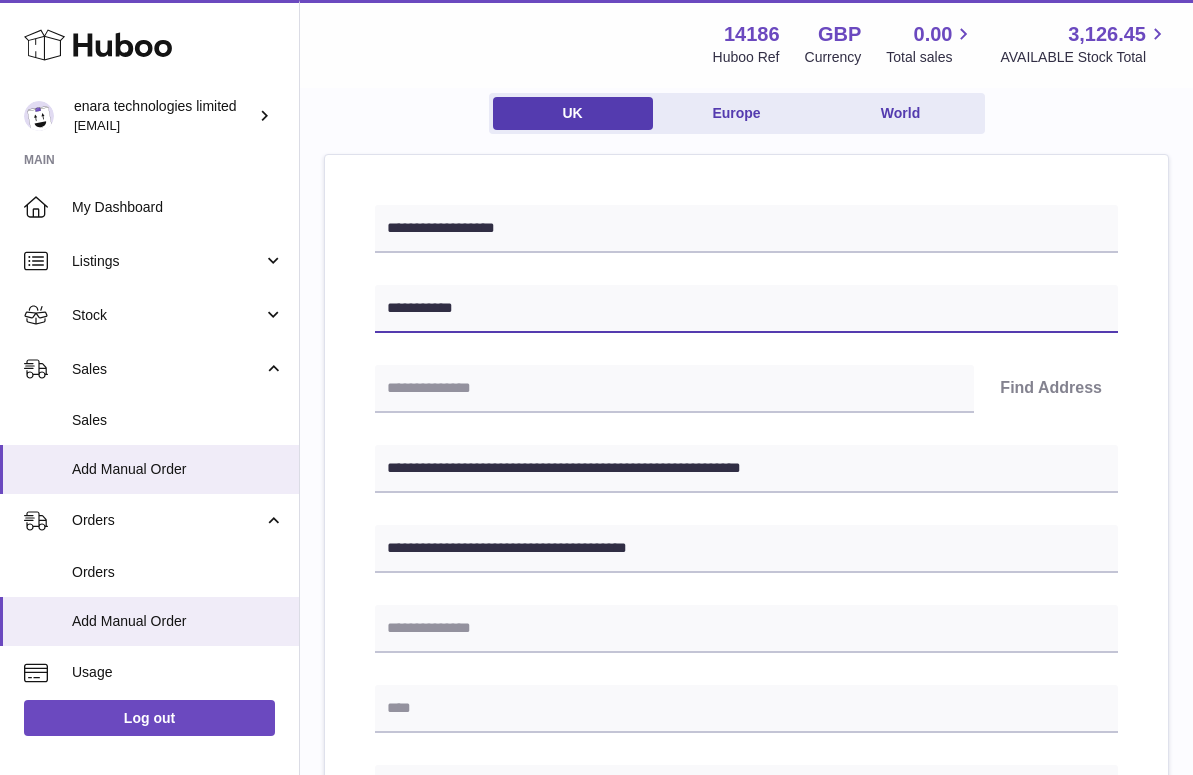 type on "**********" 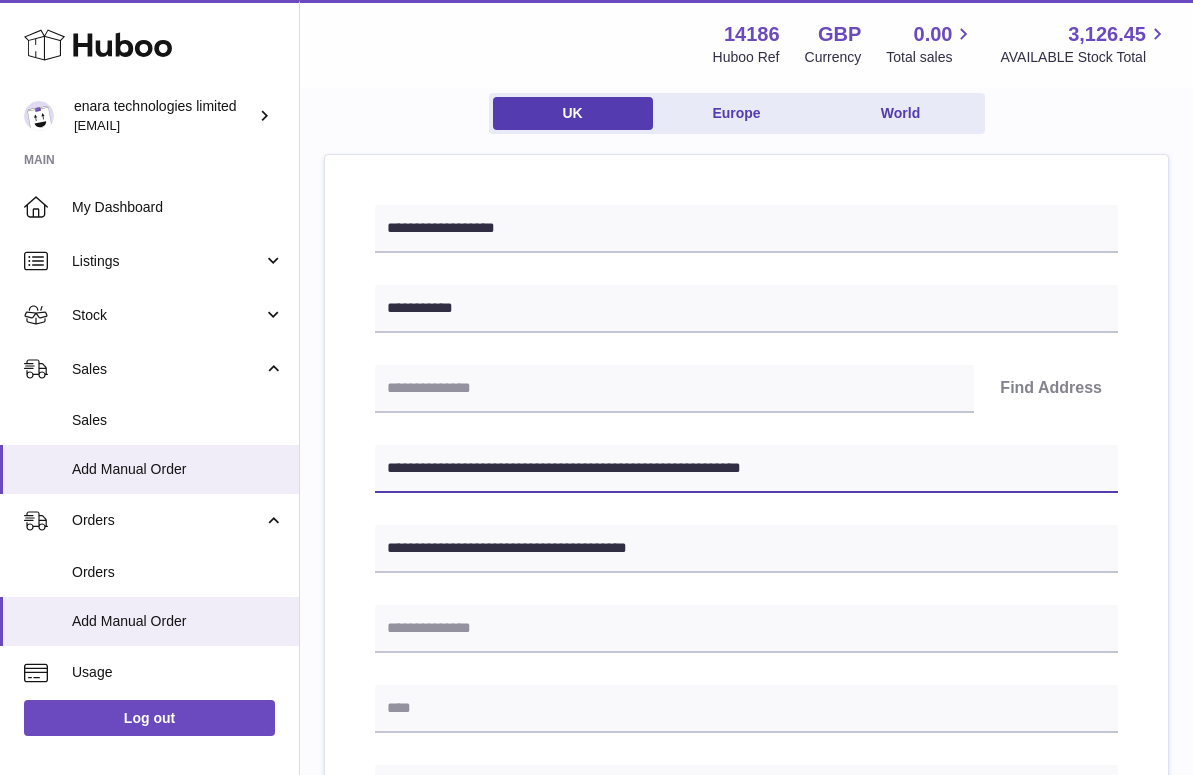 click on "**********" at bounding box center [746, 469] 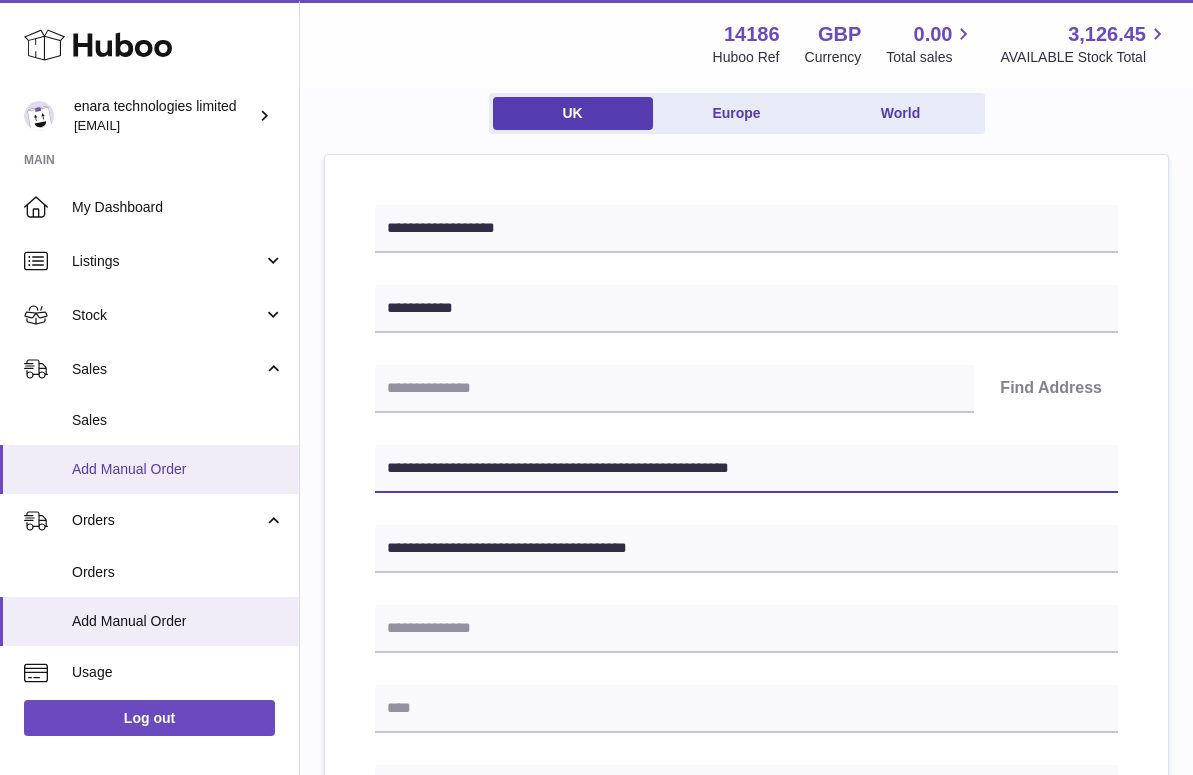 drag, startPoint x: 507, startPoint y: 460, endPoint x: 206, endPoint y: 456, distance: 301.02658 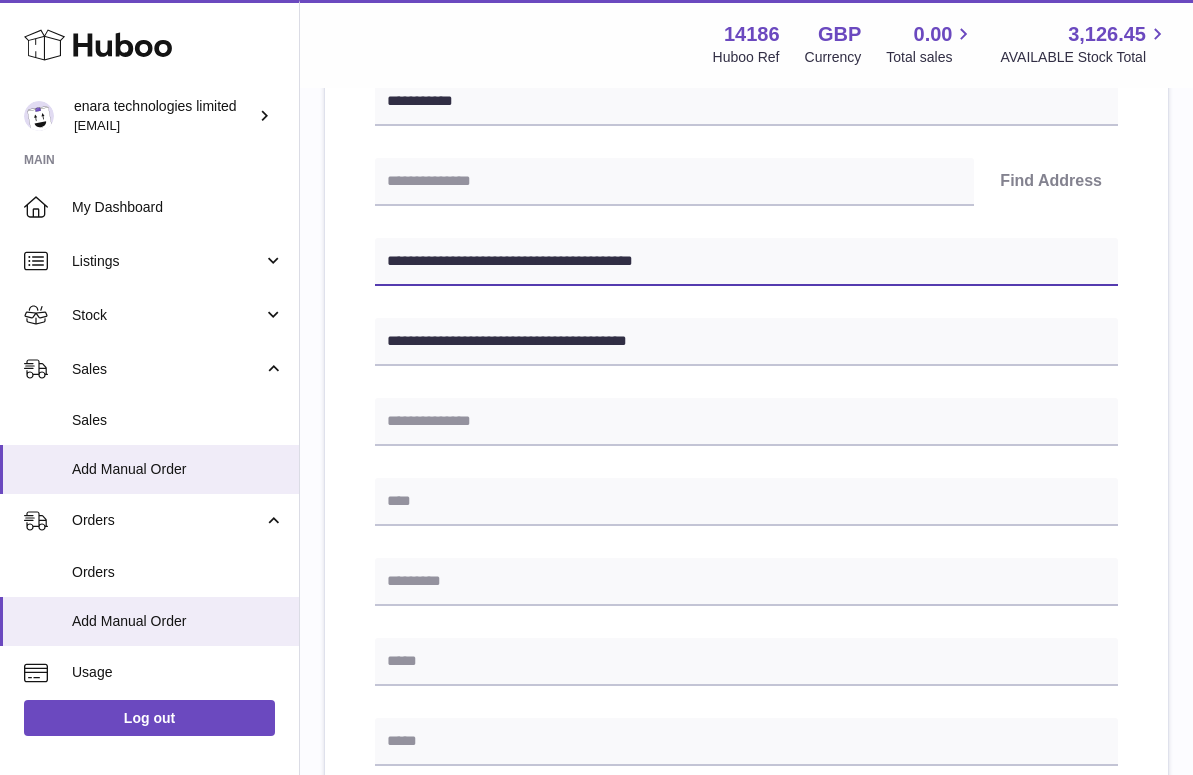 scroll, scrollTop: 382, scrollLeft: 0, axis: vertical 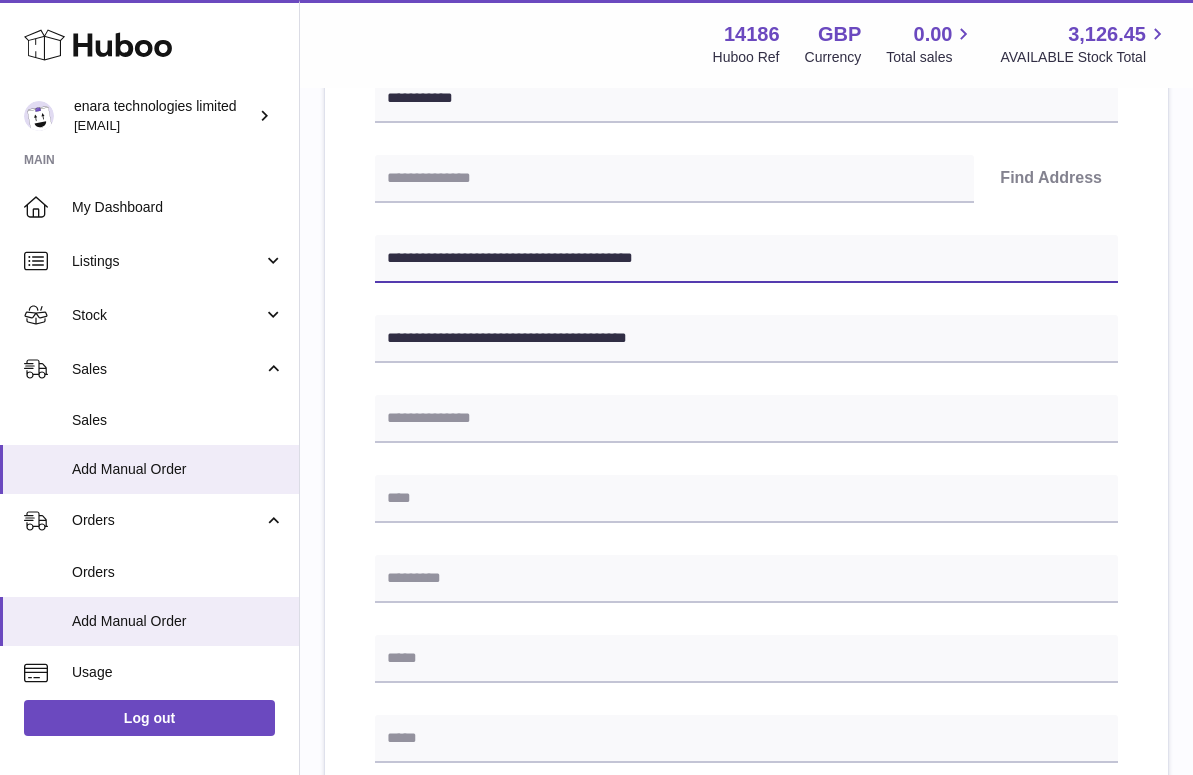 type on "**********" 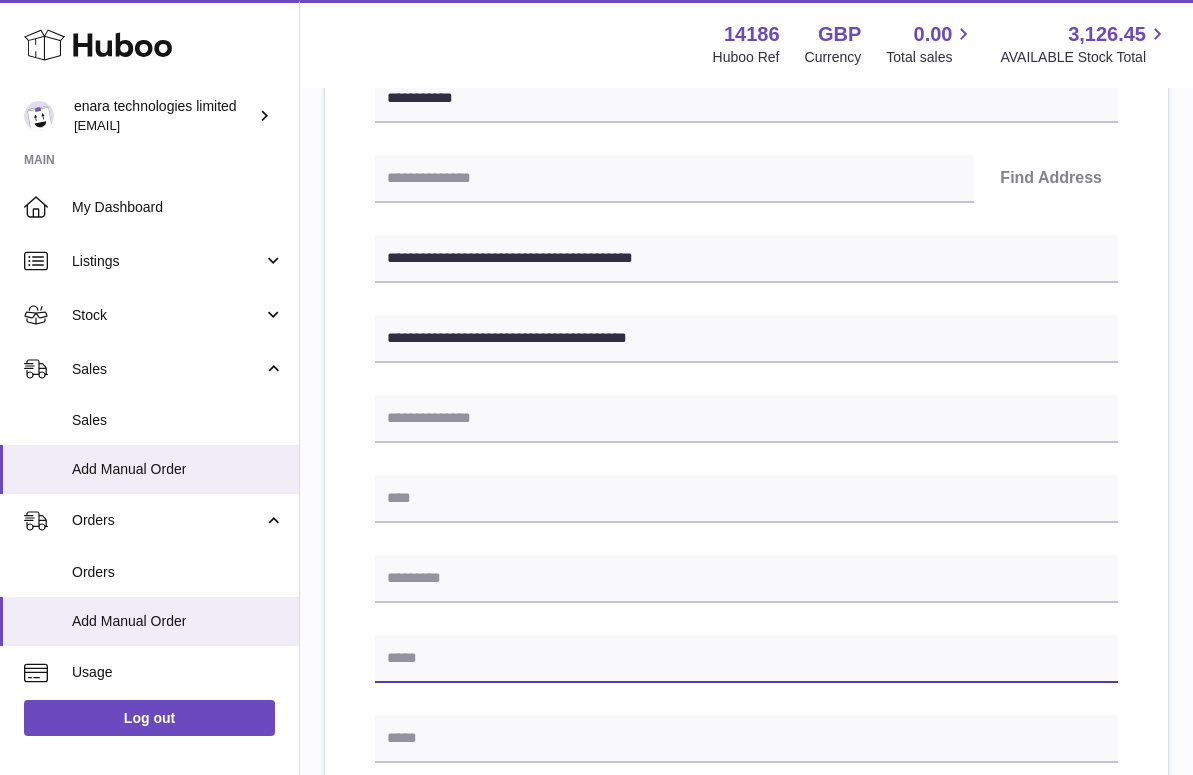 paste on "**********" 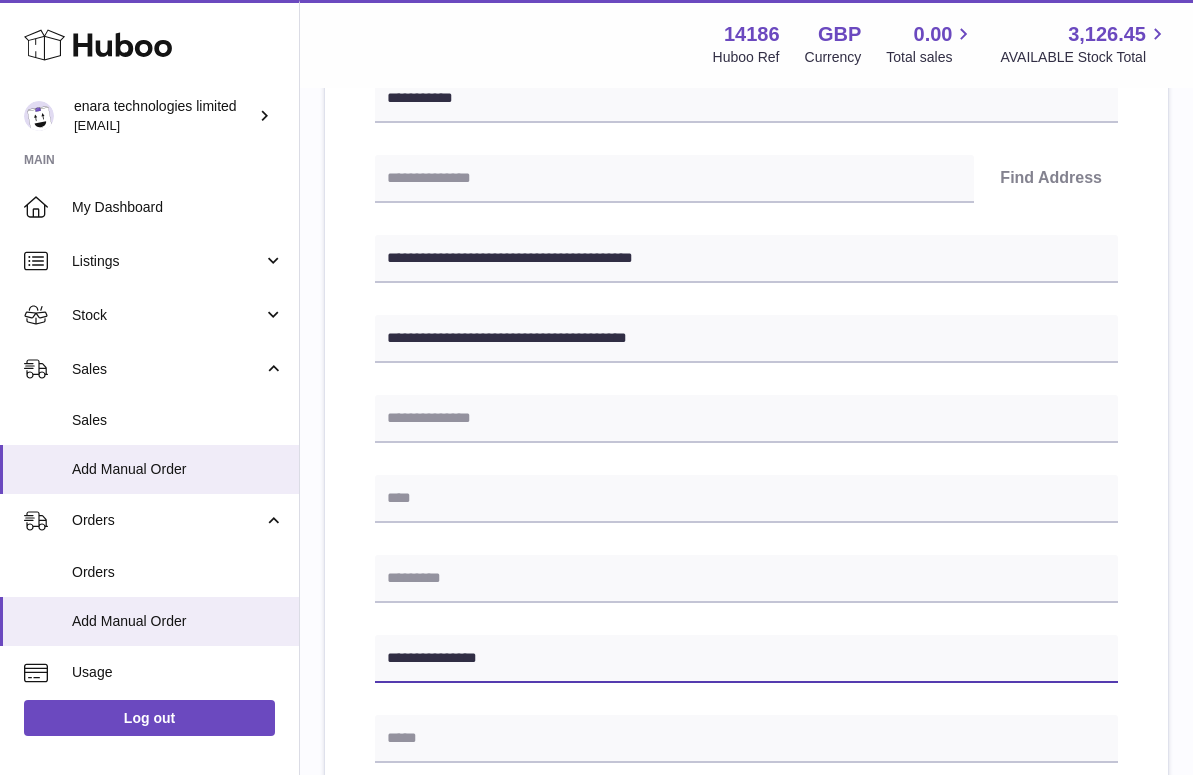 type on "**********" 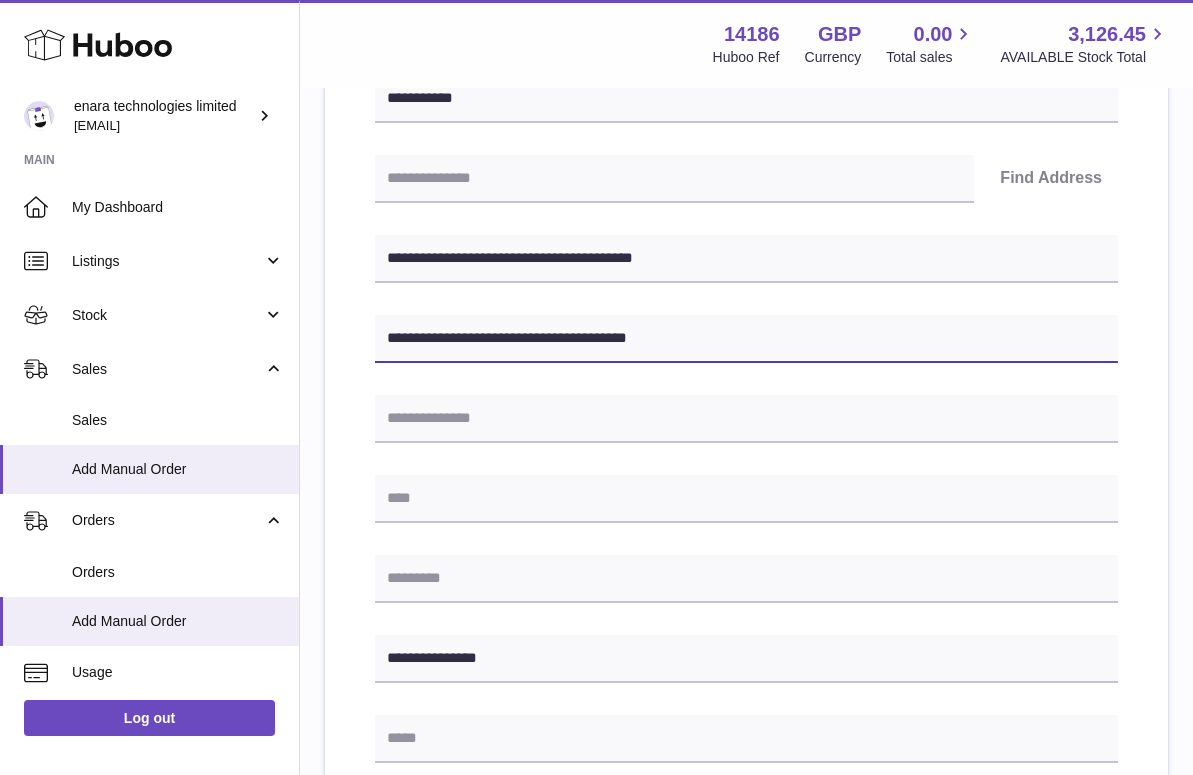 drag, startPoint x: 498, startPoint y: 335, endPoint x: 568, endPoint y: 339, distance: 70.11419 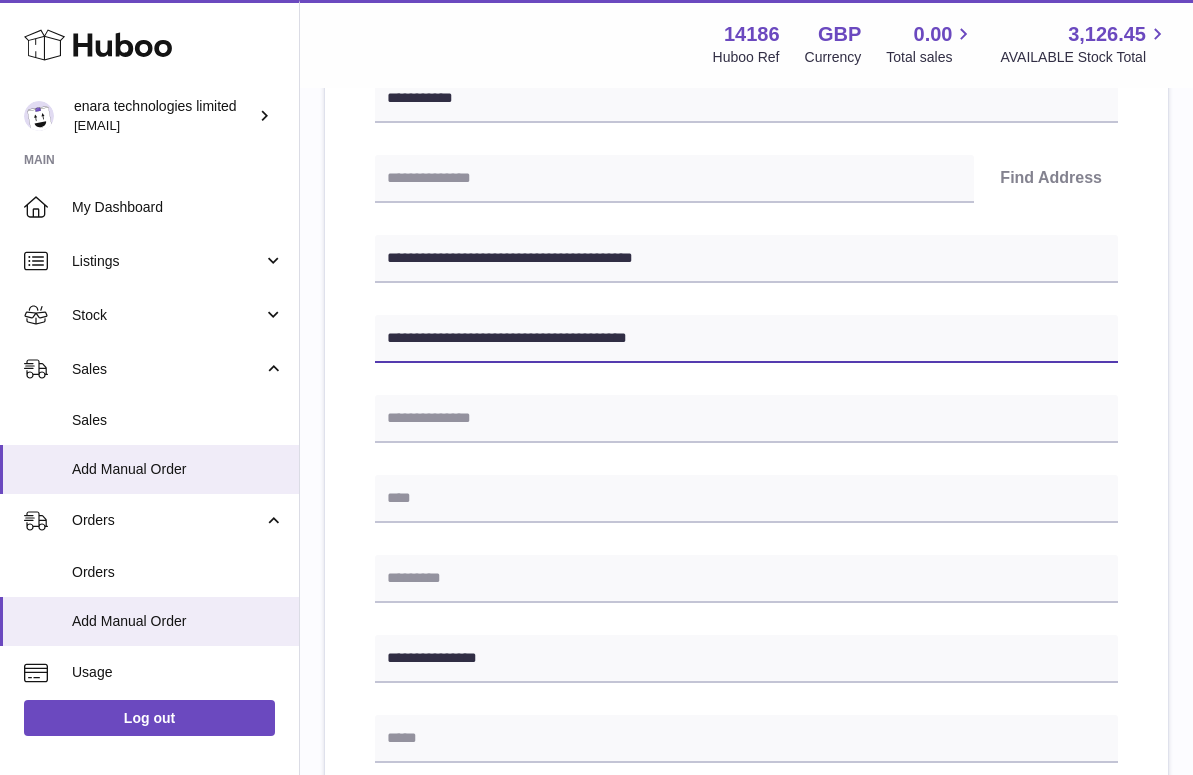click on "**********" at bounding box center (746, 339) 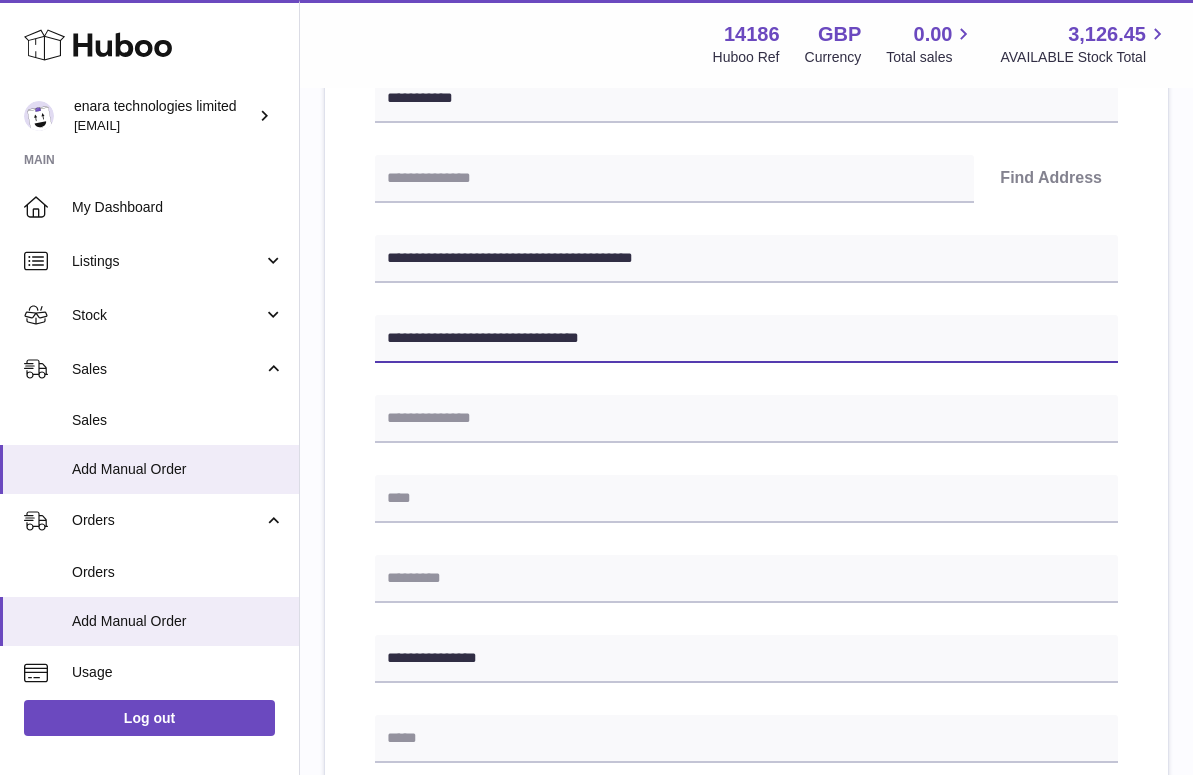 type on "**********" 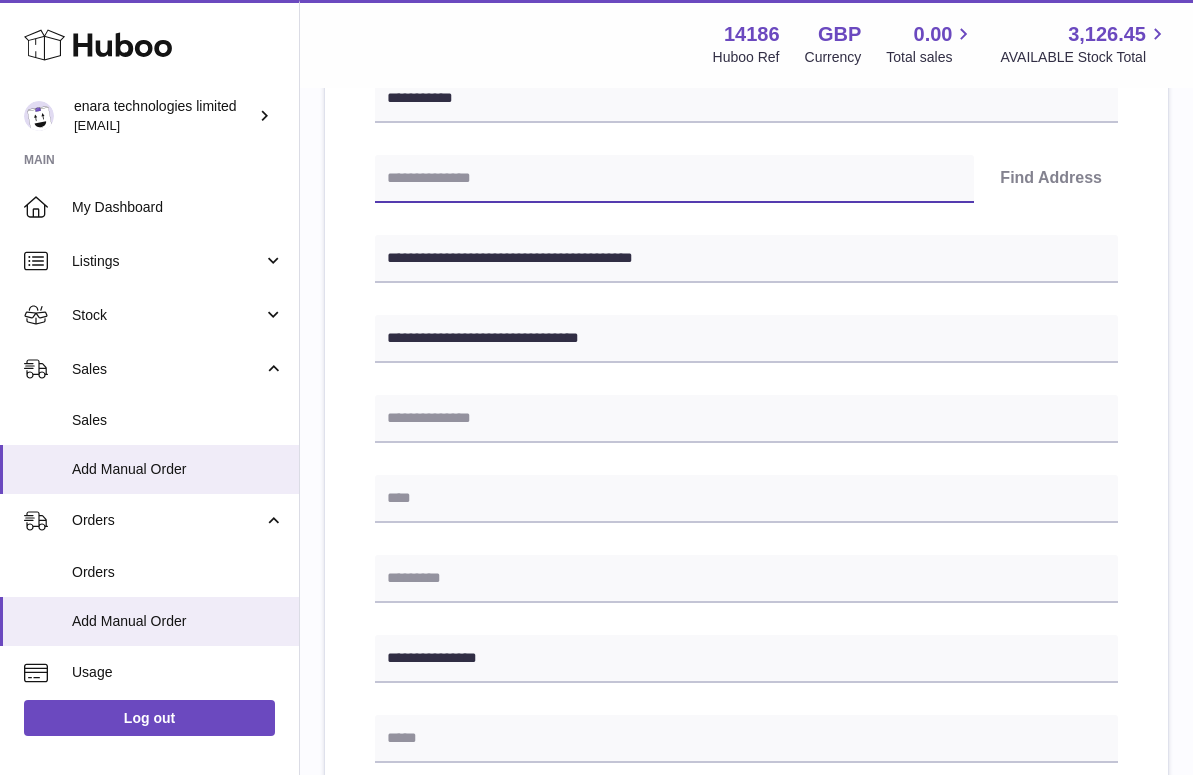 paste on "********" 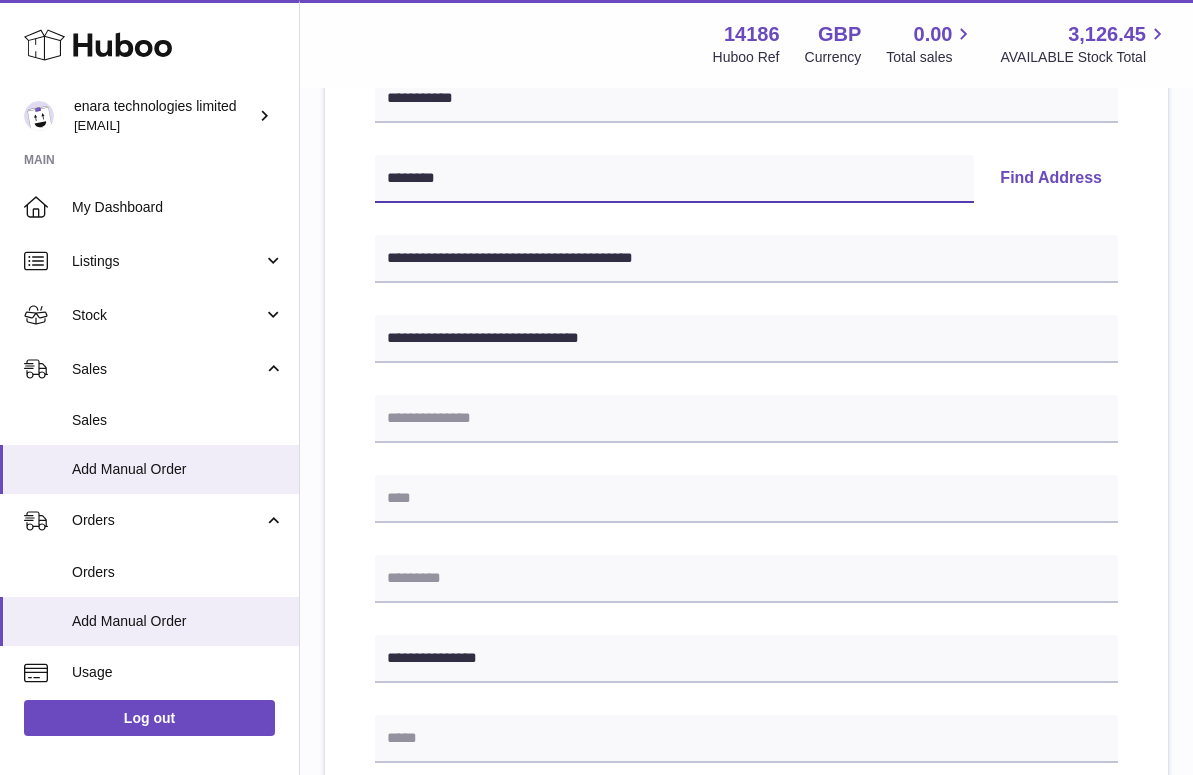 type on "********" 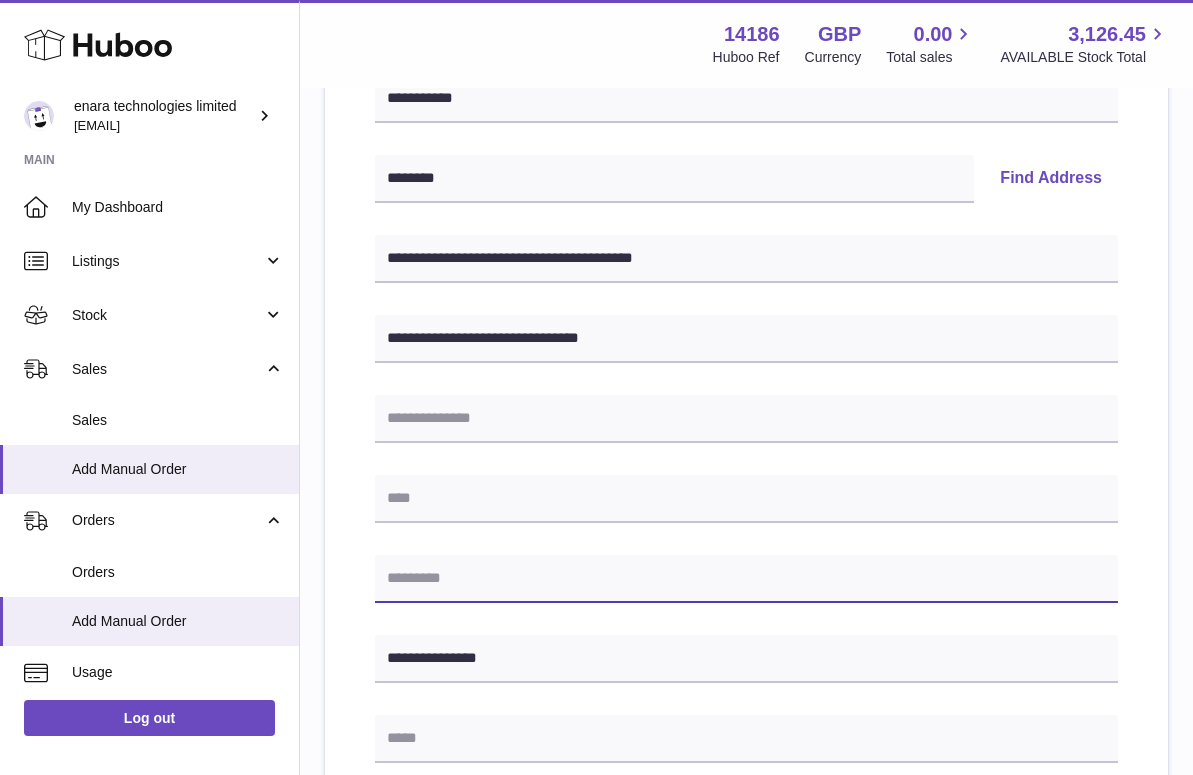 paste on "********" 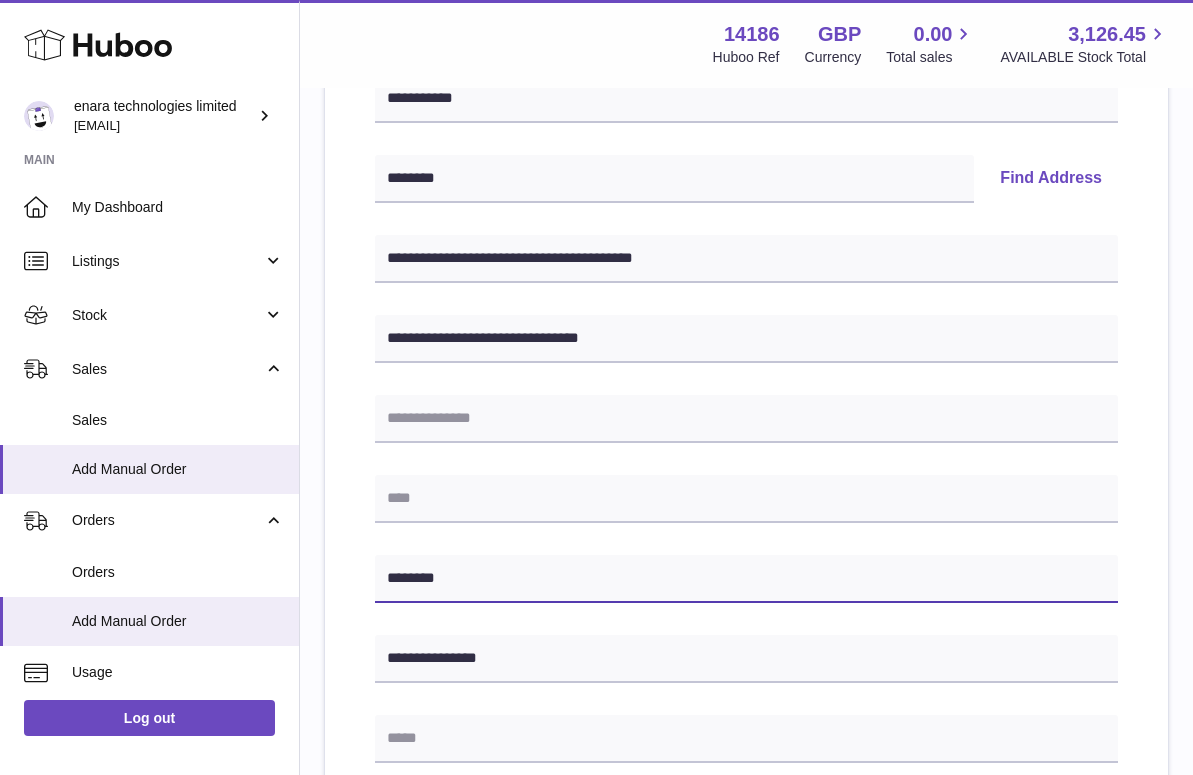 type on "********" 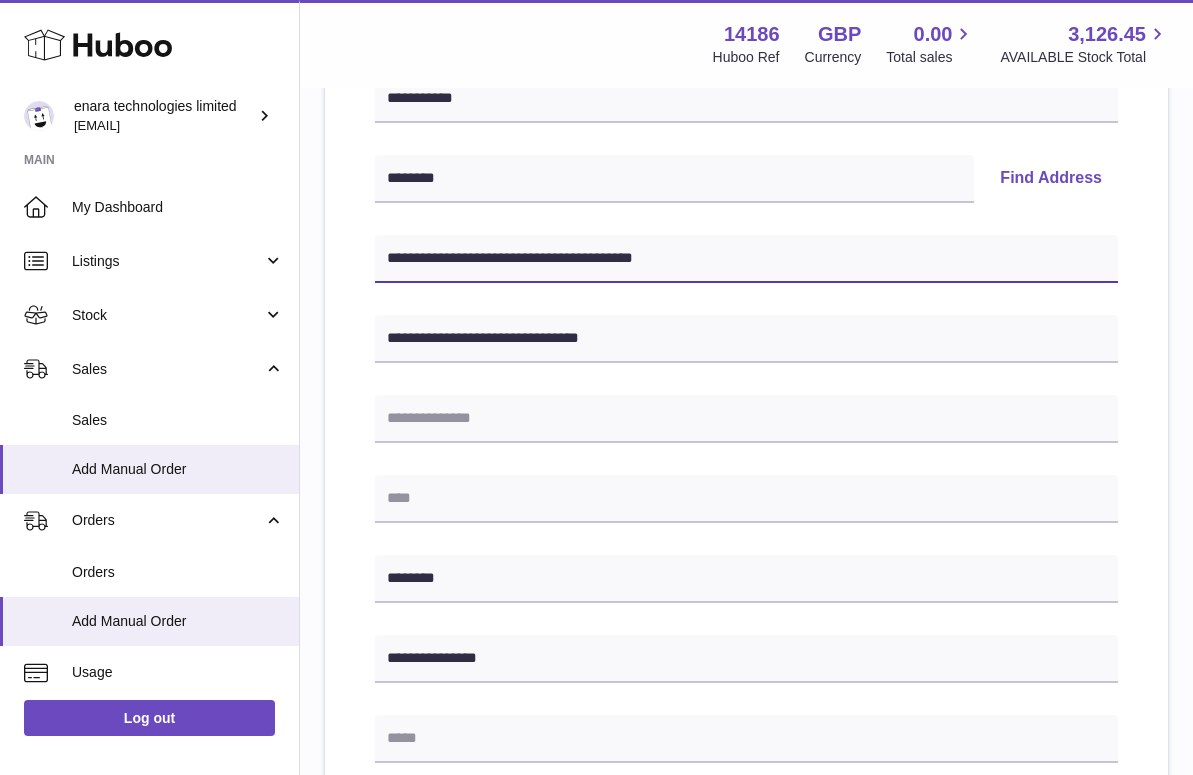 drag, startPoint x: 546, startPoint y: 257, endPoint x: 785, endPoint y: 275, distance: 239.67686 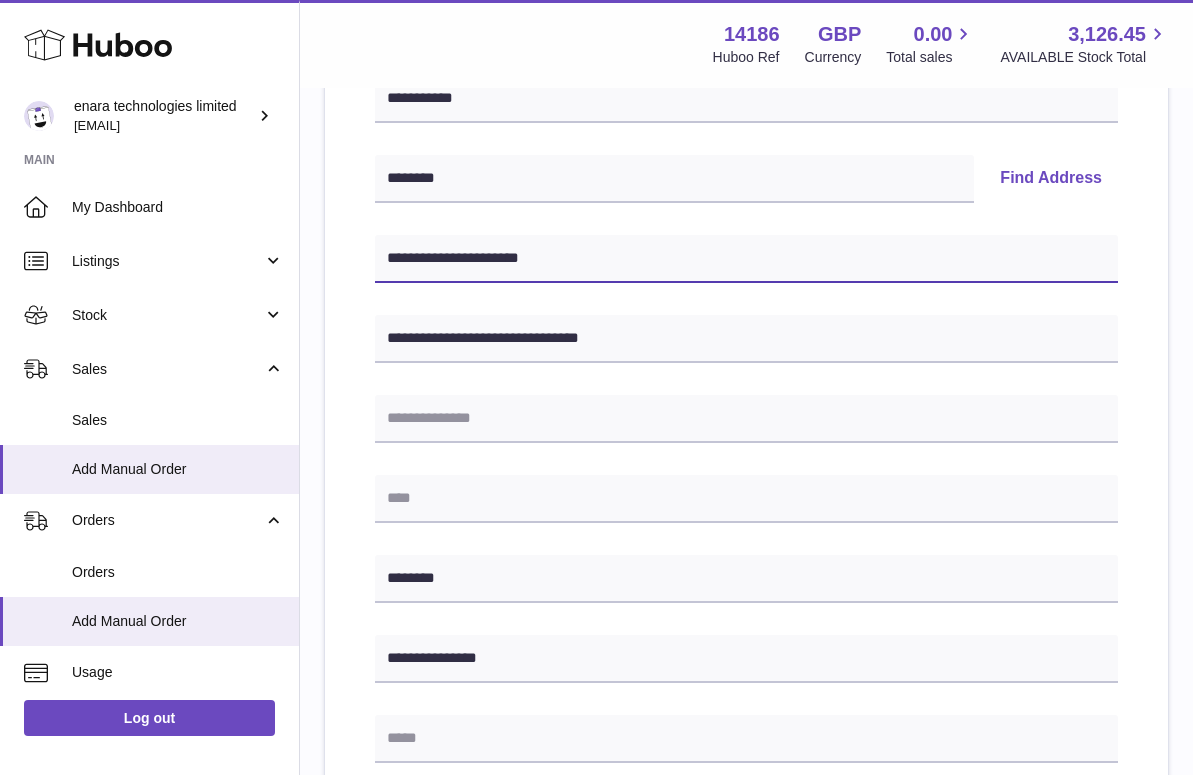 type on "**********" 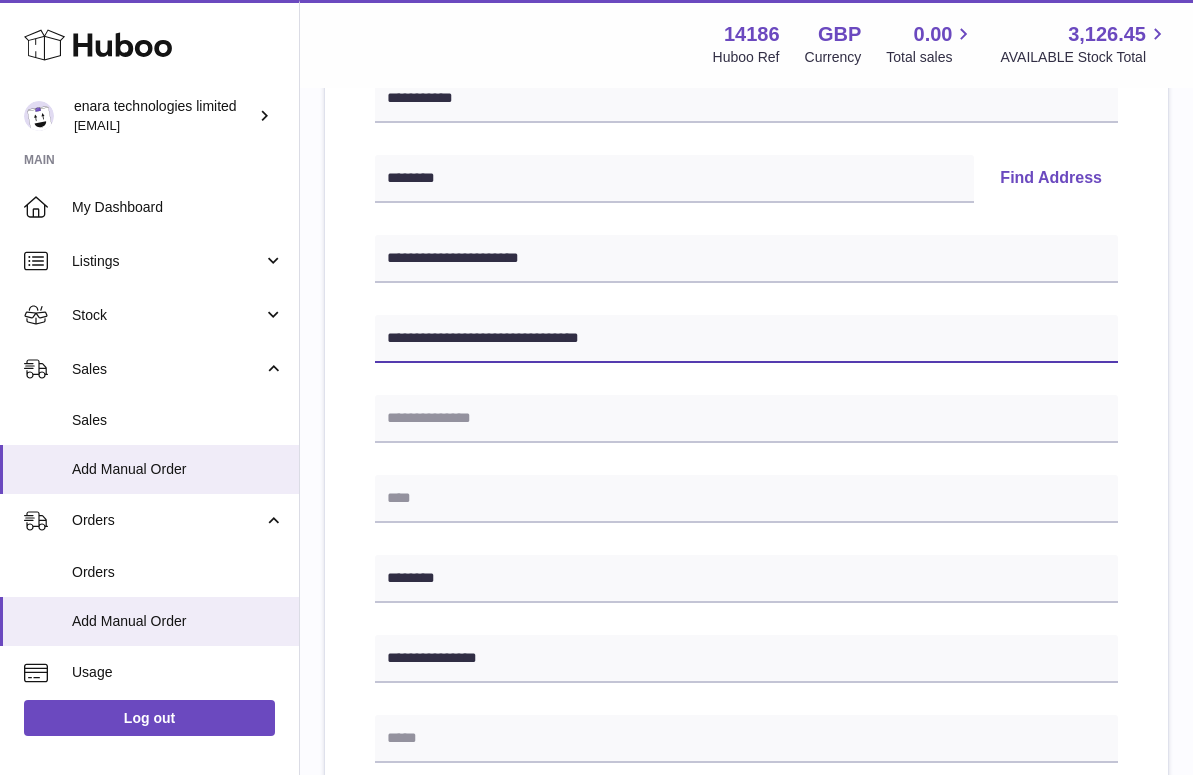 click on "**********" at bounding box center (746, 339) 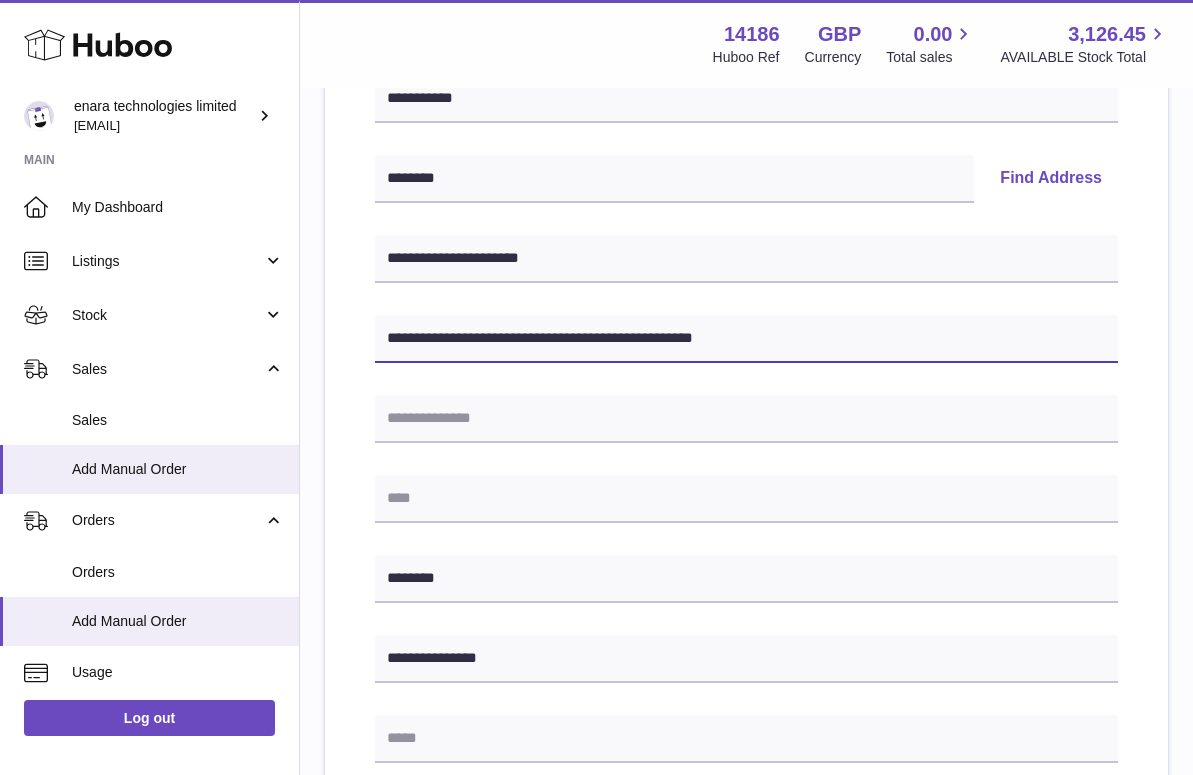 drag, startPoint x: 578, startPoint y: 334, endPoint x: 845, endPoint y: 334, distance: 267 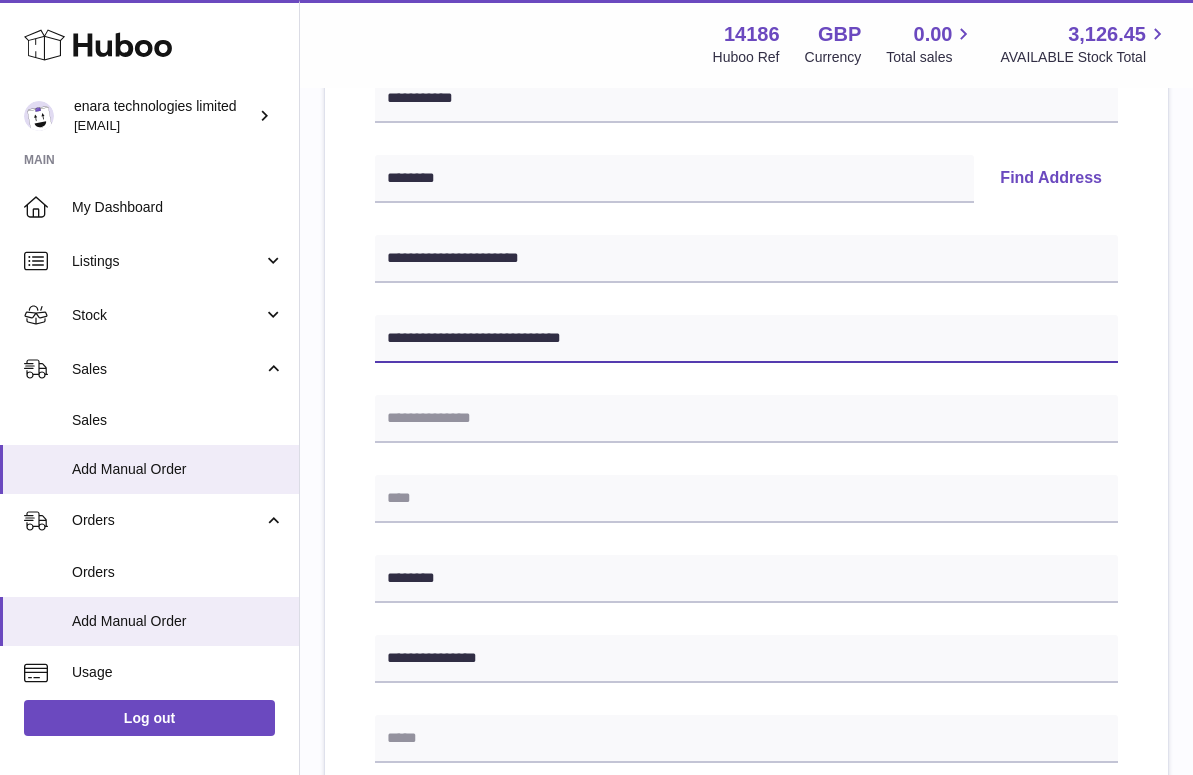 type on "**********" 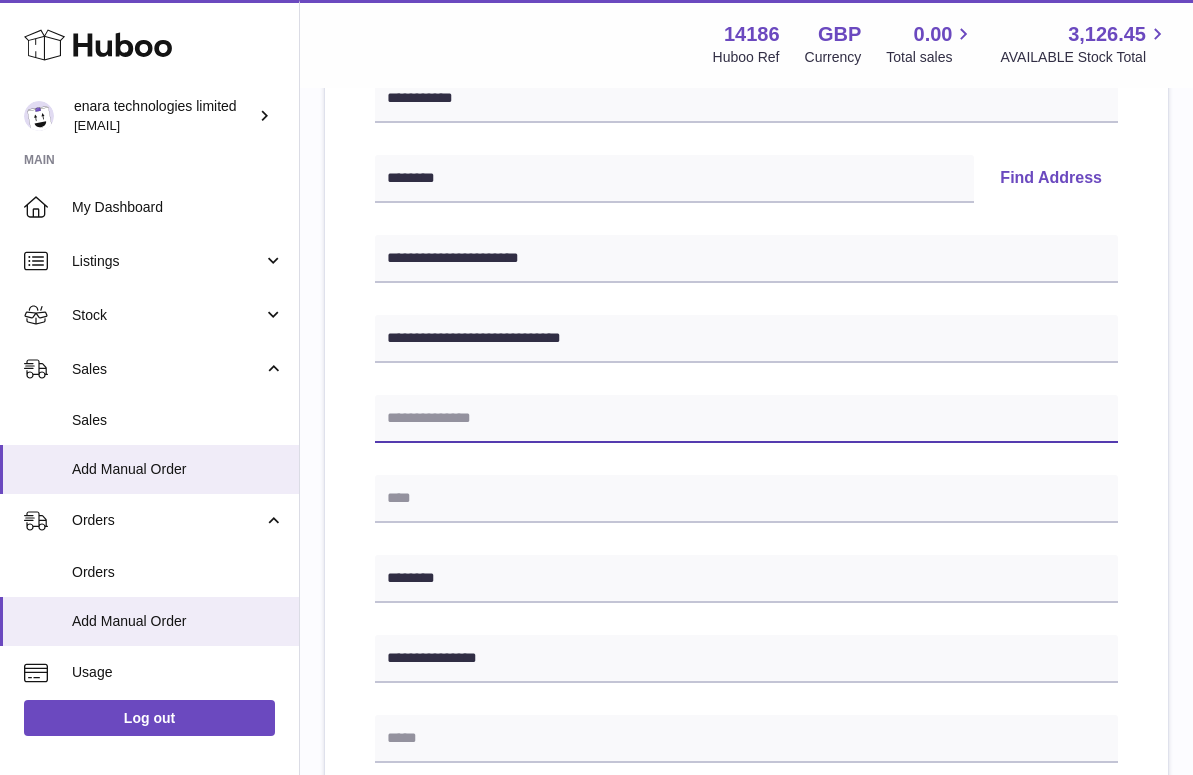 paste on "**********" 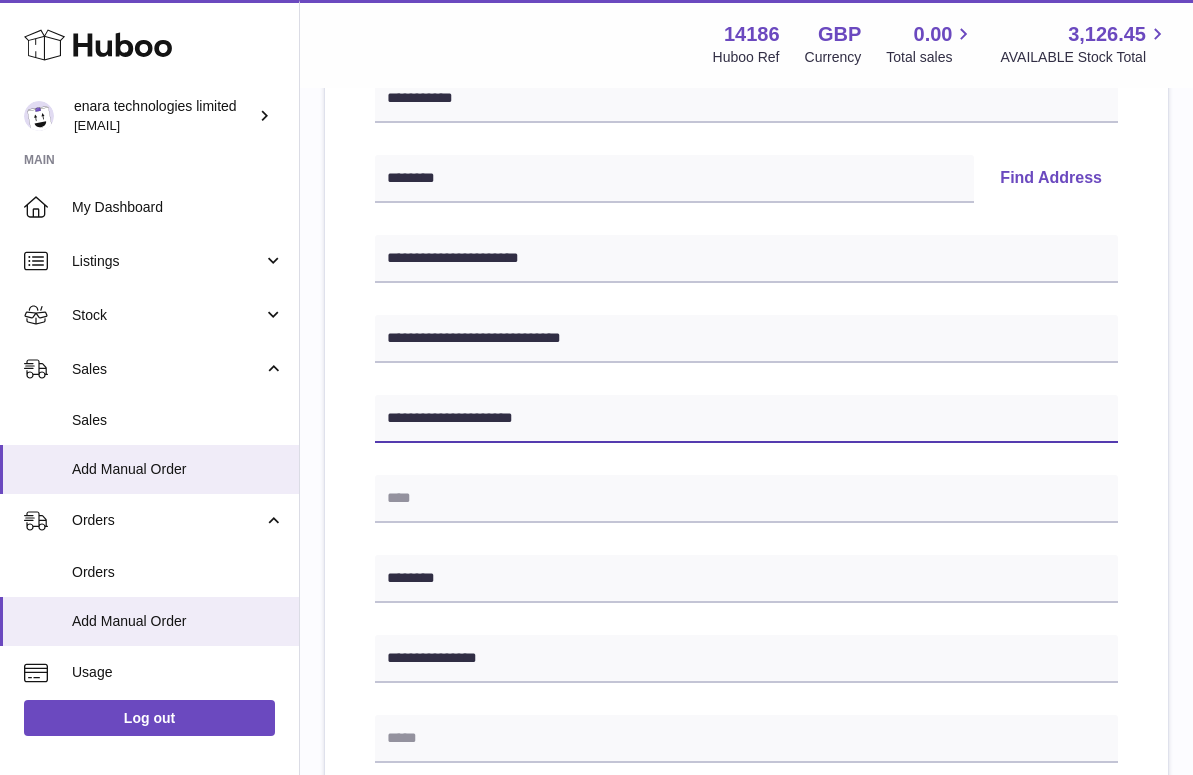 type on "**********" 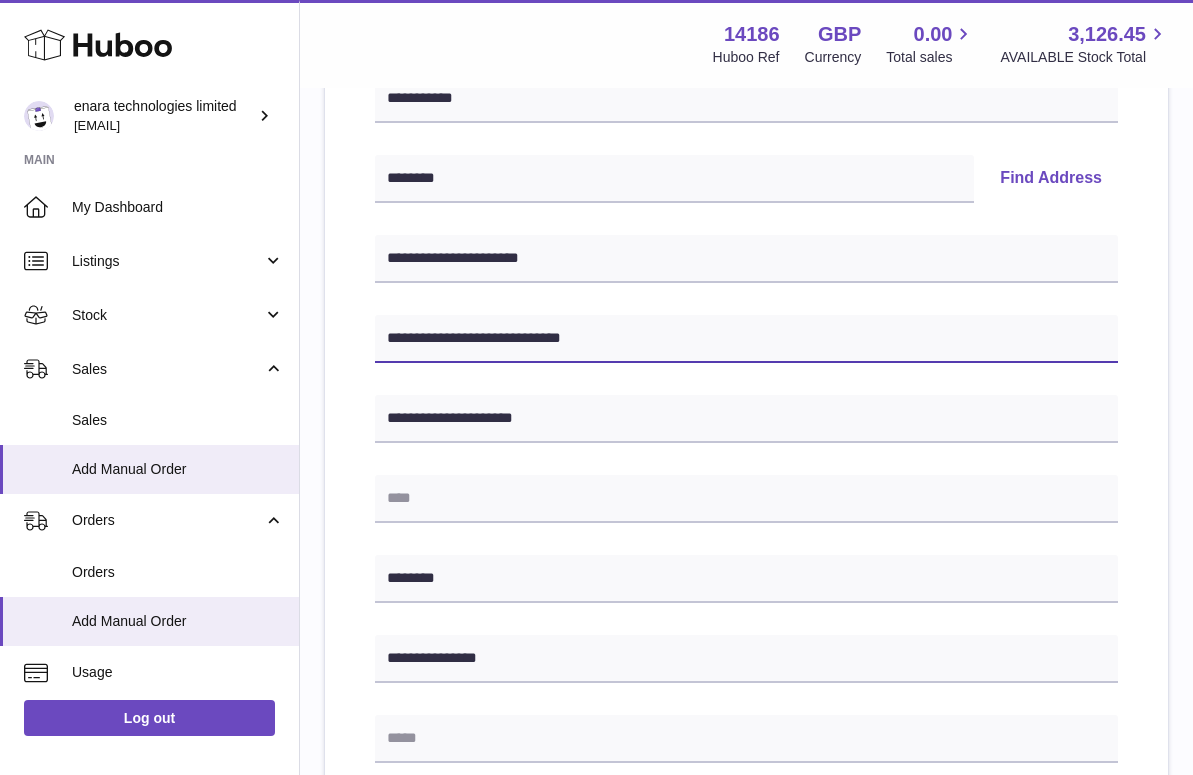 click on "**********" at bounding box center [746, 339] 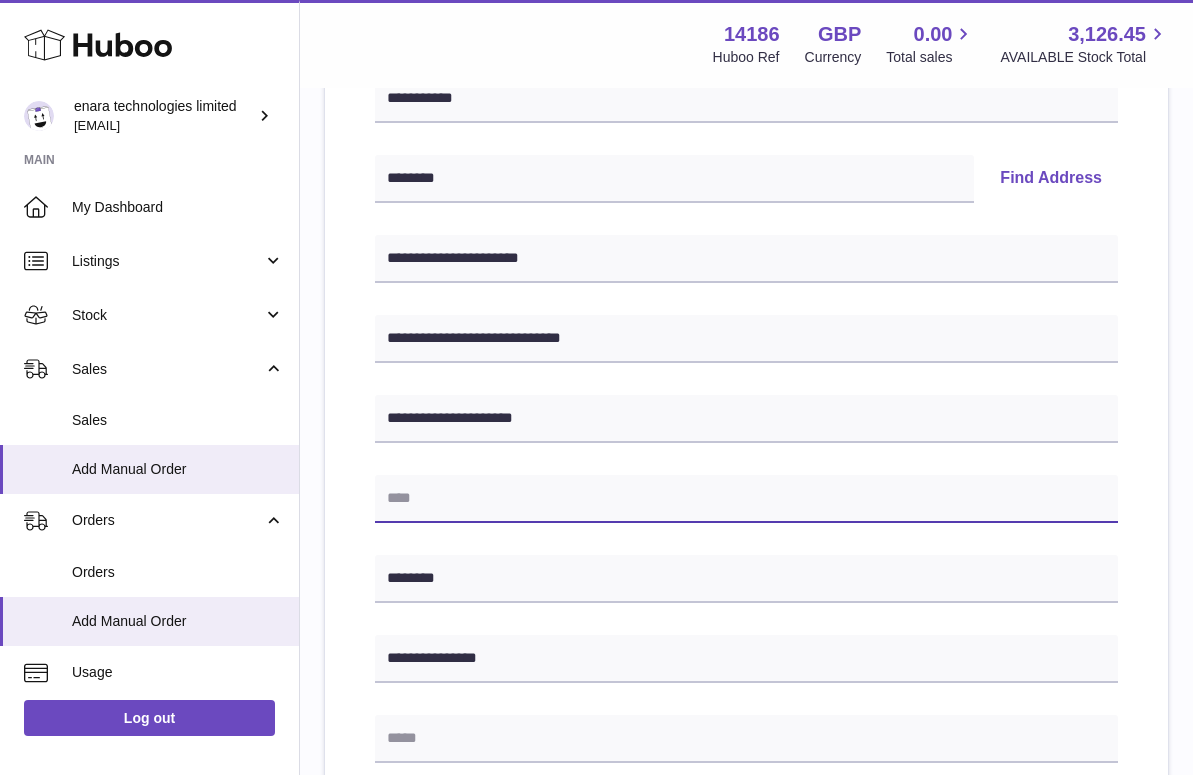 click at bounding box center (746, 499) 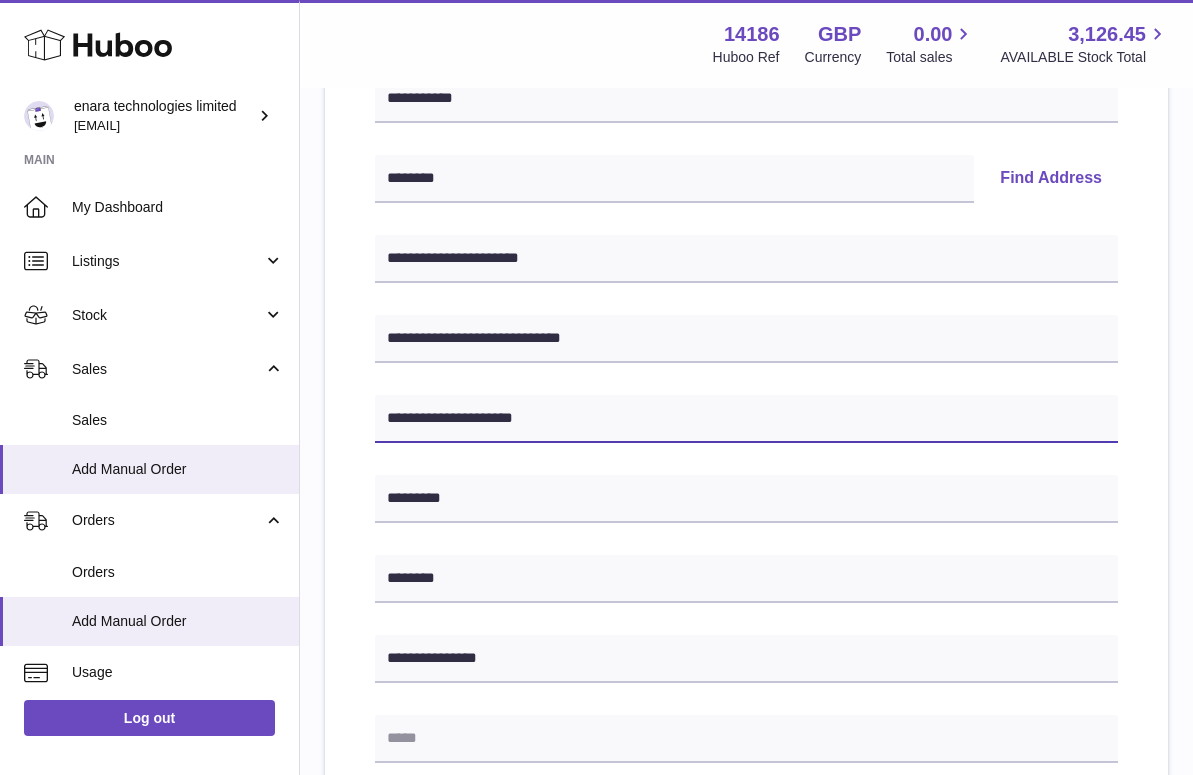 click on "**********" at bounding box center (746, 419) 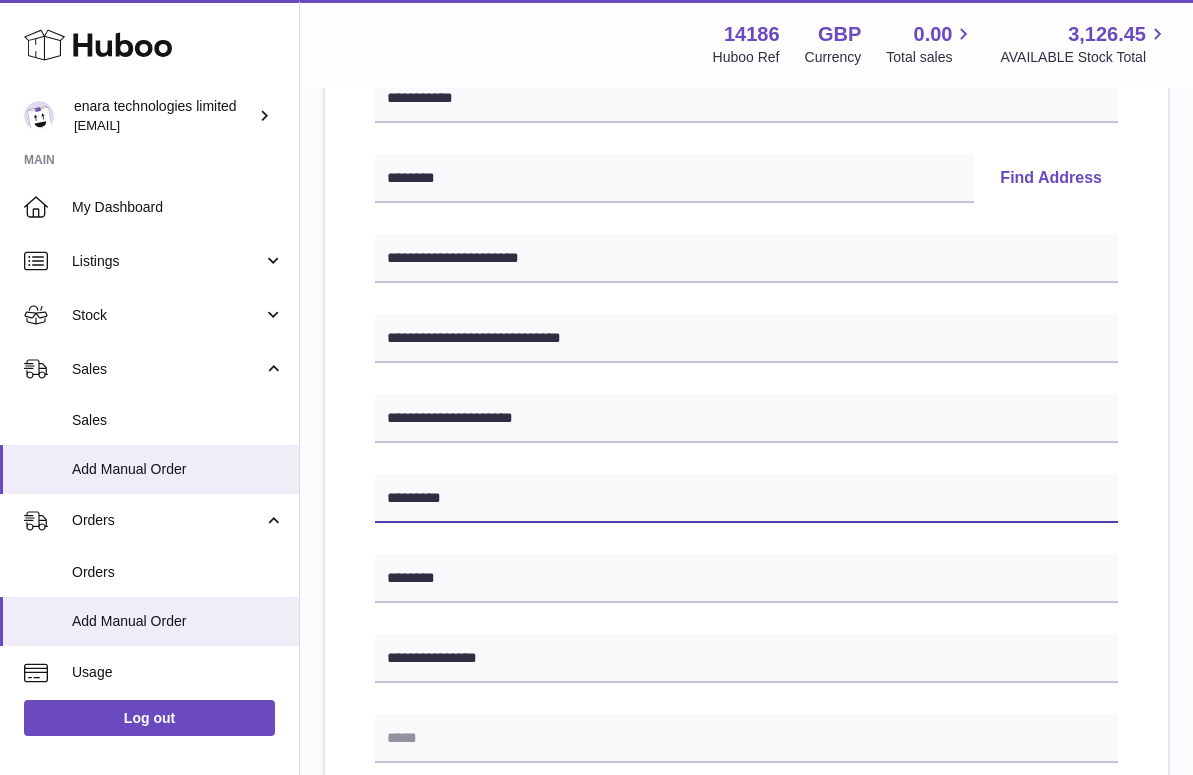 click on "*********" at bounding box center [746, 499] 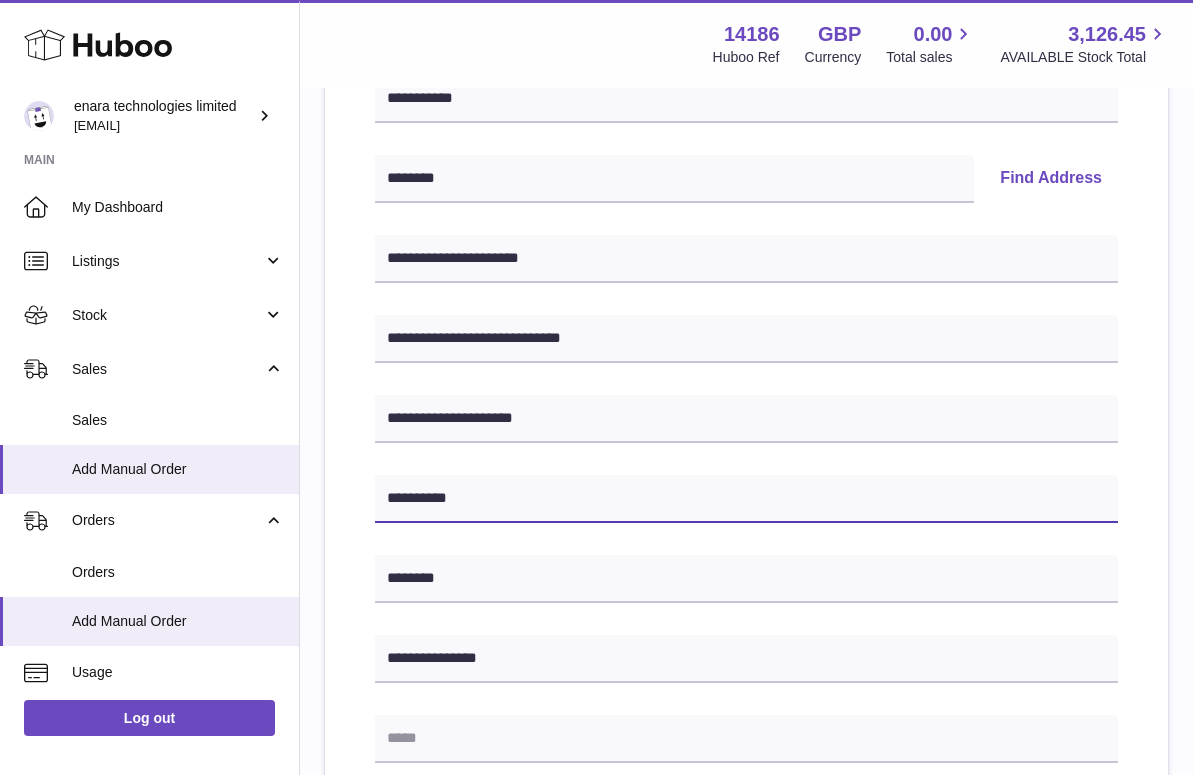 paste on "******" 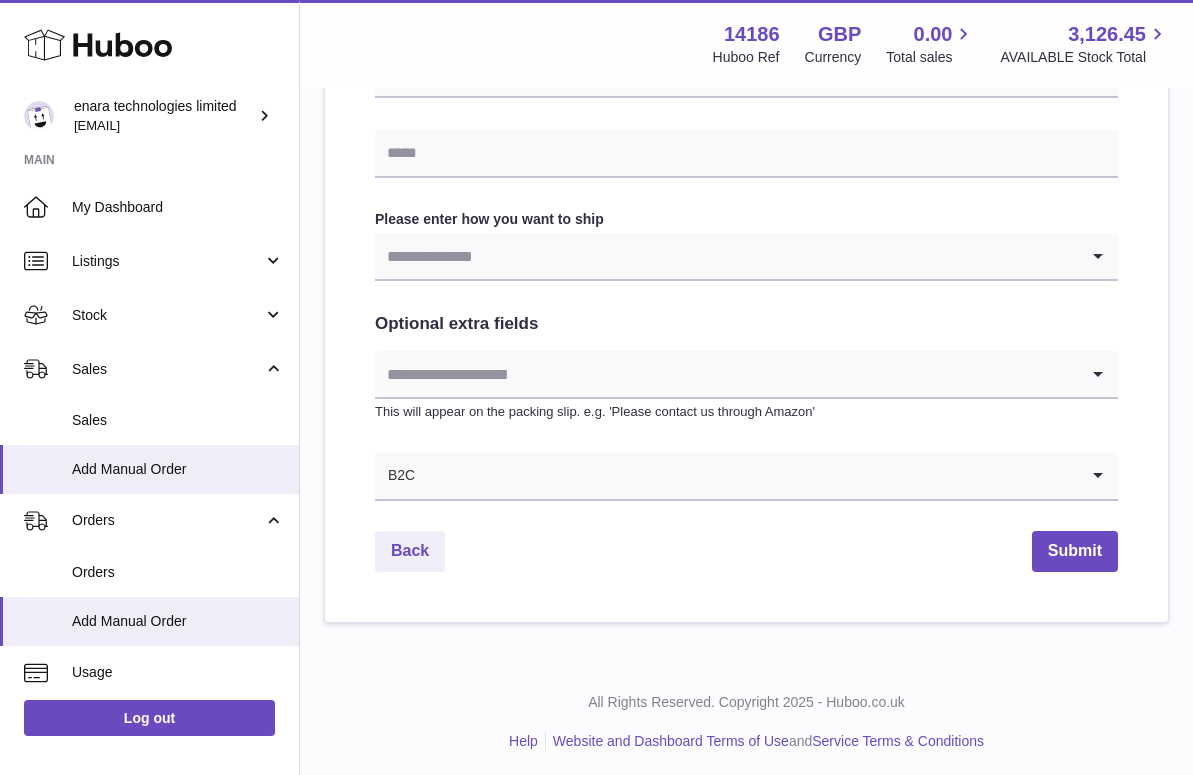 scroll, scrollTop: 966, scrollLeft: 0, axis: vertical 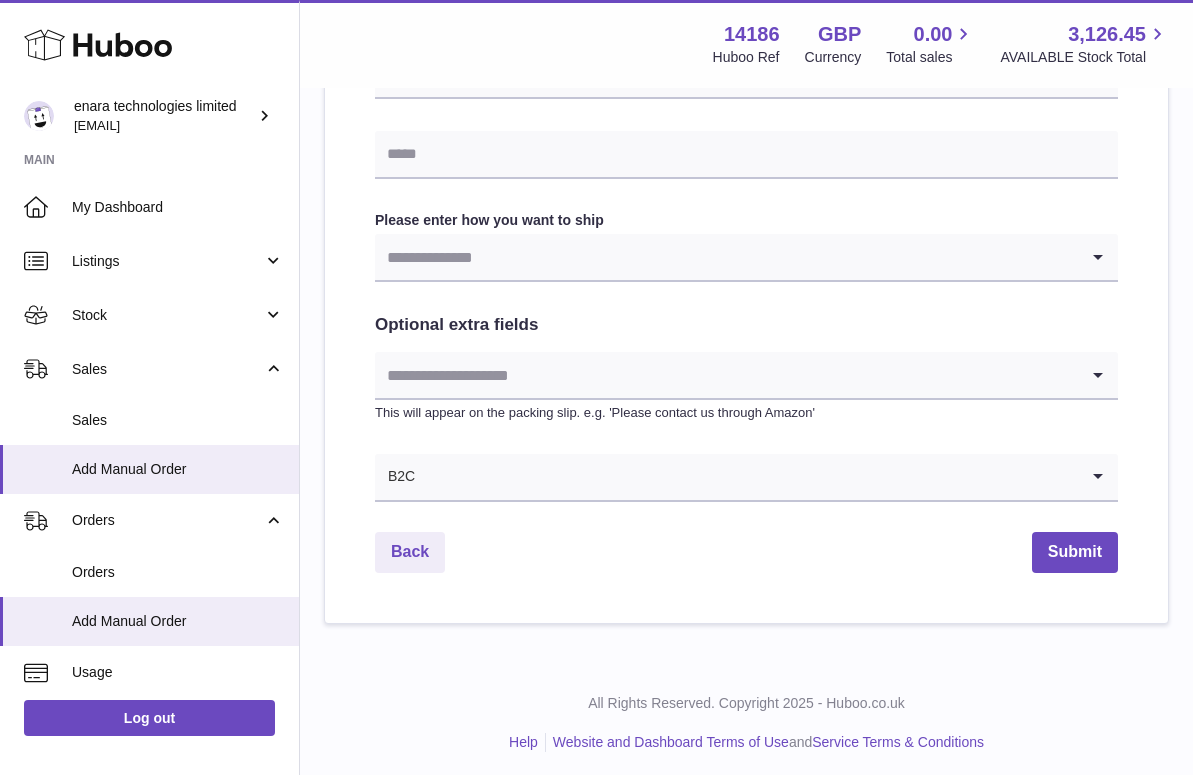 type on "**********" 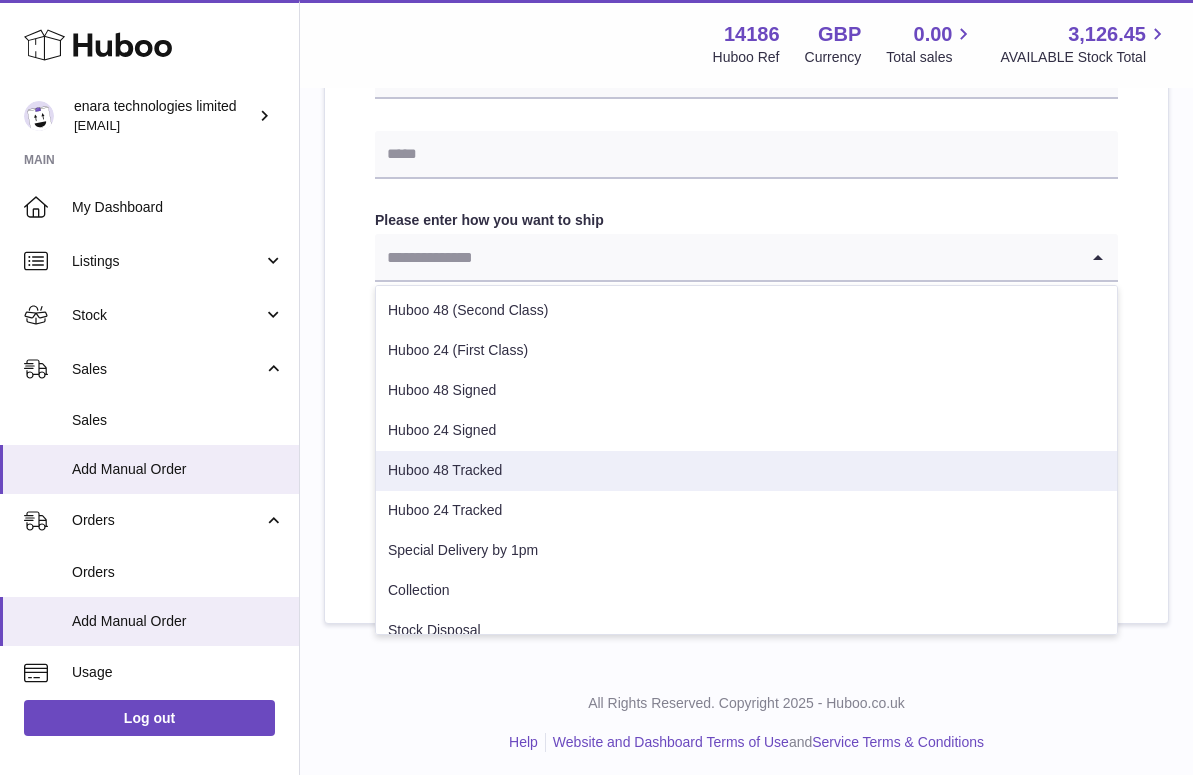 click on "Huboo 48 Tracked" at bounding box center (746, 471) 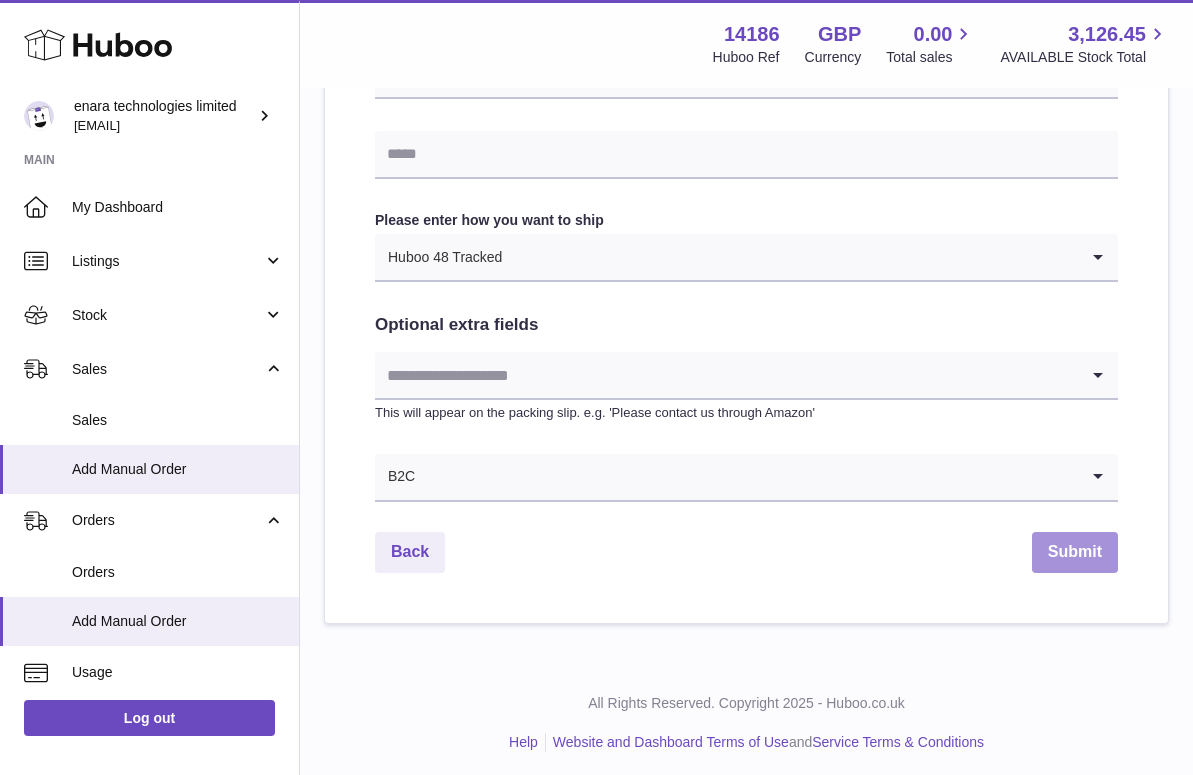 click on "Submit" at bounding box center [1075, 552] 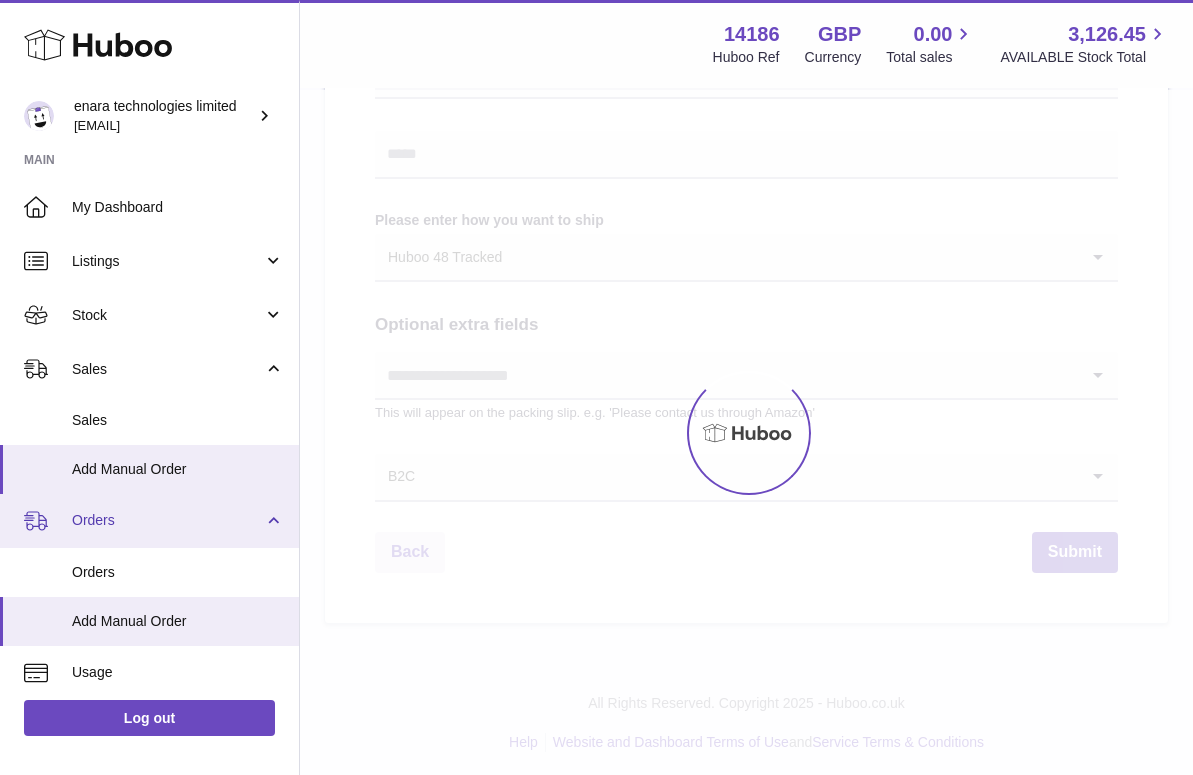 scroll, scrollTop: 0, scrollLeft: 0, axis: both 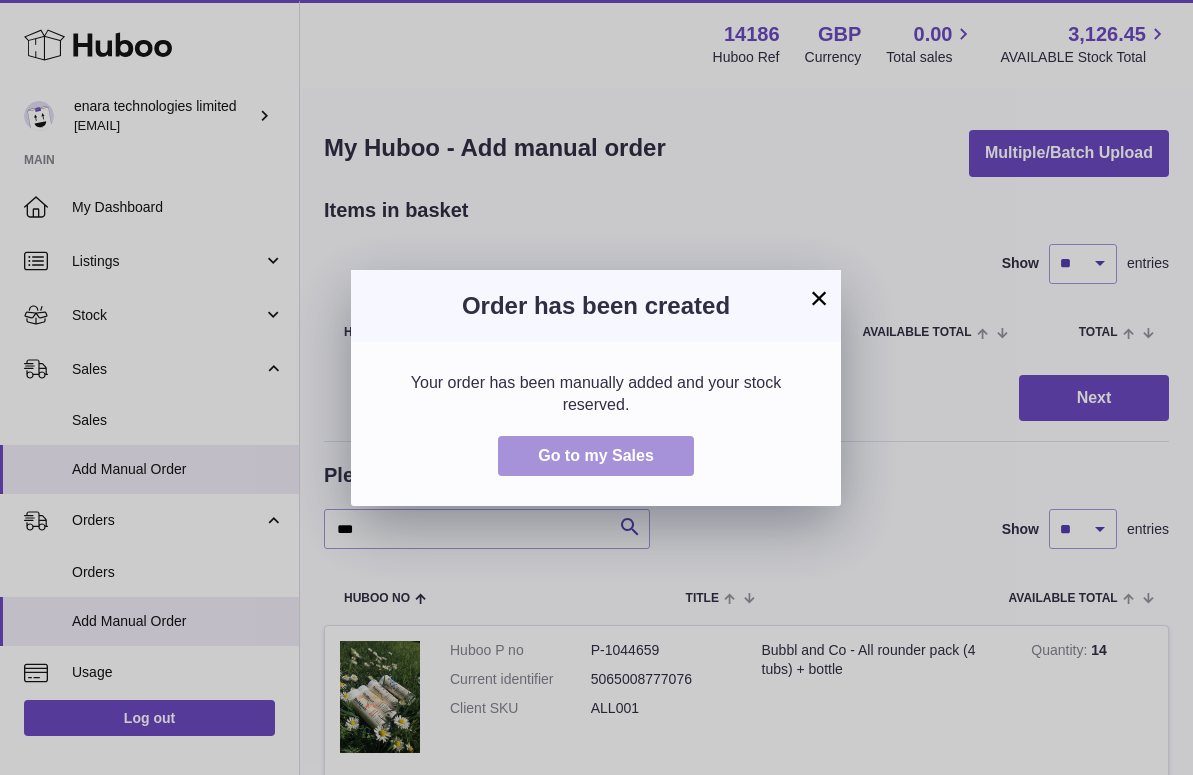 click on "Go to my Sales" at bounding box center (596, 455) 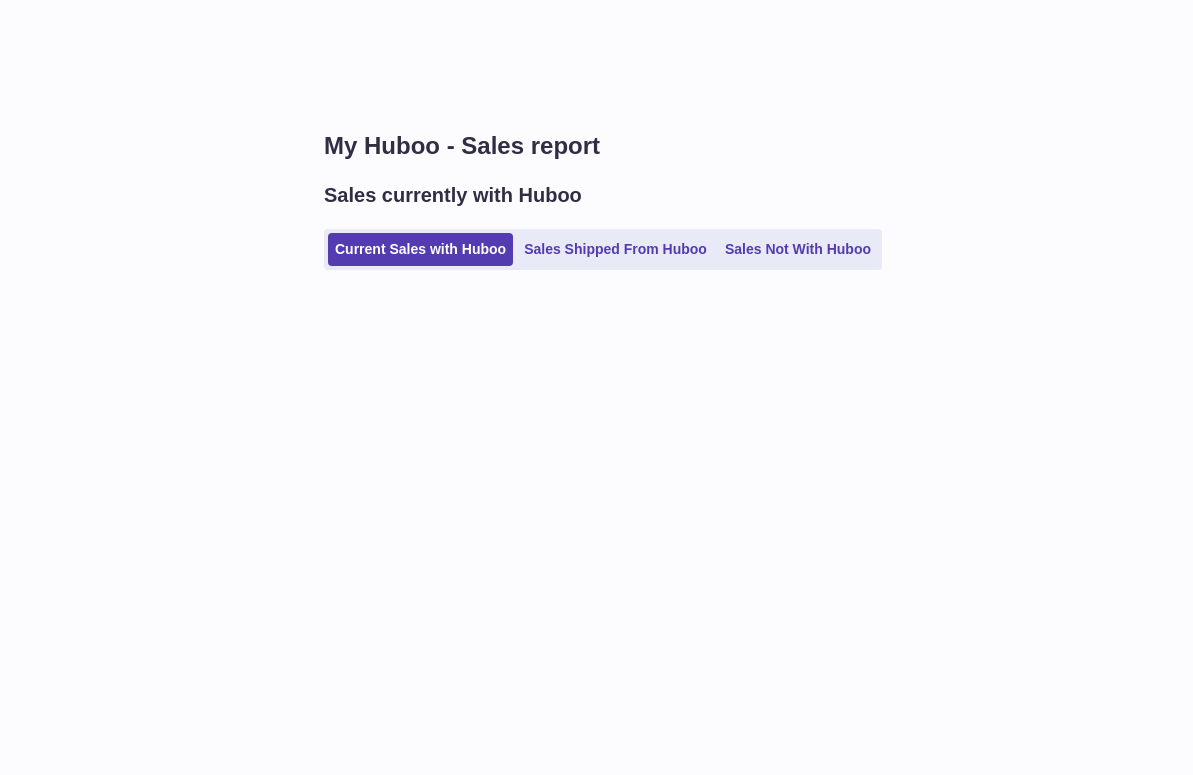 scroll, scrollTop: 0, scrollLeft: 0, axis: both 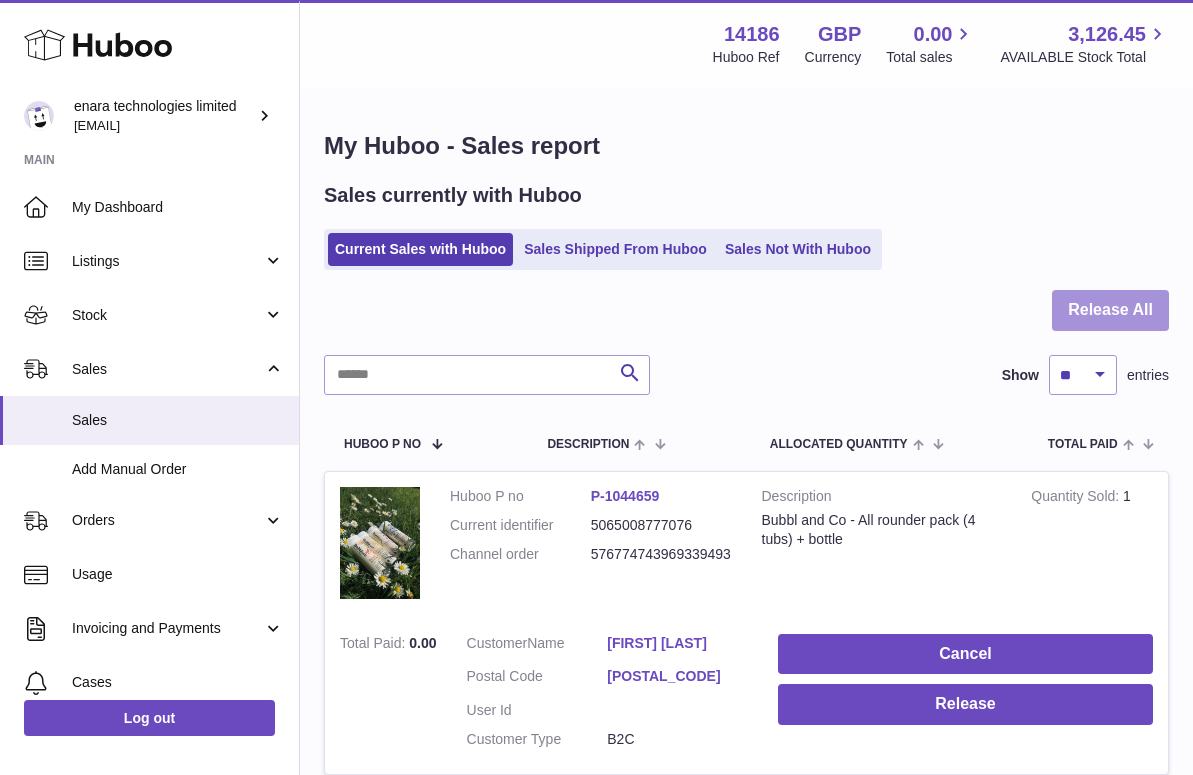 click on "Release All" at bounding box center [1110, 310] 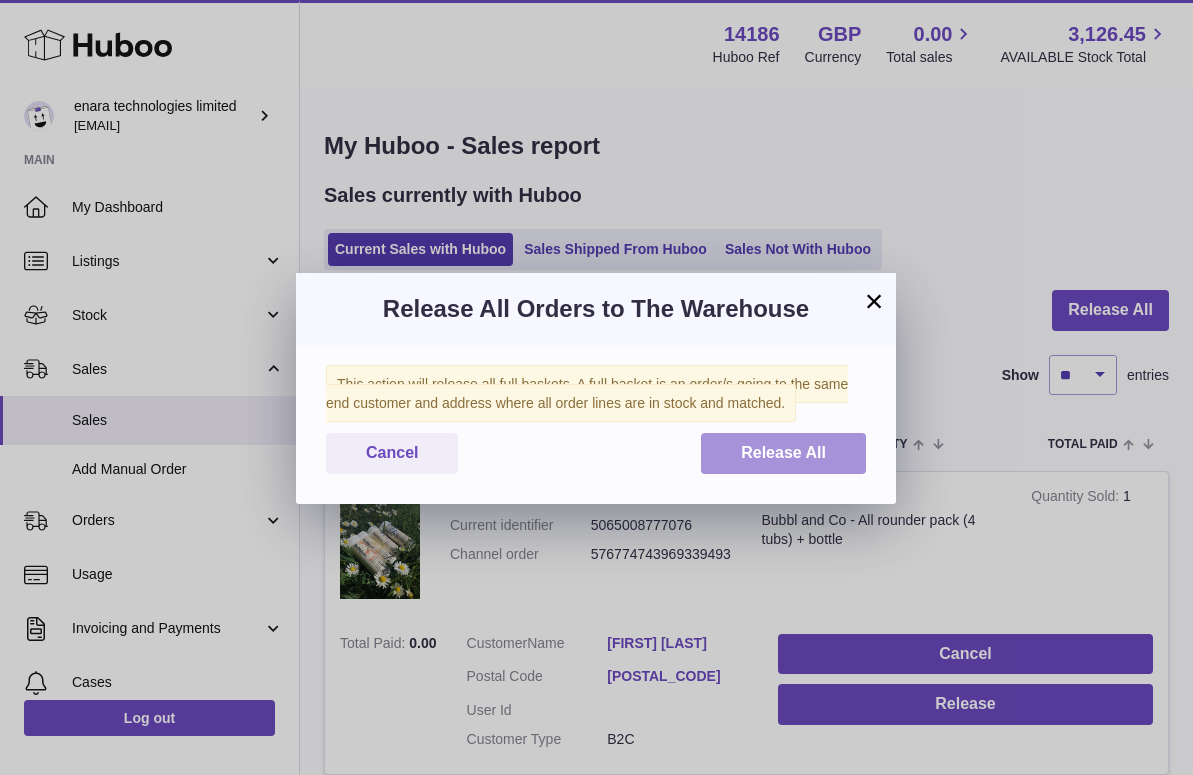click on "Release All" at bounding box center (783, 453) 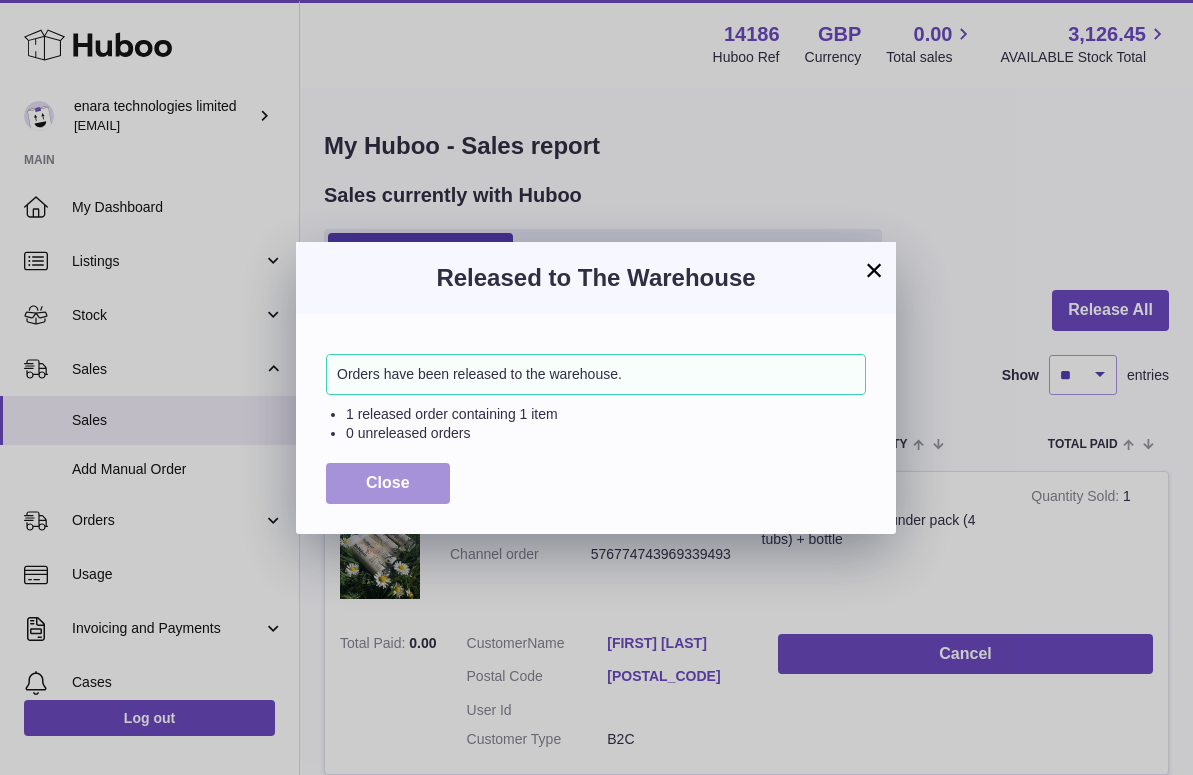 click on "Close" at bounding box center (388, 482) 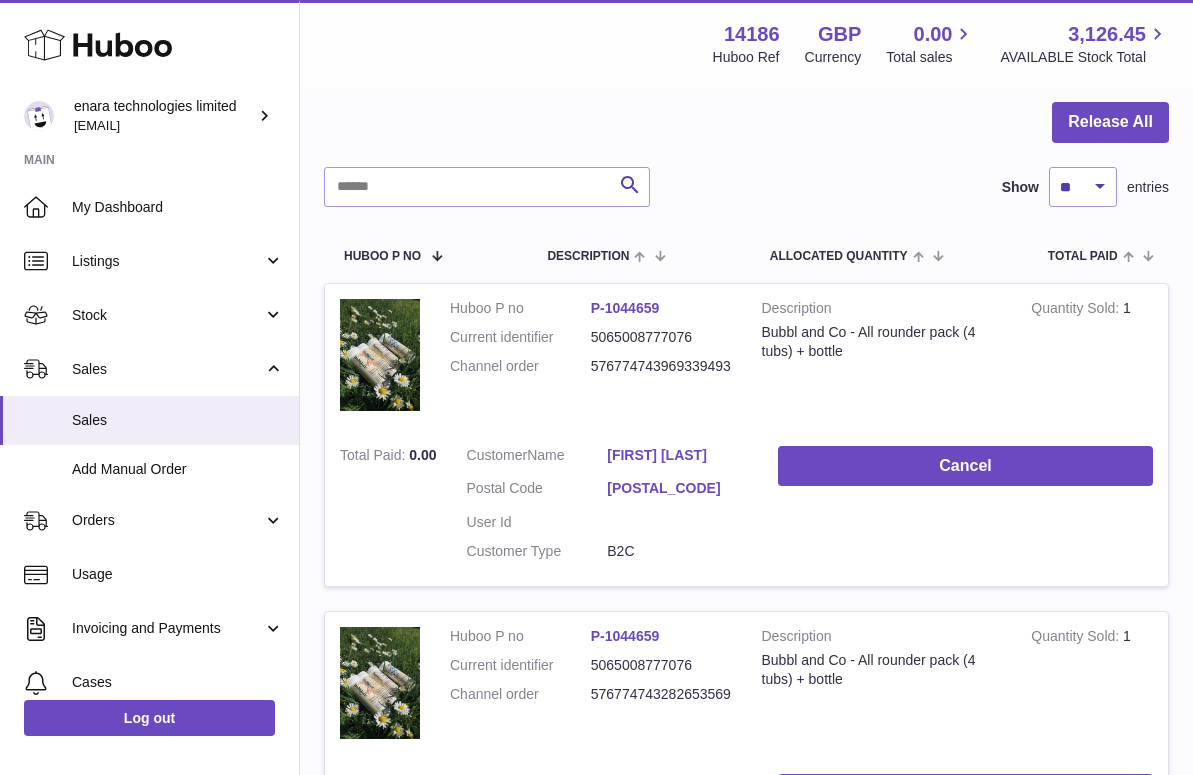 scroll, scrollTop: 196, scrollLeft: 0, axis: vertical 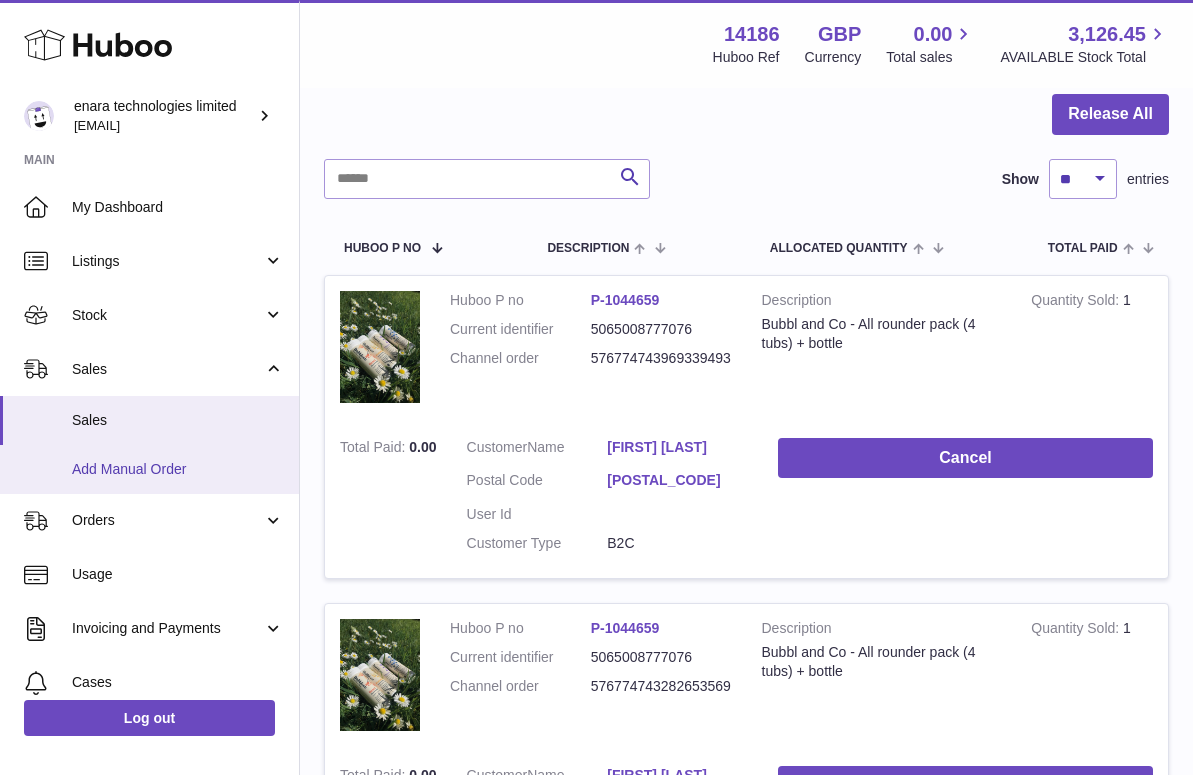 click on "Add Manual Order" at bounding box center [178, 469] 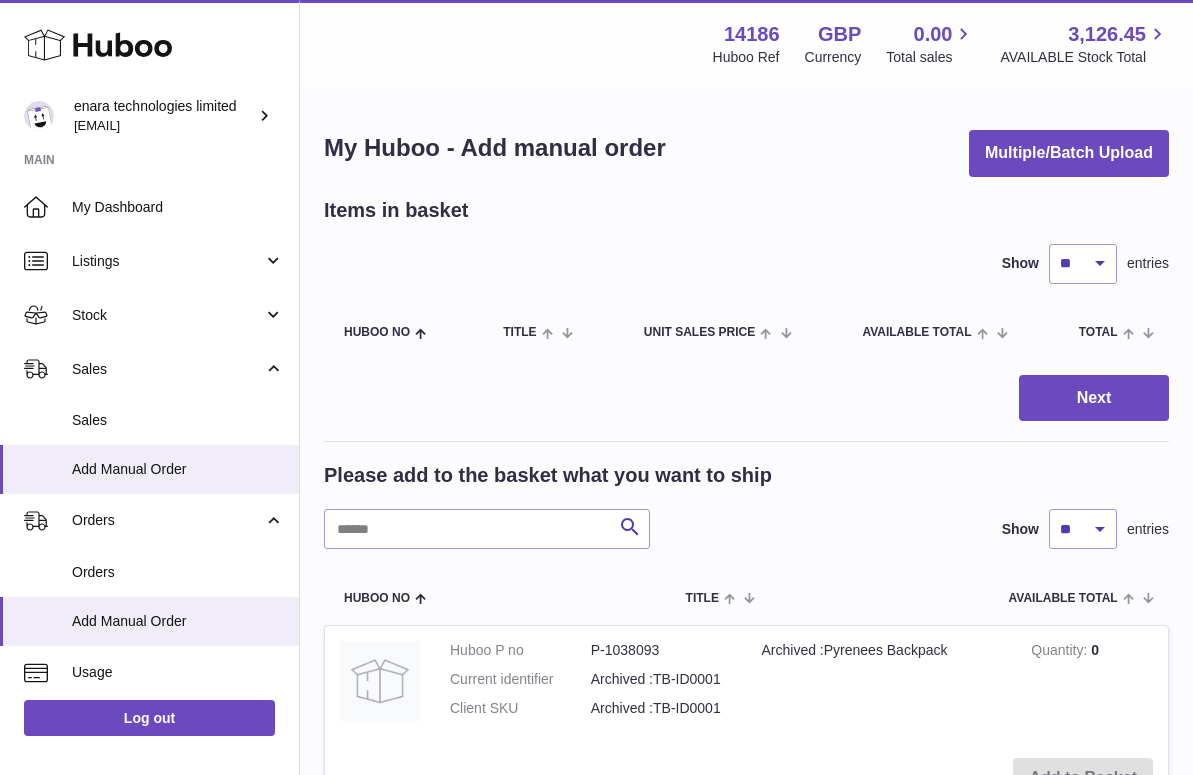 scroll, scrollTop: 0, scrollLeft: 0, axis: both 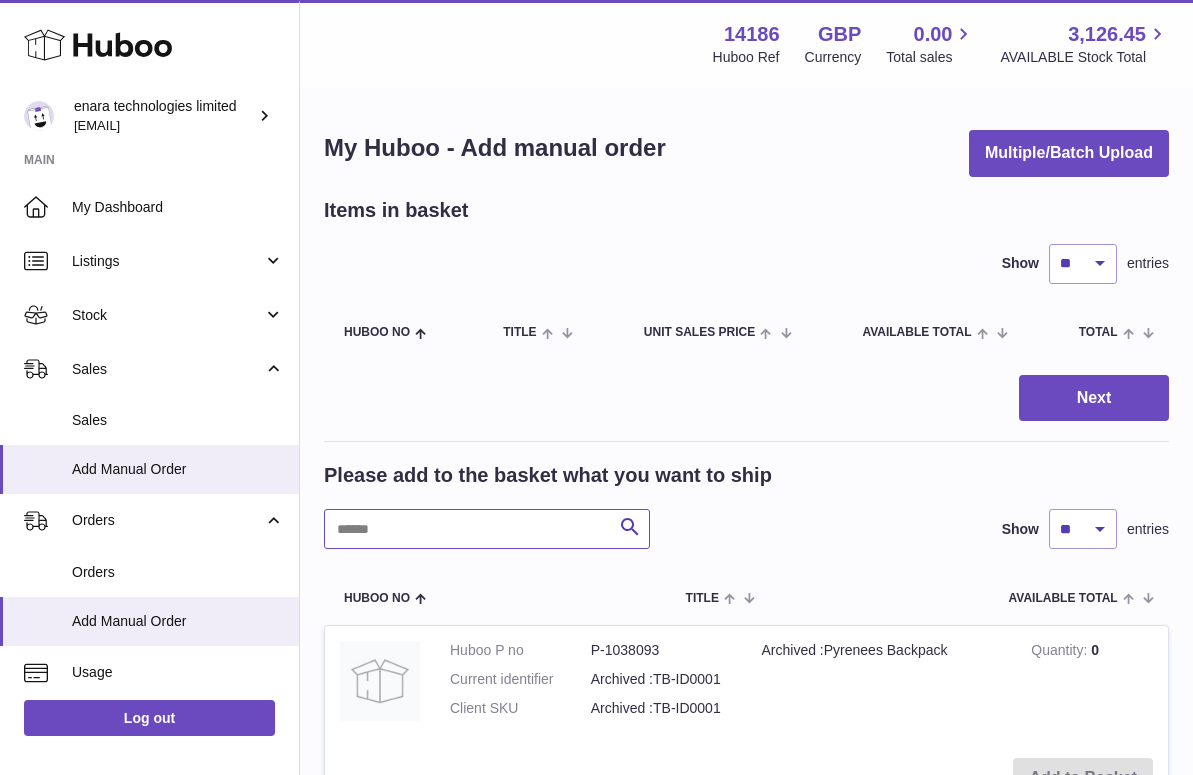 click at bounding box center (487, 529) 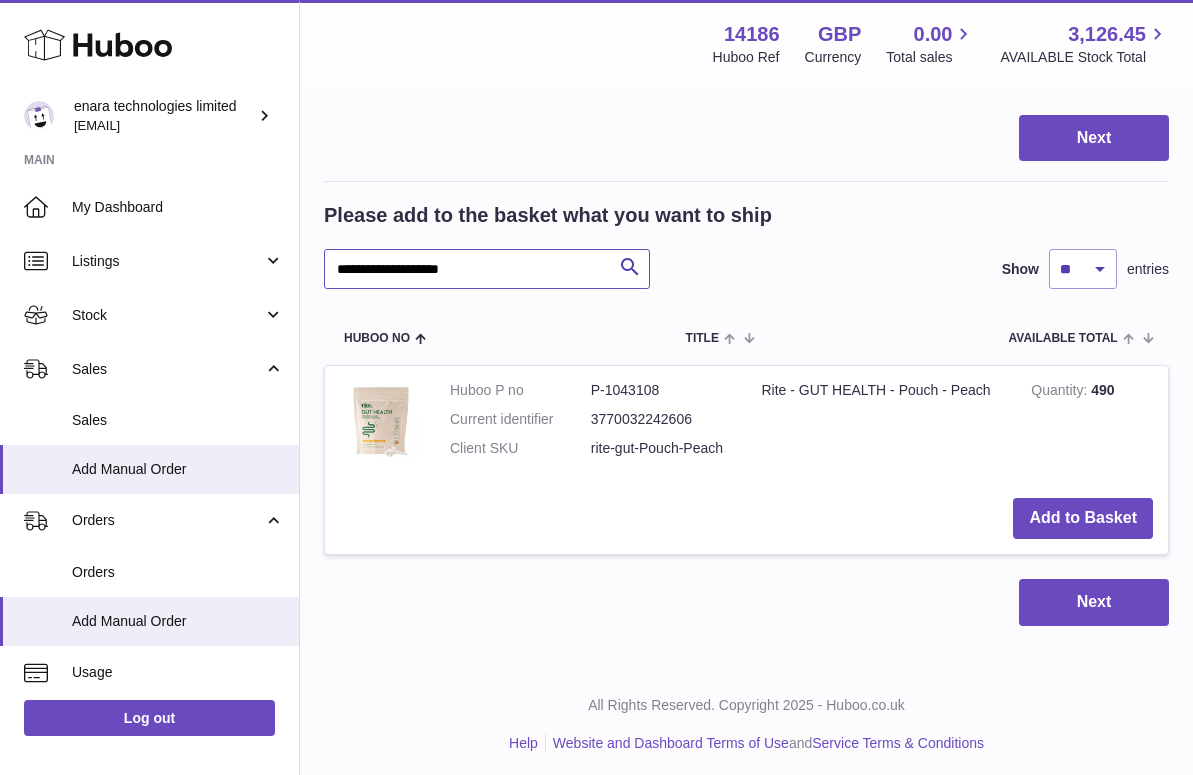 scroll, scrollTop: 259, scrollLeft: 0, axis: vertical 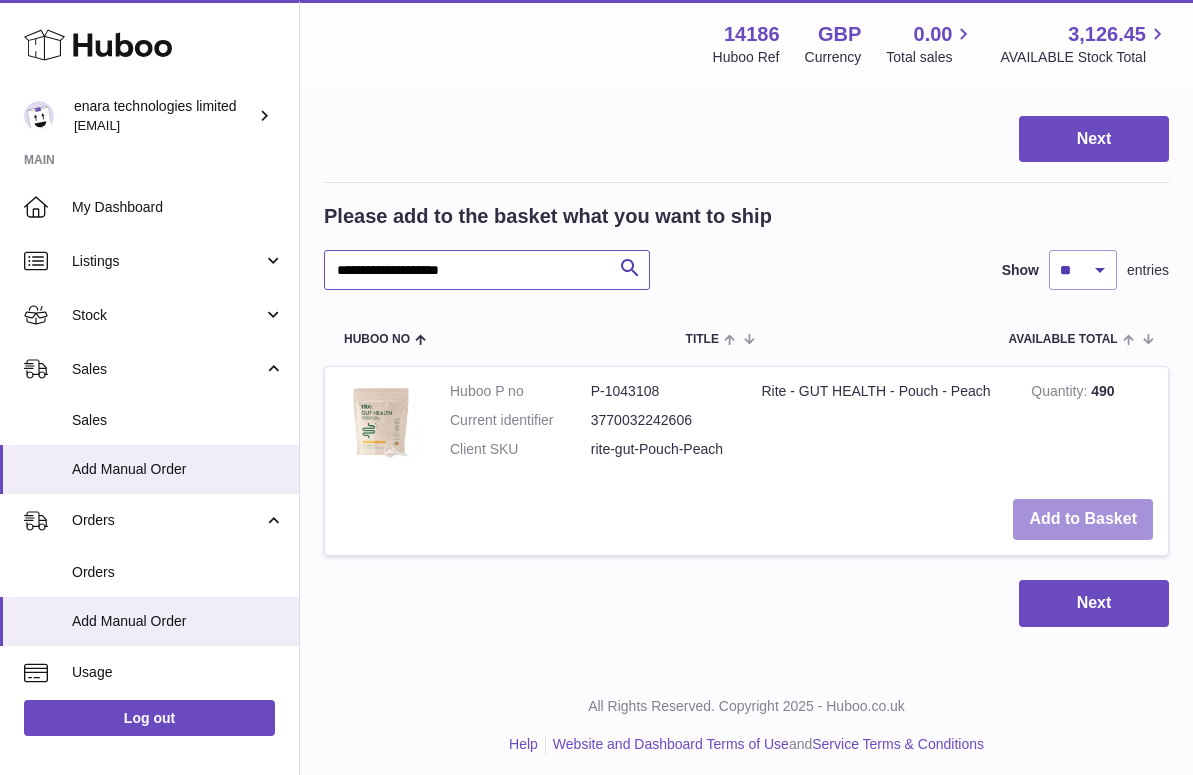 type on "**********" 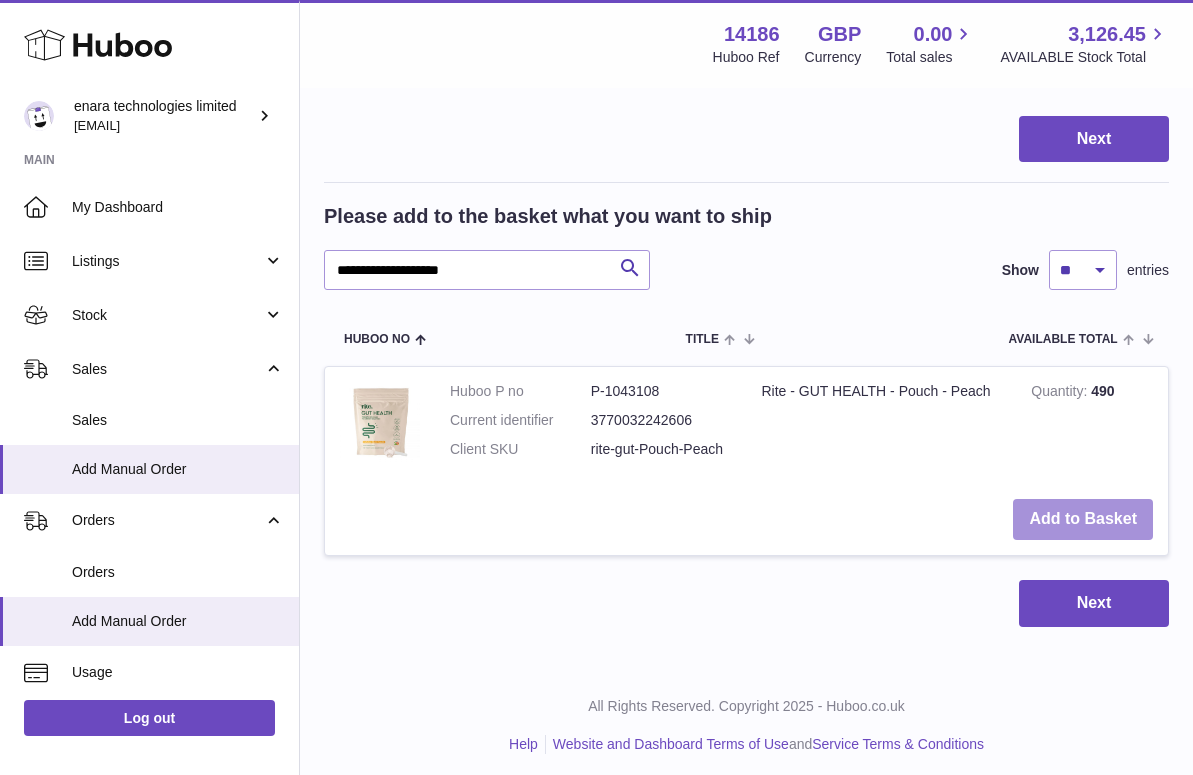 click on "Add to Basket" at bounding box center [1083, 519] 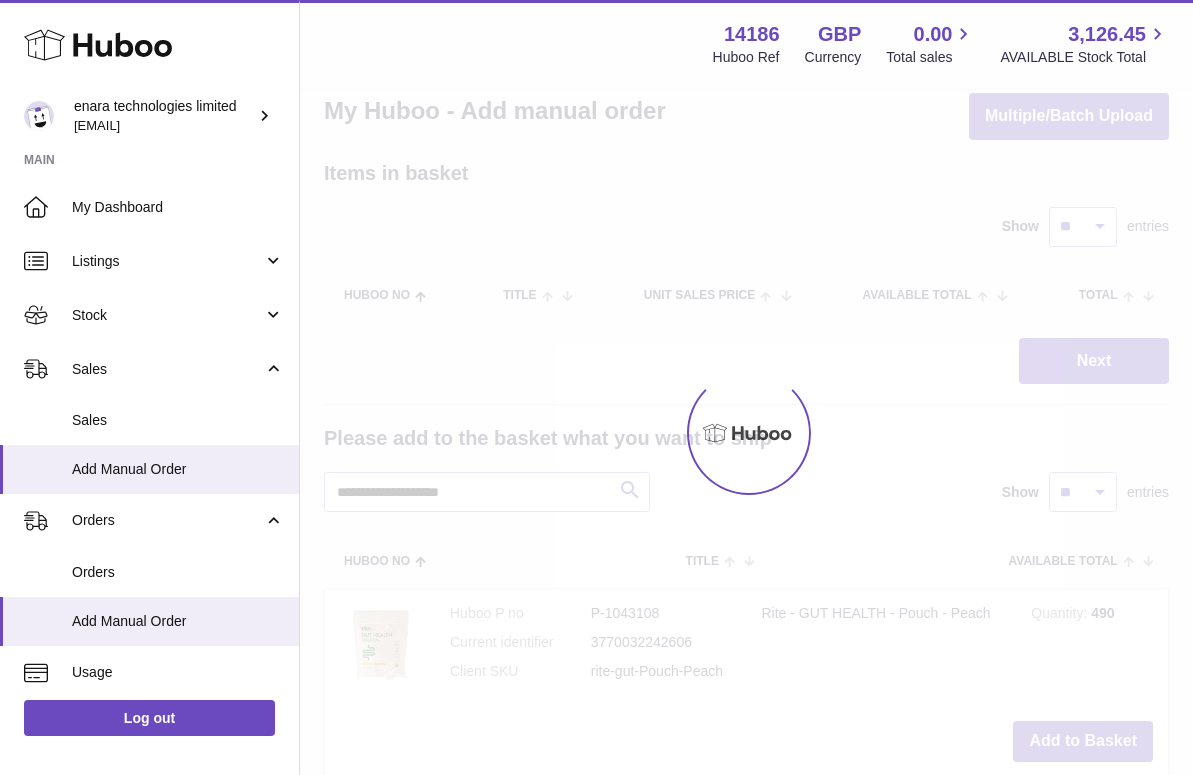 scroll, scrollTop: 31, scrollLeft: 0, axis: vertical 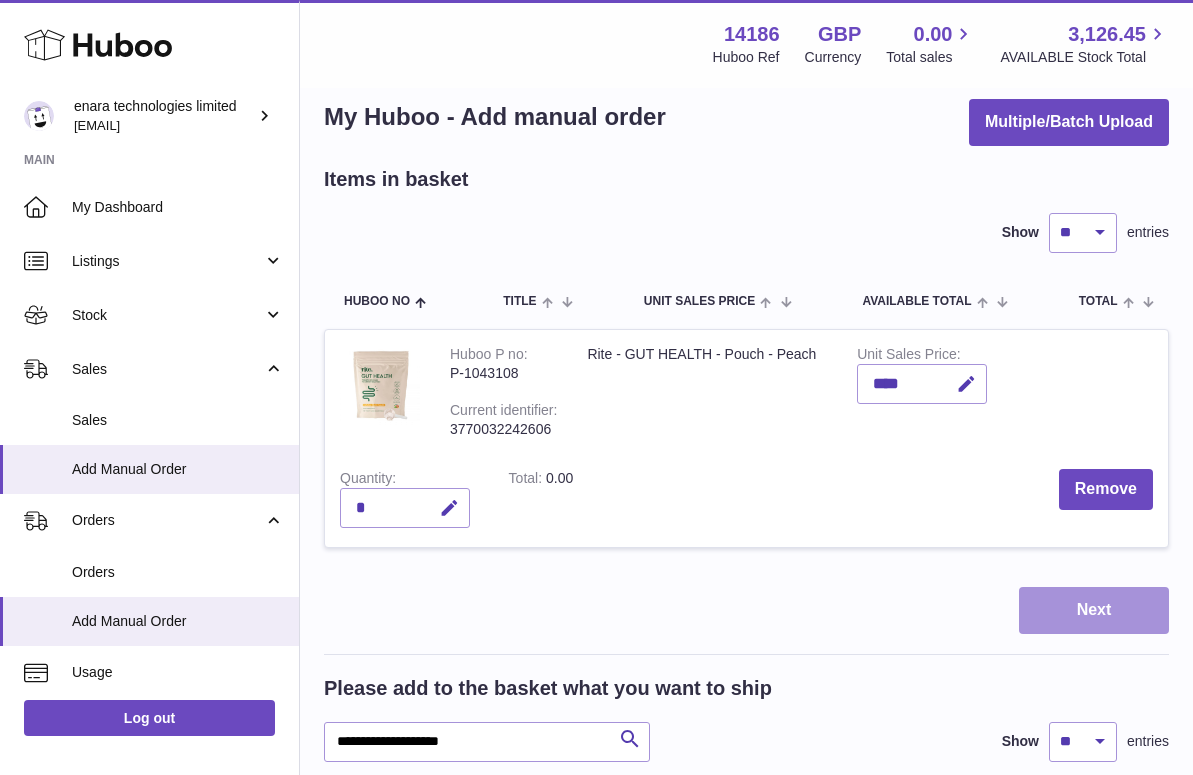click on "Next" at bounding box center [1094, 610] 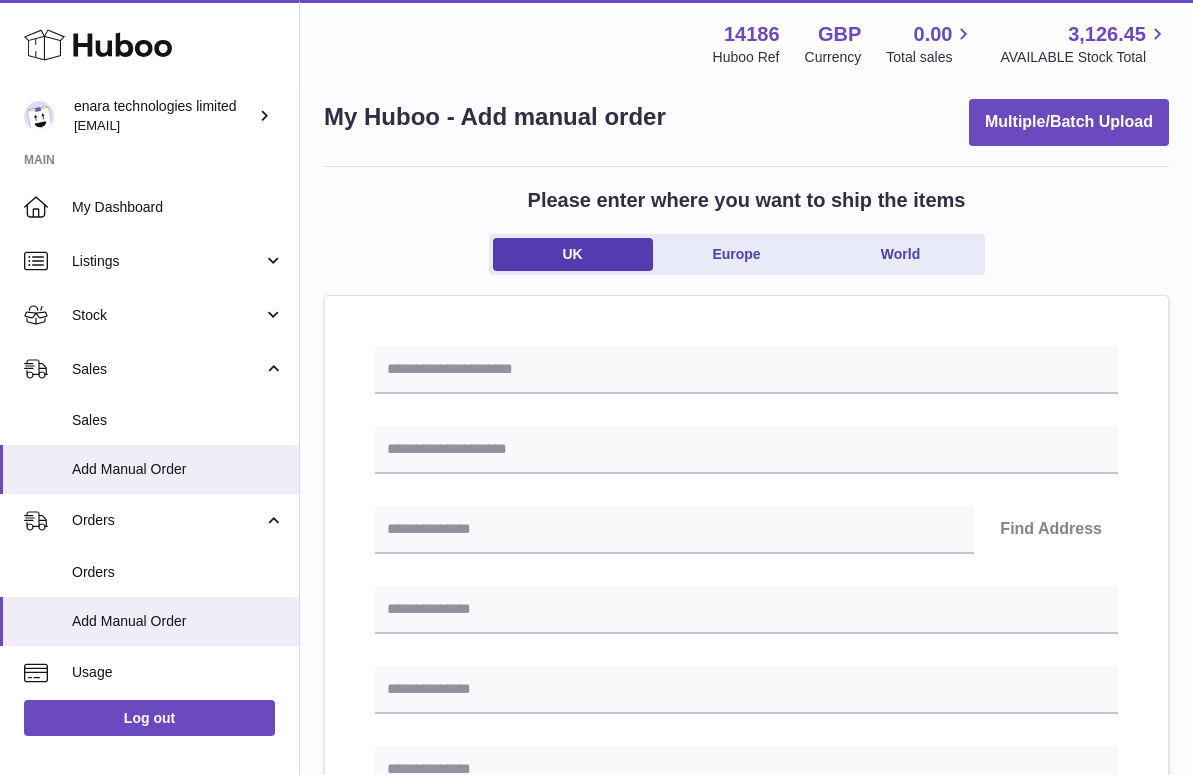 scroll, scrollTop: 0, scrollLeft: 0, axis: both 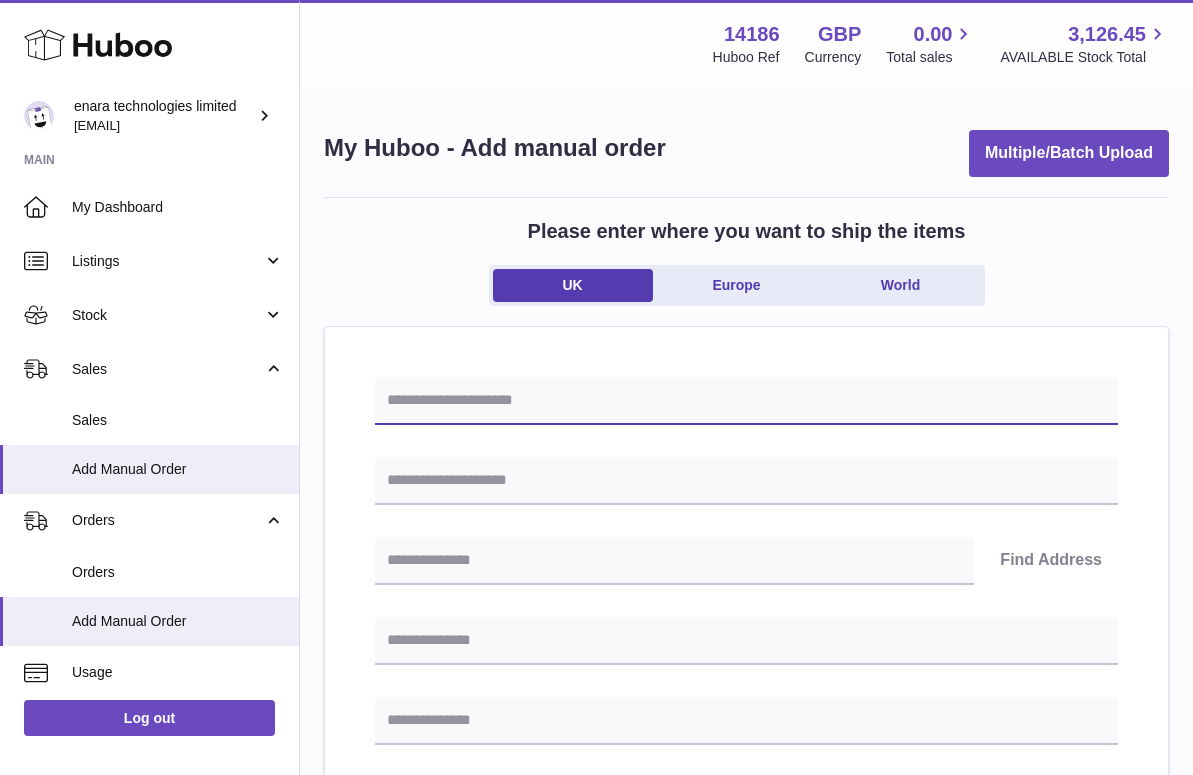 click at bounding box center (746, 401) 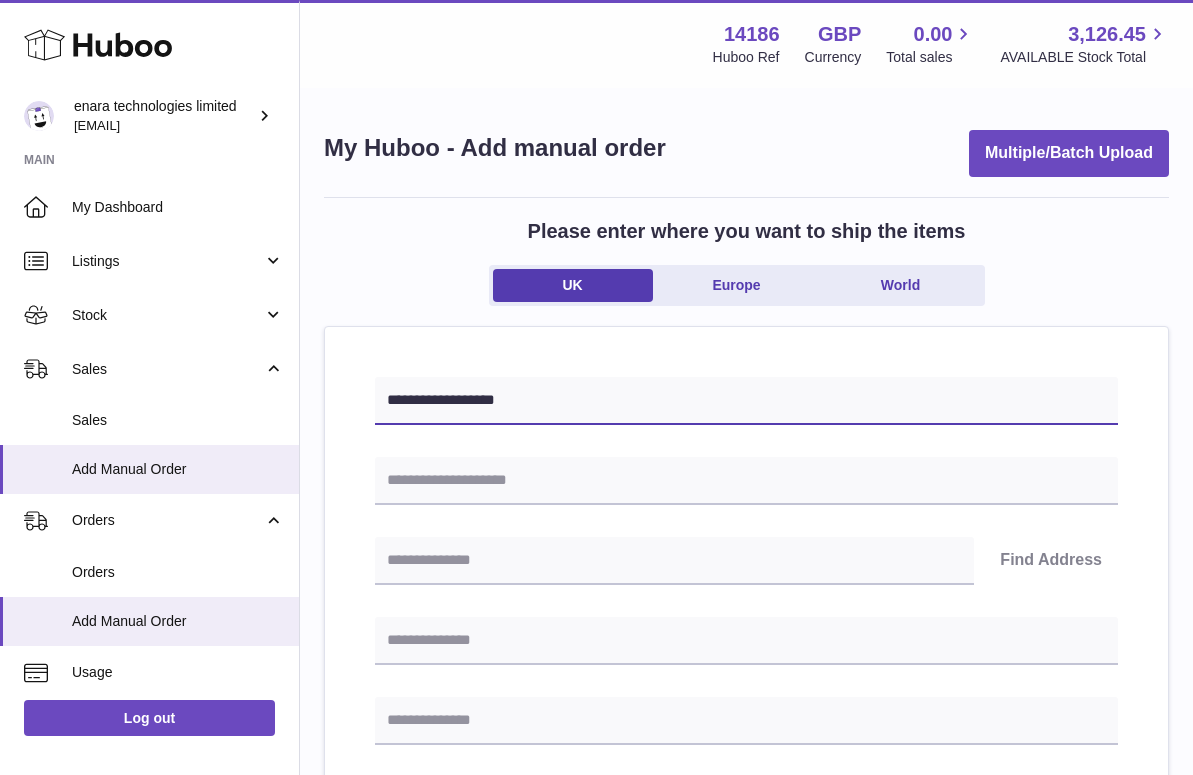 type on "**********" 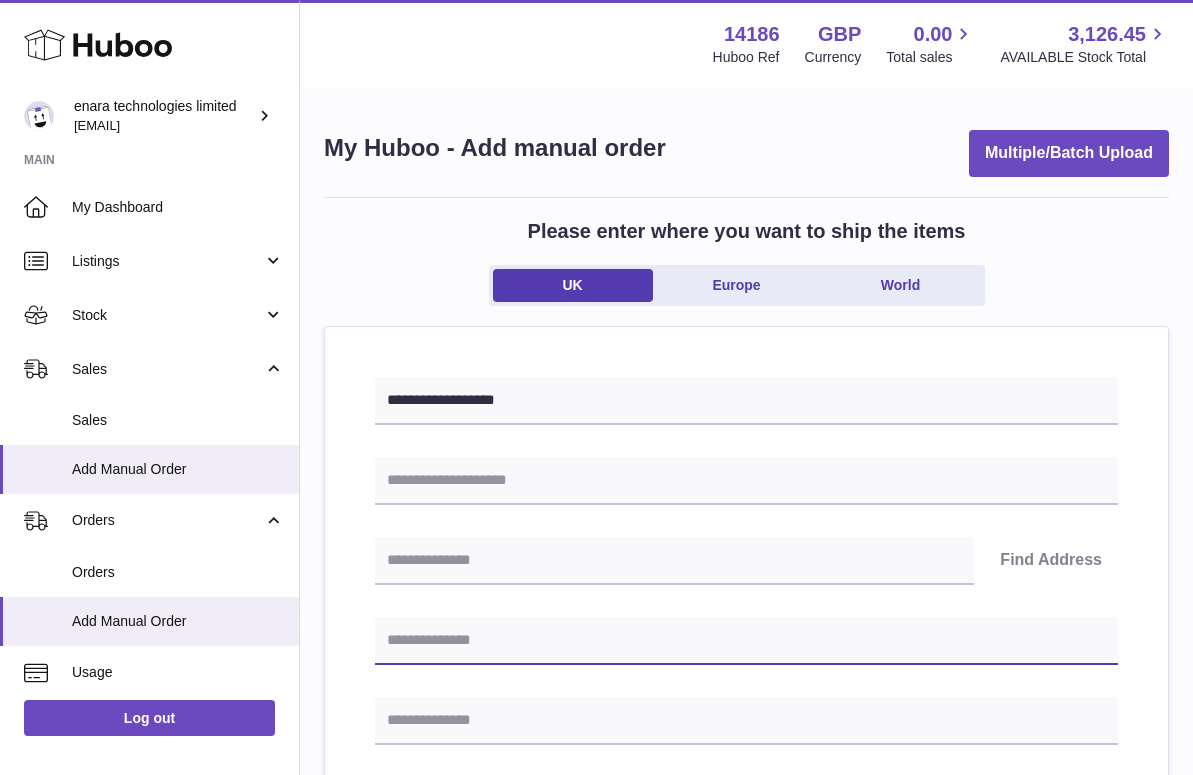 paste on "**********" 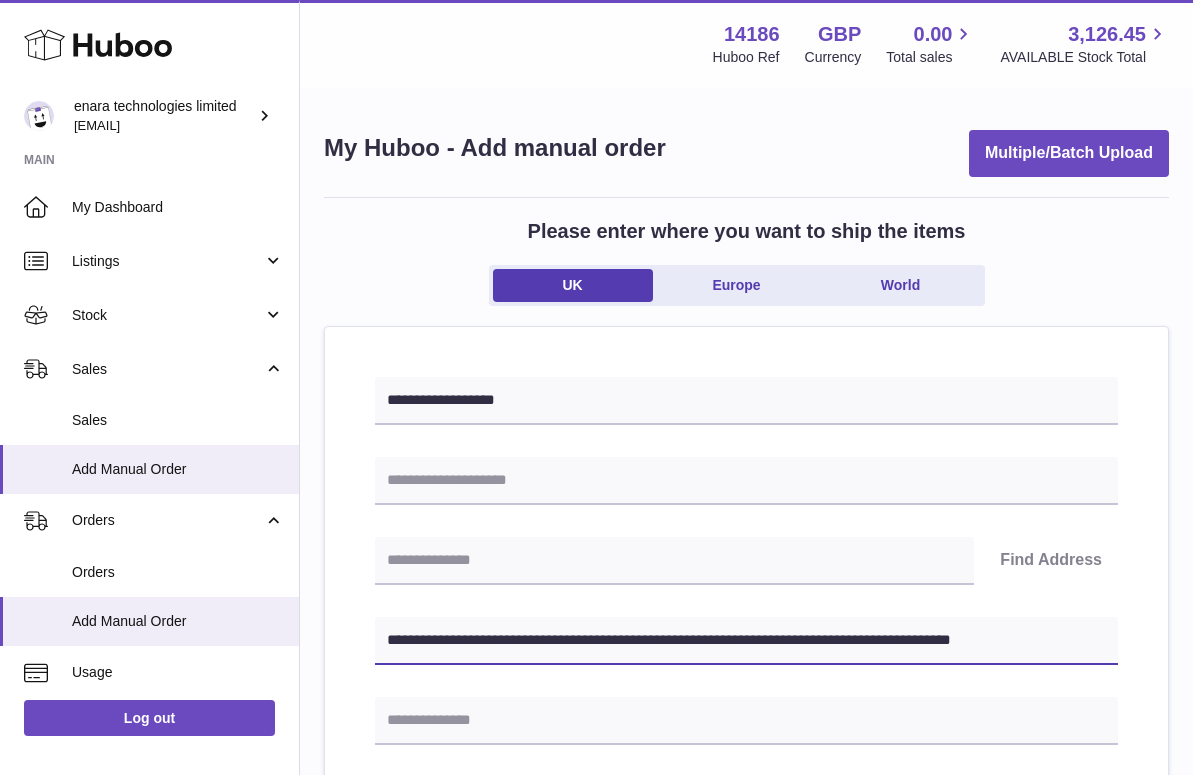 drag, startPoint x: 758, startPoint y: 637, endPoint x: 1126, endPoint y: 661, distance: 368.78177 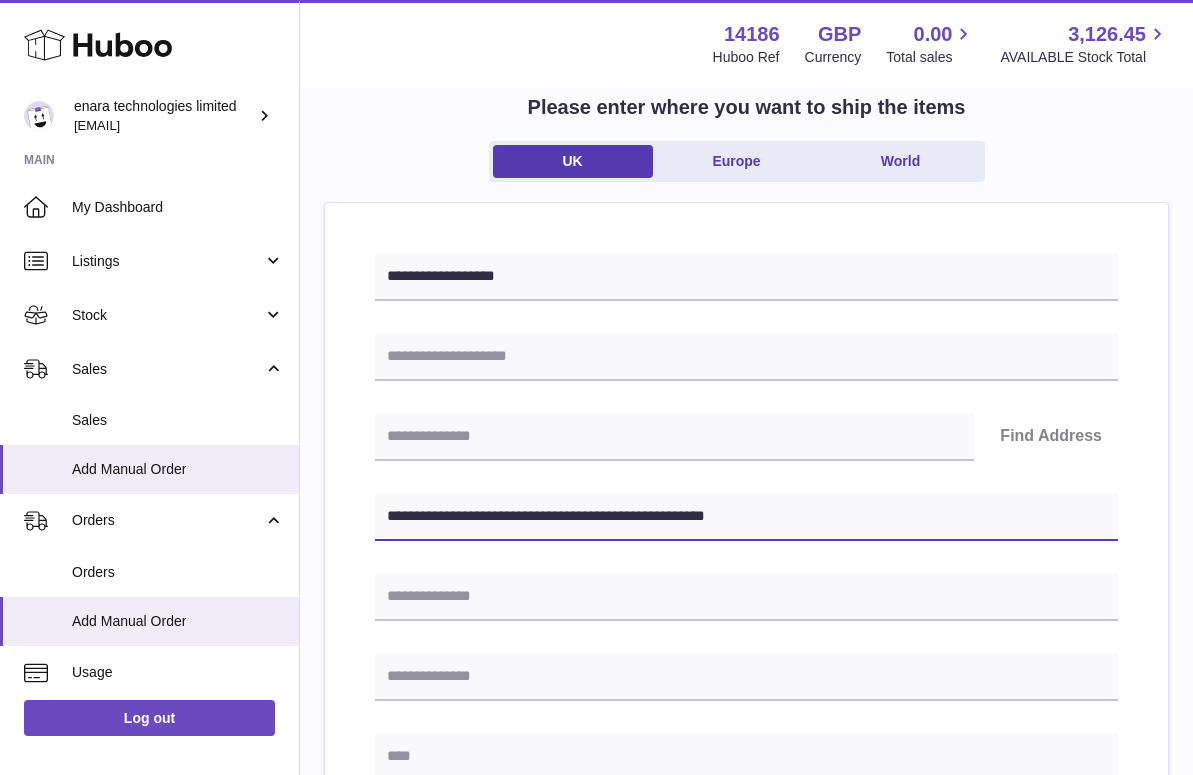 scroll, scrollTop: 134, scrollLeft: 0, axis: vertical 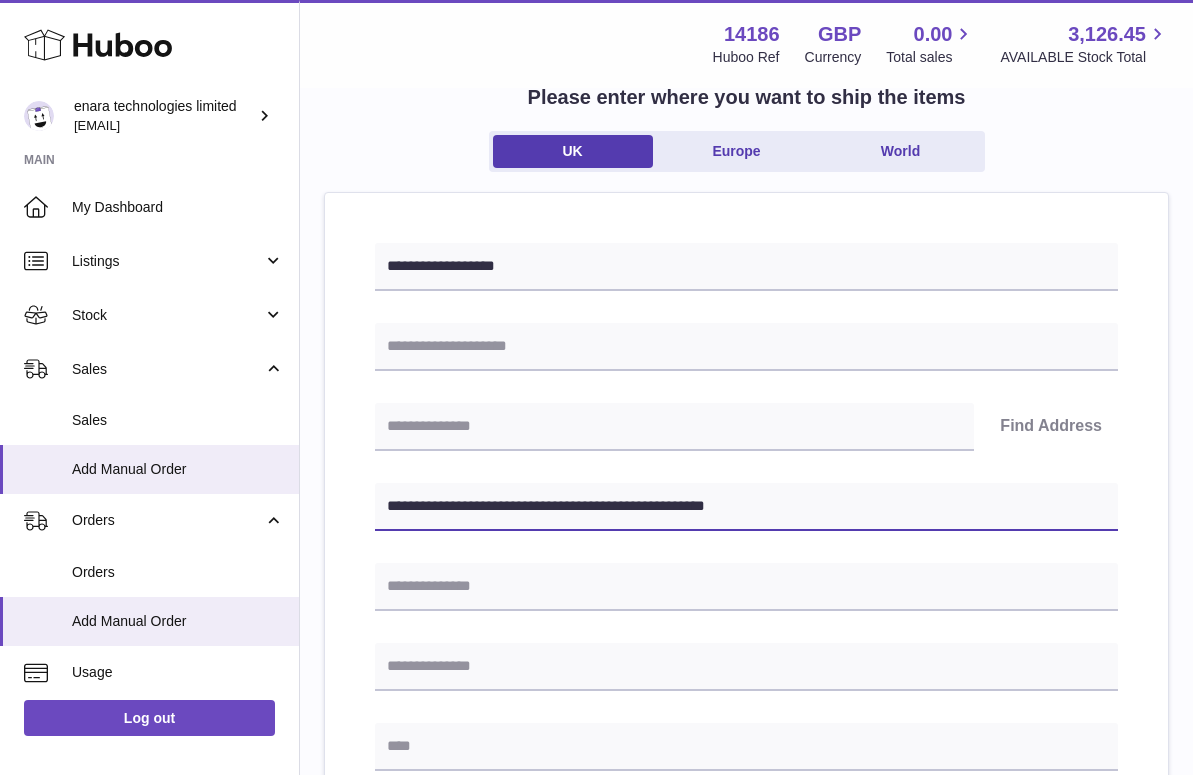 type on "**********" 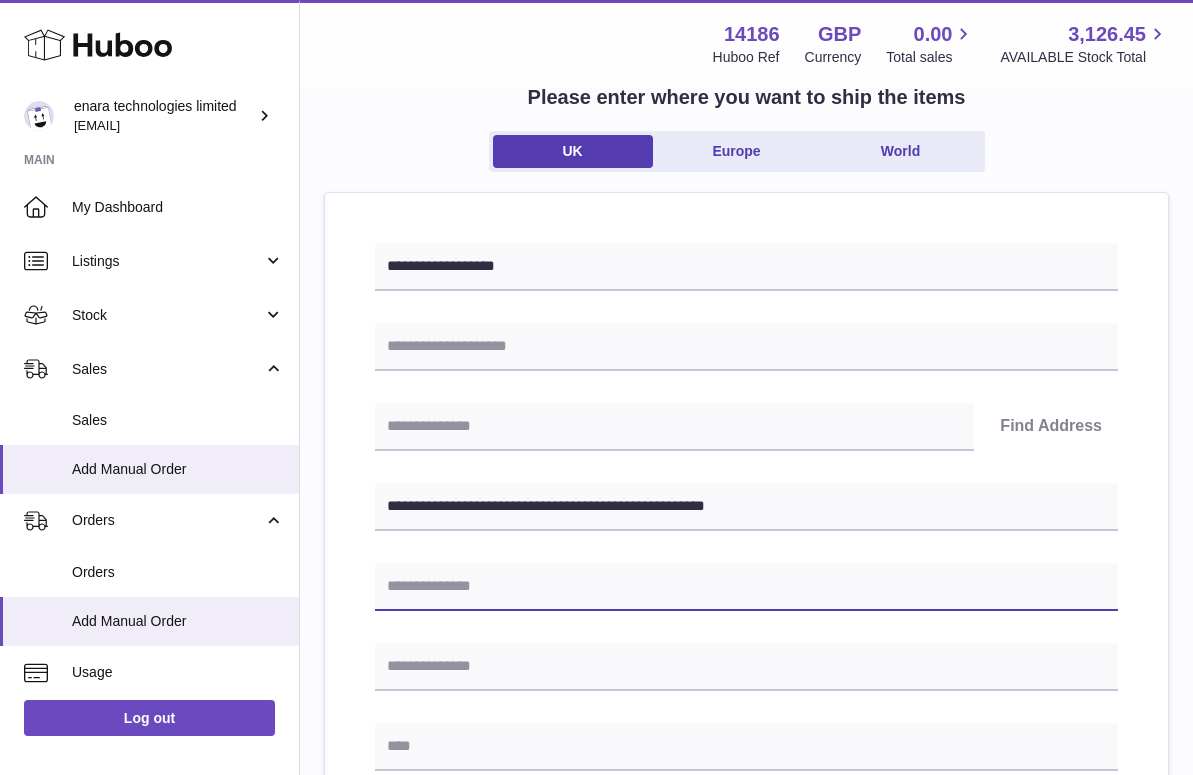 paste on "**********" 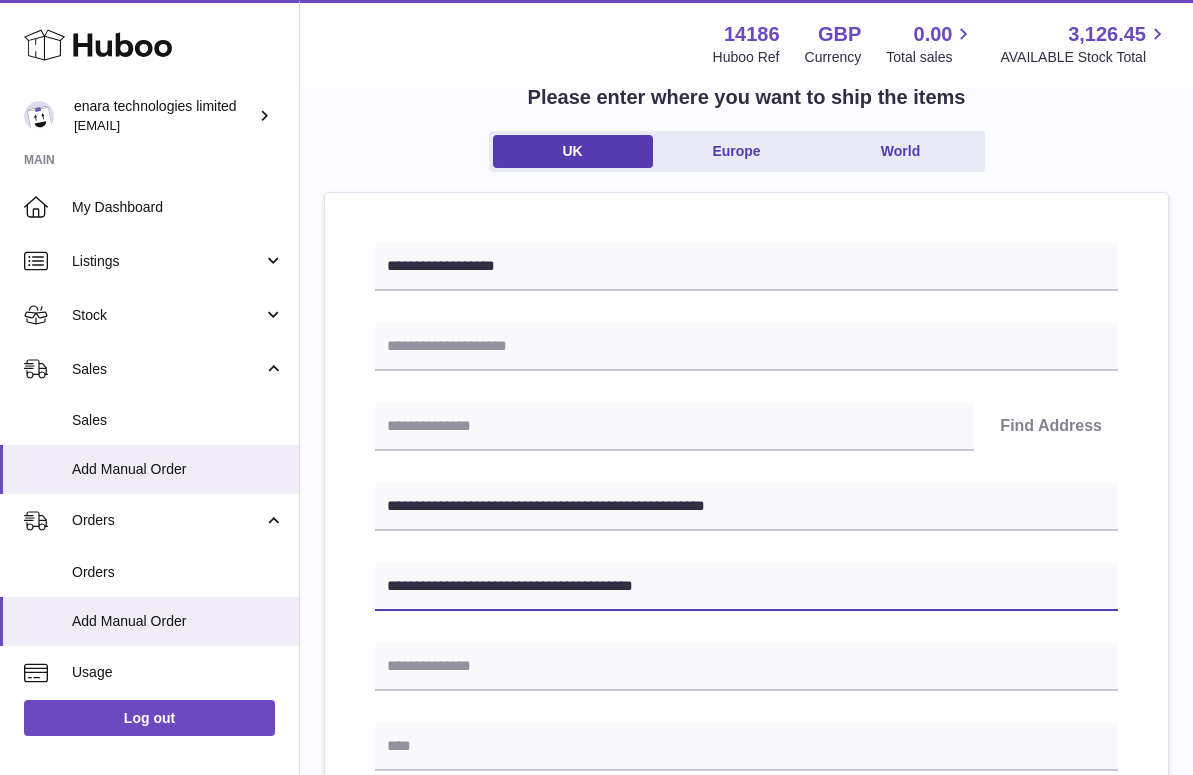 type on "**********" 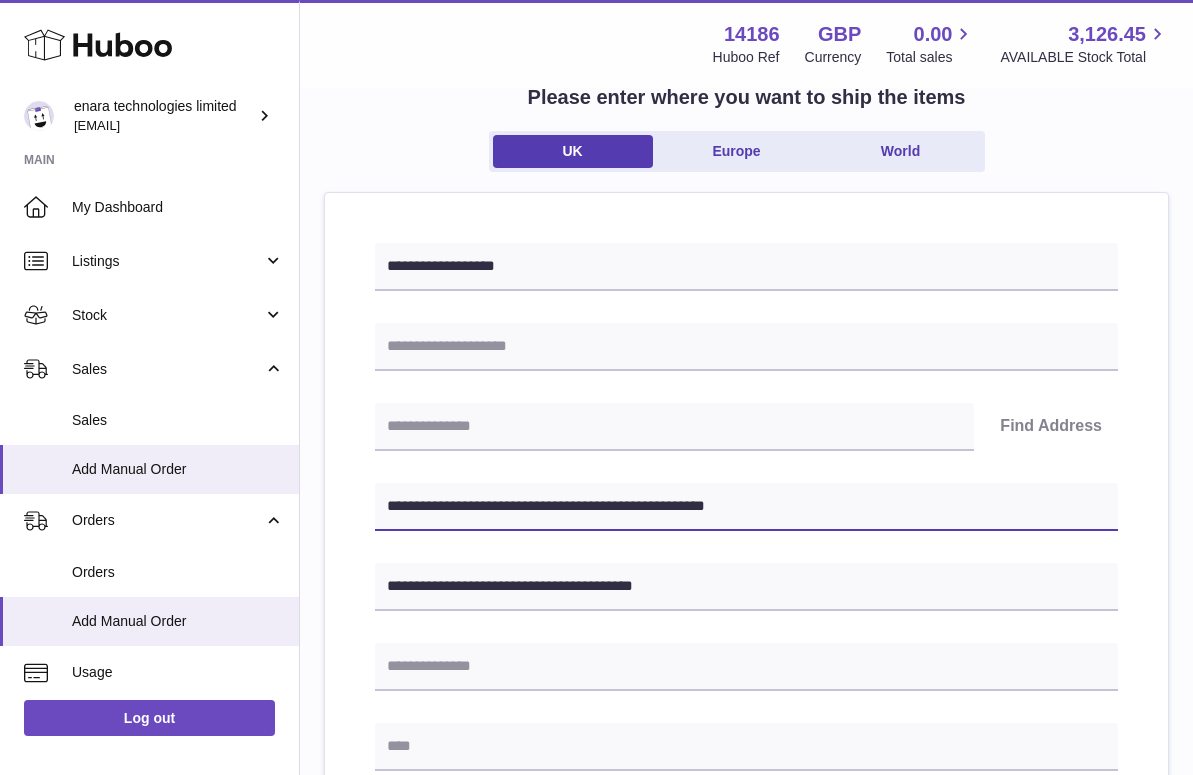 drag, startPoint x: 489, startPoint y: 506, endPoint x: 391, endPoint y: 506, distance: 98 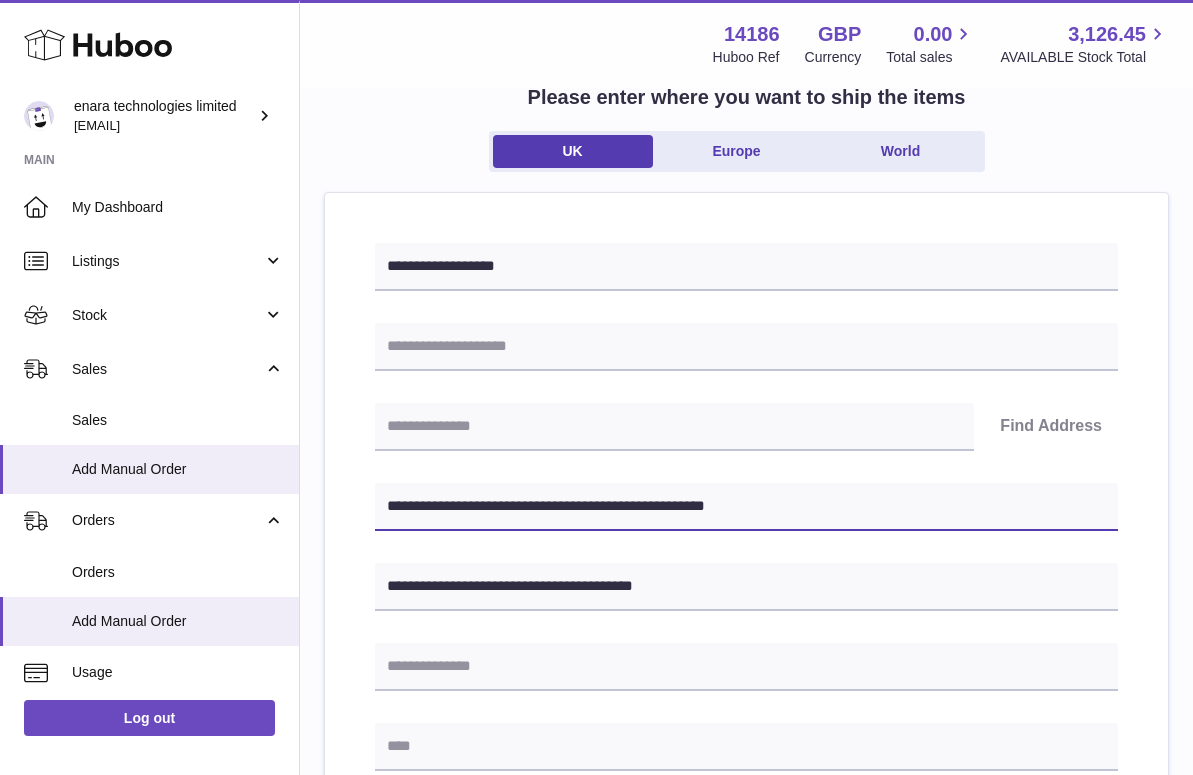 click on "**********" at bounding box center (746, 507) 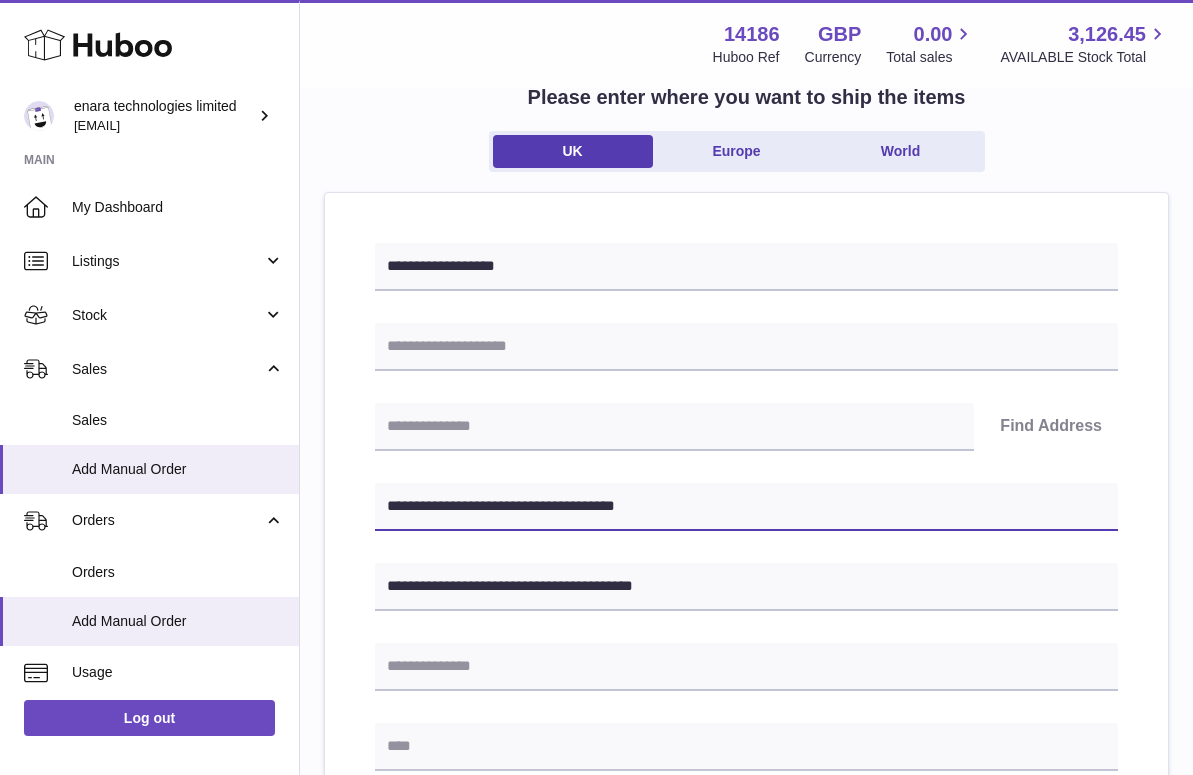 type on "**********" 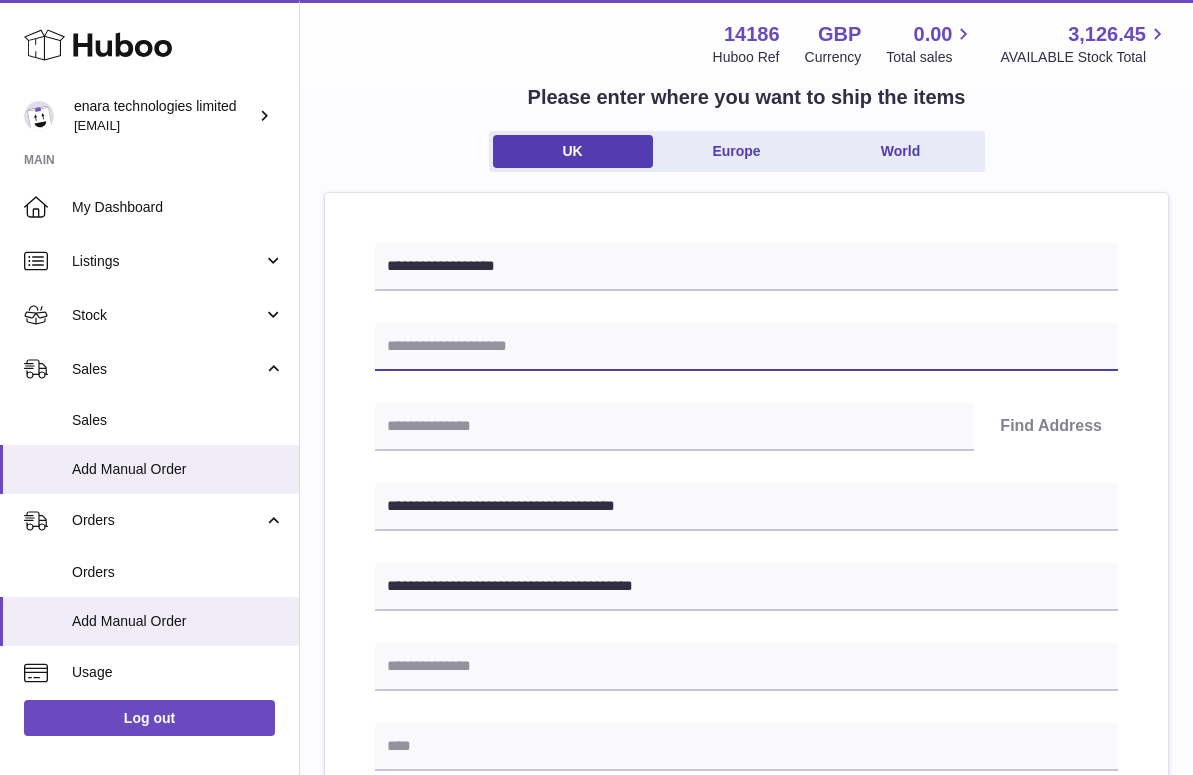 paste on "**********" 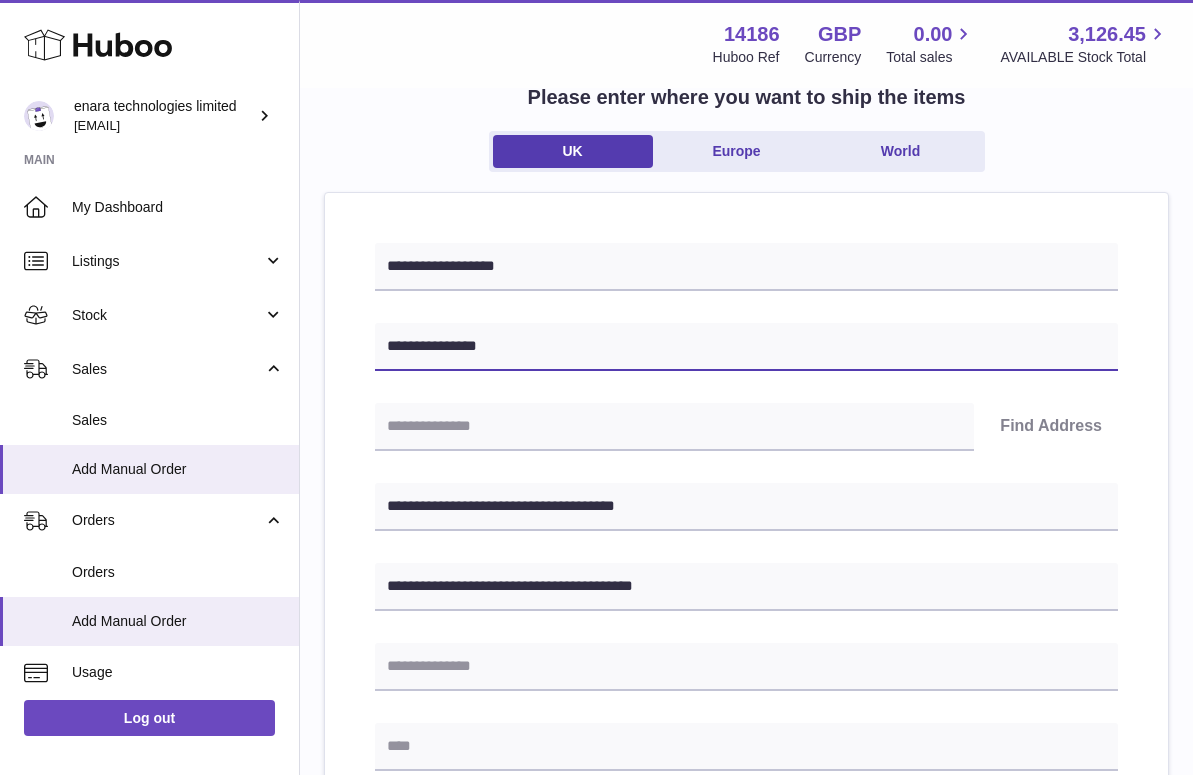 type on "**********" 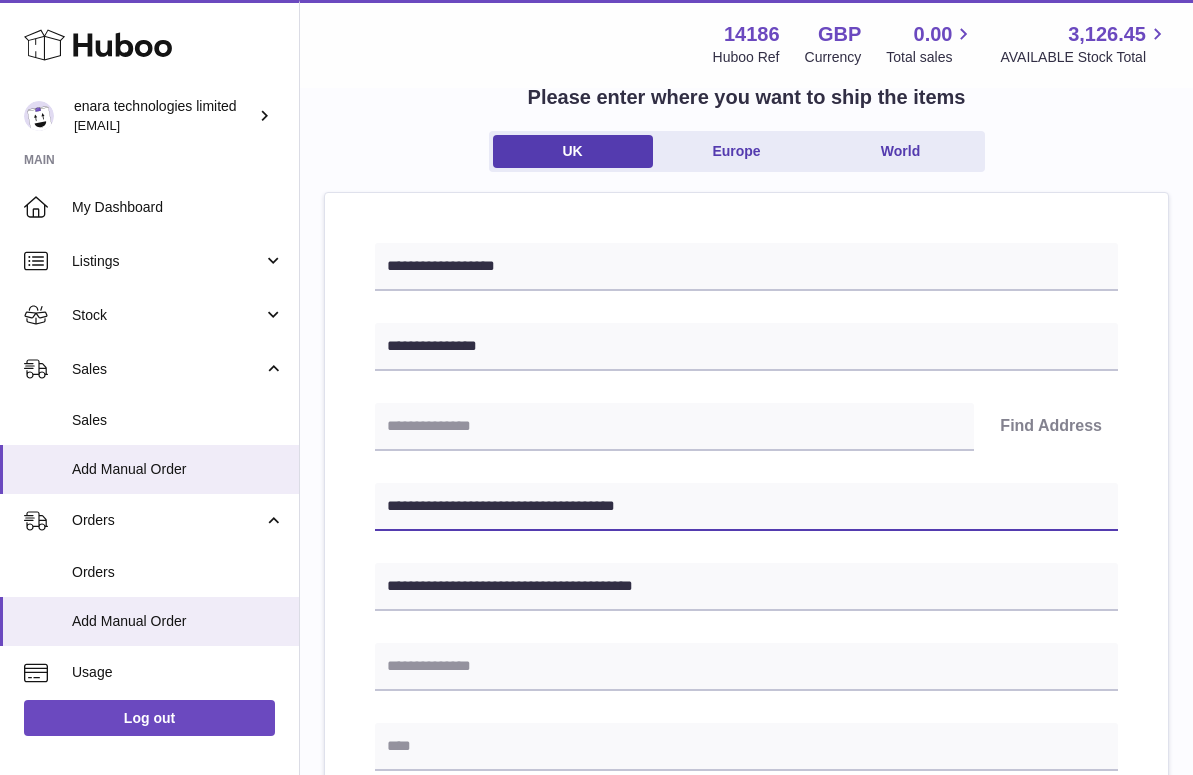 drag, startPoint x: 513, startPoint y: 507, endPoint x: 397, endPoint y: 505, distance: 116.01724 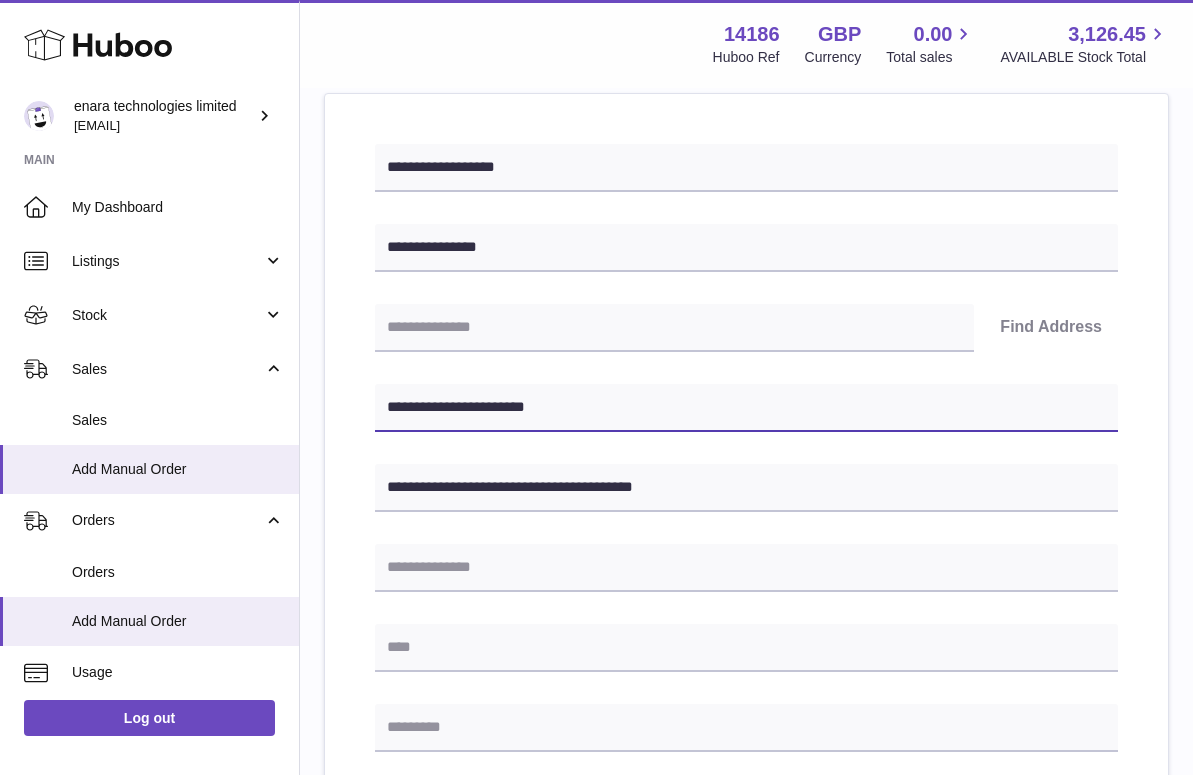 scroll, scrollTop: 235, scrollLeft: 0, axis: vertical 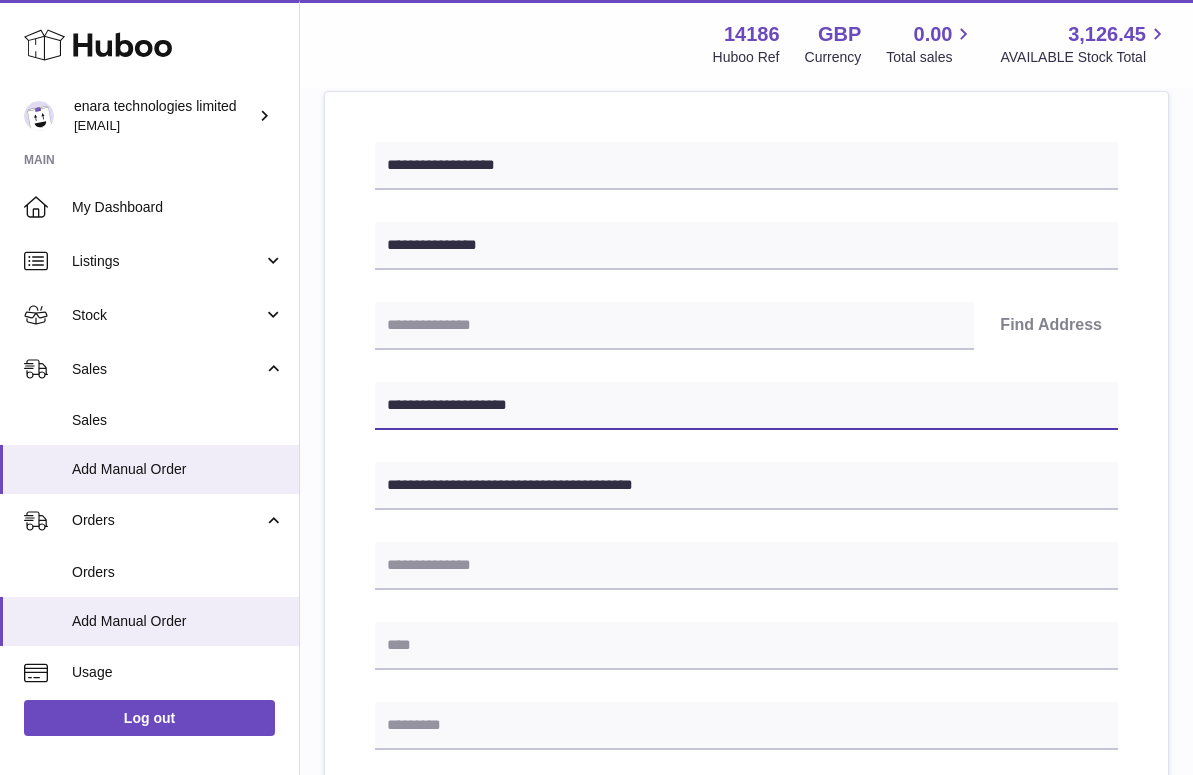 type on "**********" 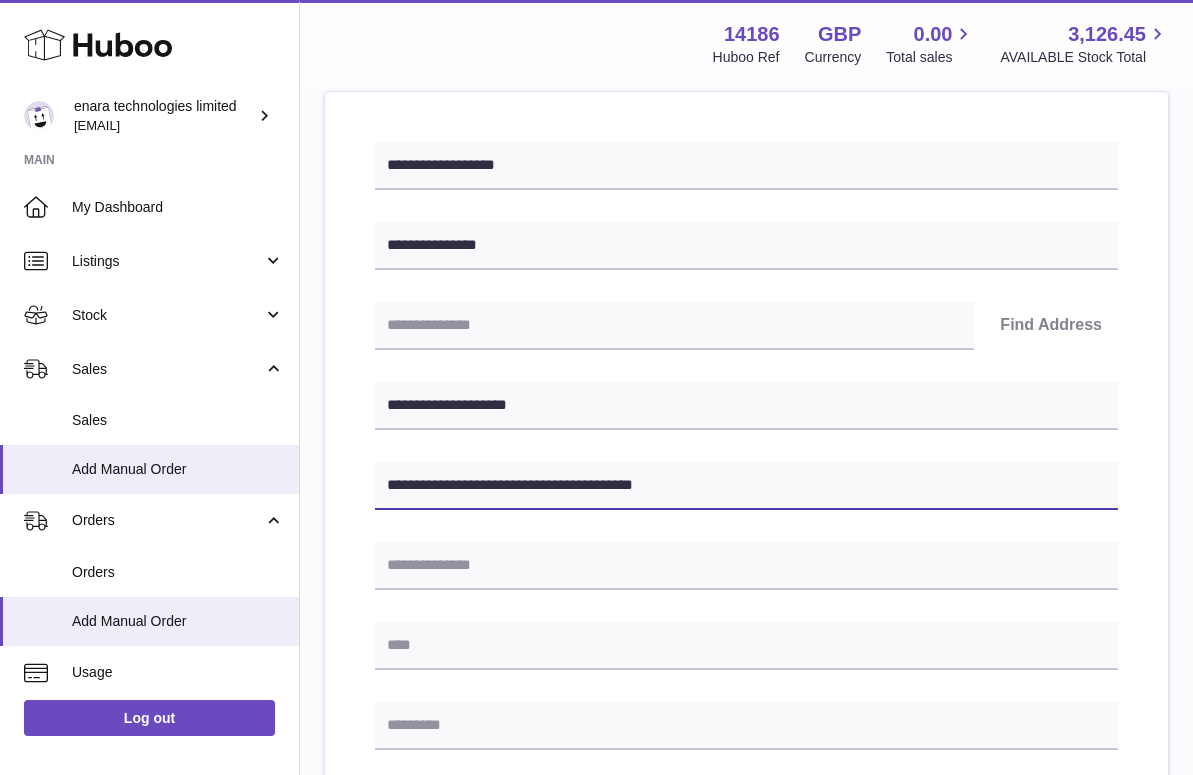 drag, startPoint x: 569, startPoint y: 483, endPoint x: 499, endPoint y: 482, distance: 70.00714 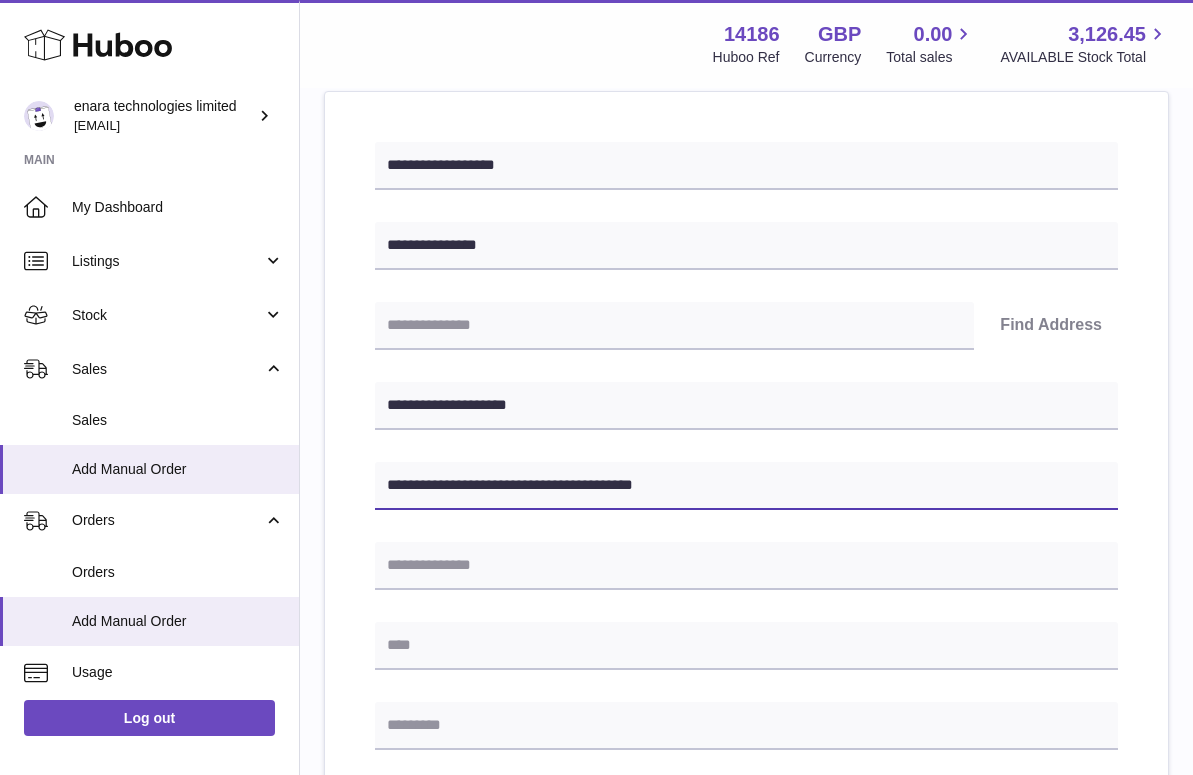 click on "**********" at bounding box center [746, 486] 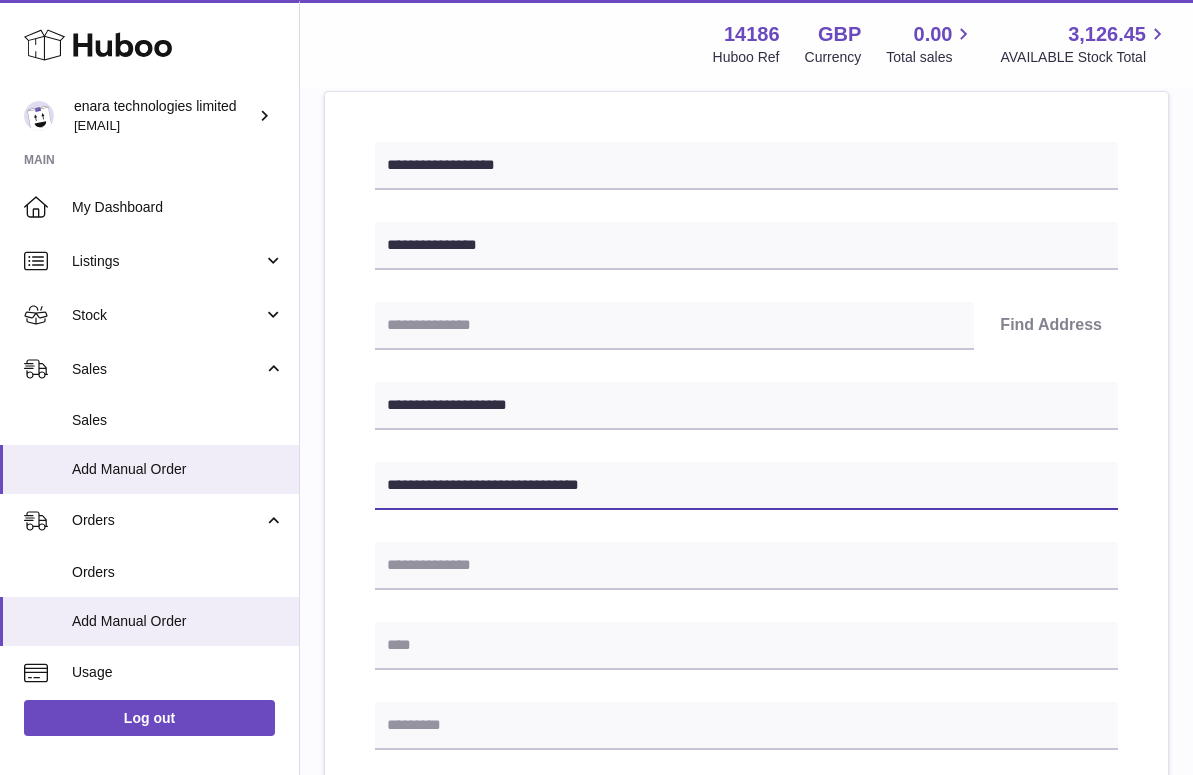 type on "**********" 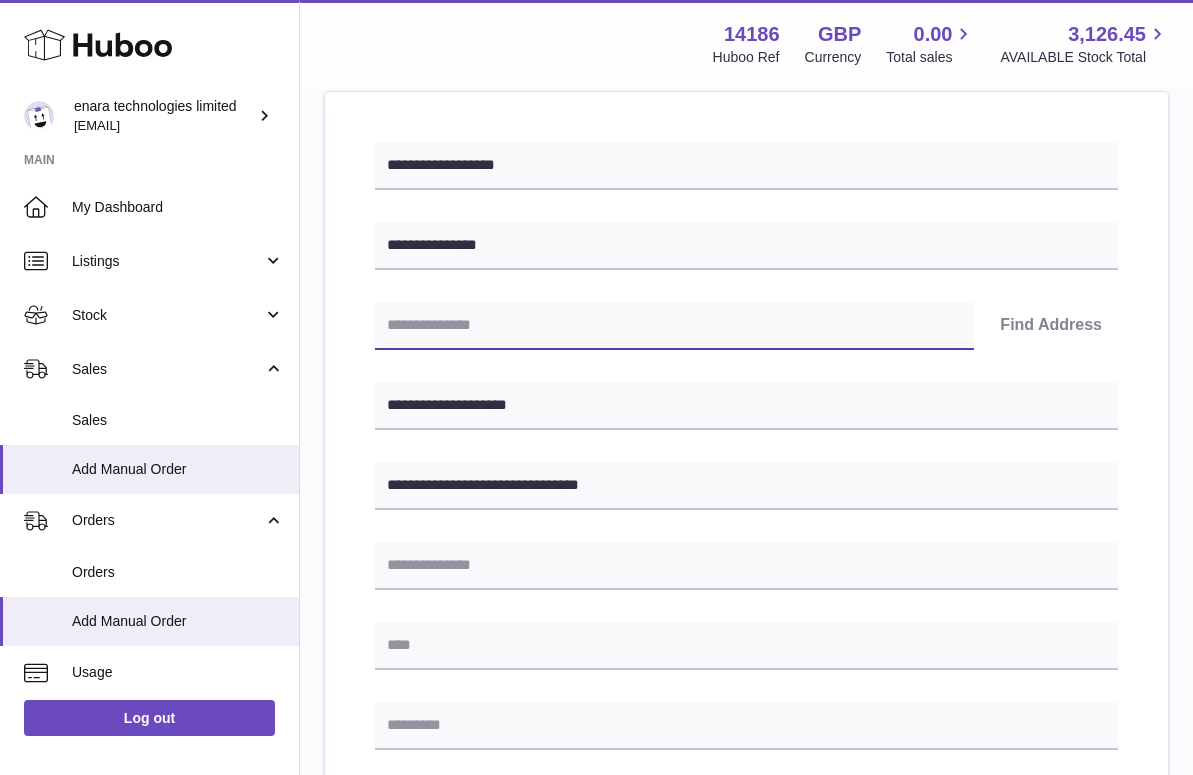 paste on "********" 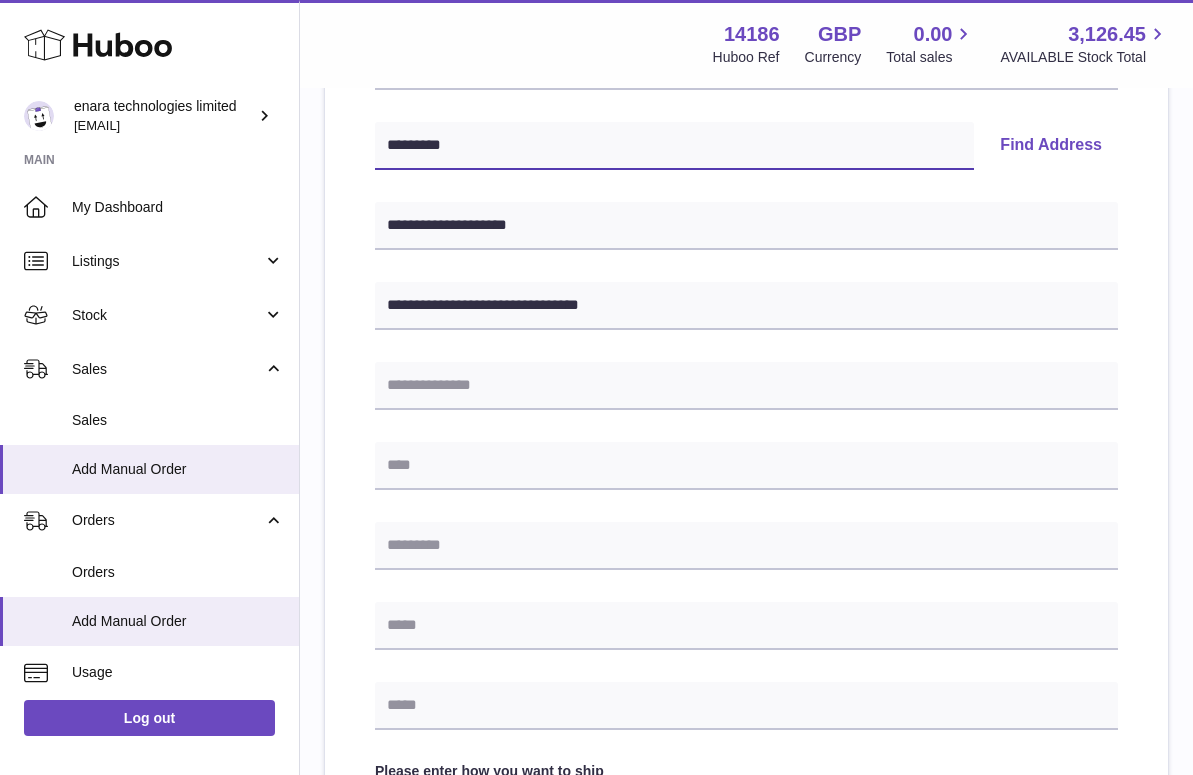 scroll, scrollTop: 420, scrollLeft: 0, axis: vertical 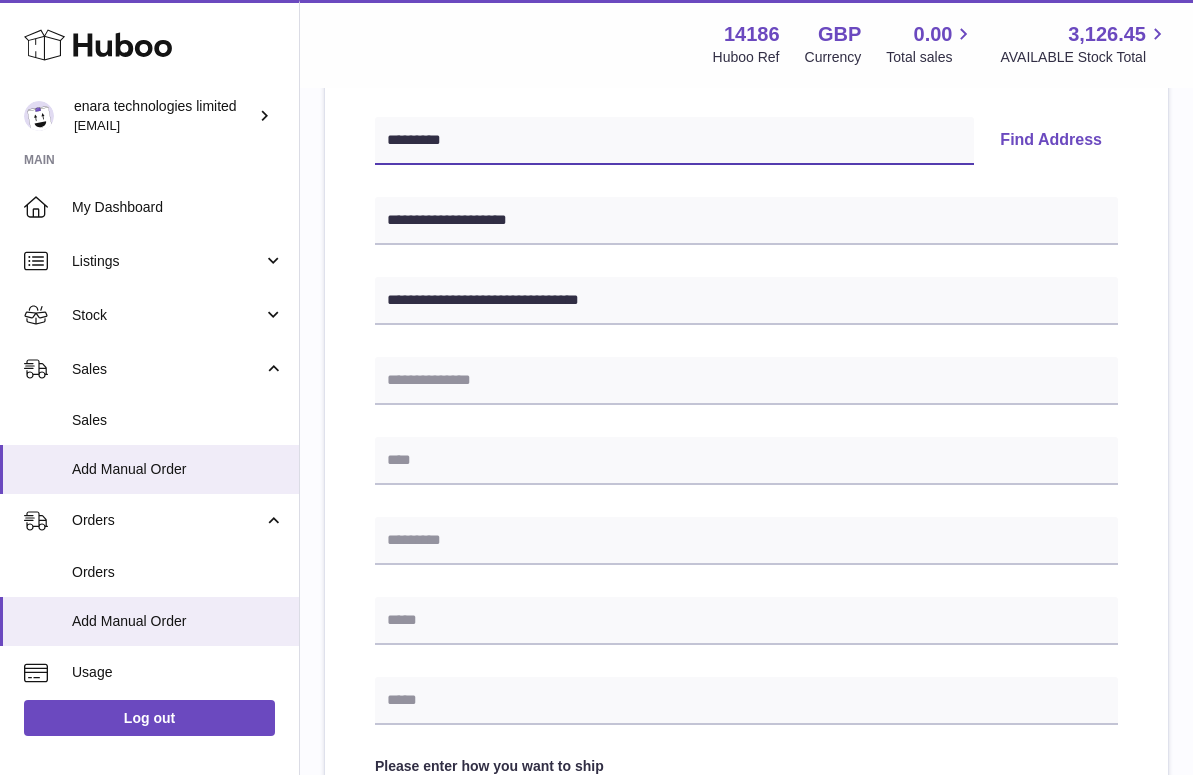 type on "********" 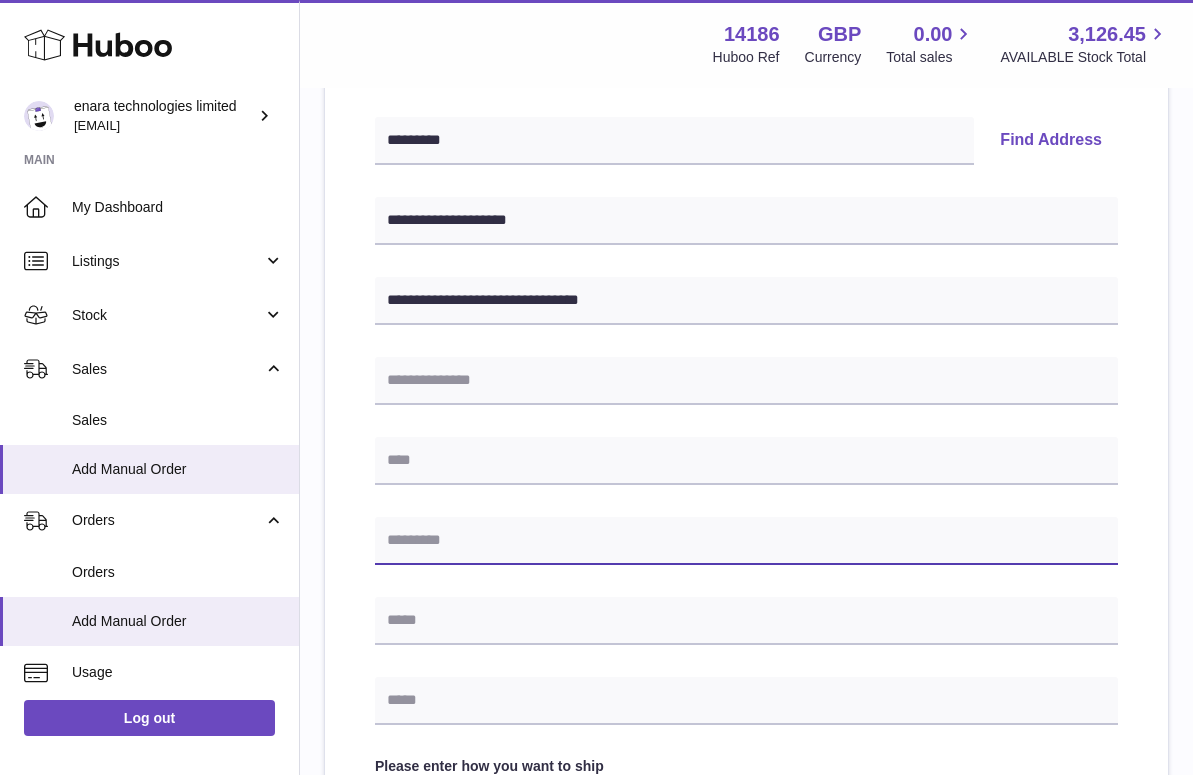 paste on "********" 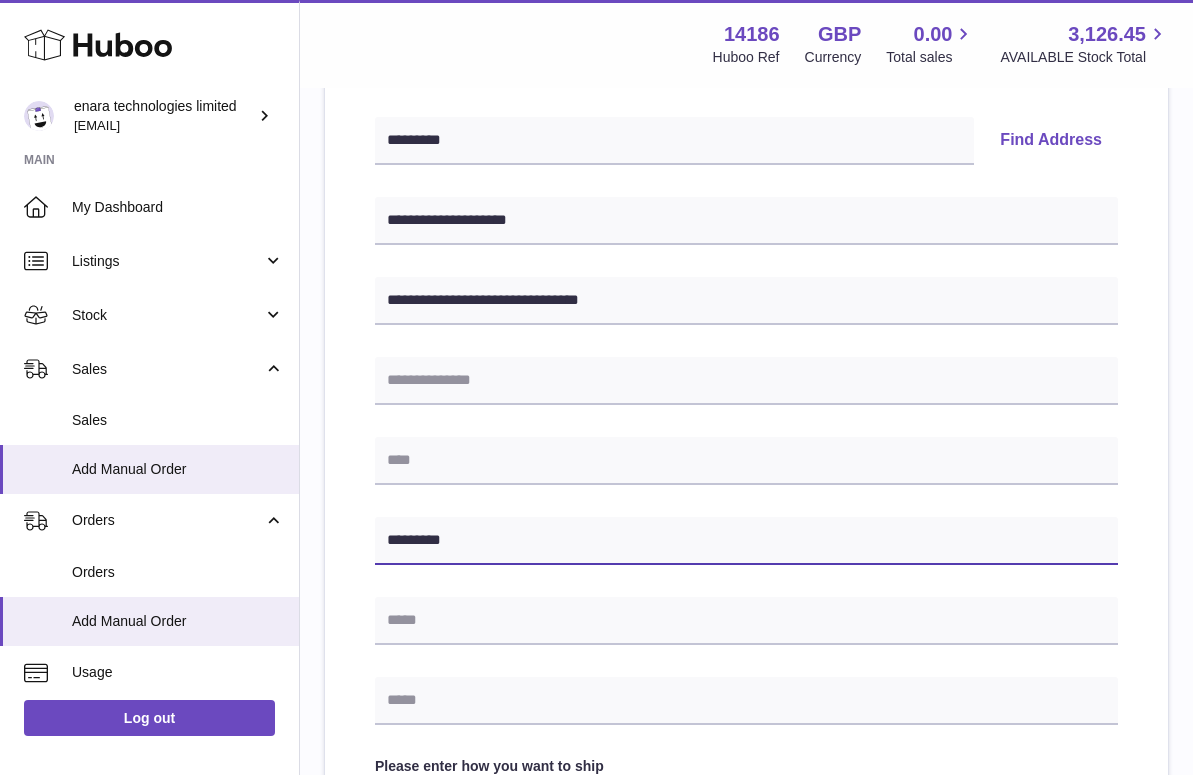 type on "********" 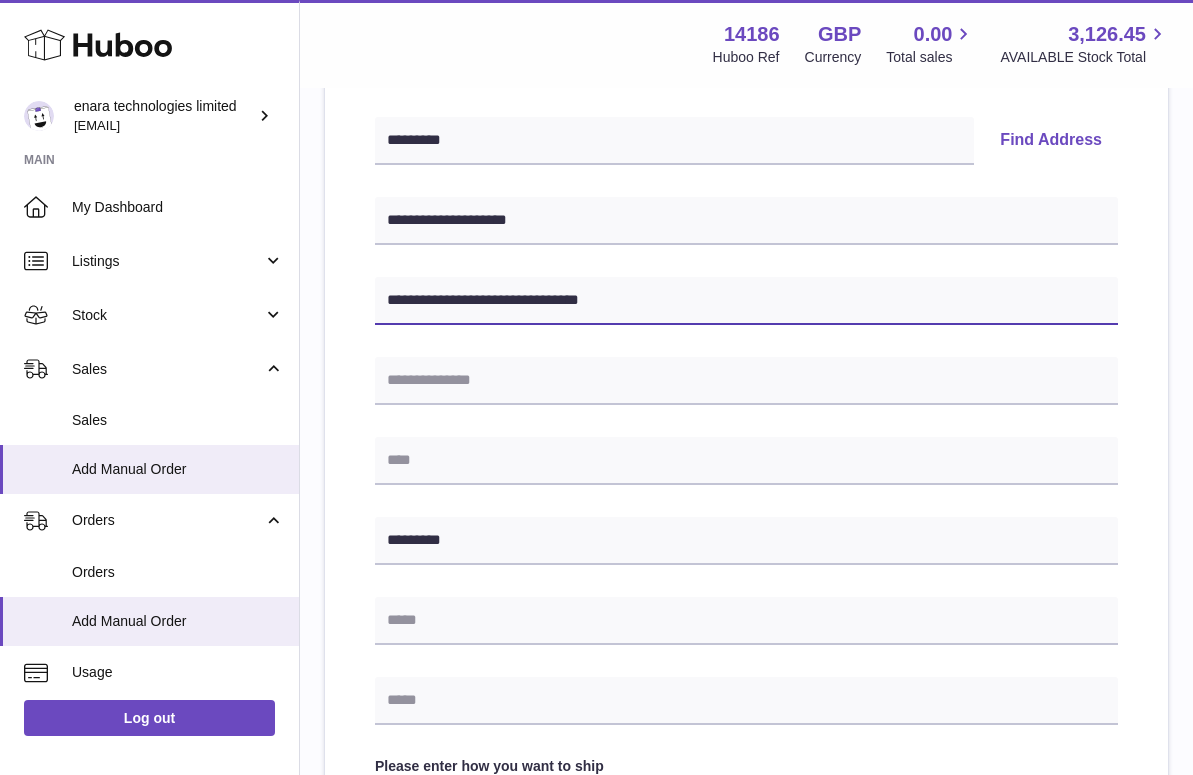 drag, startPoint x: 502, startPoint y: 295, endPoint x: 677, endPoint y: 322, distance: 177.0706 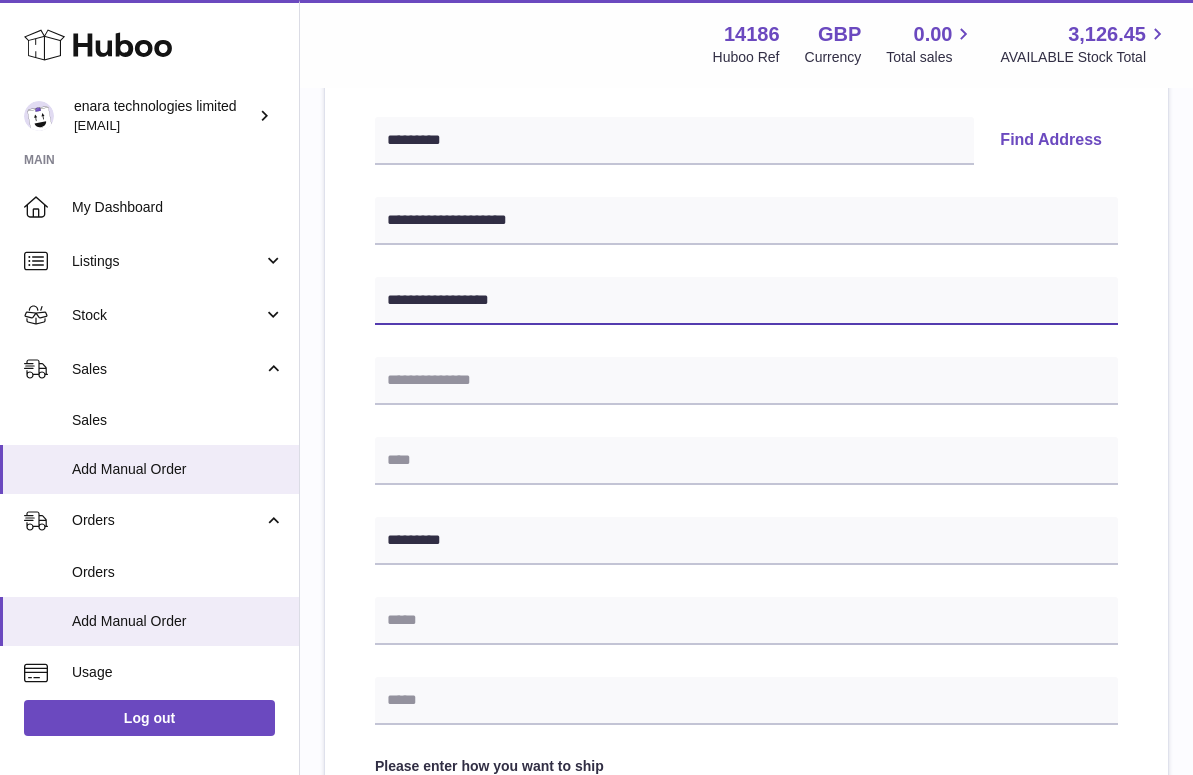 type on "**********" 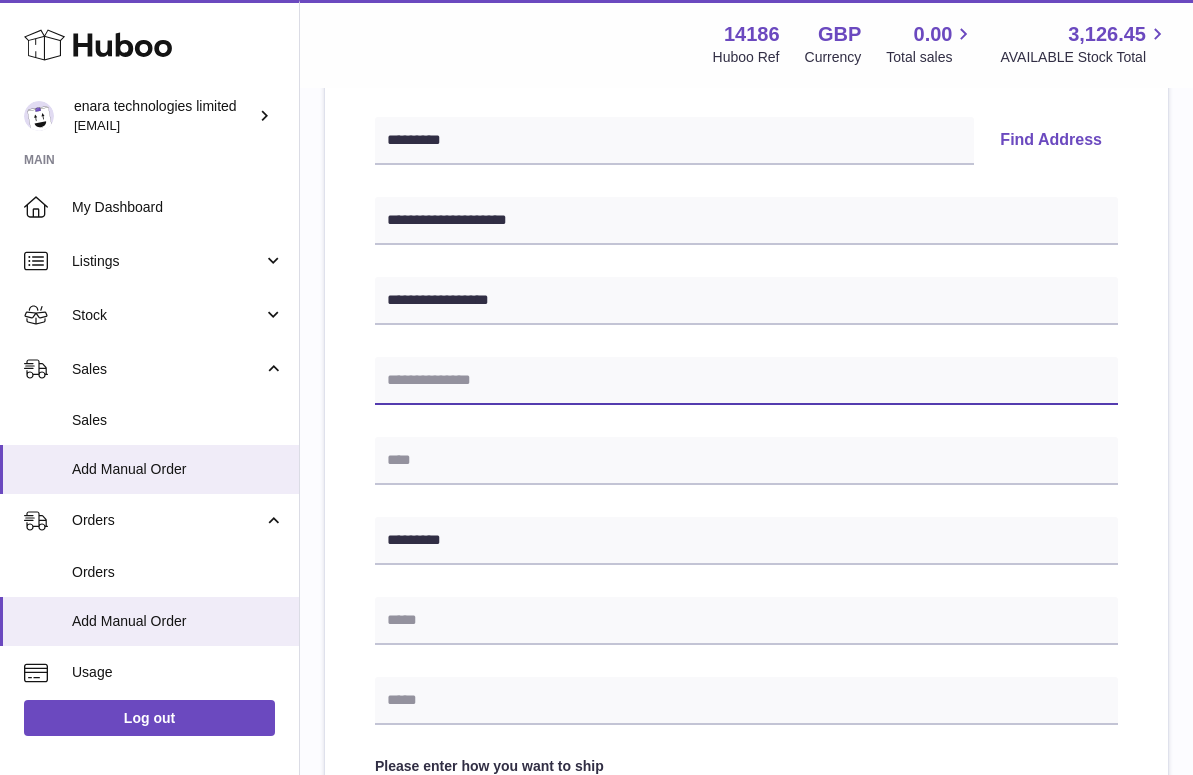 paste on "**********" 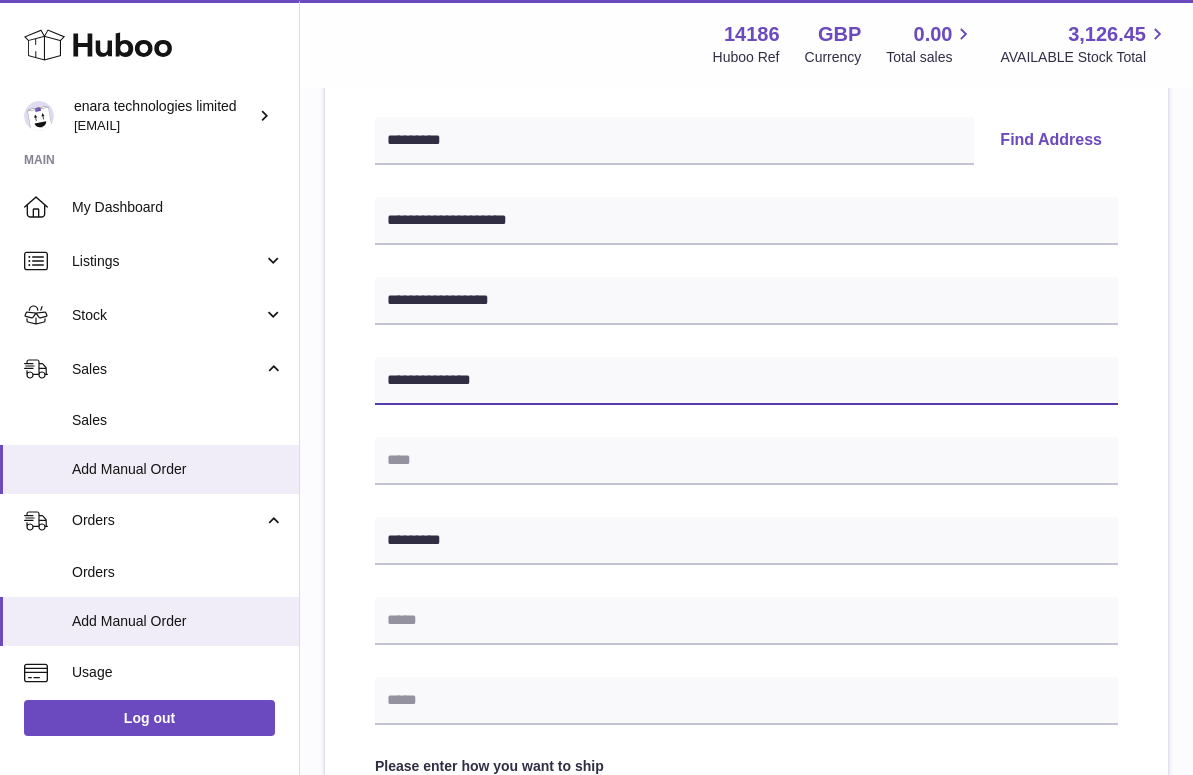 type on "**********" 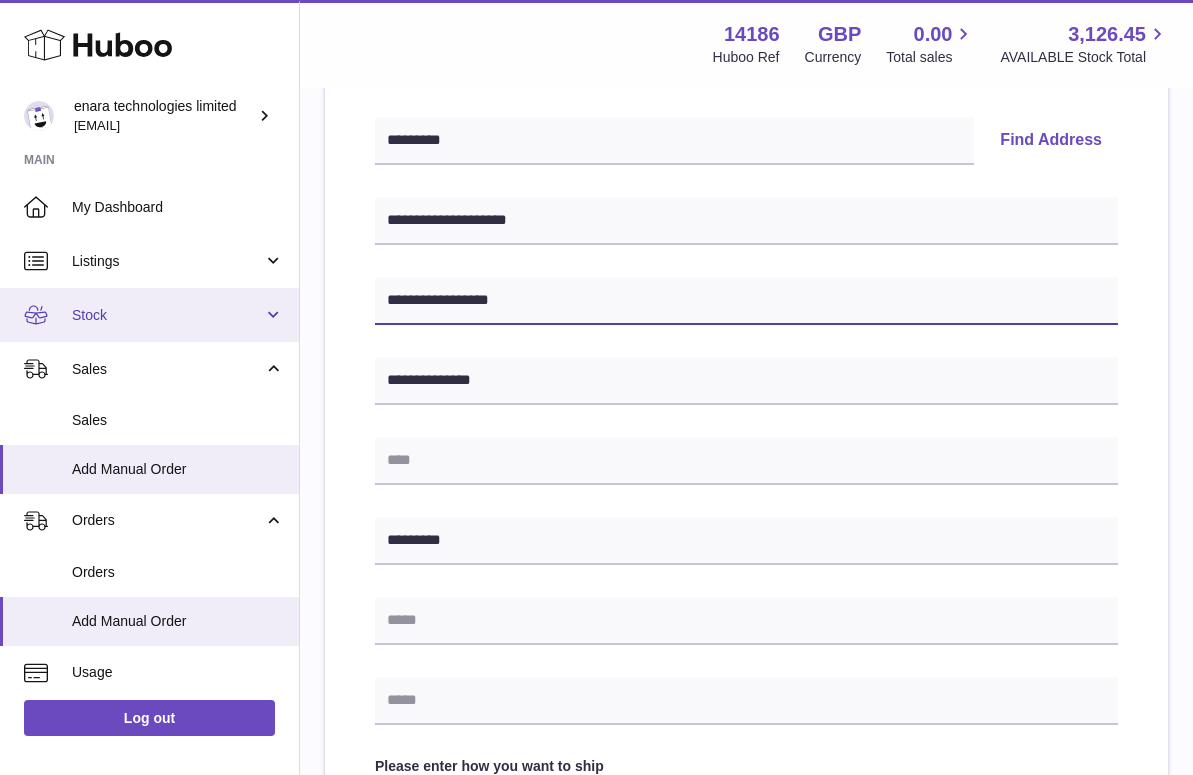 drag, startPoint x: 522, startPoint y: 310, endPoint x: 268, endPoint y: 294, distance: 254.50343 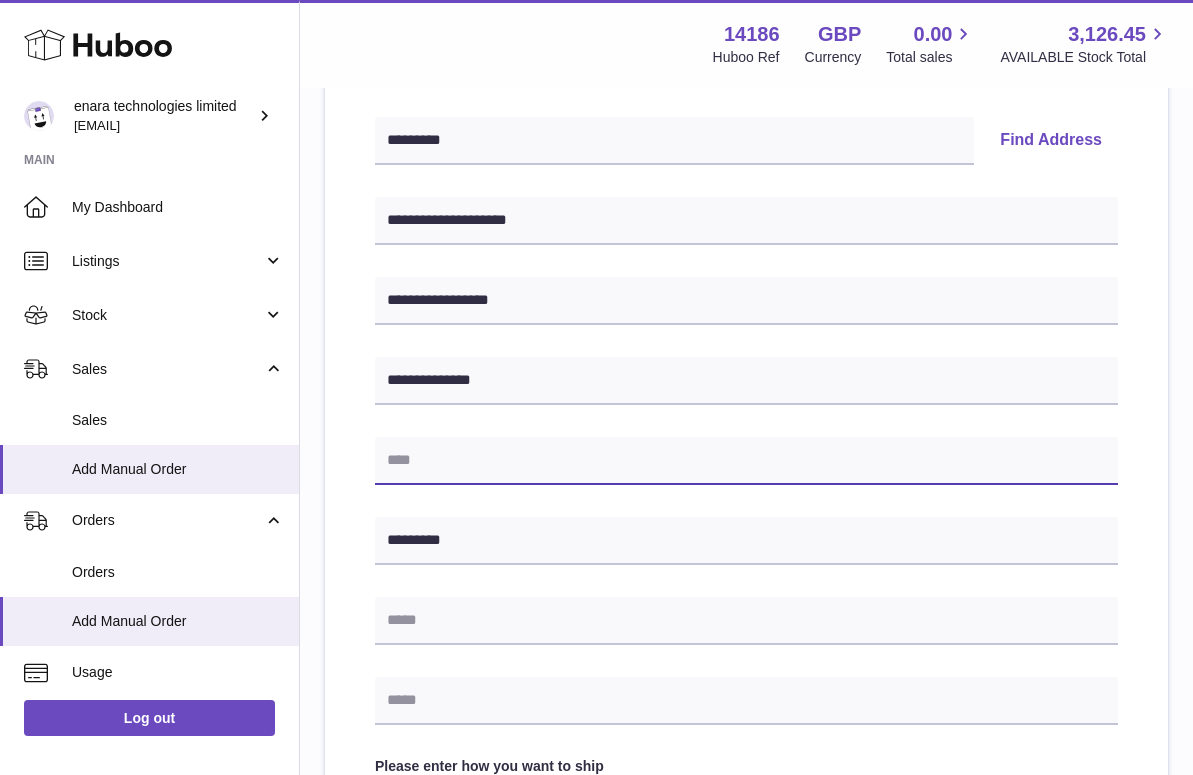 click at bounding box center (746, 461) 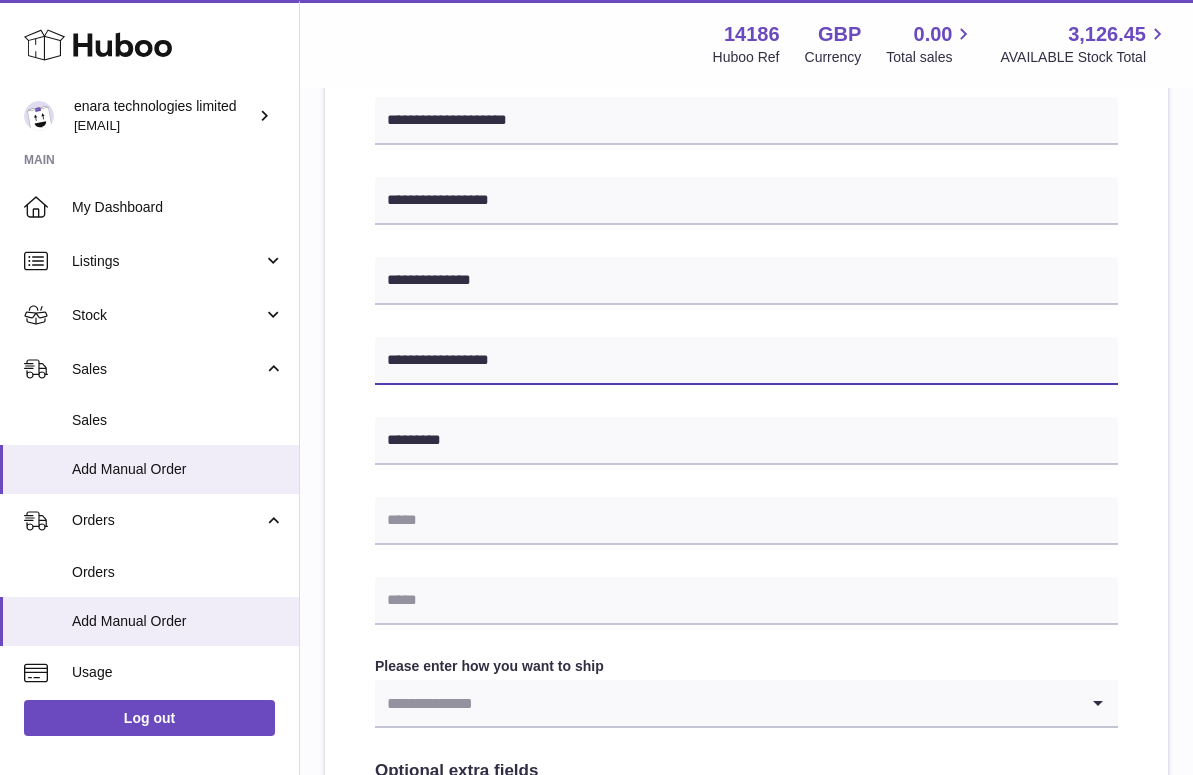scroll, scrollTop: 543, scrollLeft: 0, axis: vertical 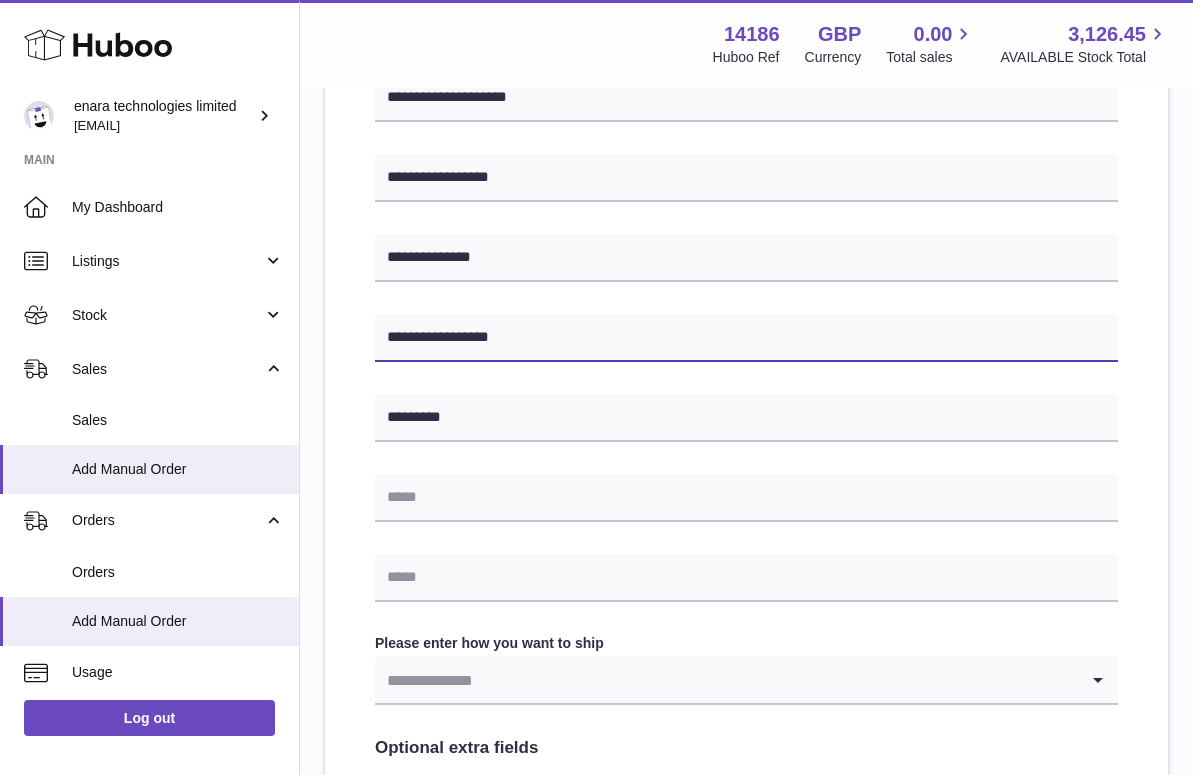 type on "**********" 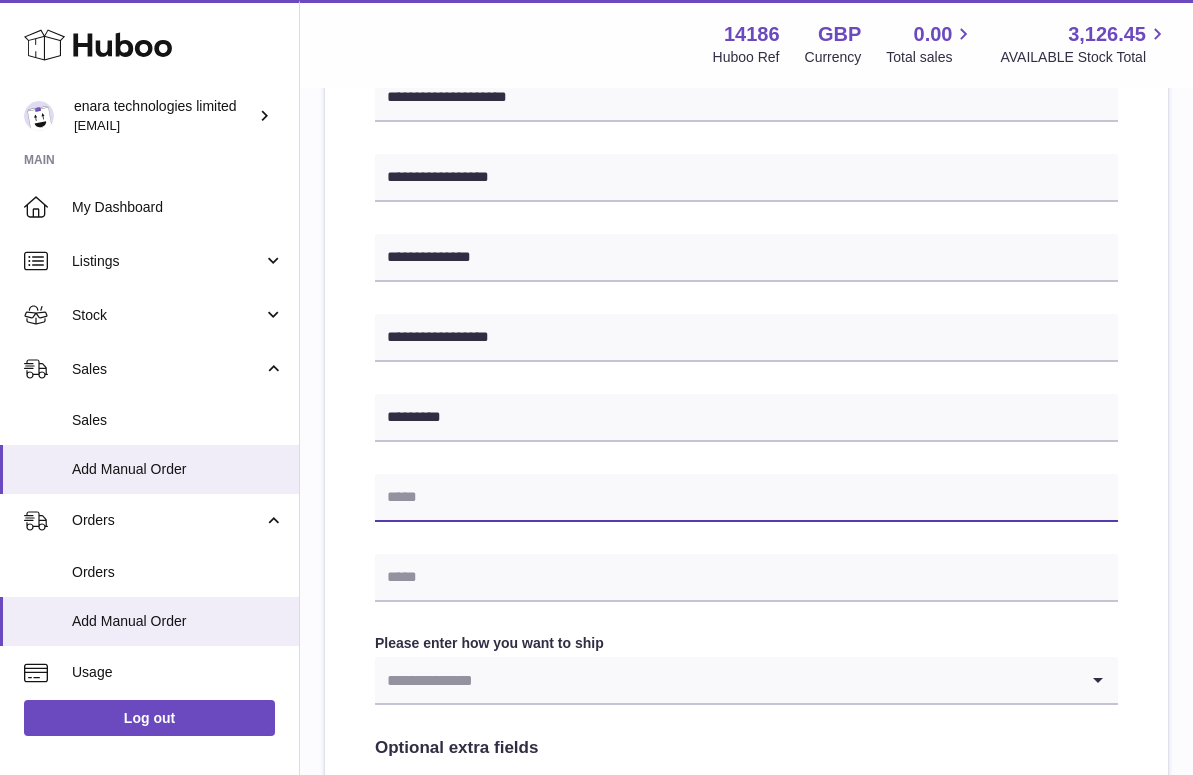 paste on "**********" 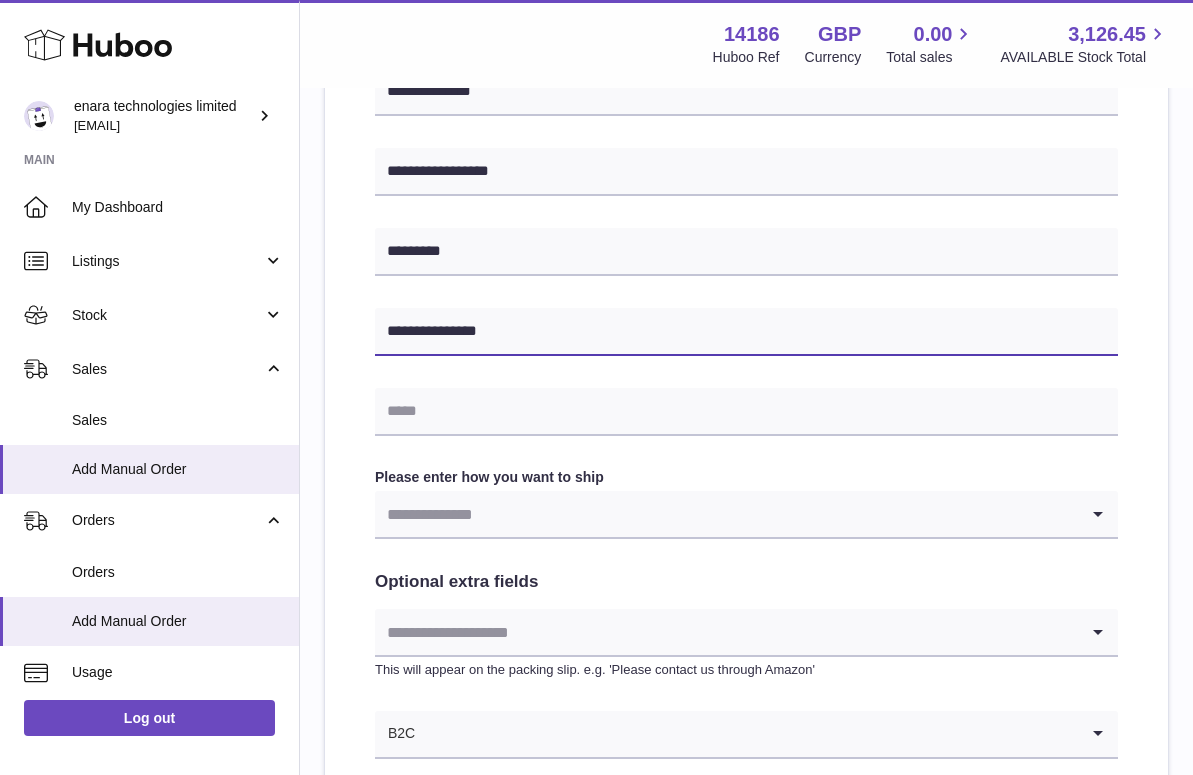 scroll, scrollTop: 750, scrollLeft: 0, axis: vertical 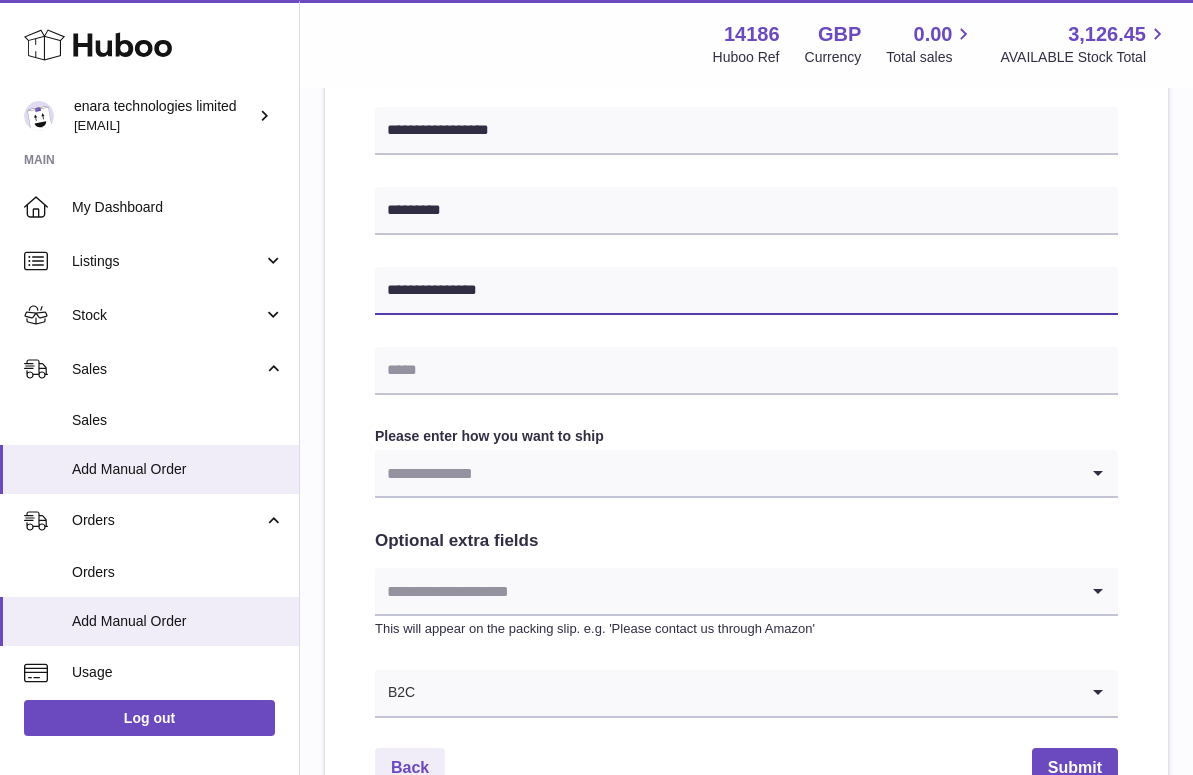 type on "**********" 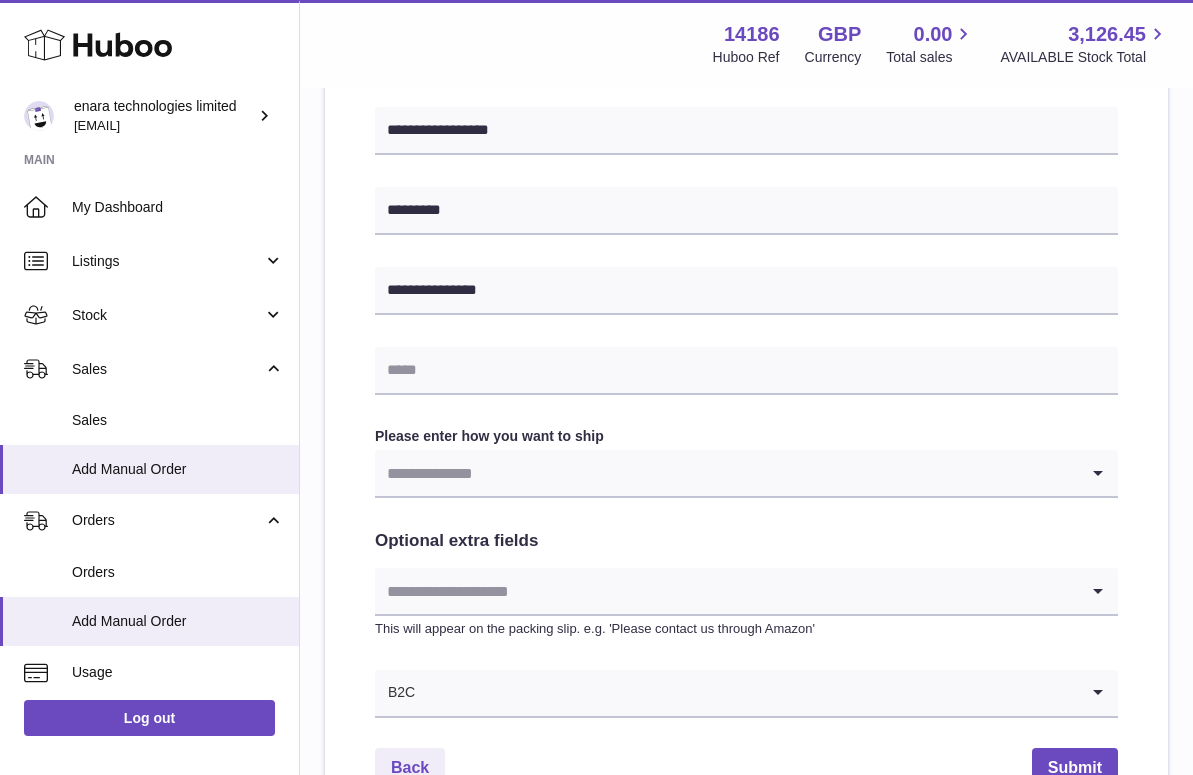 click at bounding box center [726, 473] 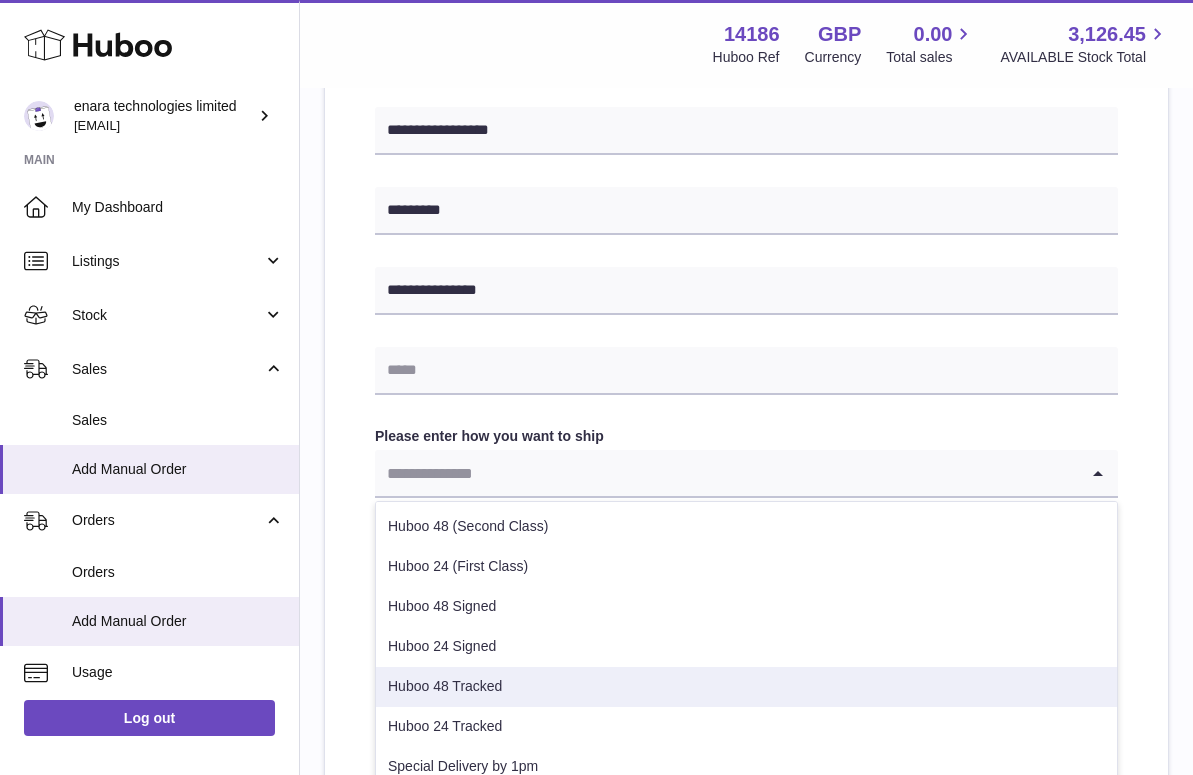 click on "Huboo 48 Tracked" at bounding box center (746, 687) 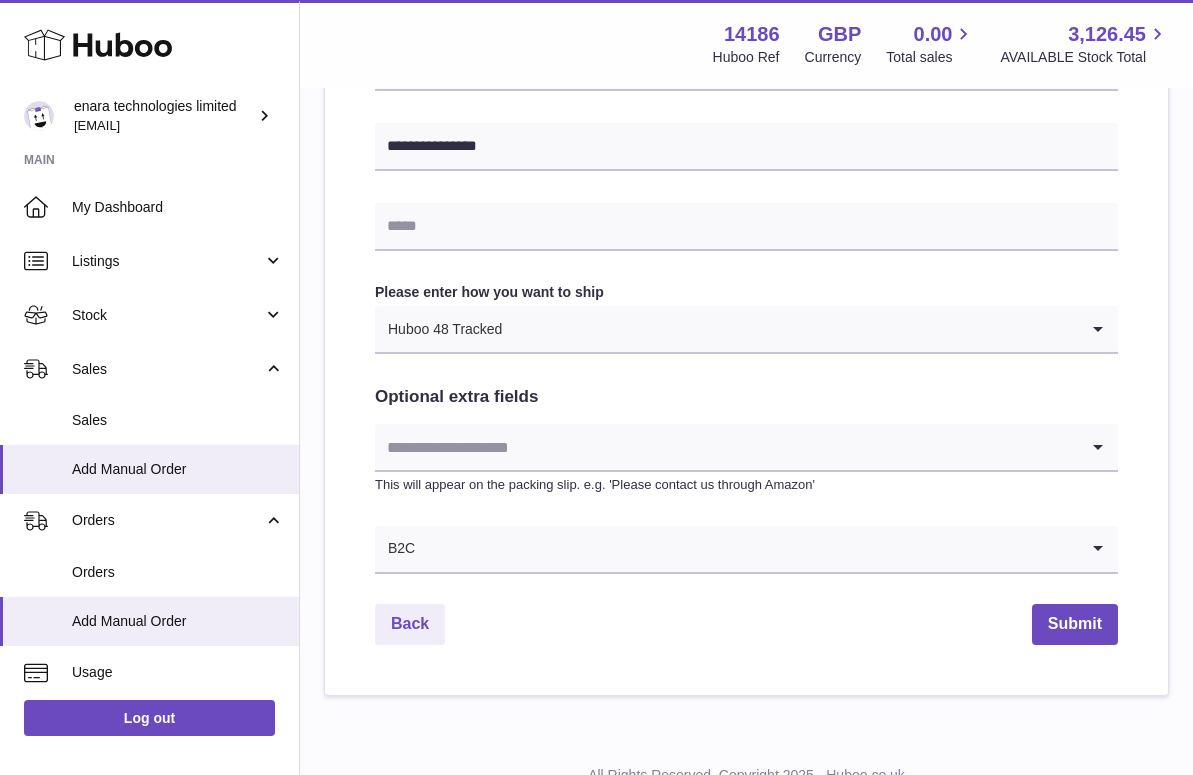 scroll, scrollTop: 900, scrollLeft: 0, axis: vertical 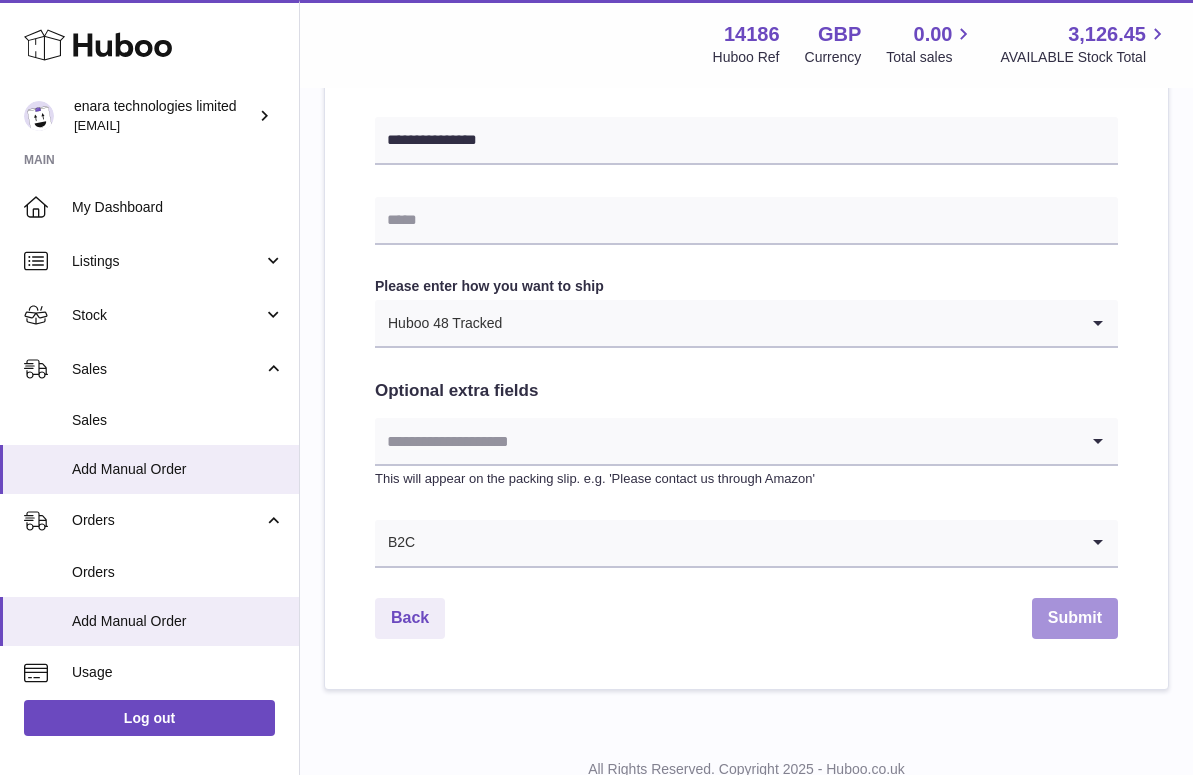 click on "Submit" at bounding box center (1075, 618) 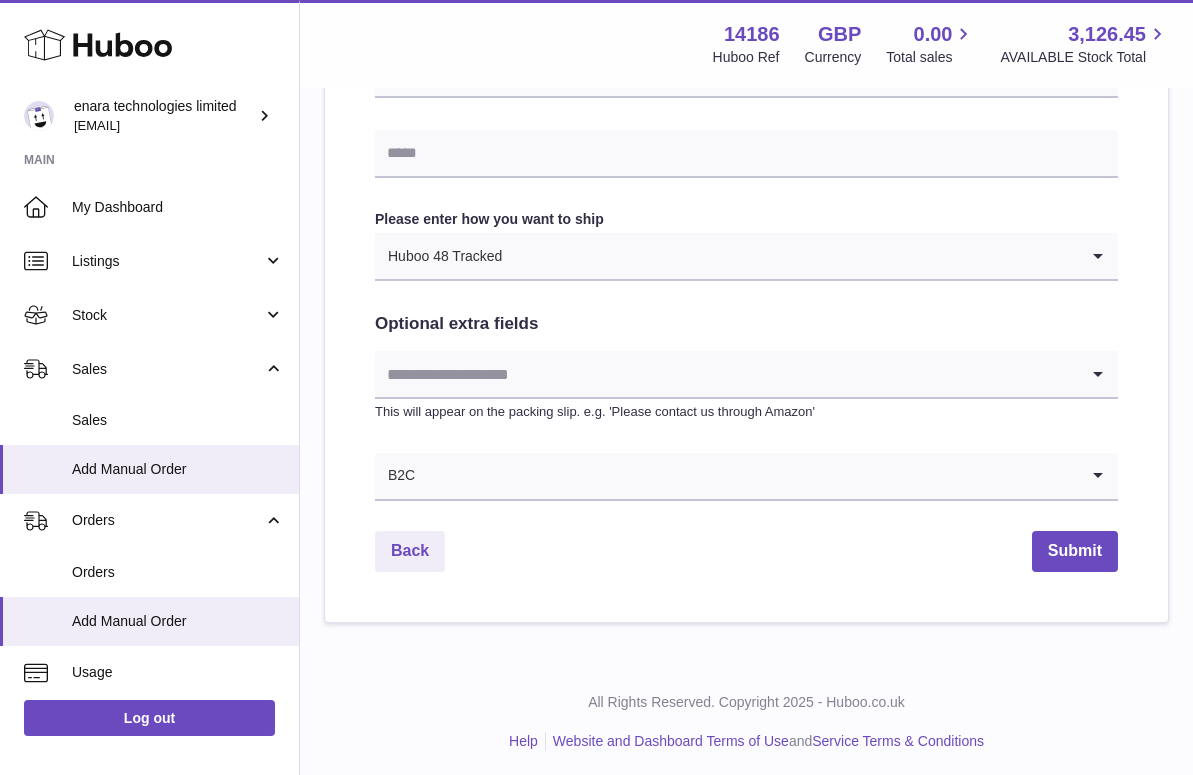 scroll, scrollTop: 966, scrollLeft: 0, axis: vertical 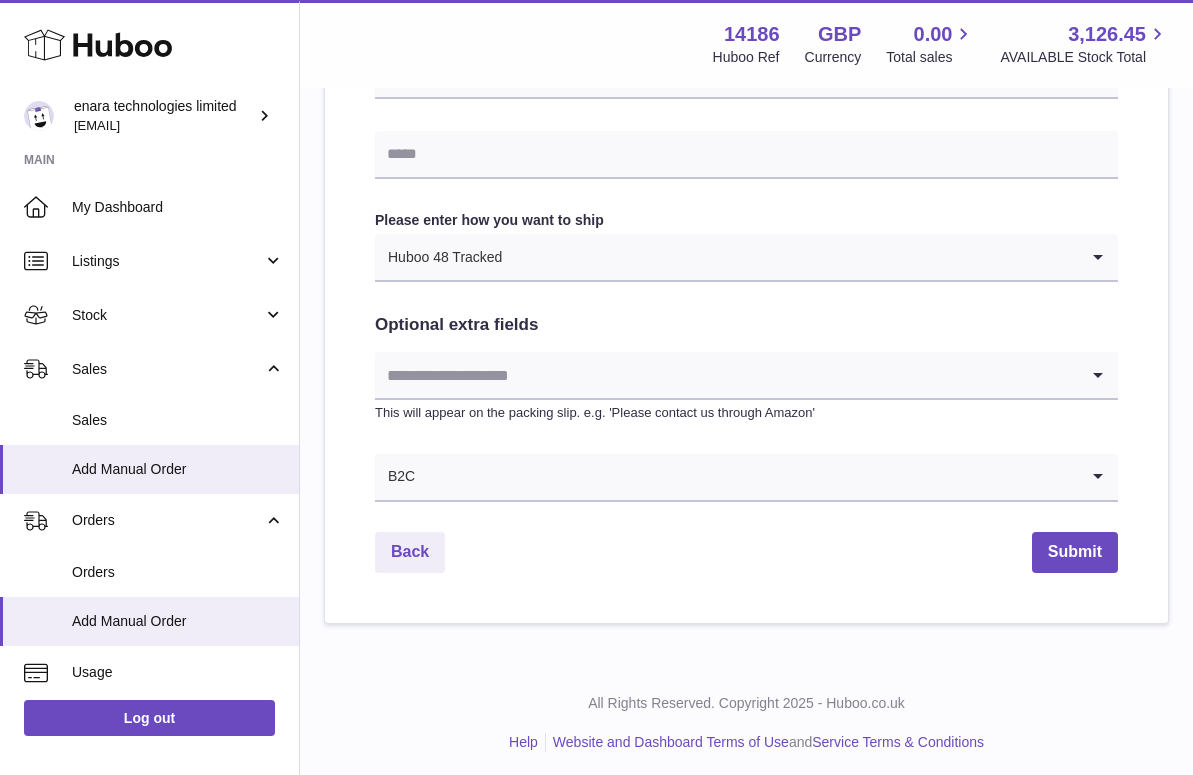 click on "Menu   Huboo     14186   Huboo Ref    GBP   Currency   0.00     Total sales   3,126.45     AVAILABLE Stock Total" at bounding box center (746, 44) 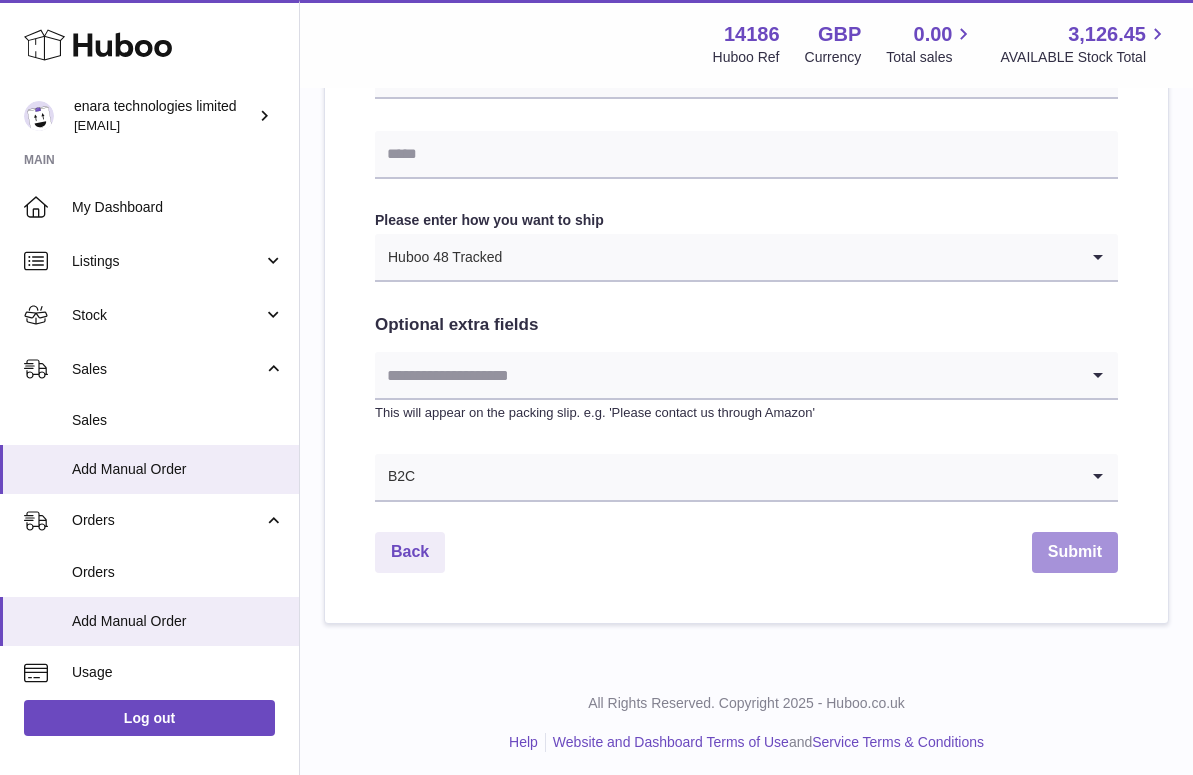 click on "Submit" at bounding box center [1075, 552] 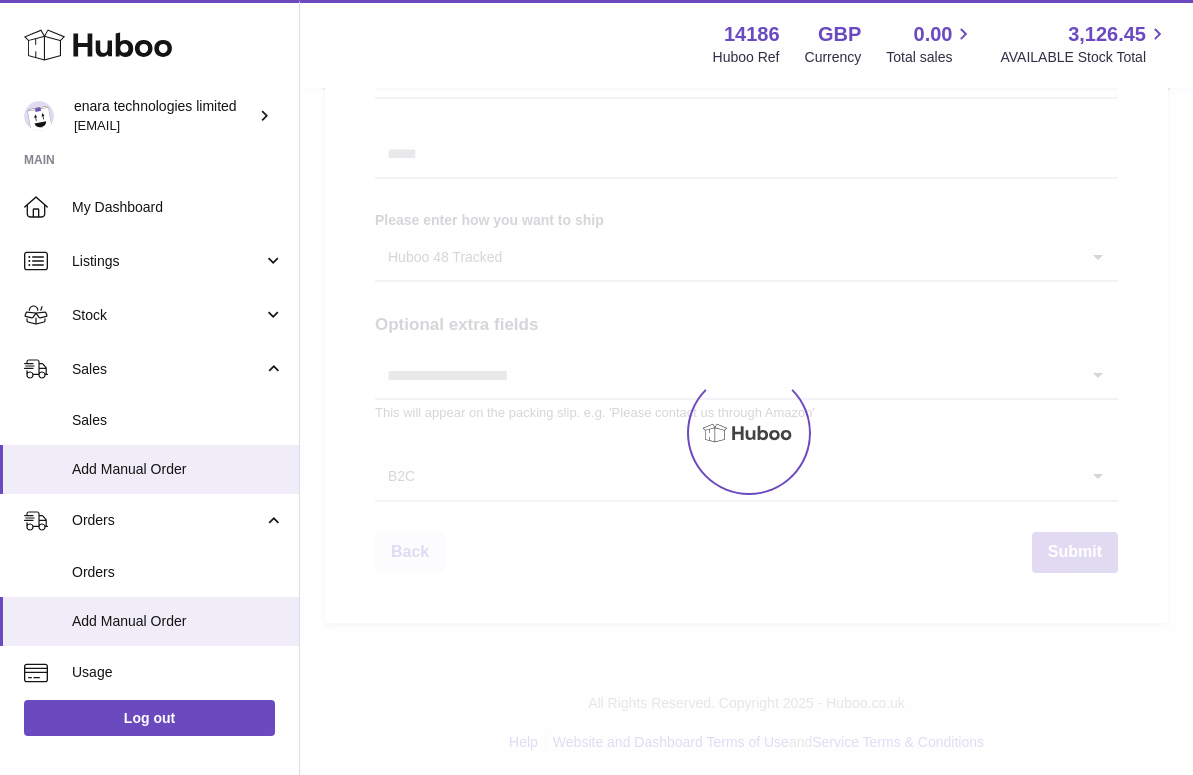 scroll, scrollTop: 0, scrollLeft: 0, axis: both 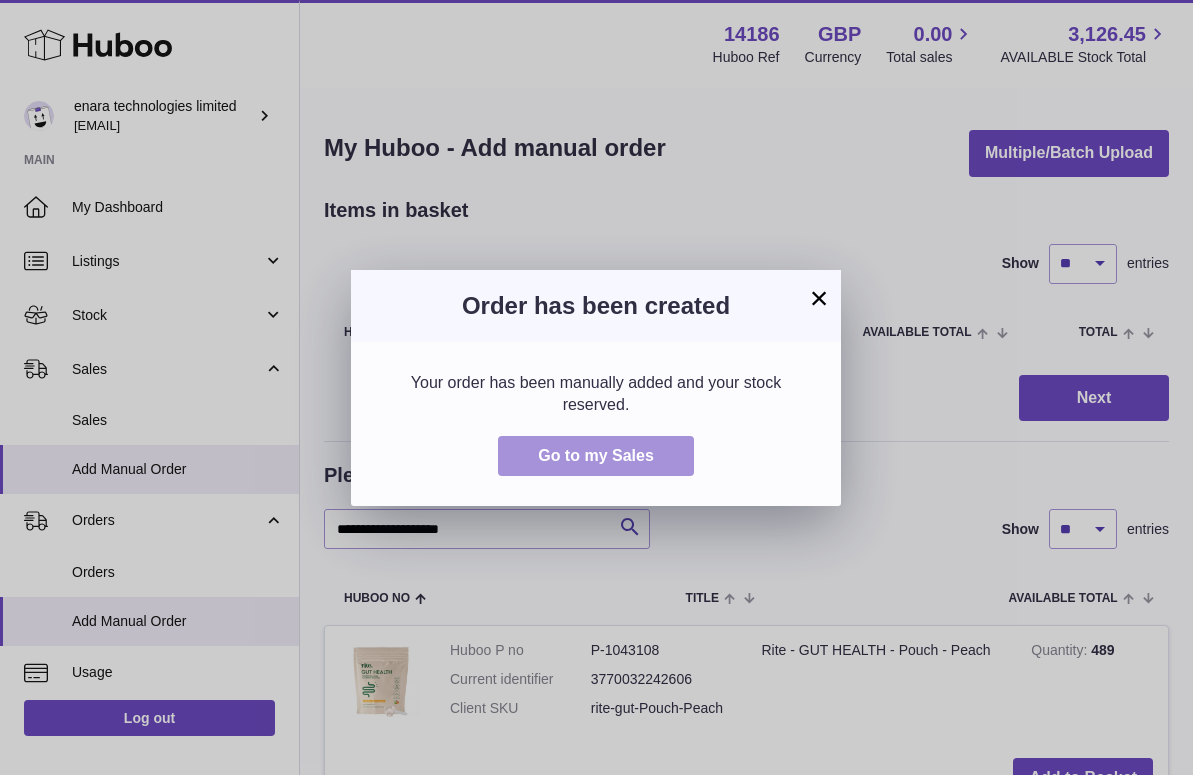 click on "Go to my Sales" at bounding box center [596, 455] 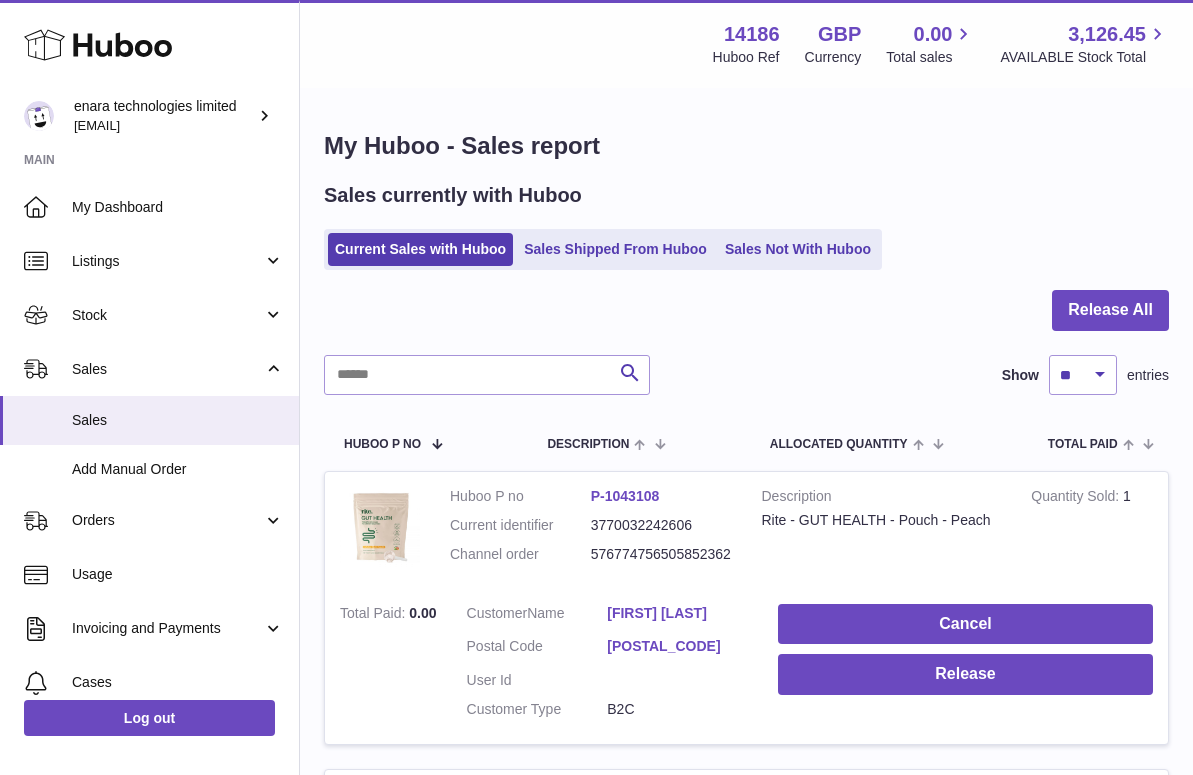 scroll, scrollTop: 116, scrollLeft: 0, axis: vertical 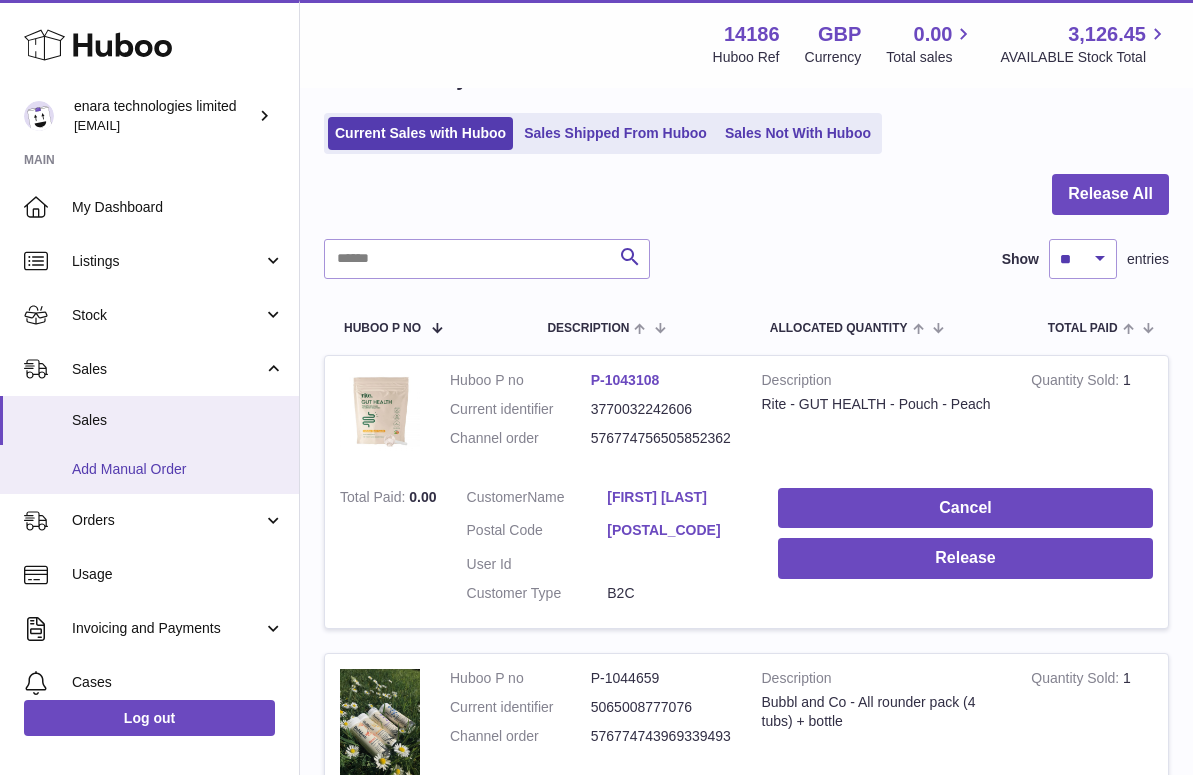 click on "Add Manual Order" at bounding box center [149, 469] 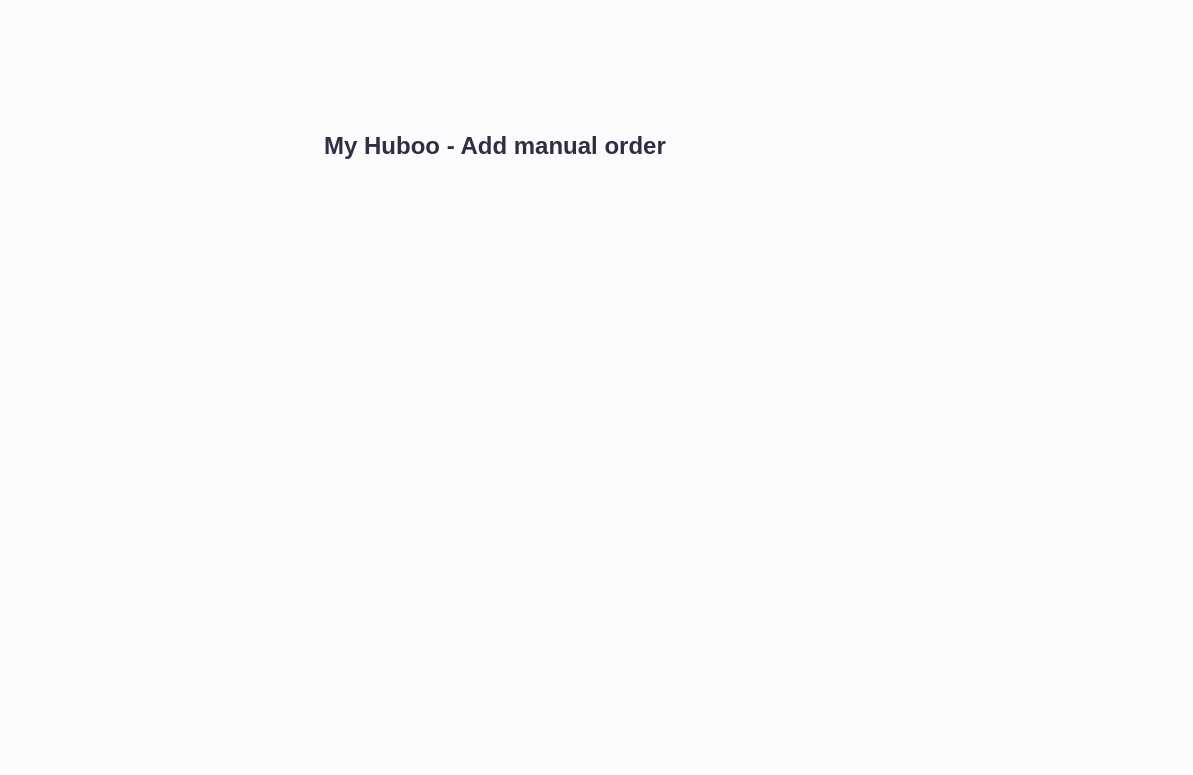 scroll, scrollTop: 0, scrollLeft: 0, axis: both 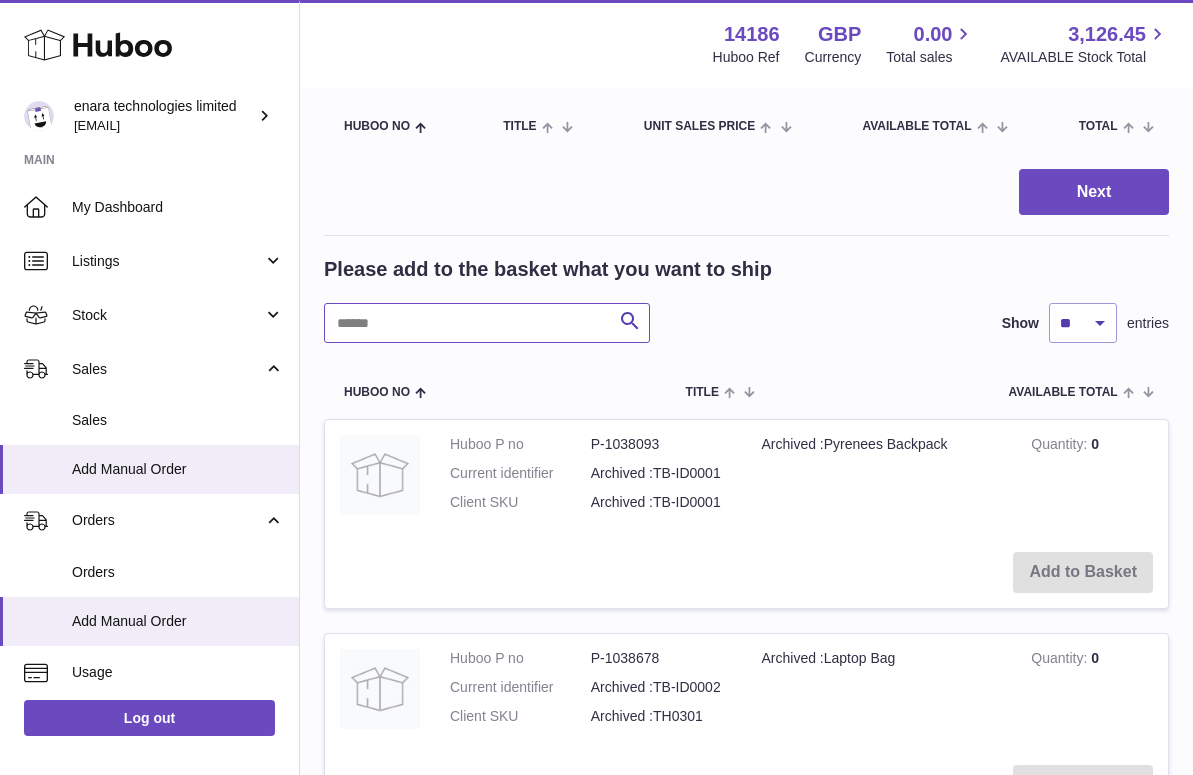 click at bounding box center [487, 323] 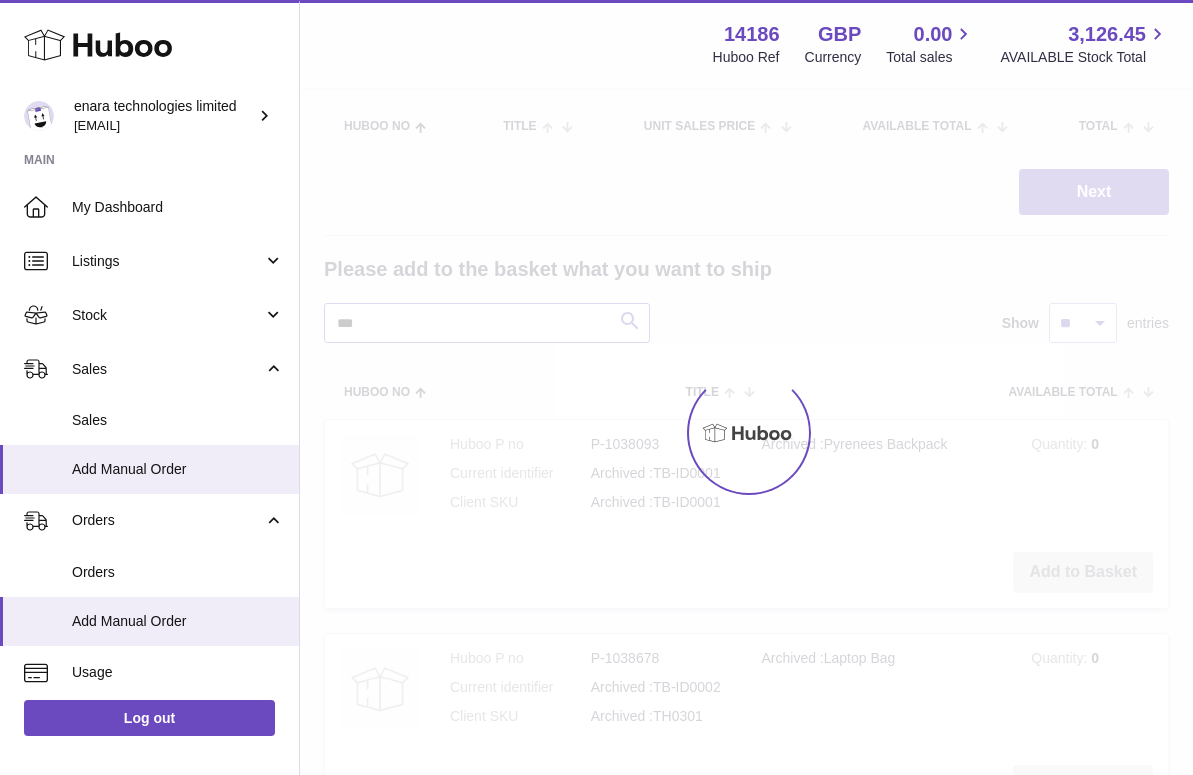 type on "***" 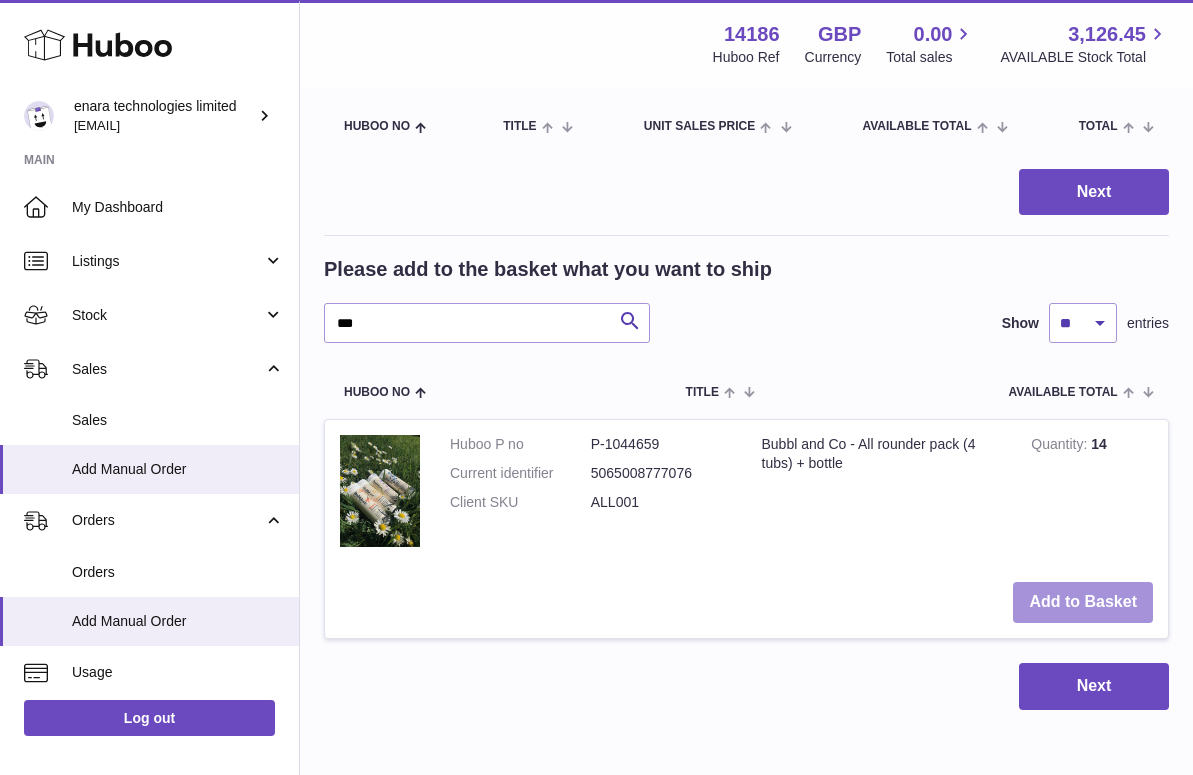 click on "Add to Basket" at bounding box center (1083, 602) 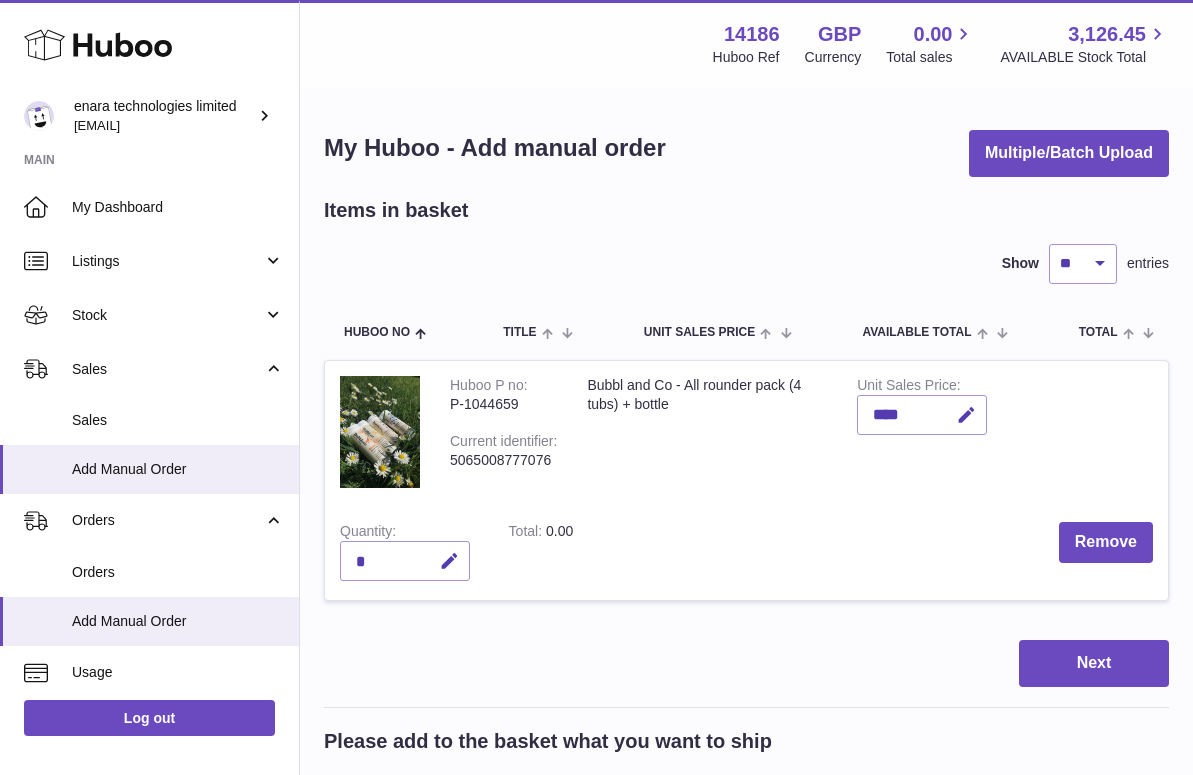 scroll, scrollTop: 0, scrollLeft: 0, axis: both 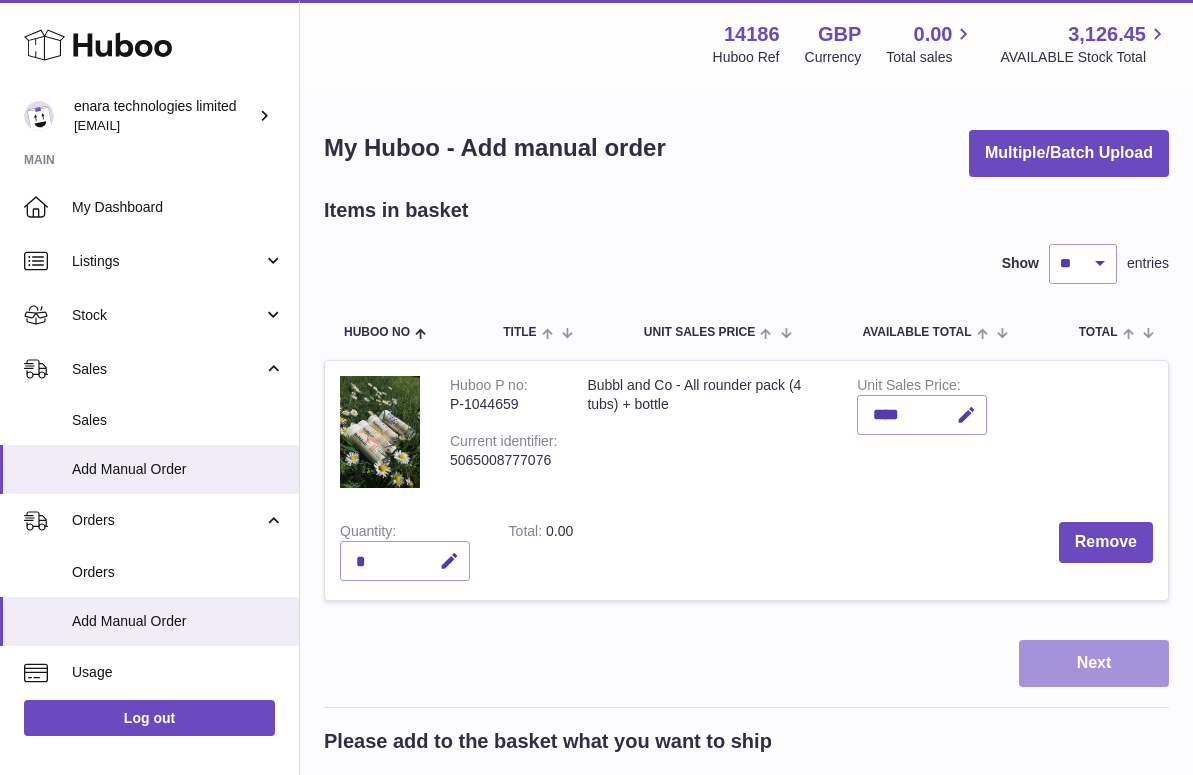 click on "Next" at bounding box center [1094, 663] 